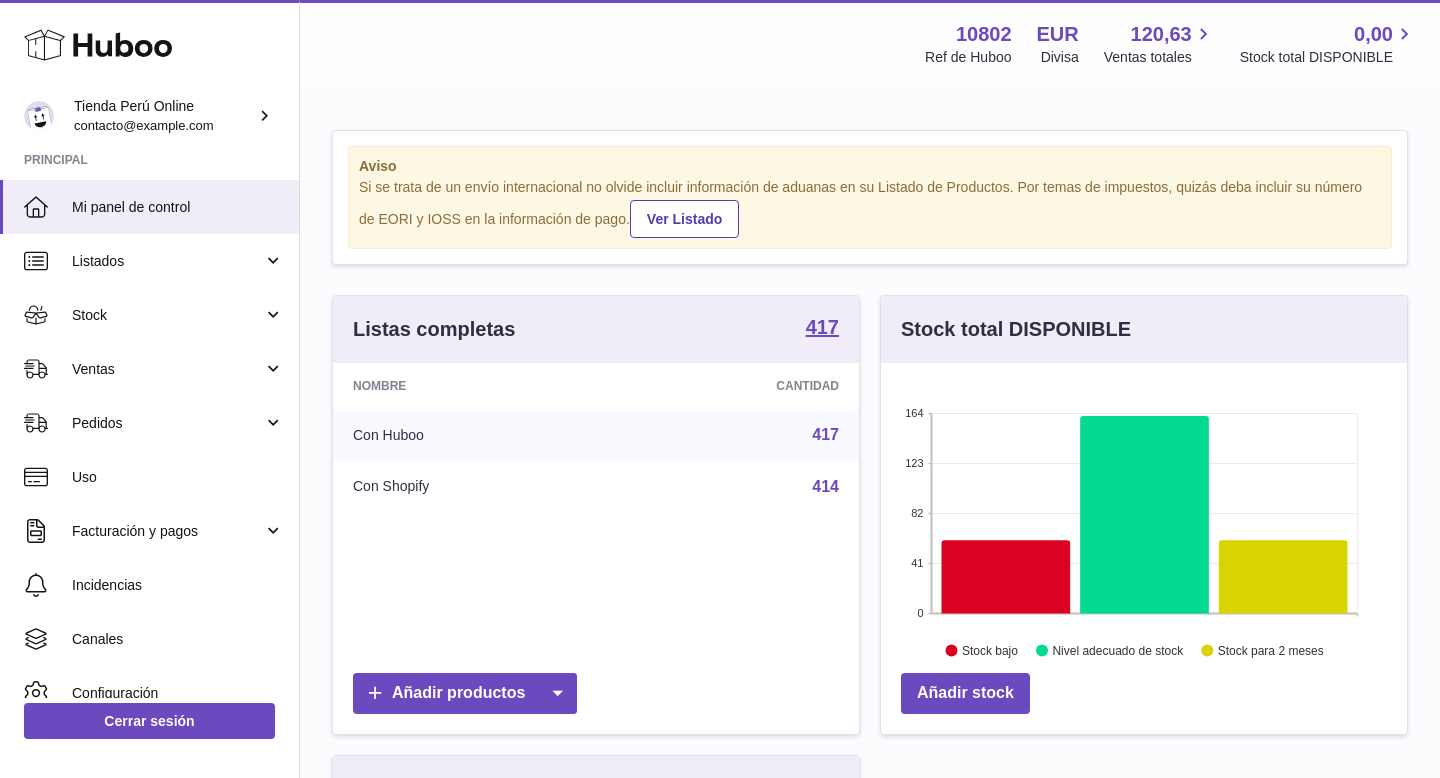 scroll, scrollTop: 0, scrollLeft: 0, axis: both 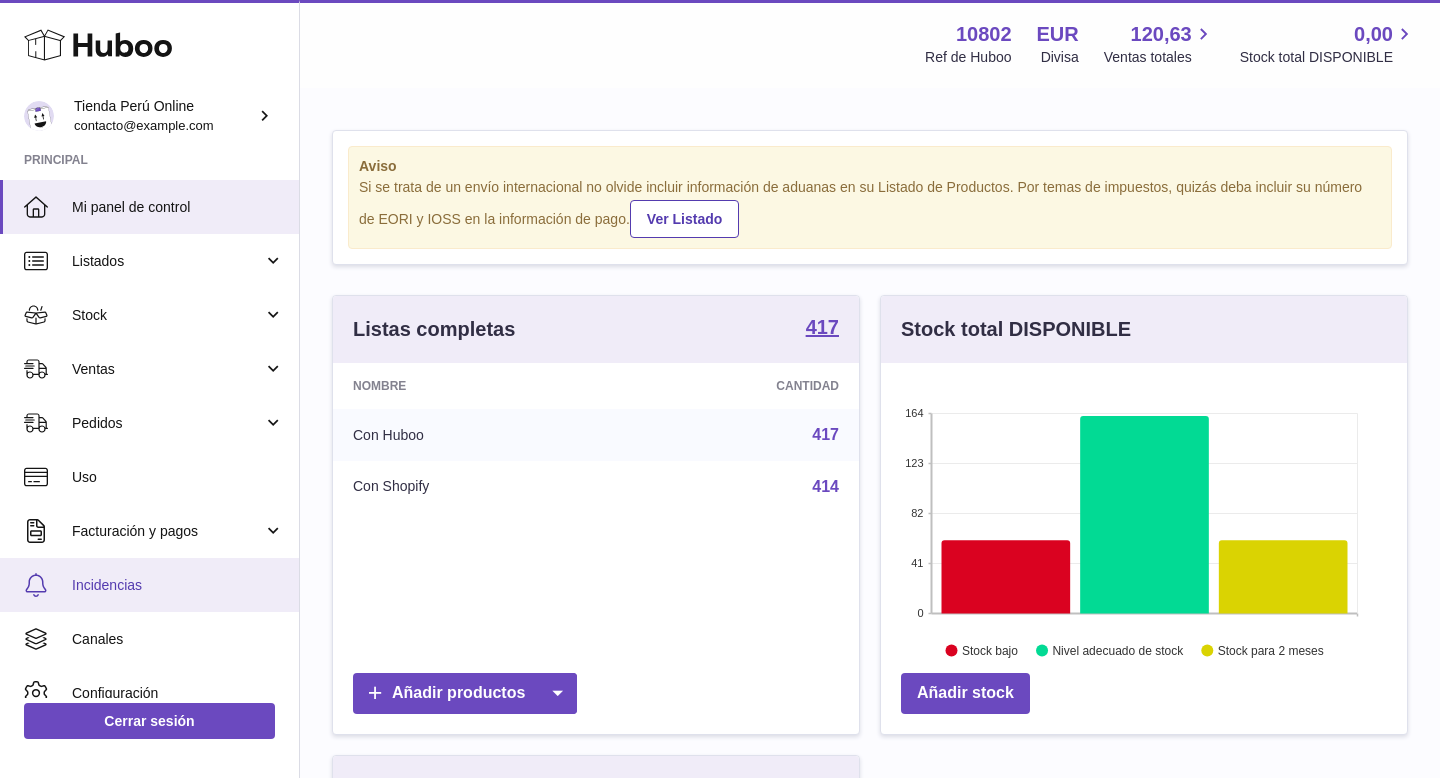 click on "Incidencias" at bounding box center (149, 585) 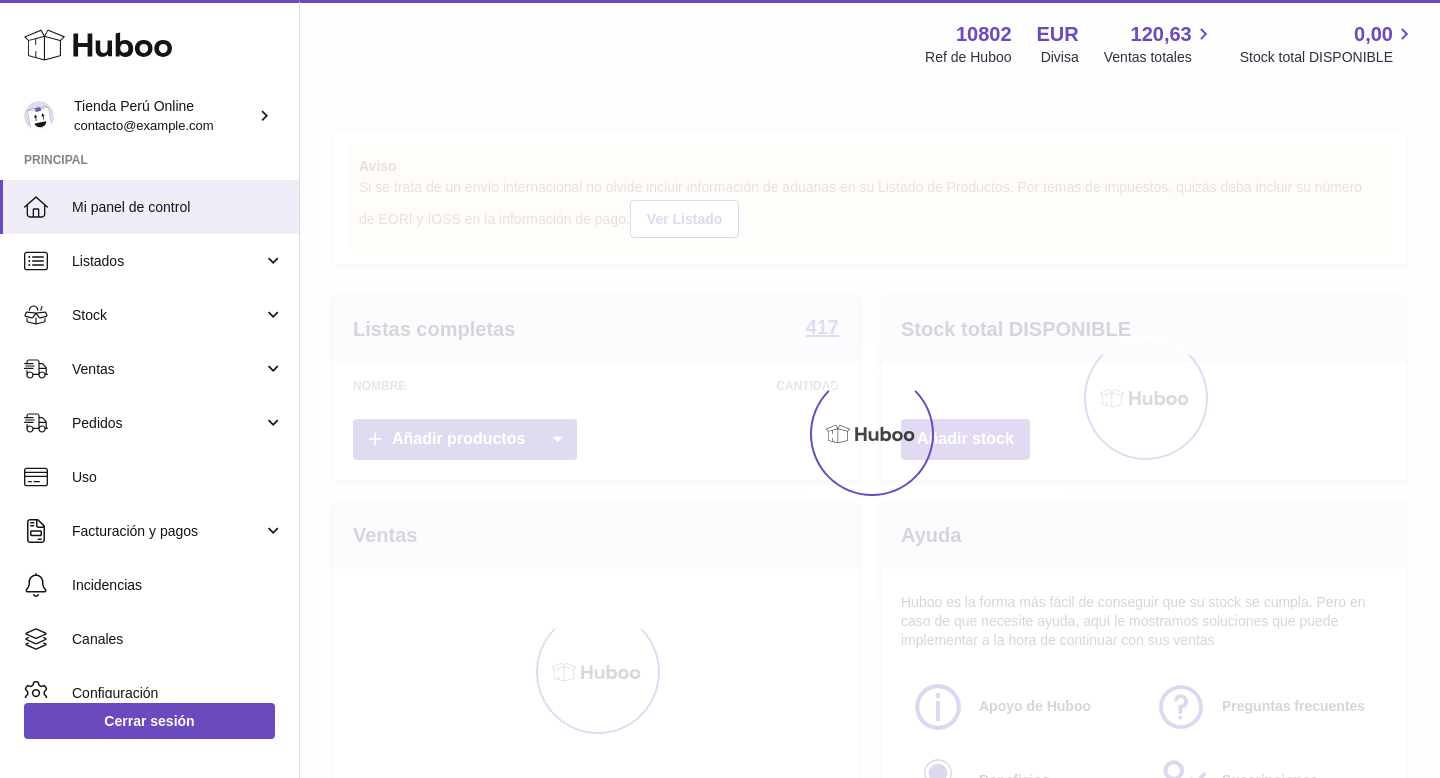 scroll, scrollTop: 0, scrollLeft: 0, axis: both 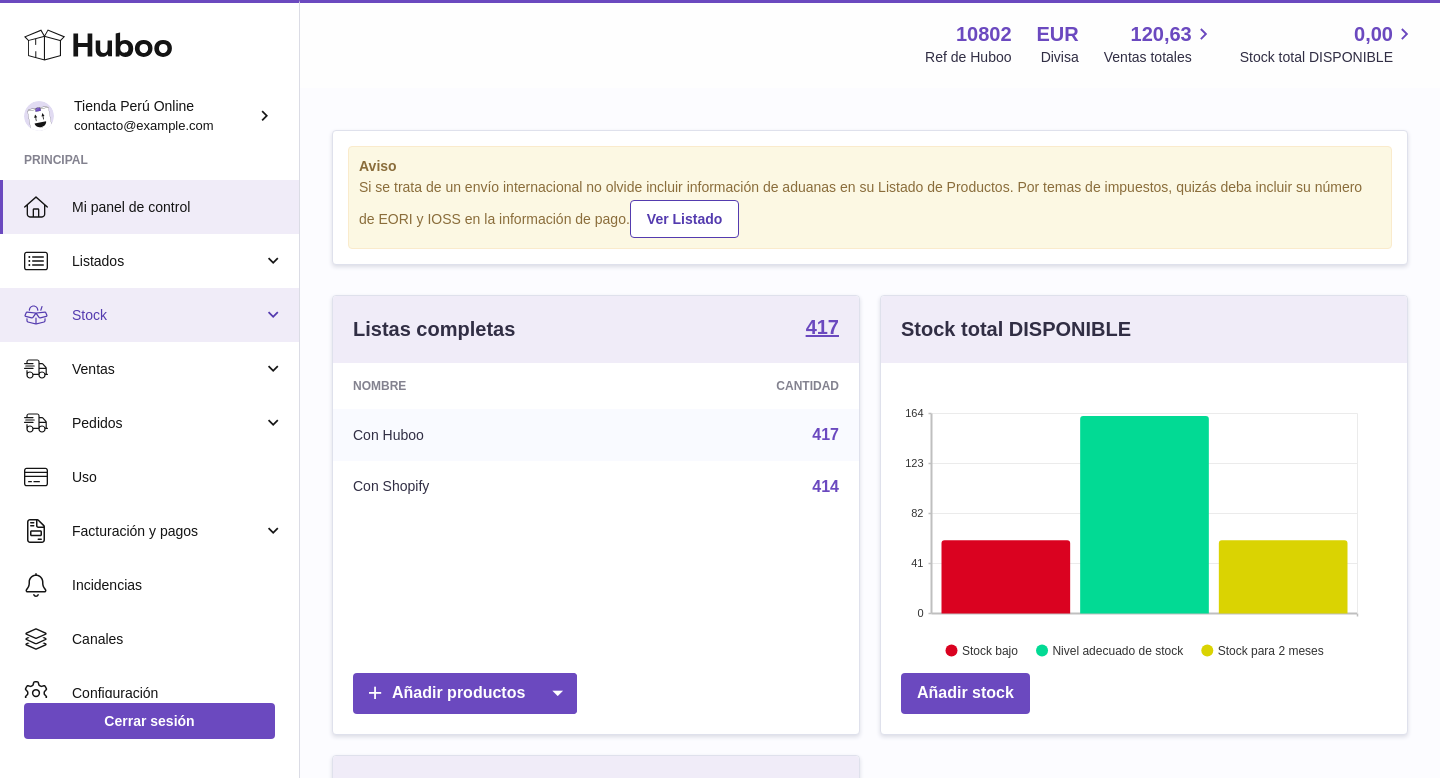 click on "Stock" at bounding box center (167, 315) 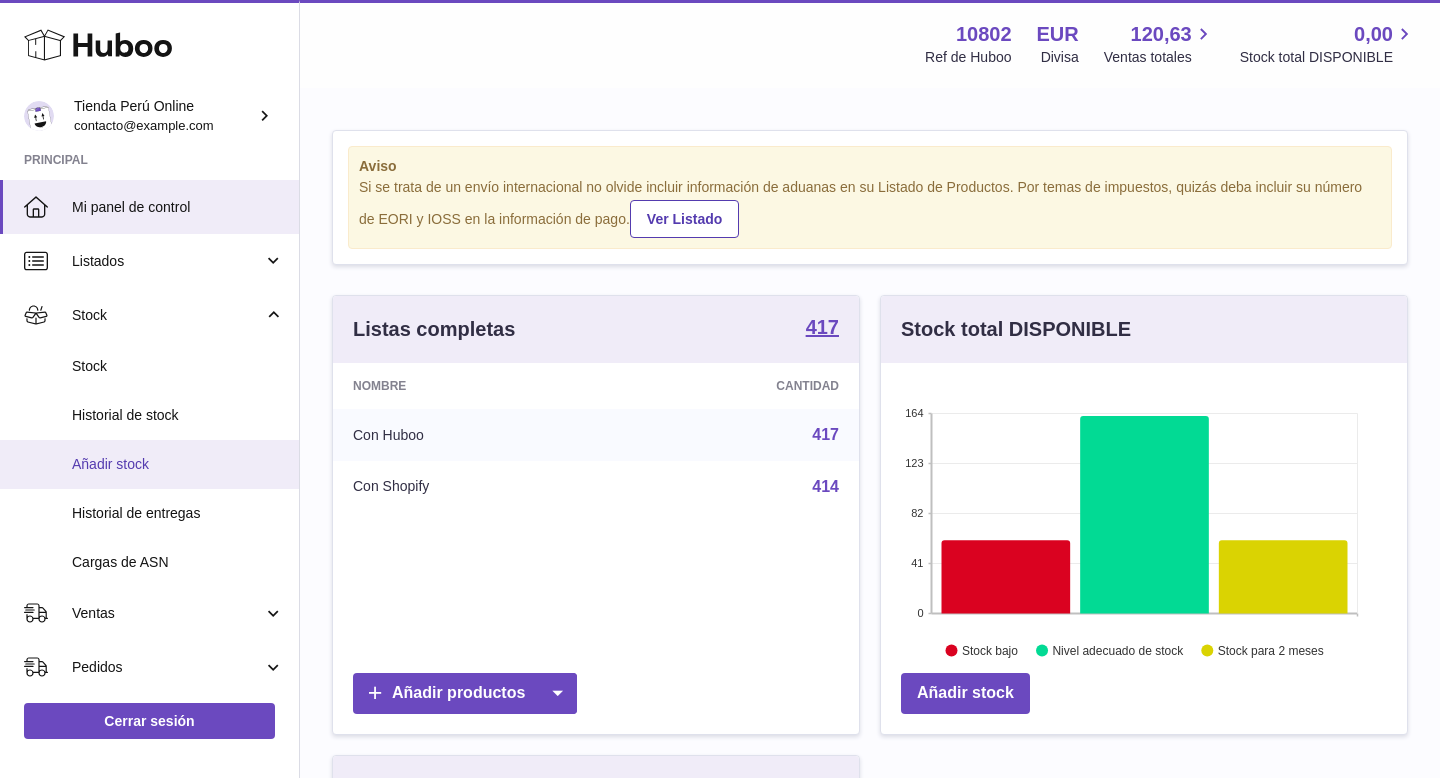 click on "Añadir stock" at bounding box center [178, 464] 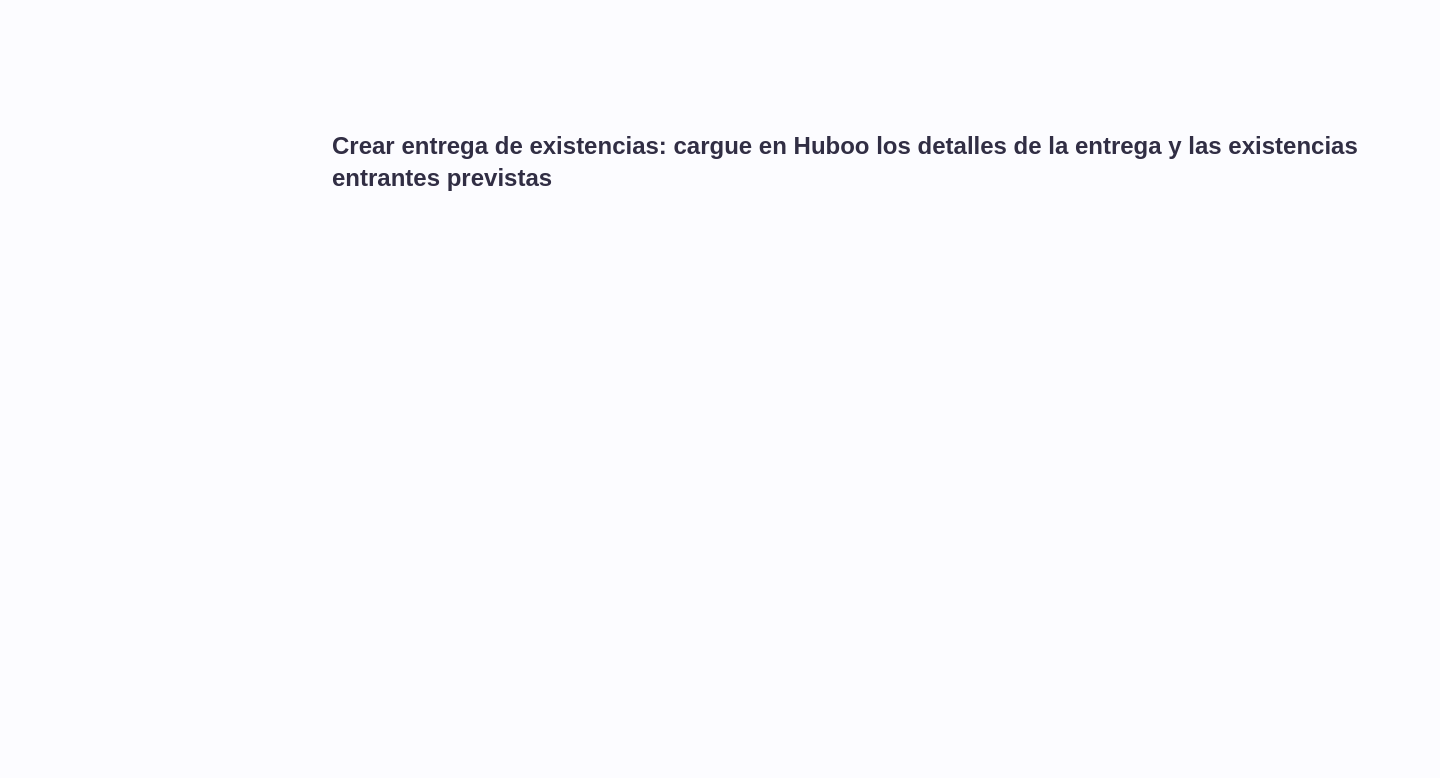 scroll, scrollTop: 0, scrollLeft: 0, axis: both 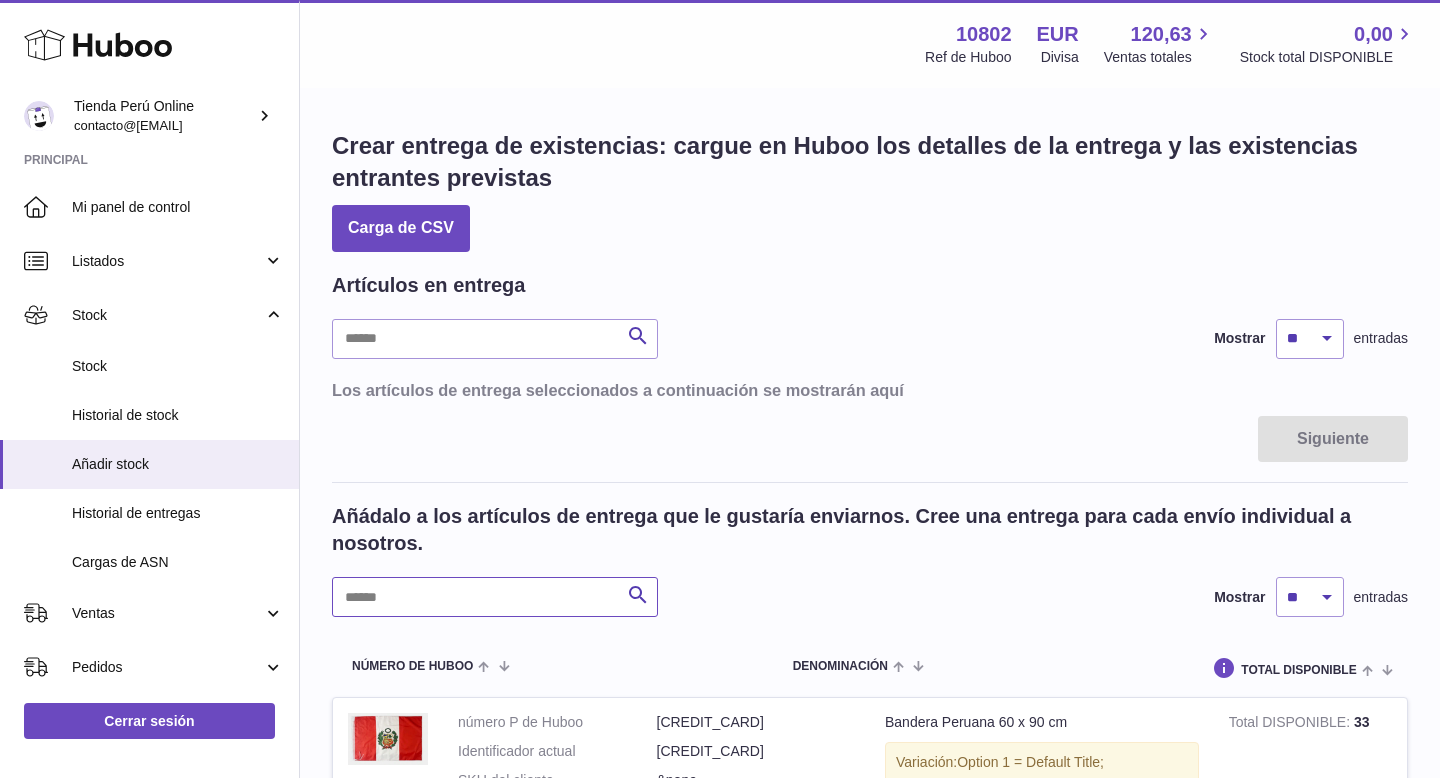 click at bounding box center (495, 597) 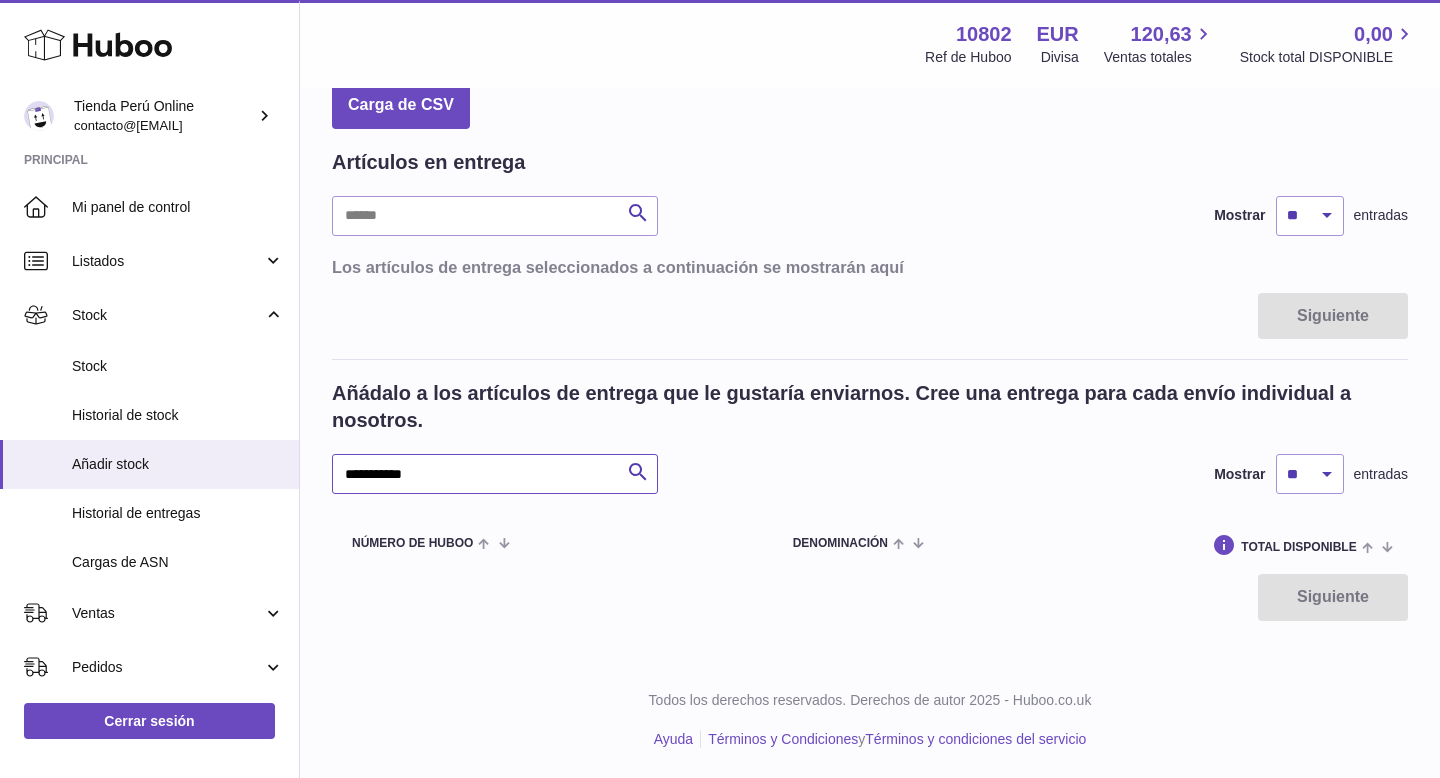scroll, scrollTop: 0, scrollLeft: 0, axis: both 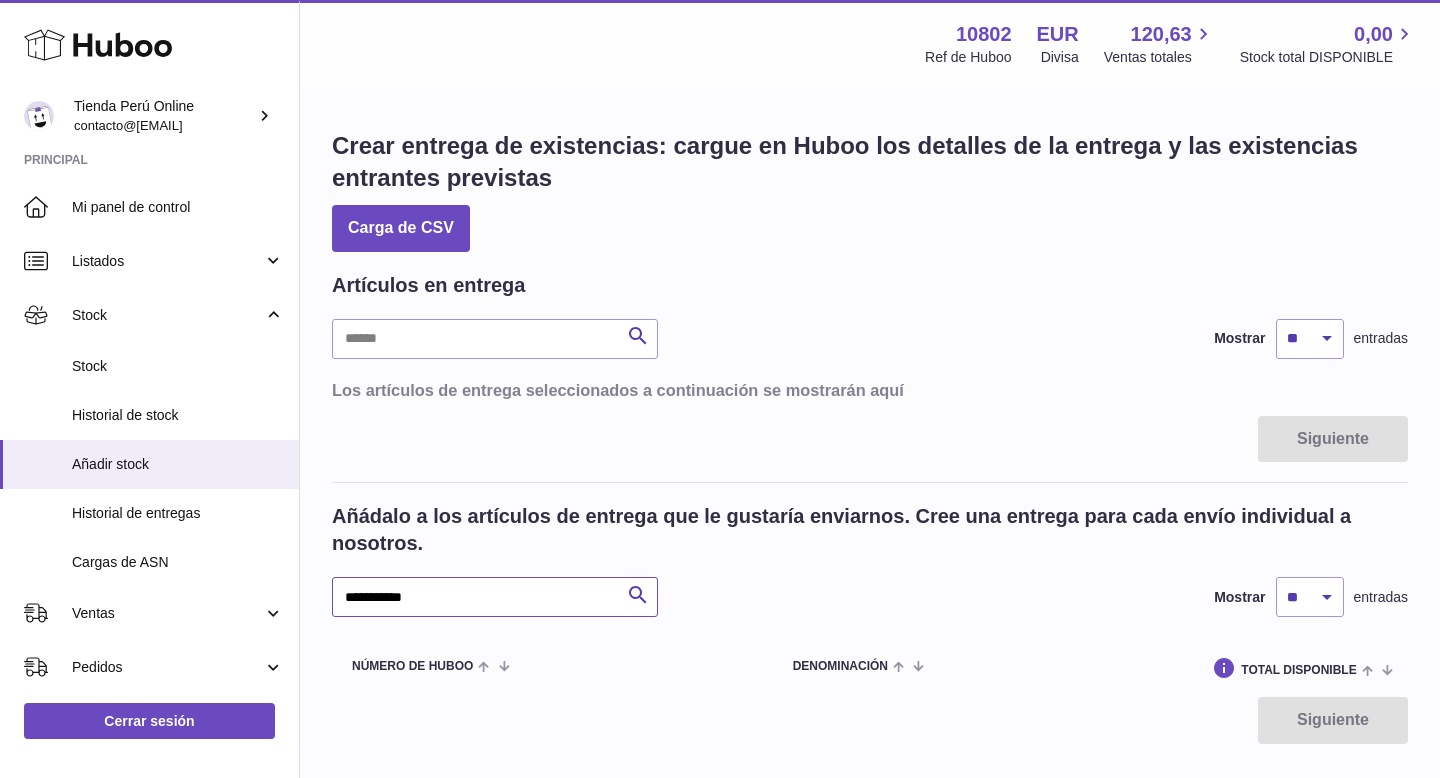 click on "**********" at bounding box center [495, 597] 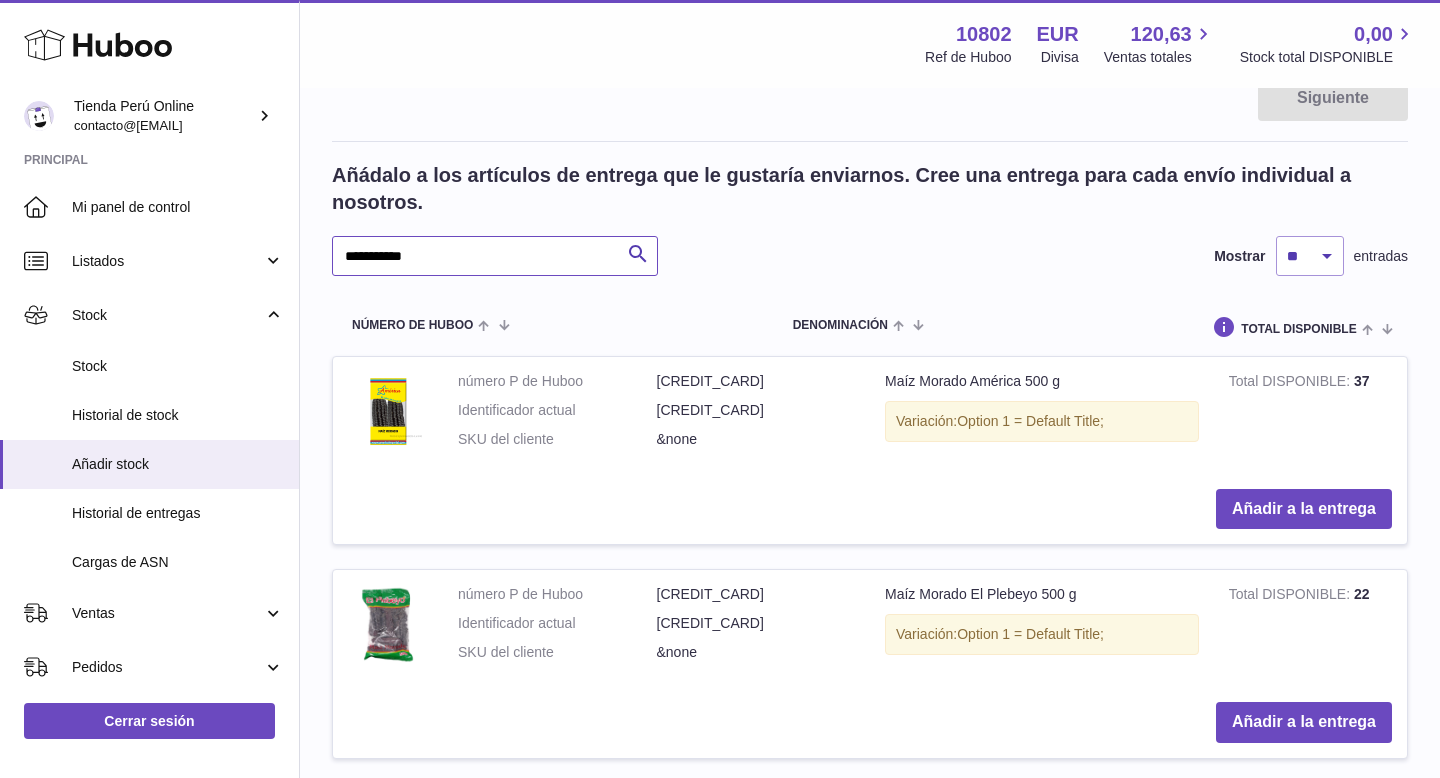 scroll, scrollTop: 551, scrollLeft: 0, axis: vertical 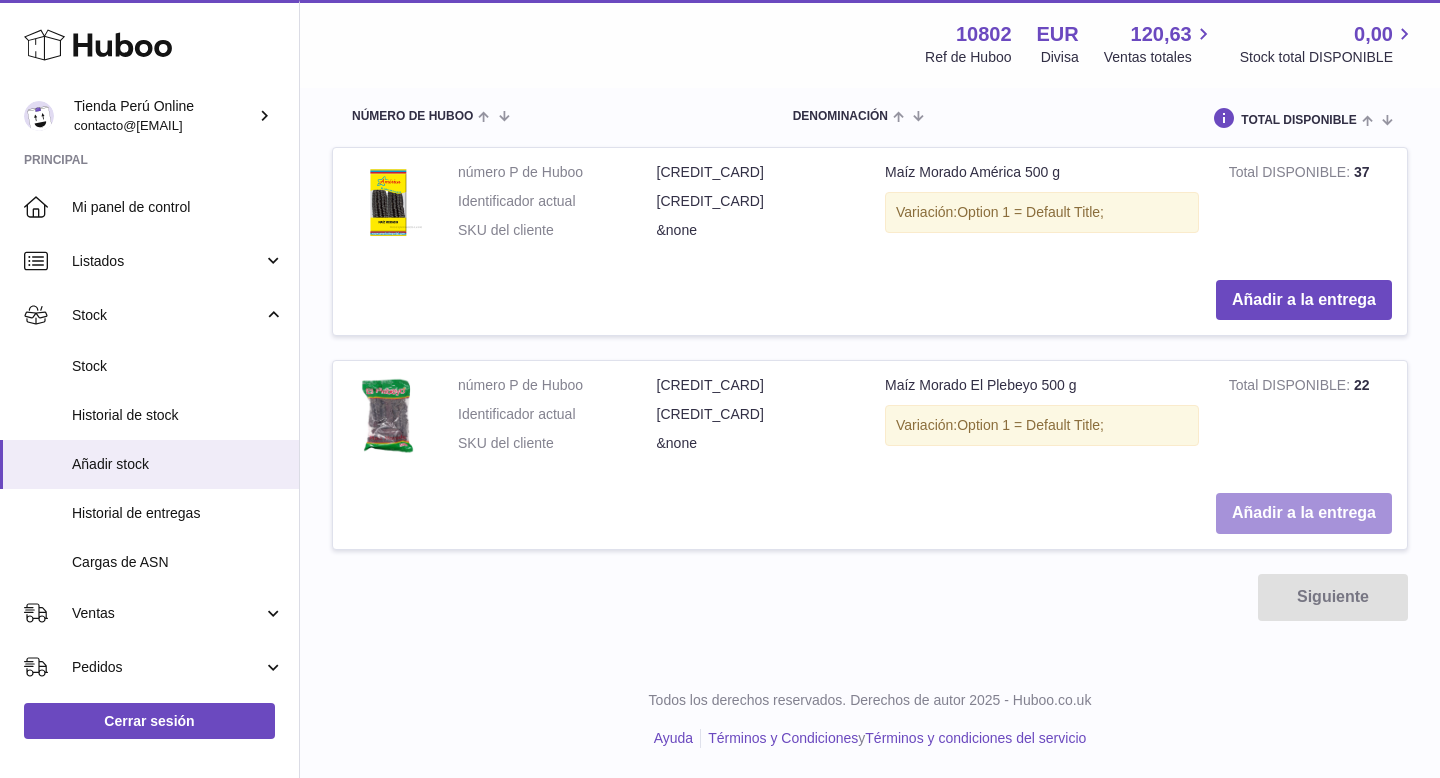 click on "Añadir a la entrega" at bounding box center [1304, 513] 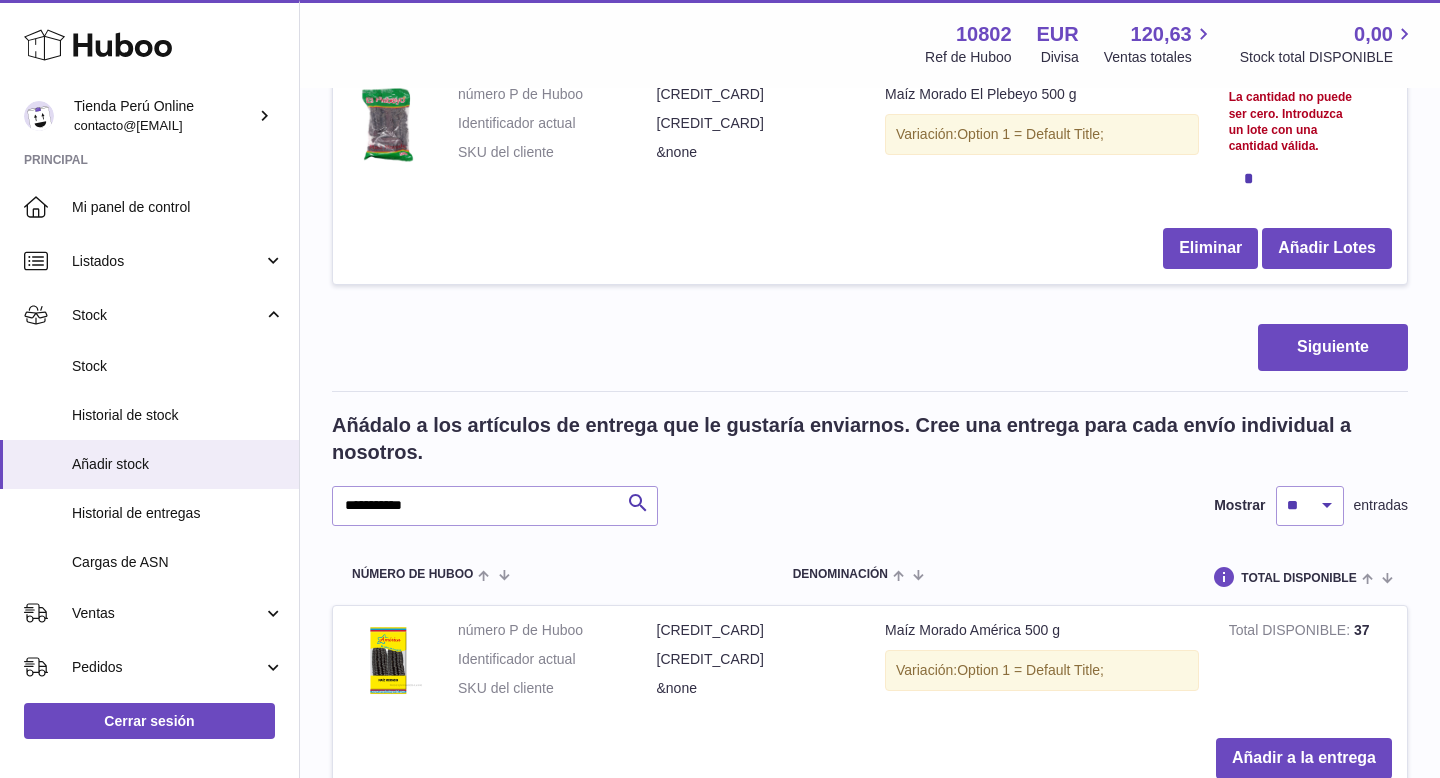 scroll, scrollTop: 372, scrollLeft: 0, axis: vertical 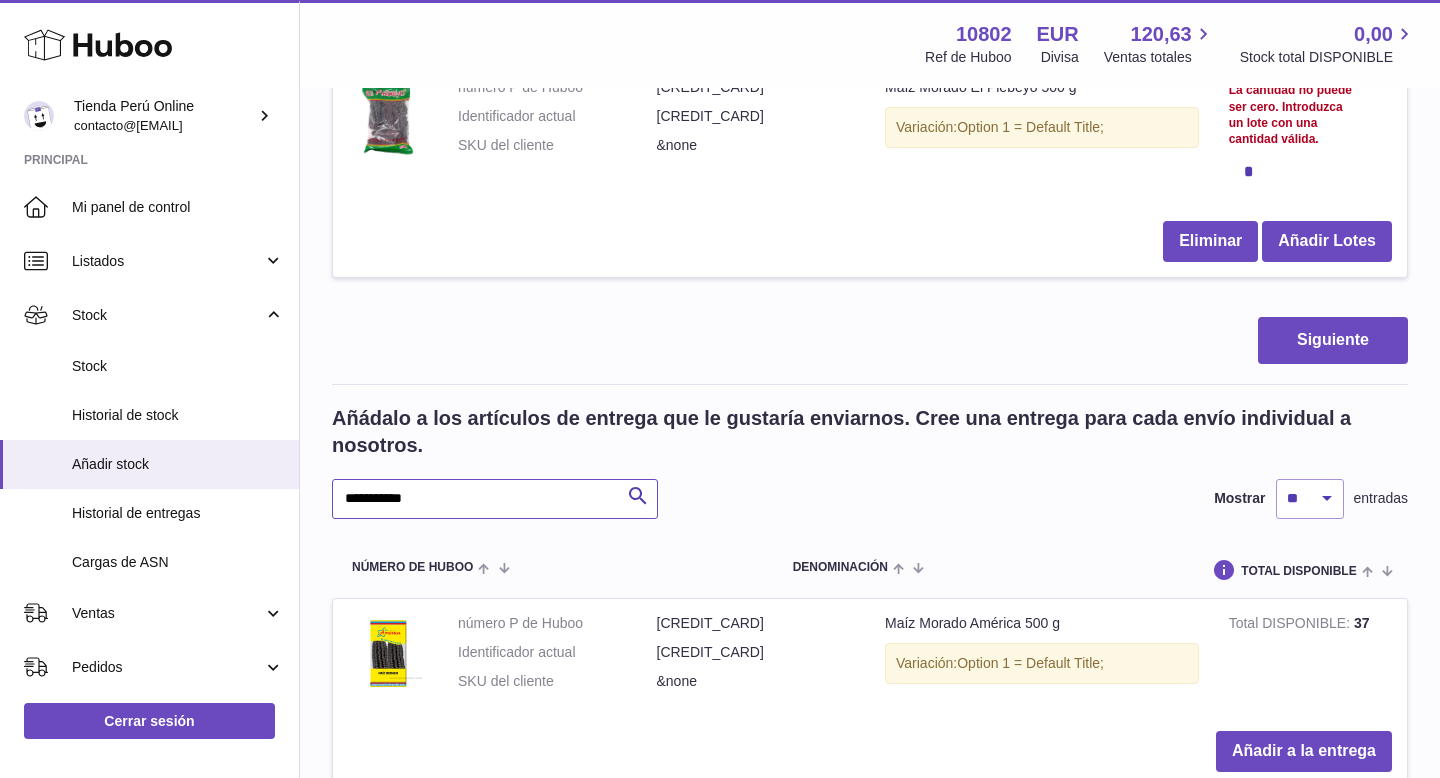 click on "**********" at bounding box center (495, 499) 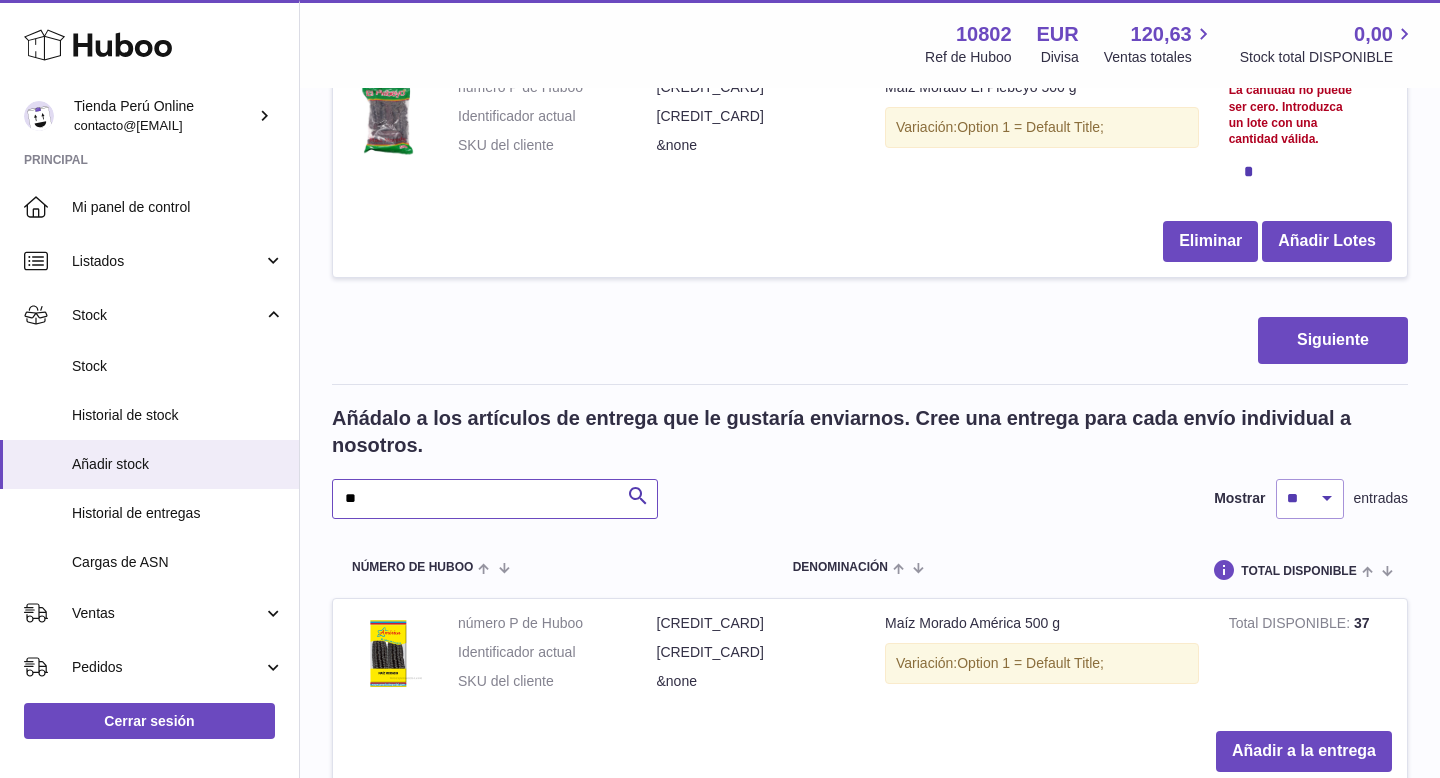 type on "*" 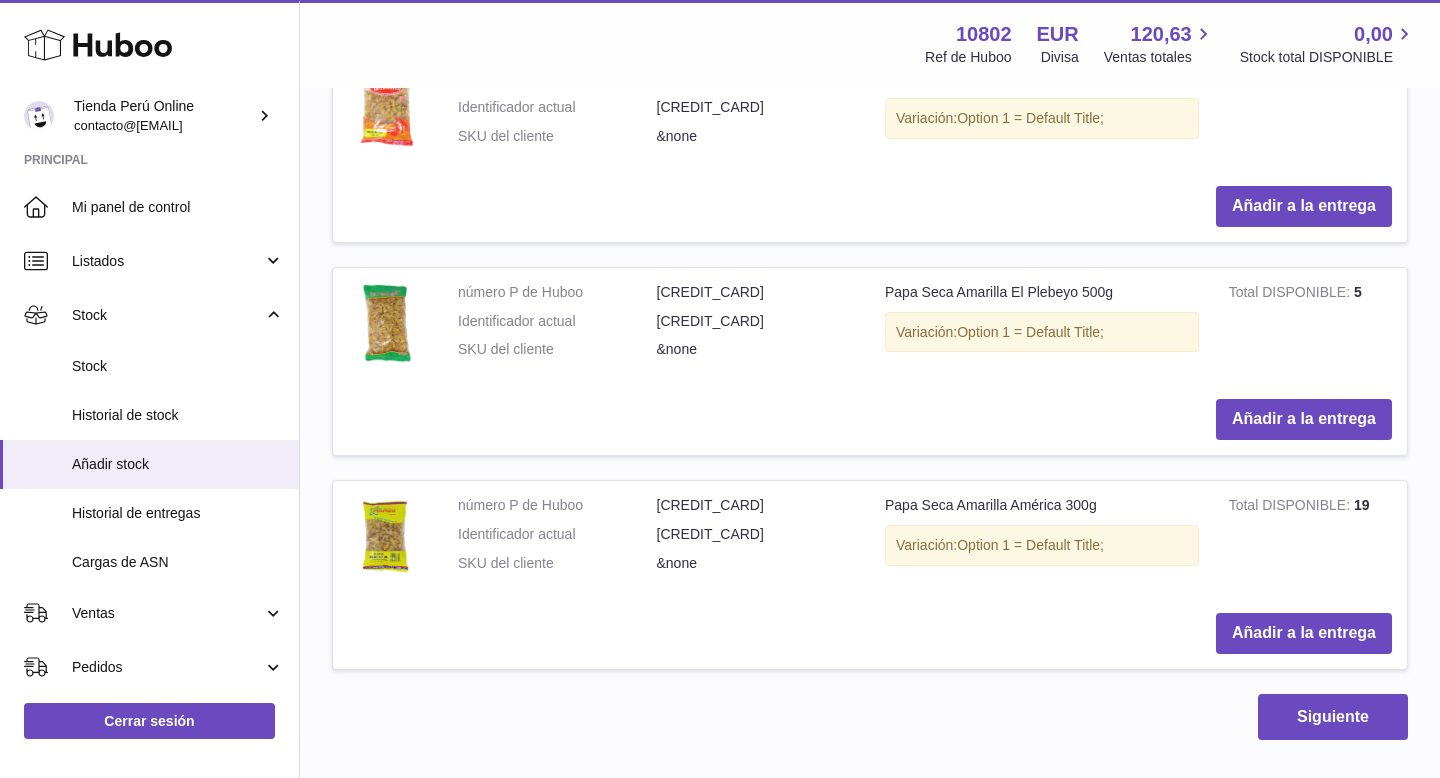 scroll, scrollTop: 911, scrollLeft: 0, axis: vertical 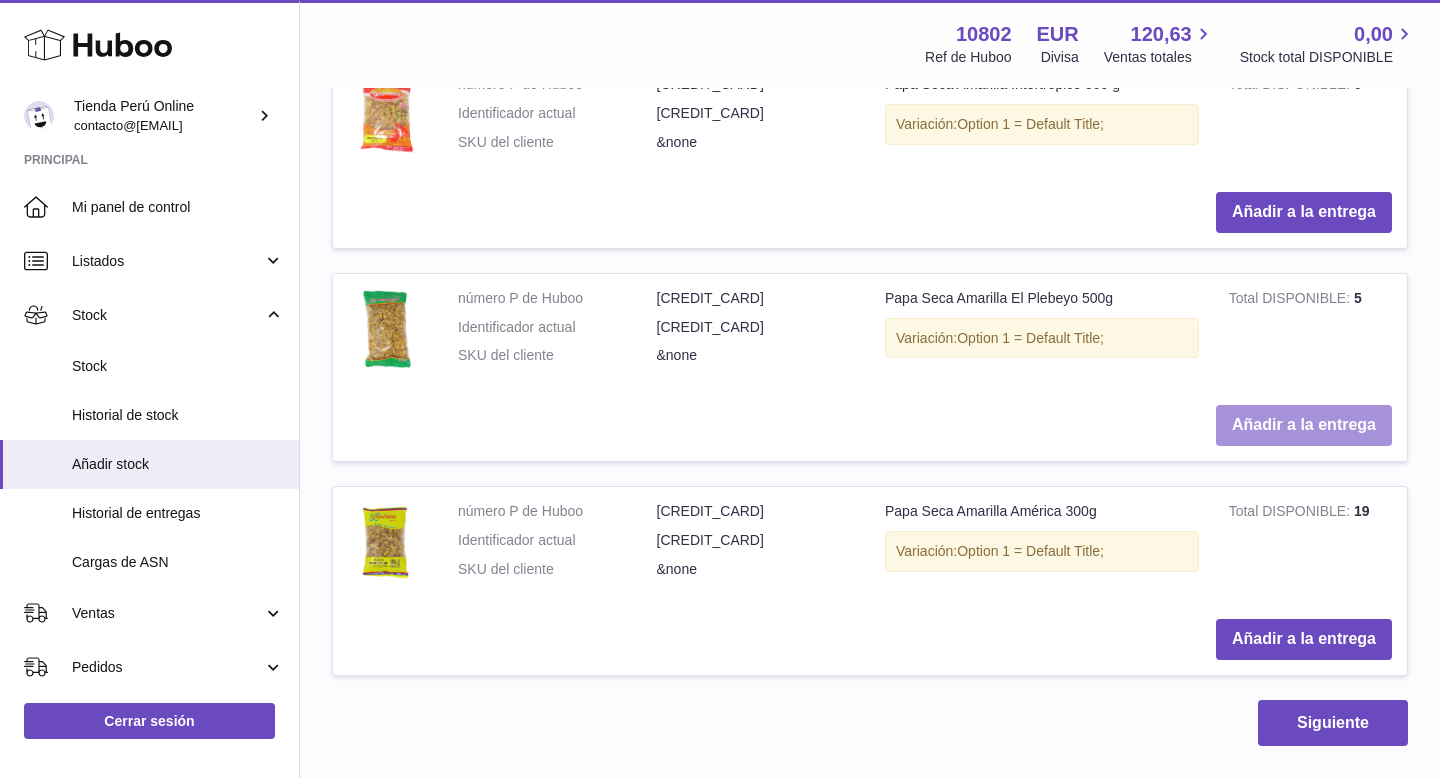 click on "Añadir a la entrega" at bounding box center (1304, 425) 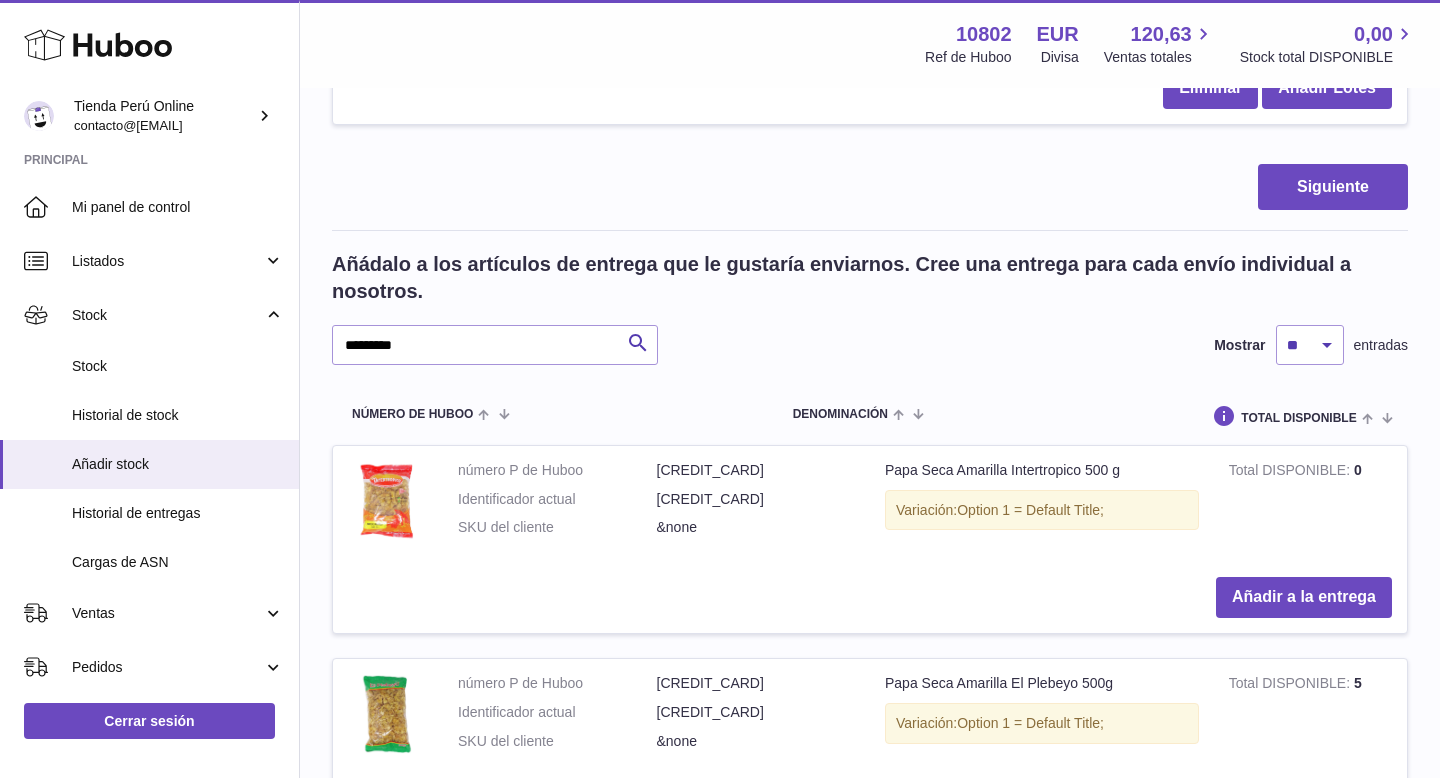scroll, scrollTop: 763, scrollLeft: 0, axis: vertical 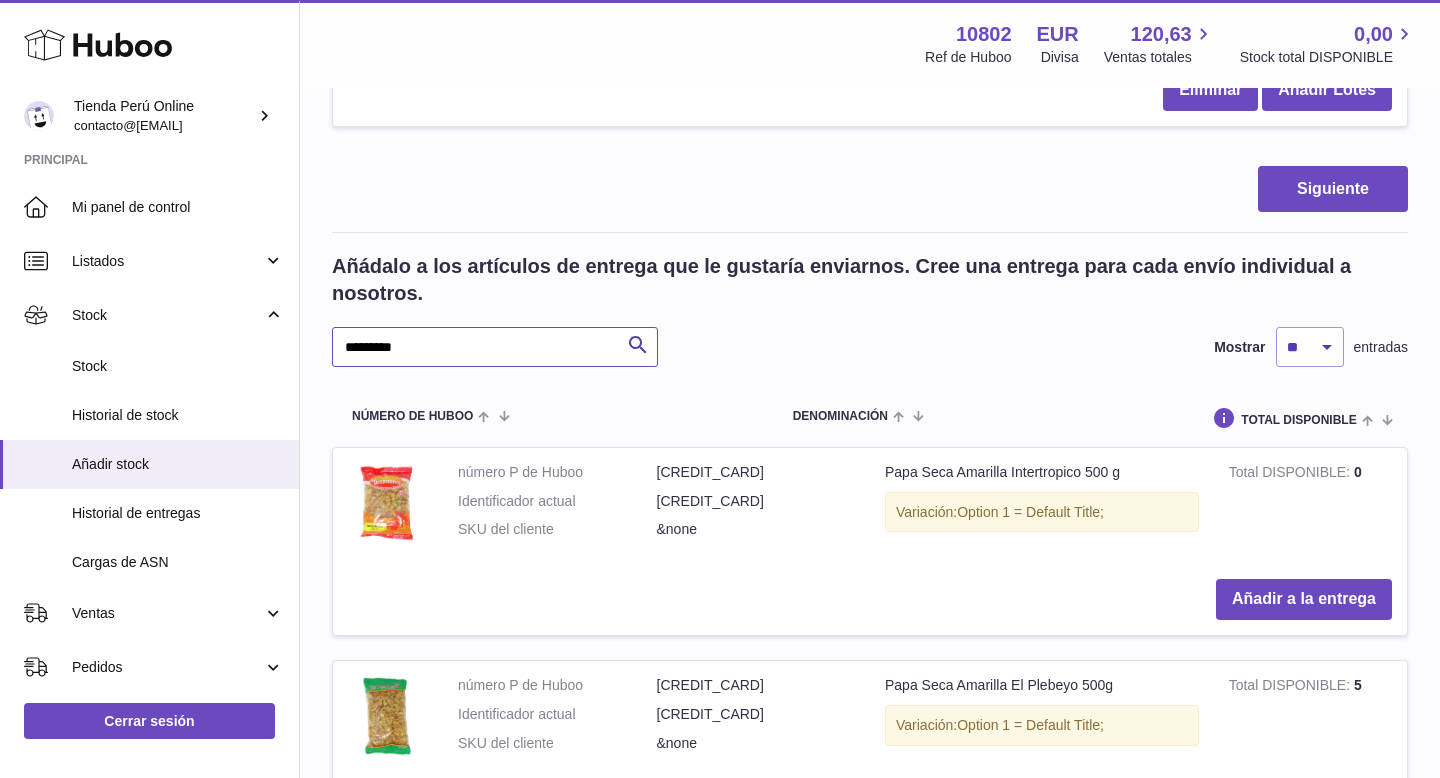 click on "*********" at bounding box center (495, 347) 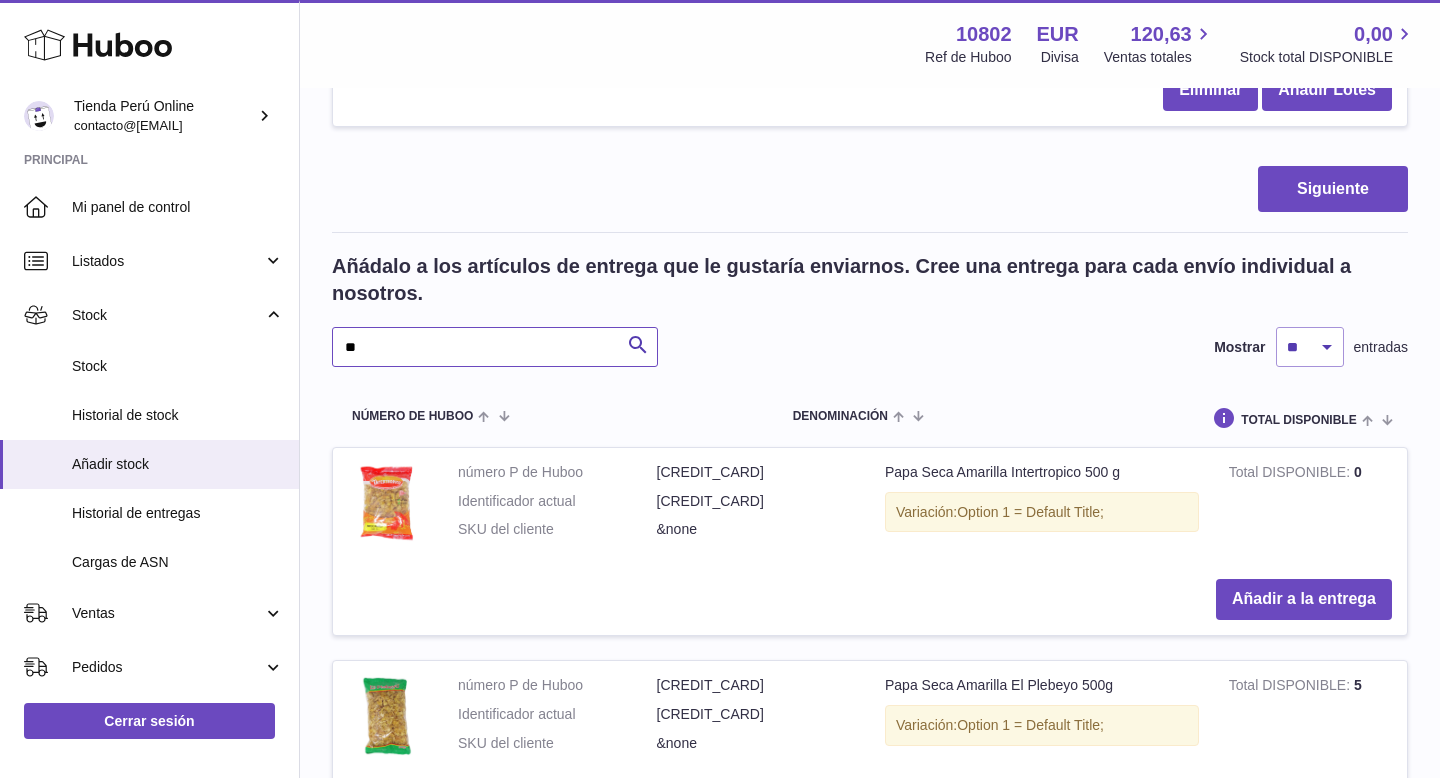type on "*" 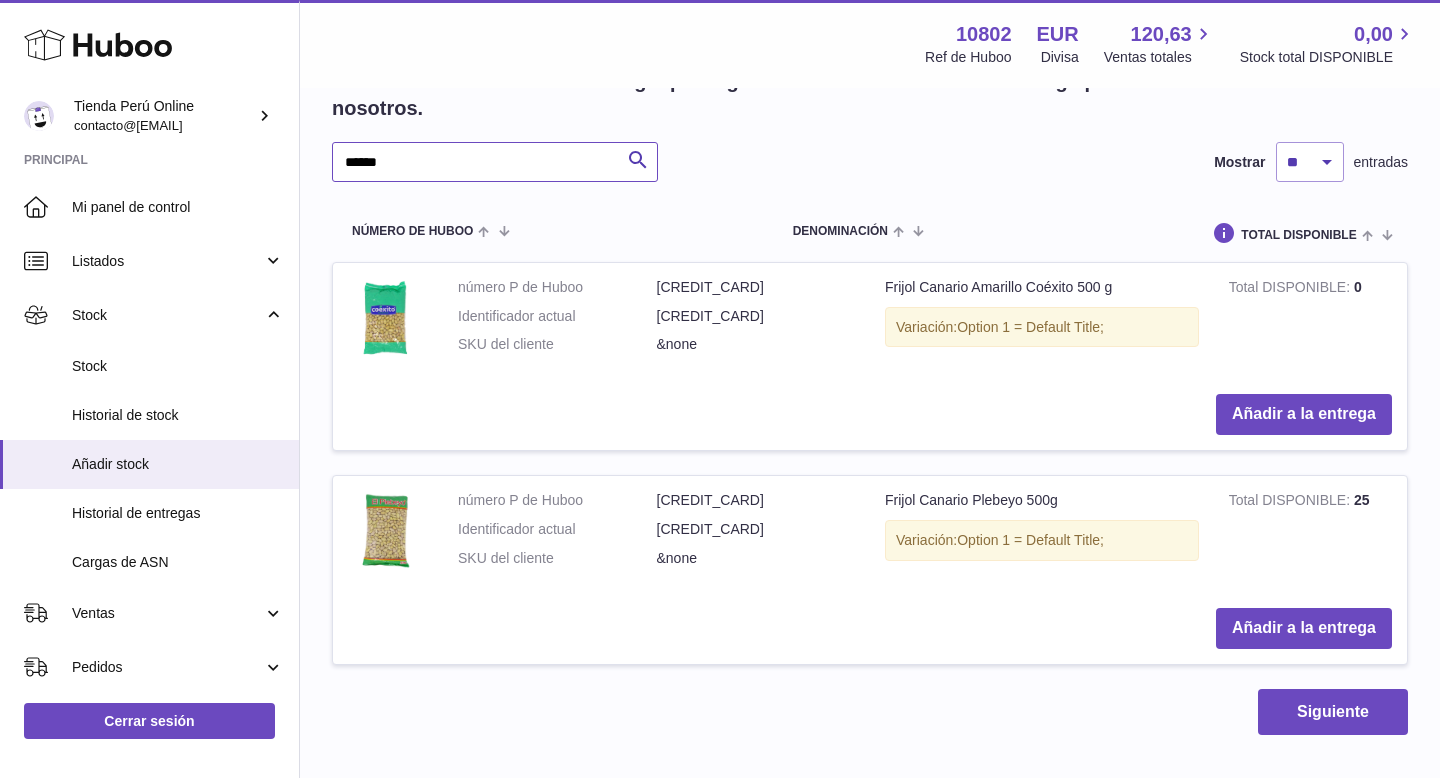 scroll, scrollTop: 808, scrollLeft: 0, axis: vertical 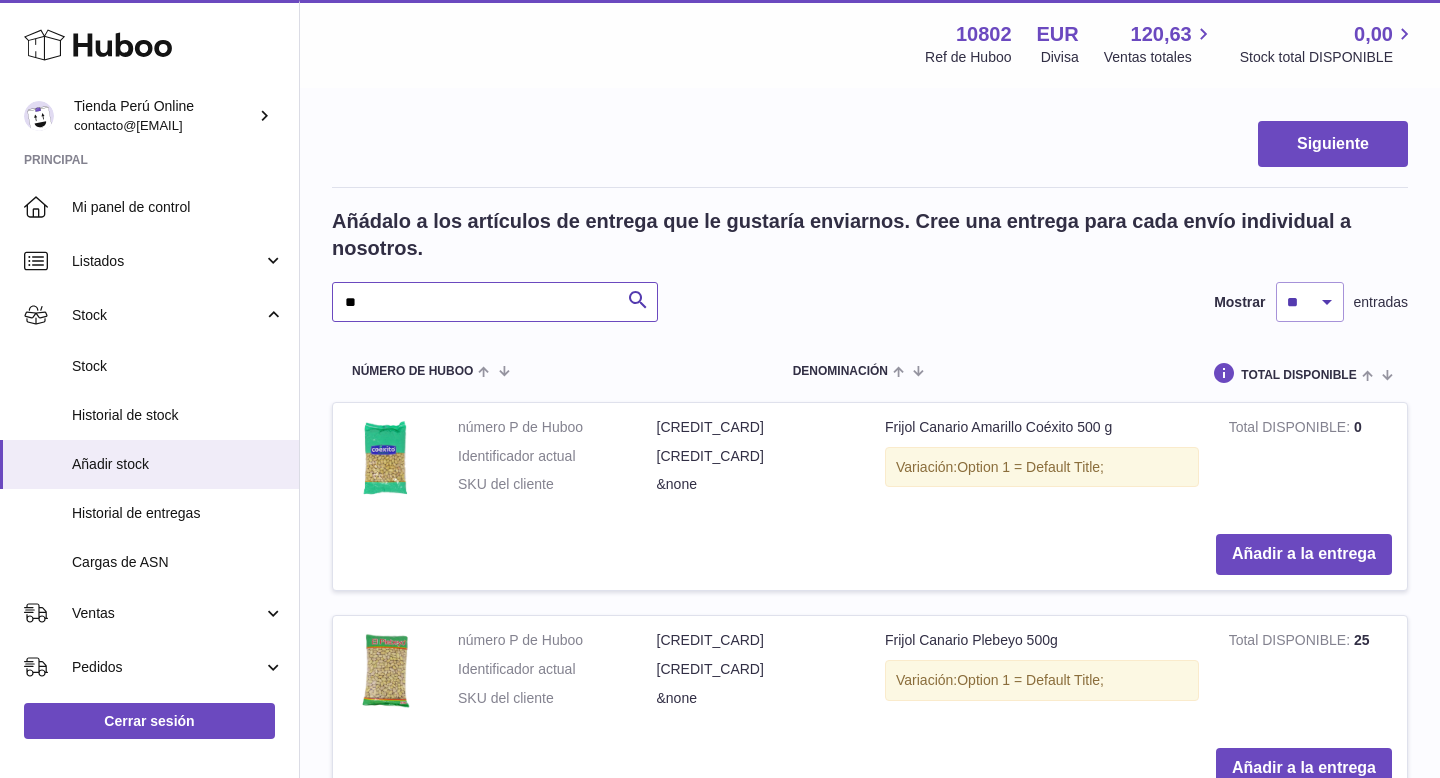 type on "*" 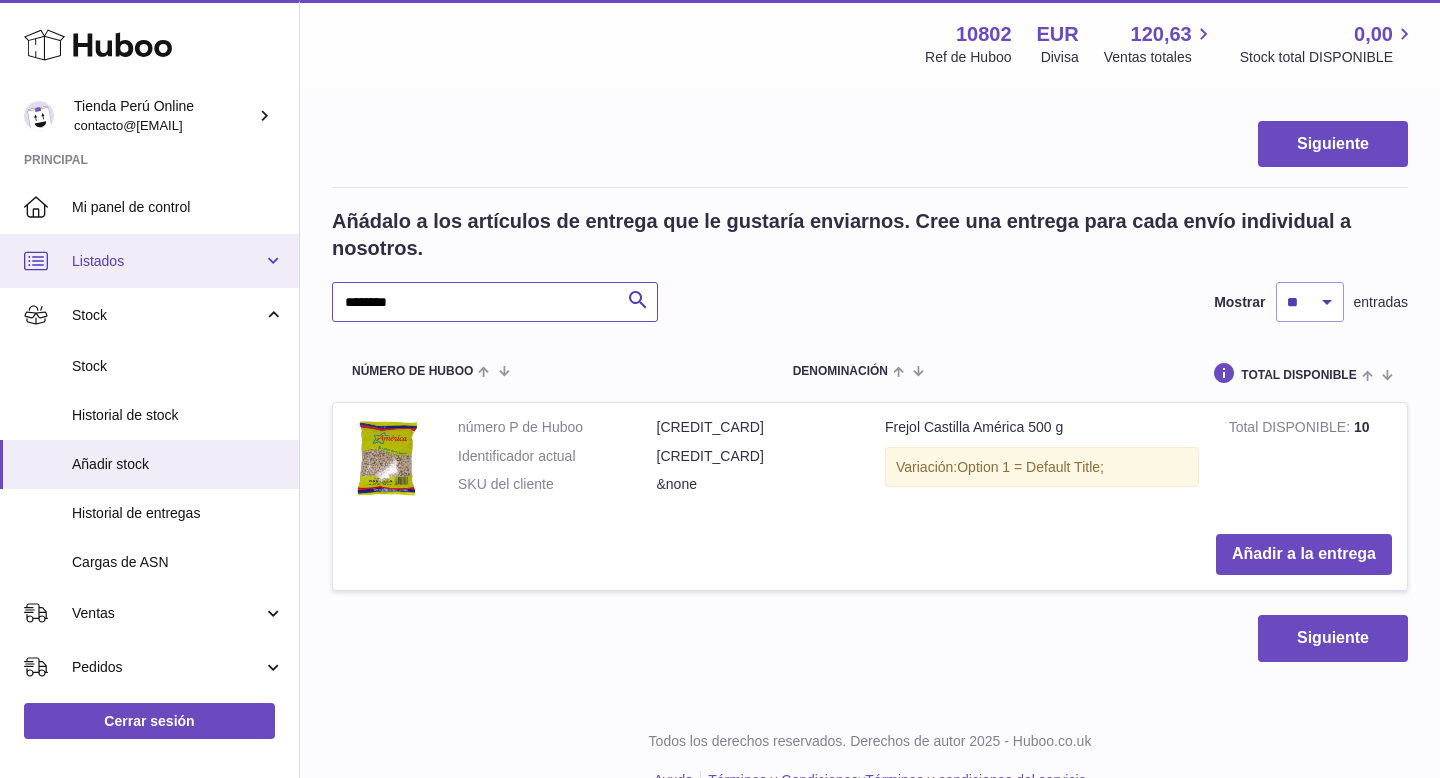 type on "********" 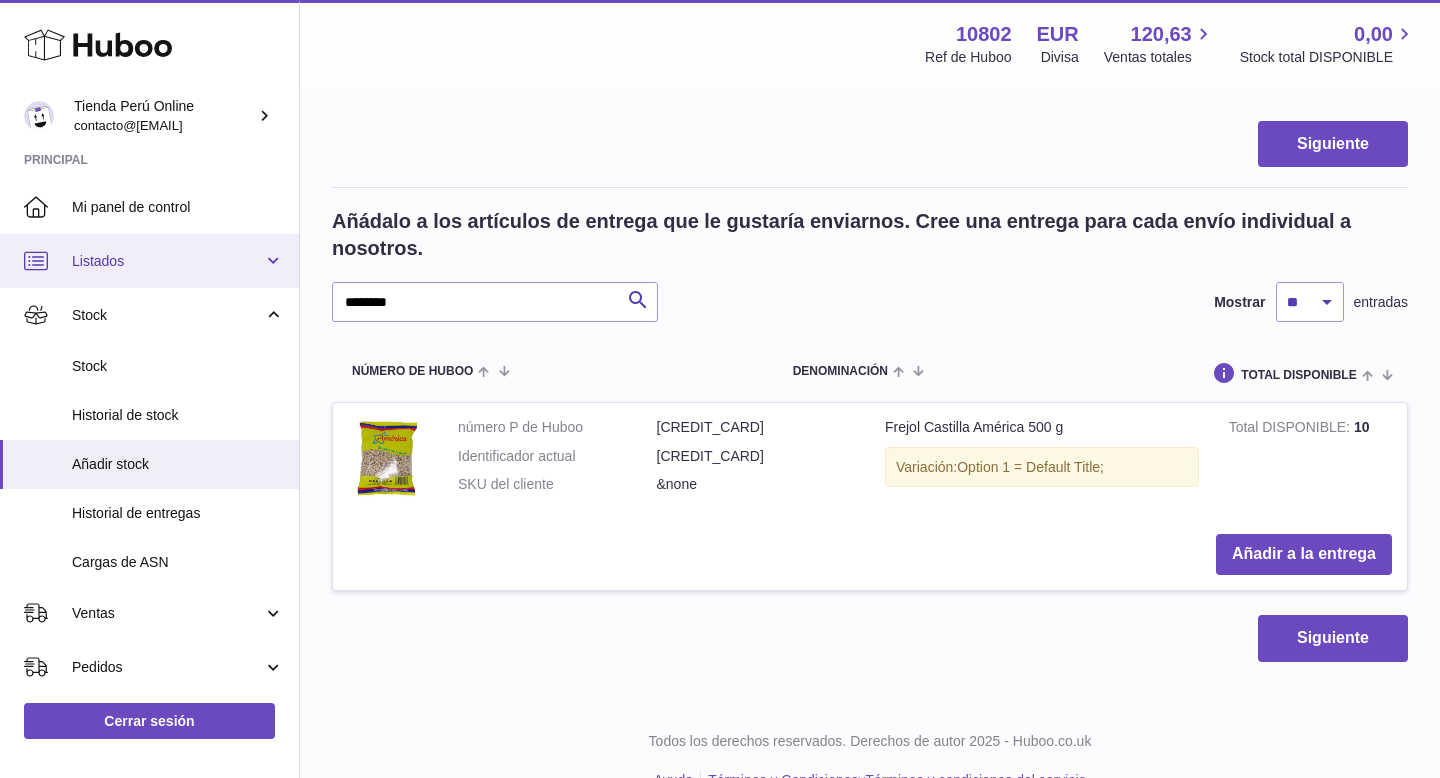 click on "Listados" at bounding box center [149, 261] 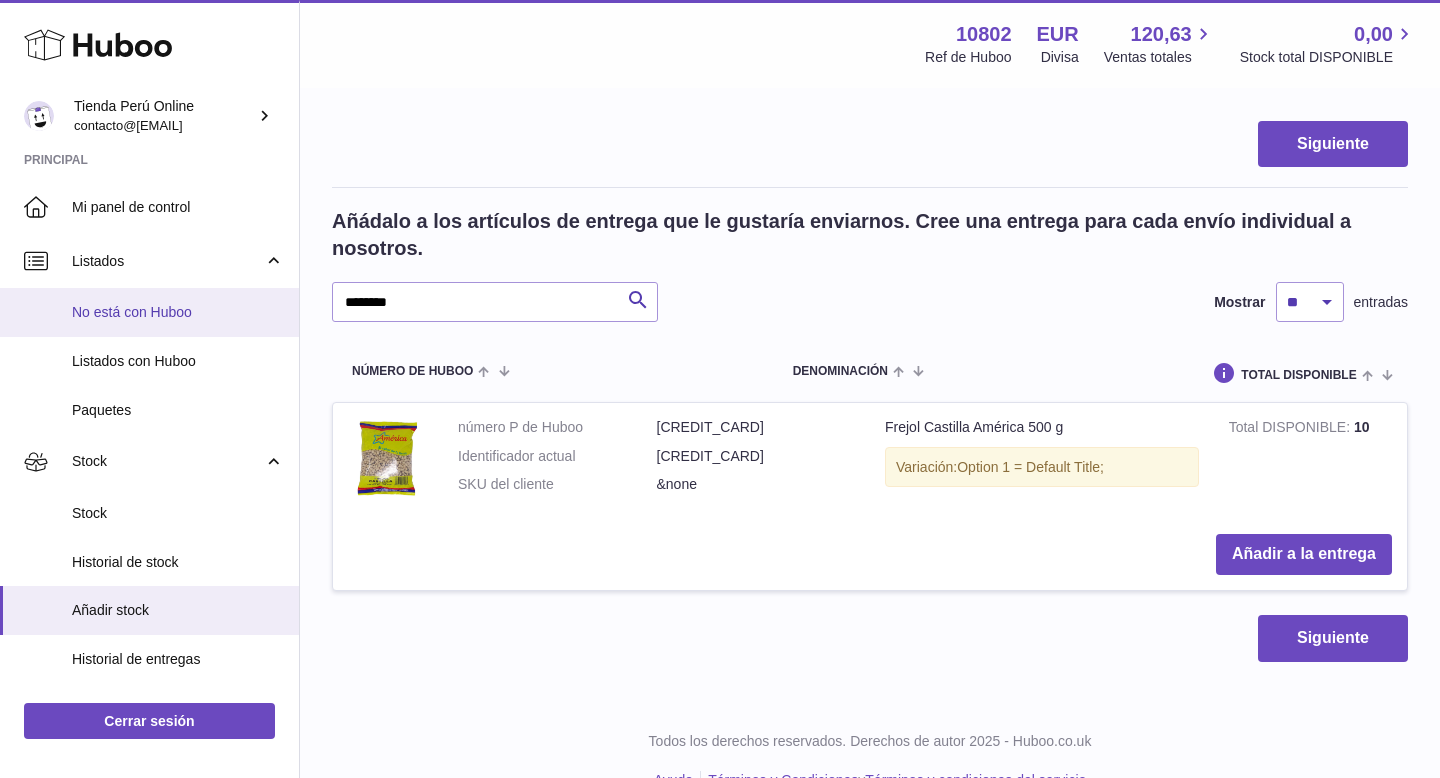 click on "No está con Huboo" at bounding box center (178, 312) 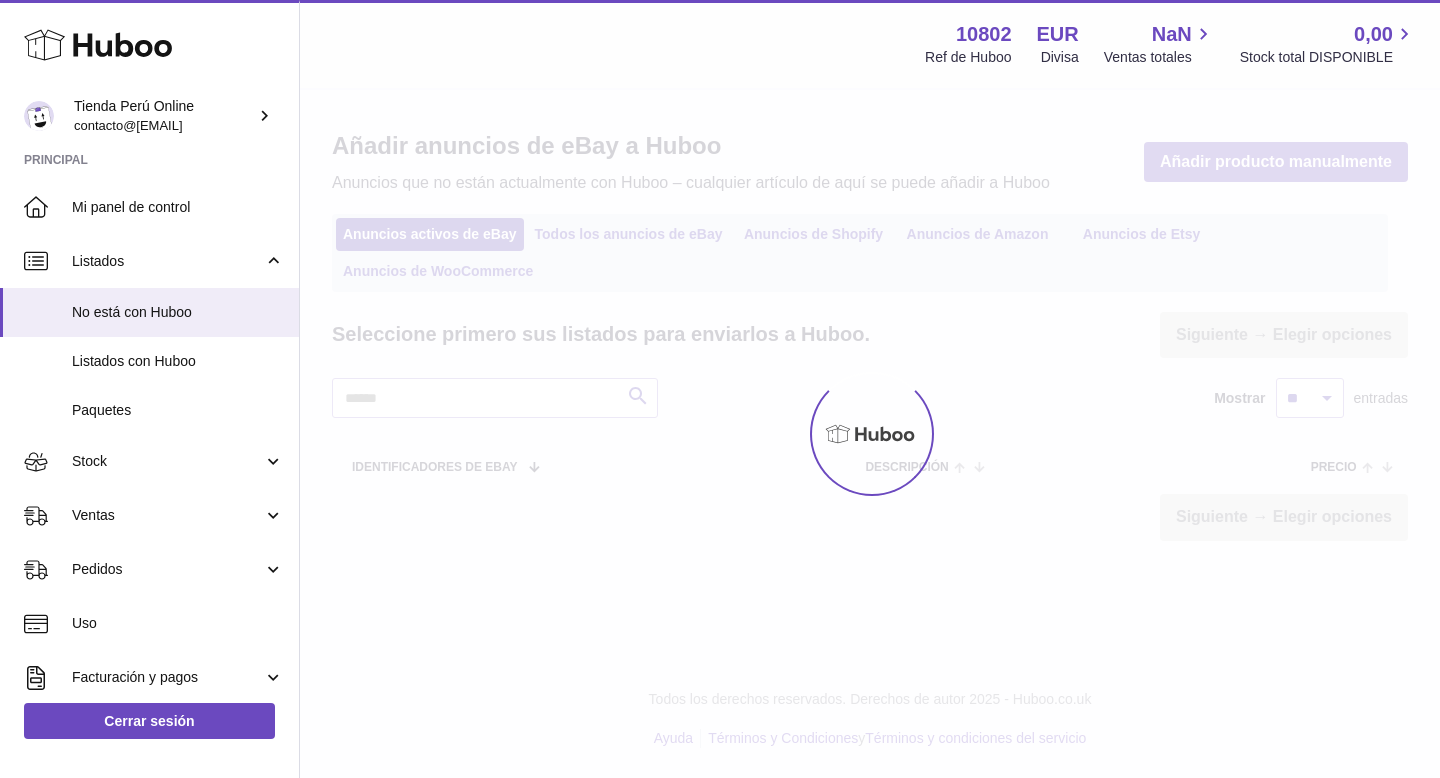 scroll, scrollTop: 0, scrollLeft: 0, axis: both 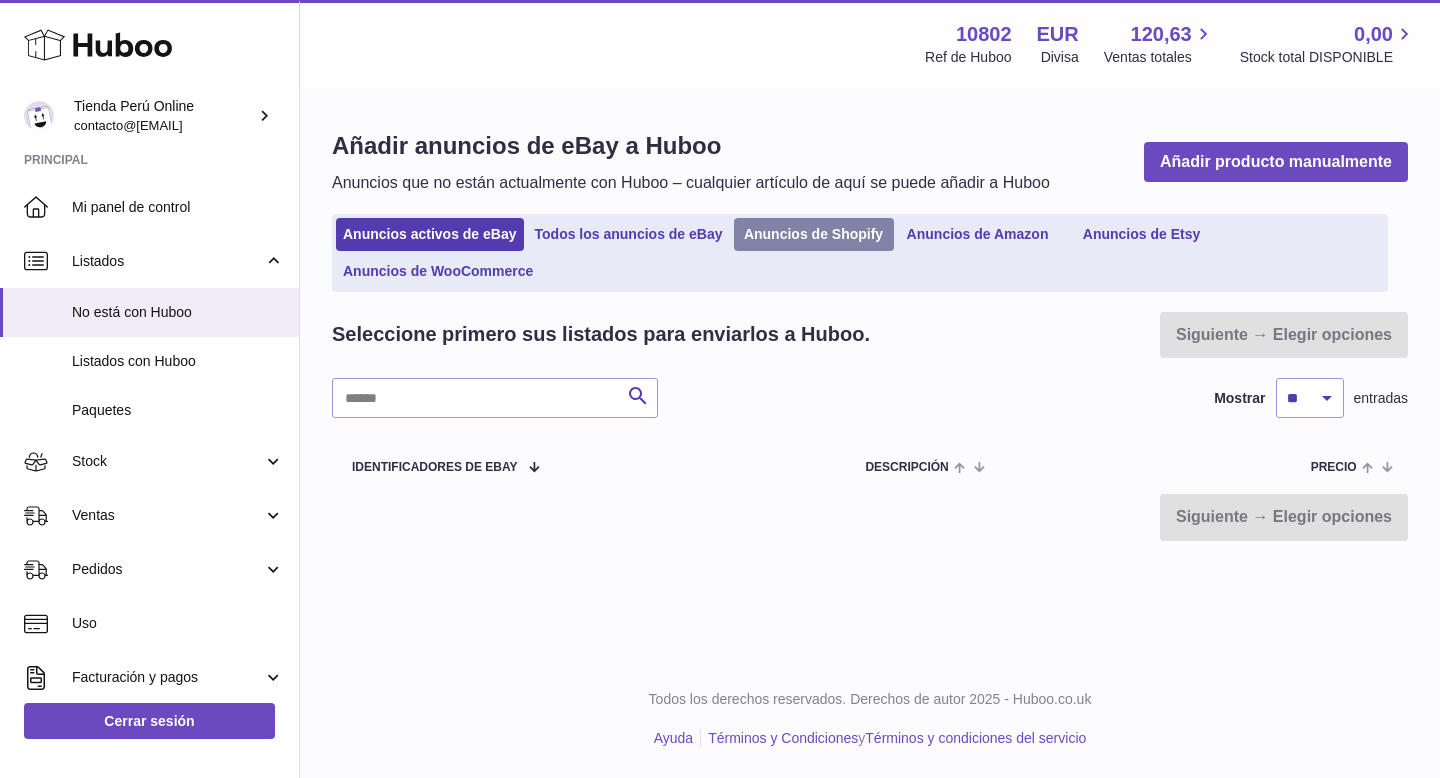 click on "Anuncios de Shopify" at bounding box center [814, 234] 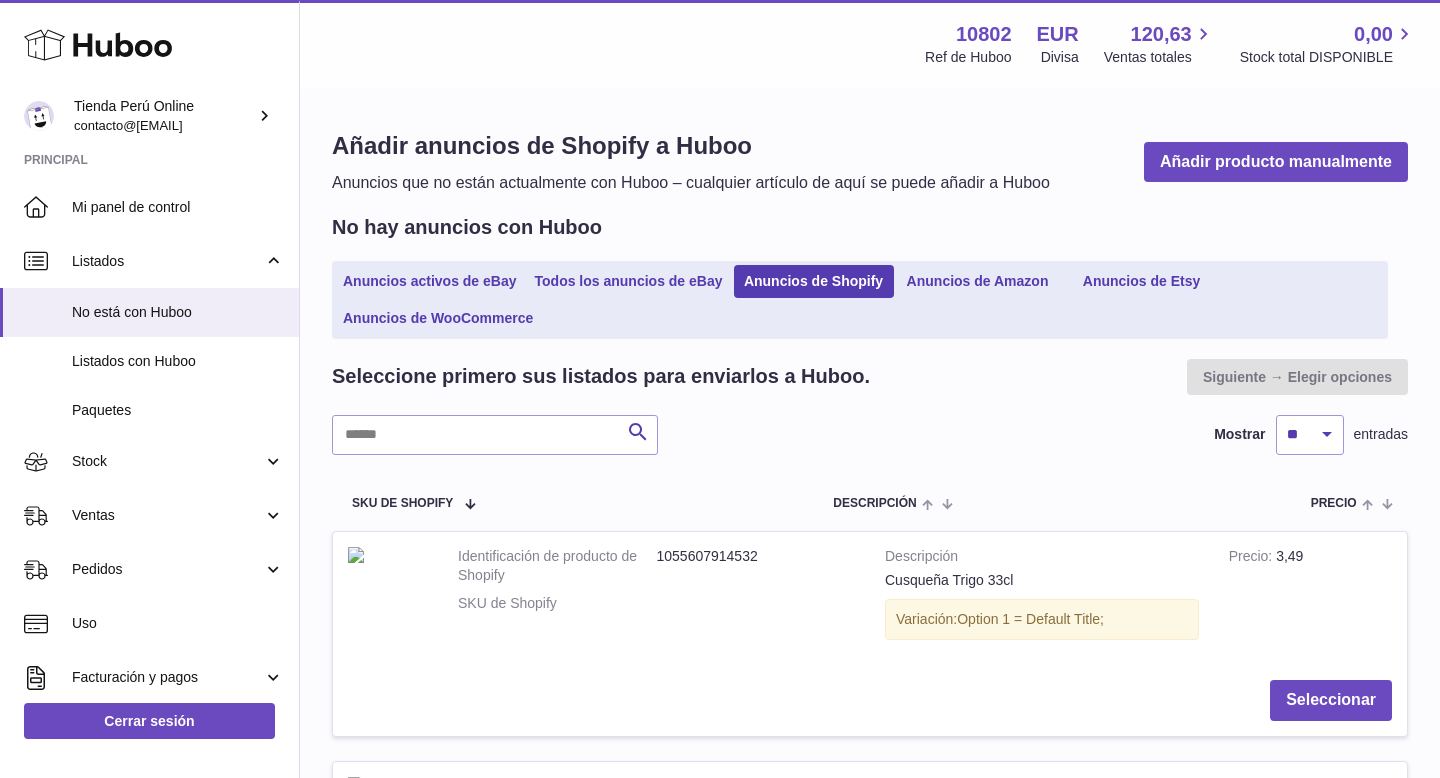 scroll, scrollTop: 0, scrollLeft: 0, axis: both 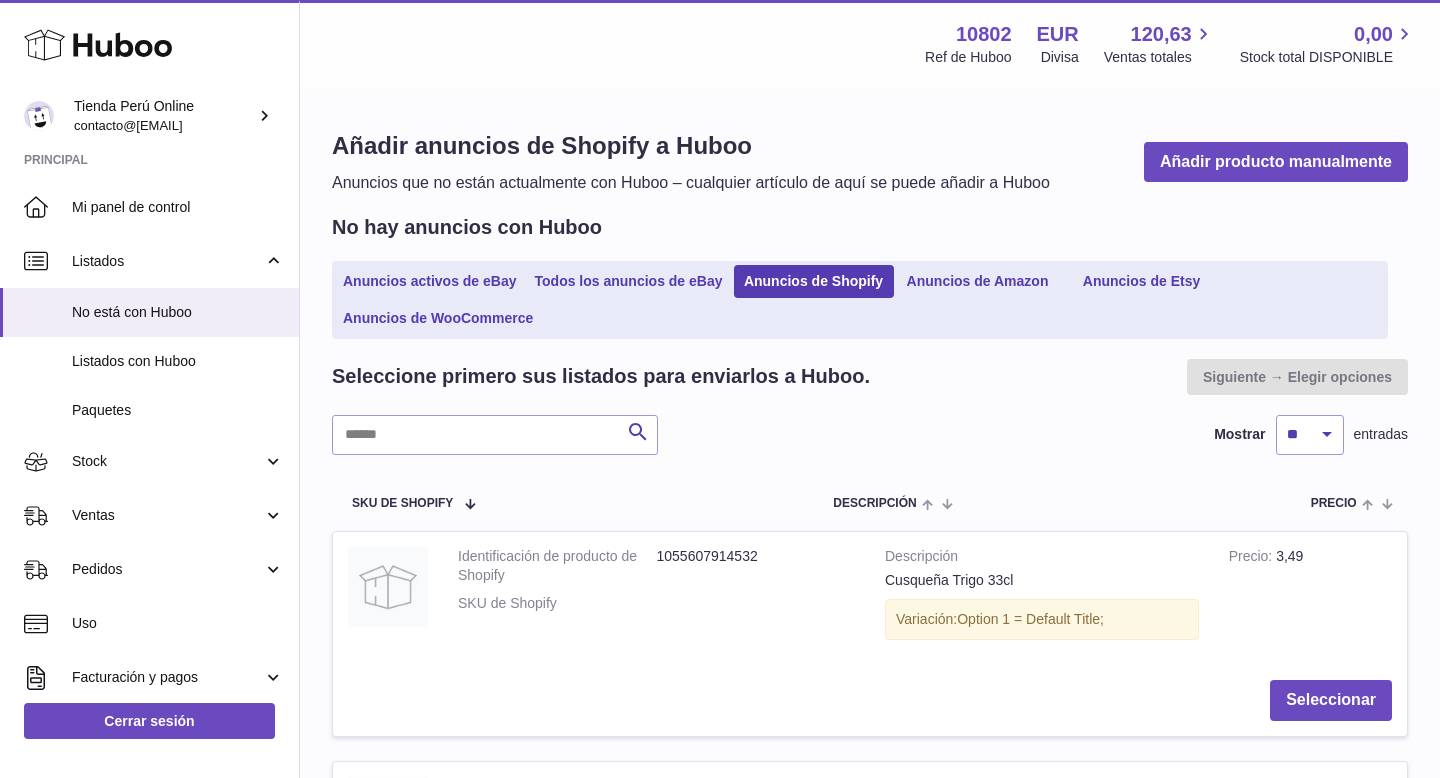 click on "Seleccione primero sus listados para enviarlos a Huboo.
Siguiente → Elegir opciones
Buscar
Mostrar
** ** ** ***
entradas
SKU de Shopify       Descripción       Precio
Seleccionar
Identificación de producto de Shopify   1055607914532   SKU de Shopify     Descripción   Cusqueña Trigo 33cl
Variación:
Option 1 = Default Title;
Precio   3,49
Seleccionar
Identificación de producto de Shopify   1055626821668   SKU de Shopify     Descripción   Cusqueña Roja 33cl
Variación:
Option 1 = Default Title;
Precio   2,09
Seleccionar
Identificación de producto de Shopify   1057904361508   SKU de Shopify   7753121003957   Descripción   Ají Panca Sibarita 84 unidades     Precio   24,99" at bounding box center [870, 1646] 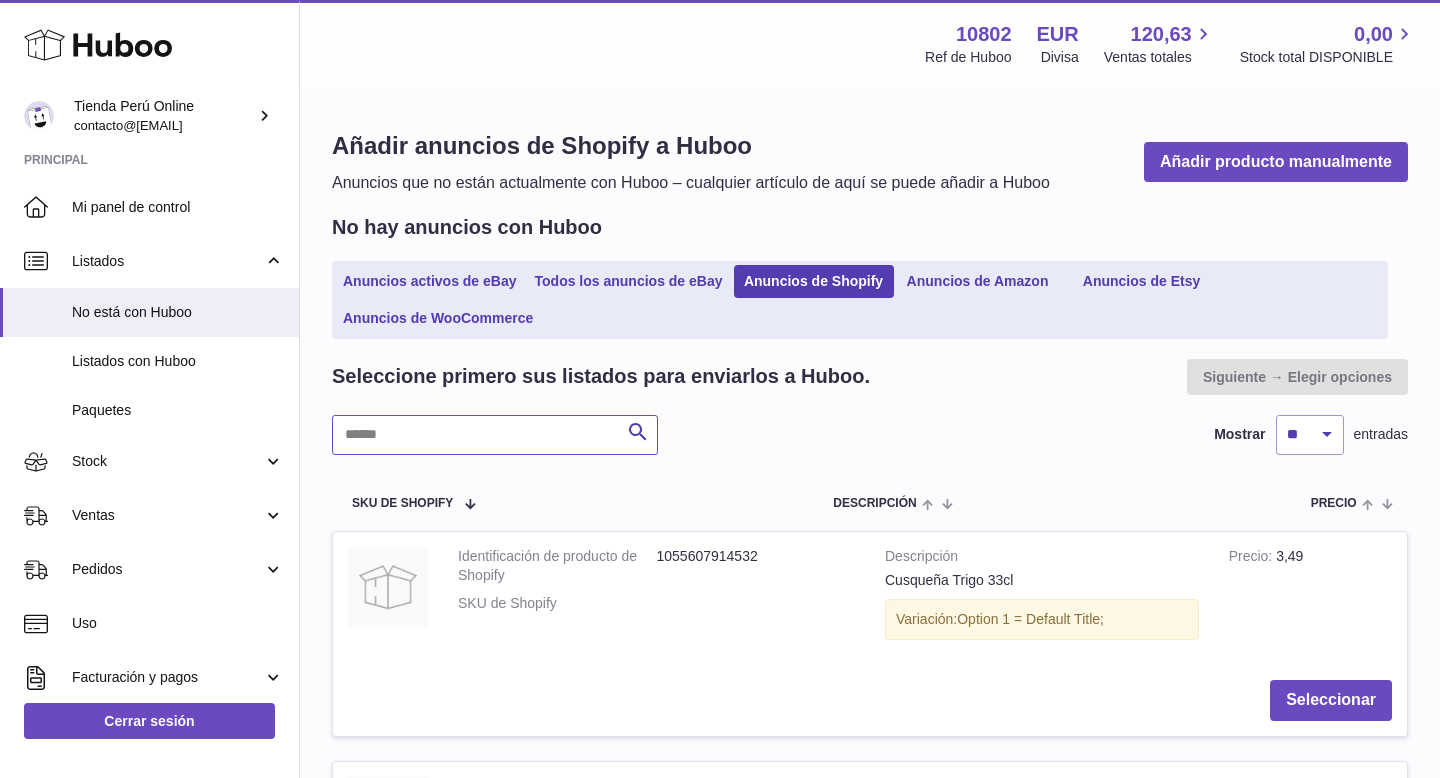 click at bounding box center (495, 435) 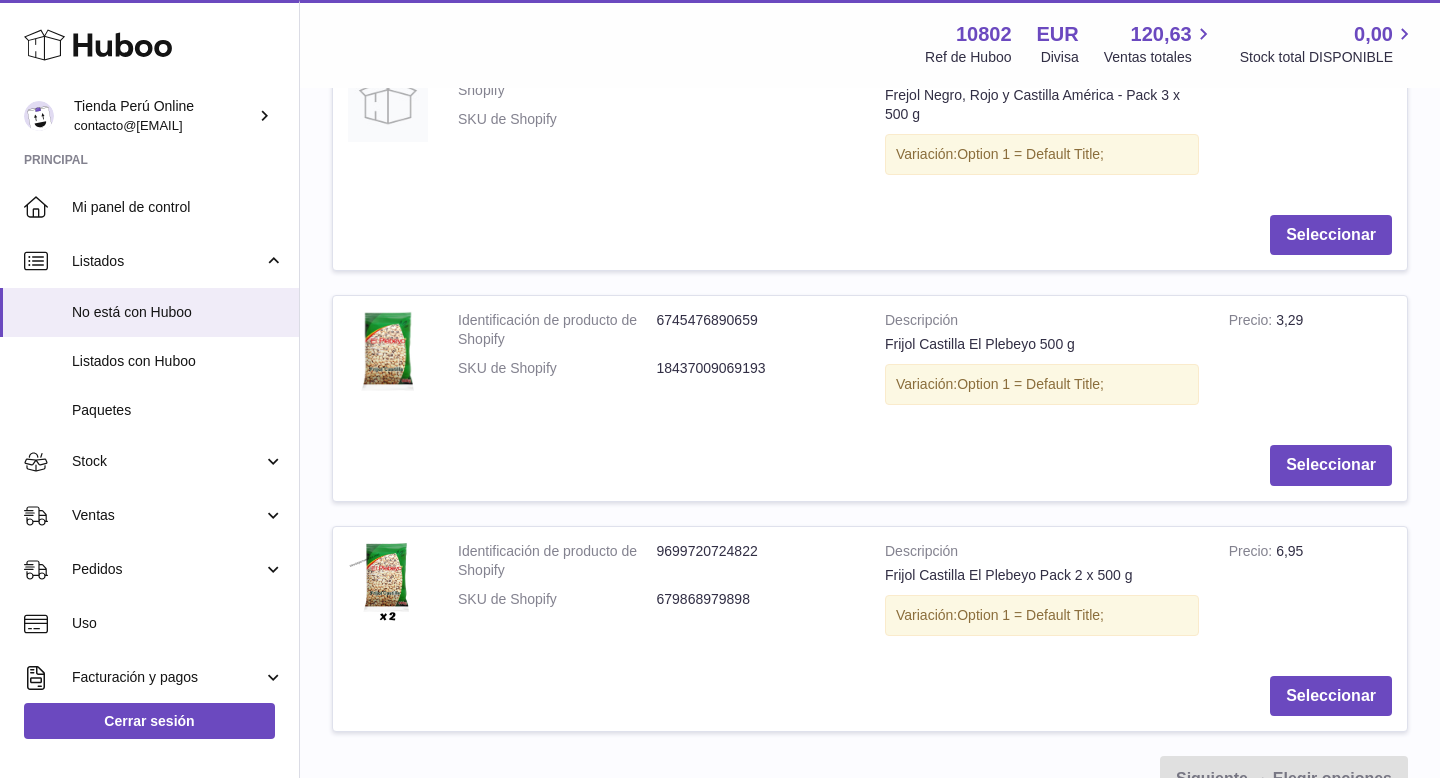 scroll, scrollTop: 717, scrollLeft: 0, axis: vertical 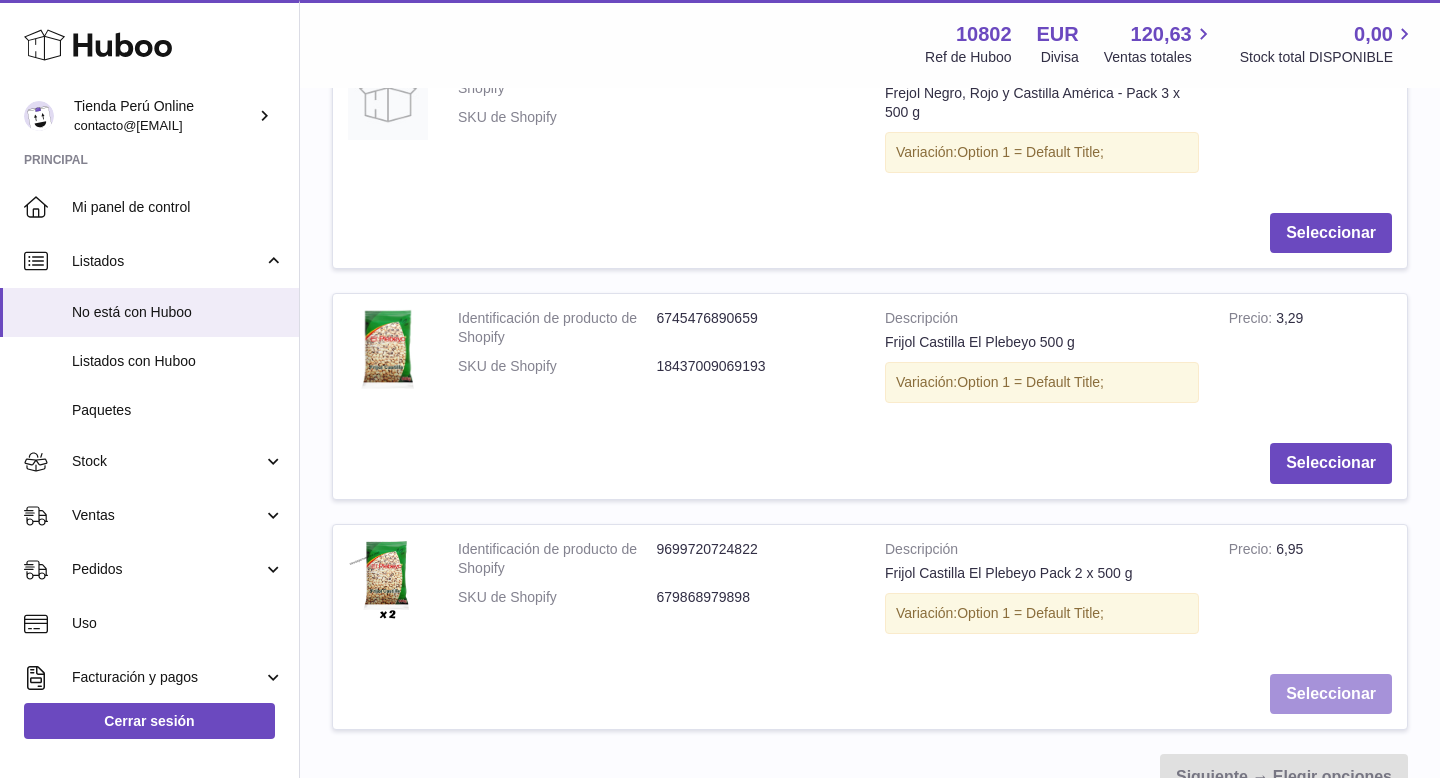 click on "Seleccionar" at bounding box center (1331, 694) 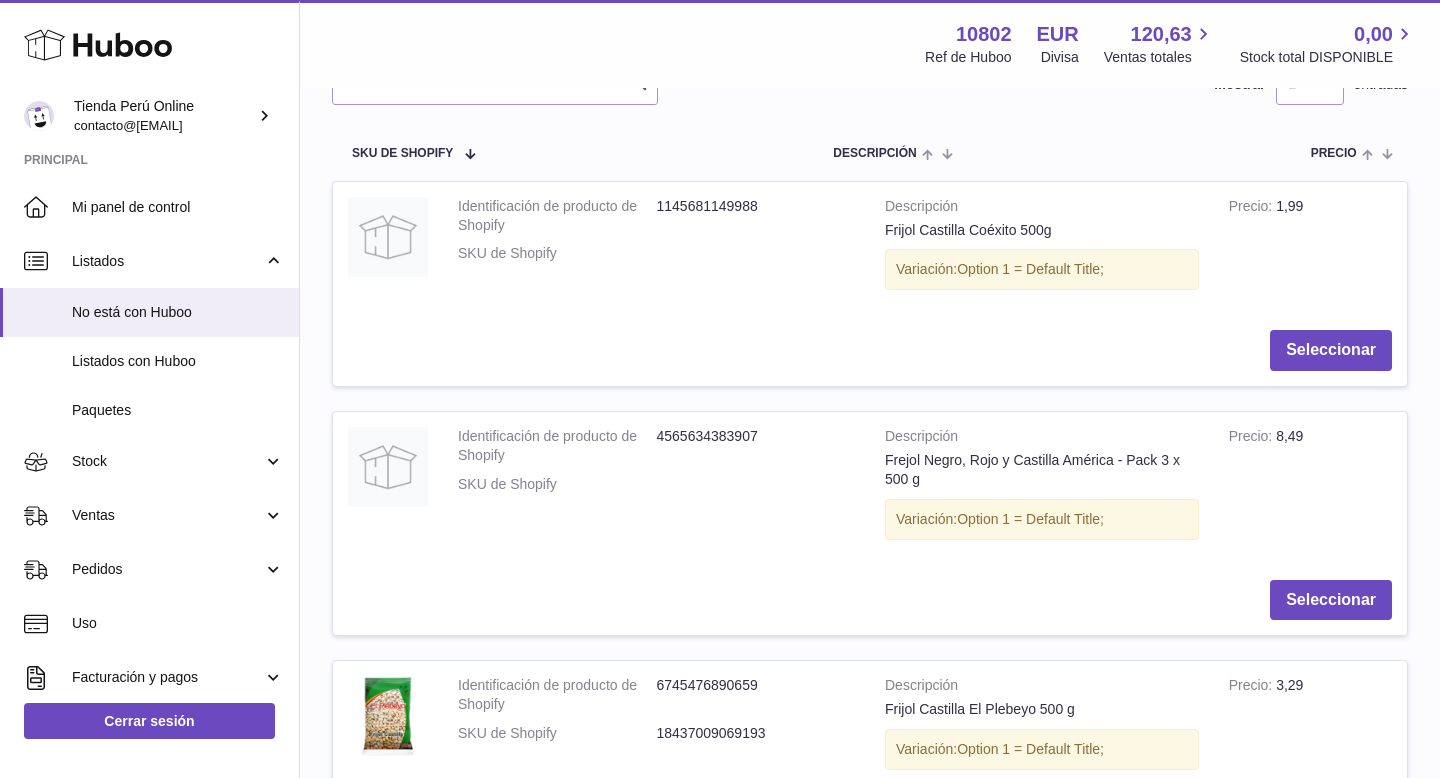 scroll, scrollTop: 0, scrollLeft: 0, axis: both 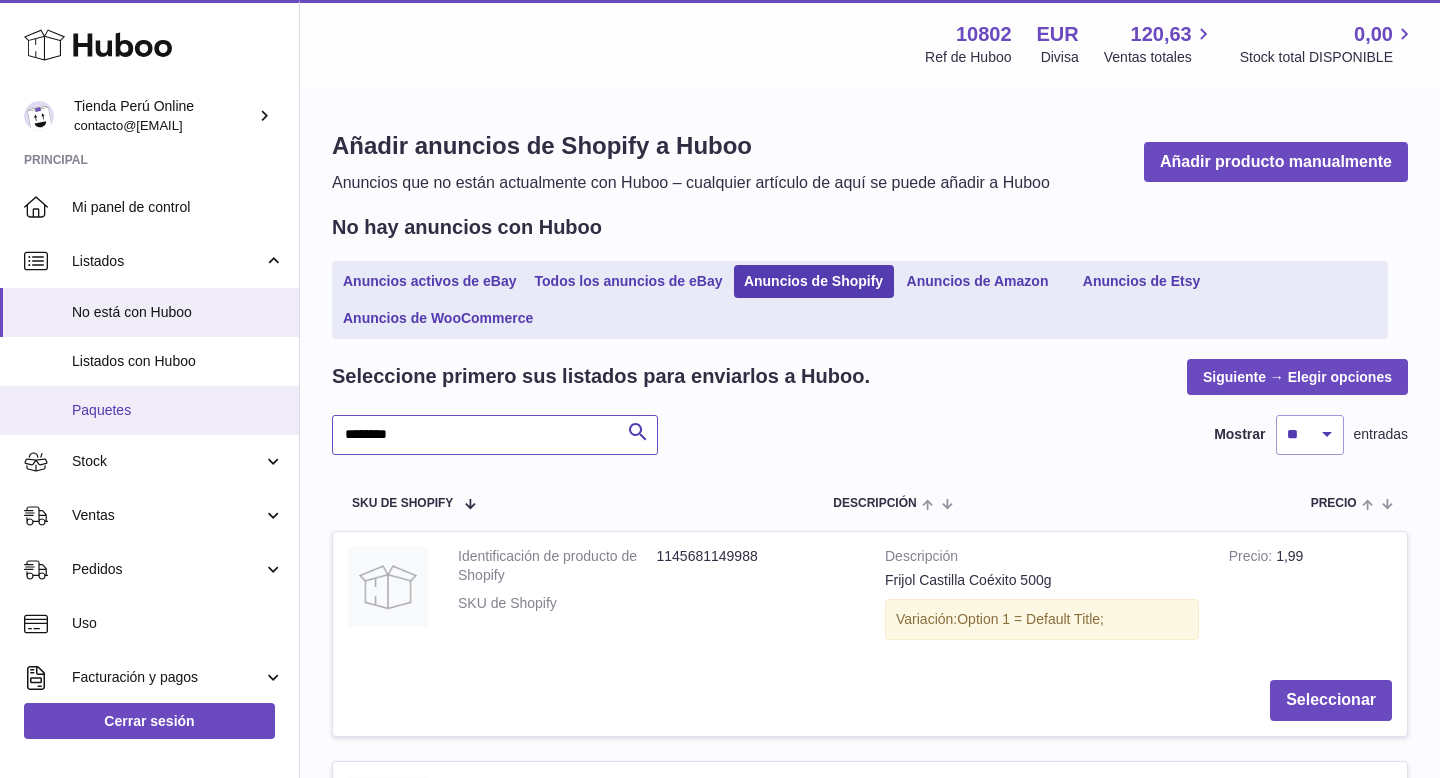 drag, startPoint x: 417, startPoint y: 428, endPoint x: 281, endPoint y: 431, distance: 136.03308 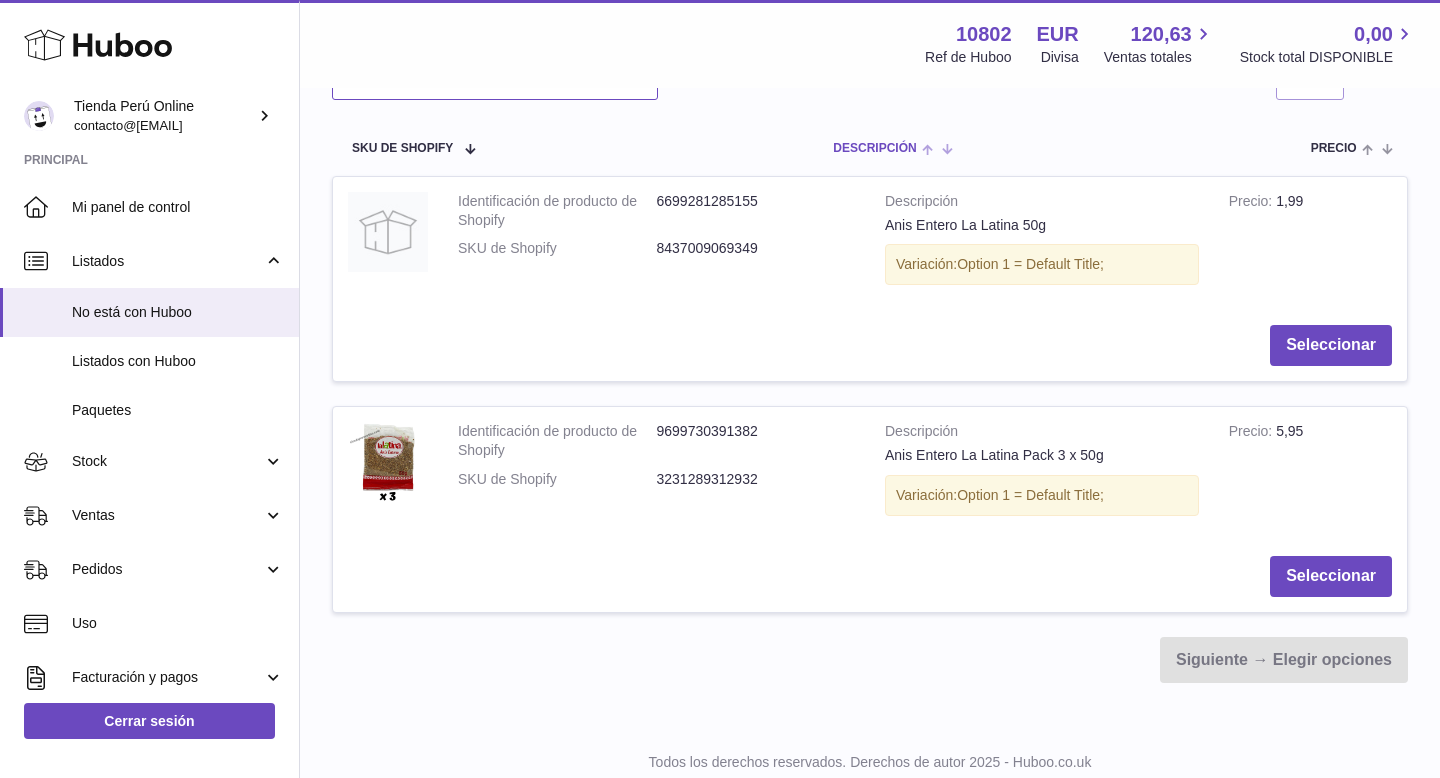 scroll, scrollTop: 360, scrollLeft: 0, axis: vertical 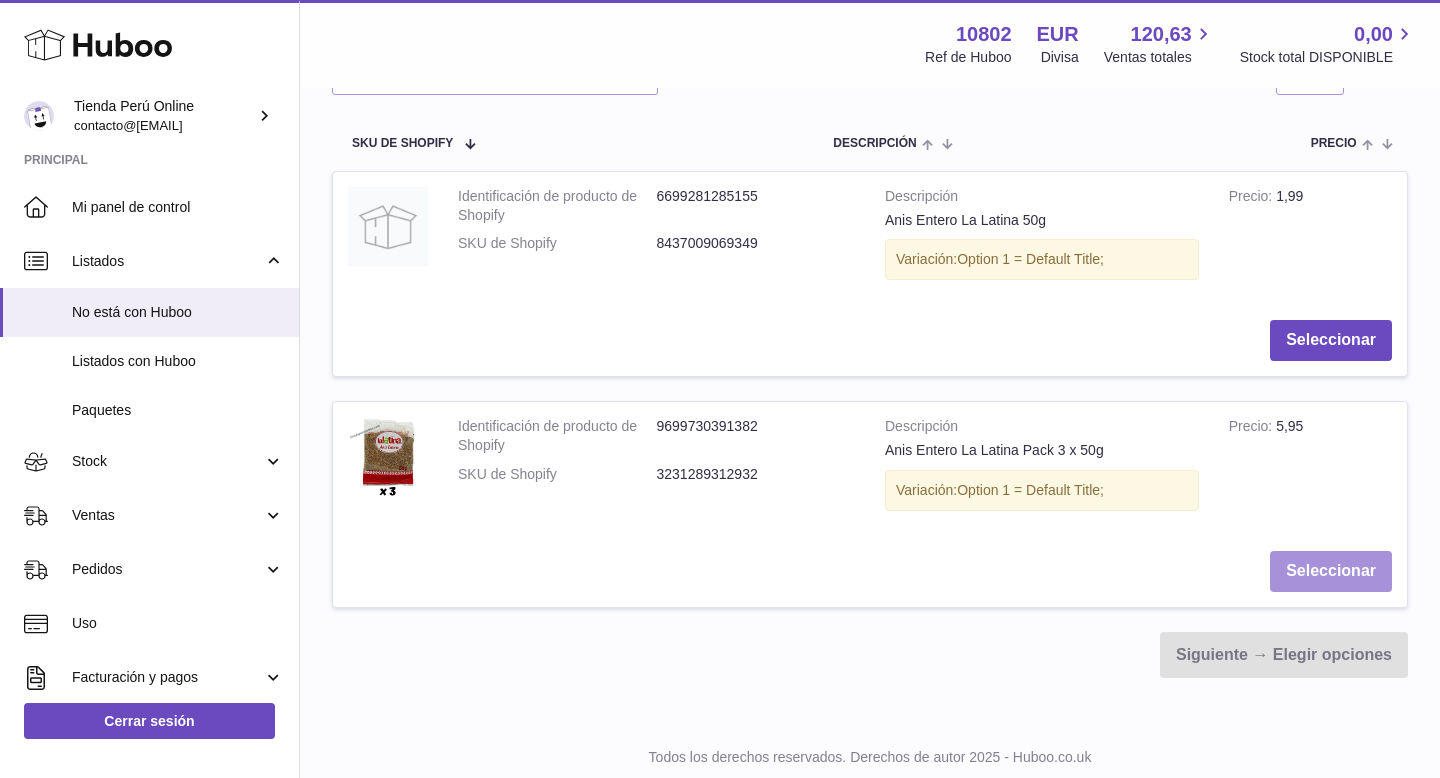 click on "Seleccionar" at bounding box center [1331, 571] 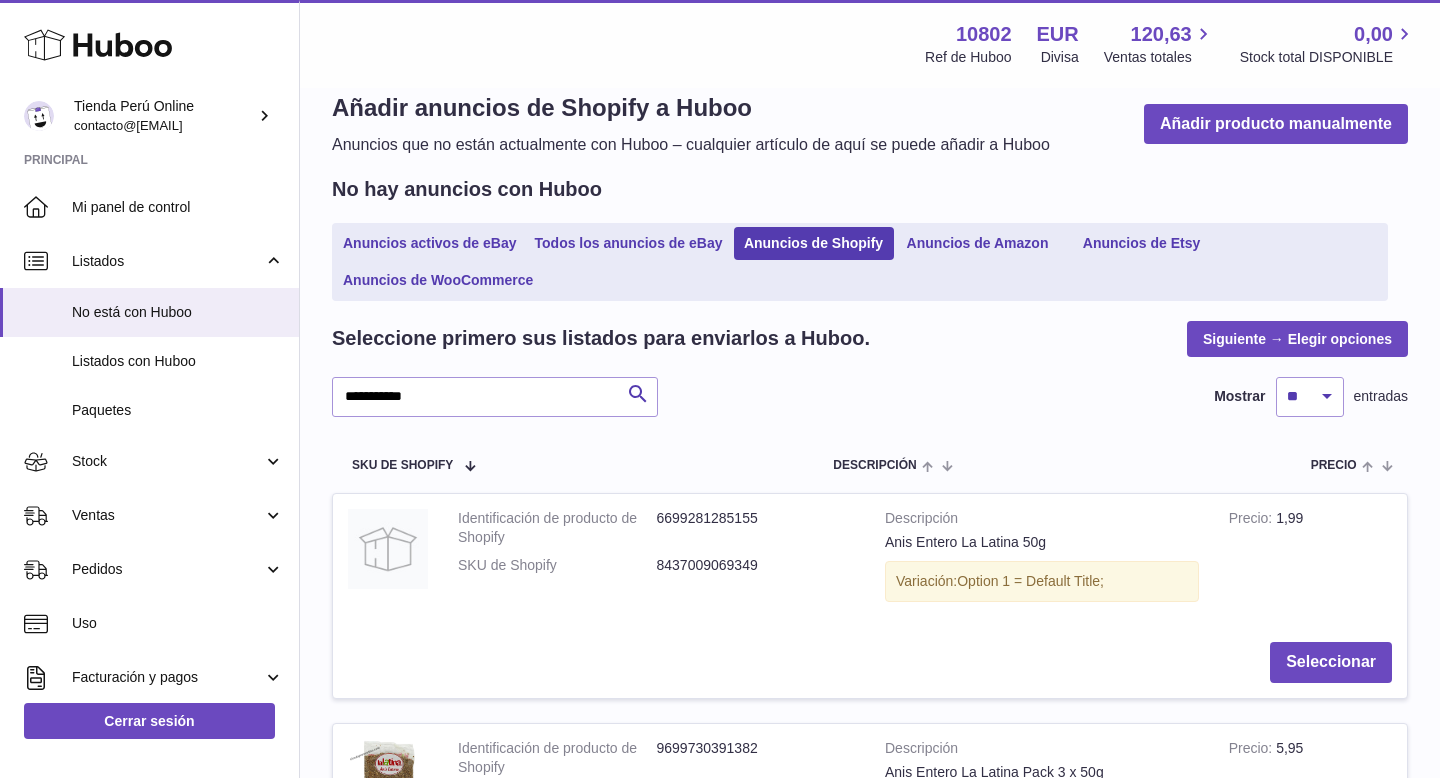 scroll, scrollTop: 0, scrollLeft: 0, axis: both 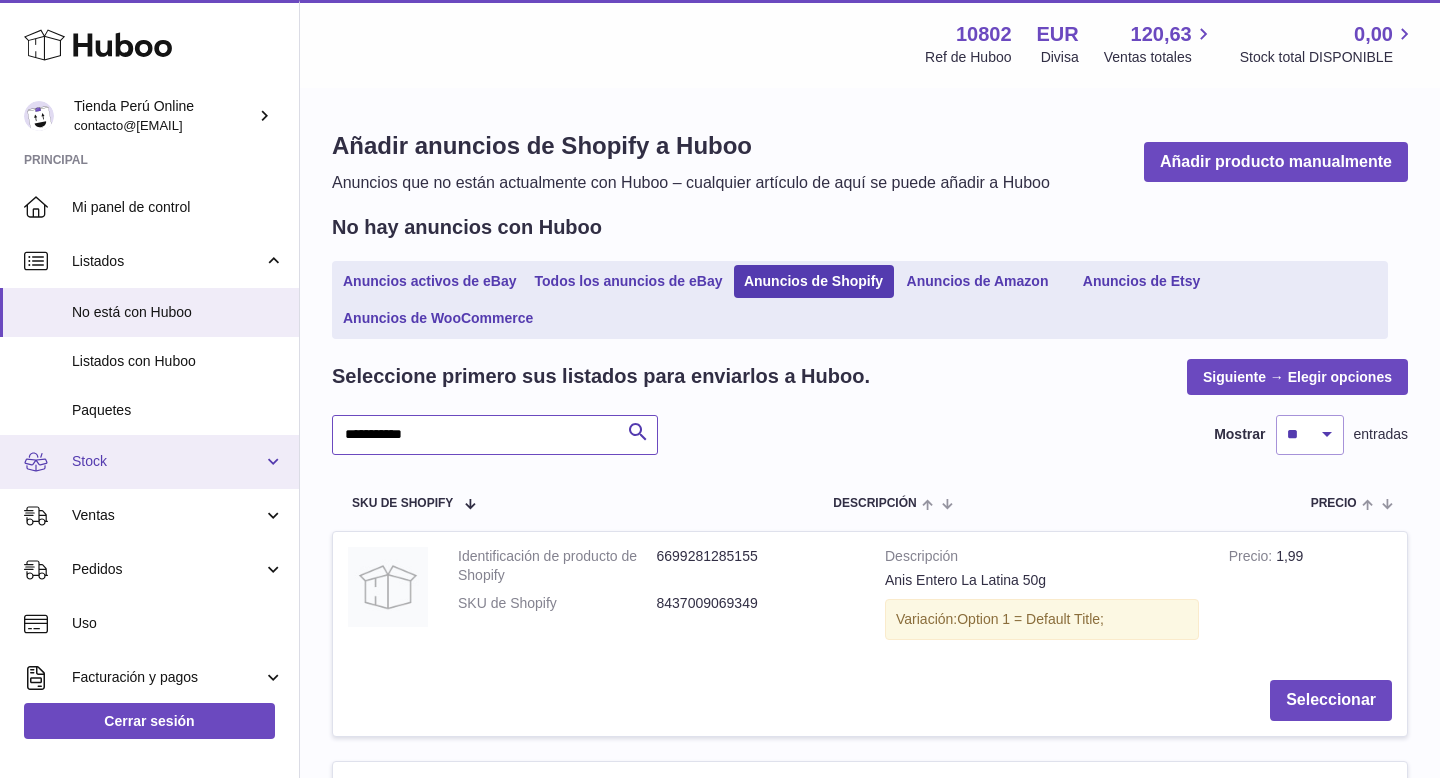 drag, startPoint x: 435, startPoint y: 435, endPoint x: 289, endPoint y: 435, distance: 146 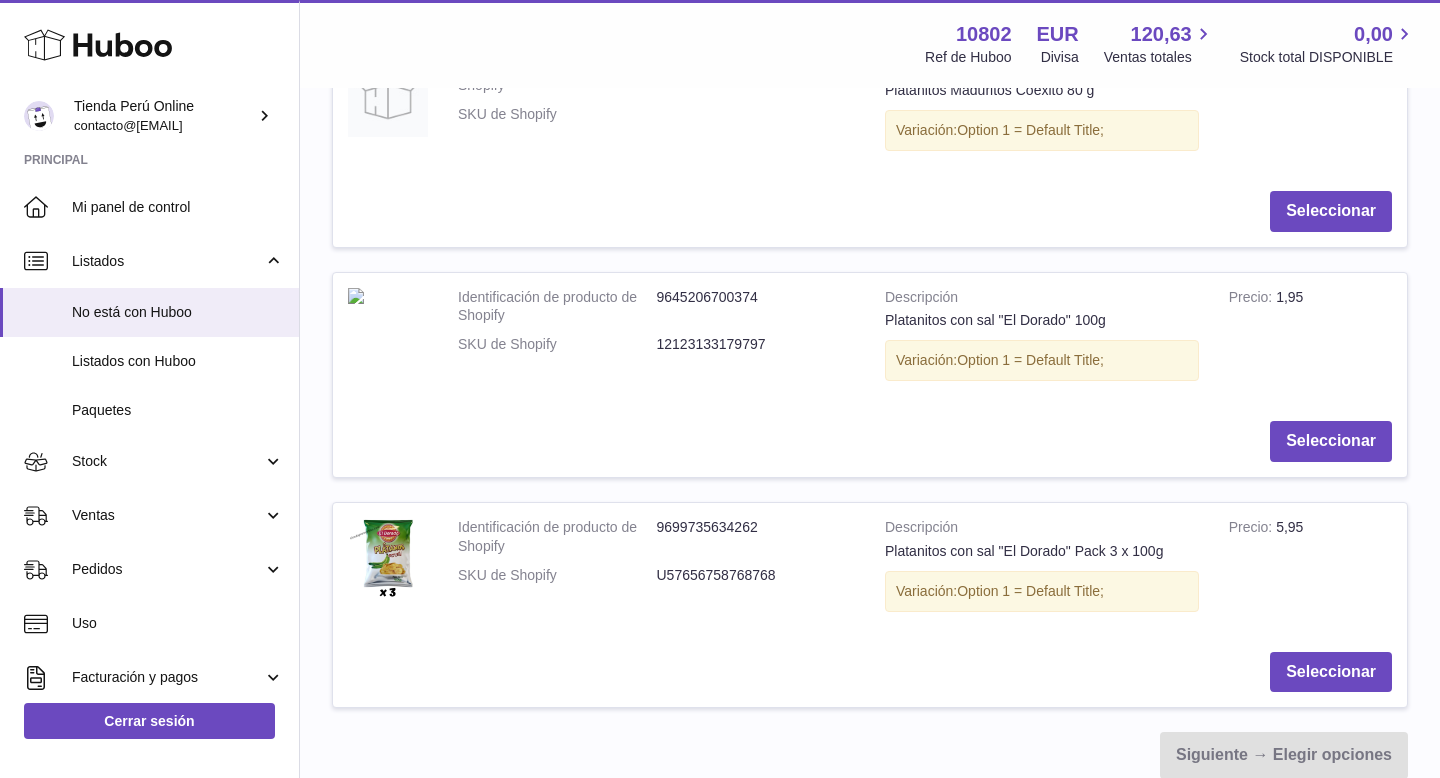scroll, scrollTop: 770, scrollLeft: 0, axis: vertical 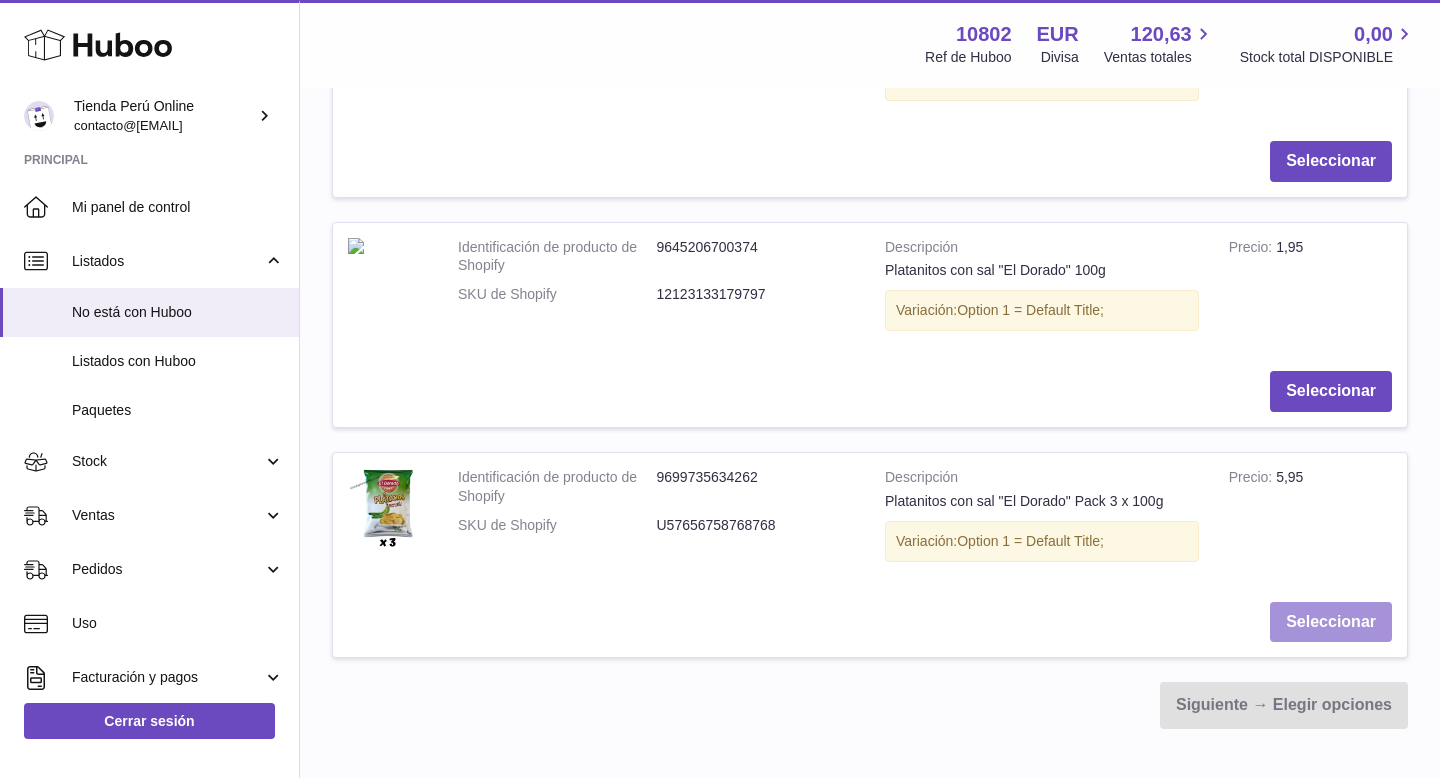 click on "Seleccionar" at bounding box center [1331, 622] 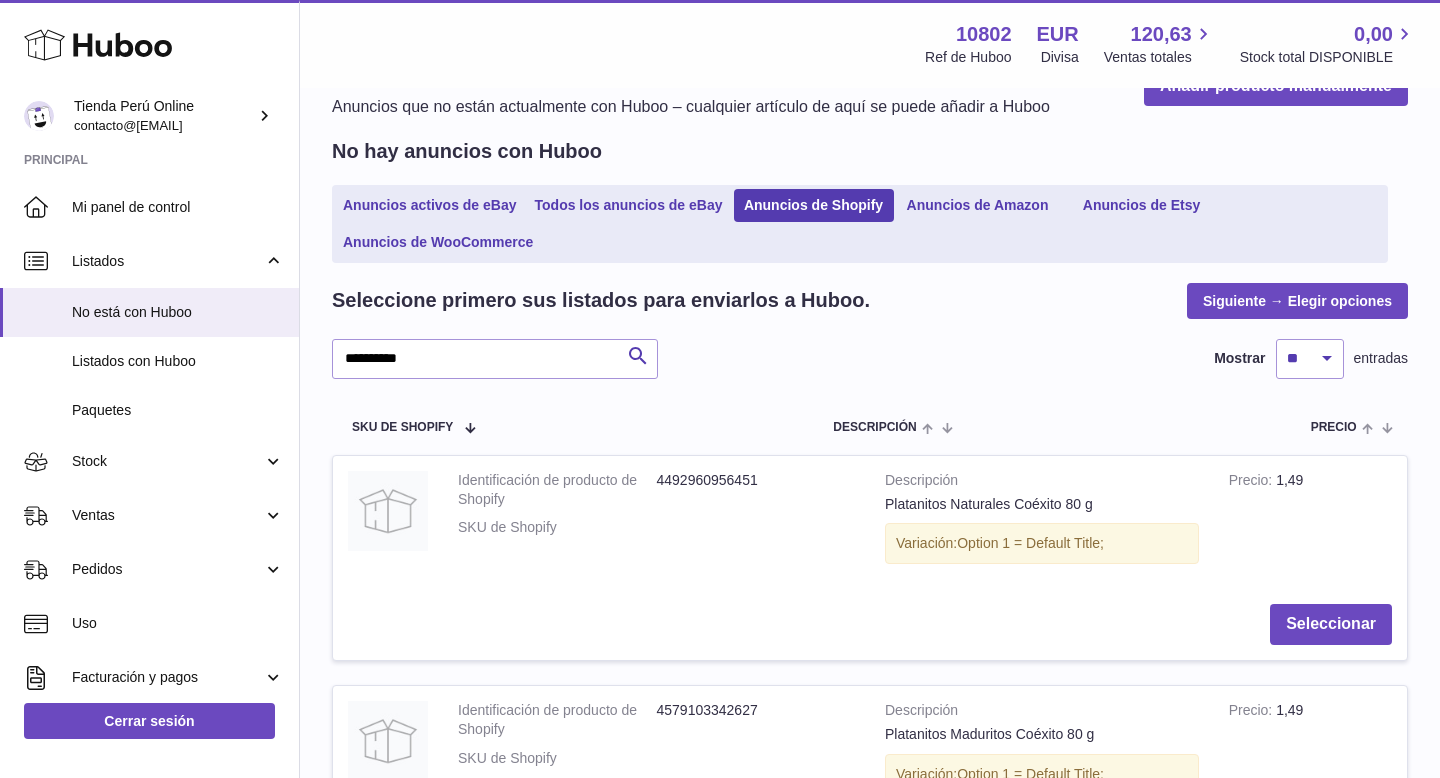 scroll, scrollTop: 75, scrollLeft: 0, axis: vertical 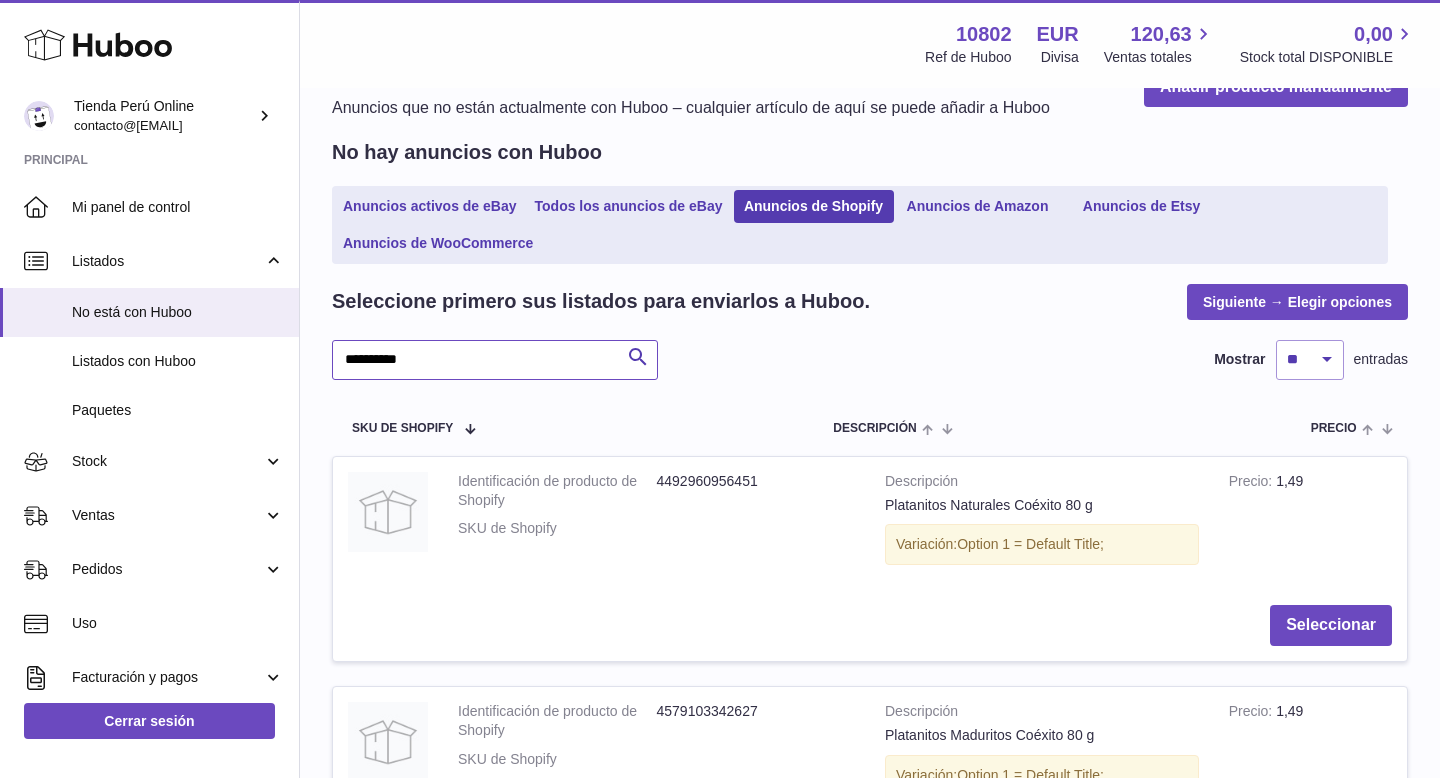 click on "**********" at bounding box center [495, 360] 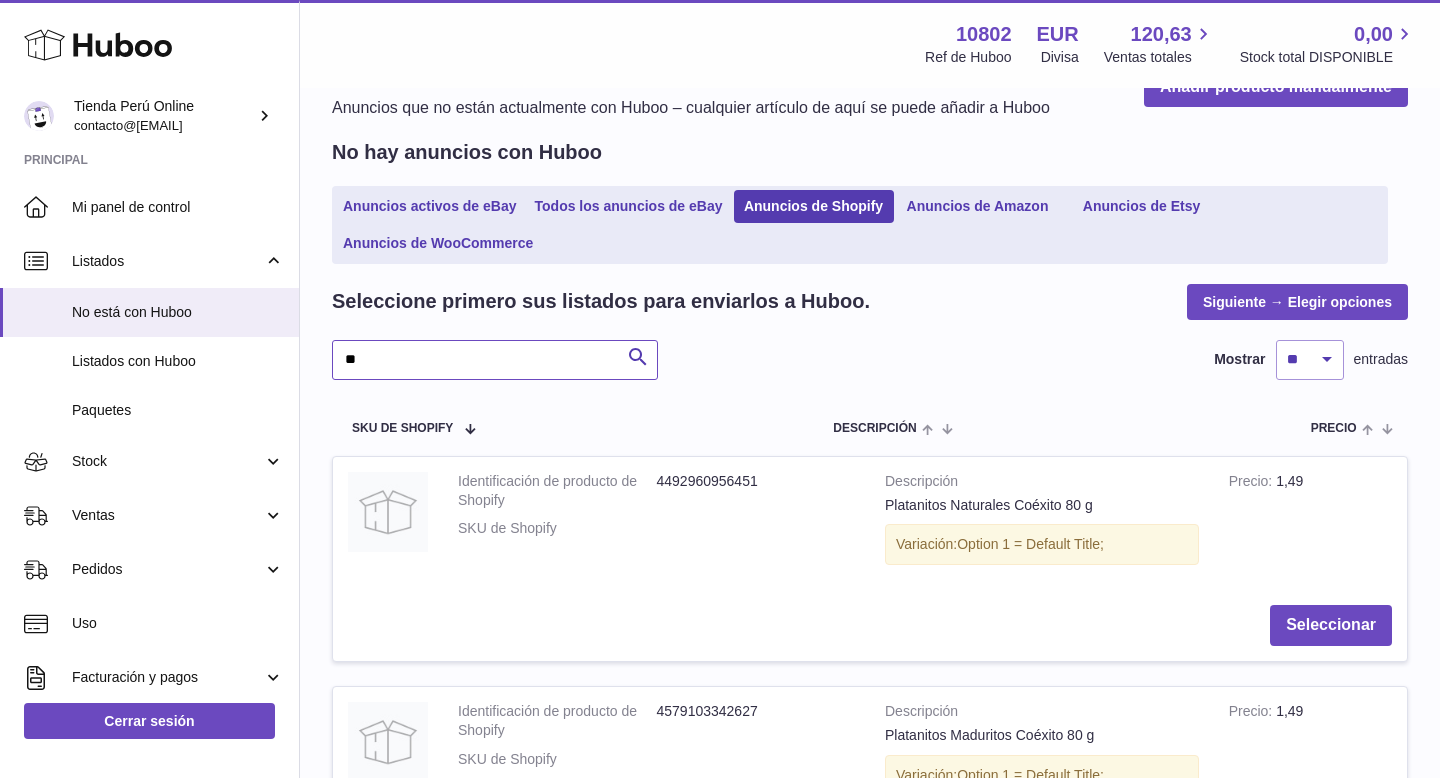 type on "*" 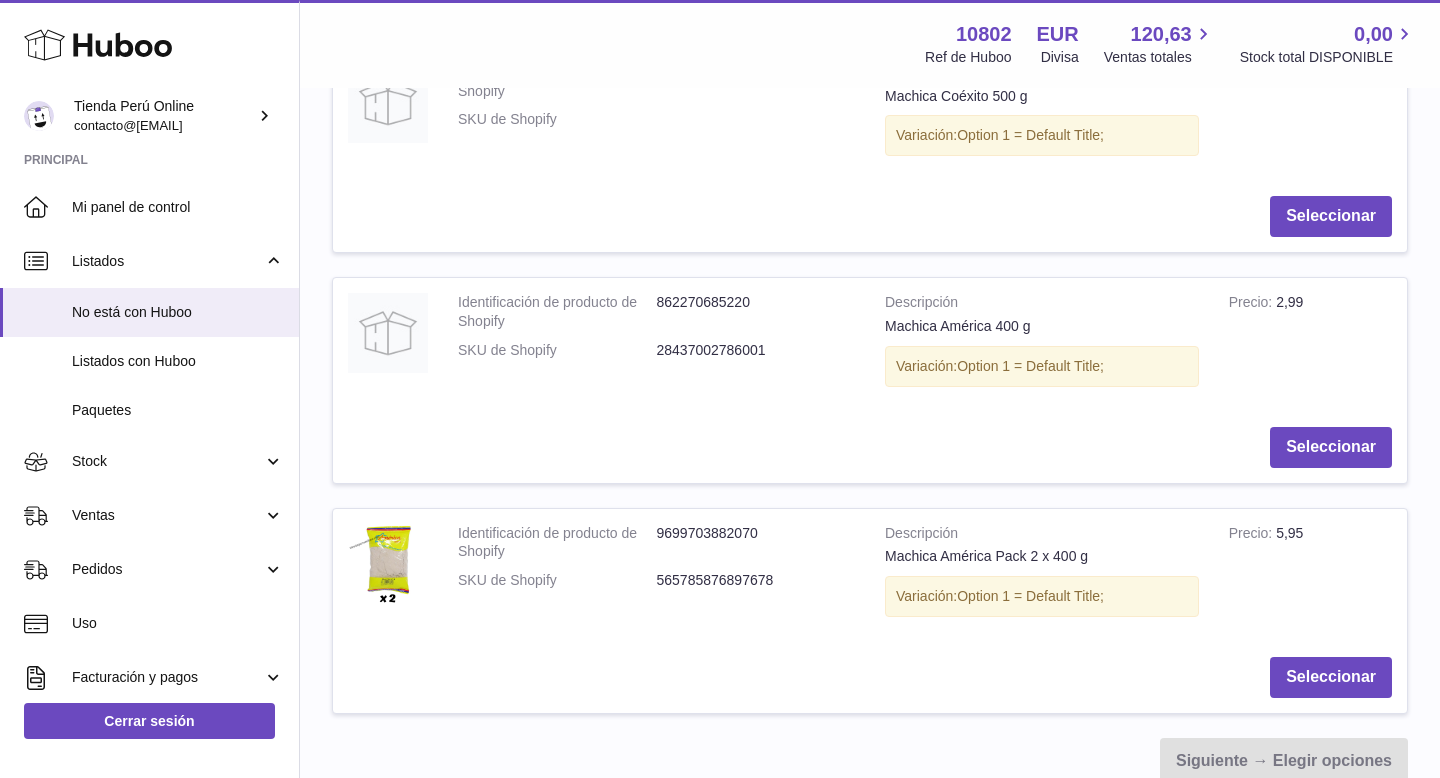 scroll, scrollTop: 502, scrollLeft: 0, axis: vertical 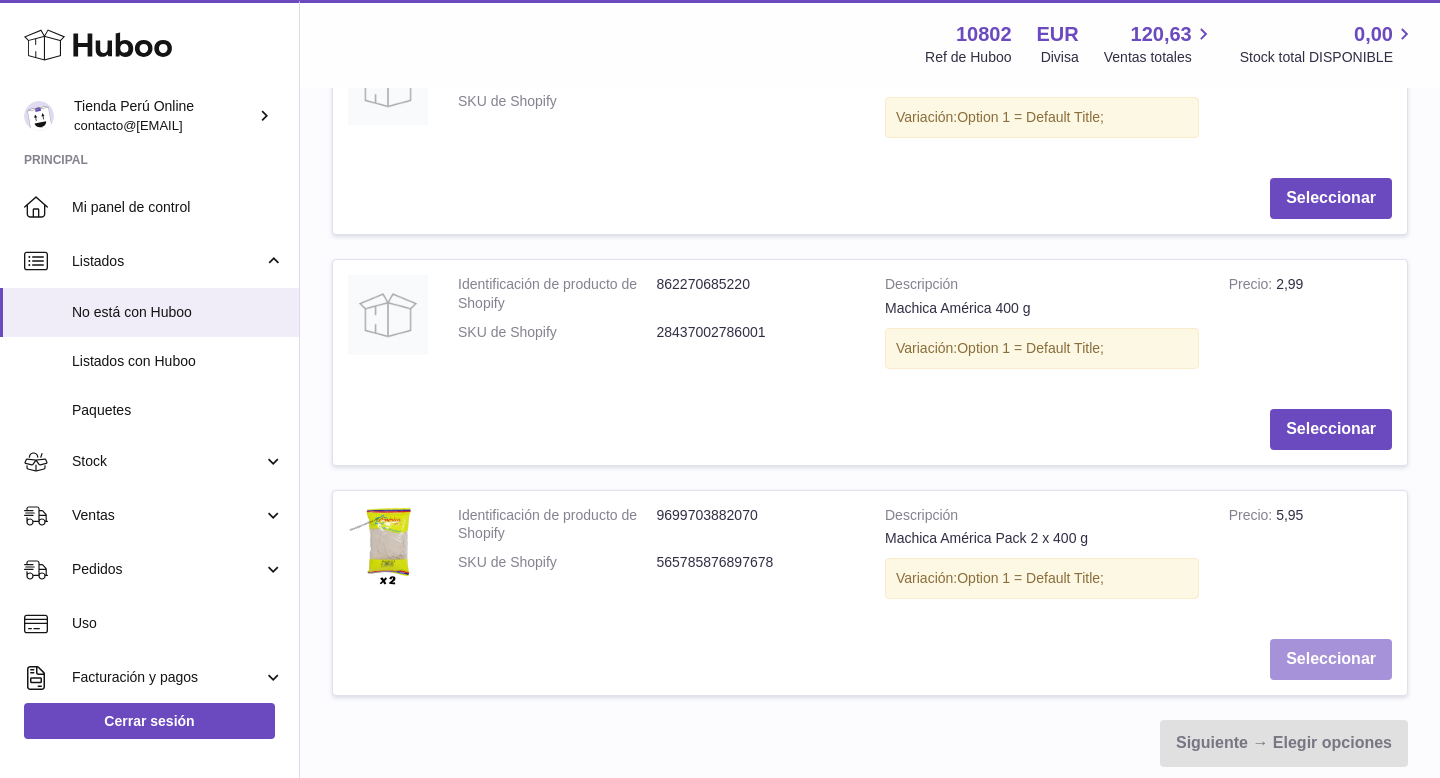 click on "Seleccionar" at bounding box center [1331, 659] 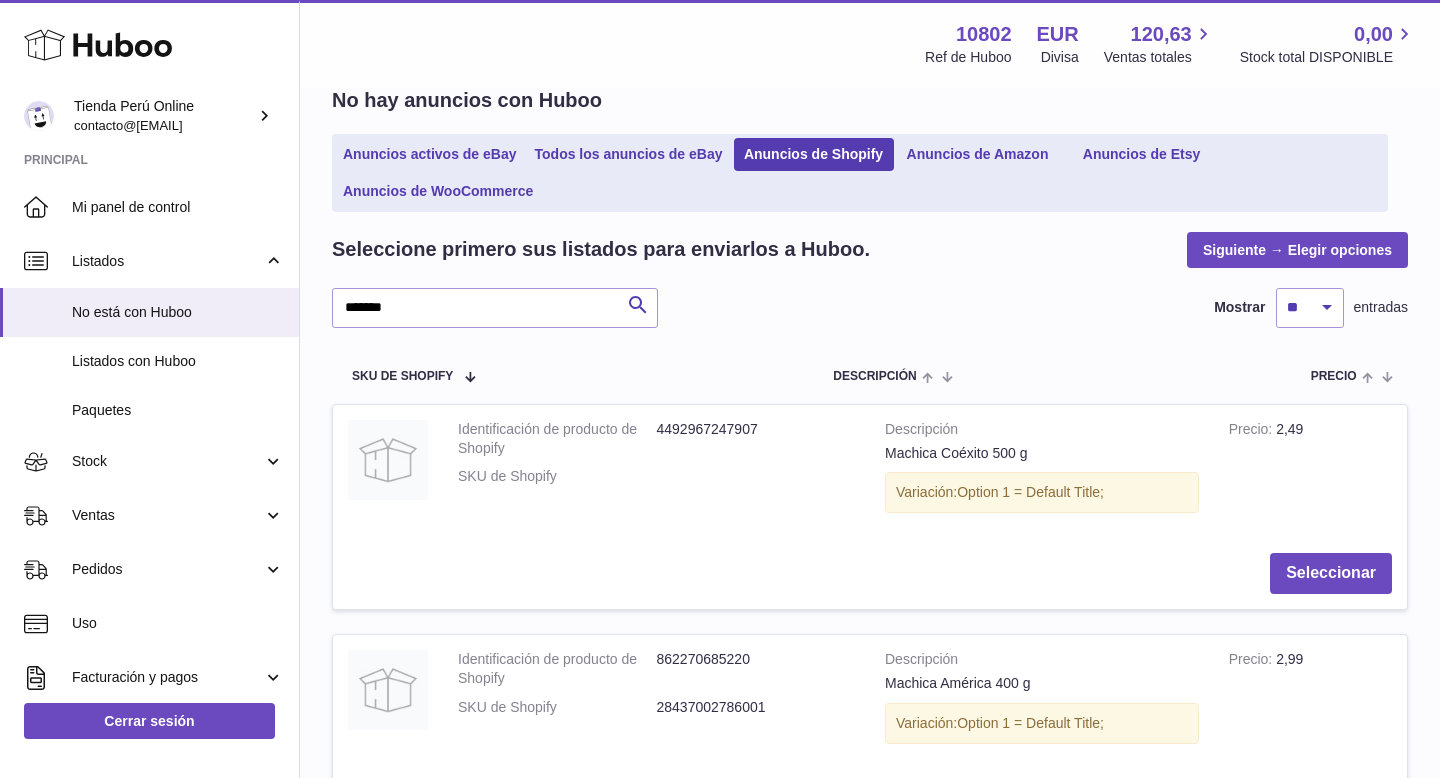scroll, scrollTop: 0, scrollLeft: 0, axis: both 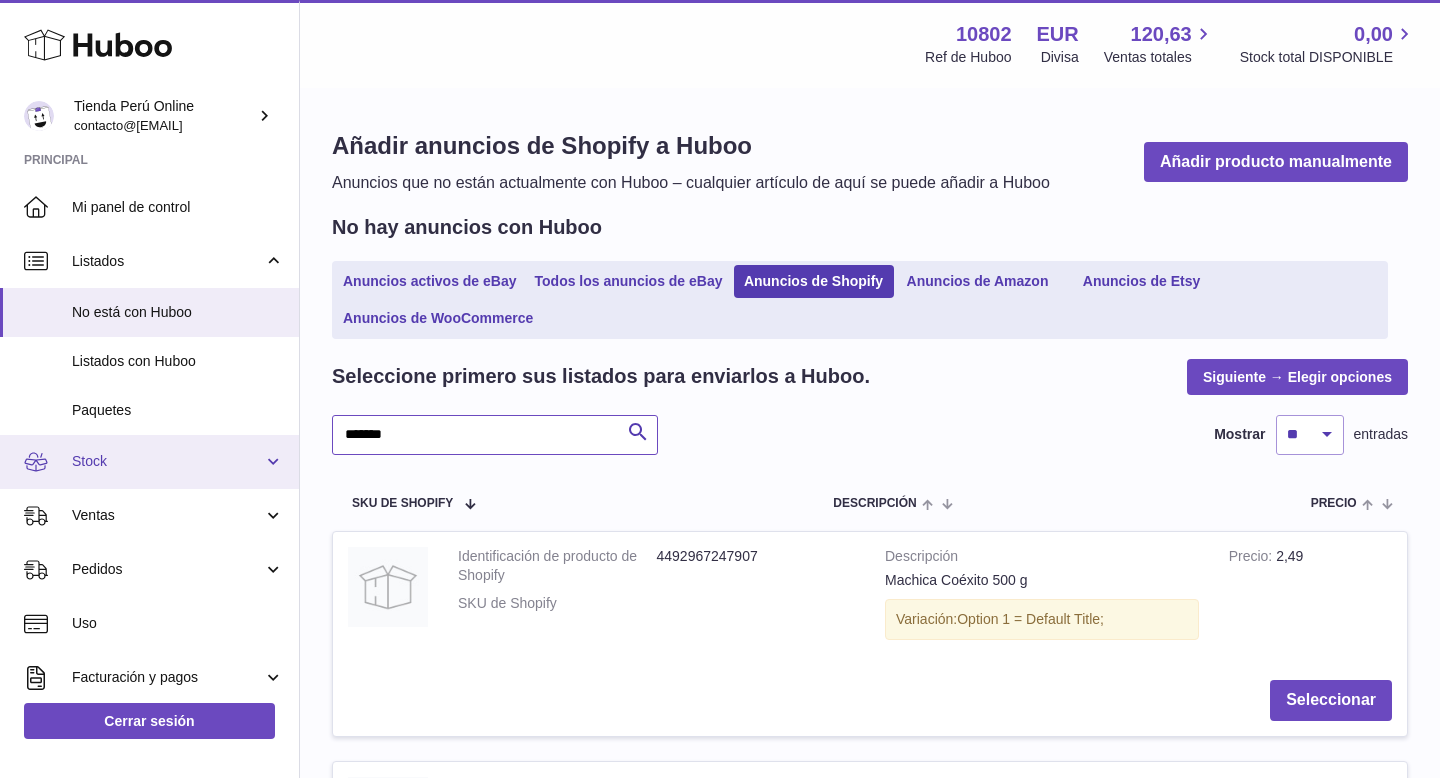drag, startPoint x: 431, startPoint y: 438, endPoint x: 289, endPoint y: 438, distance: 142 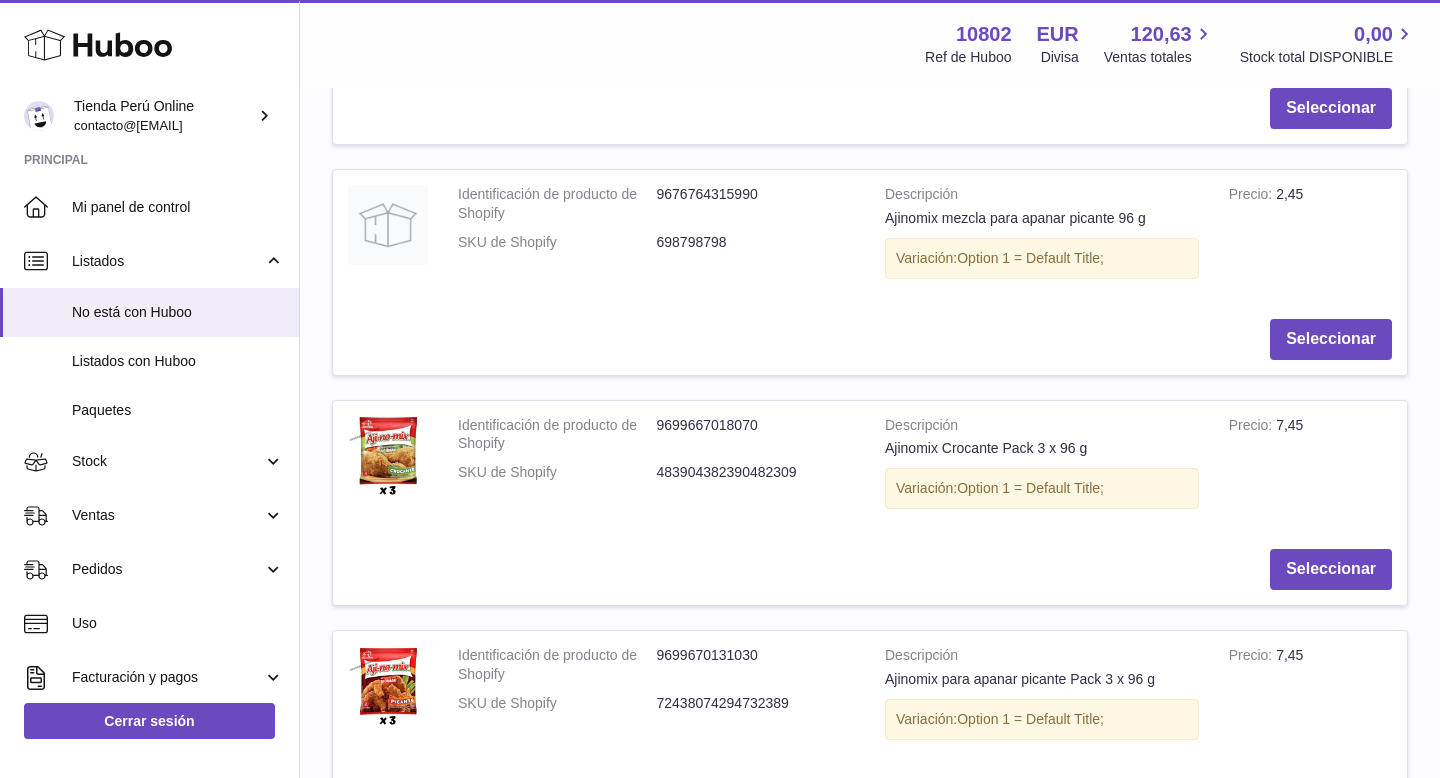 scroll, scrollTop: 590, scrollLeft: 0, axis: vertical 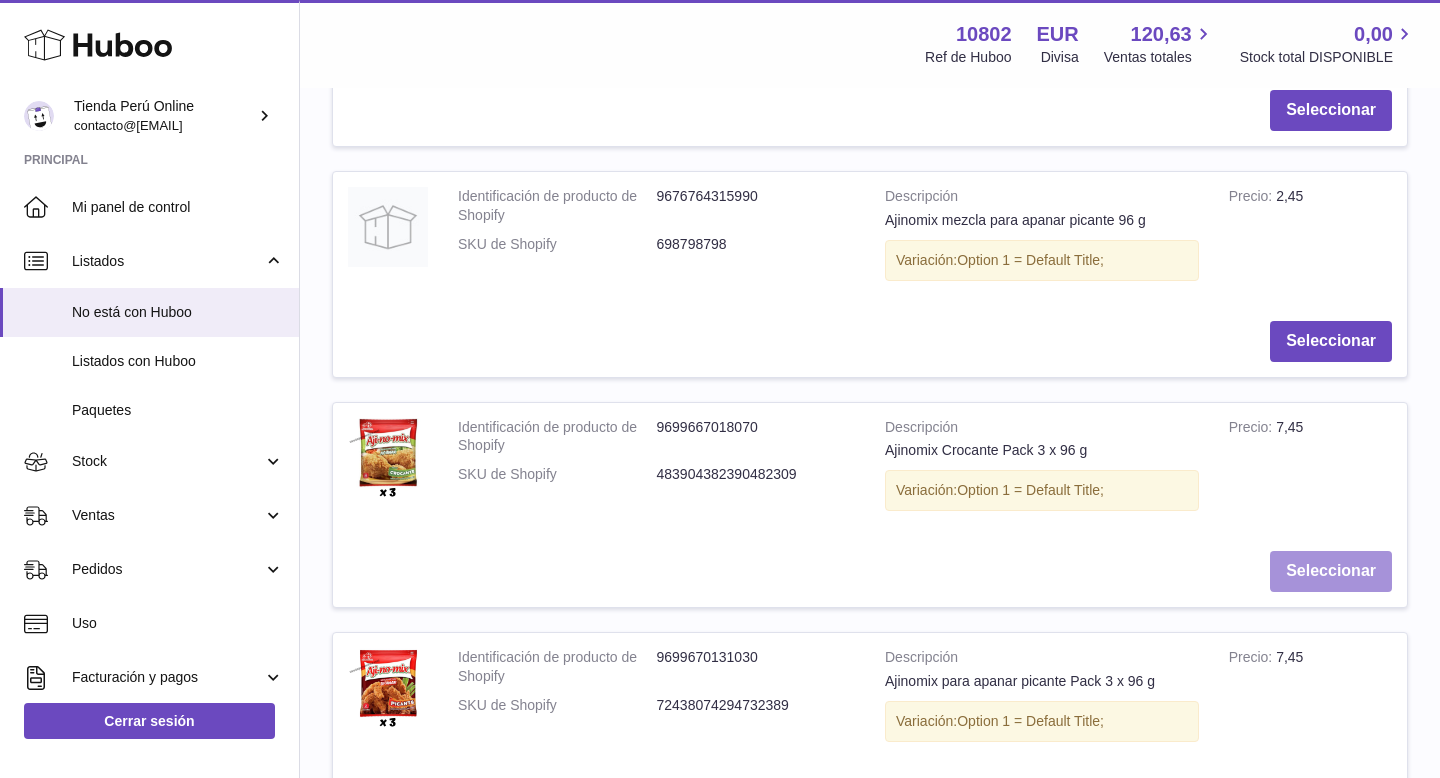 type on "********" 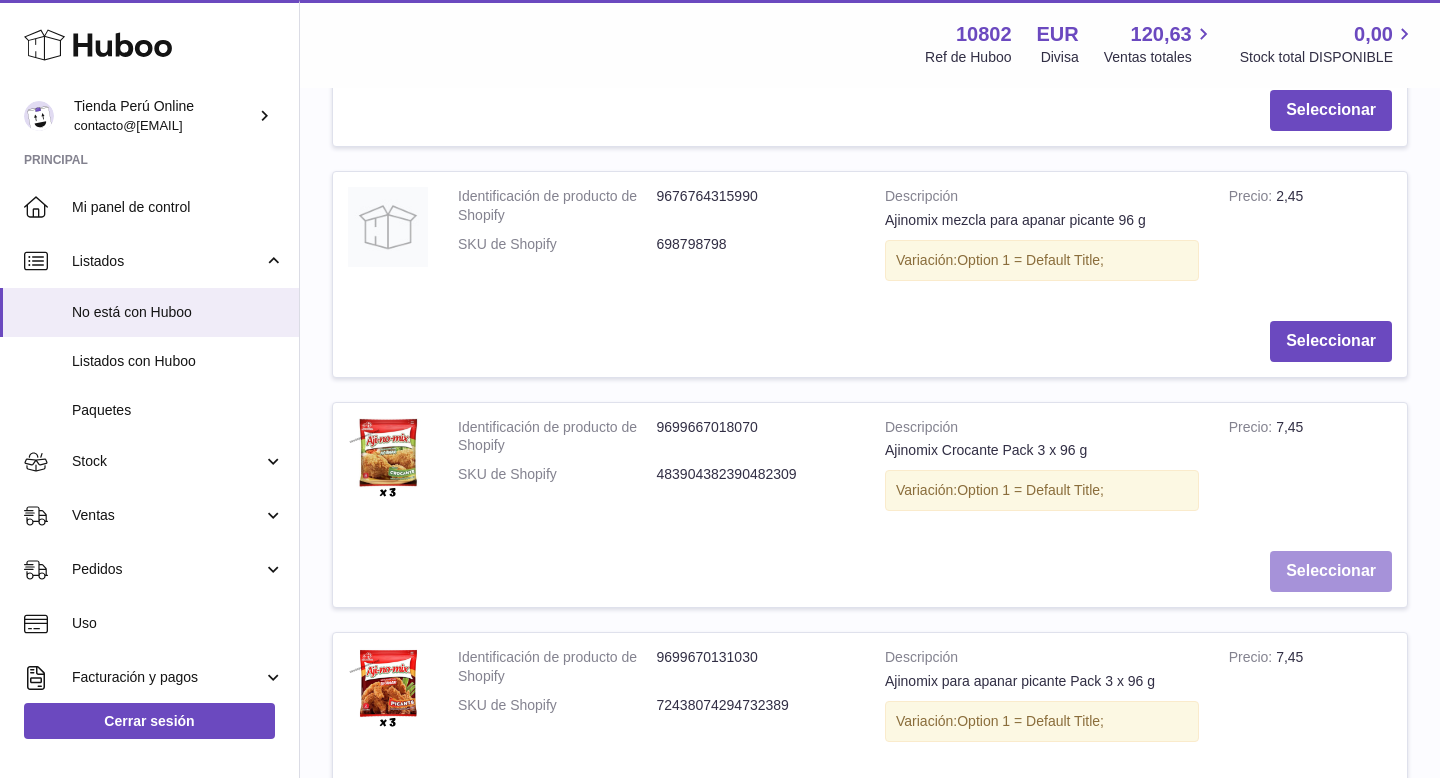 click on "Seleccionar" at bounding box center [1331, 571] 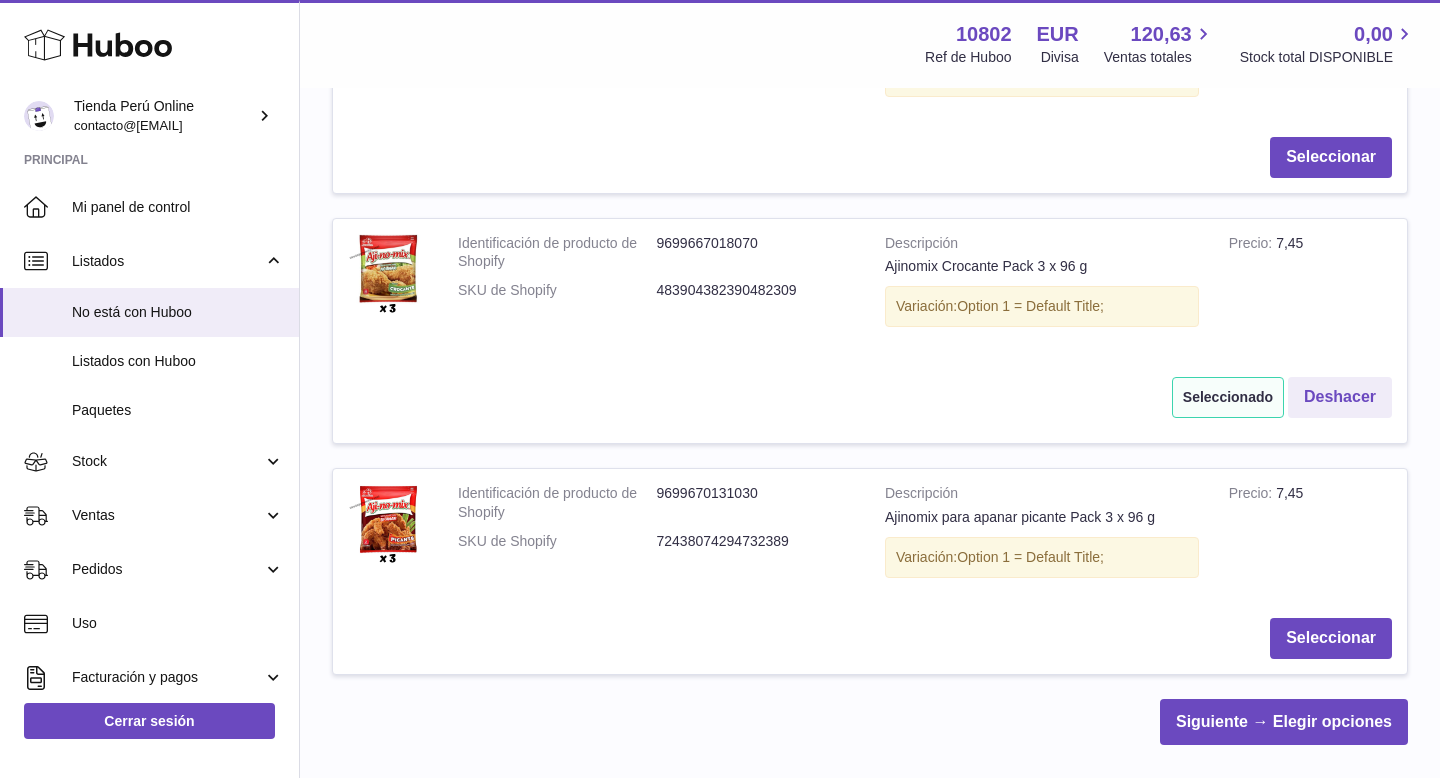 scroll, scrollTop: 783, scrollLeft: 0, axis: vertical 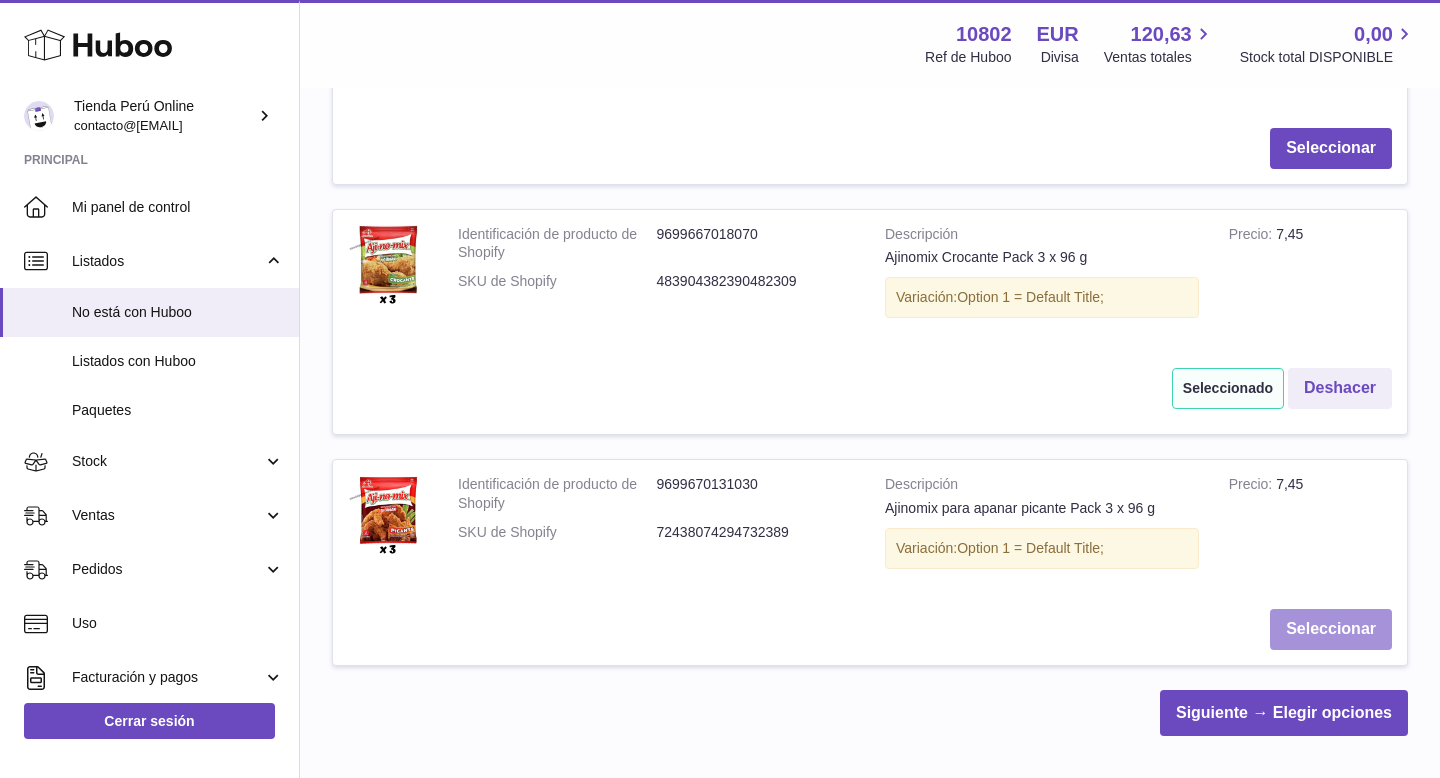 click on "Seleccionar" at bounding box center (1331, 629) 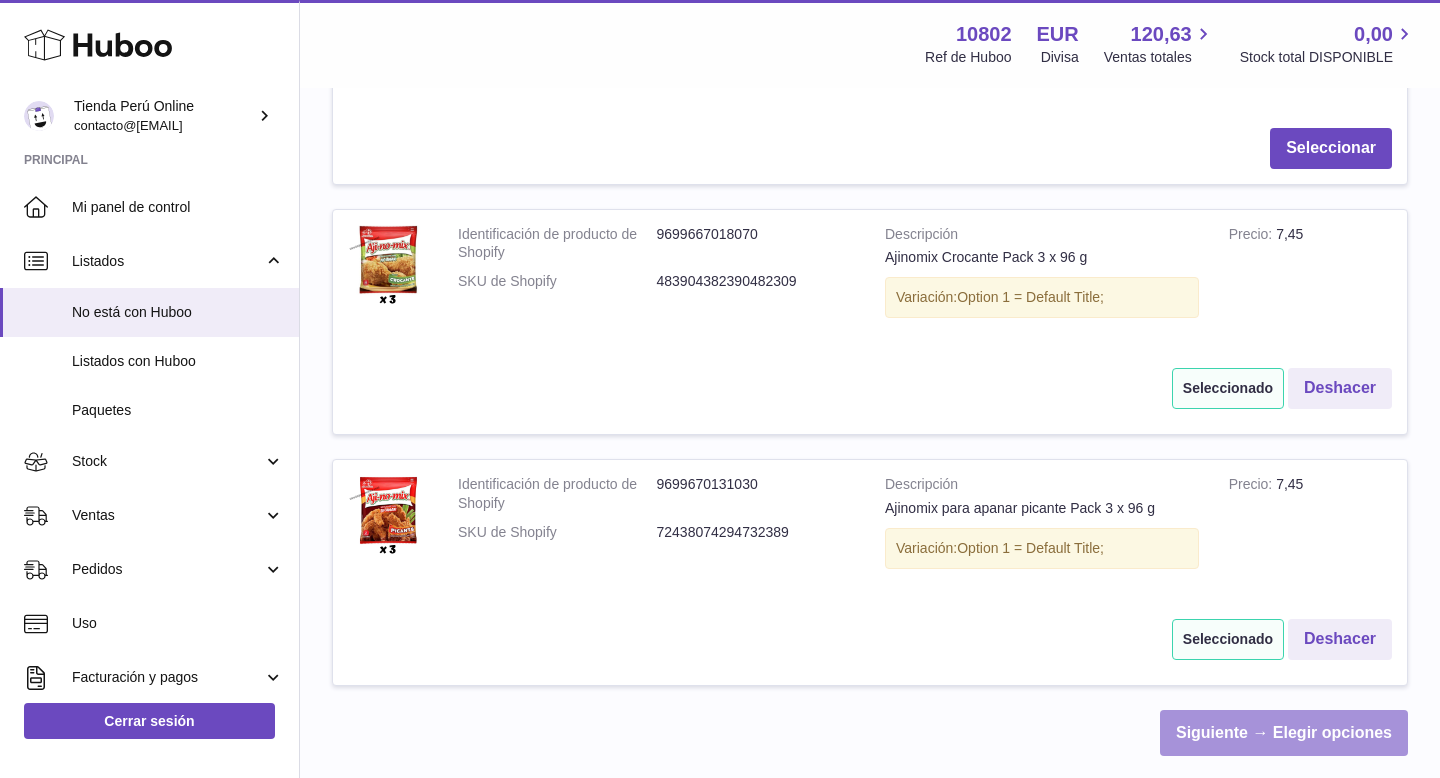 click on "Siguiente → Elegir opciones" at bounding box center (1284, 733) 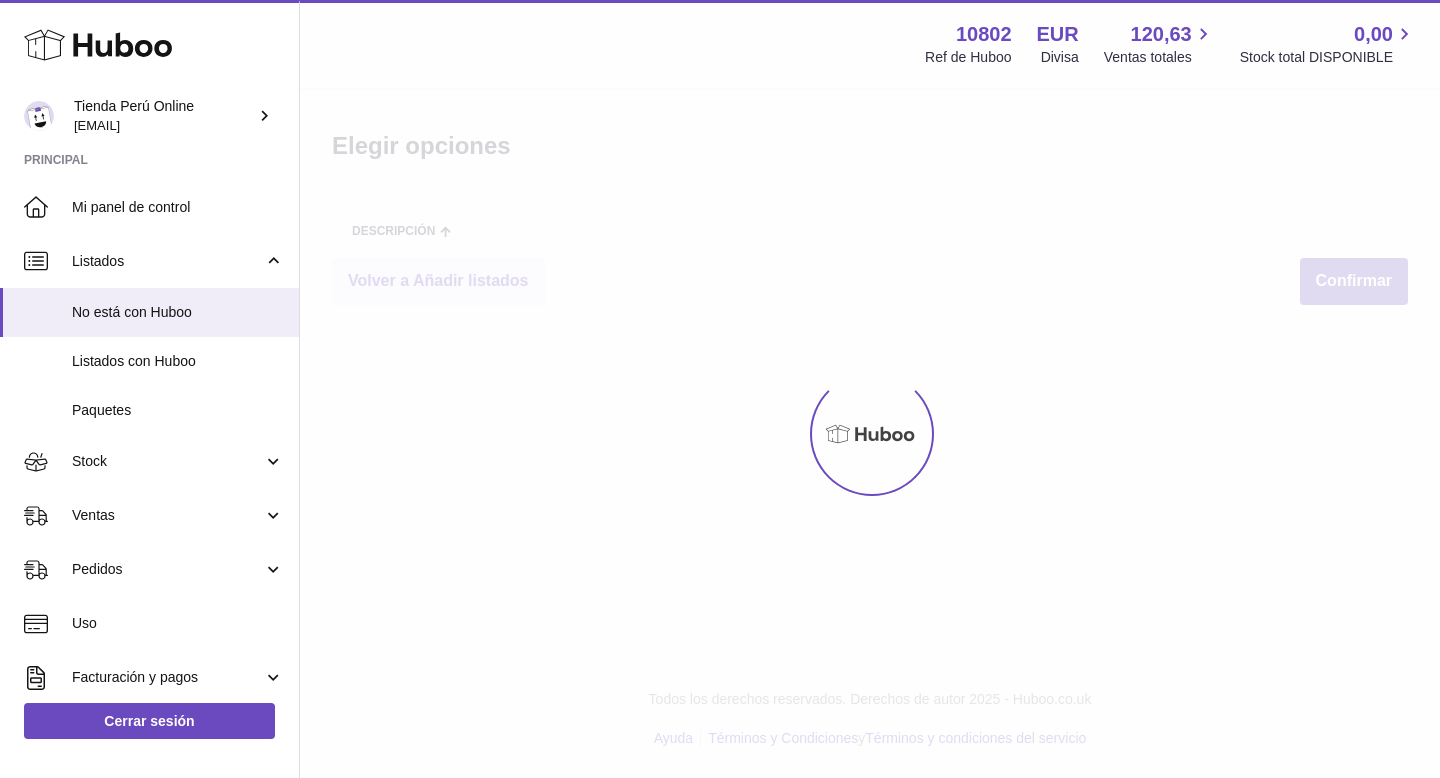 scroll, scrollTop: 0, scrollLeft: 0, axis: both 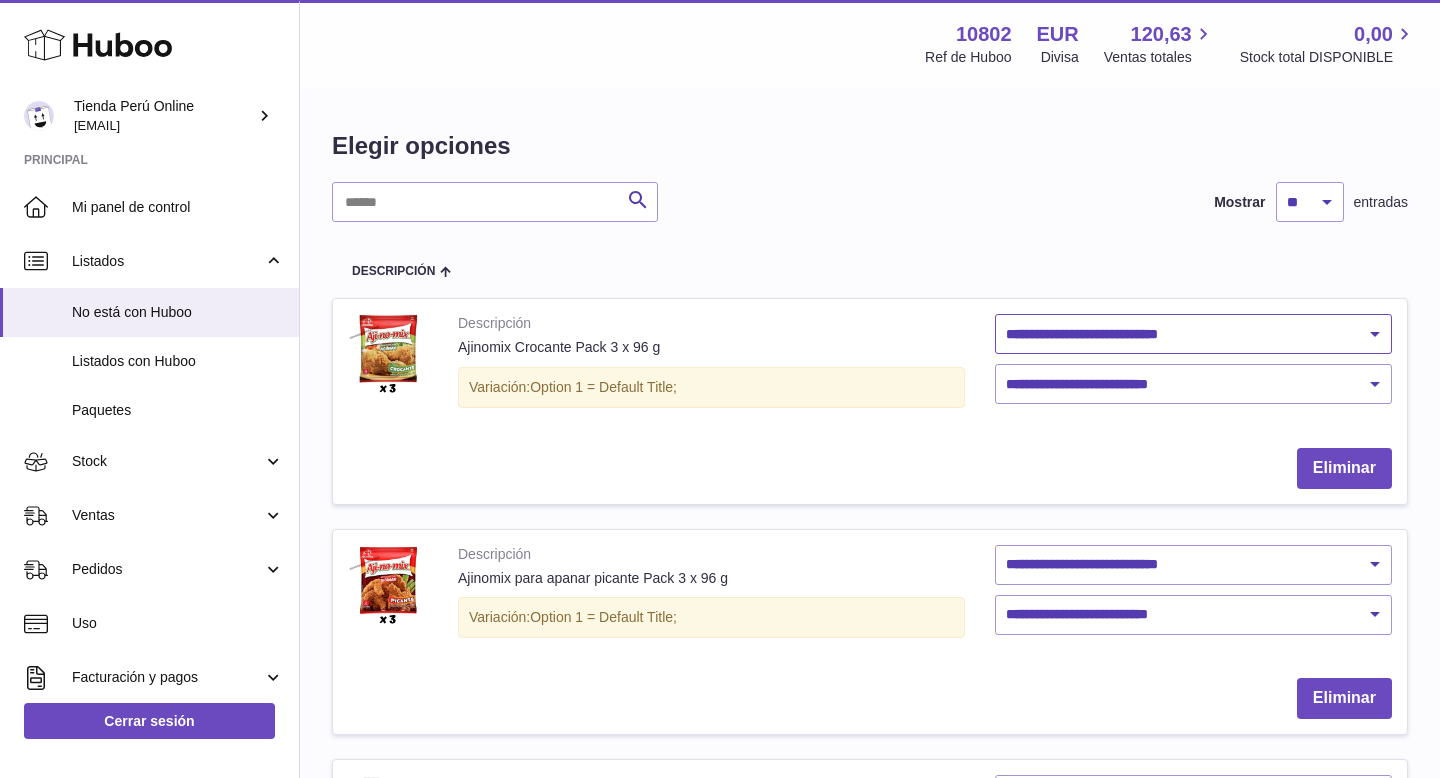 click on "**********" at bounding box center (1193, 334) 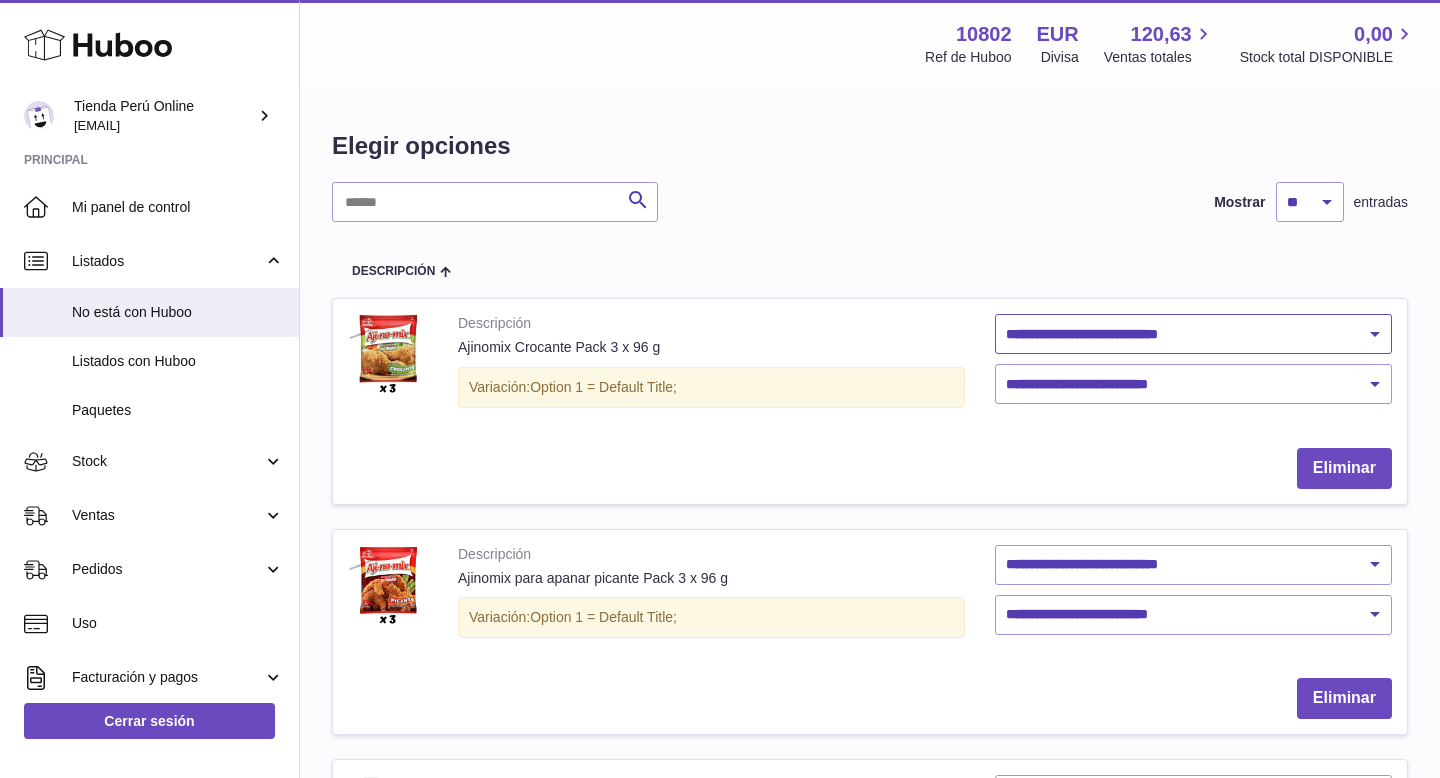 select on "********" 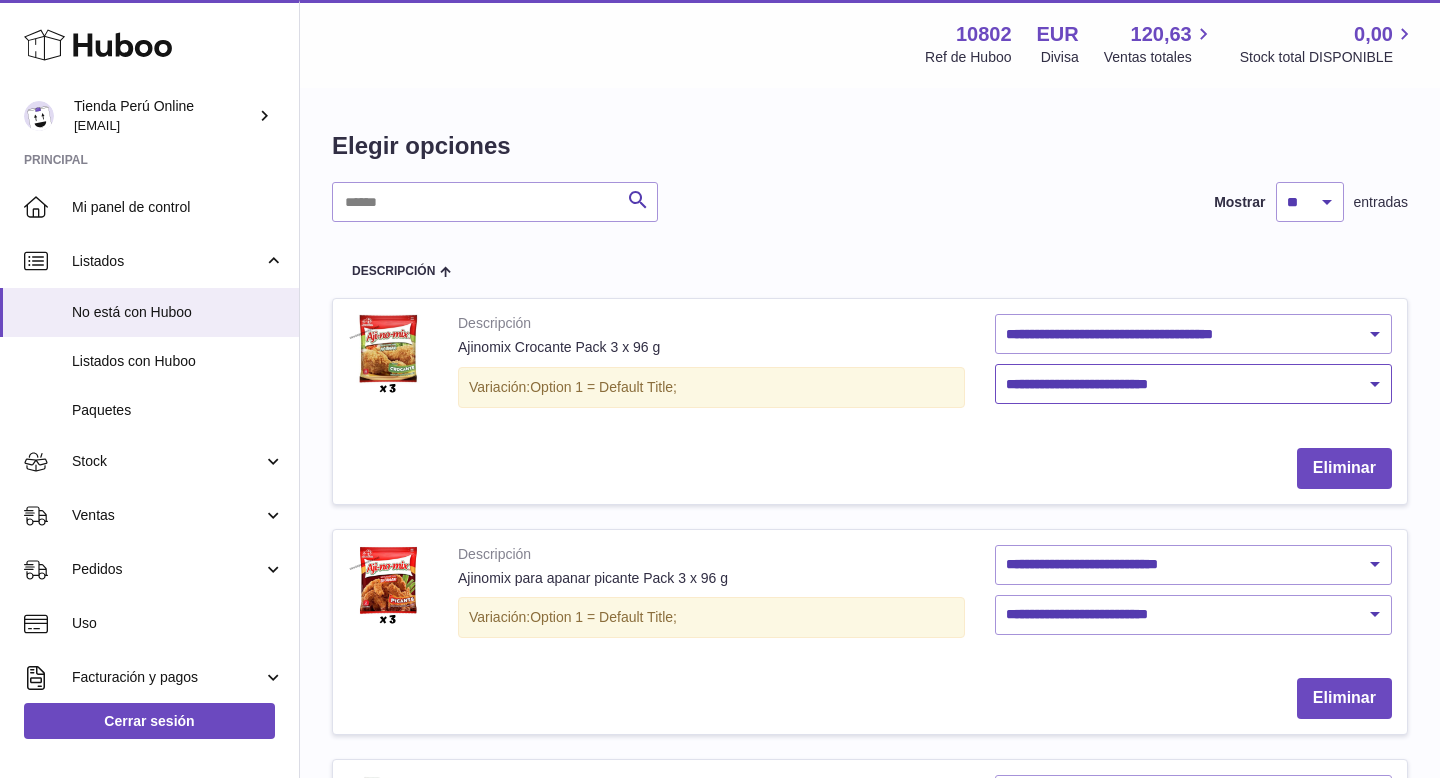 click on "**********" at bounding box center (1193, 384) 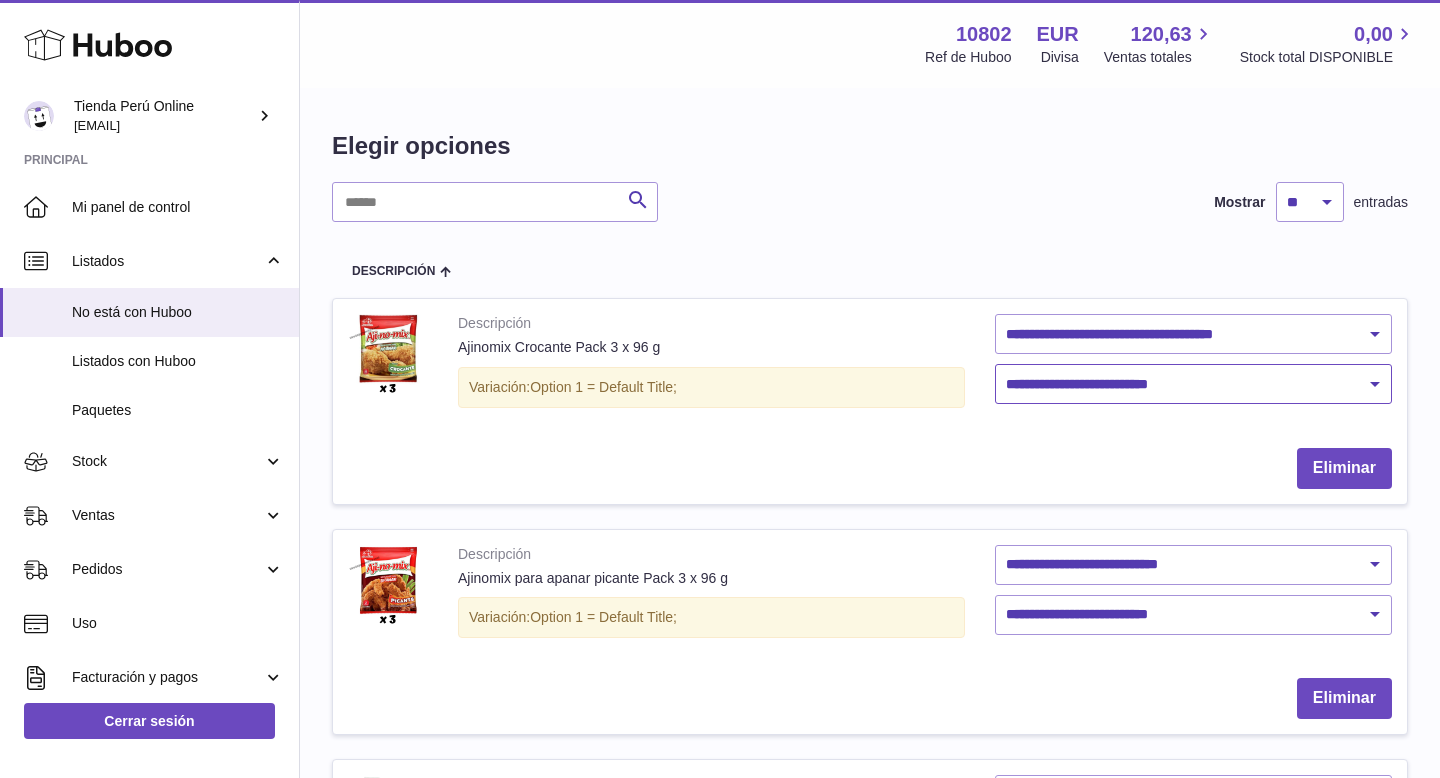 select on "****" 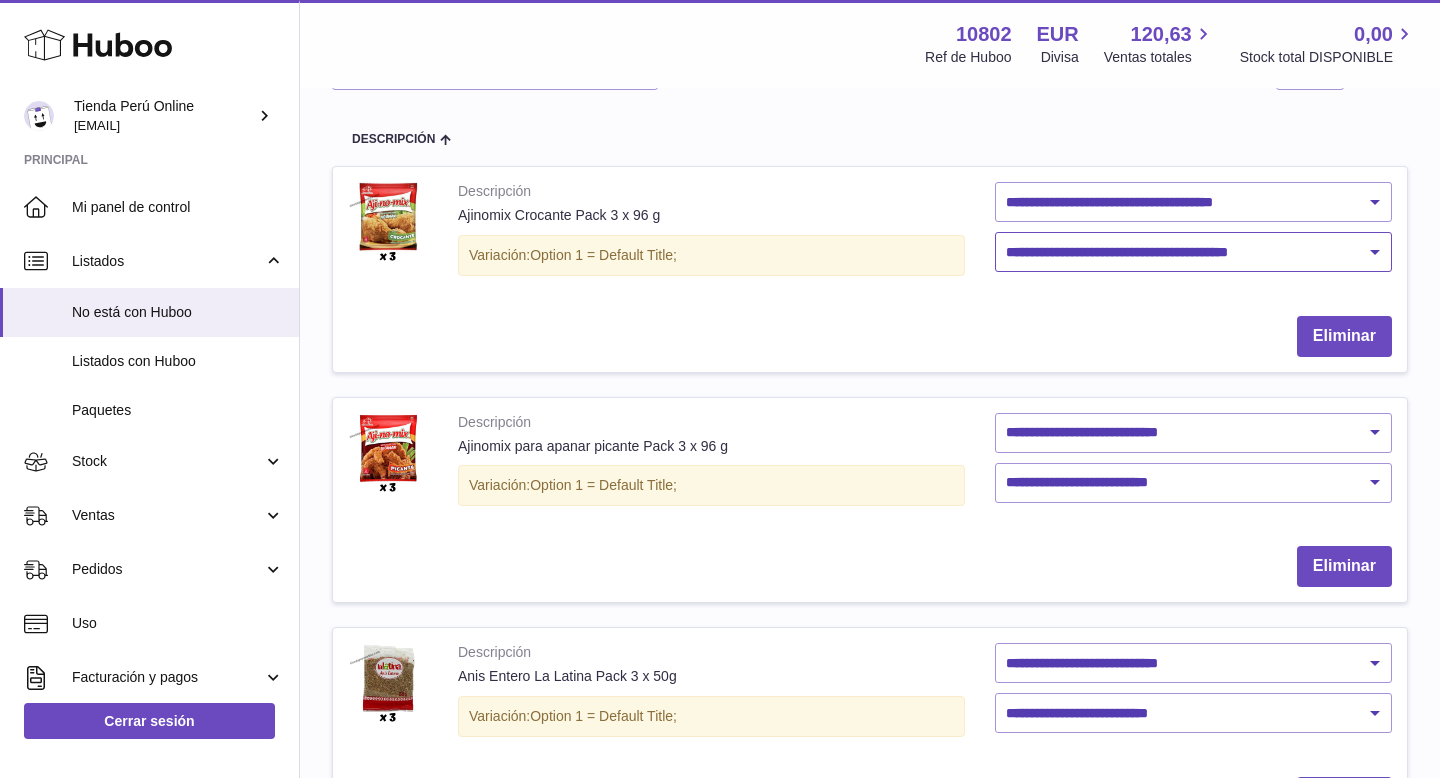 scroll, scrollTop: 161, scrollLeft: 0, axis: vertical 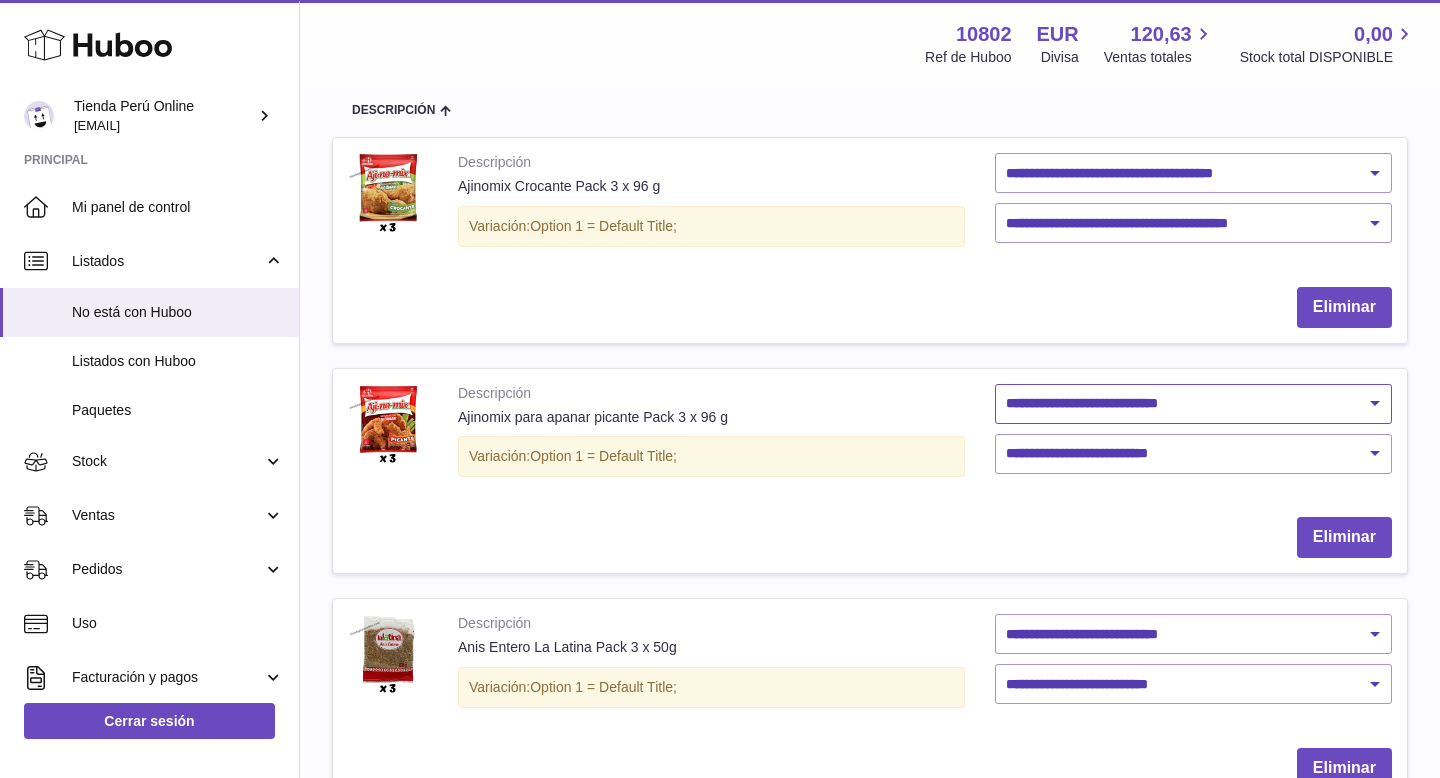 click on "**********" at bounding box center [1193, 404] 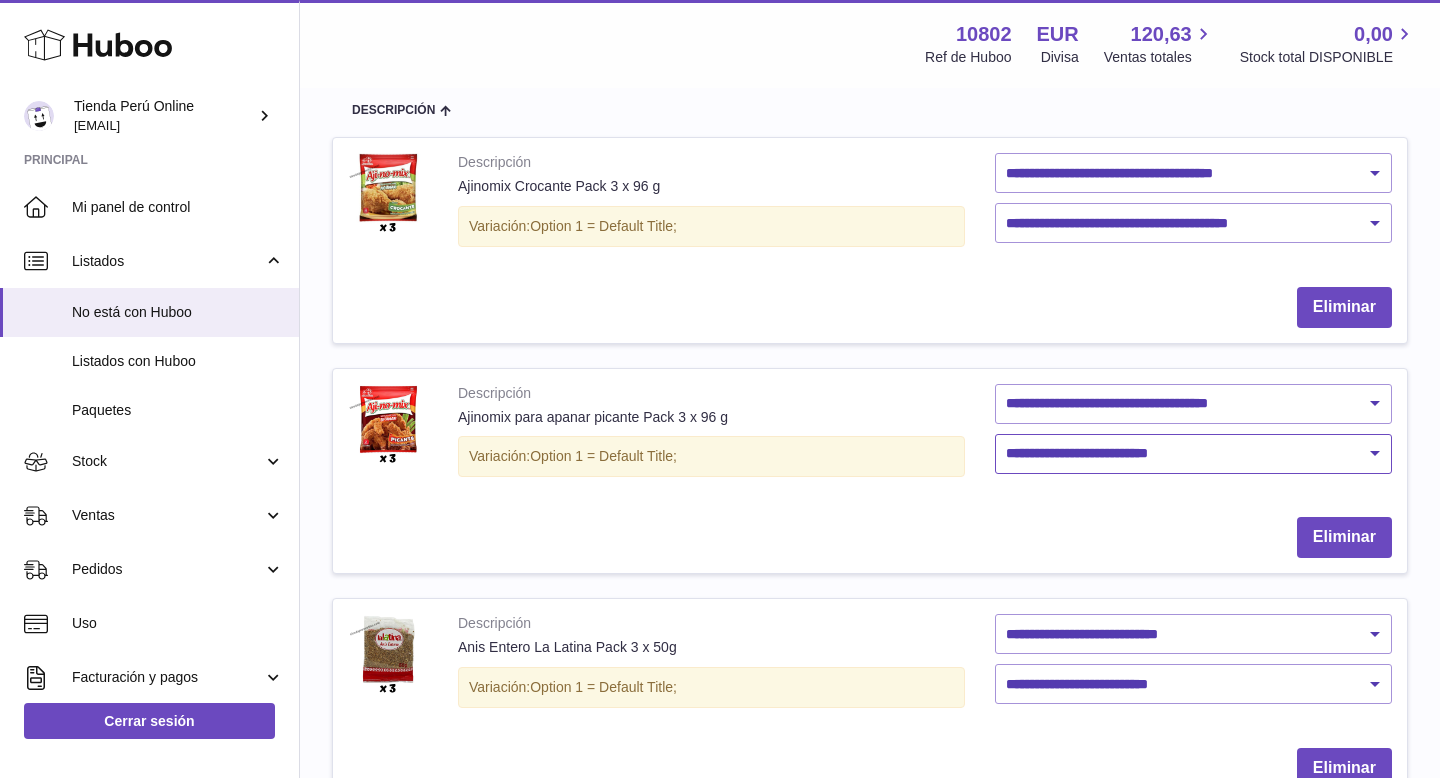 click on "**********" at bounding box center (1193, 454) 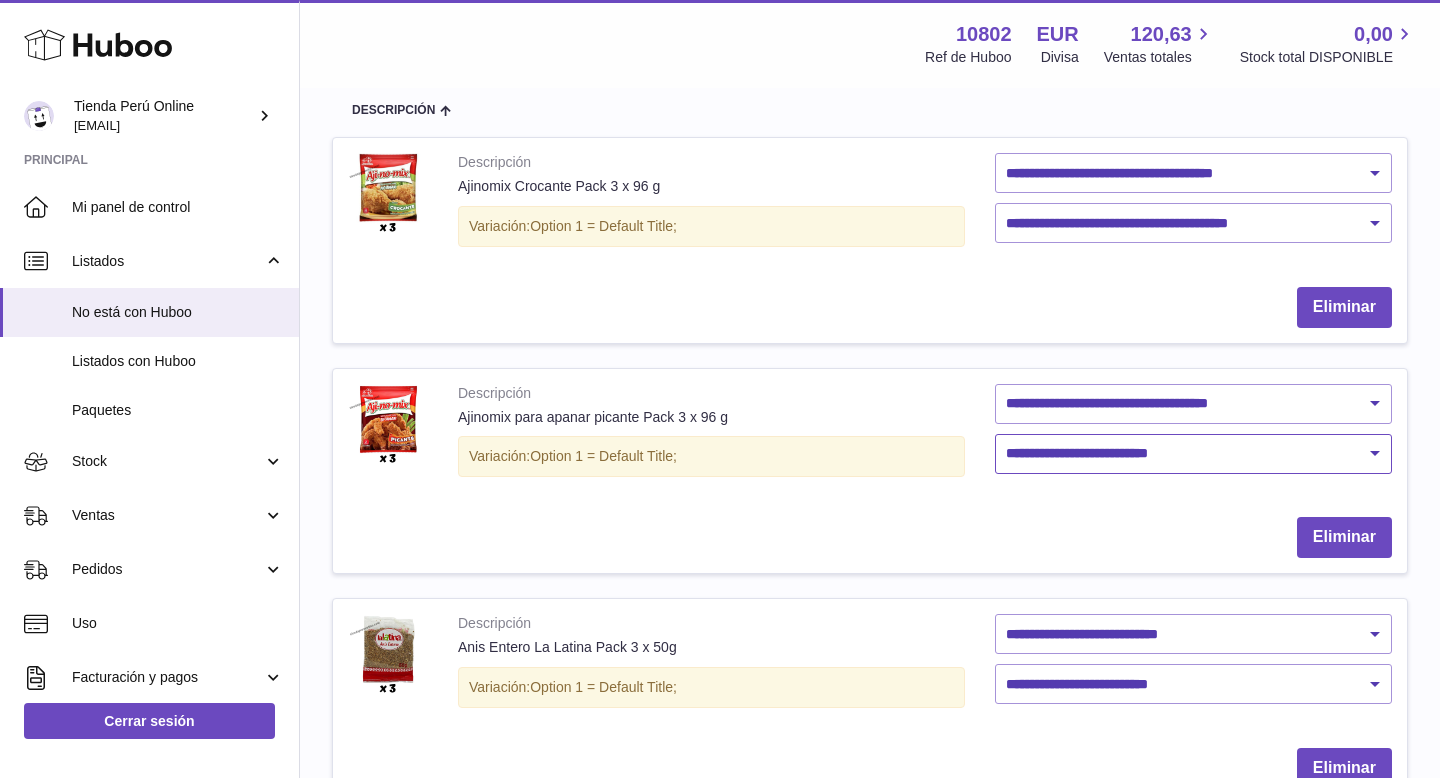 select on "****" 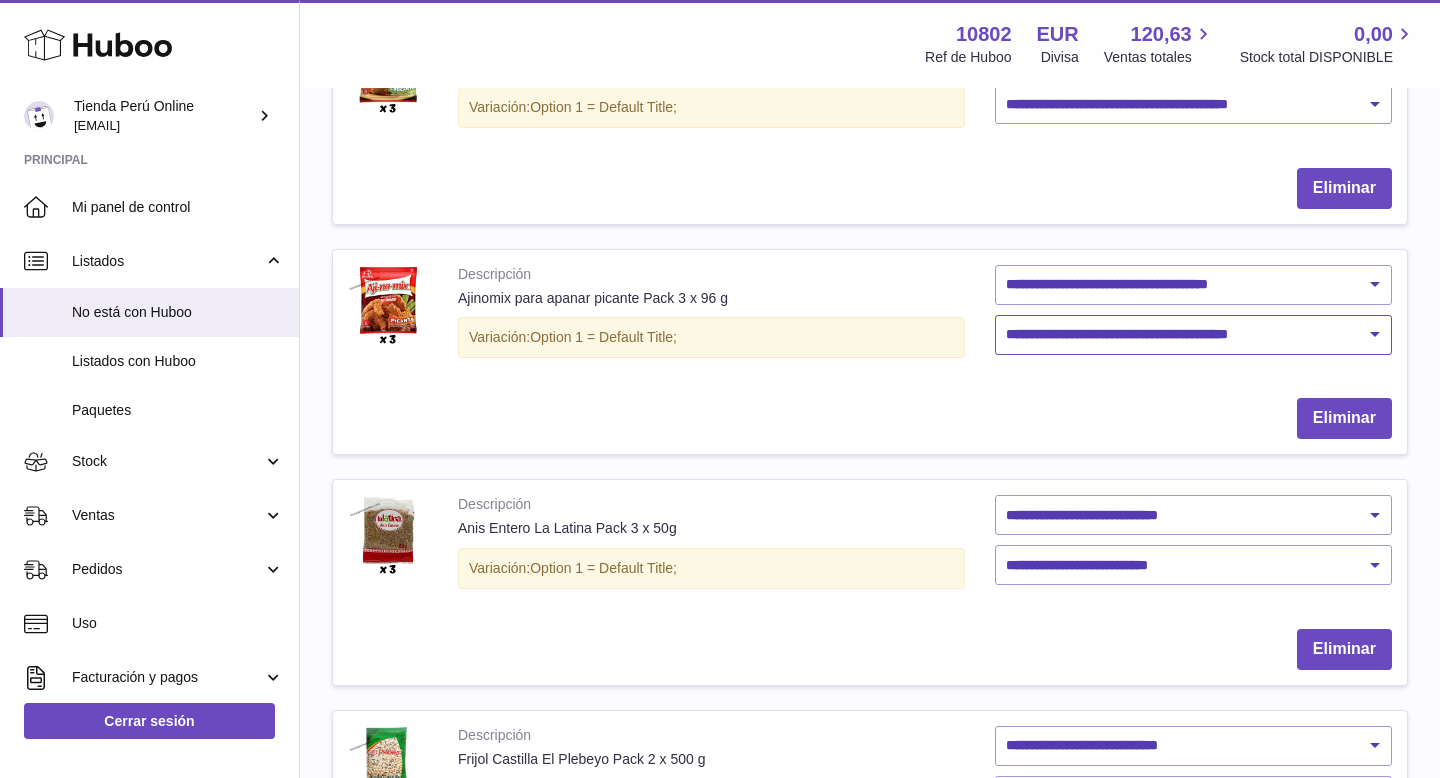 scroll, scrollTop: 283, scrollLeft: 0, axis: vertical 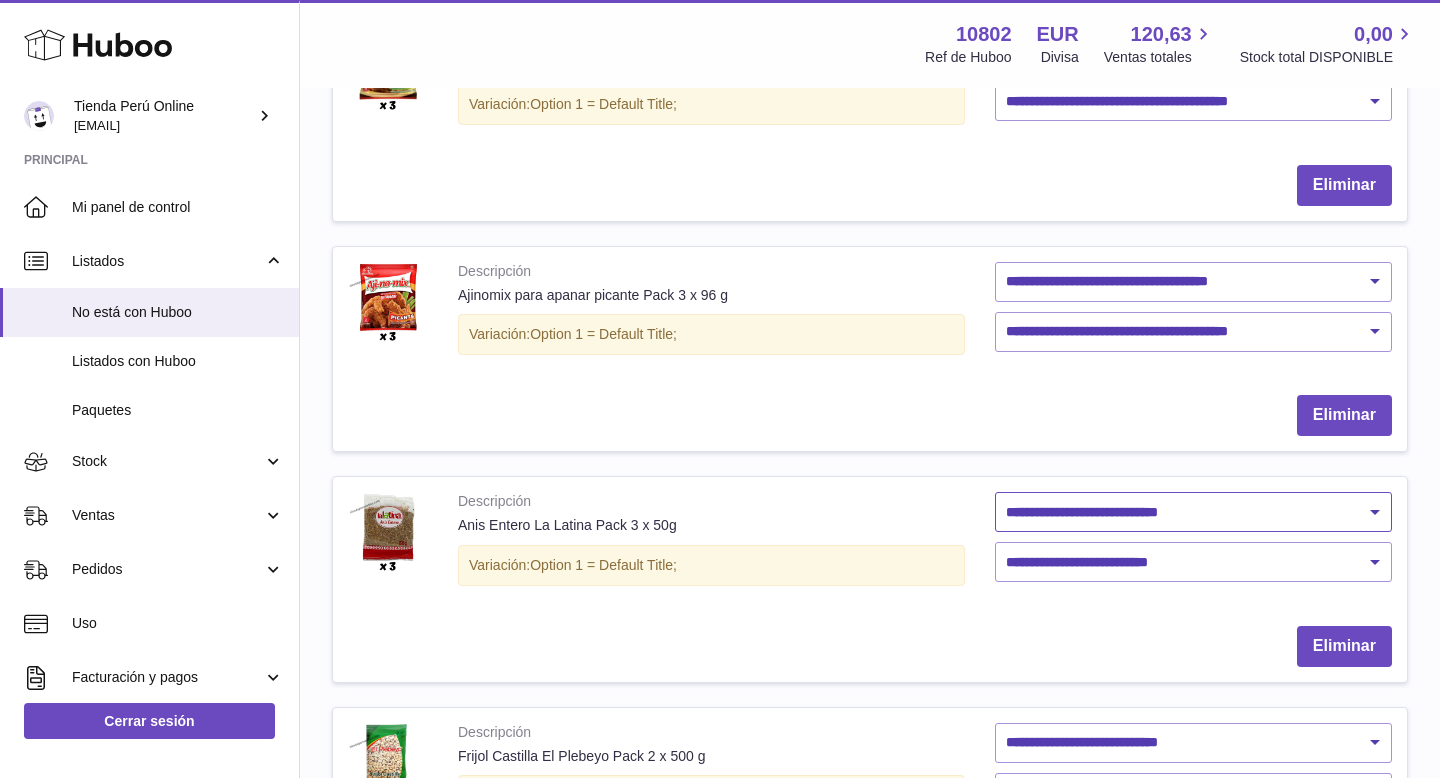 click on "**********" at bounding box center (1193, 512) 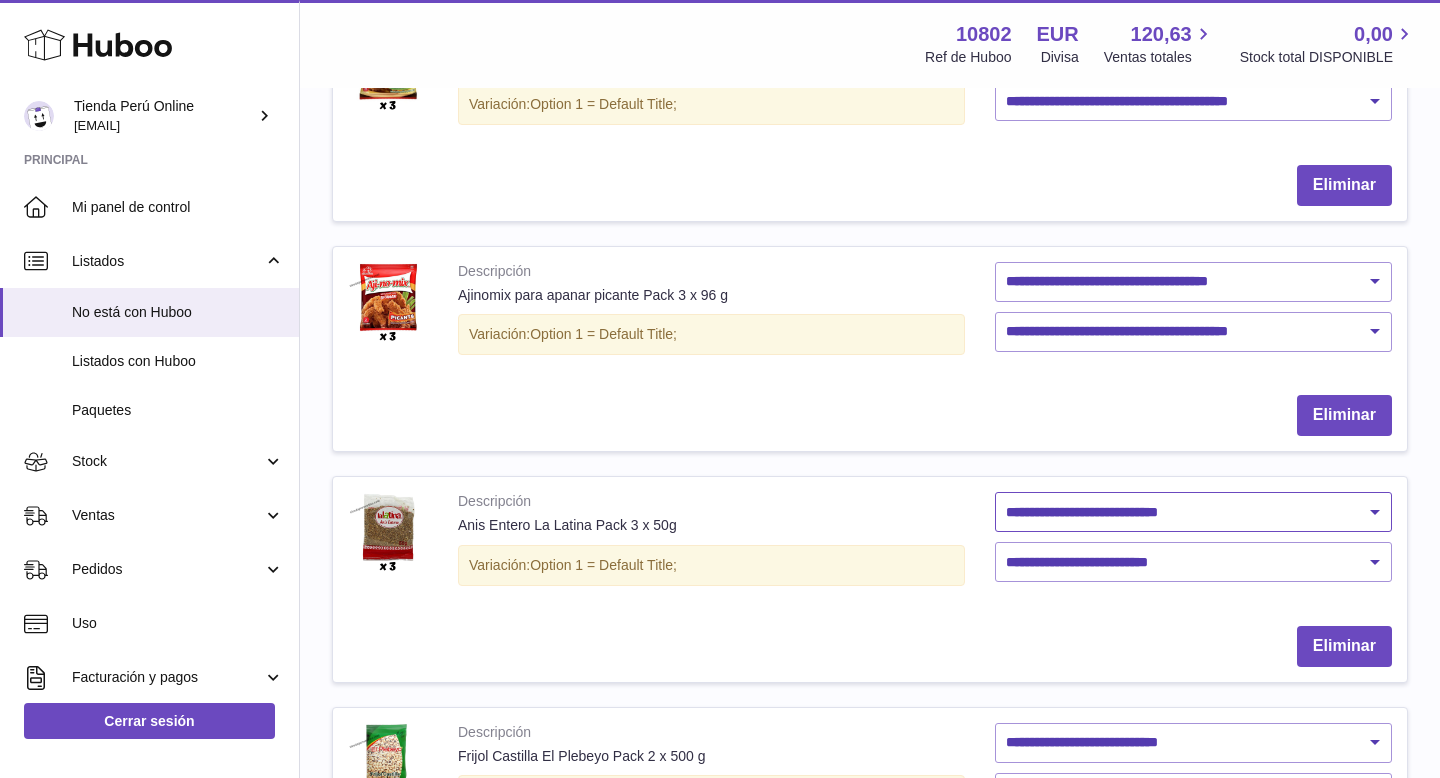 select on "********" 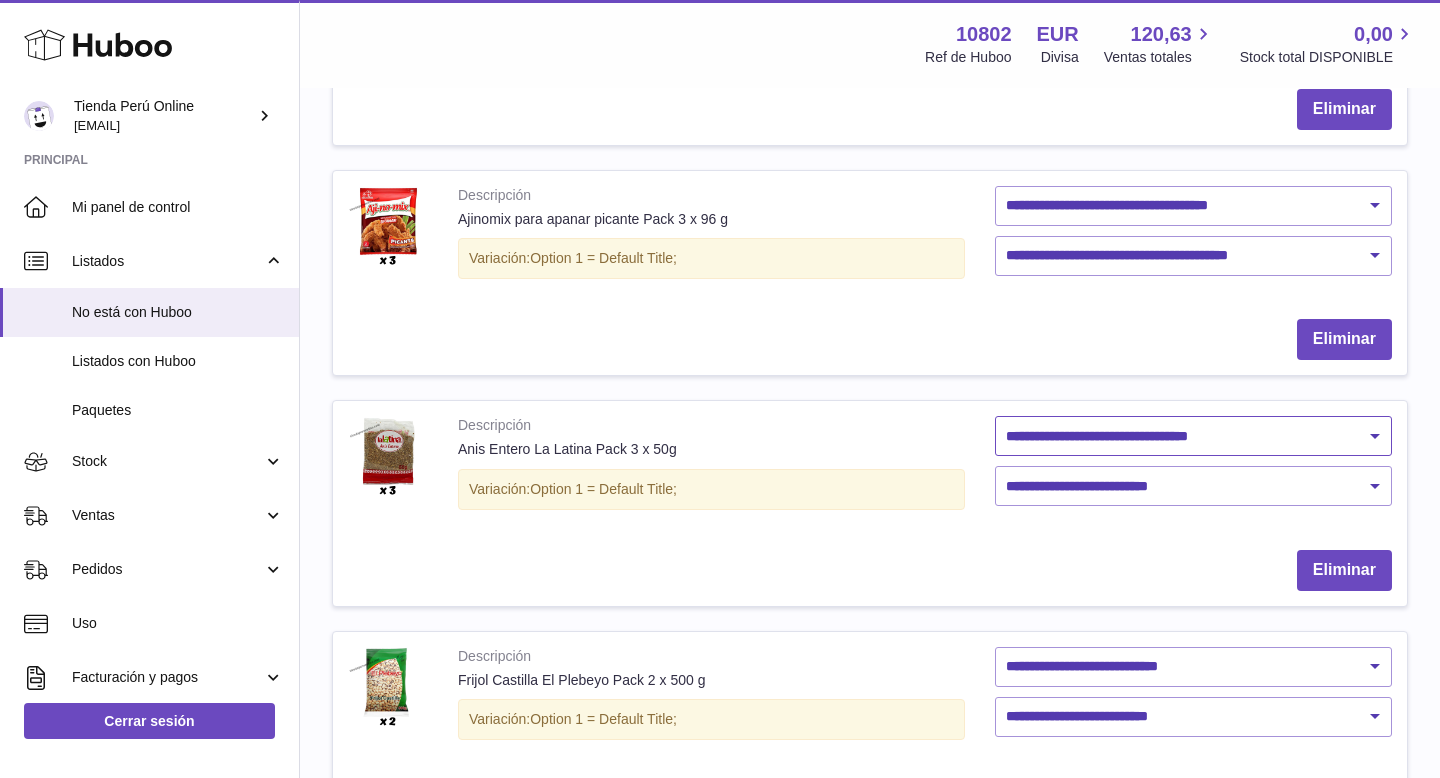 scroll, scrollTop: 360, scrollLeft: 0, axis: vertical 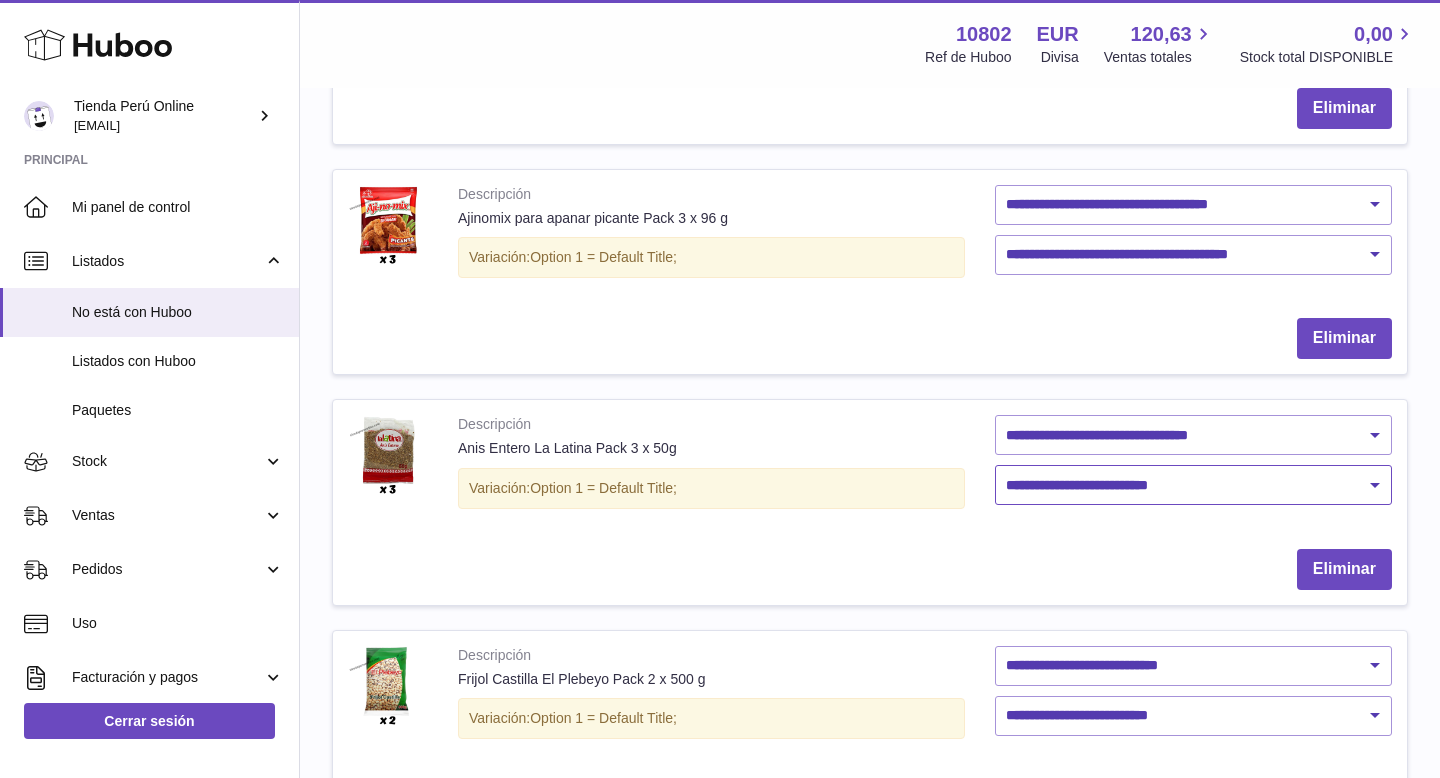 click on "**********" at bounding box center (1193, 485) 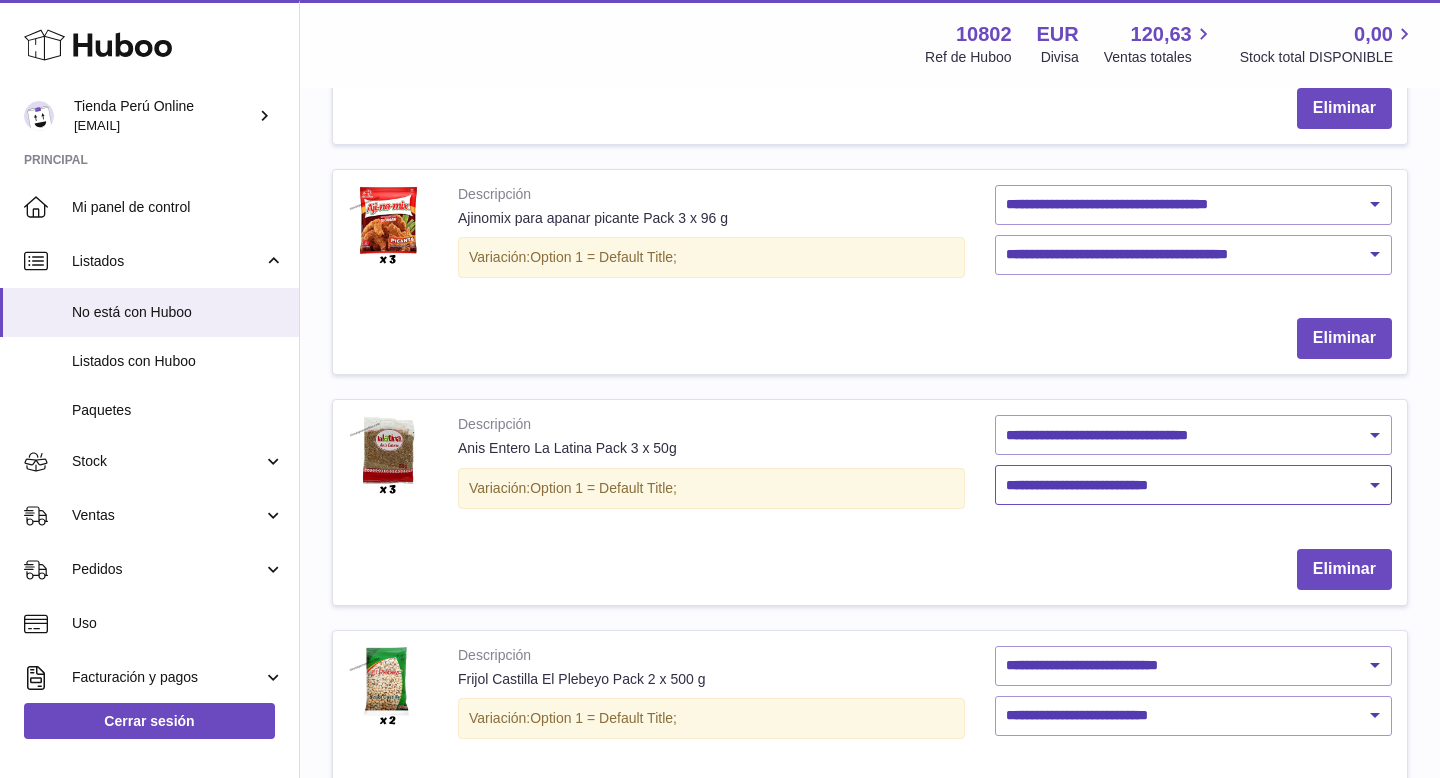 select on "****" 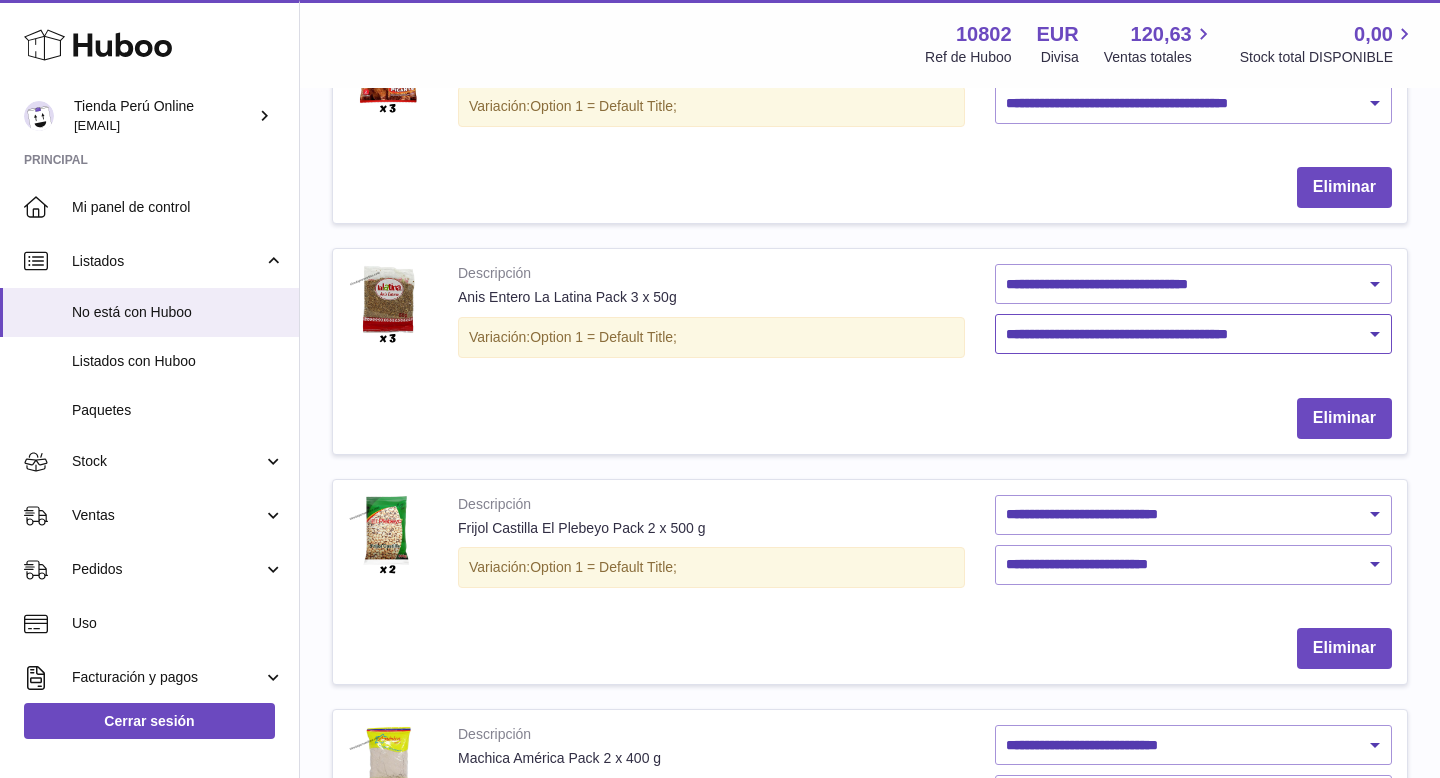 scroll, scrollTop: 512, scrollLeft: 0, axis: vertical 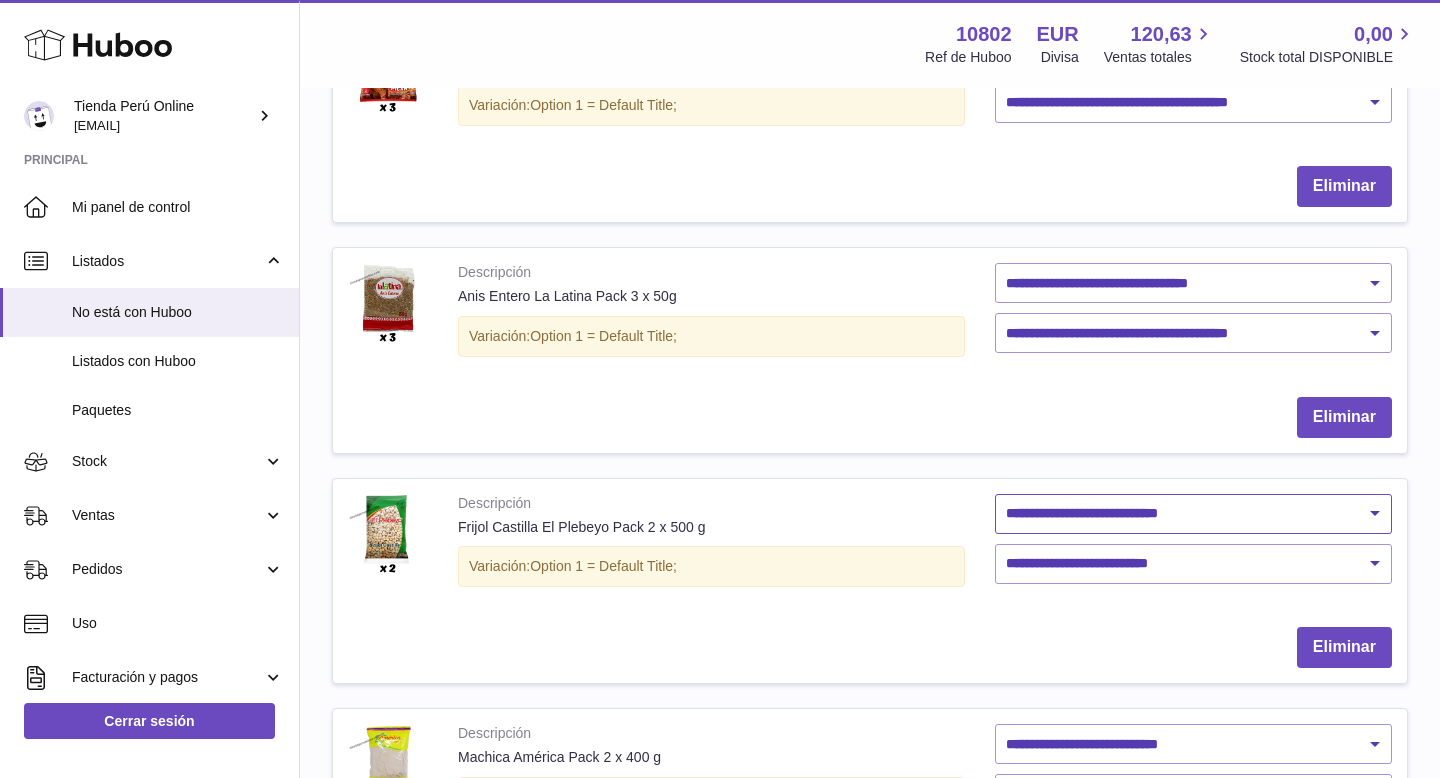 click on "**********" at bounding box center [1193, 514] 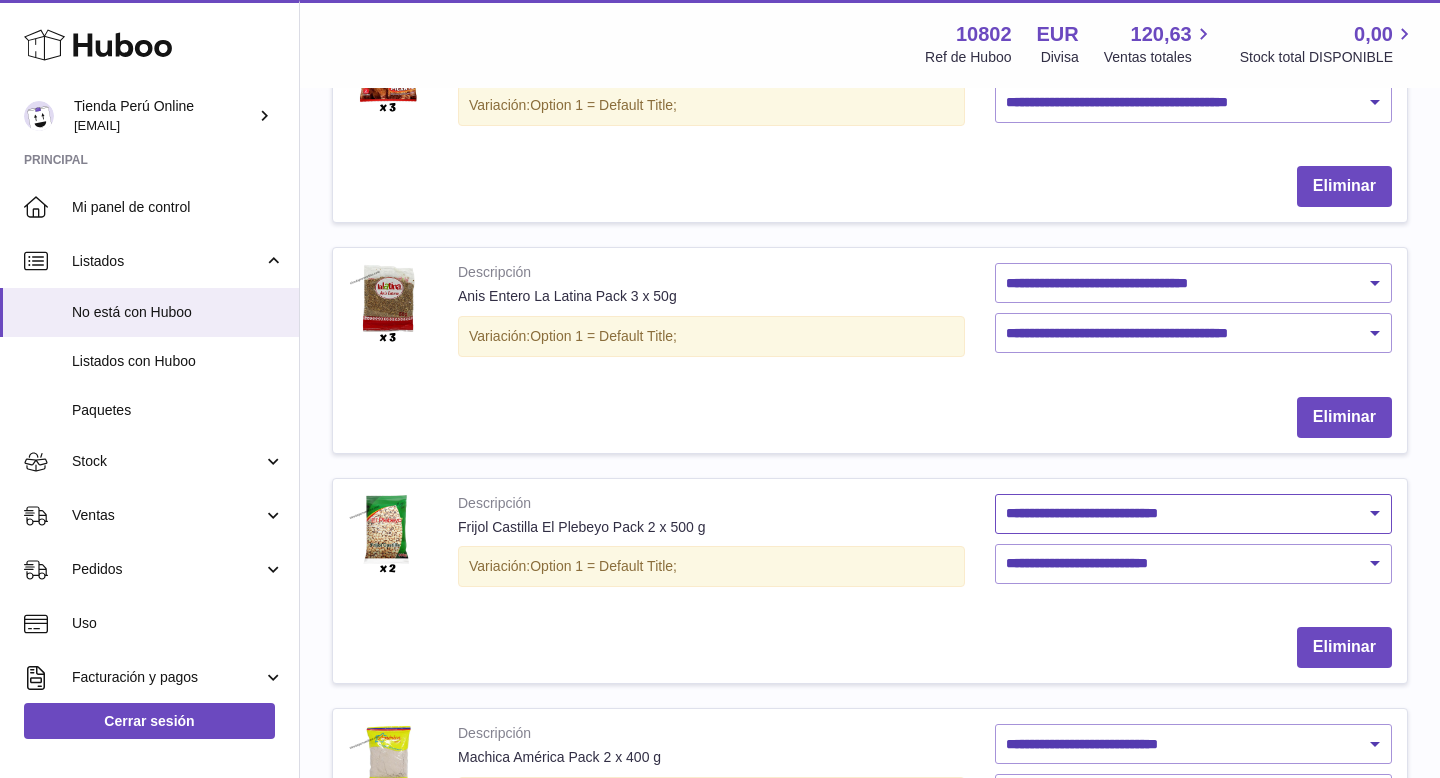 select on "********" 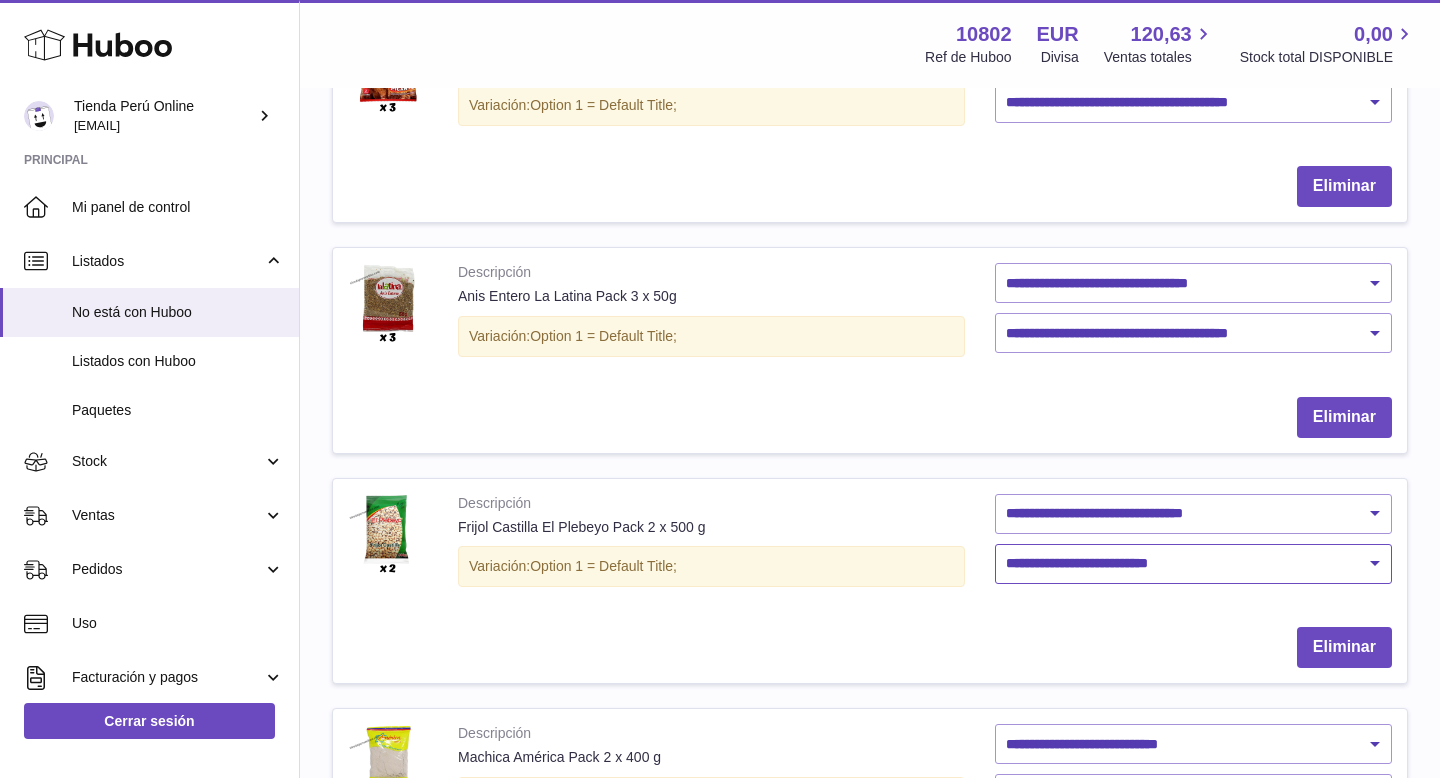 click on "**********" at bounding box center (1193, 564) 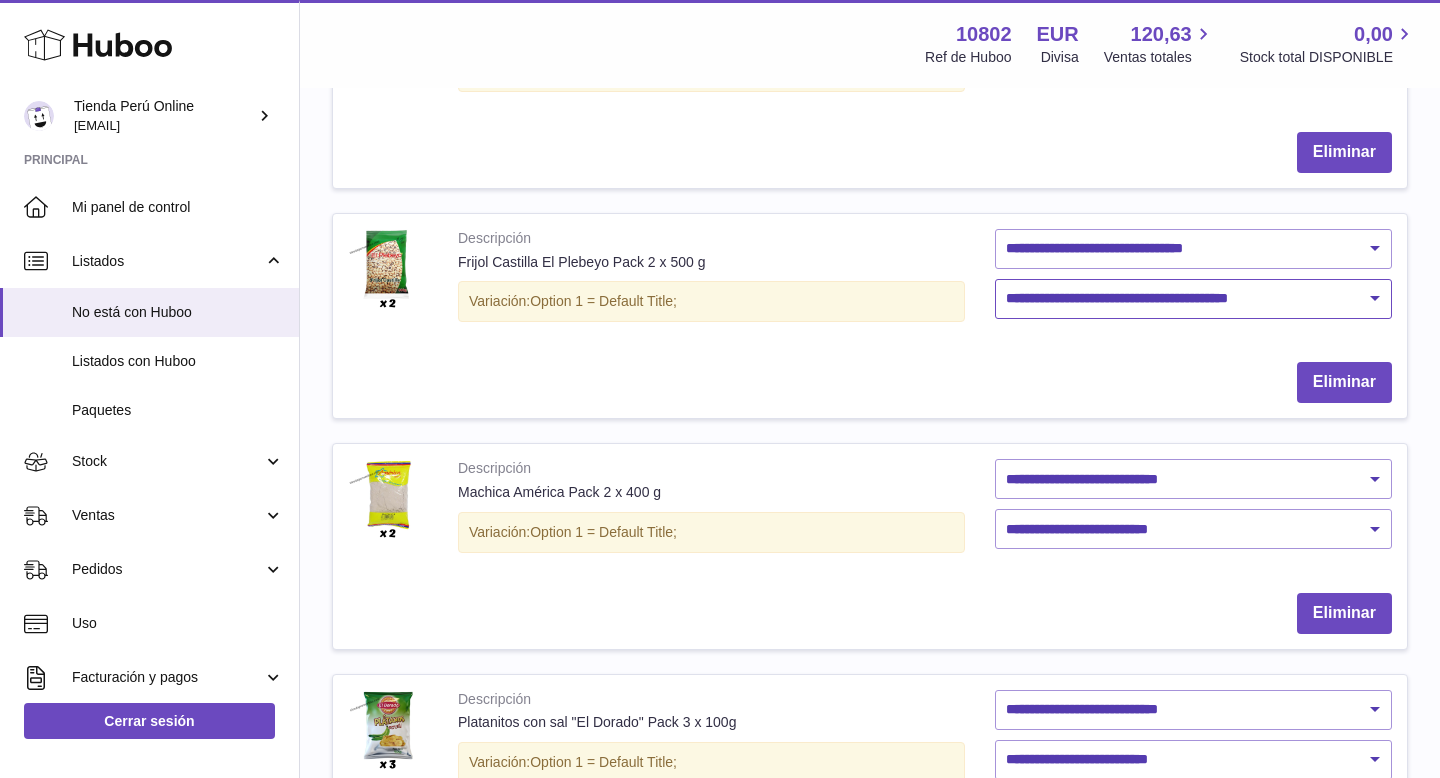 scroll, scrollTop: 786, scrollLeft: 0, axis: vertical 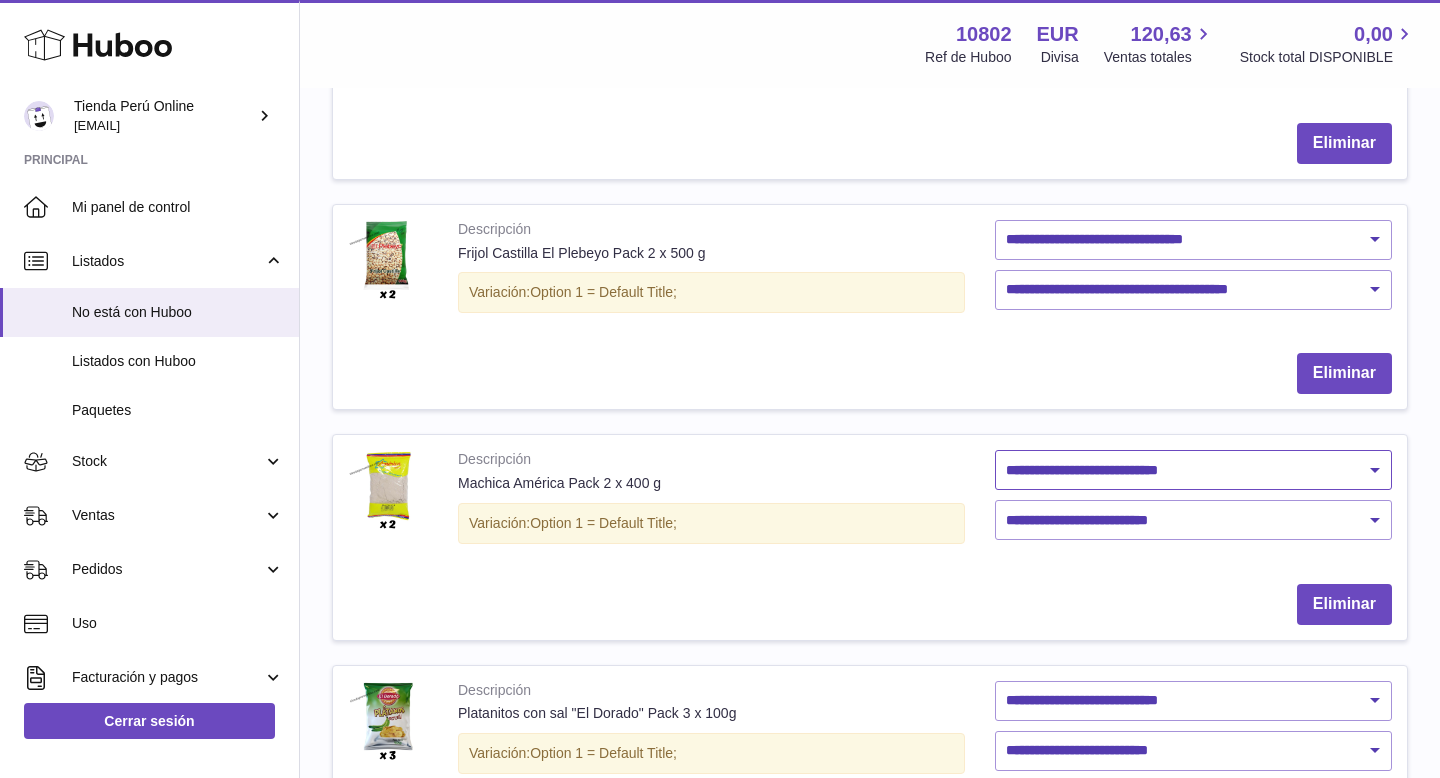 click on "**********" at bounding box center [1193, 470] 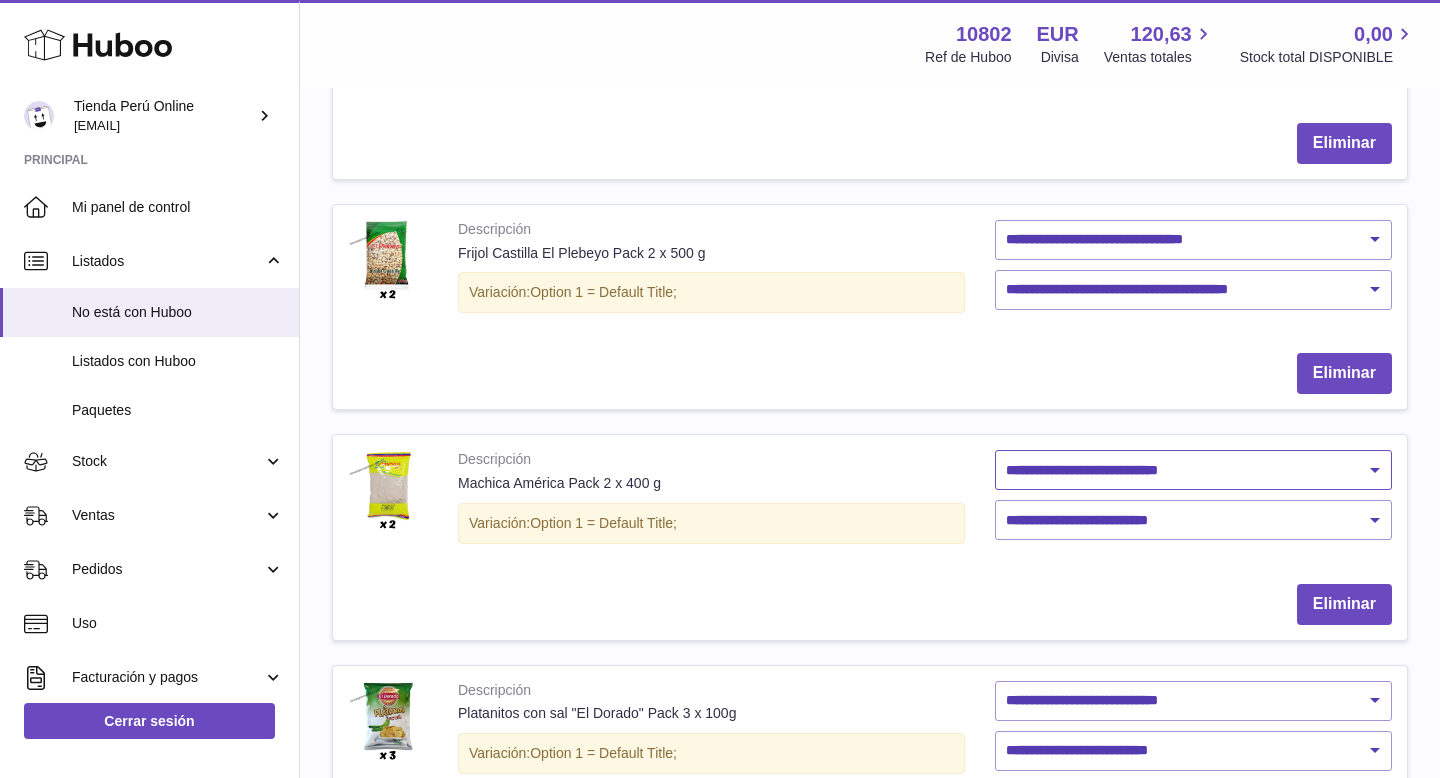 select on "********" 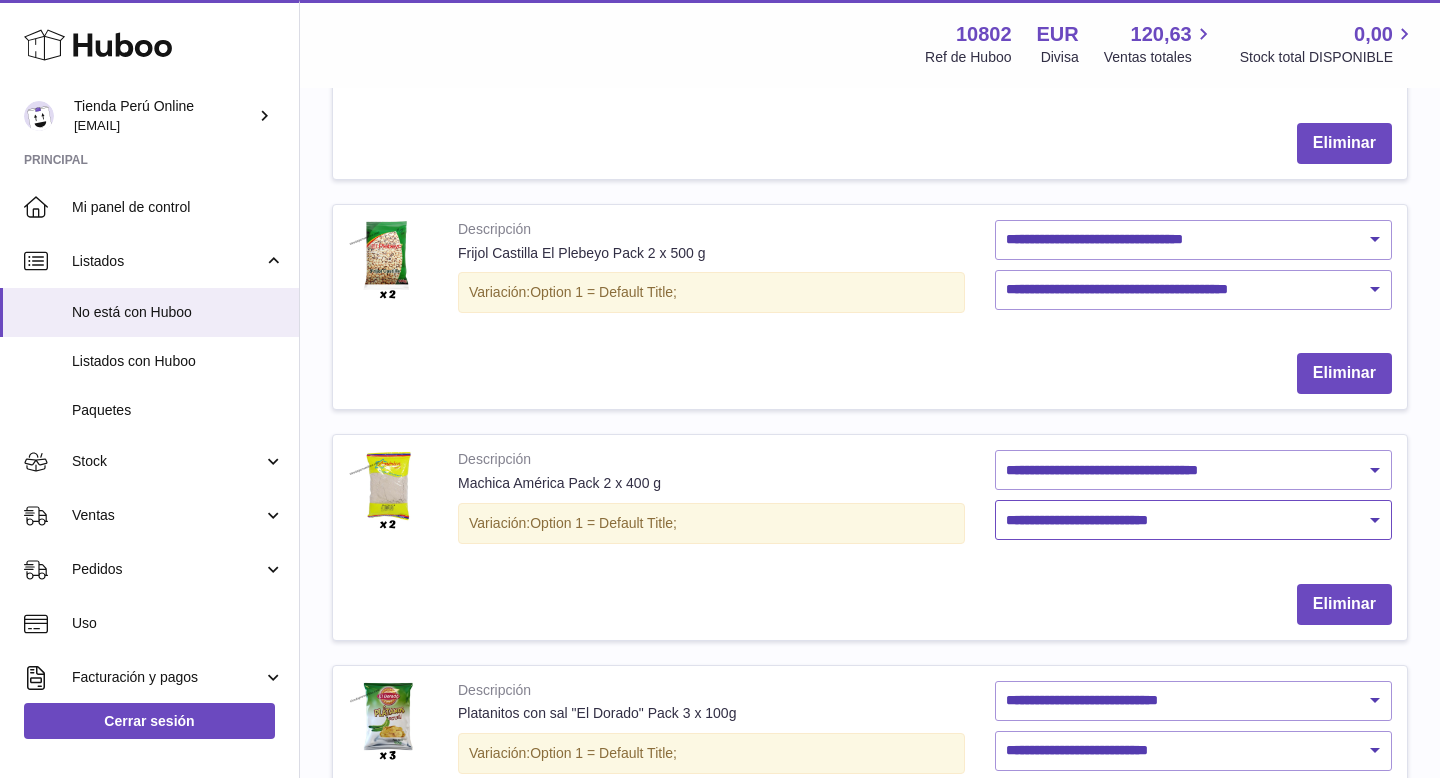 click on "**********" at bounding box center [1193, 520] 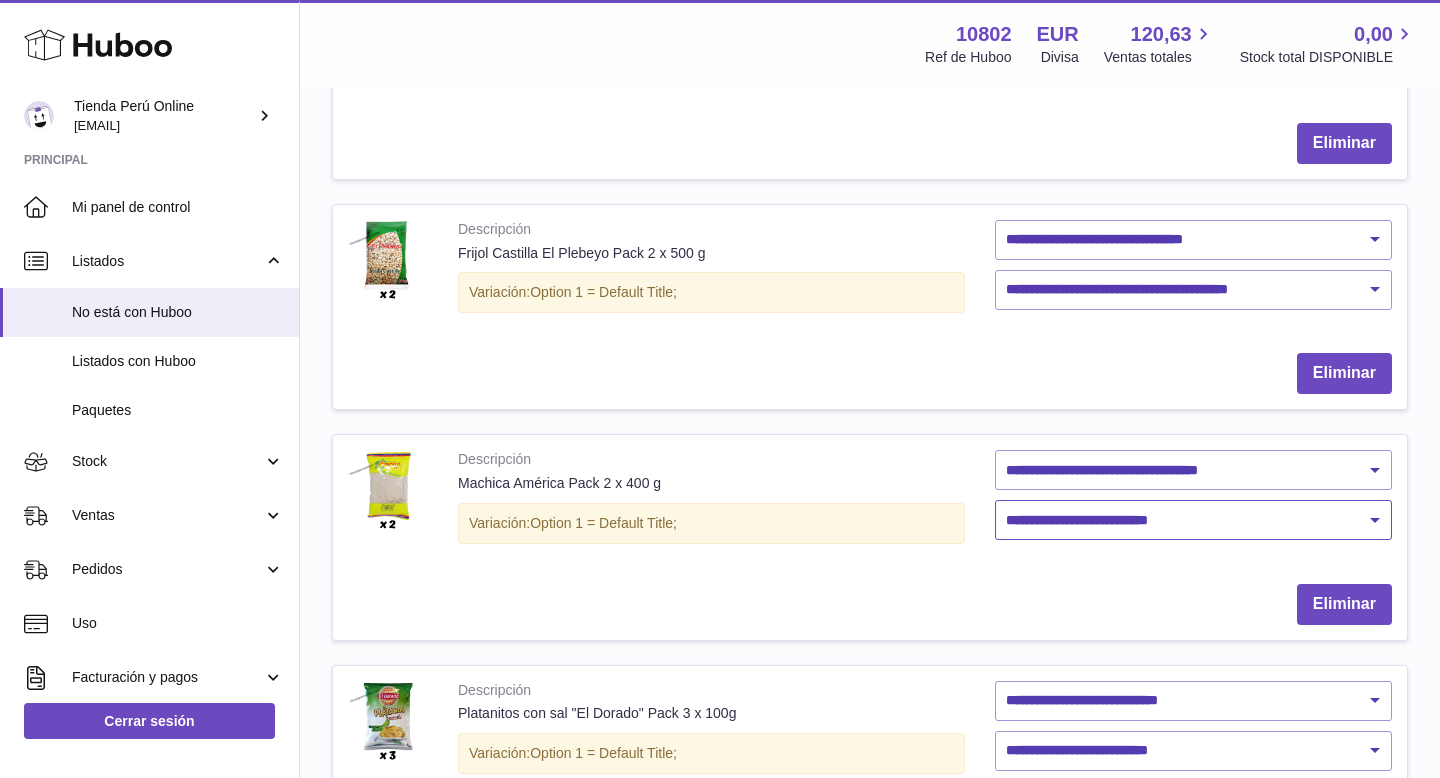 select on "****" 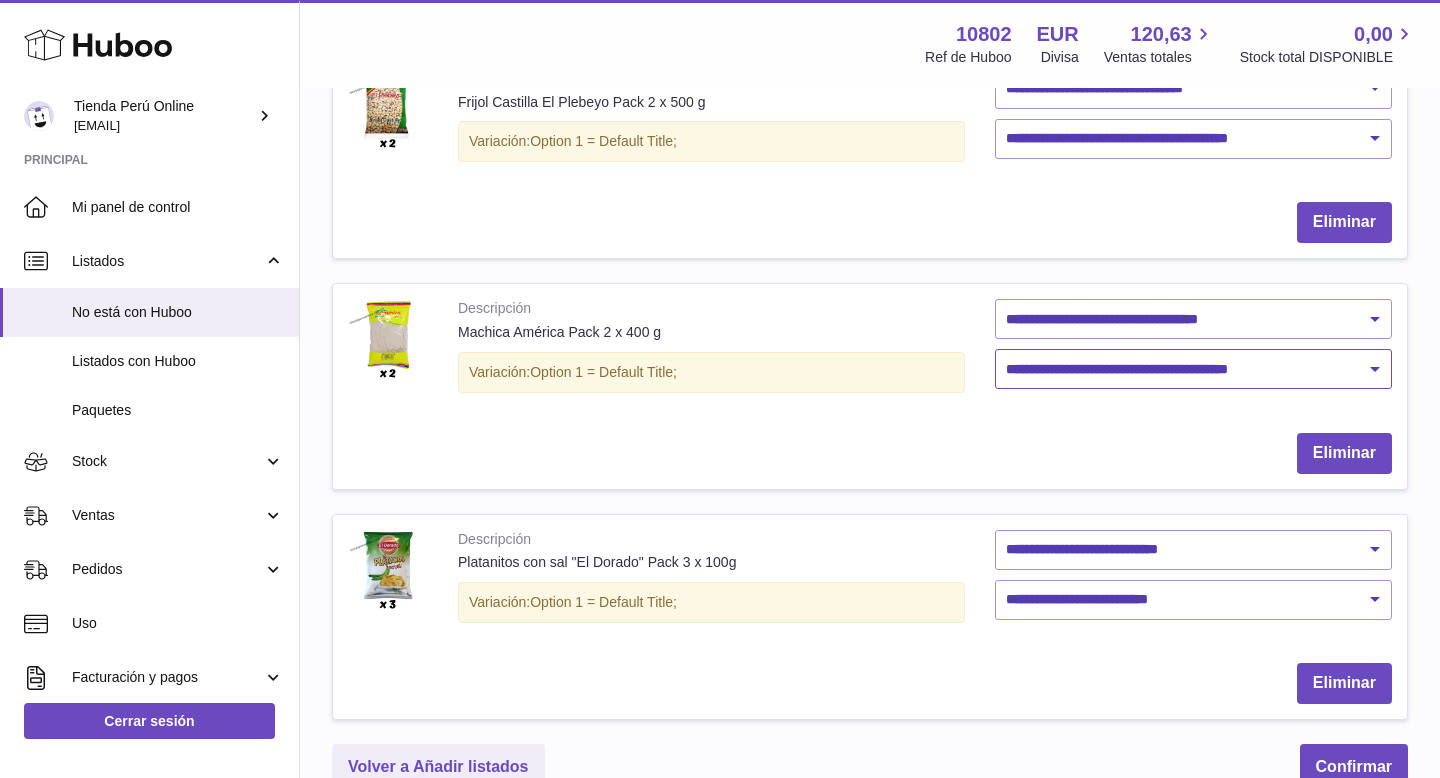 scroll, scrollTop: 943, scrollLeft: 0, axis: vertical 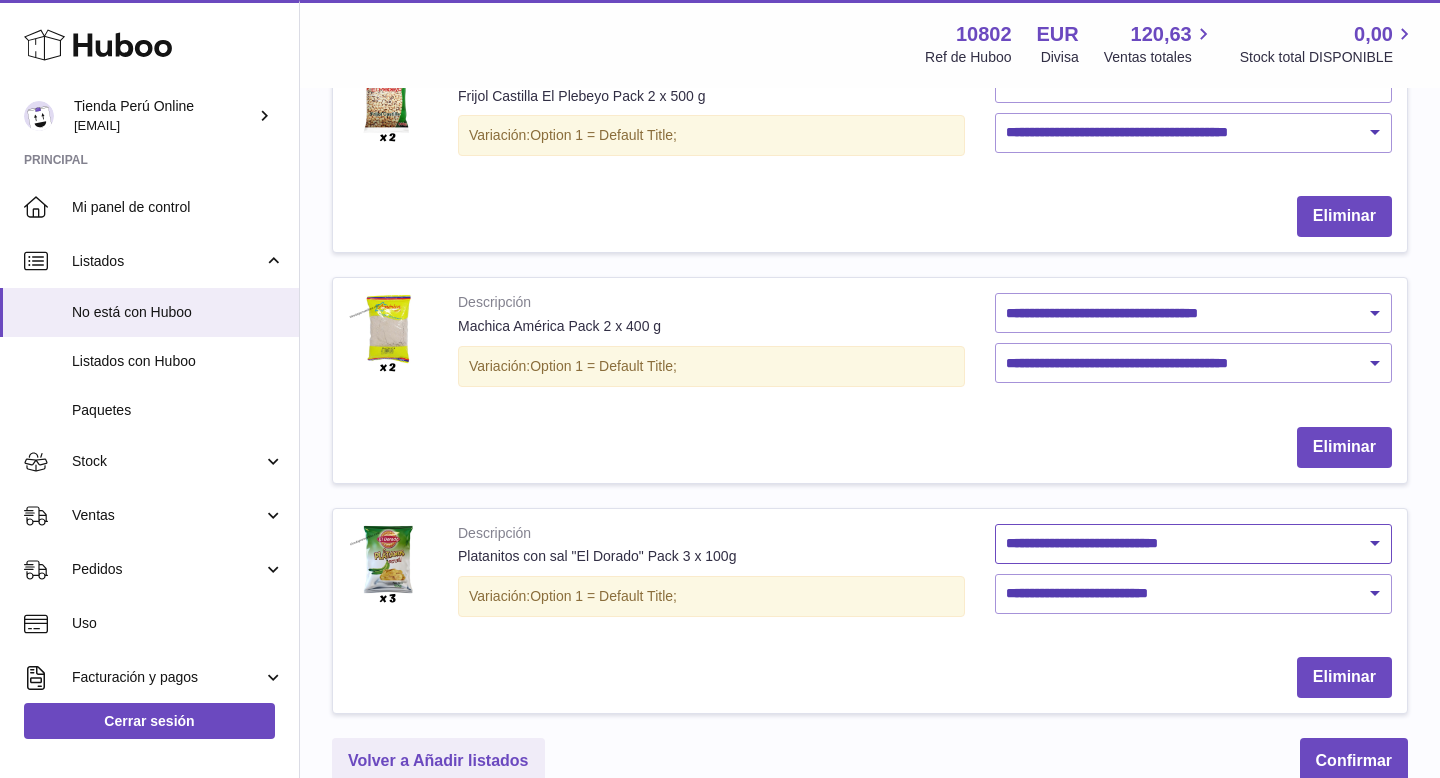 click on "**********" at bounding box center [1193, 544] 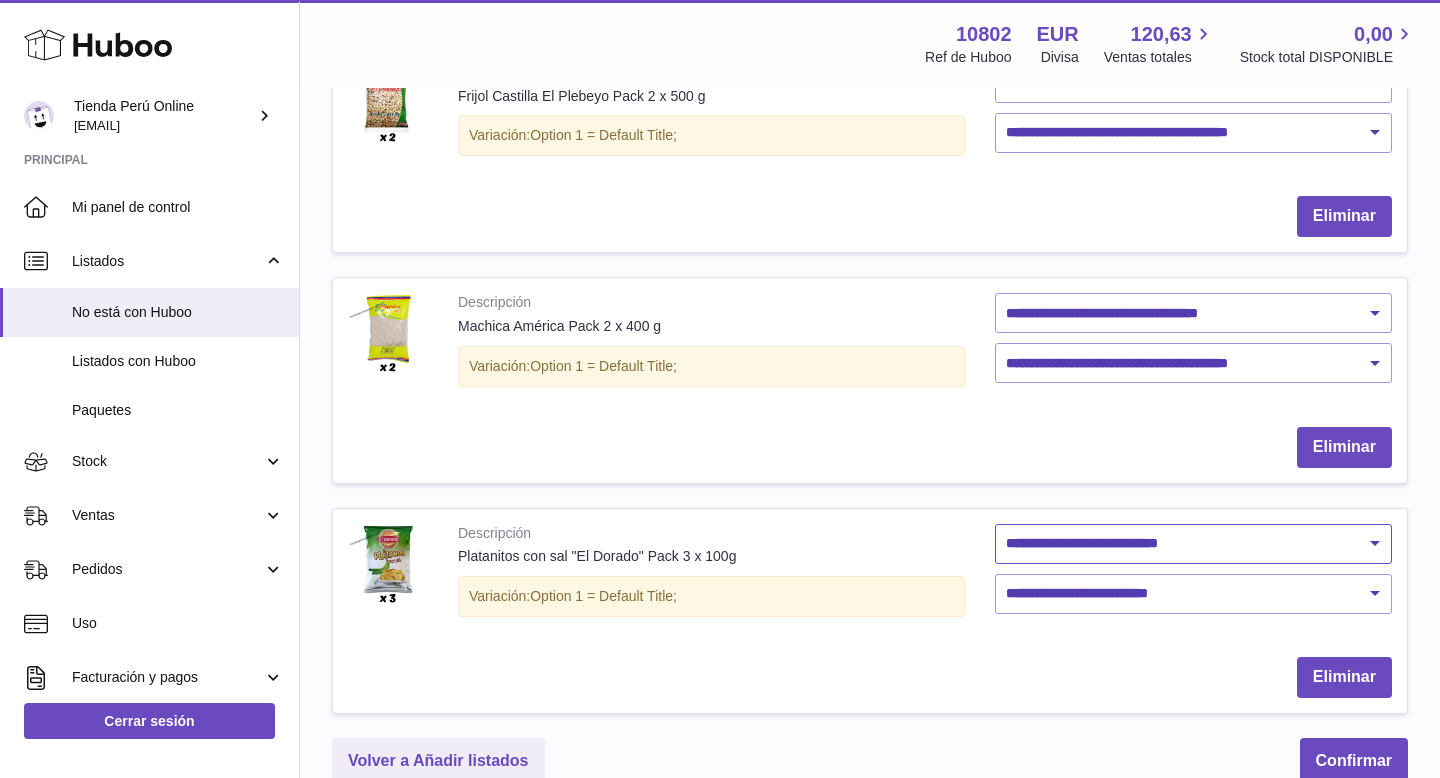 select on "********" 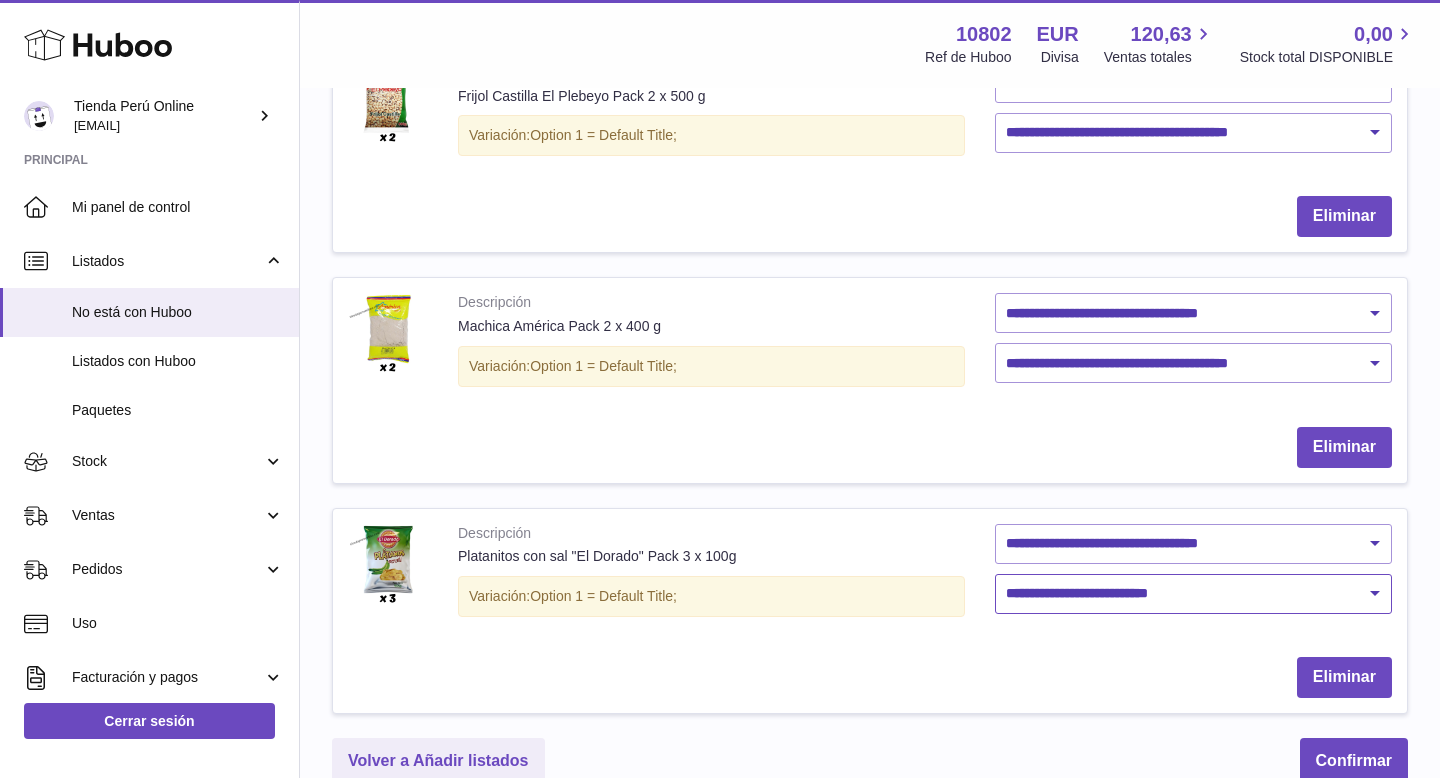 click on "**********" at bounding box center [1193, 594] 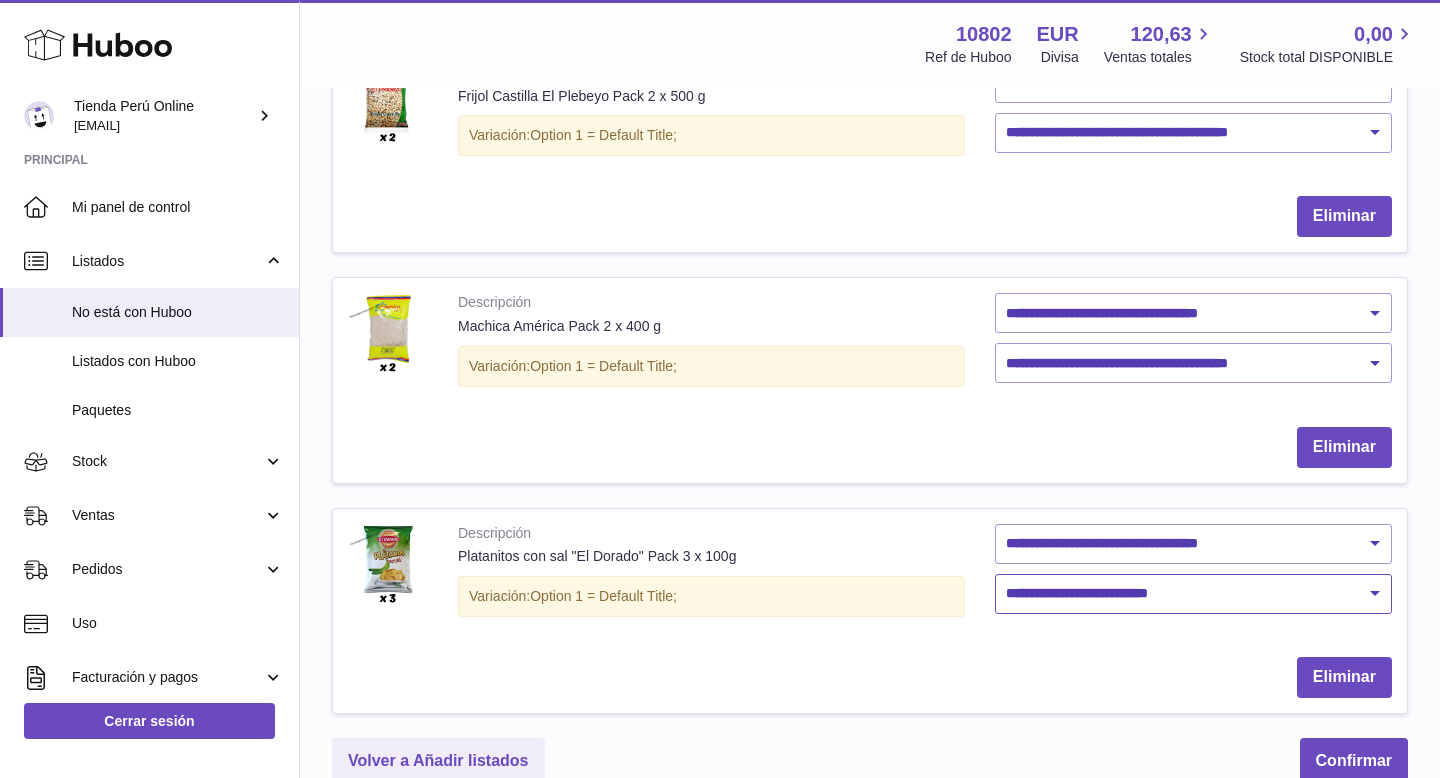 select on "****" 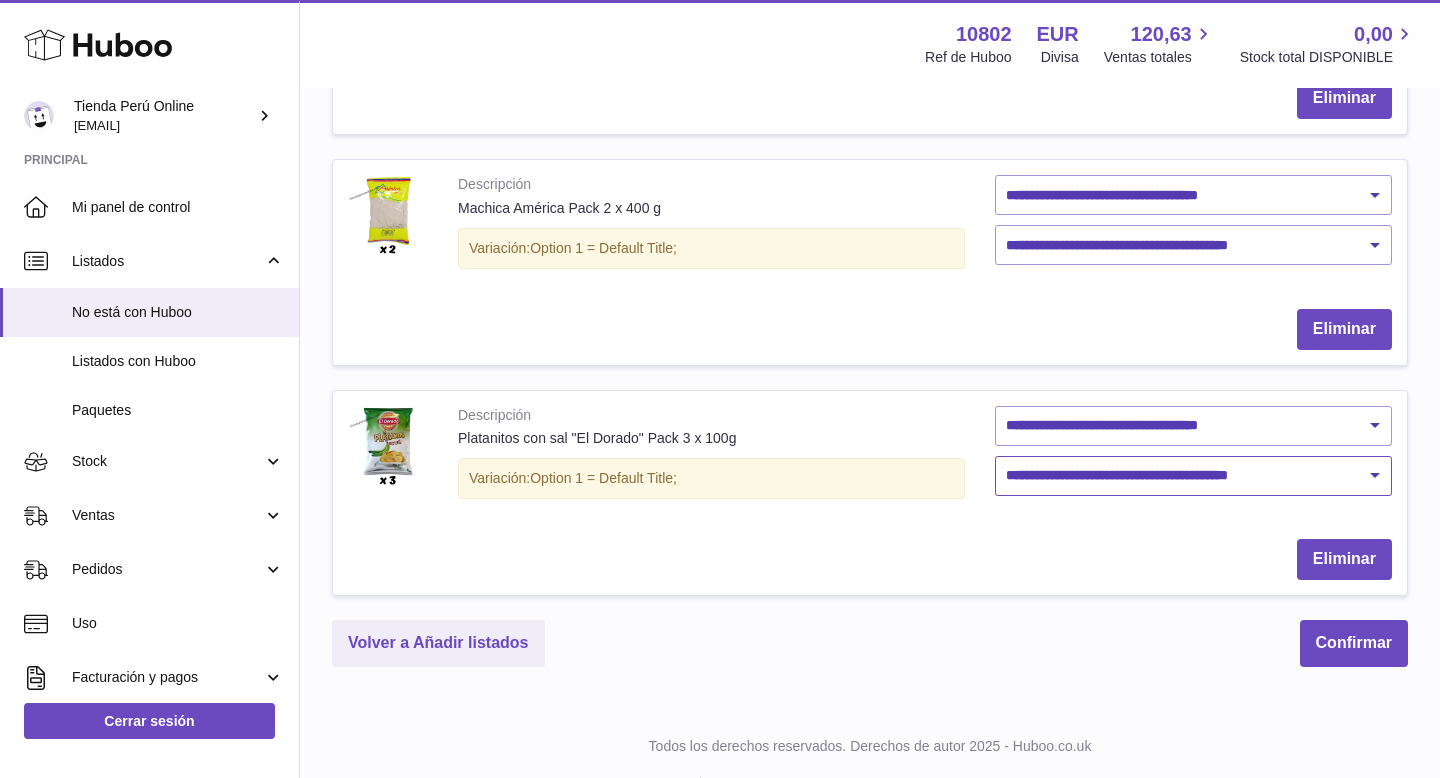 scroll, scrollTop: 1108, scrollLeft: 0, axis: vertical 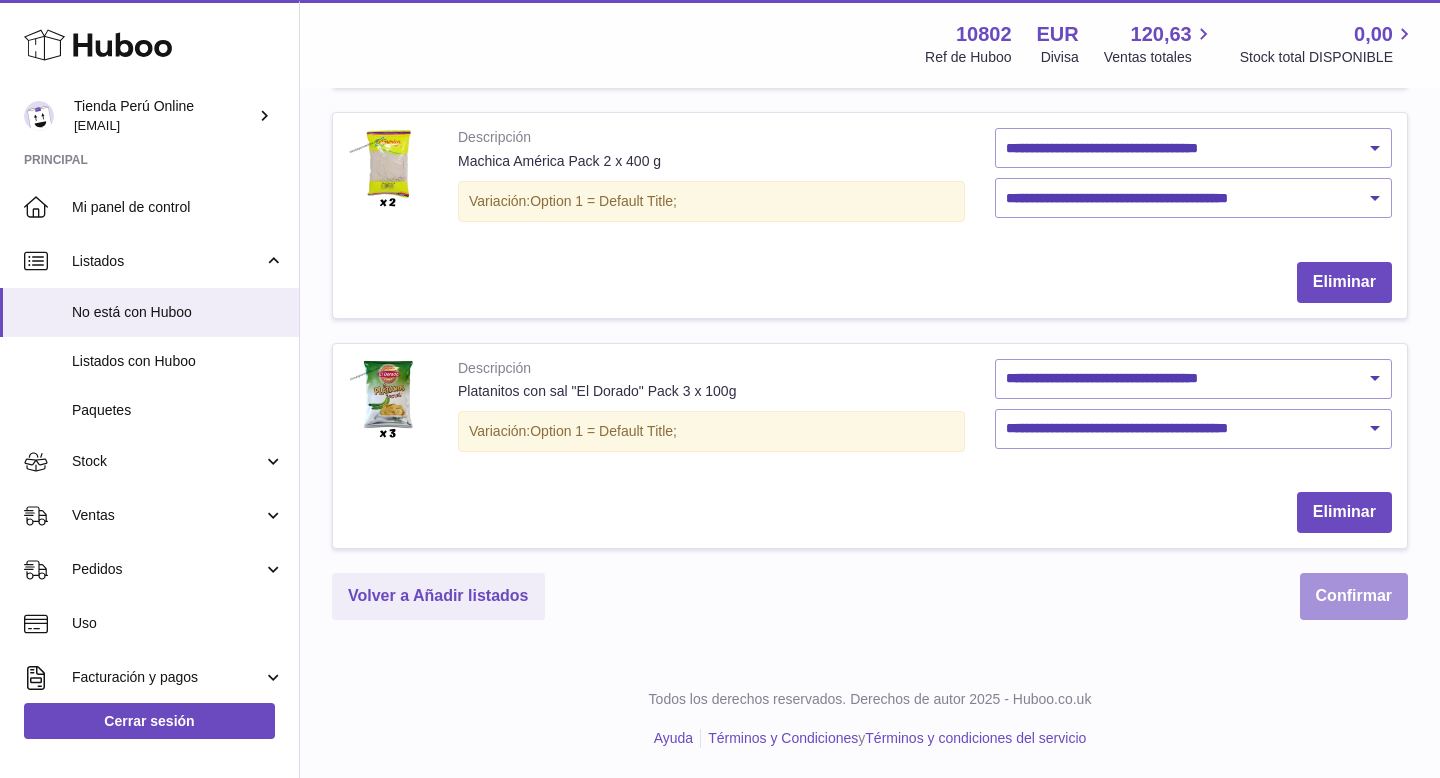 click on "Confirmar" at bounding box center (1354, 596) 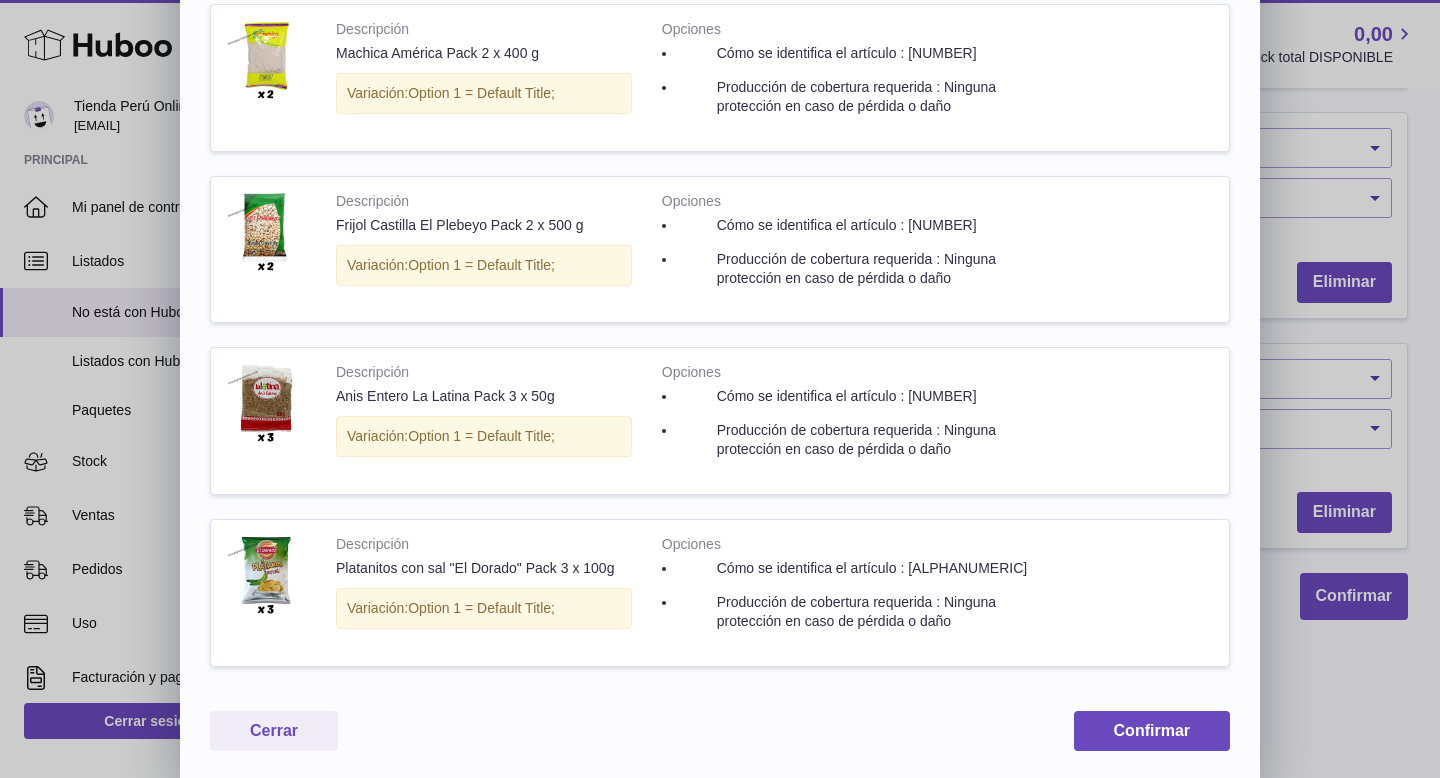 scroll, scrollTop: 738, scrollLeft: 0, axis: vertical 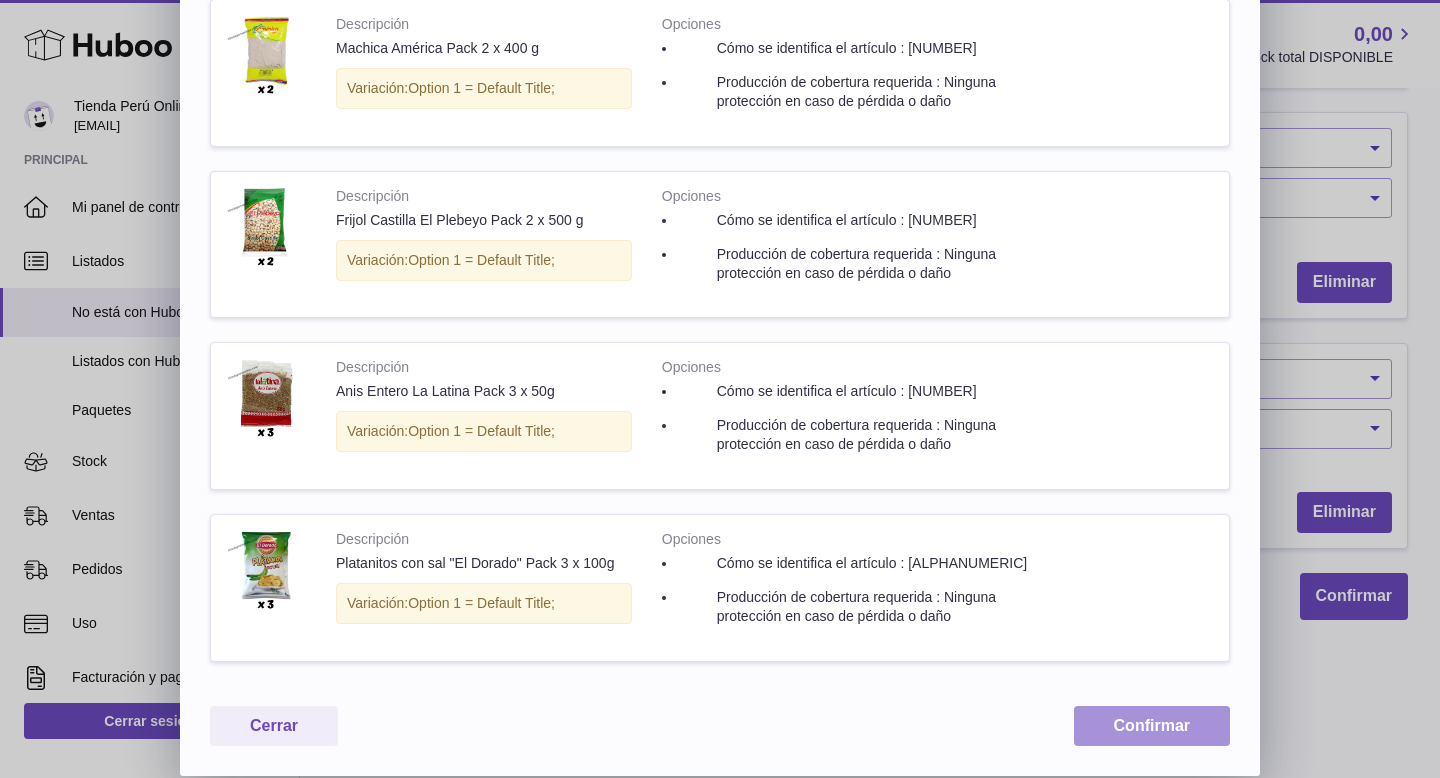 click on "Confirmar" at bounding box center [1152, 726] 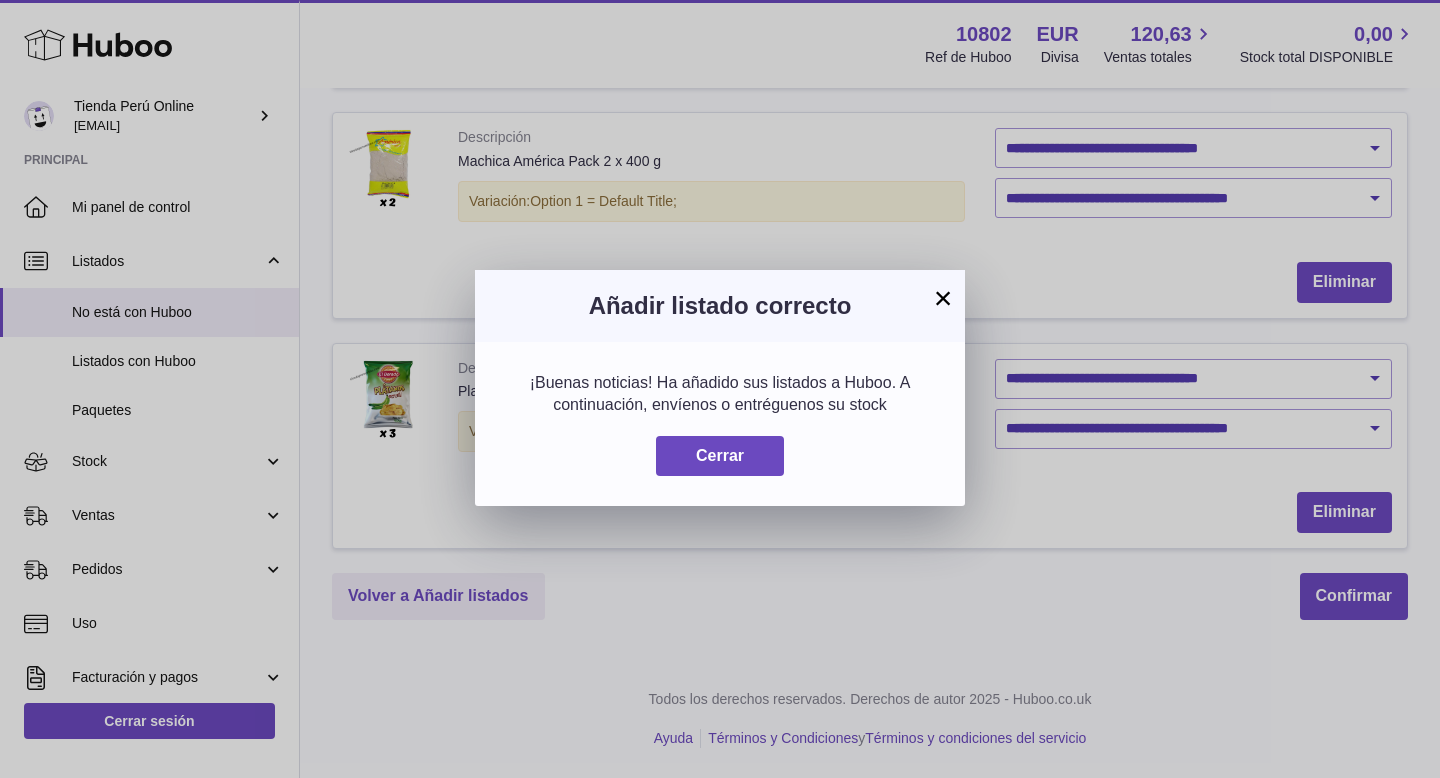 scroll, scrollTop: 0, scrollLeft: 0, axis: both 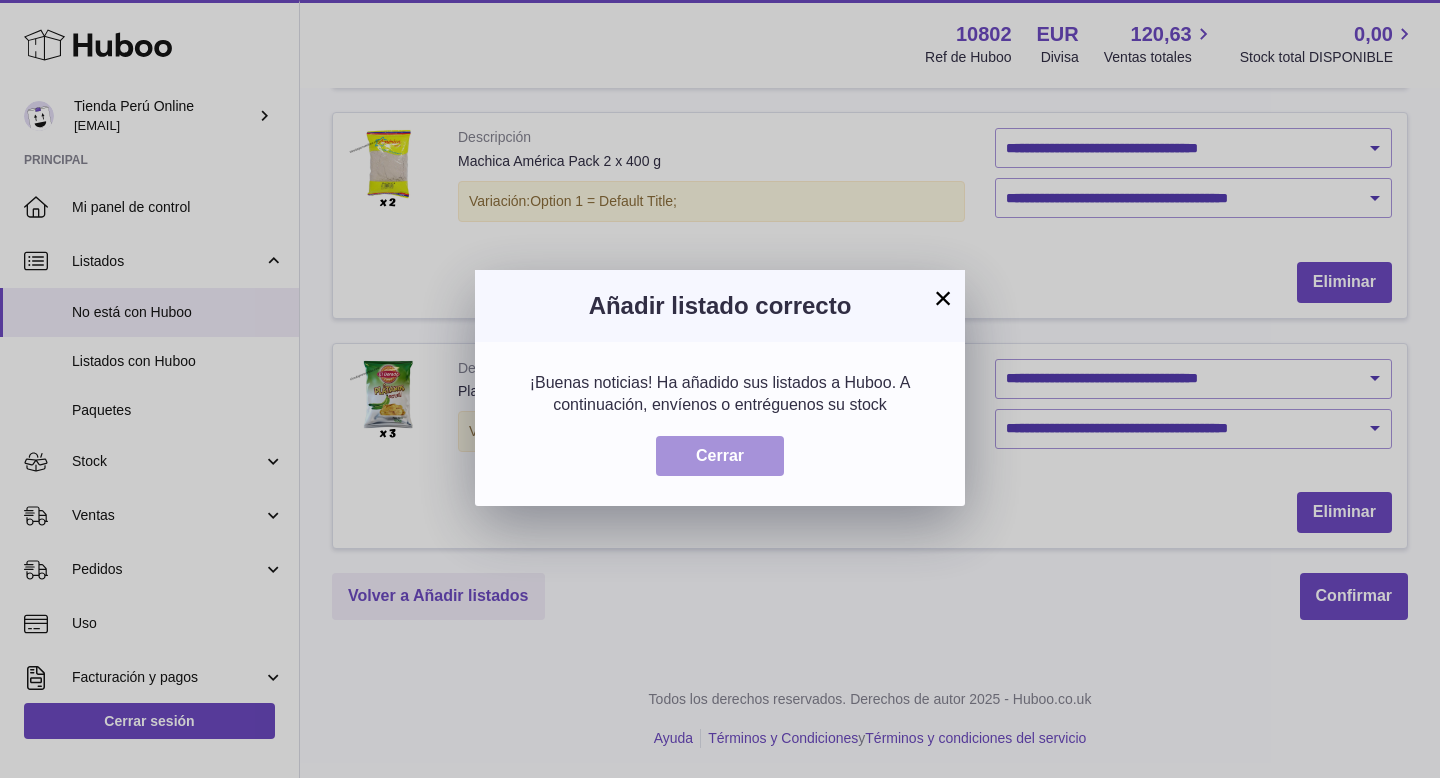 click on "Cerrar" at bounding box center [720, 456] 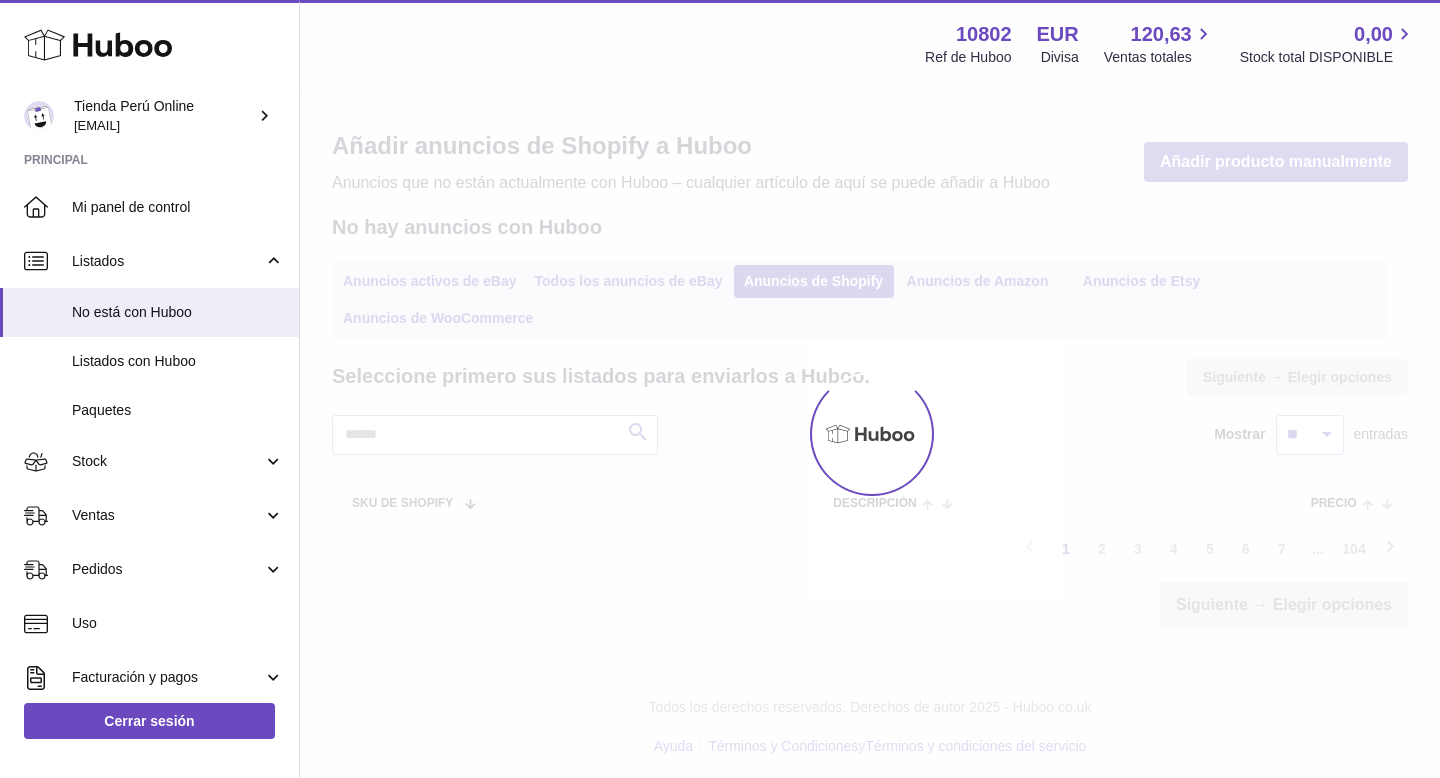 scroll, scrollTop: 0, scrollLeft: 0, axis: both 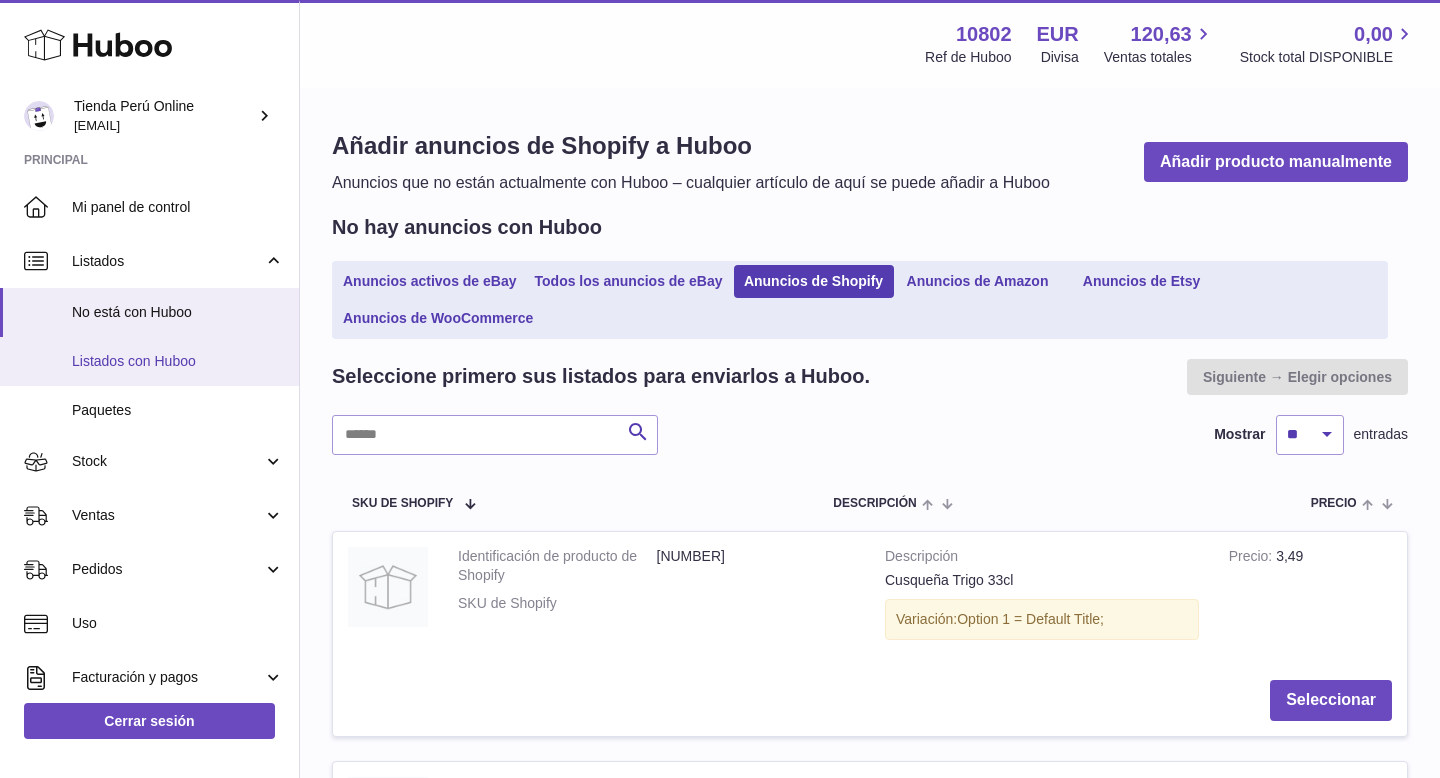 click on "Listados con Huboo" at bounding box center [178, 361] 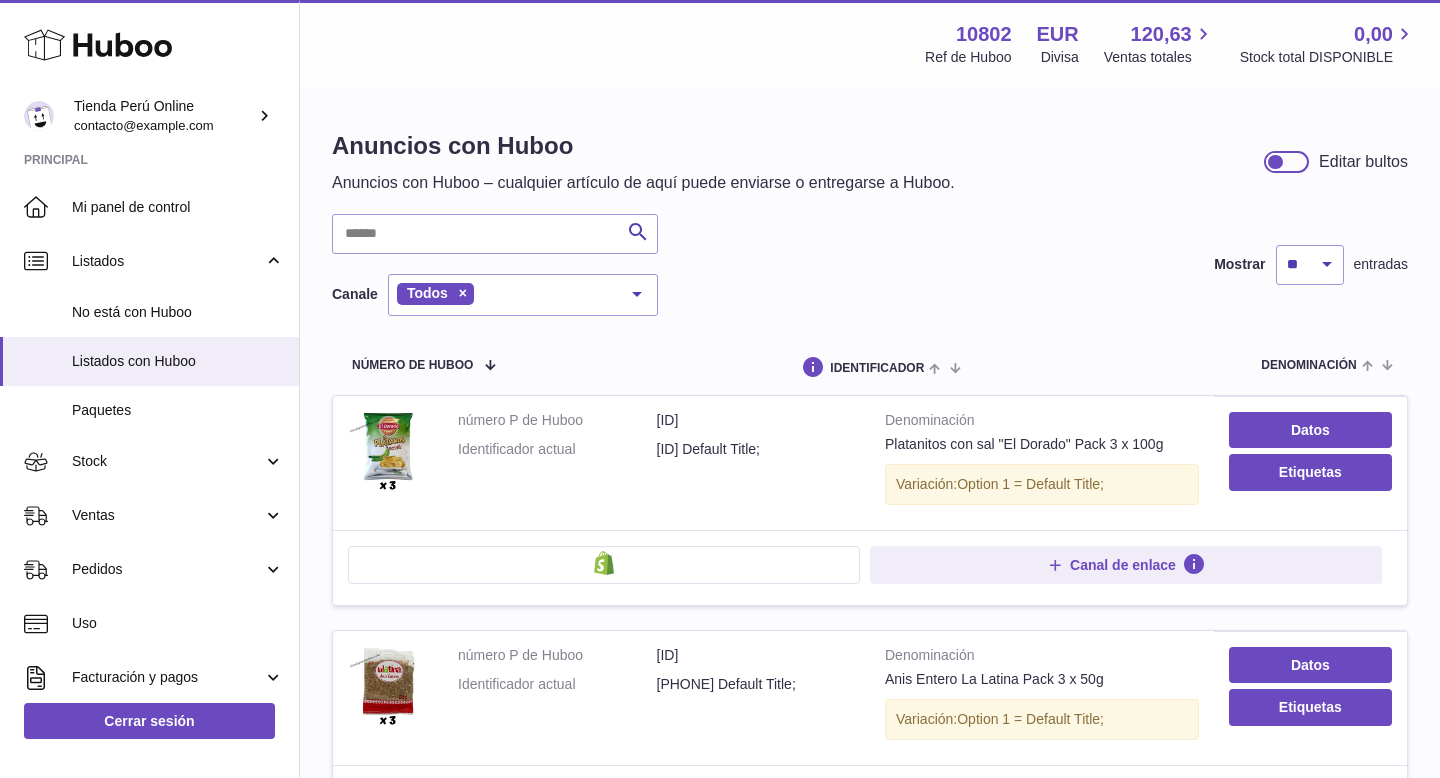 scroll, scrollTop: 0, scrollLeft: 0, axis: both 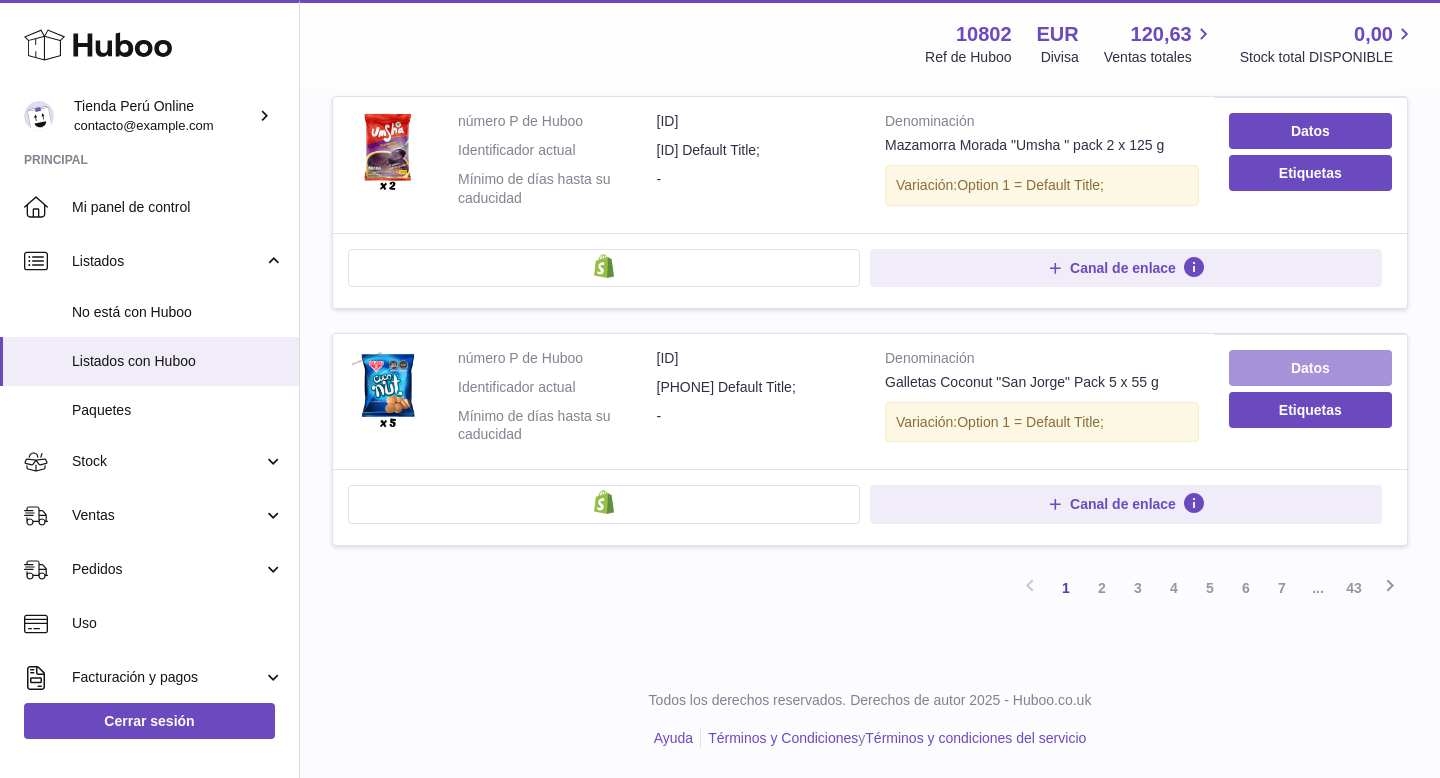 click on "Datos" at bounding box center [1310, 368] 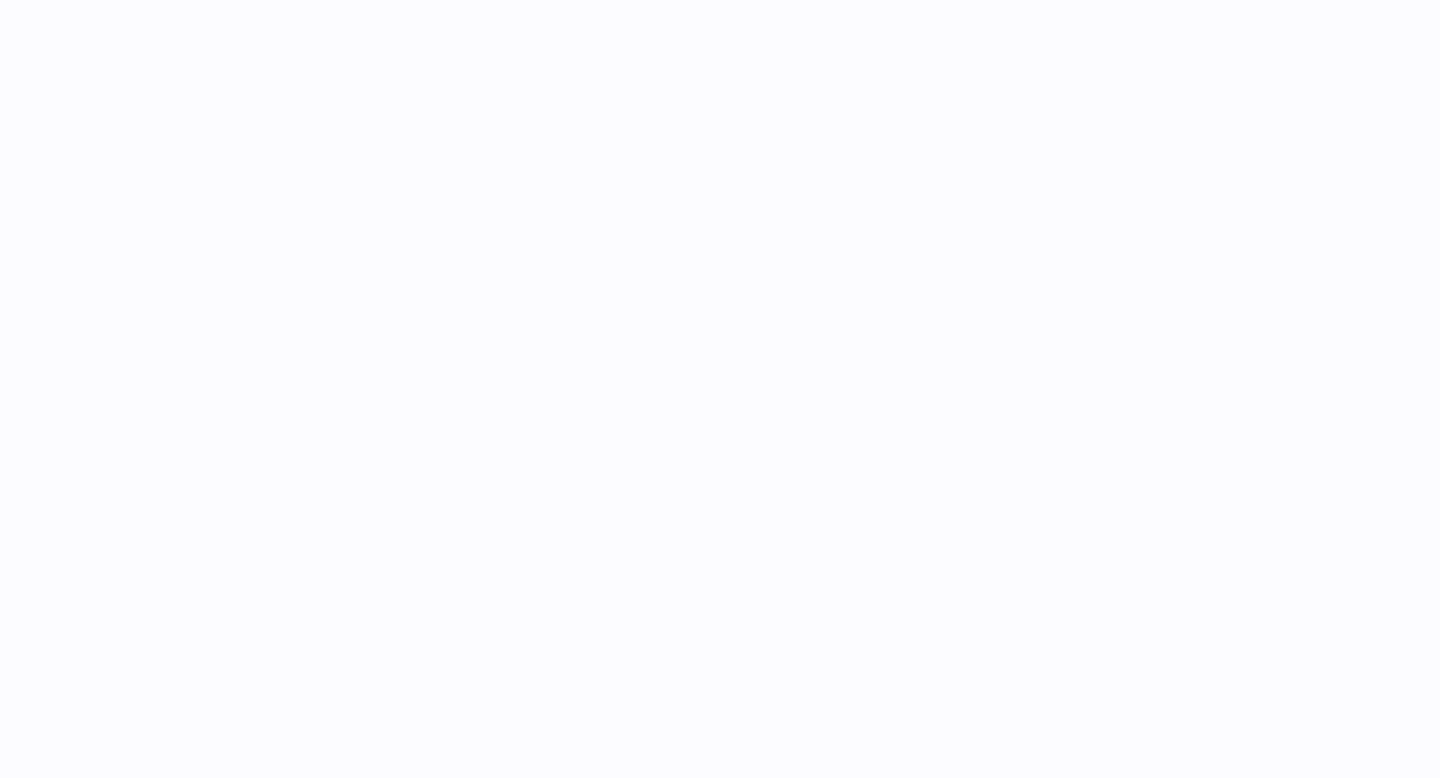 scroll, scrollTop: 0, scrollLeft: 0, axis: both 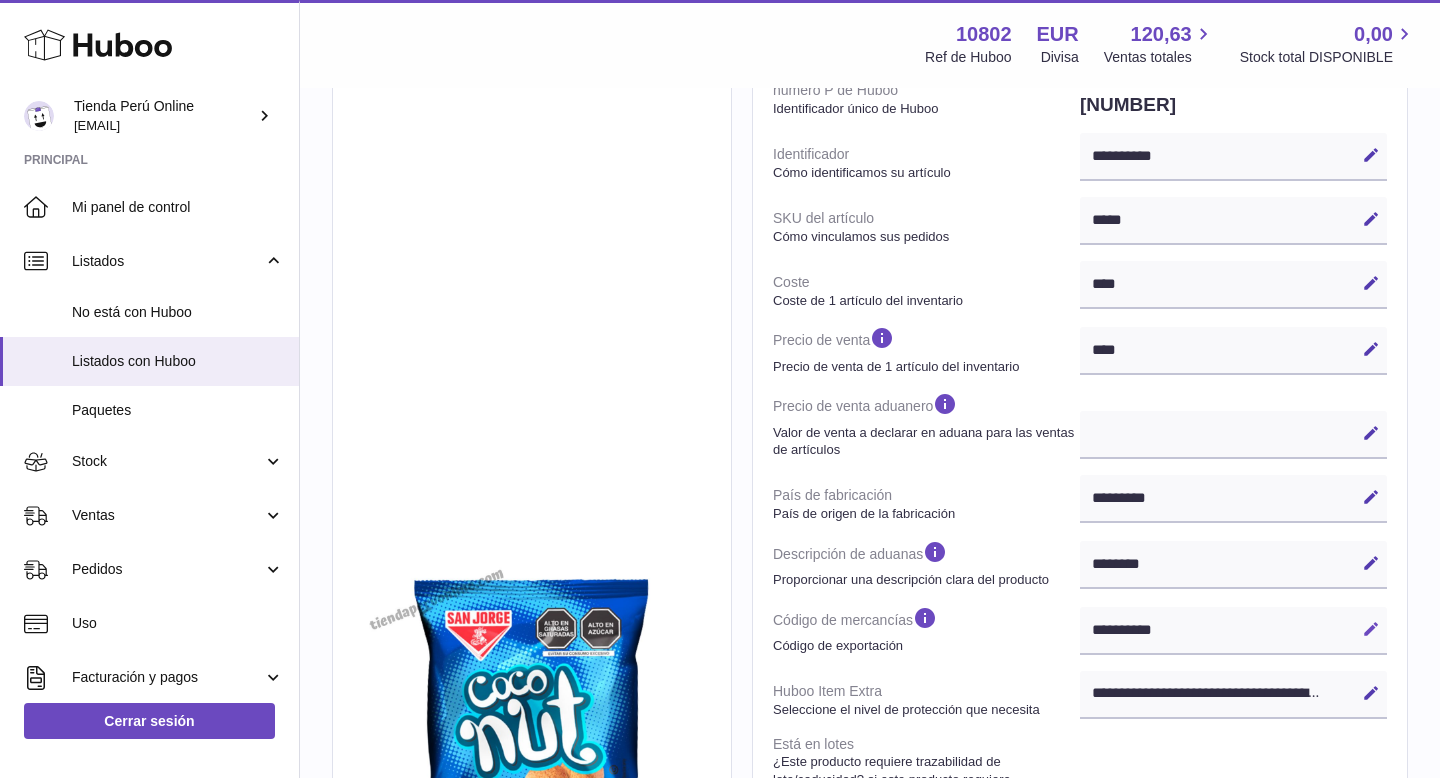 click at bounding box center (1371, 629) 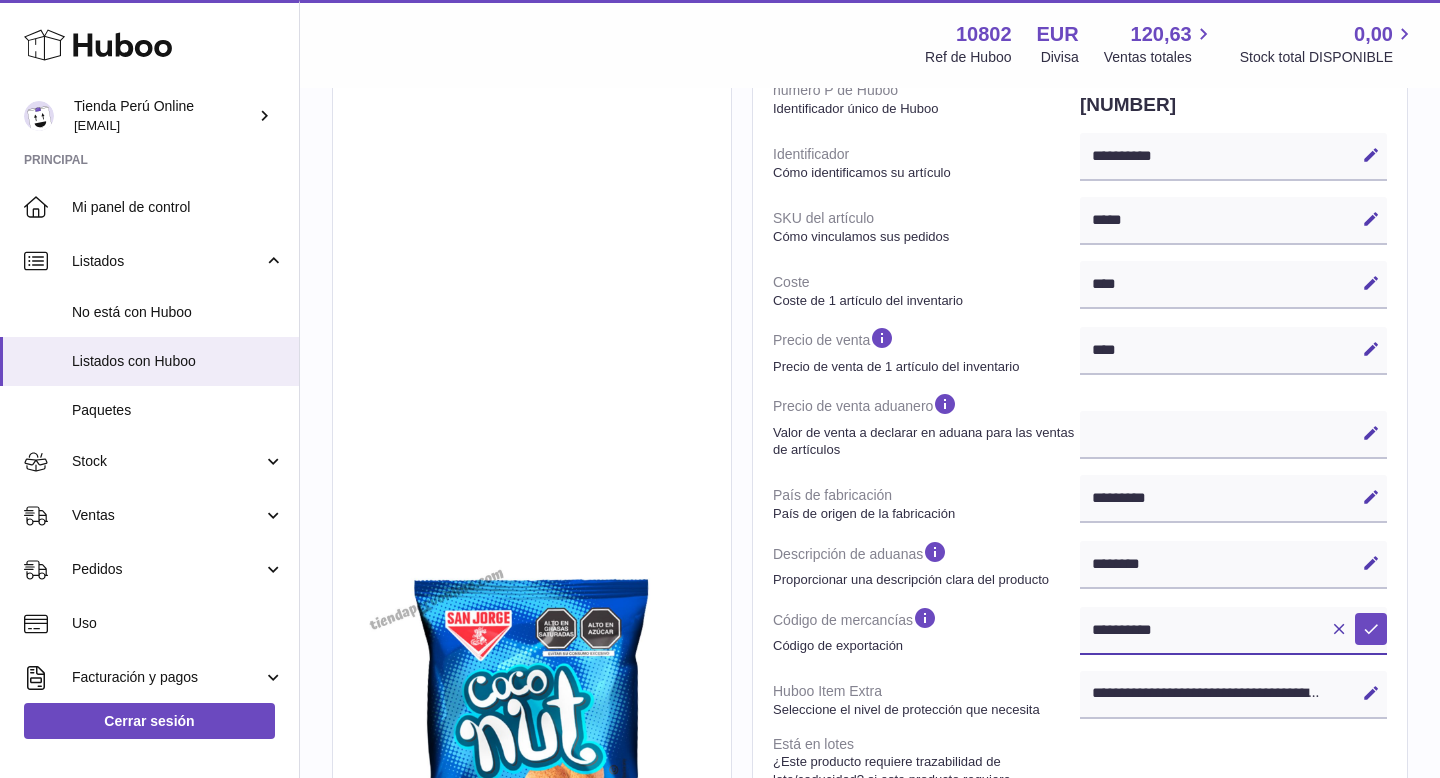drag, startPoint x: 1185, startPoint y: 630, endPoint x: 1051, endPoint y: 630, distance: 134 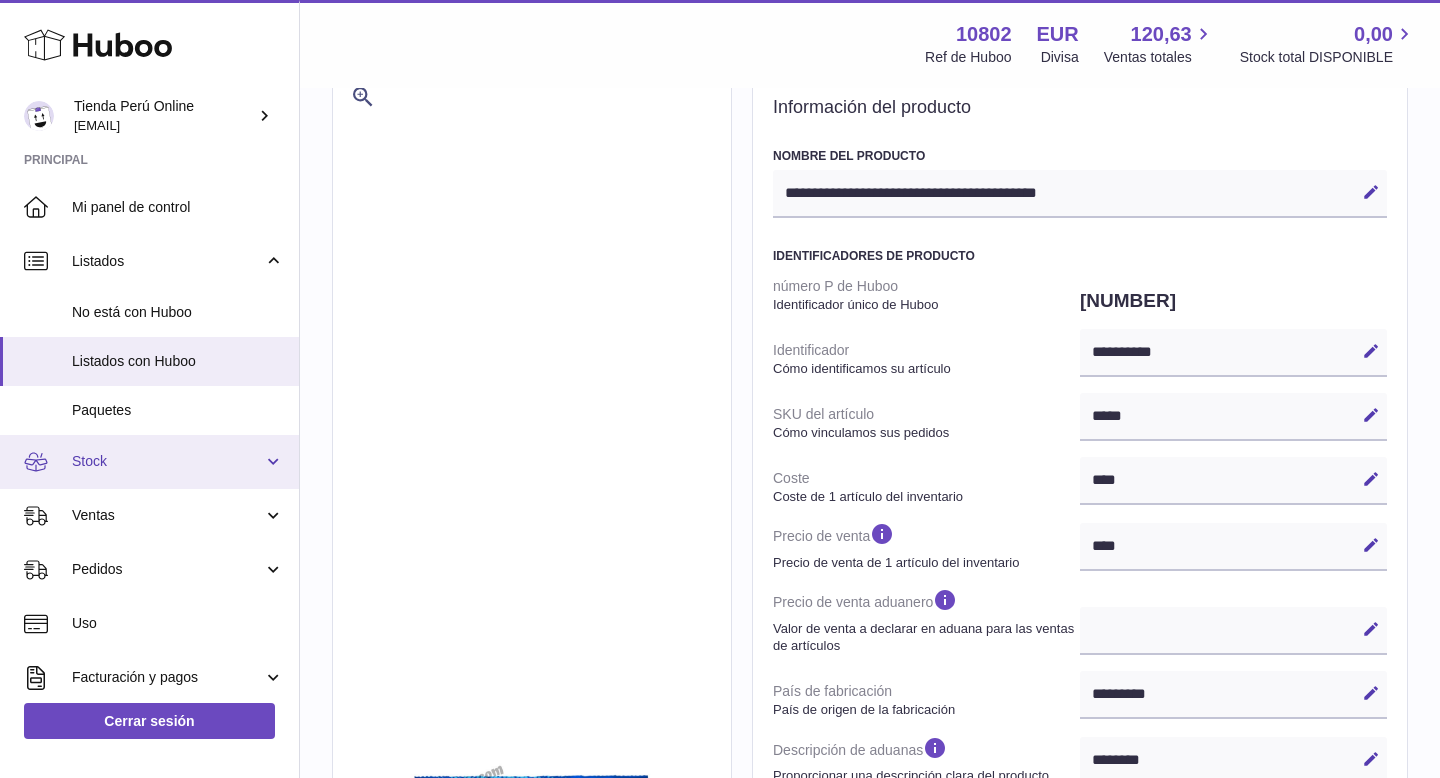 scroll, scrollTop: 23, scrollLeft: 0, axis: vertical 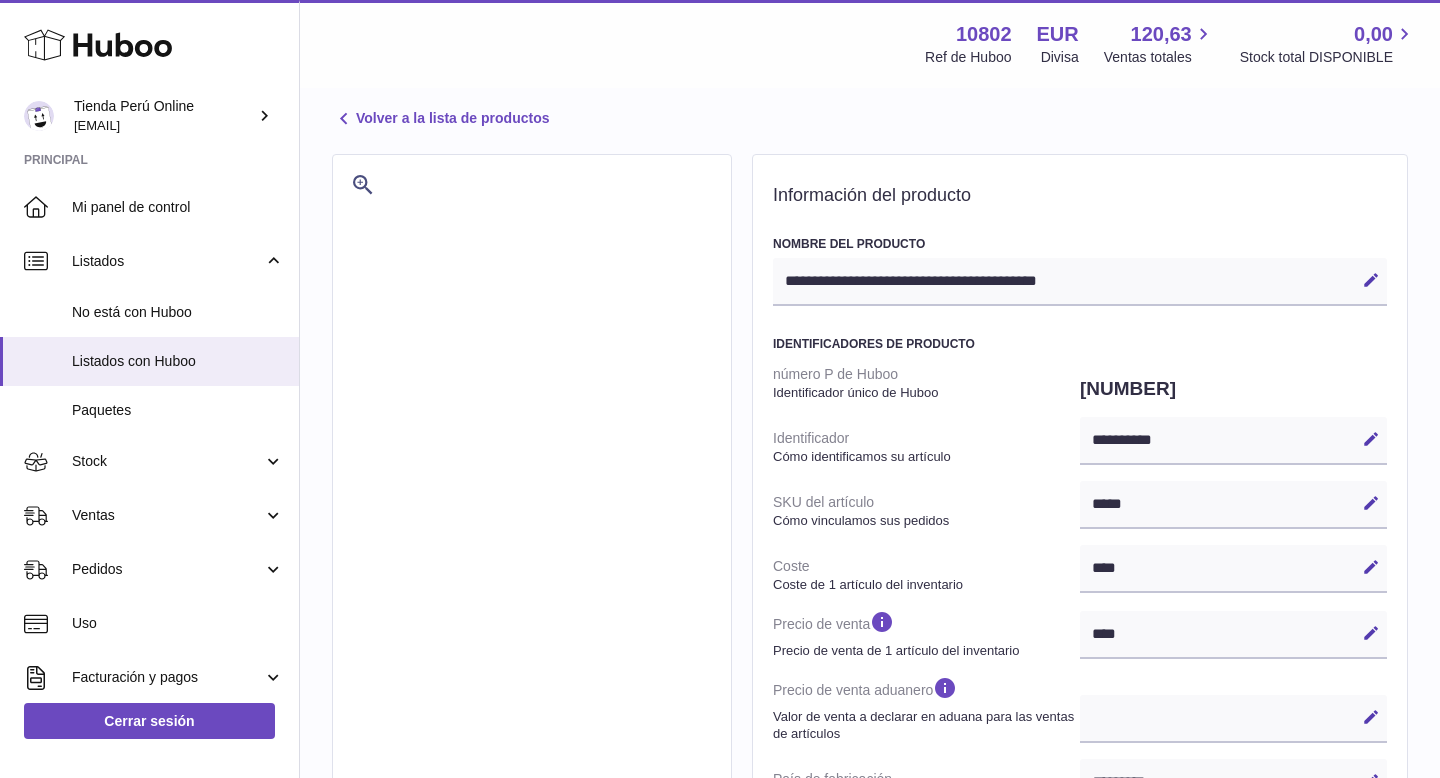 click at bounding box center (344, 119) 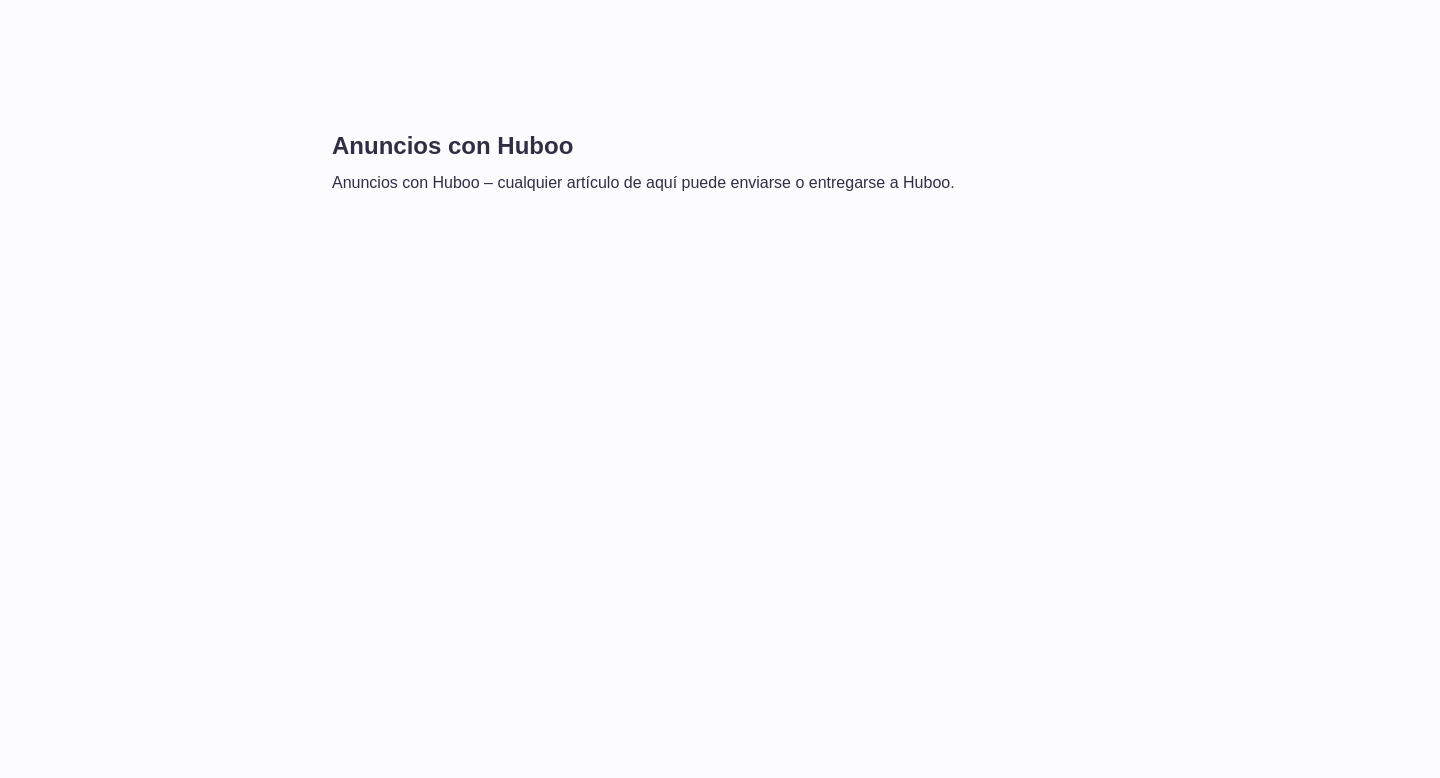 scroll, scrollTop: 0, scrollLeft: 0, axis: both 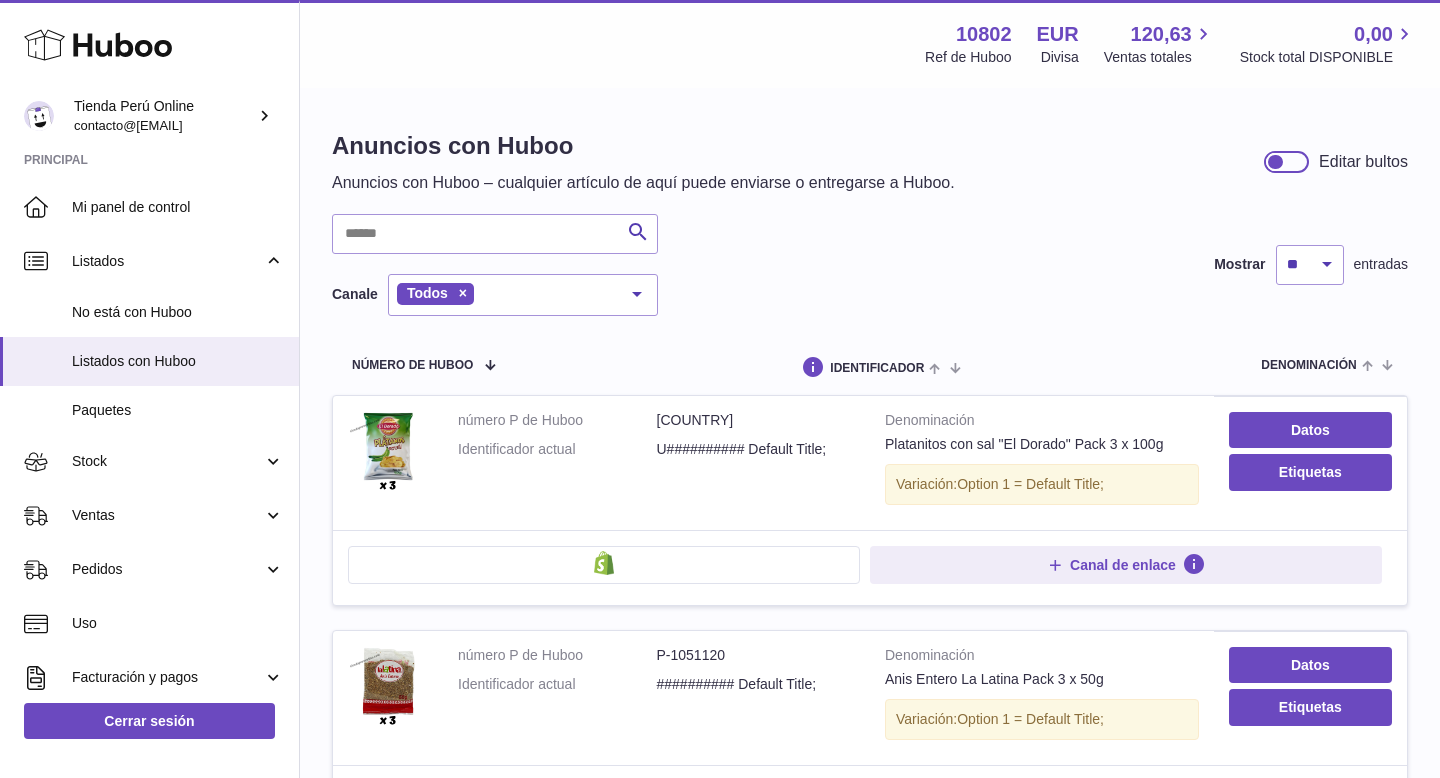 click at bounding box center (1286, 162) 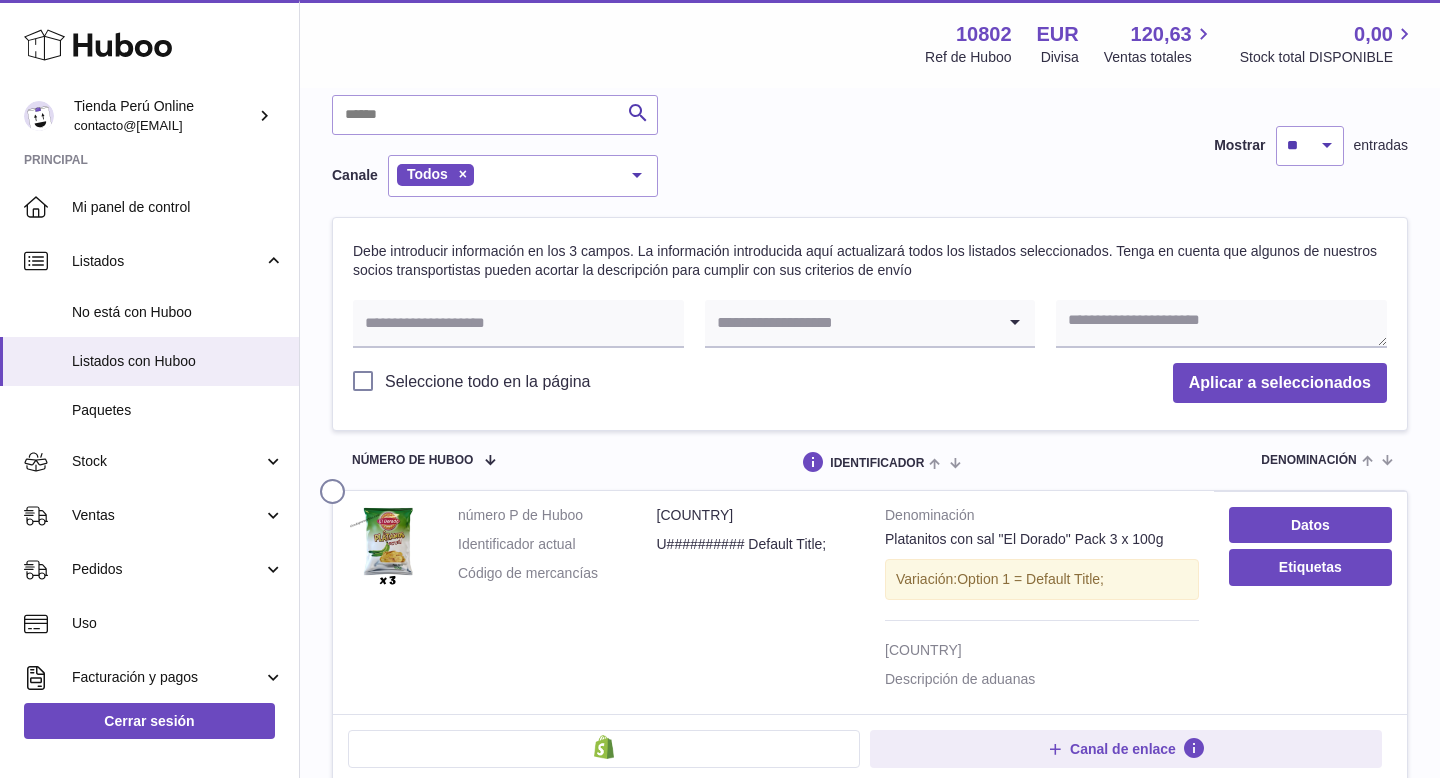 scroll, scrollTop: 248, scrollLeft: 0, axis: vertical 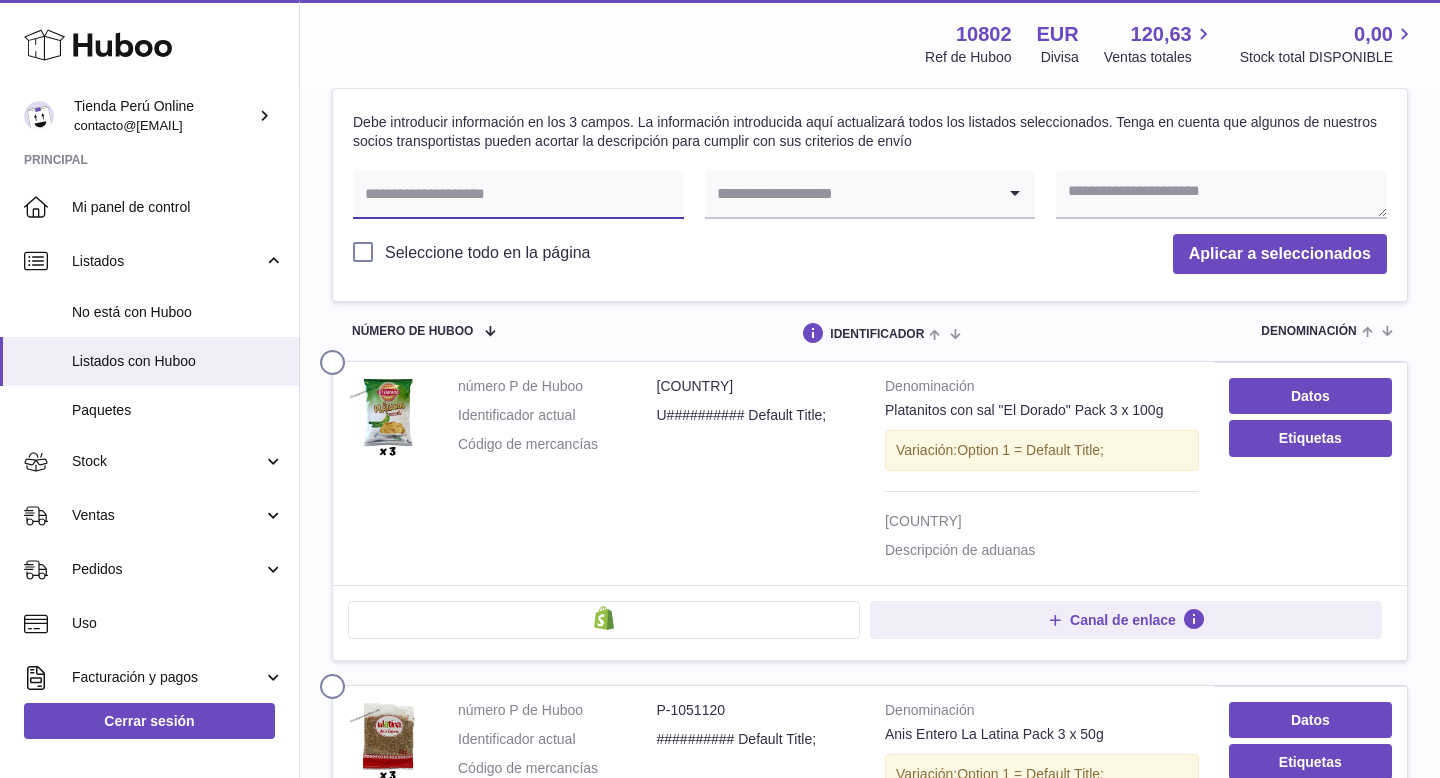 click at bounding box center (518, 195) 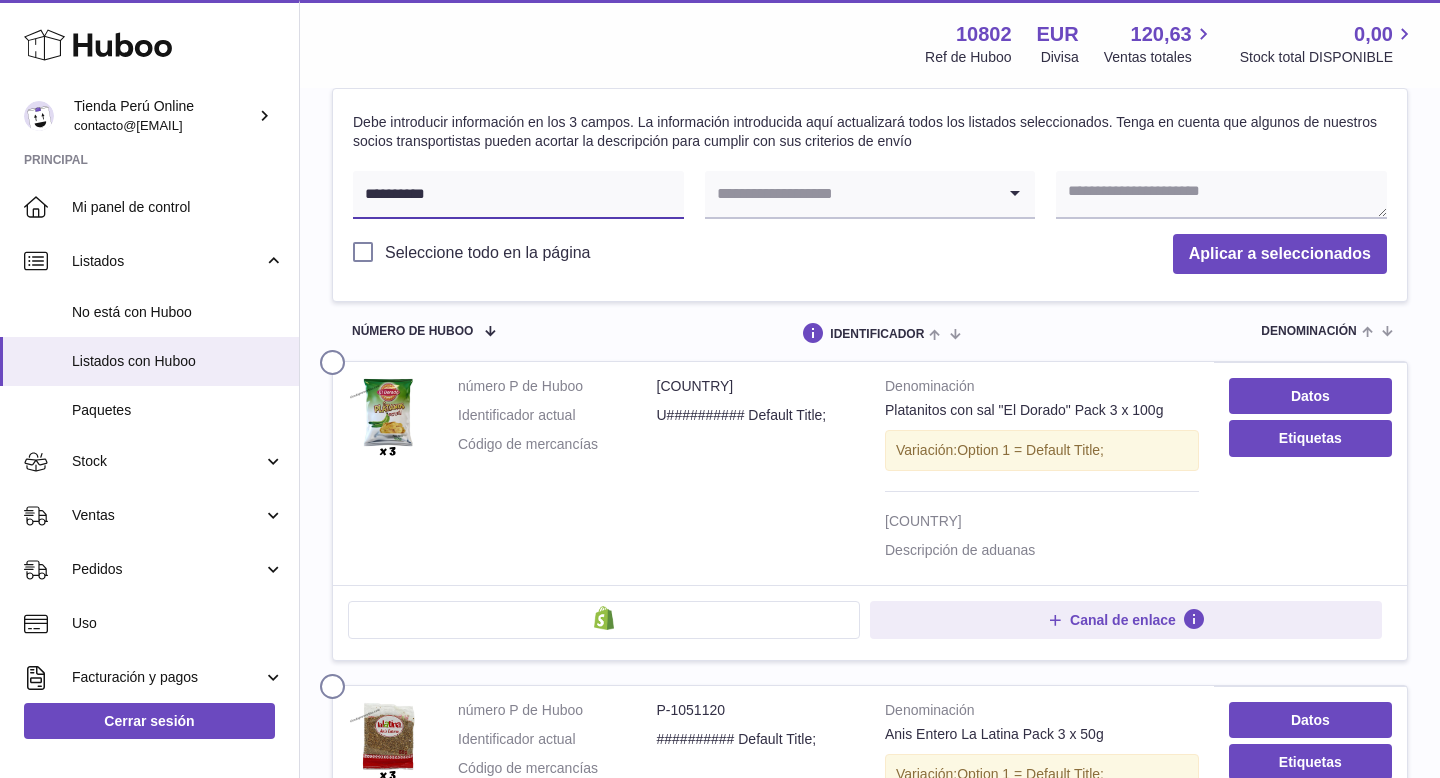 type on "**********" 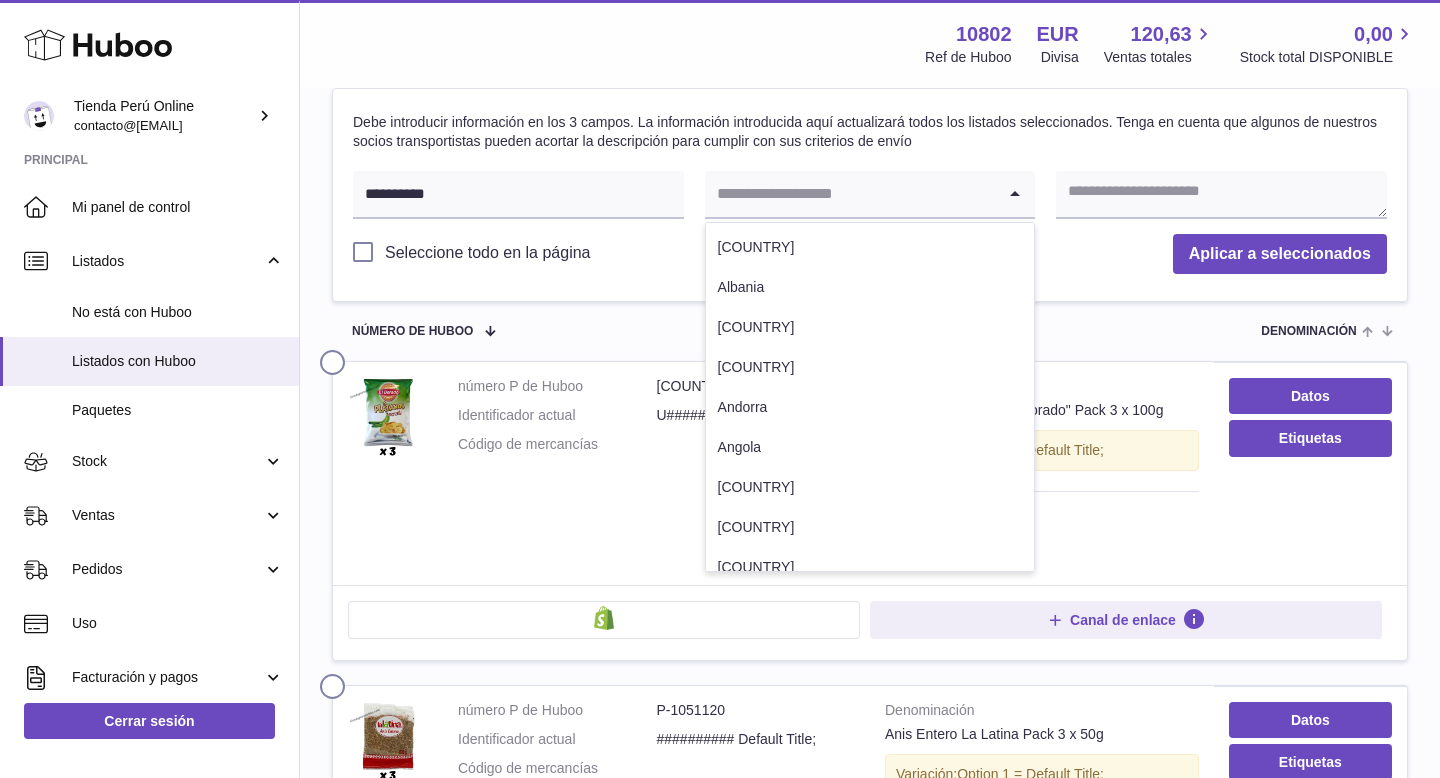 click at bounding box center (850, 194) 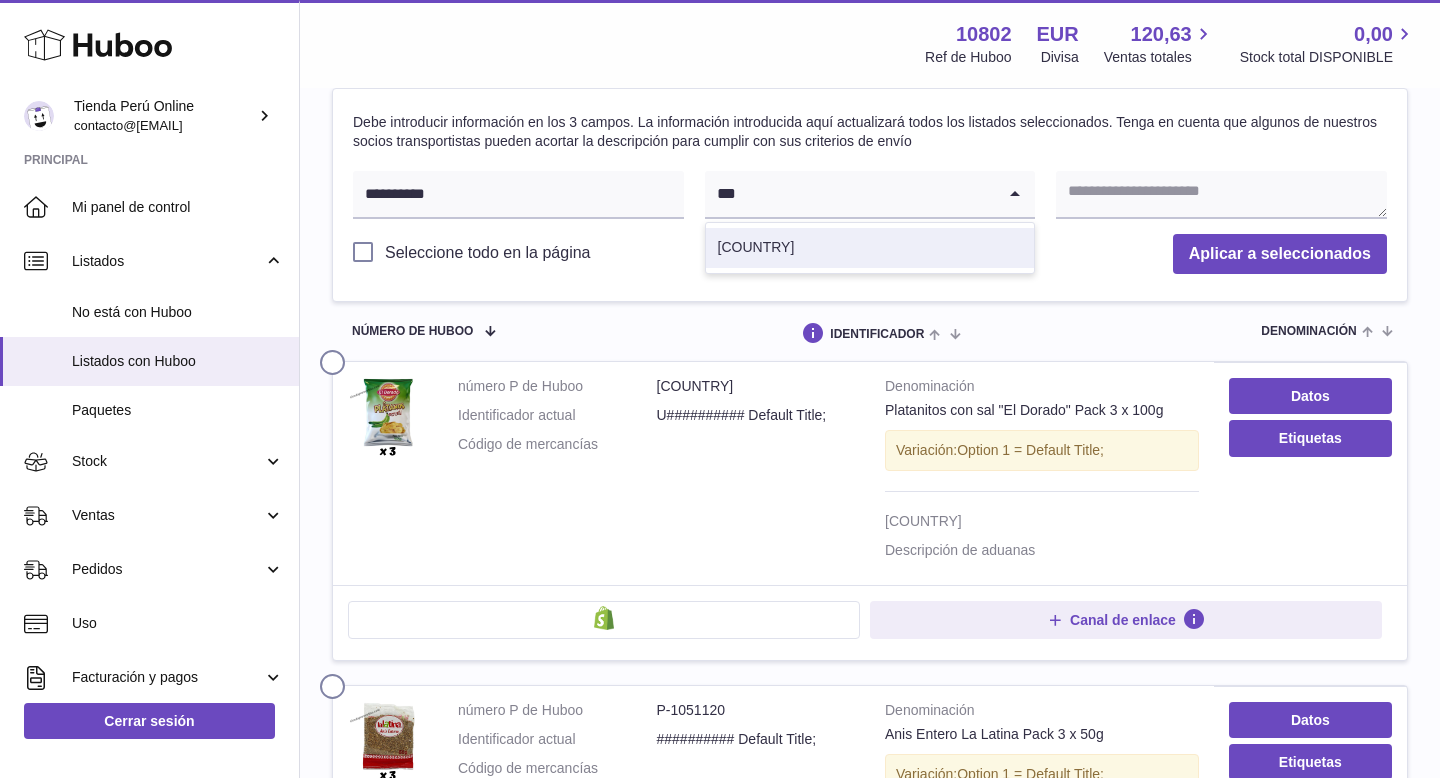 click on "Perú" at bounding box center [870, 248] 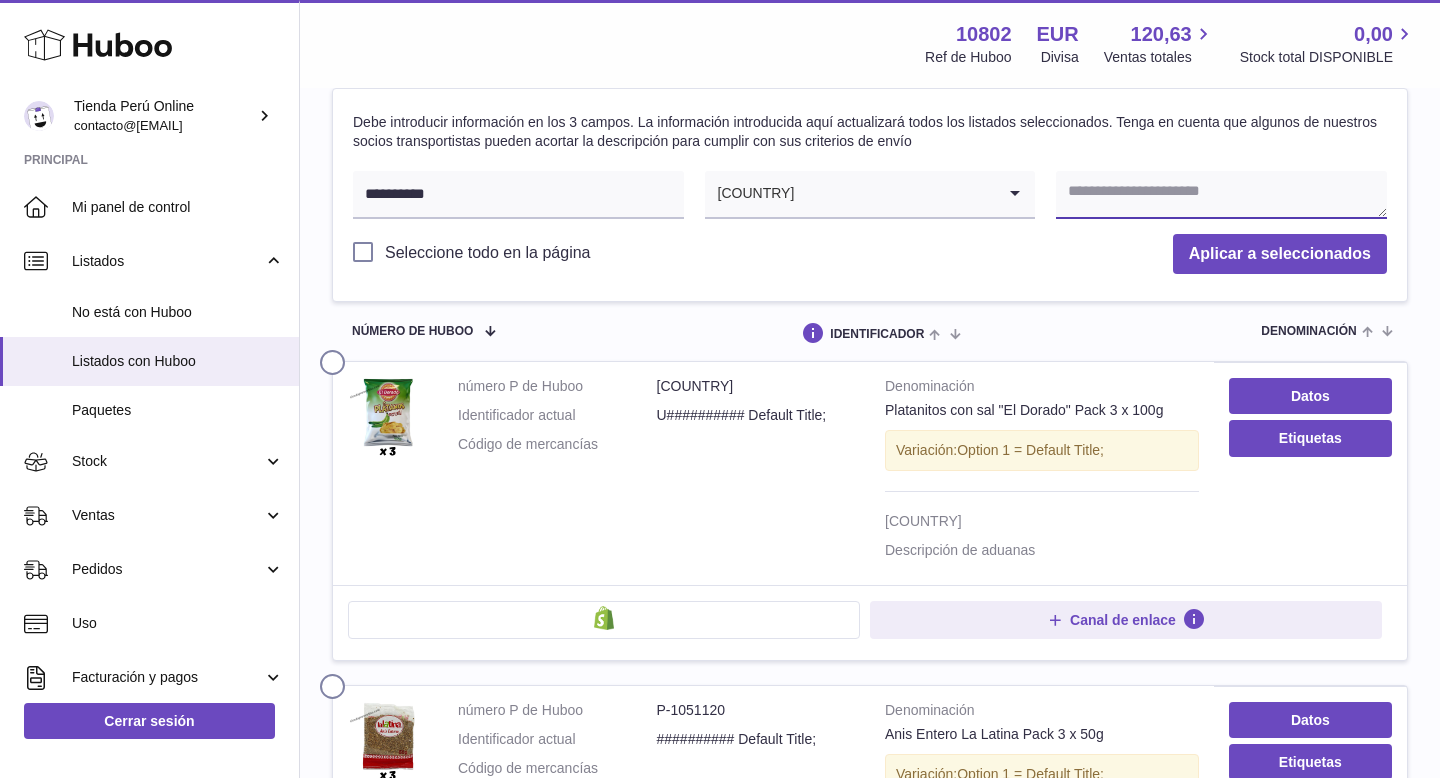 click at bounding box center [1221, 195] 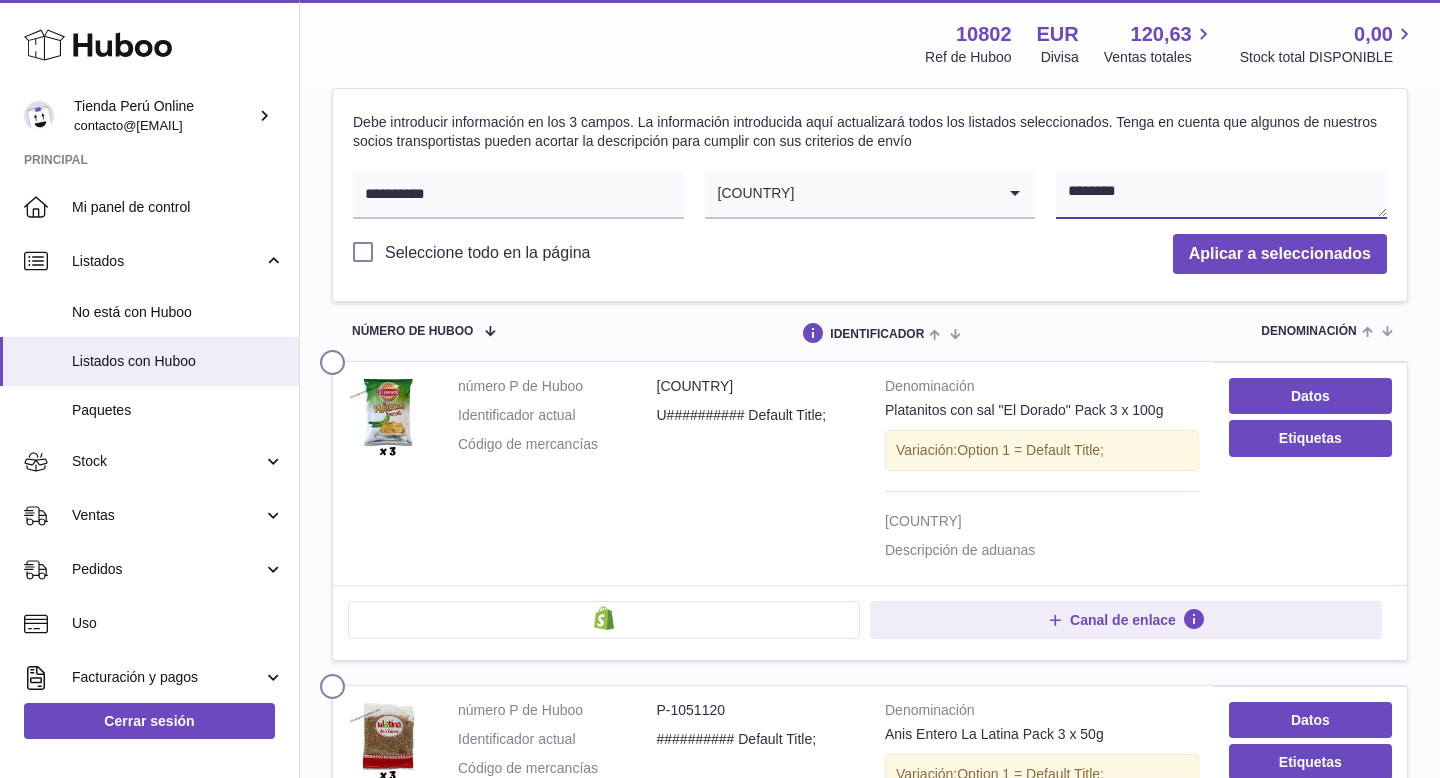 type on "********" 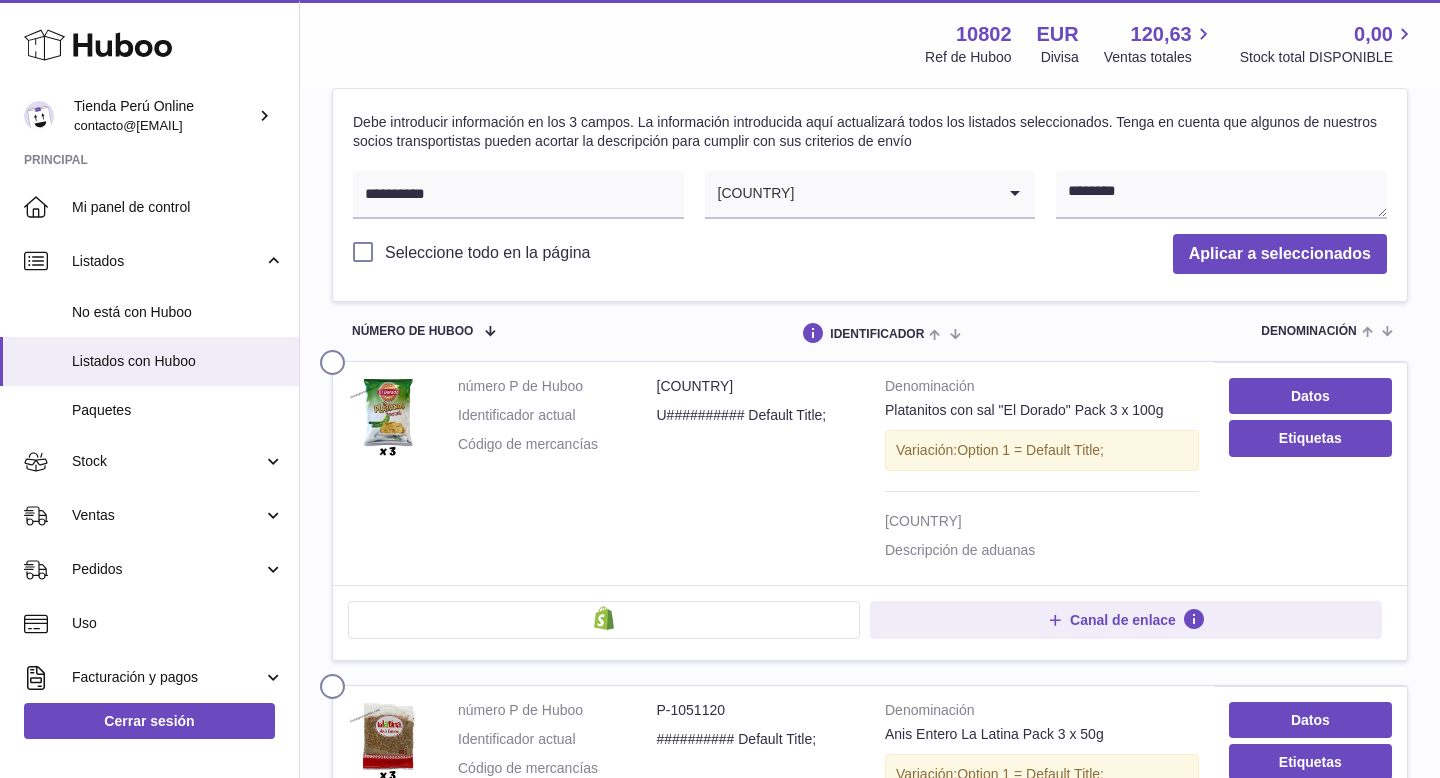click on "Seleccione todo en la página
Aplicar a seleccionados" at bounding box center [870, 255] 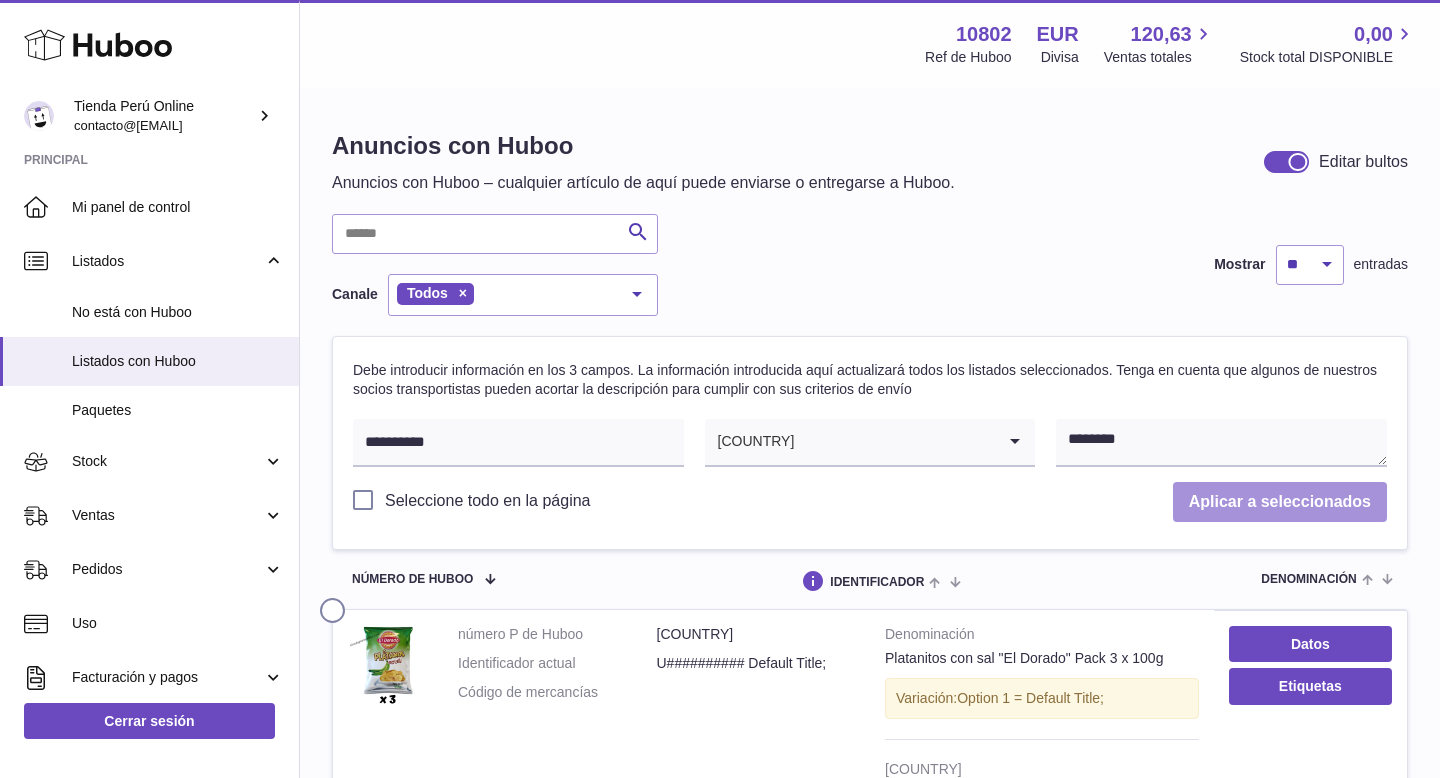 click on "Aplicar a seleccionados" at bounding box center [1280, 502] 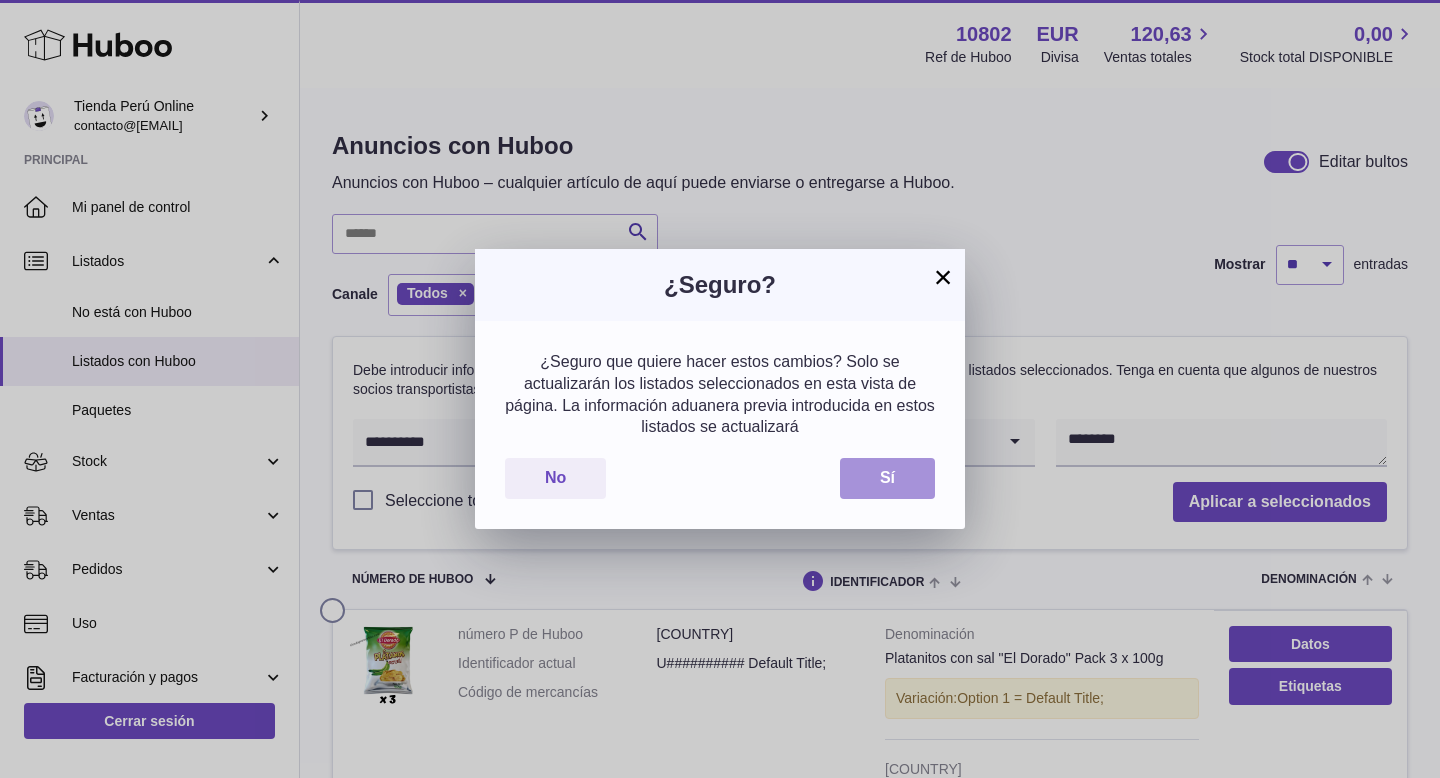 click on "Sí" at bounding box center [887, 478] 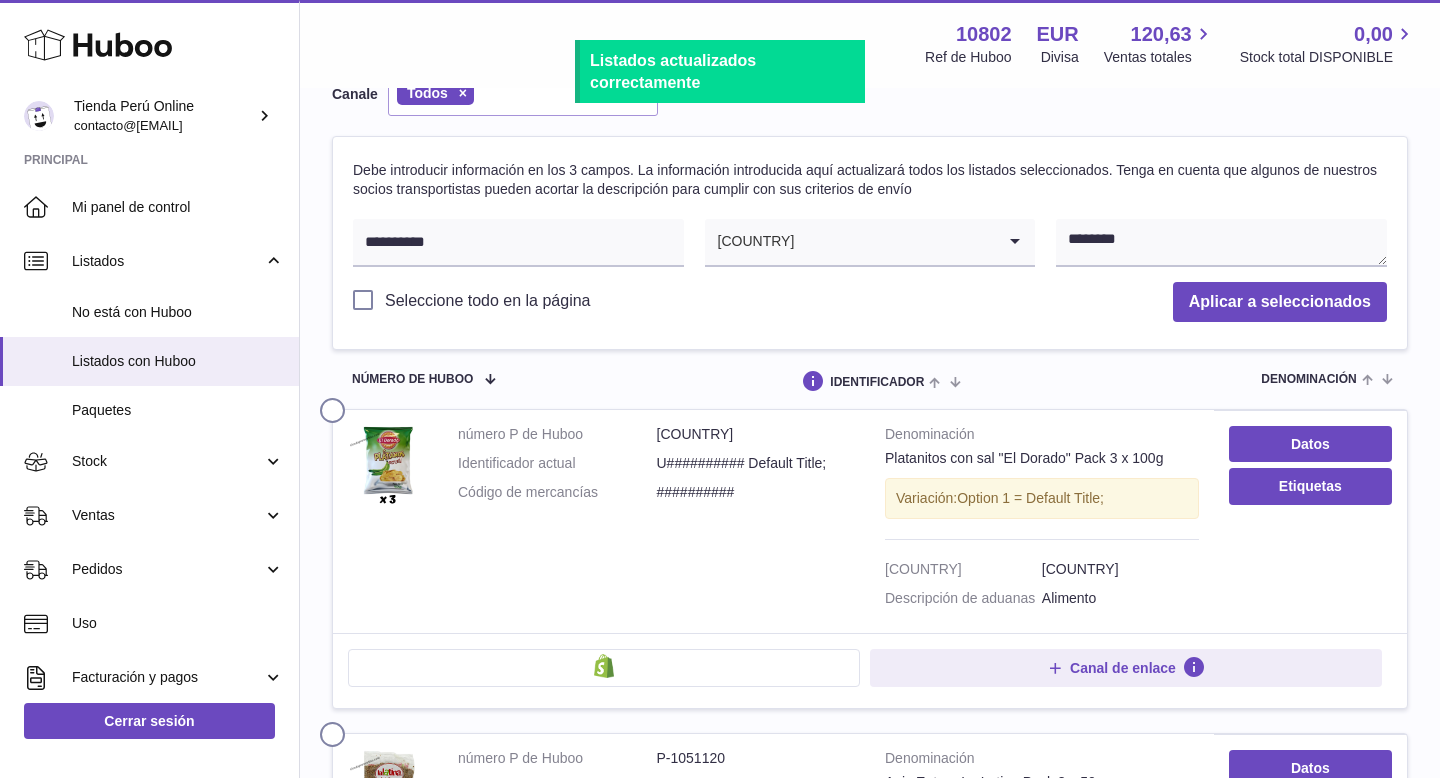 scroll, scrollTop: 223, scrollLeft: 0, axis: vertical 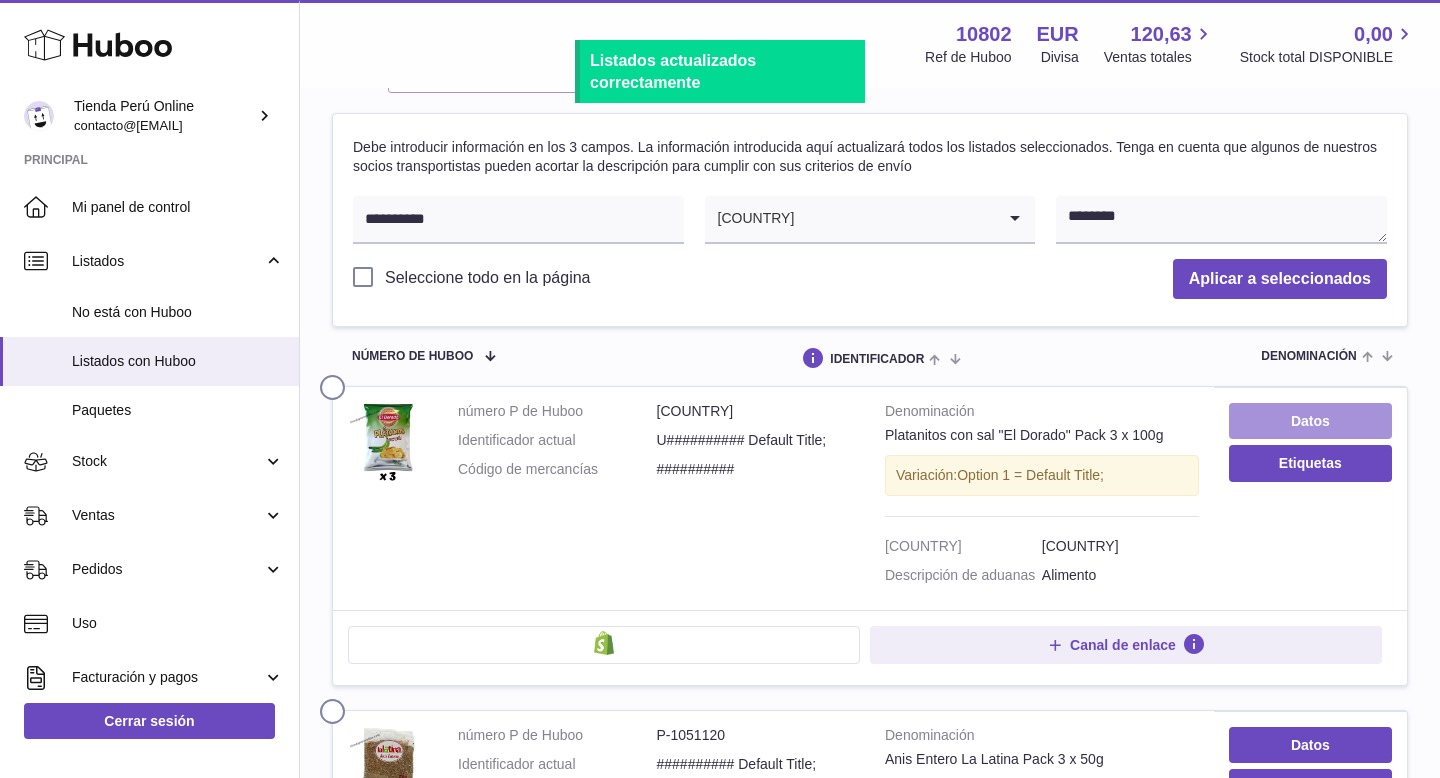 click on "Datos" at bounding box center [1310, 421] 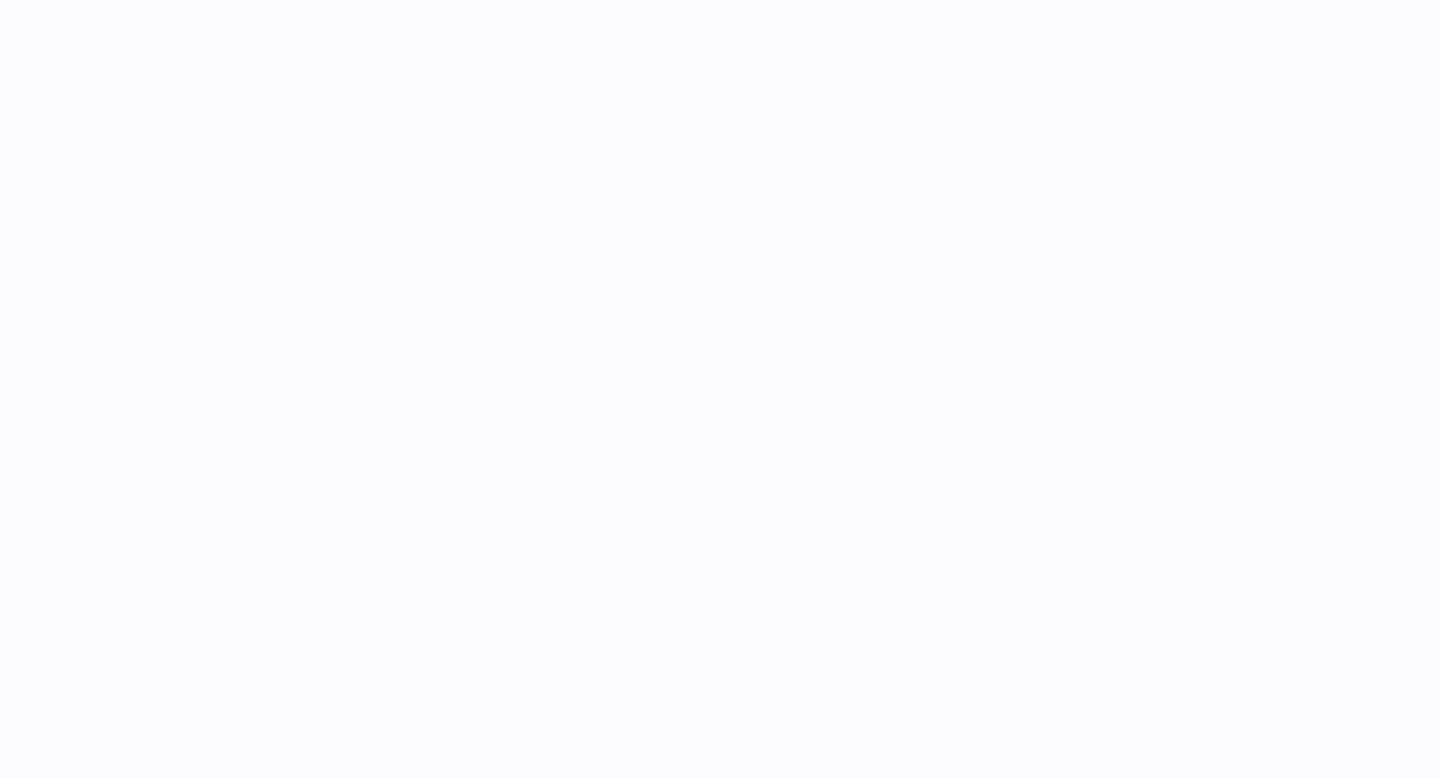 scroll, scrollTop: 0, scrollLeft: 0, axis: both 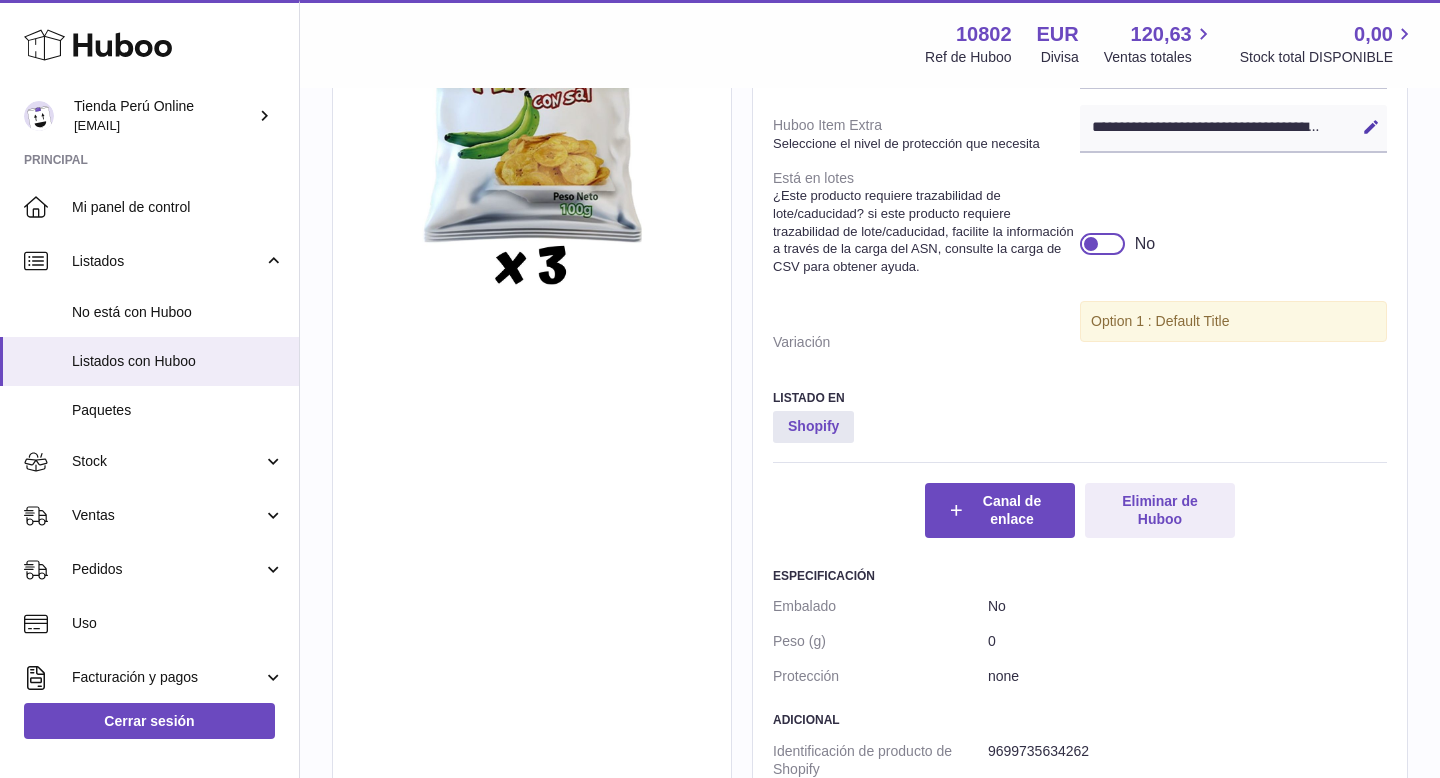 click at bounding box center (1102, 244) 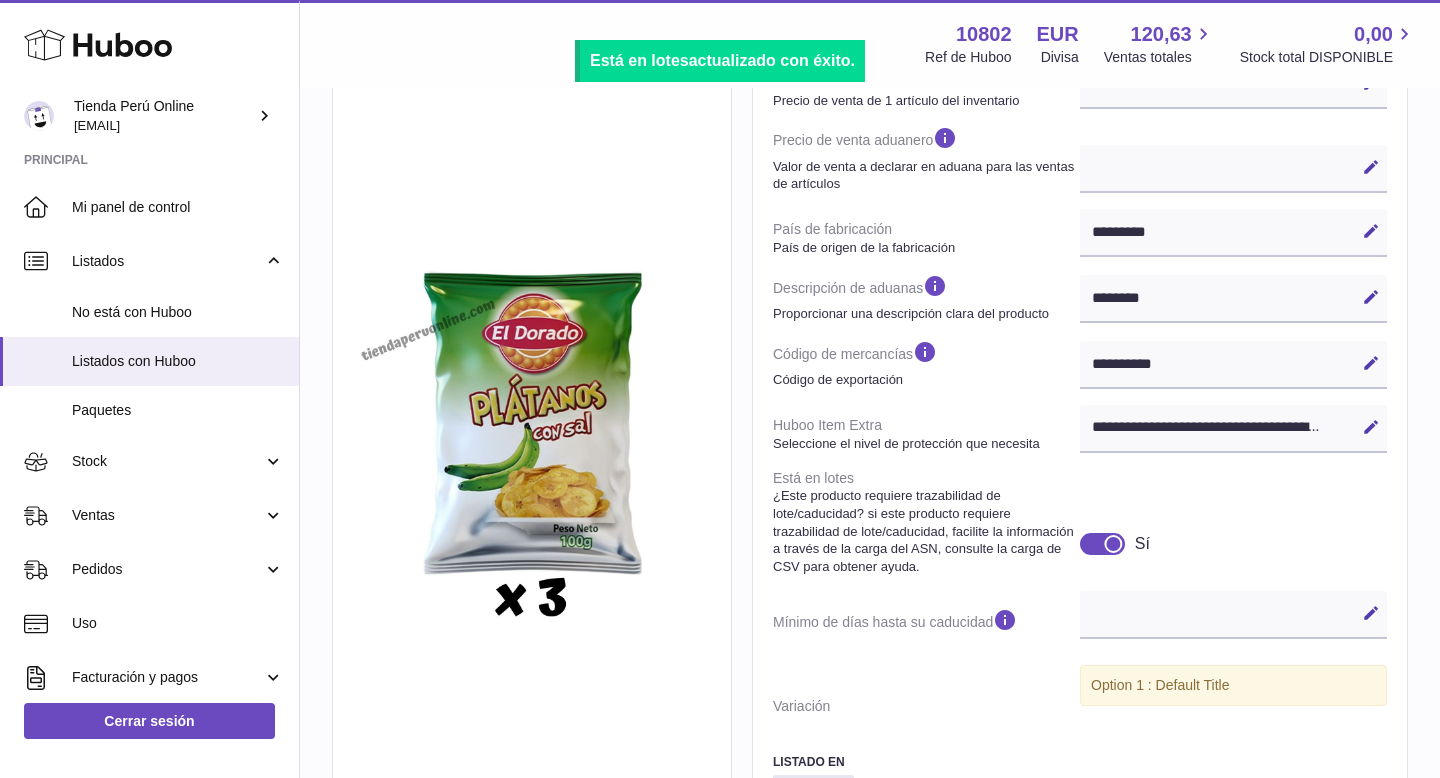 scroll, scrollTop: 0, scrollLeft: 0, axis: both 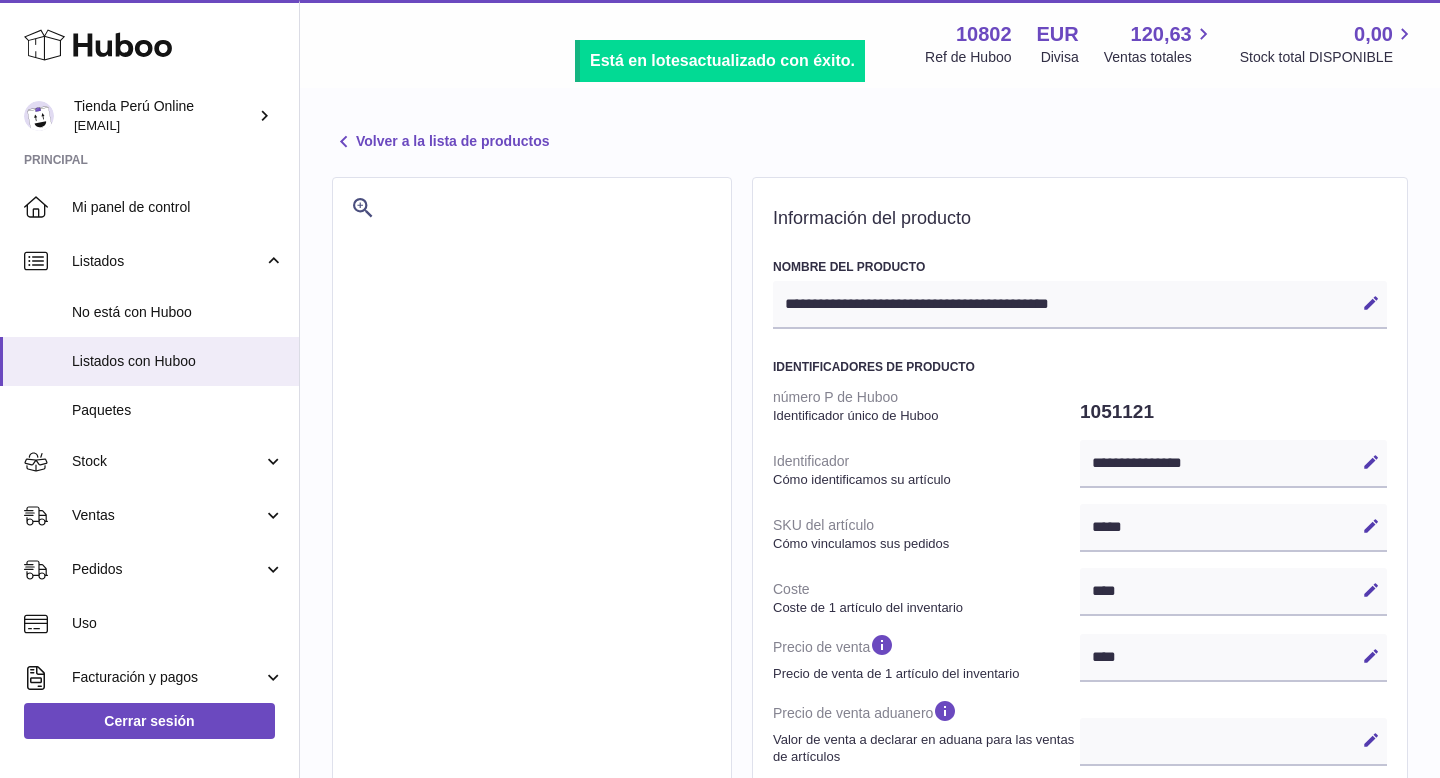 click on "Volver a la lista de productos" at bounding box center [440, 142] 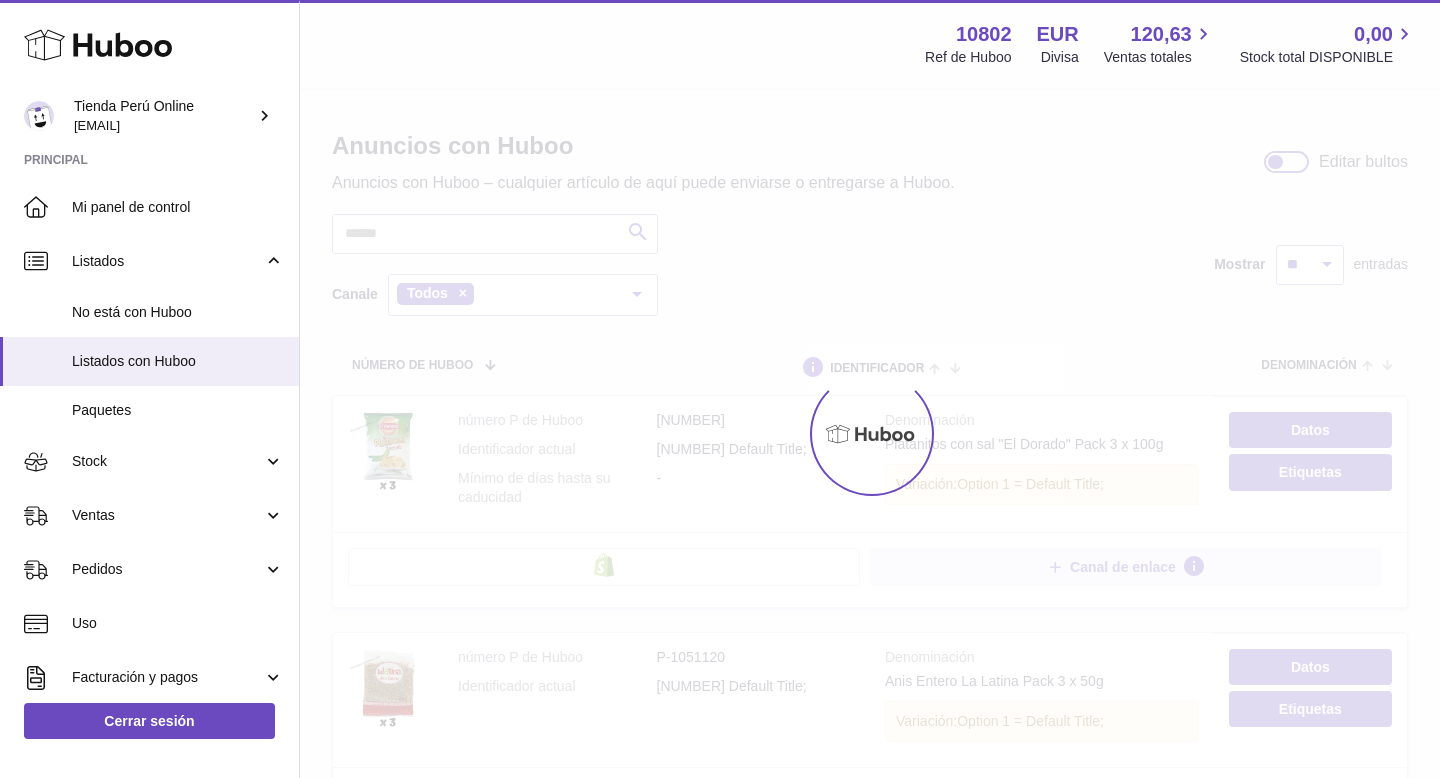 scroll, scrollTop: 0, scrollLeft: 0, axis: both 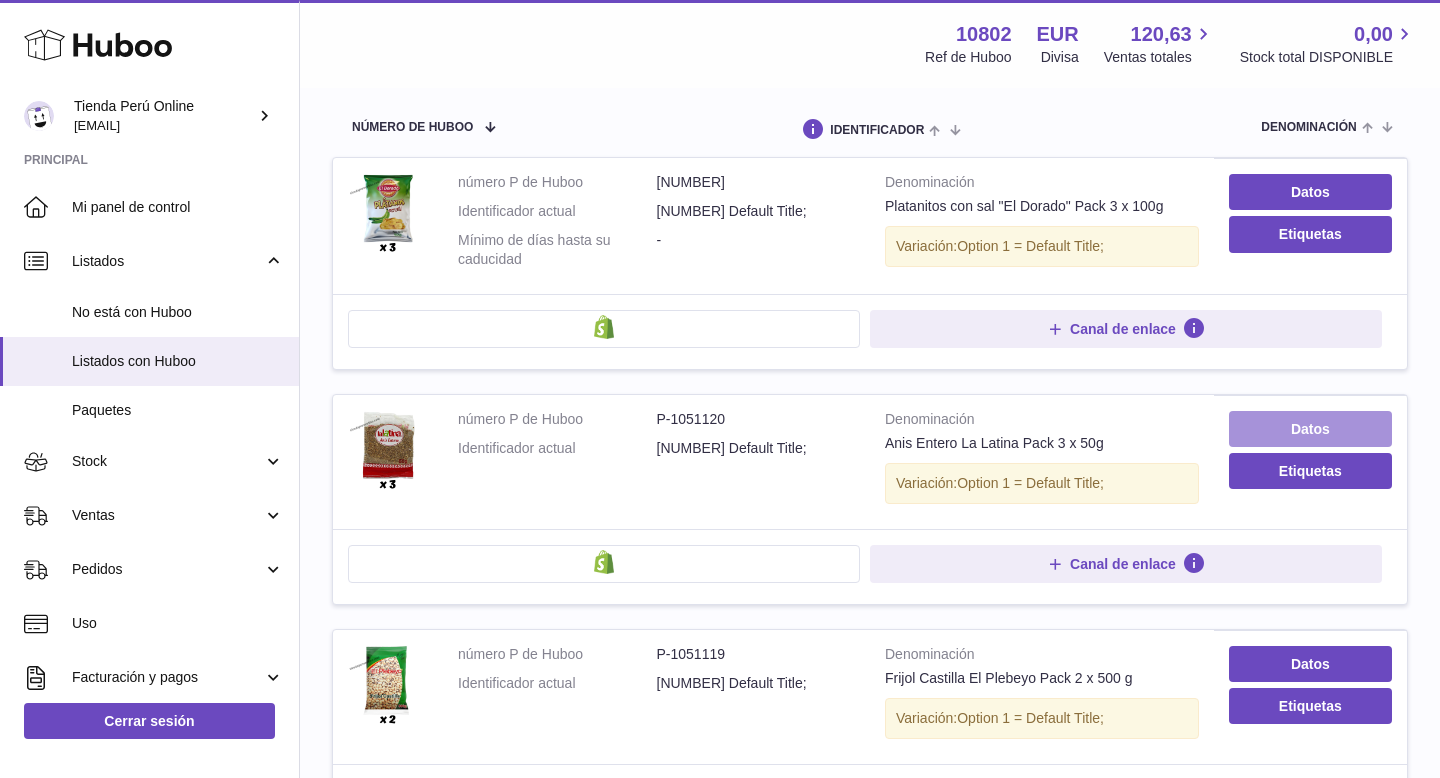 click on "Datos" at bounding box center (1310, 429) 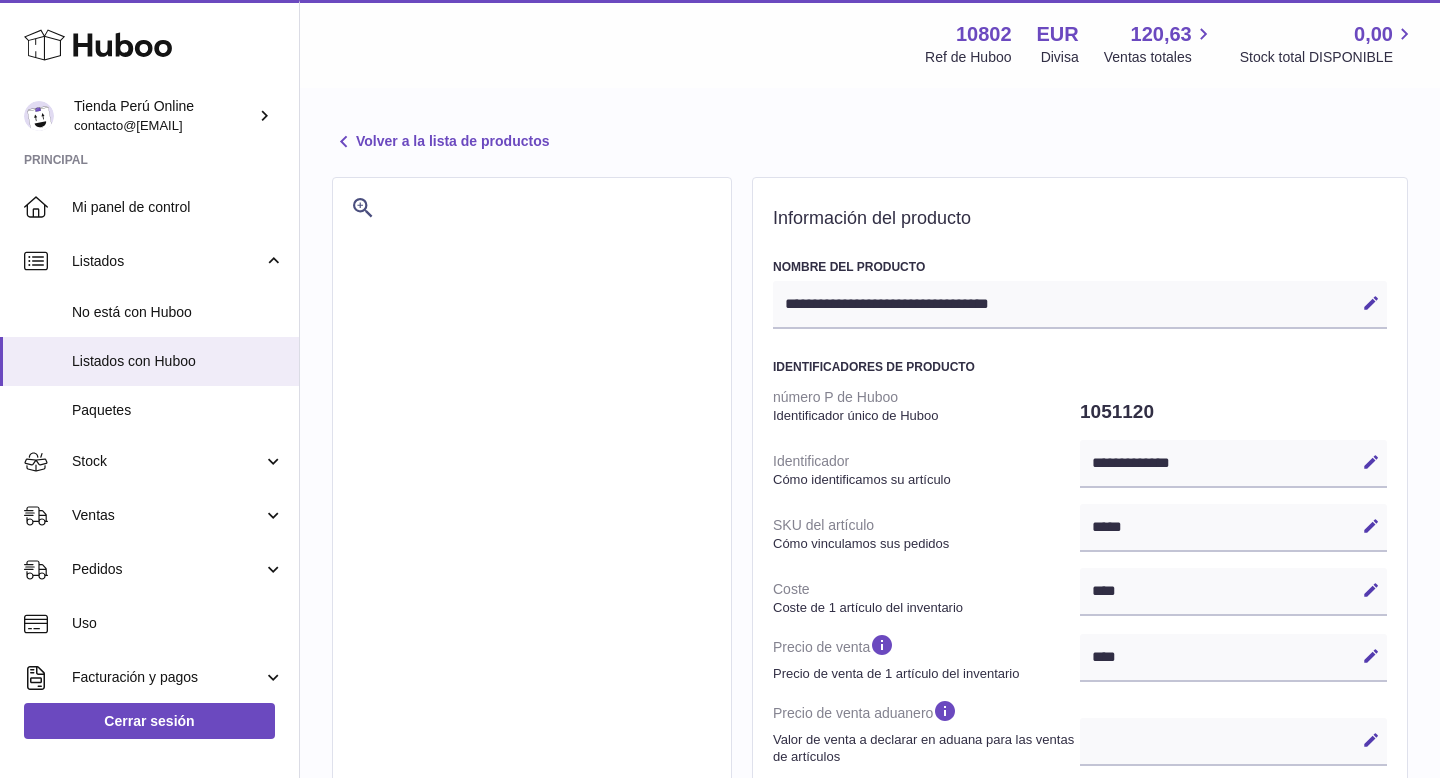 select on "***" 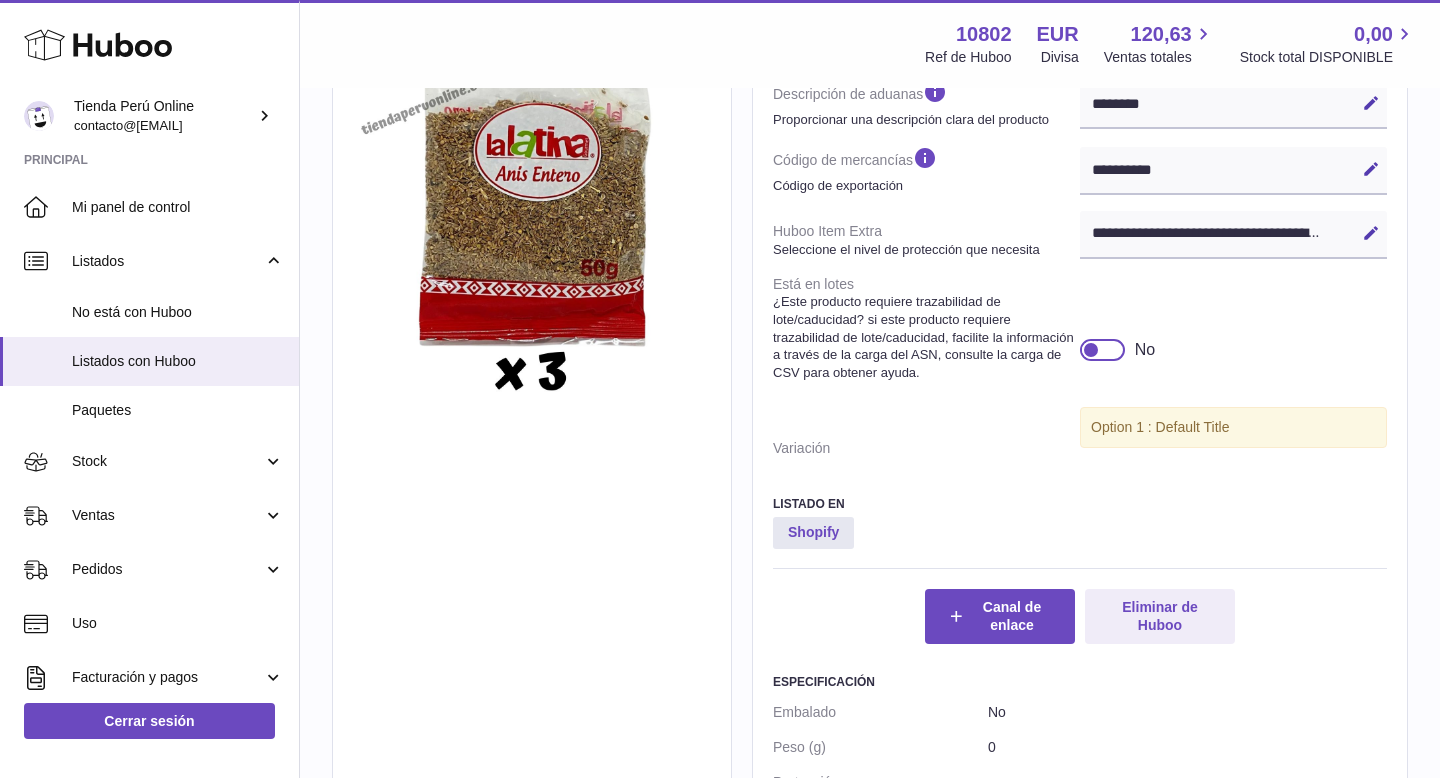 scroll, scrollTop: 772, scrollLeft: 0, axis: vertical 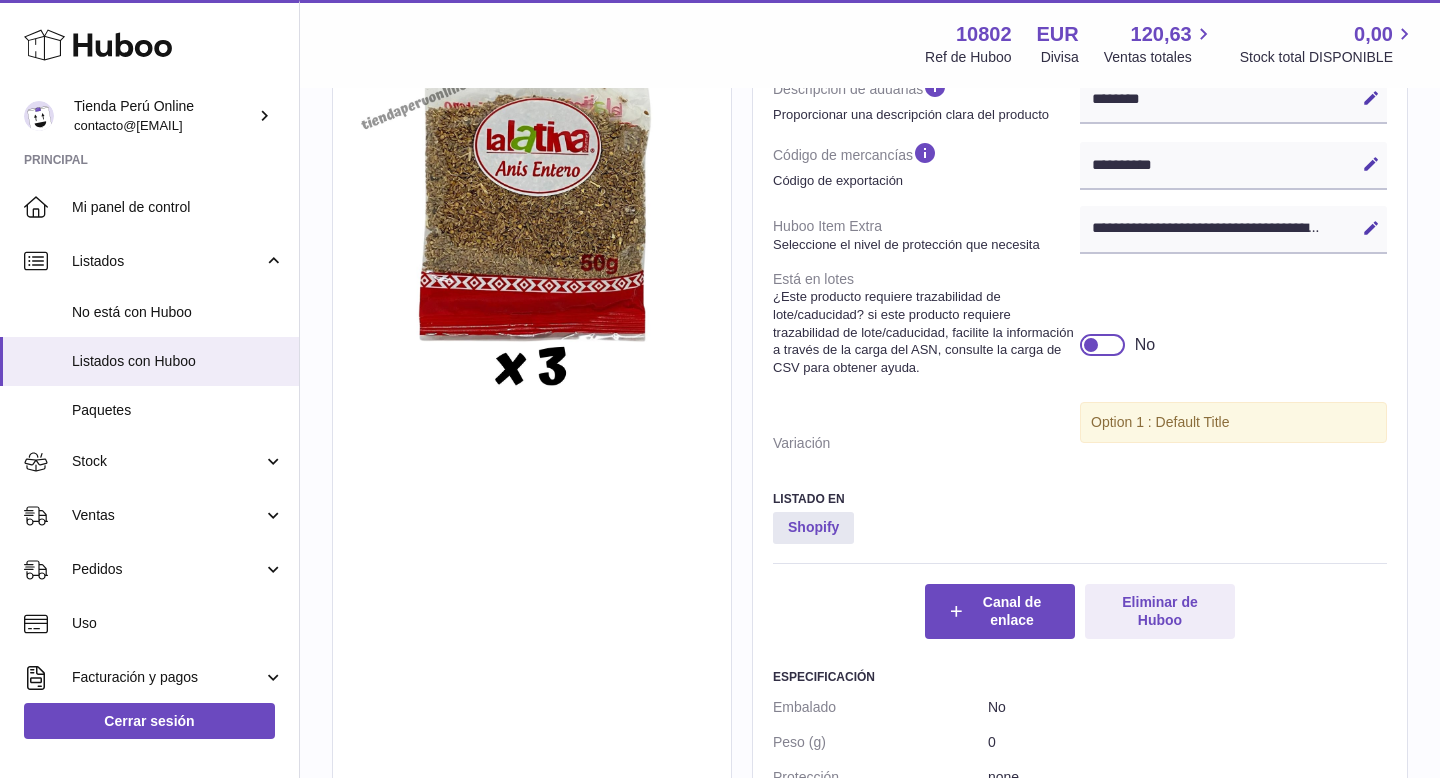 click at bounding box center (1102, 345) 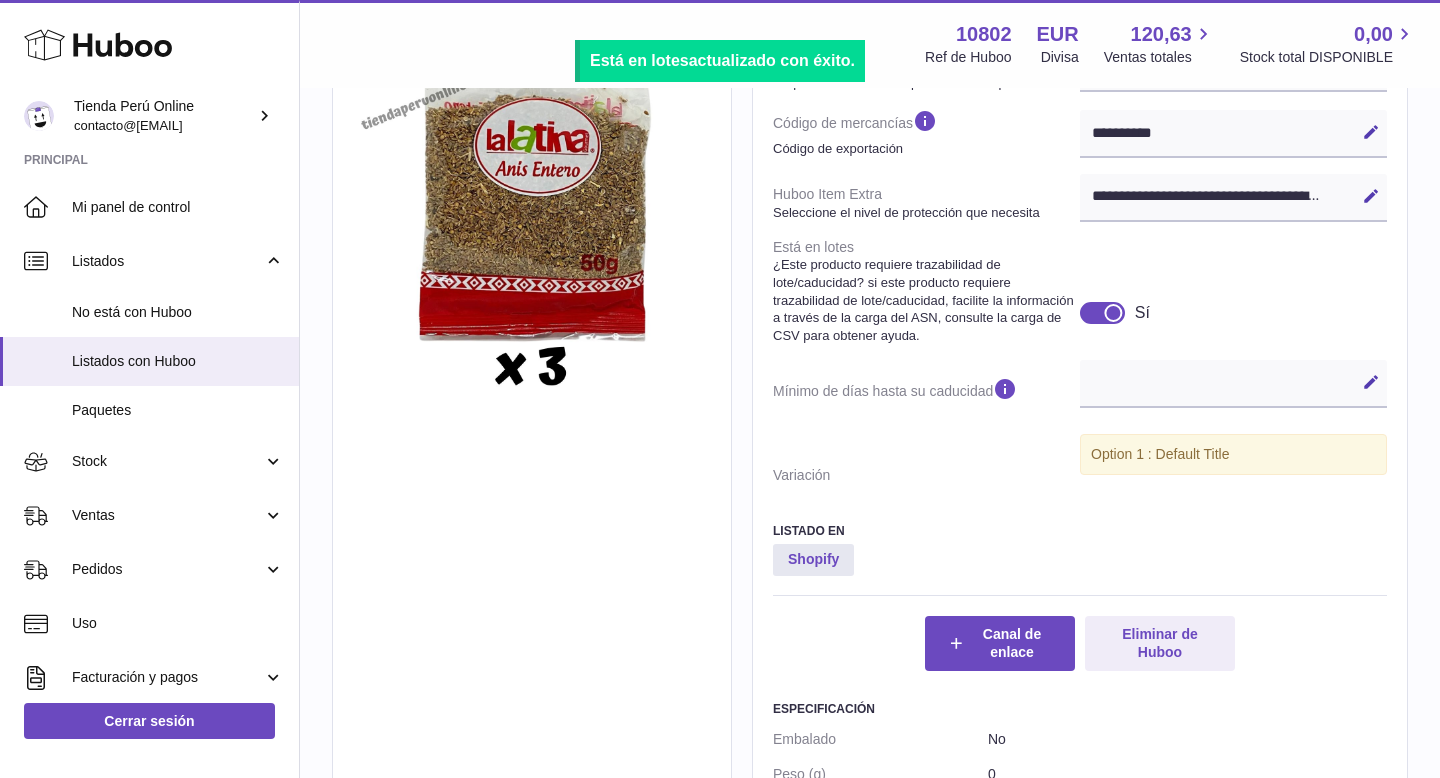 scroll, scrollTop: 0, scrollLeft: 0, axis: both 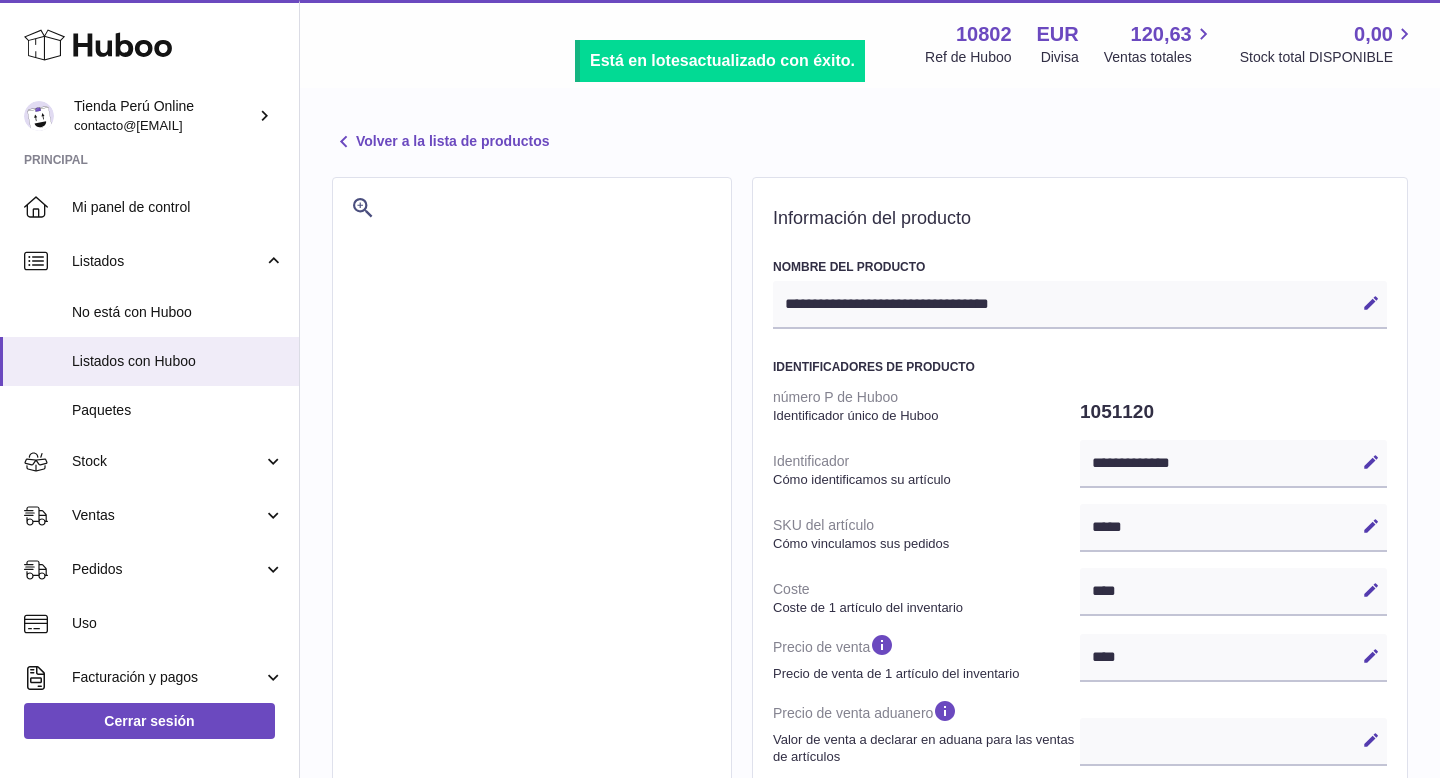 click on "Volver a la lista de productos" at bounding box center (440, 142) 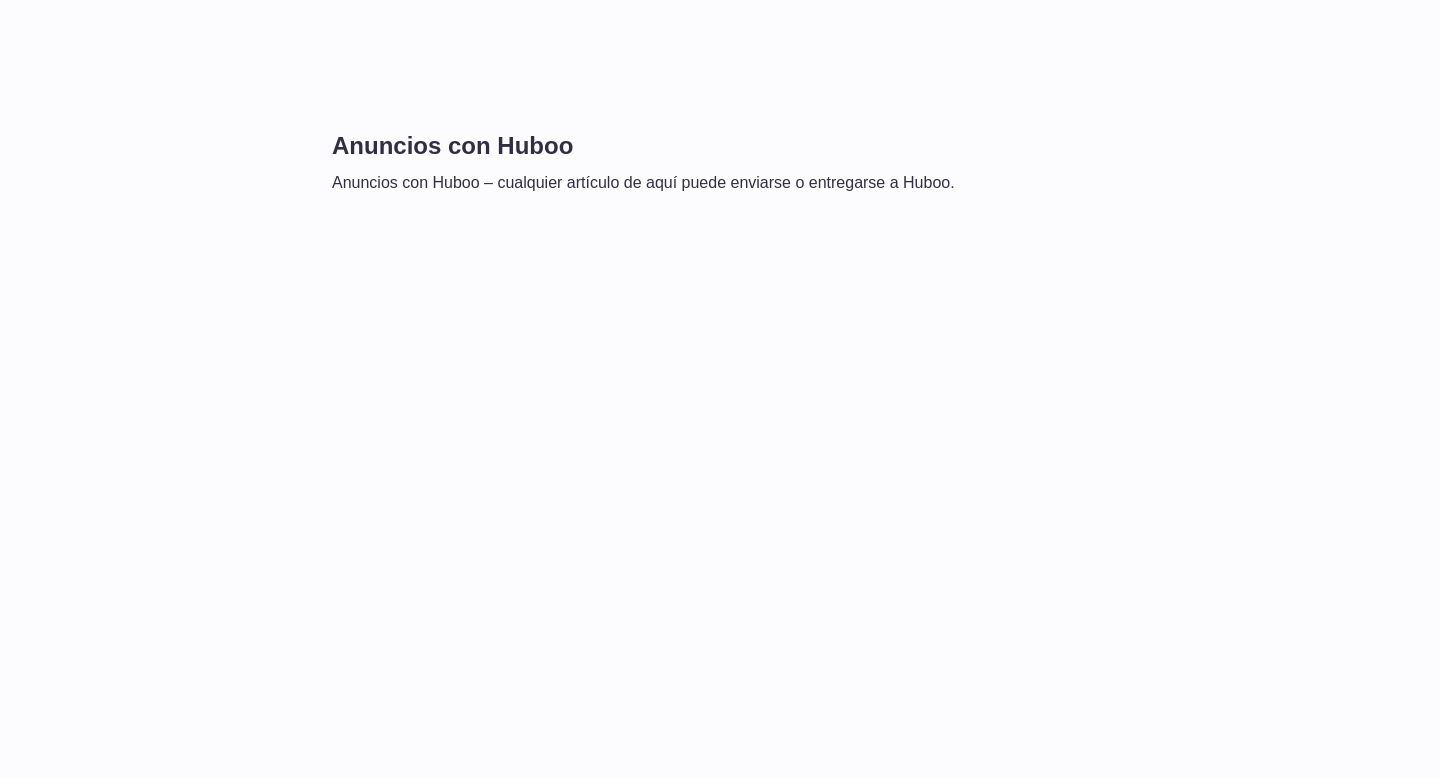 scroll, scrollTop: 0, scrollLeft: 0, axis: both 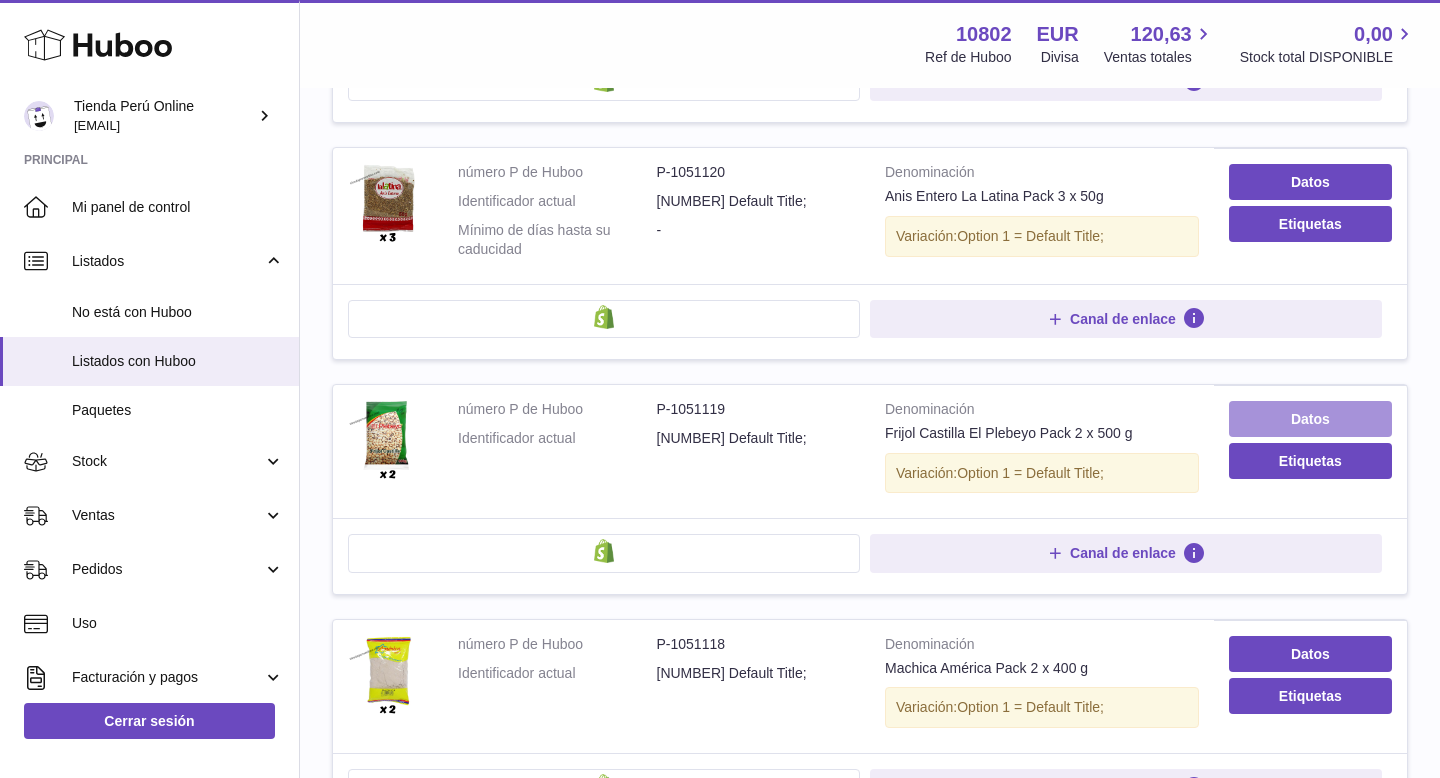click on "Datos" at bounding box center (1310, 419) 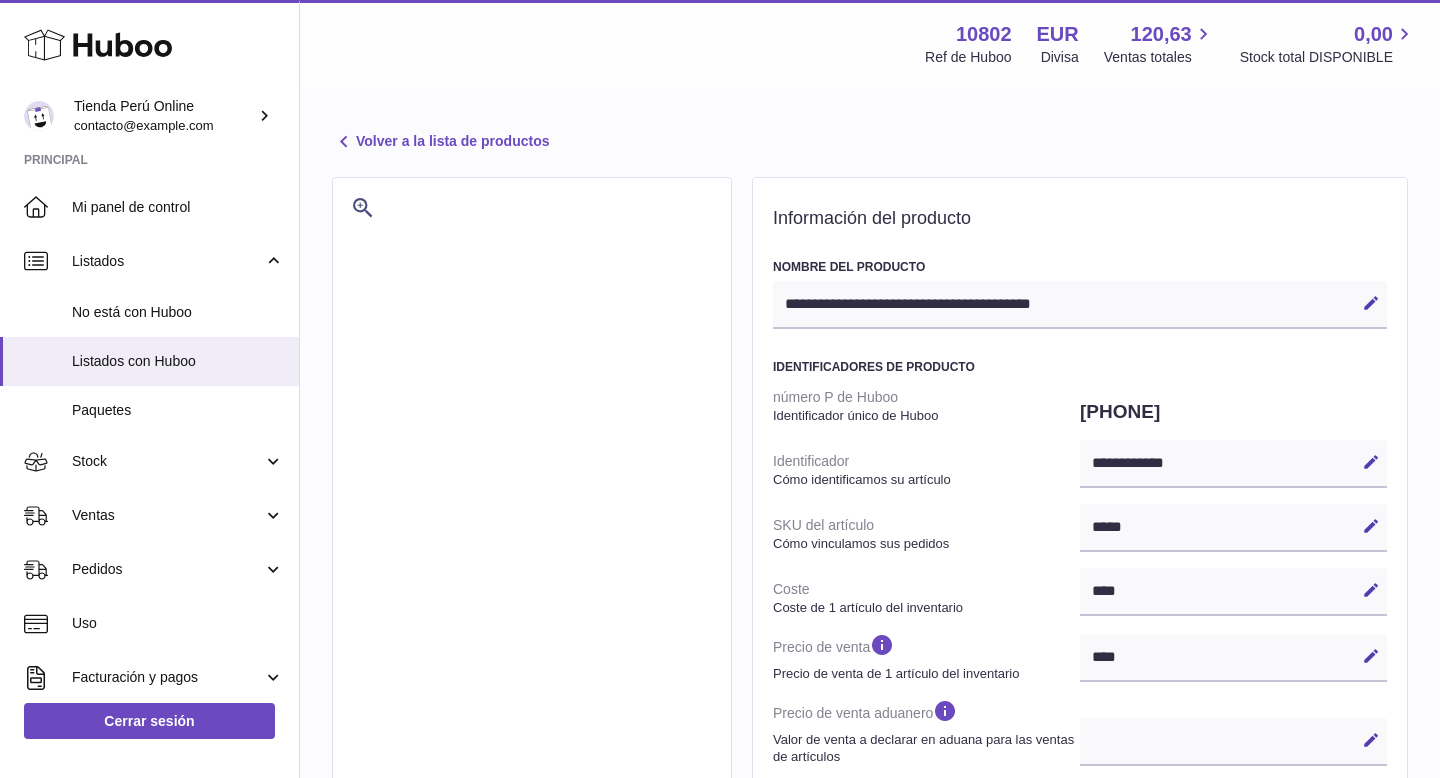select on "***" 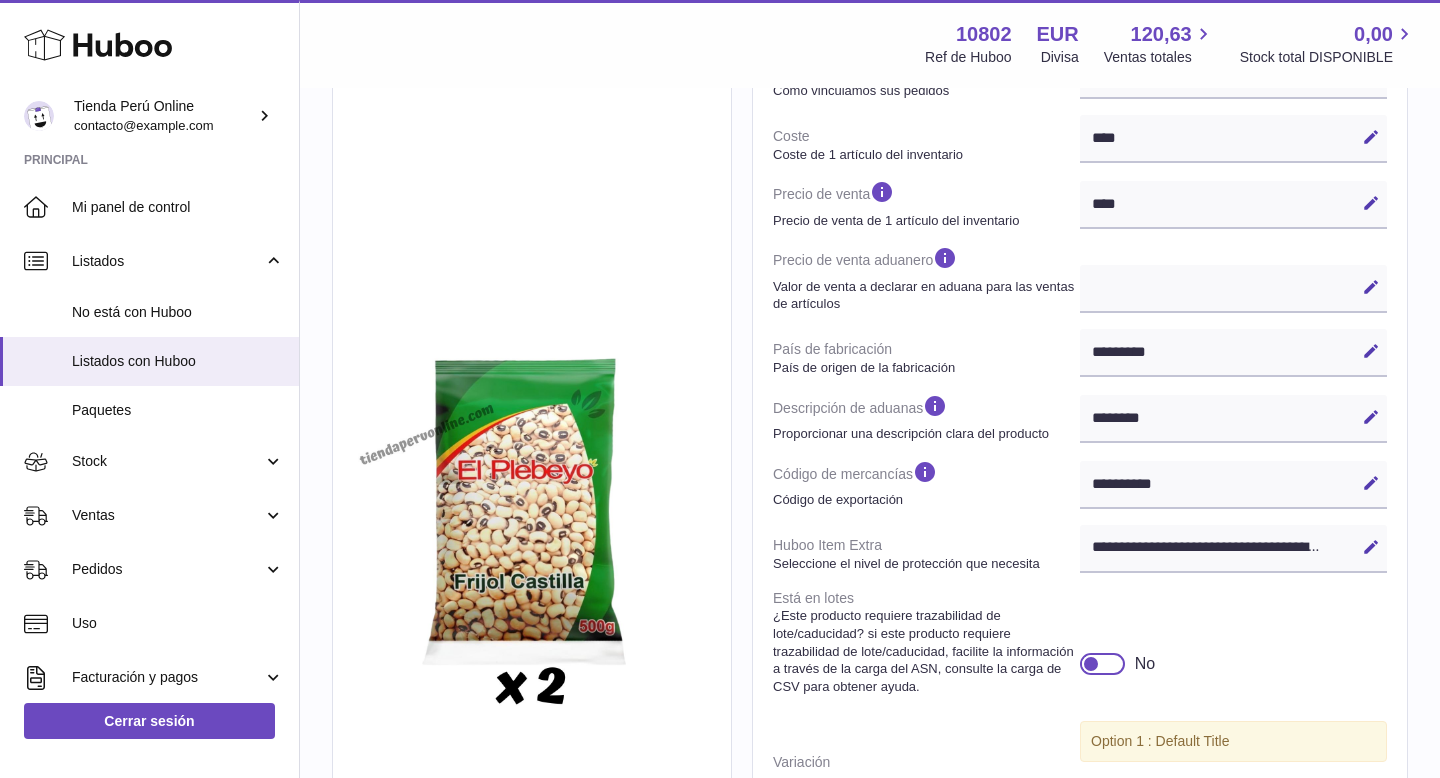 scroll, scrollTop: 556, scrollLeft: 0, axis: vertical 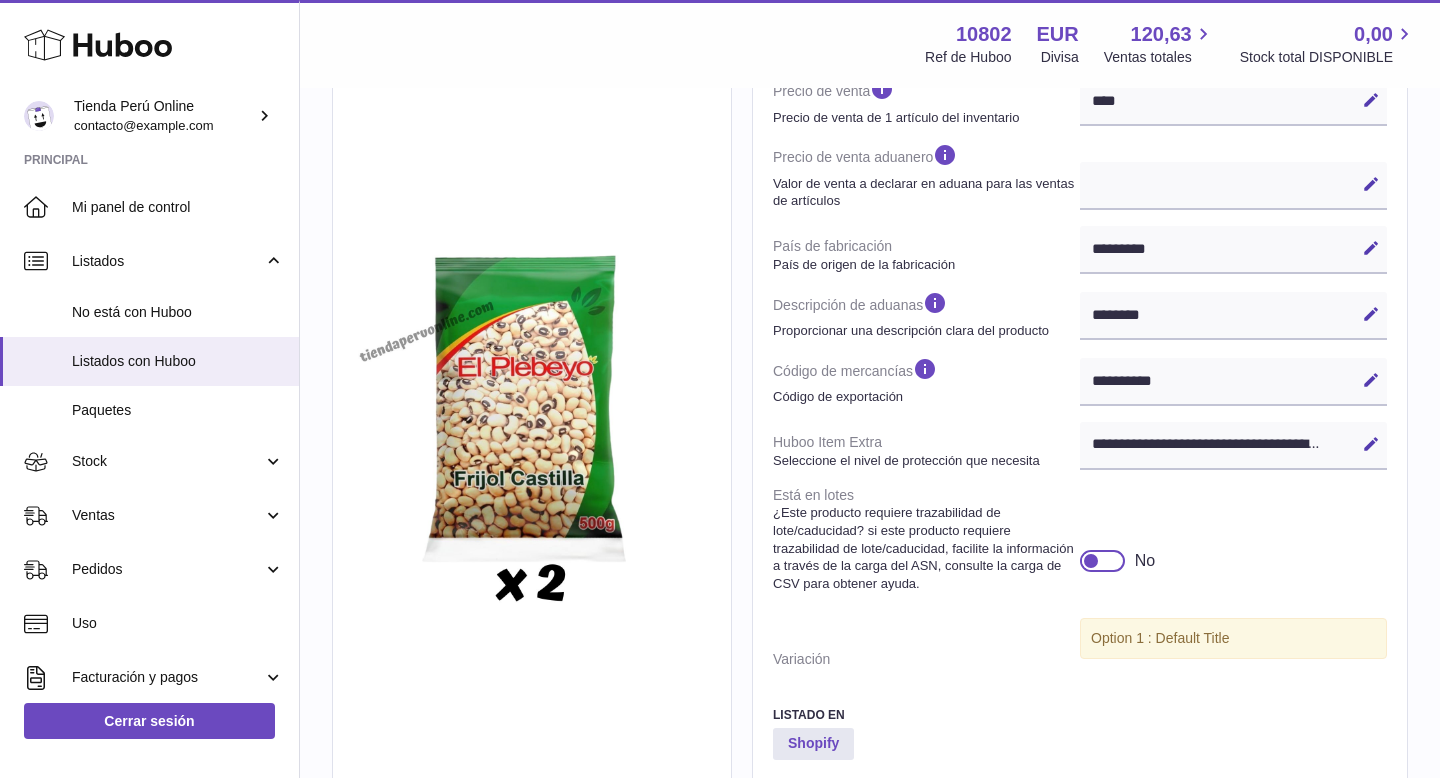 click at bounding box center (1102, 561) 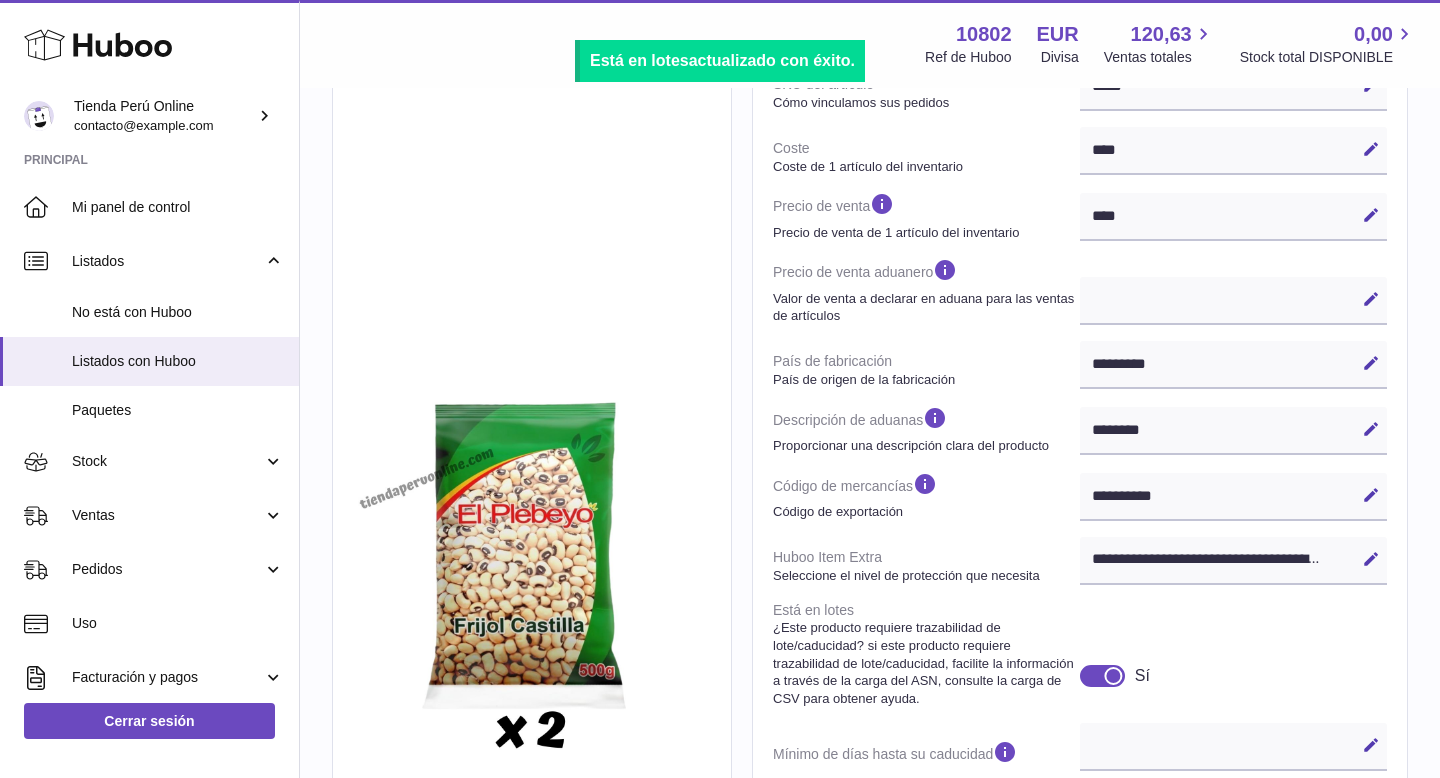 scroll, scrollTop: 0, scrollLeft: 0, axis: both 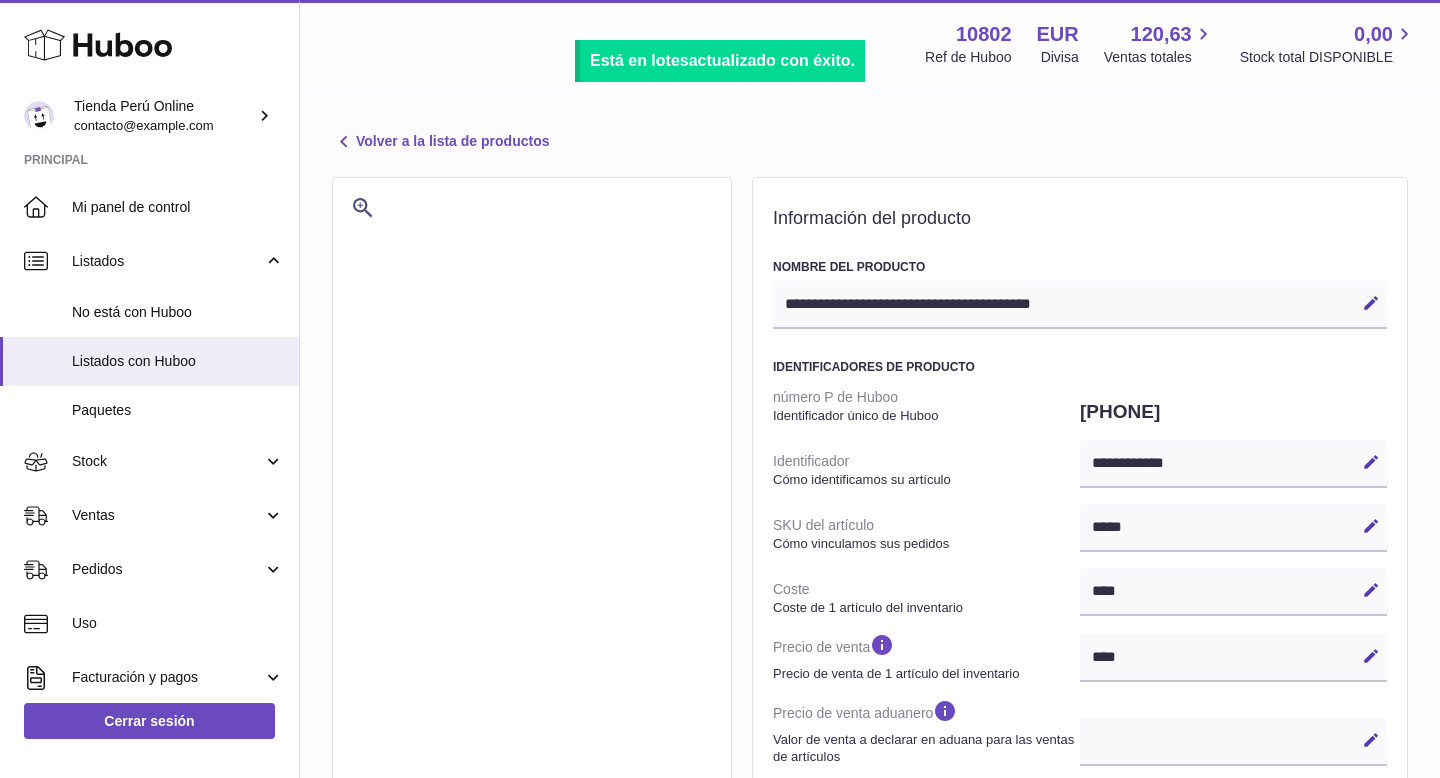 click on "Volver a la lista de productos" at bounding box center (440, 142) 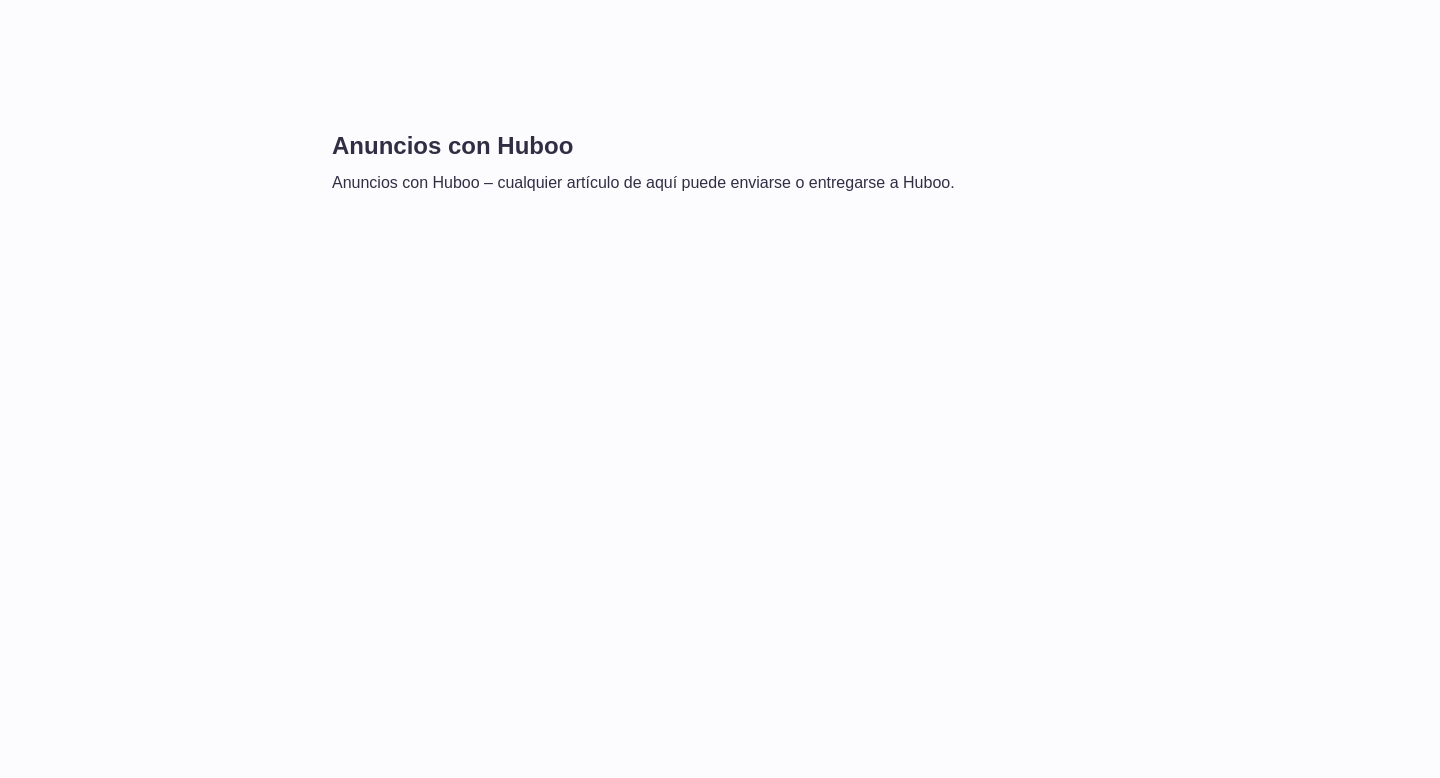 scroll, scrollTop: 0, scrollLeft: 0, axis: both 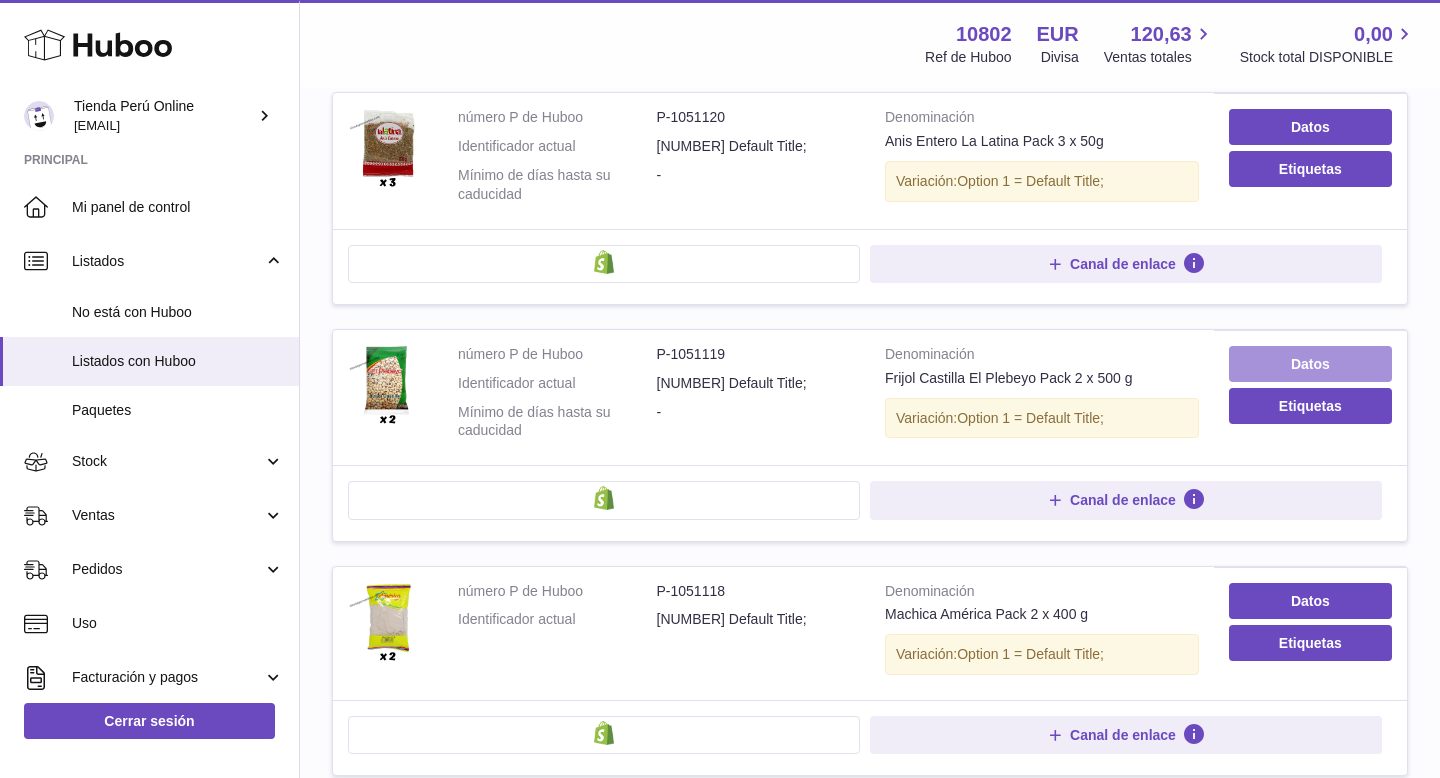 click on "Datos" at bounding box center (1310, 364) 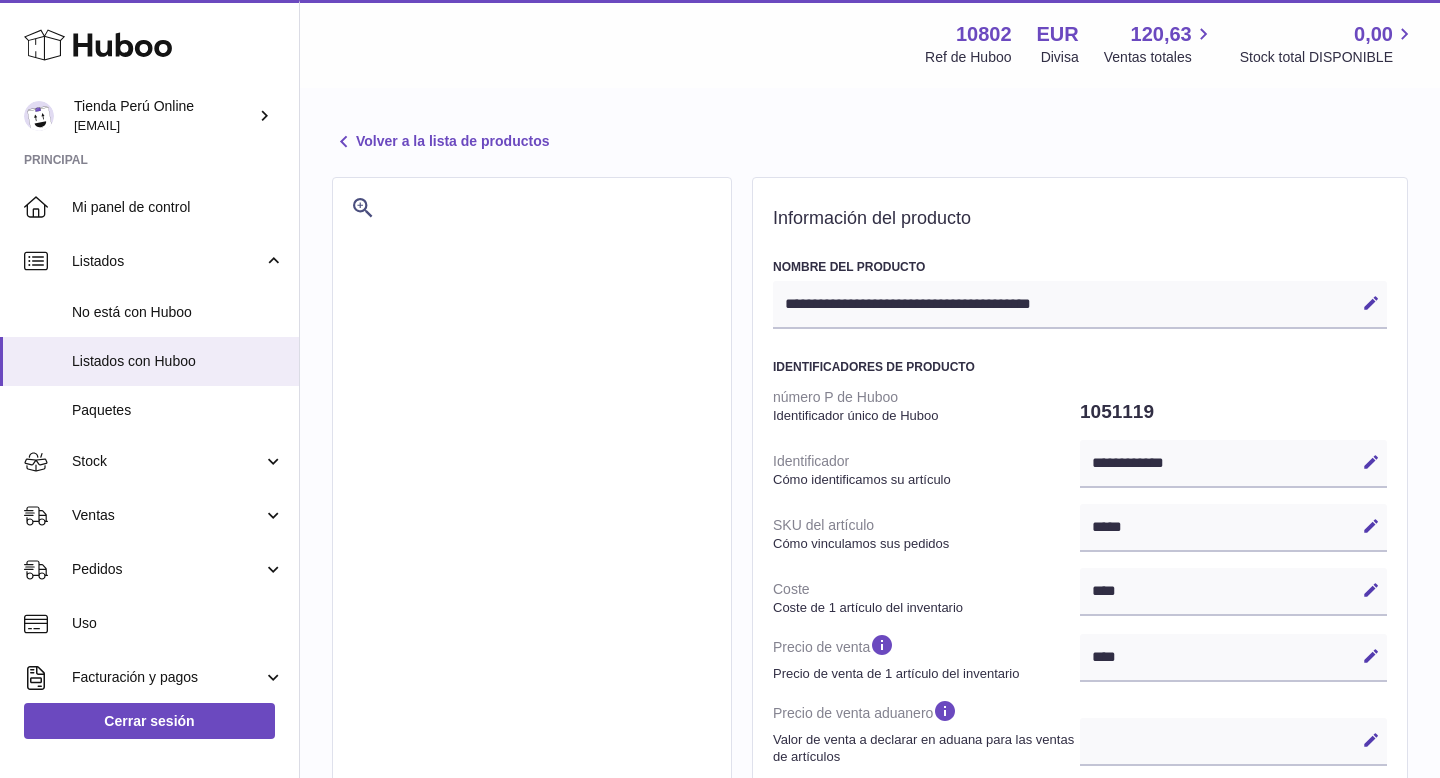 select on "***" 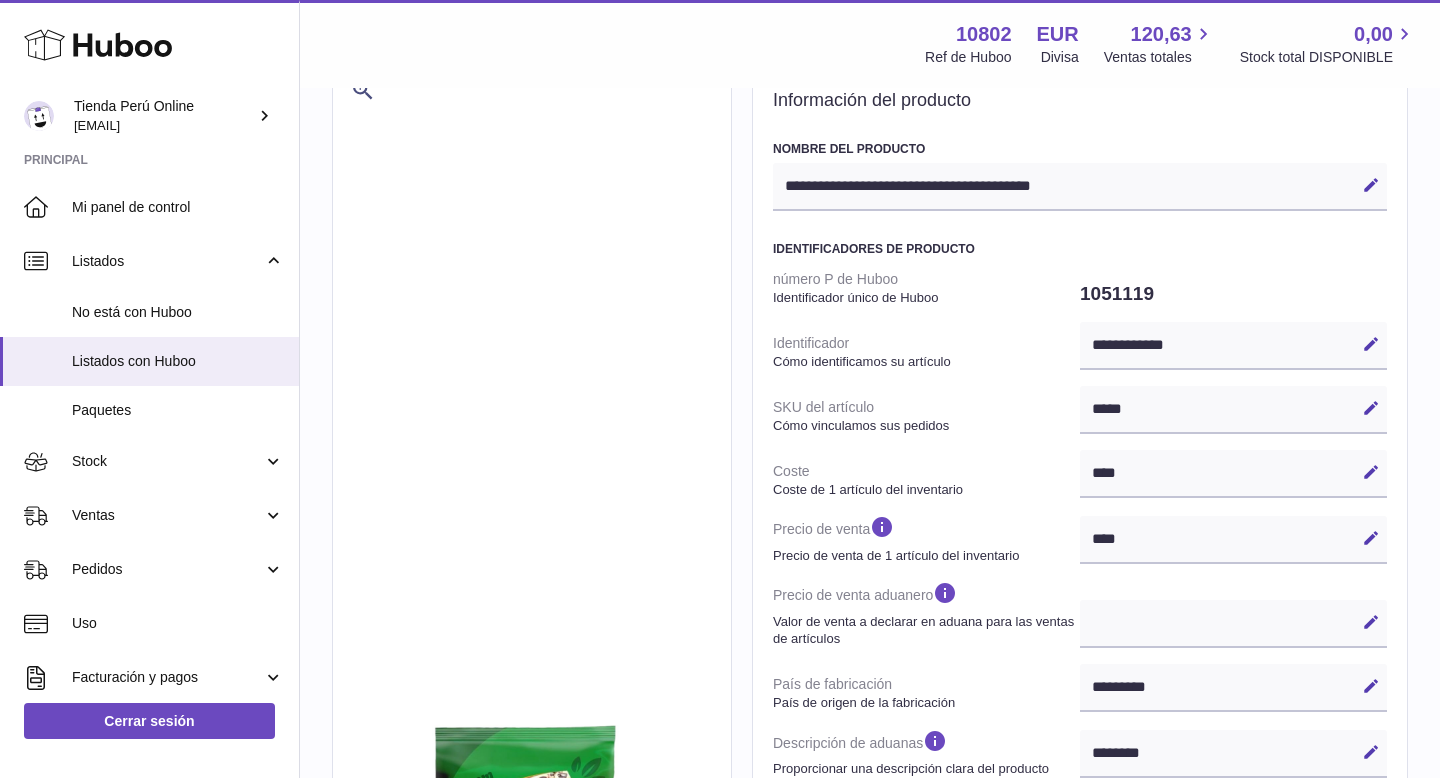 scroll, scrollTop: 0, scrollLeft: 0, axis: both 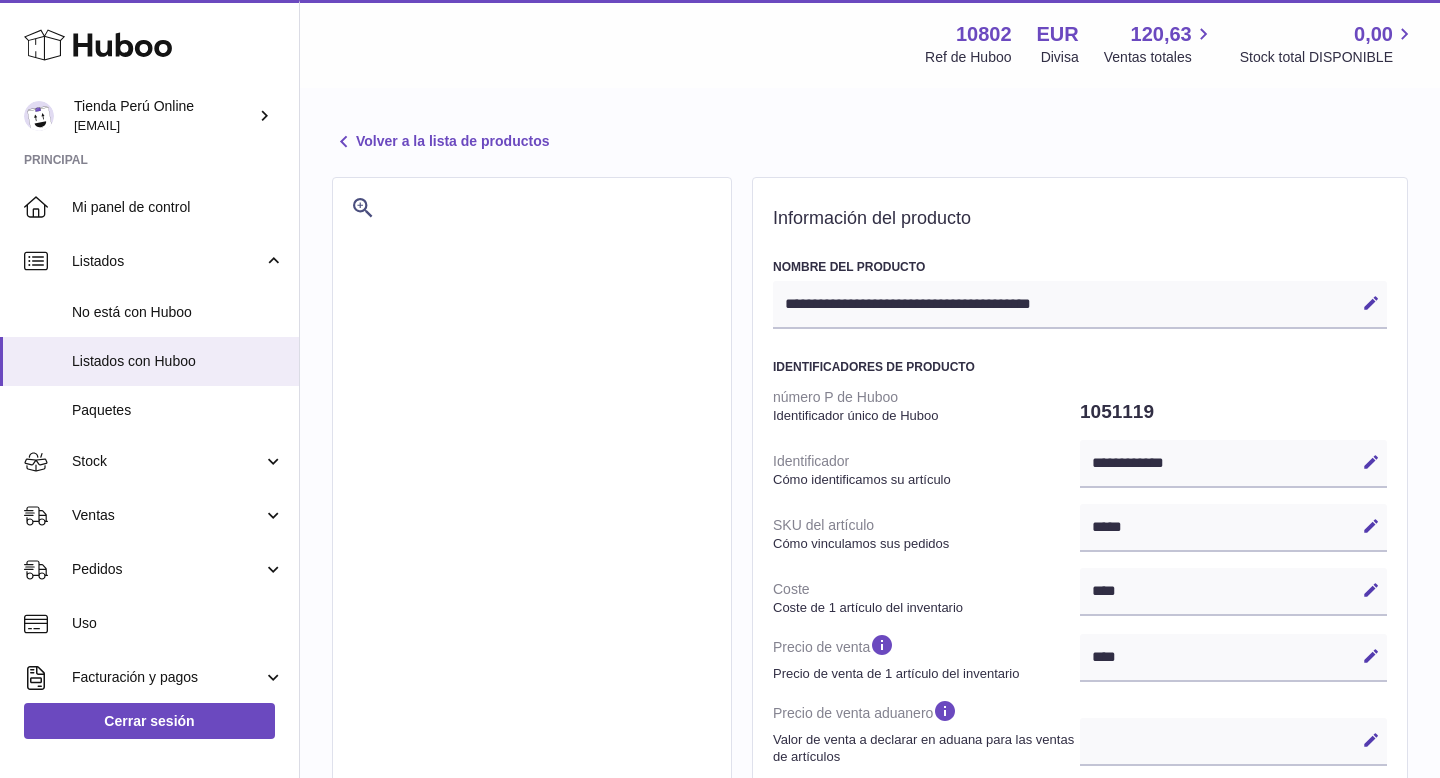 click on "Volver a la lista de productos" at bounding box center [440, 142] 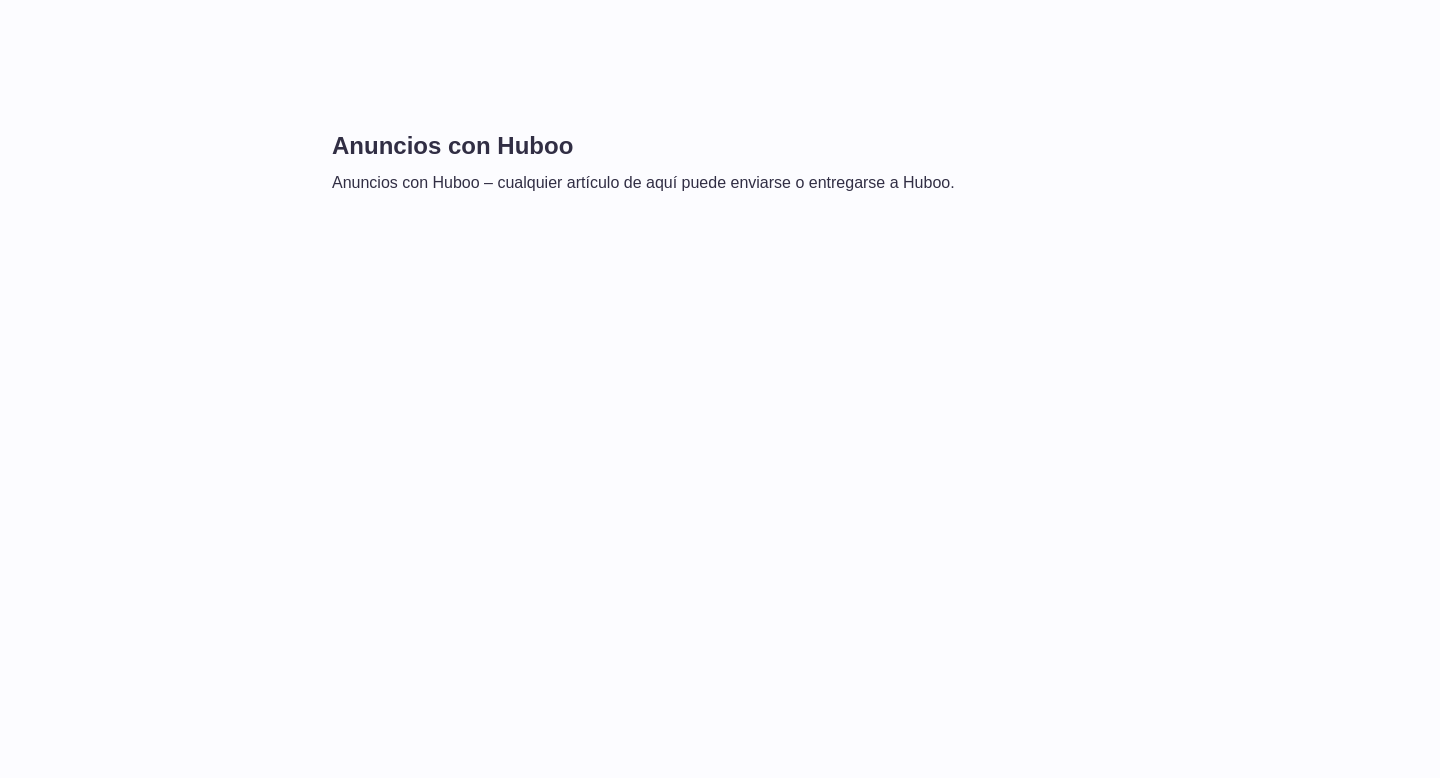 scroll, scrollTop: 0, scrollLeft: 0, axis: both 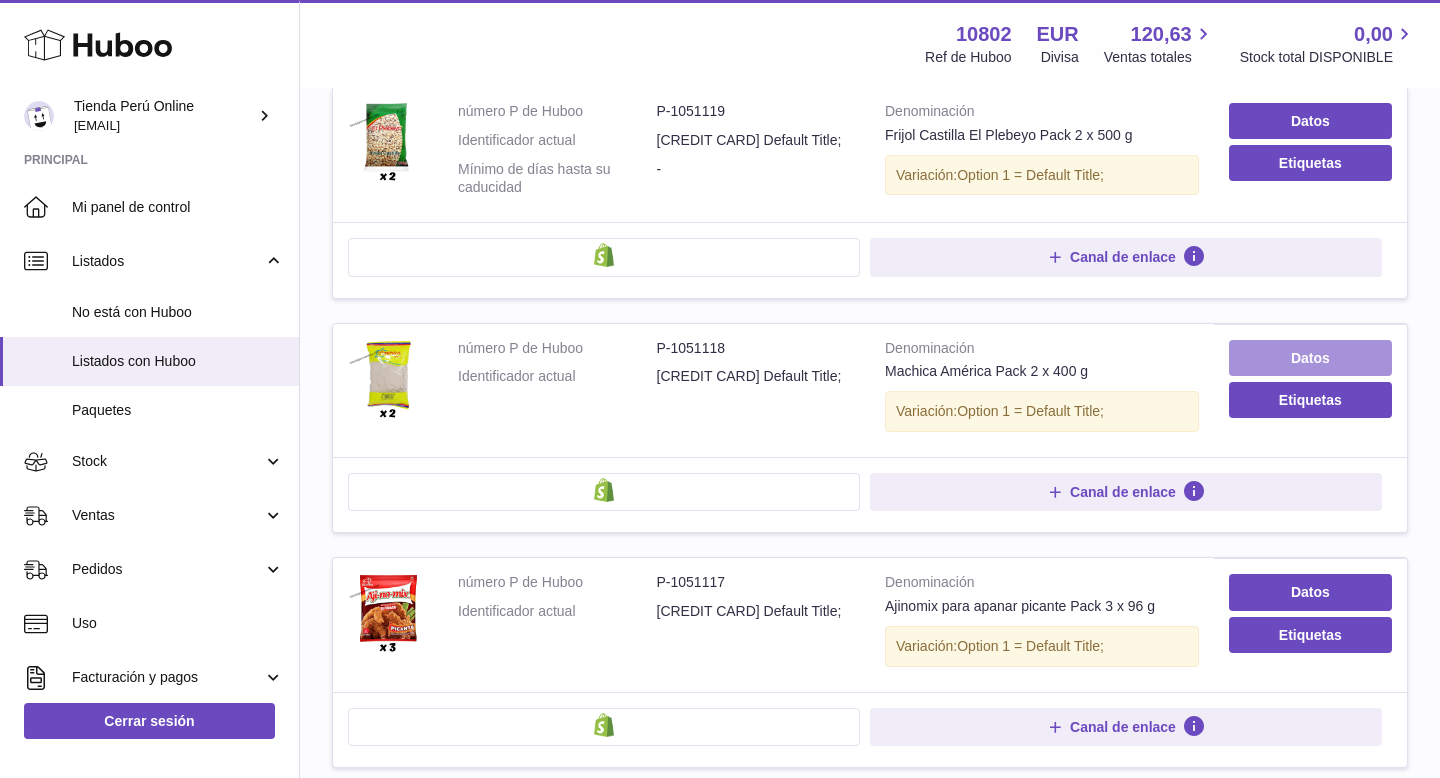 click on "Datos" at bounding box center [1310, 358] 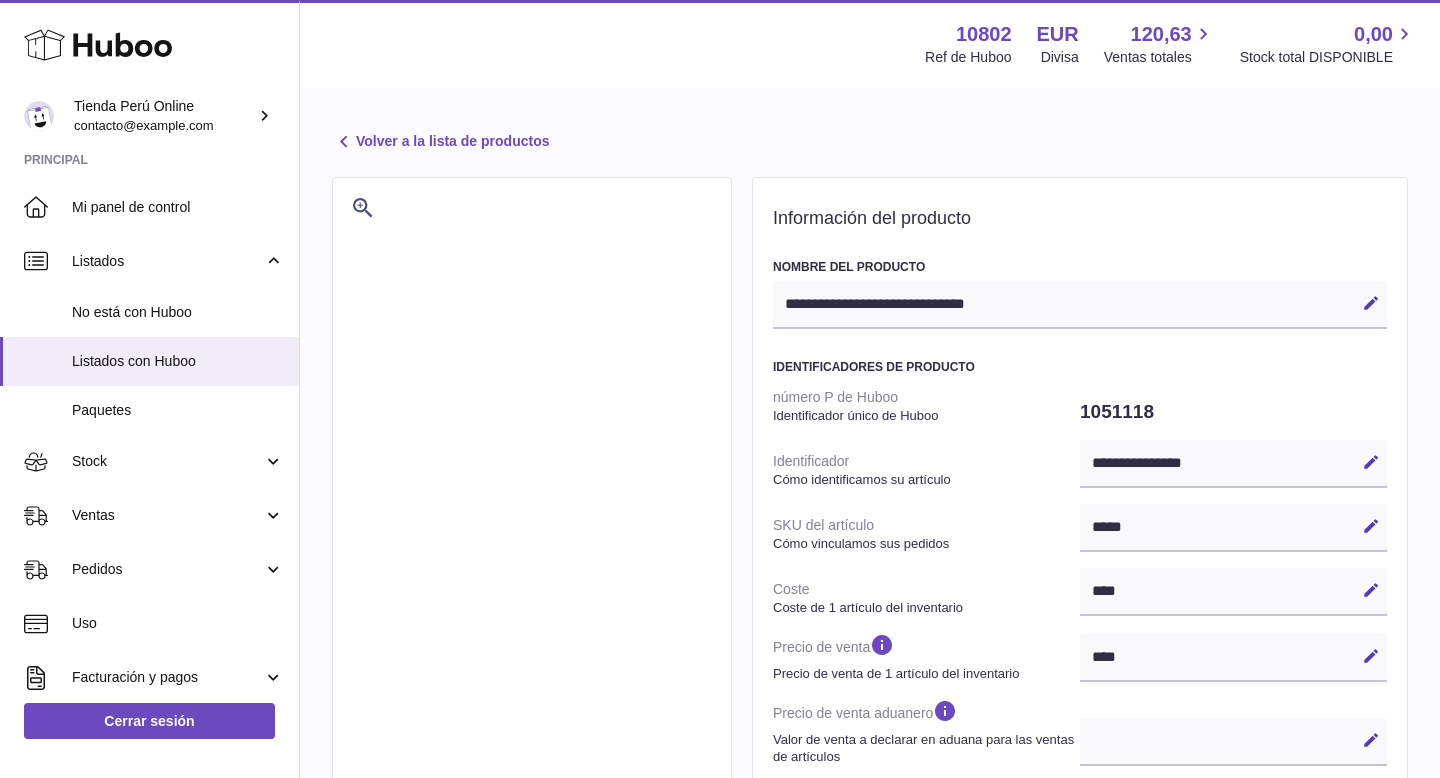 select on "***" 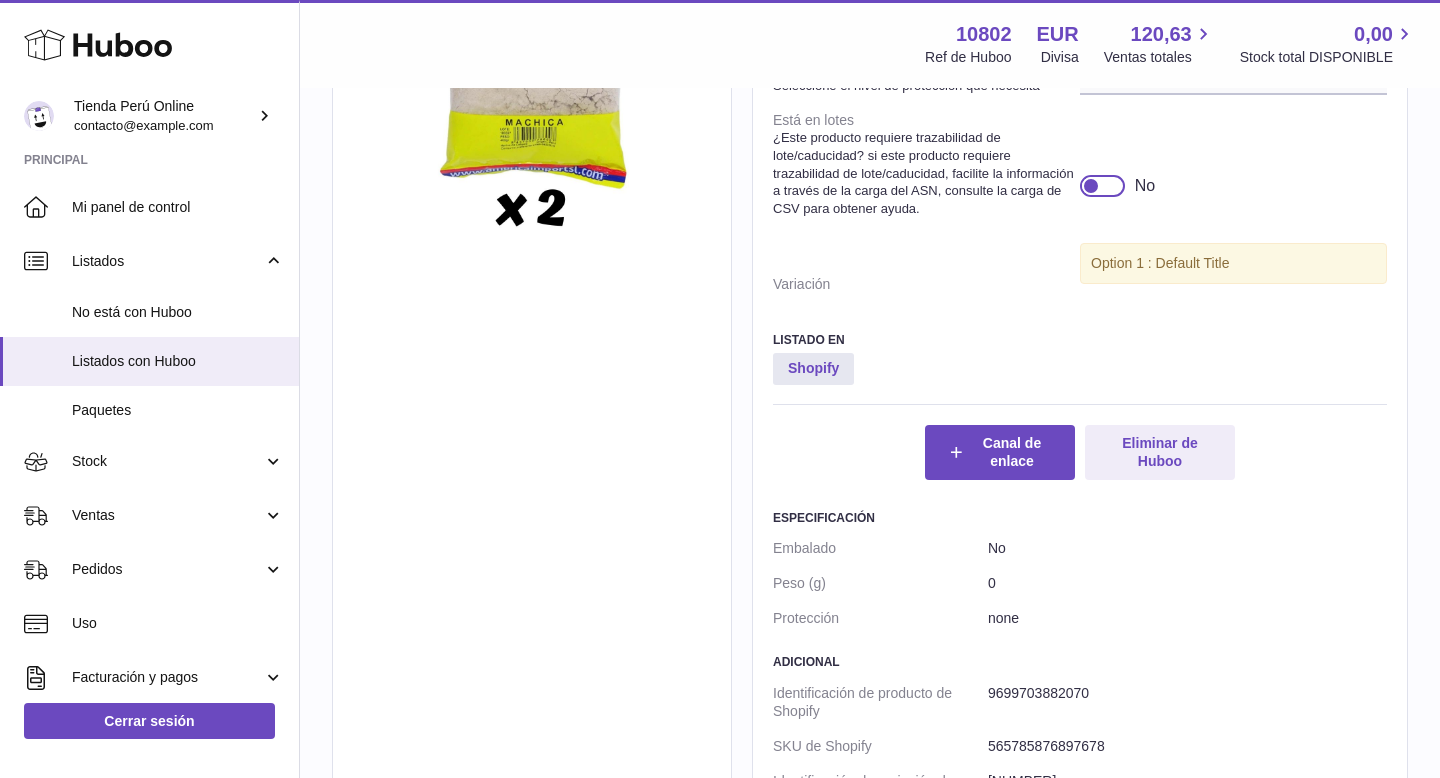 scroll, scrollTop: 934, scrollLeft: 0, axis: vertical 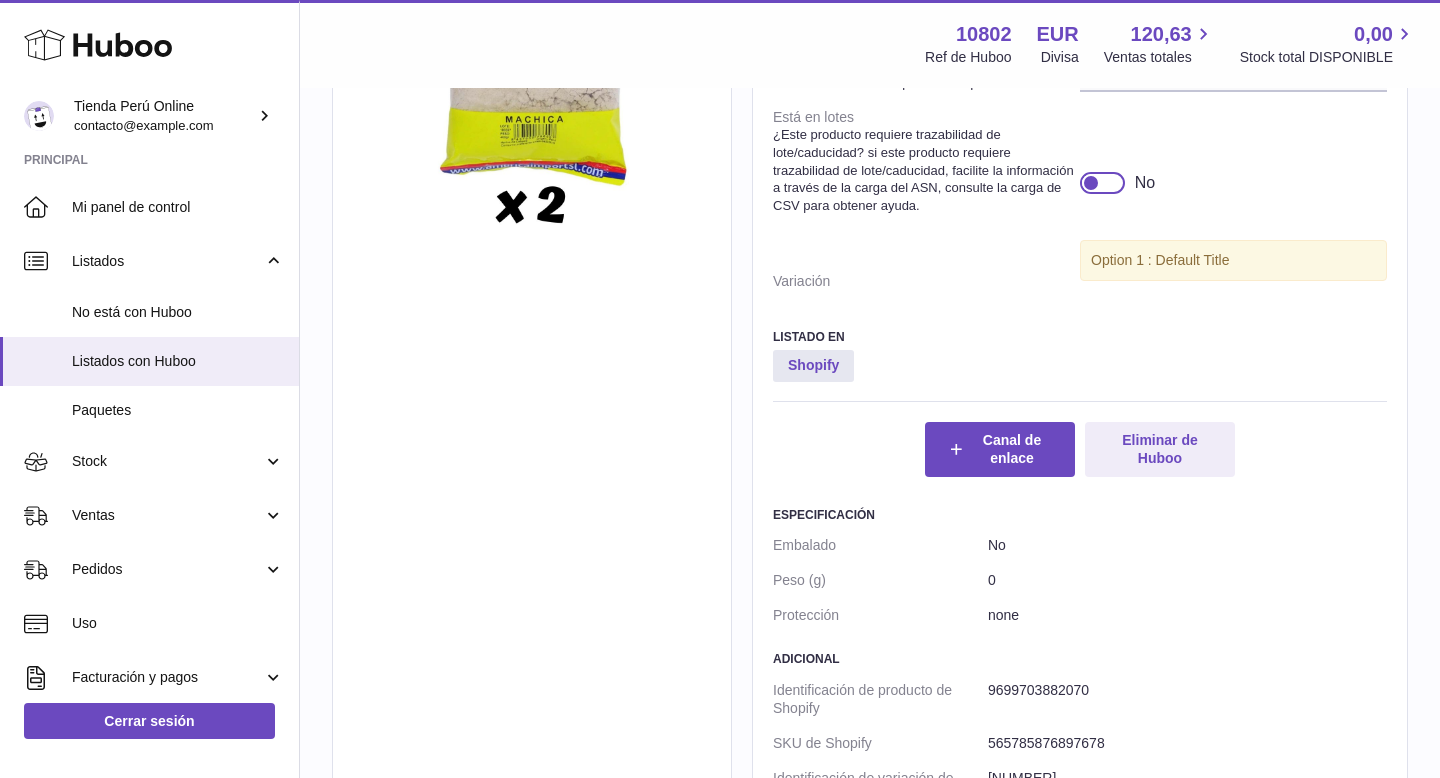 click at bounding box center (1102, 183) 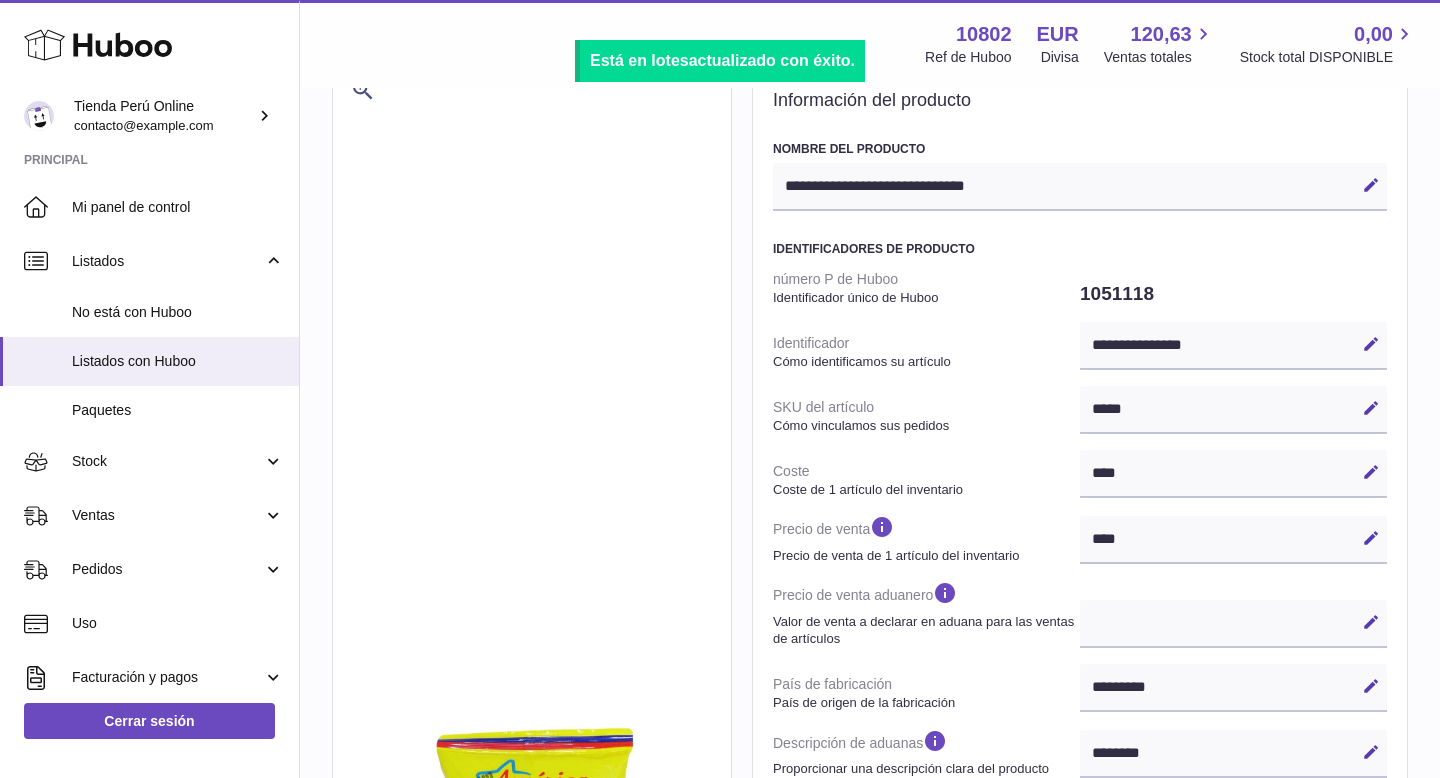 scroll, scrollTop: 0, scrollLeft: 0, axis: both 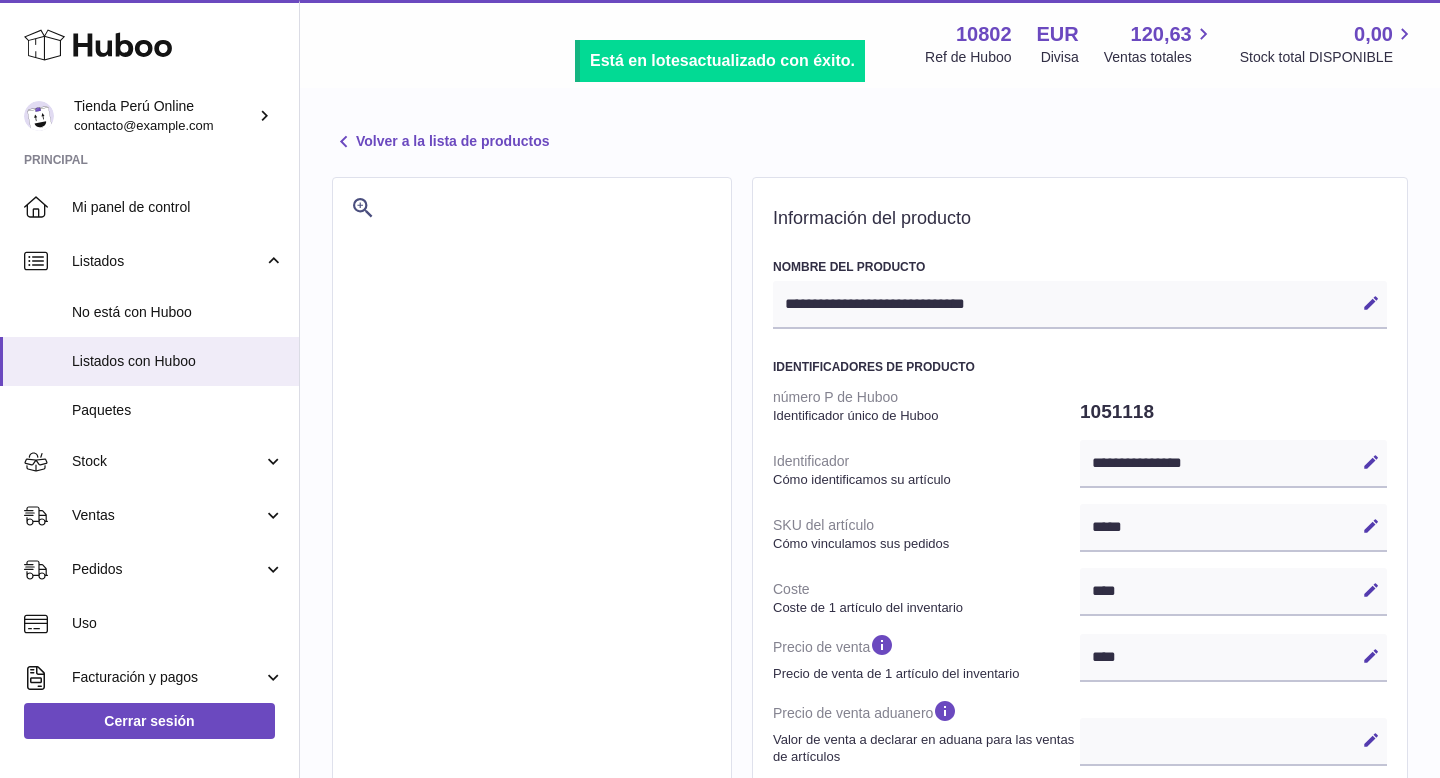 click on "Volver a la lista de productos" at bounding box center (440, 142) 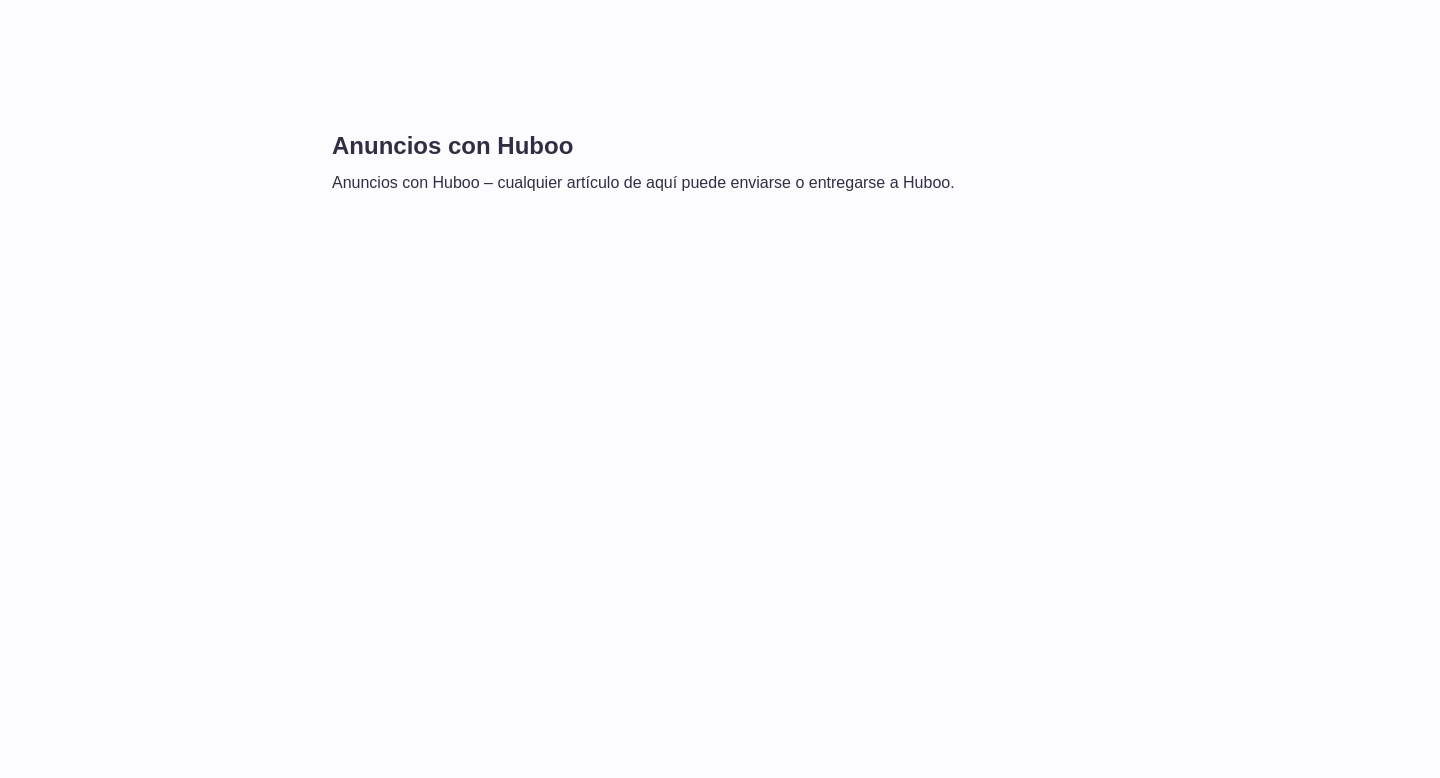 scroll, scrollTop: 0, scrollLeft: 0, axis: both 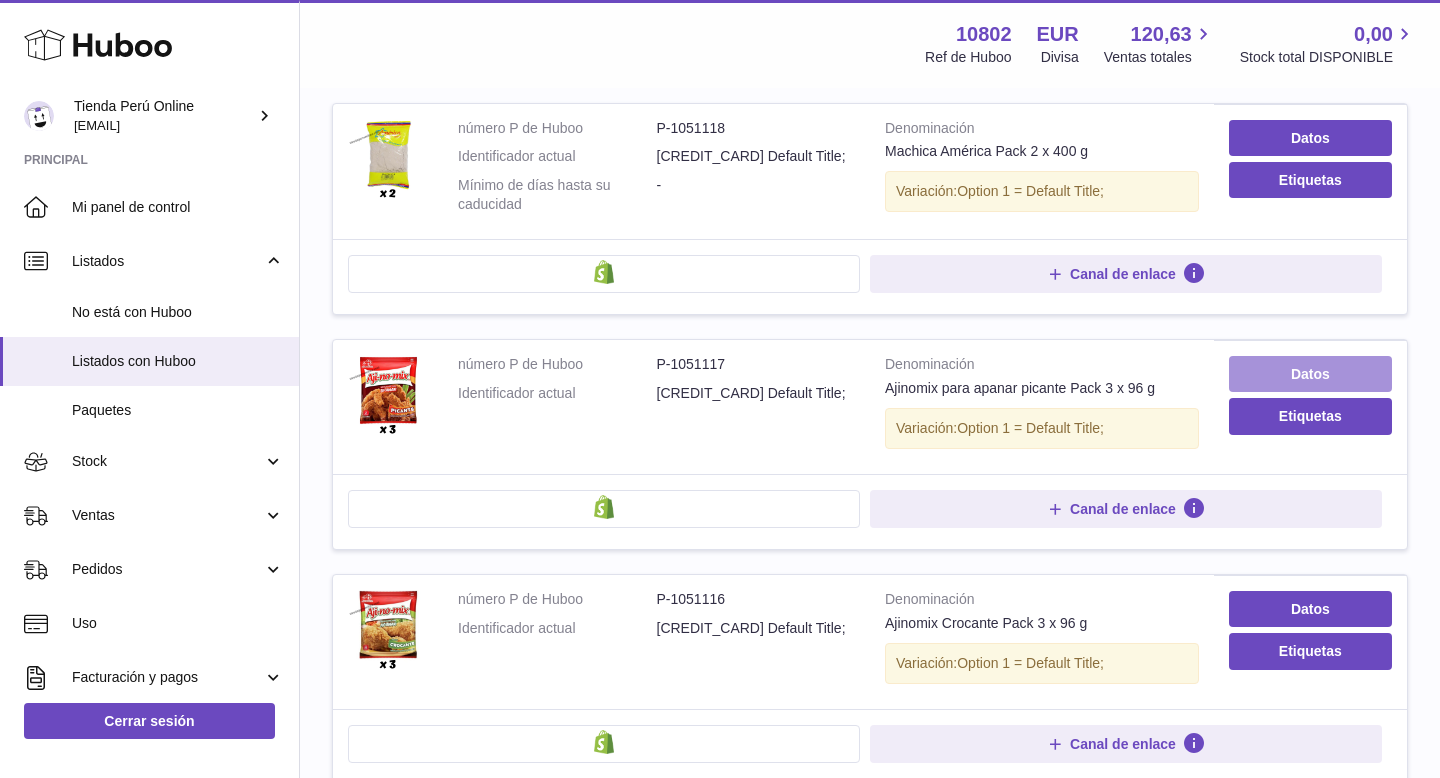 click on "Datos" at bounding box center (1310, 374) 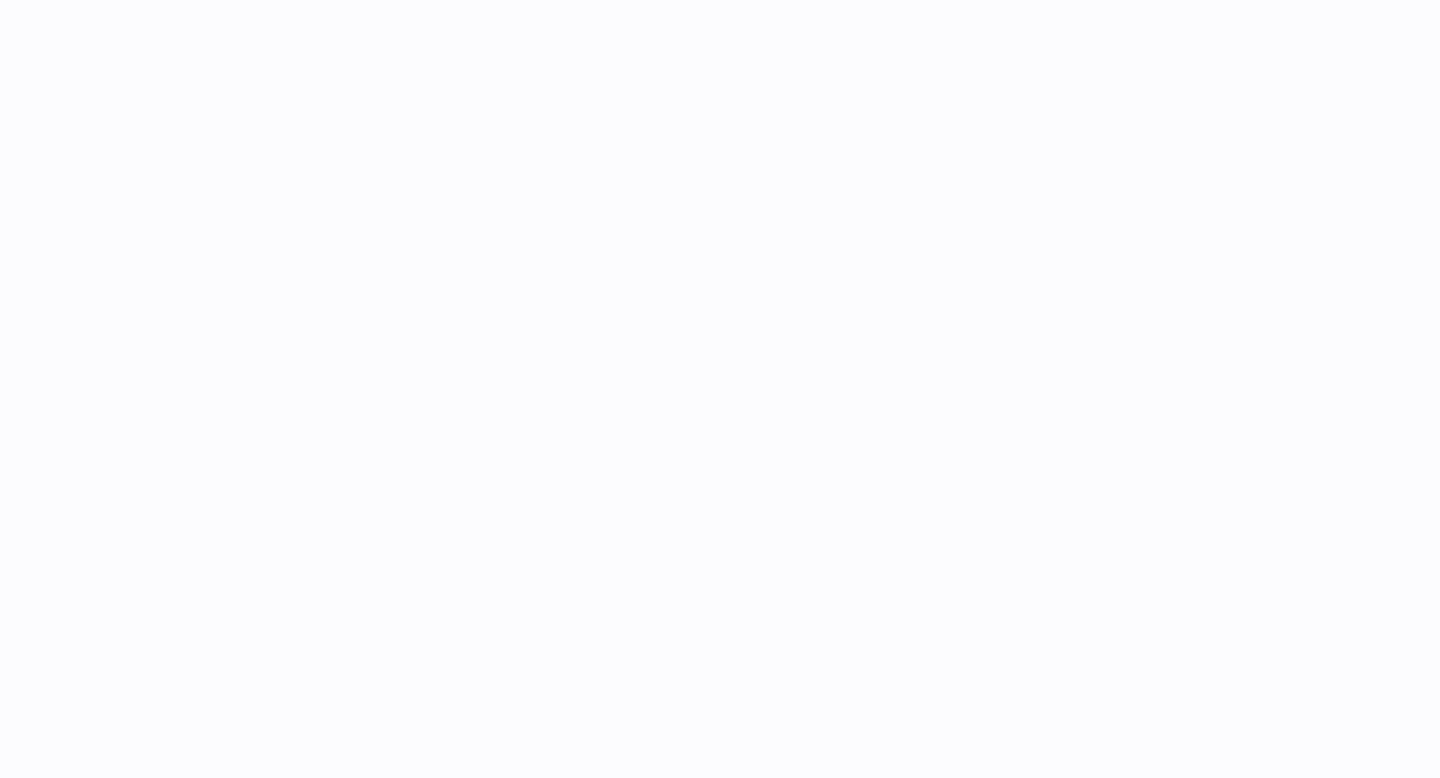 scroll, scrollTop: 0, scrollLeft: 0, axis: both 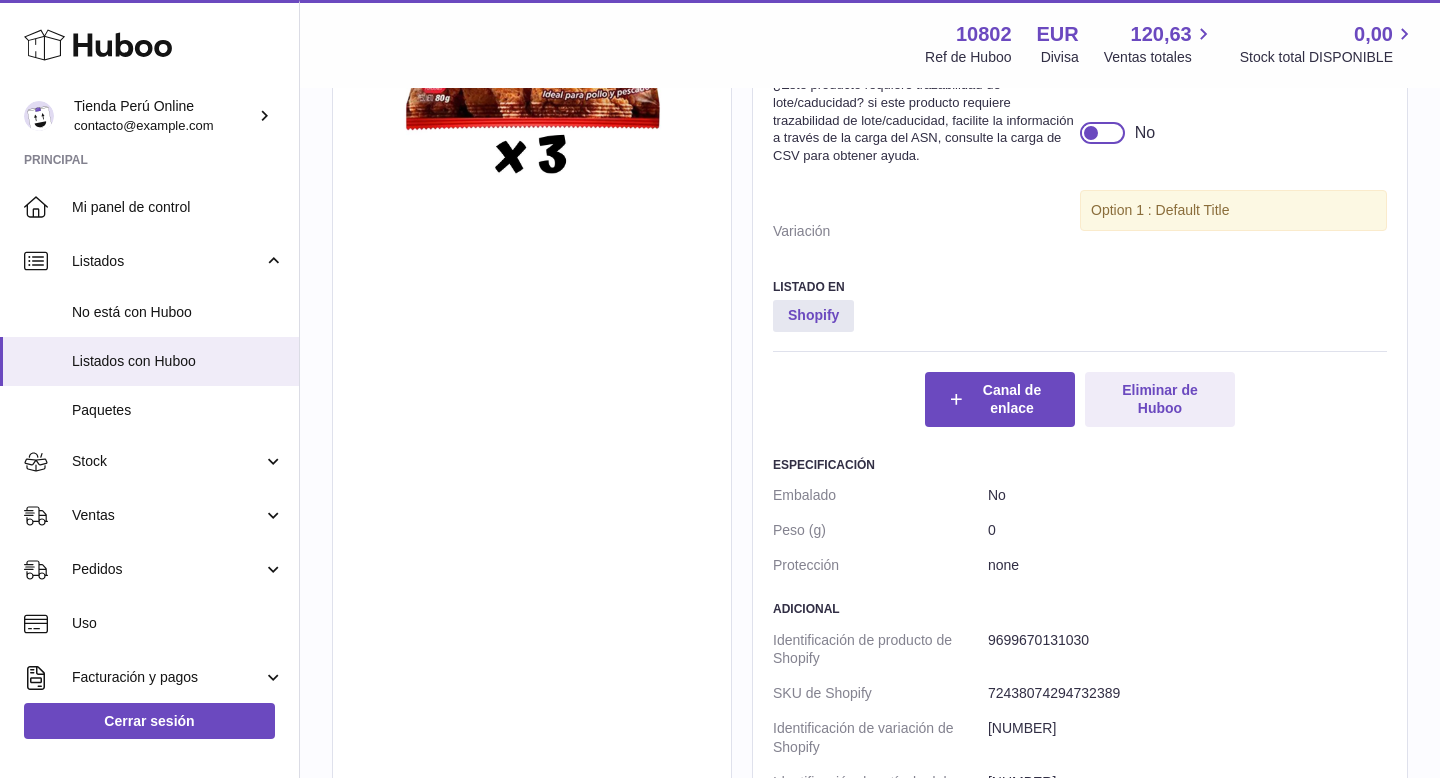 click at bounding box center (1102, 133) 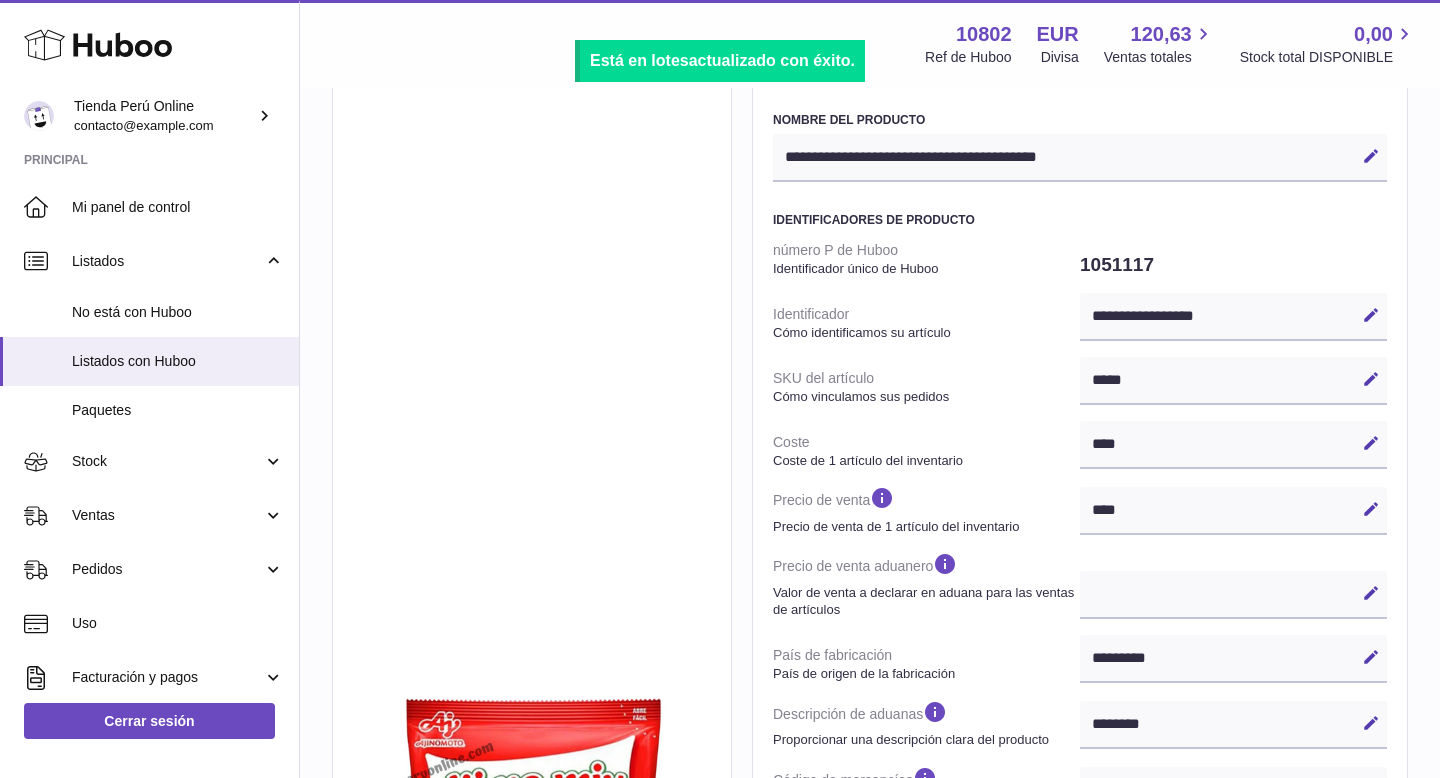 scroll, scrollTop: 0, scrollLeft: 0, axis: both 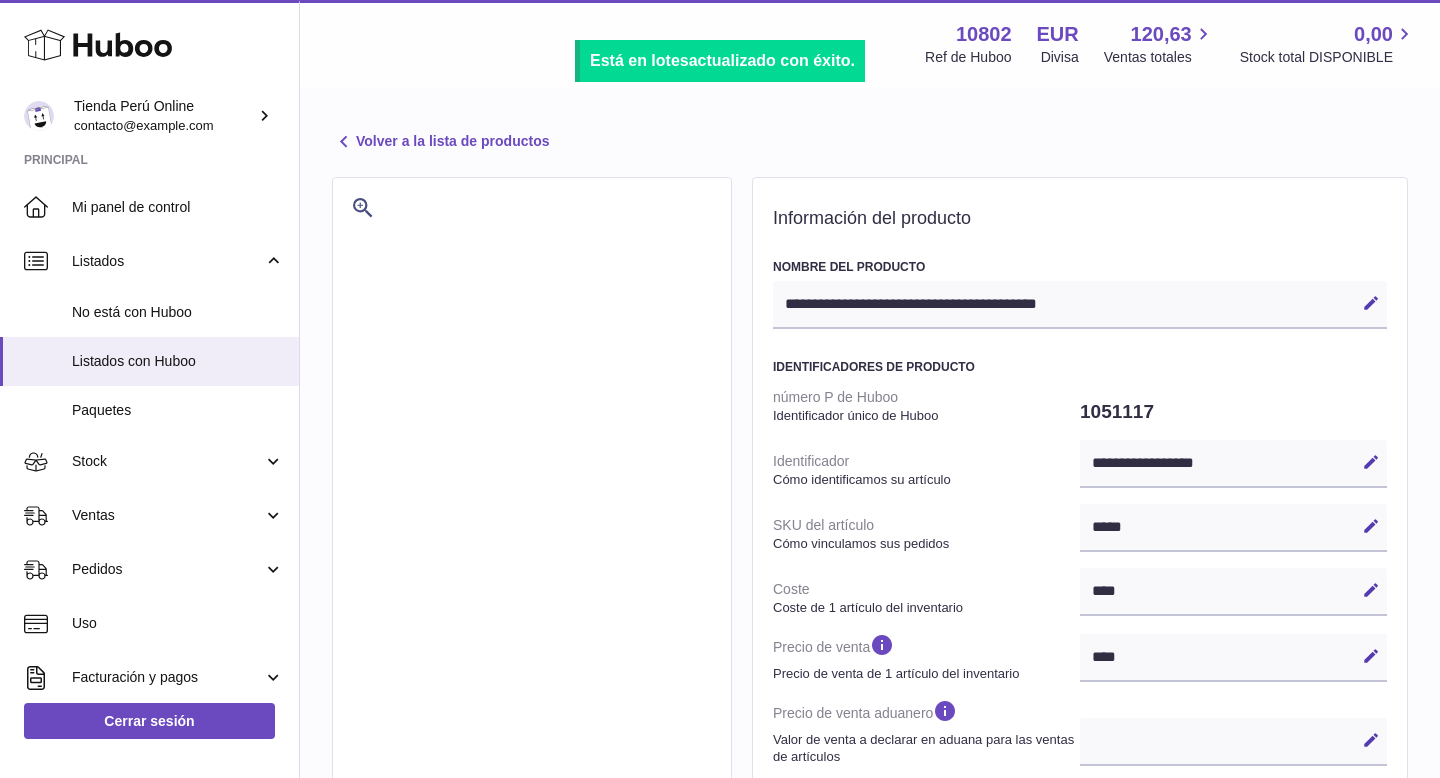 click on "Volver a la lista de productos" at bounding box center (440, 142) 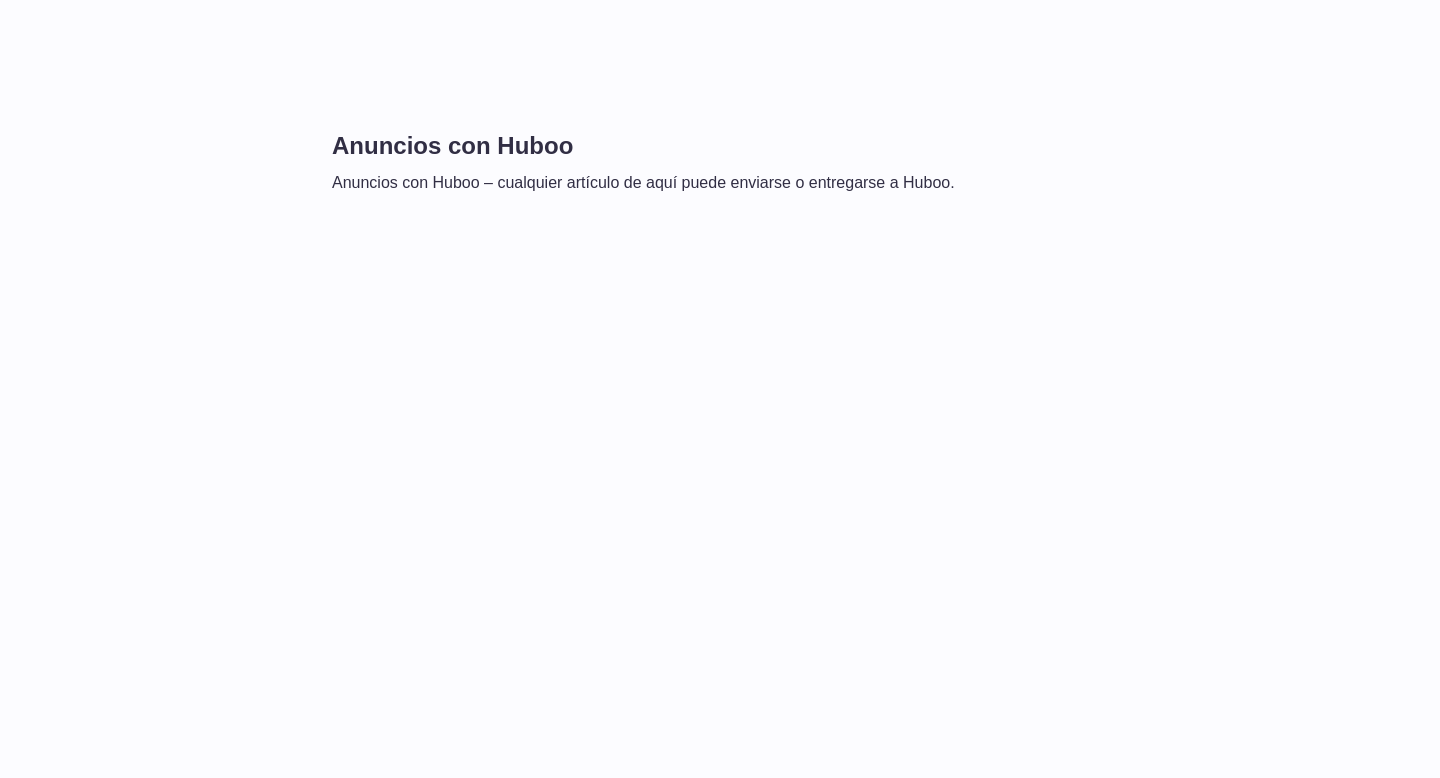 scroll, scrollTop: 0, scrollLeft: 0, axis: both 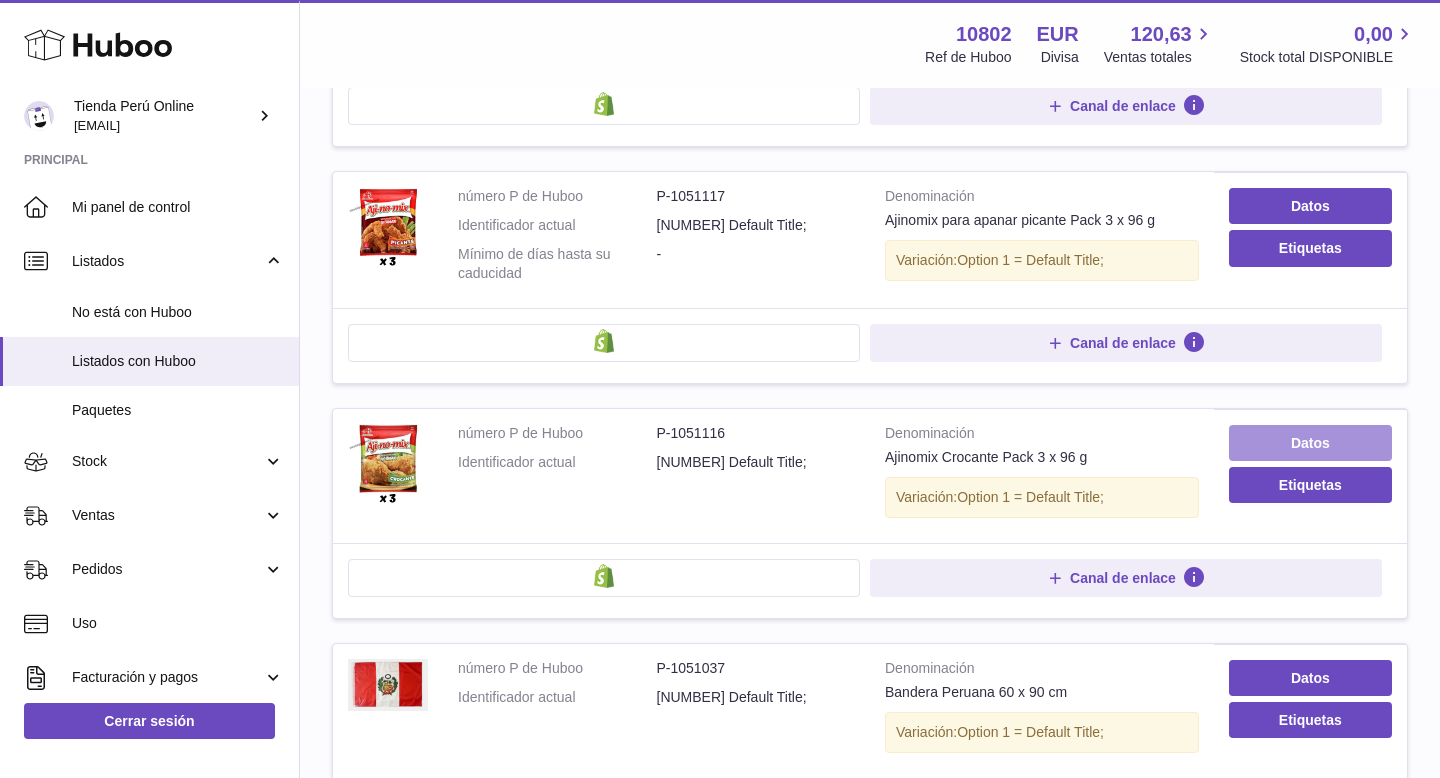 click on "Datos" at bounding box center [1310, 443] 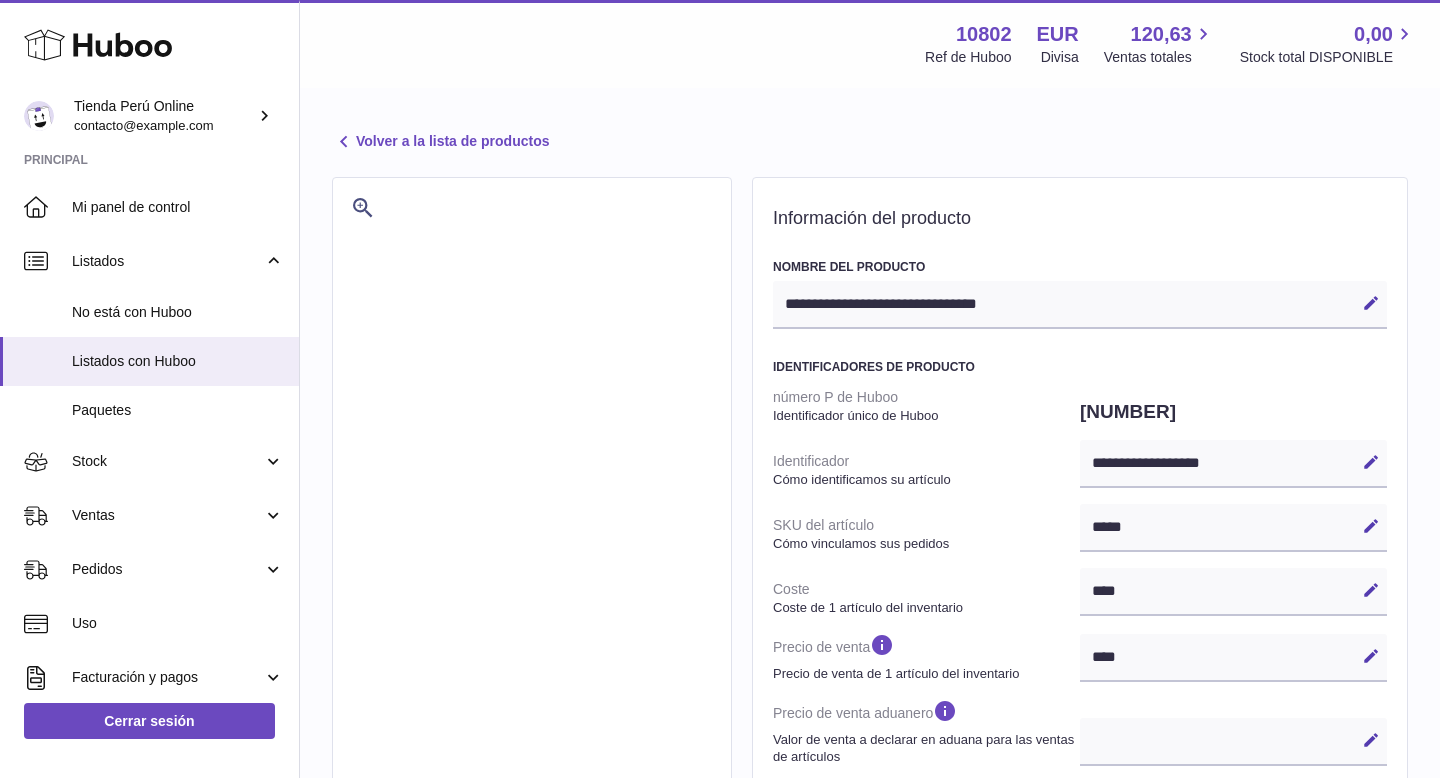 select on "***" 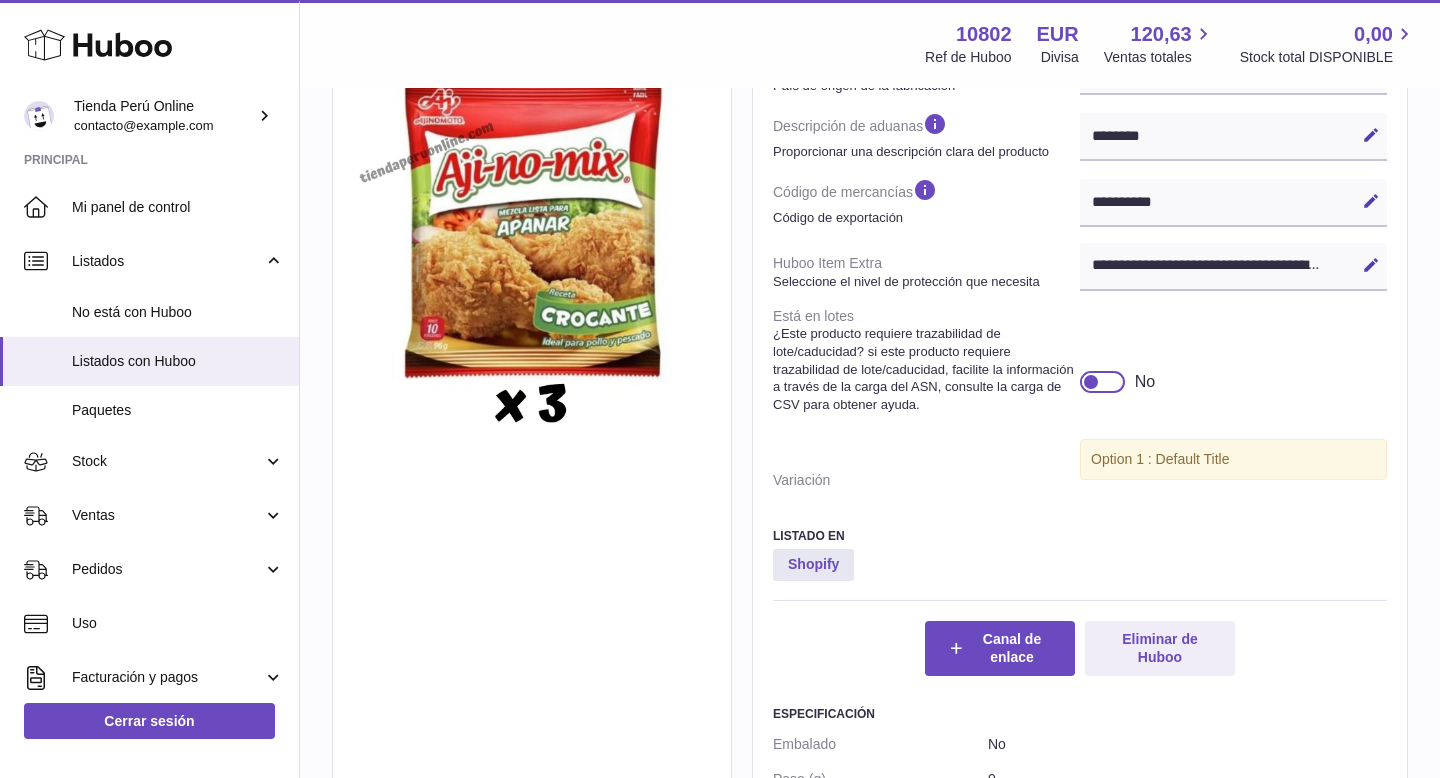 scroll, scrollTop: 992, scrollLeft: 0, axis: vertical 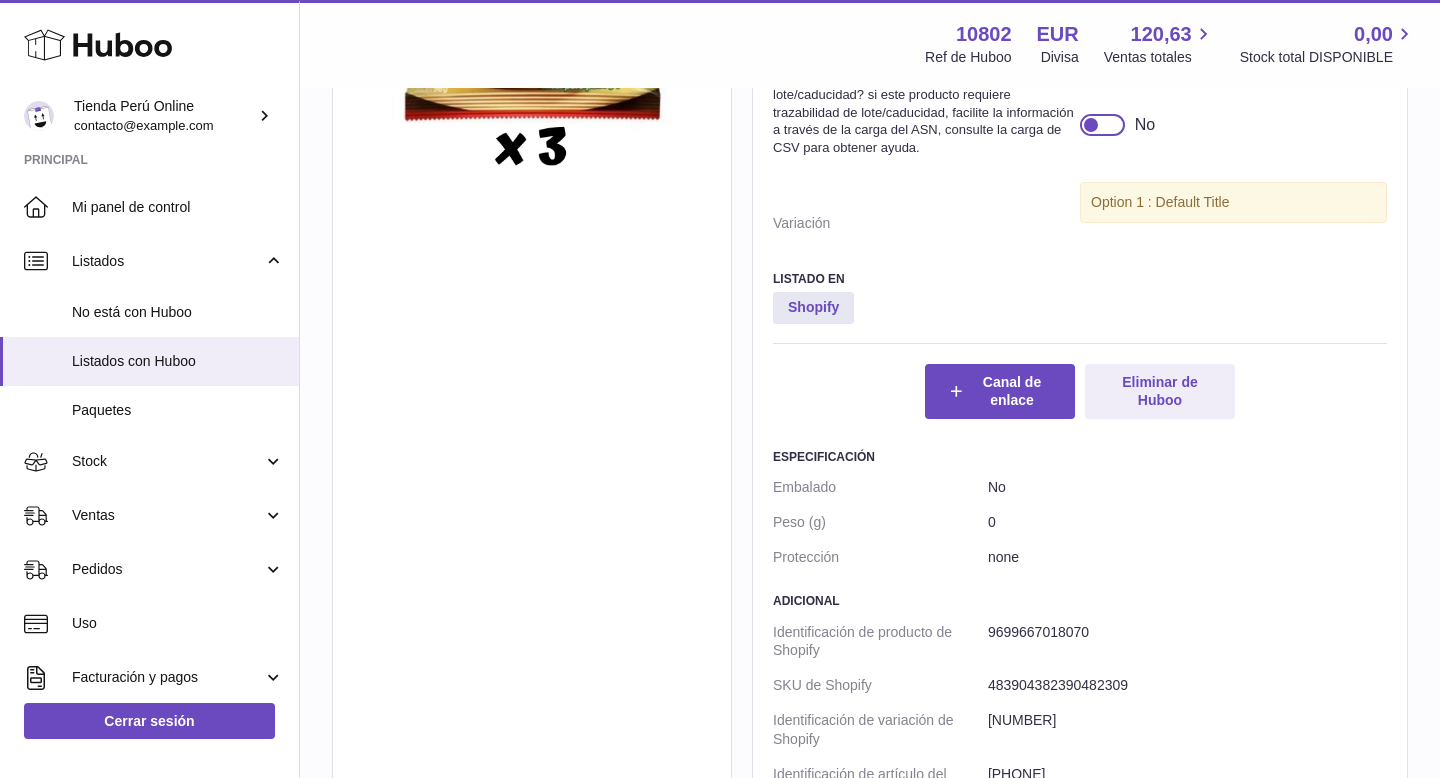 click at bounding box center [1102, 125] 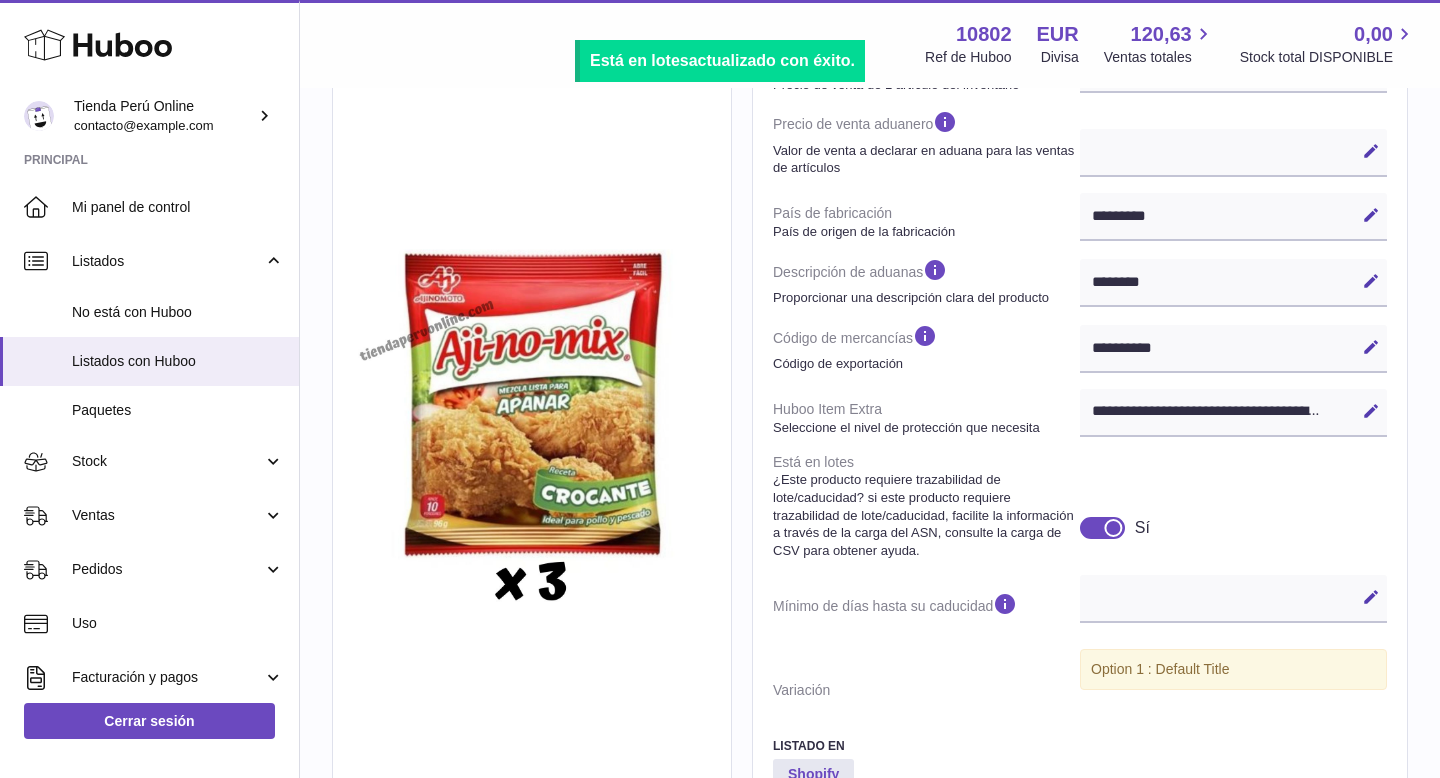 scroll, scrollTop: 0, scrollLeft: 0, axis: both 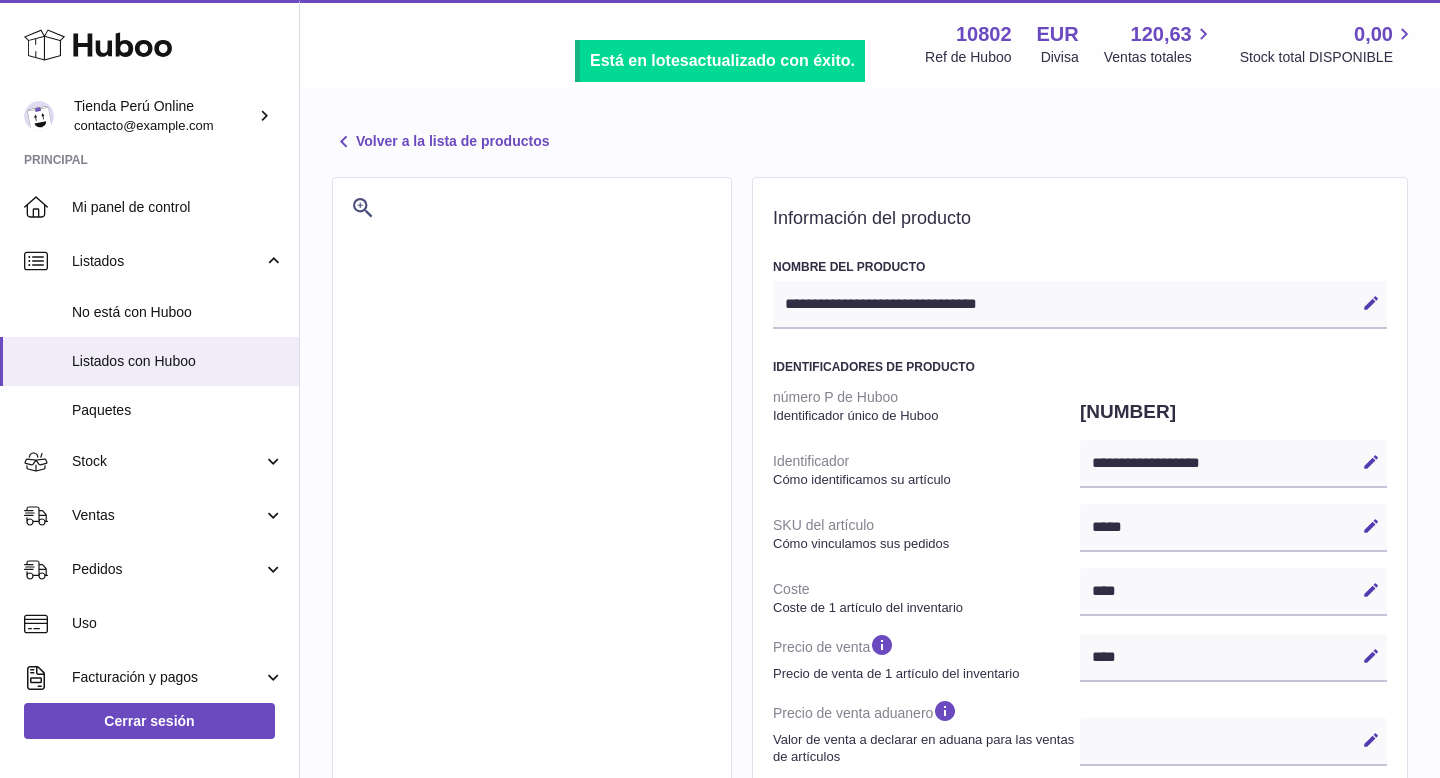 click on "Volver a la lista de productos" at bounding box center (440, 142) 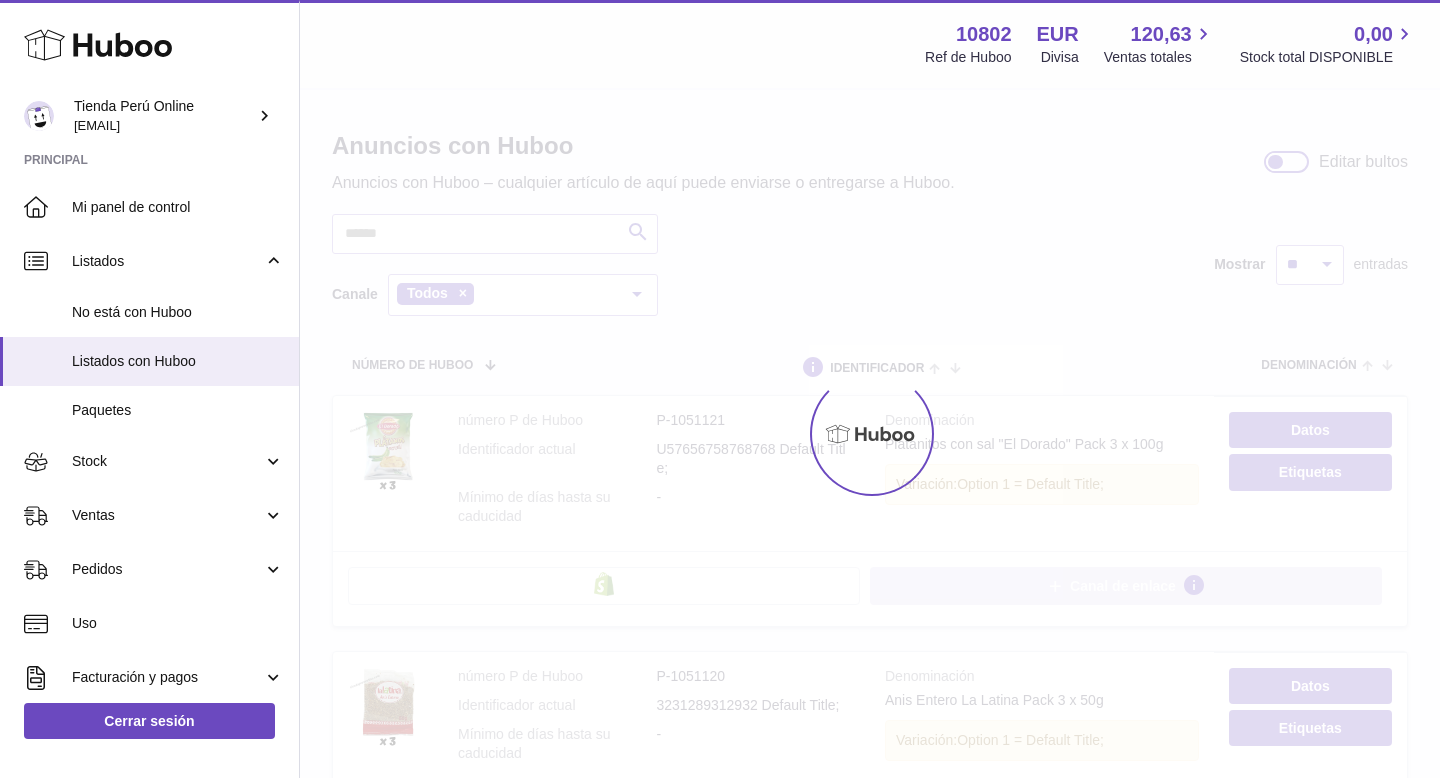 scroll, scrollTop: 0, scrollLeft: 0, axis: both 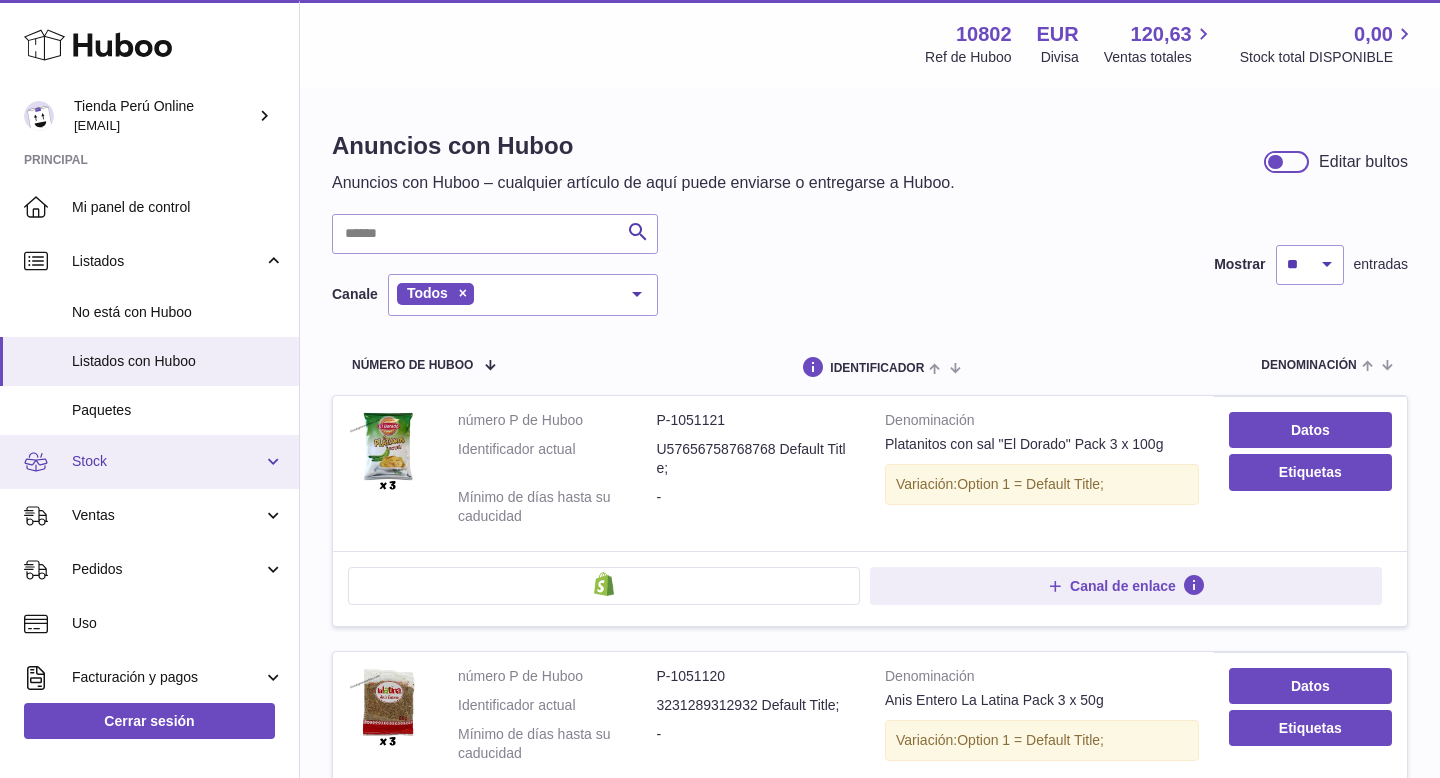 click on "Stock" at bounding box center (167, 461) 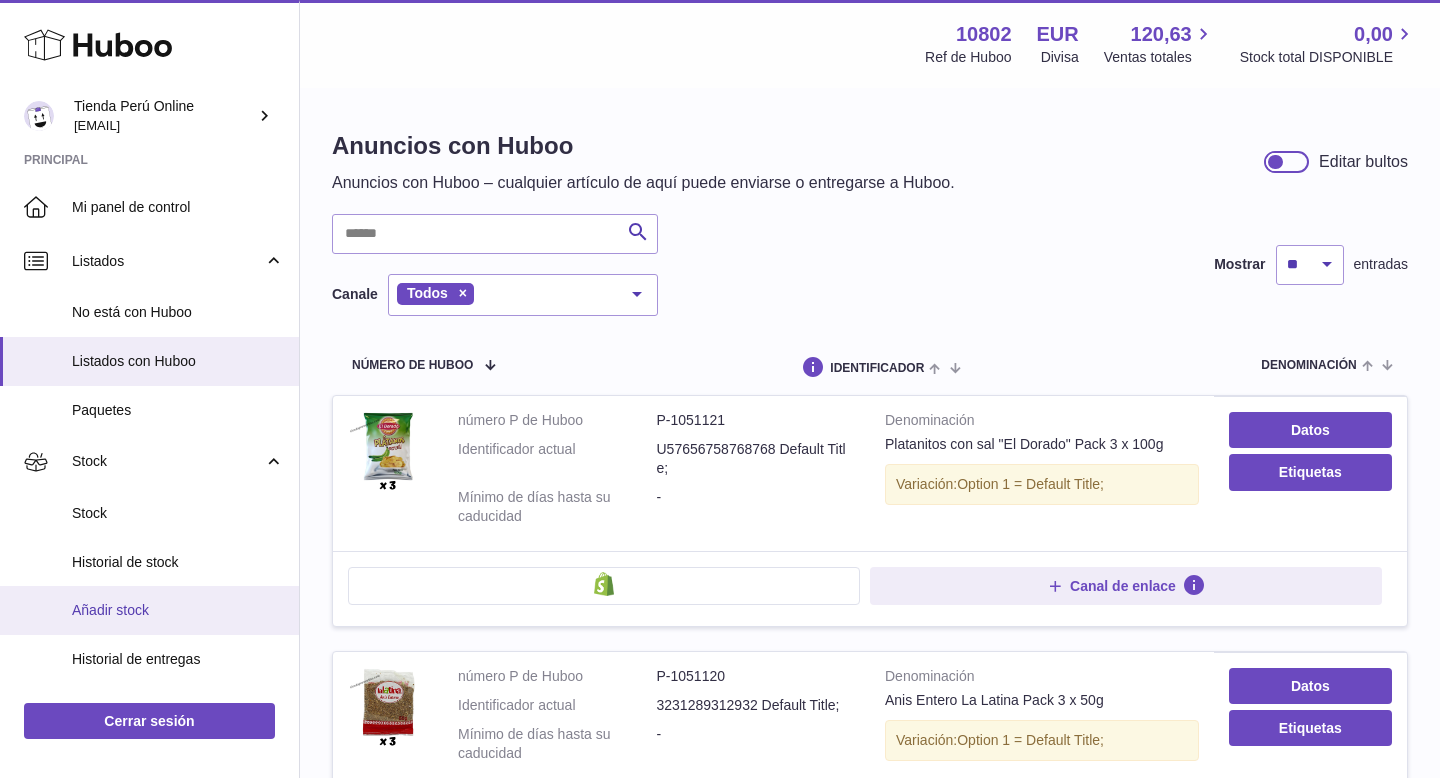 click on "Añadir stock" at bounding box center (178, 610) 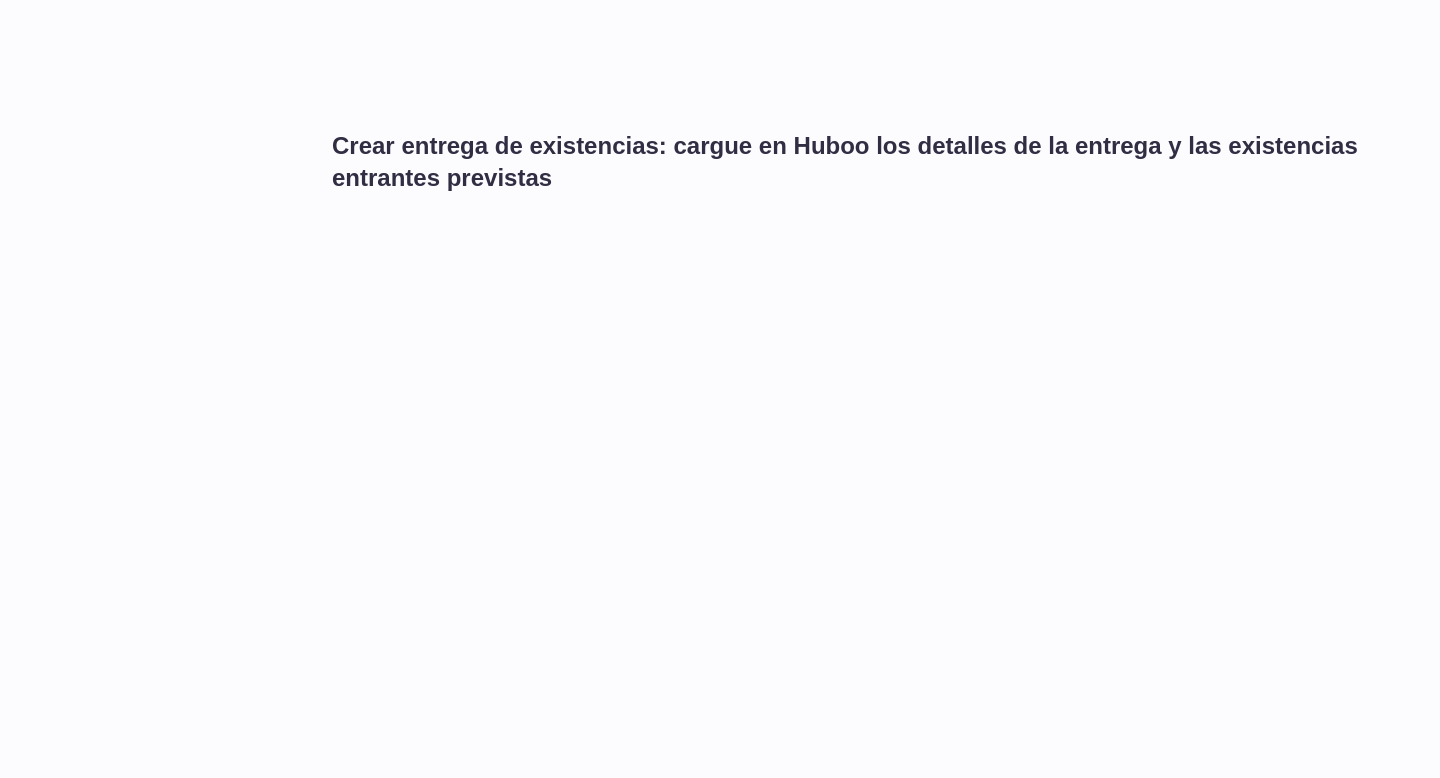 scroll, scrollTop: 0, scrollLeft: 0, axis: both 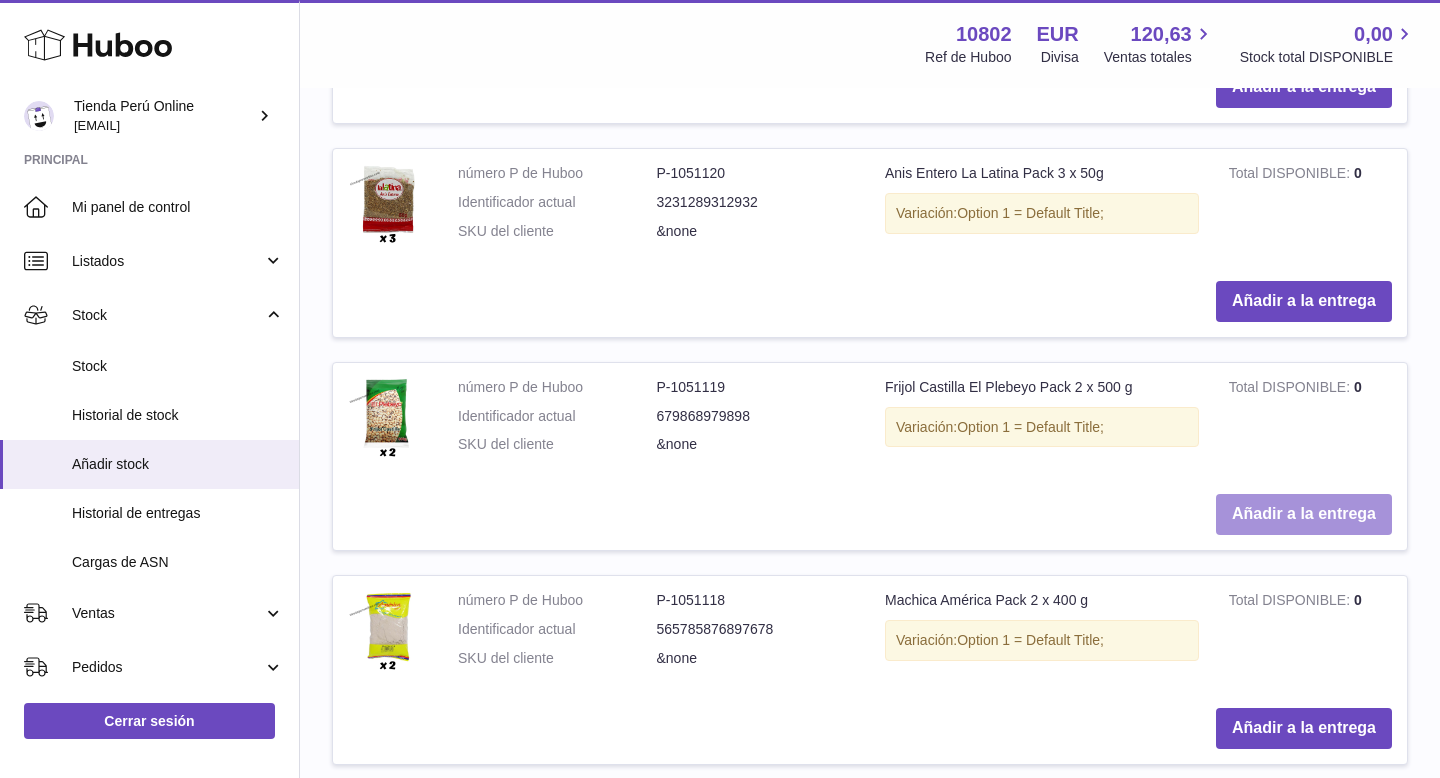 click on "Añadir a la entrega" at bounding box center [1304, 514] 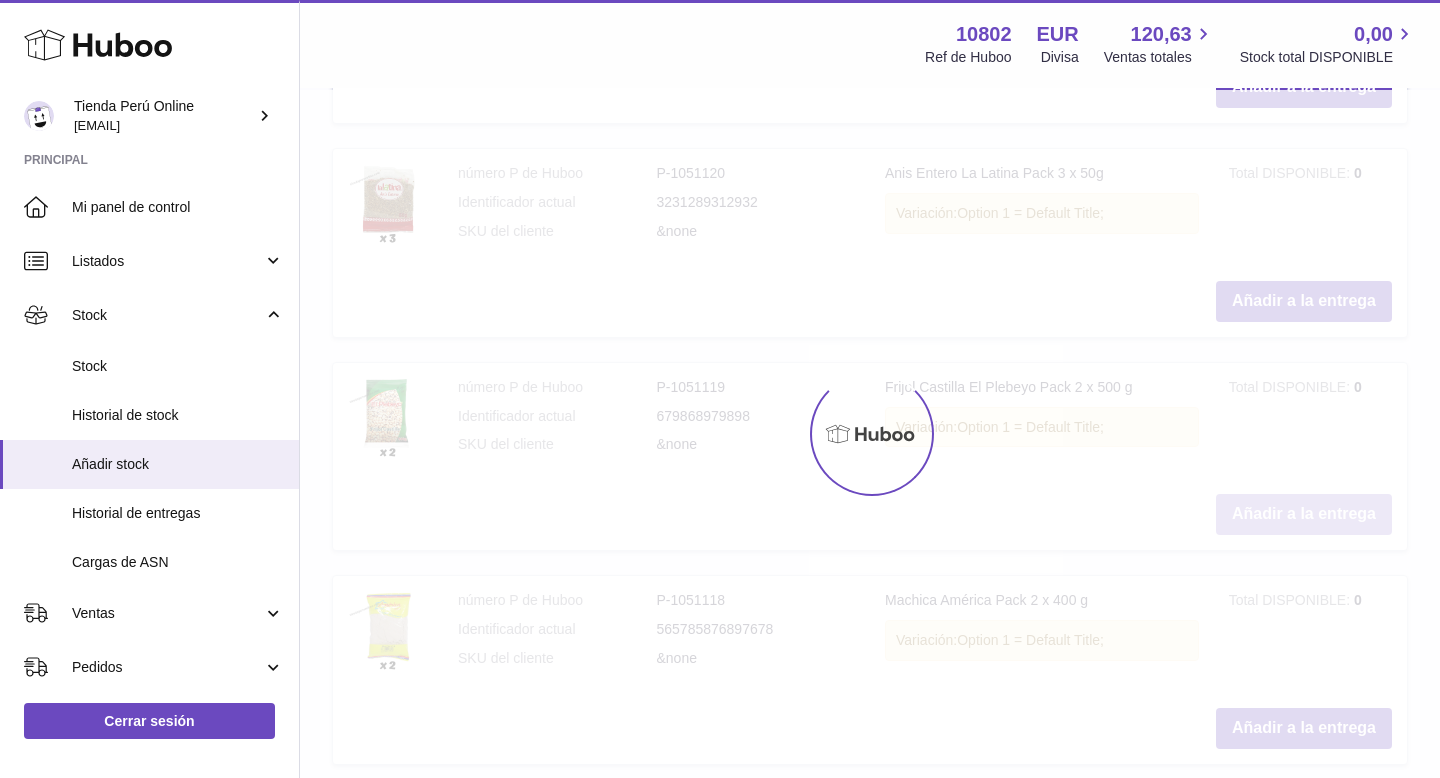 scroll, scrollTop: 1514, scrollLeft: 0, axis: vertical 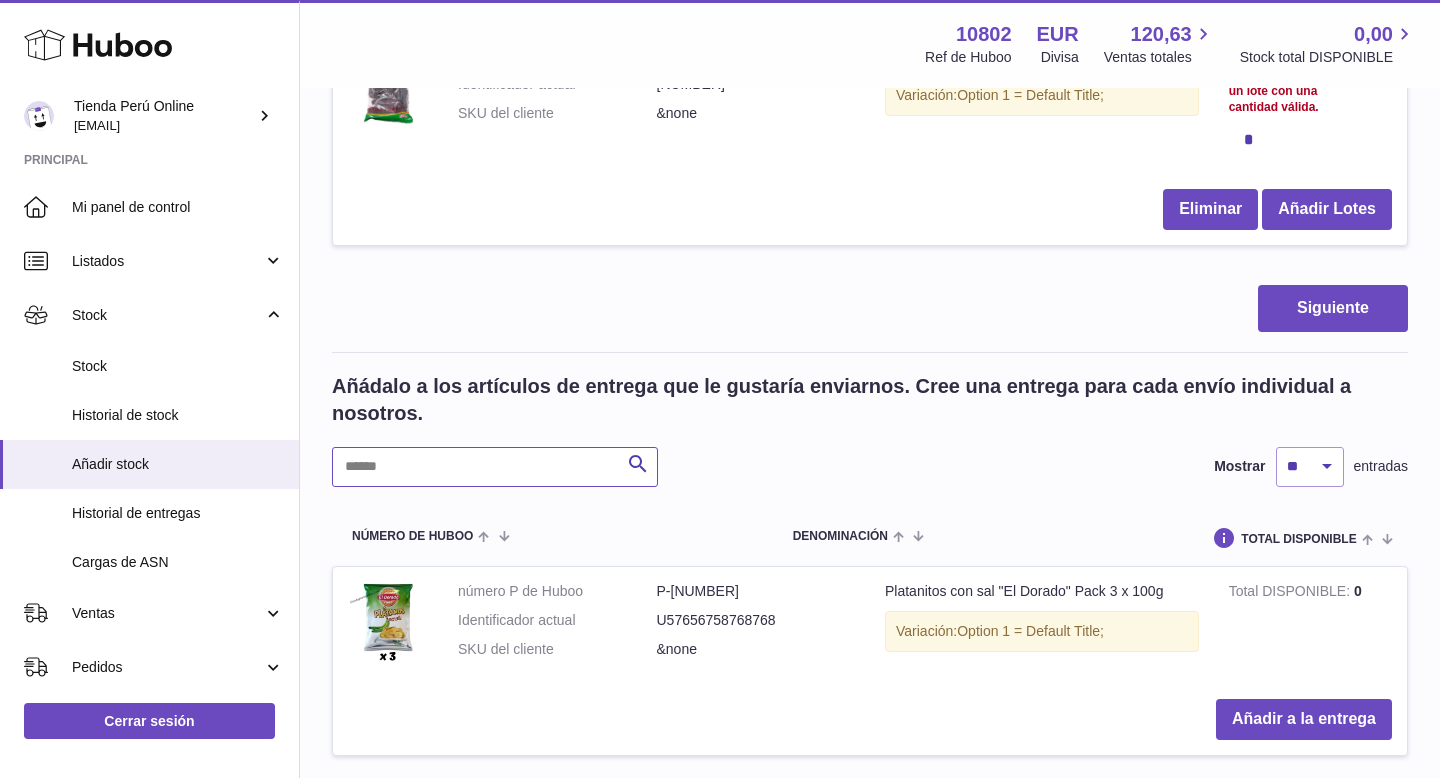 click at bounding box center (495, 467) 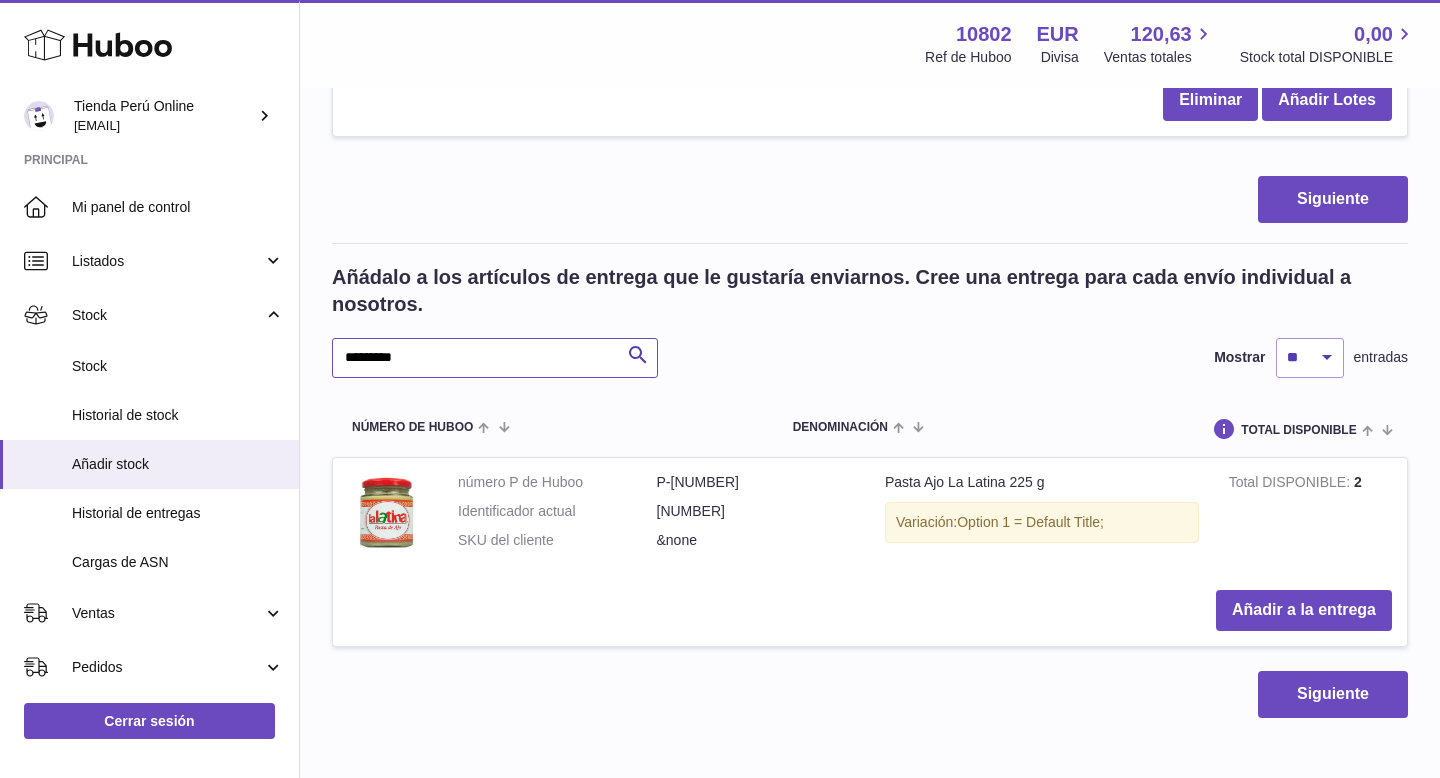 scroll, scrollTop: 1090, scrollLeft: 0, axis: vertical 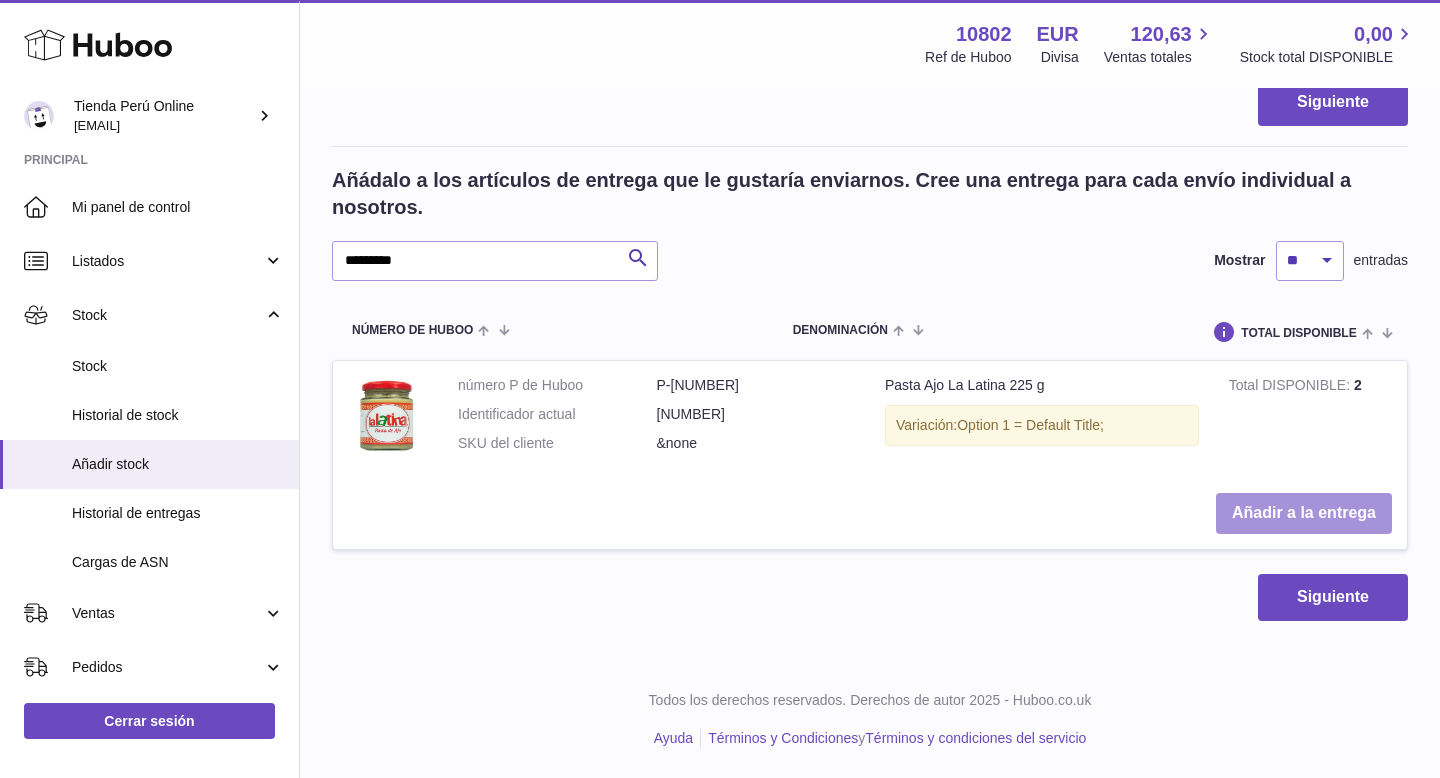 click on "Añadir a la entrega" at bounding box center (1304, 513) 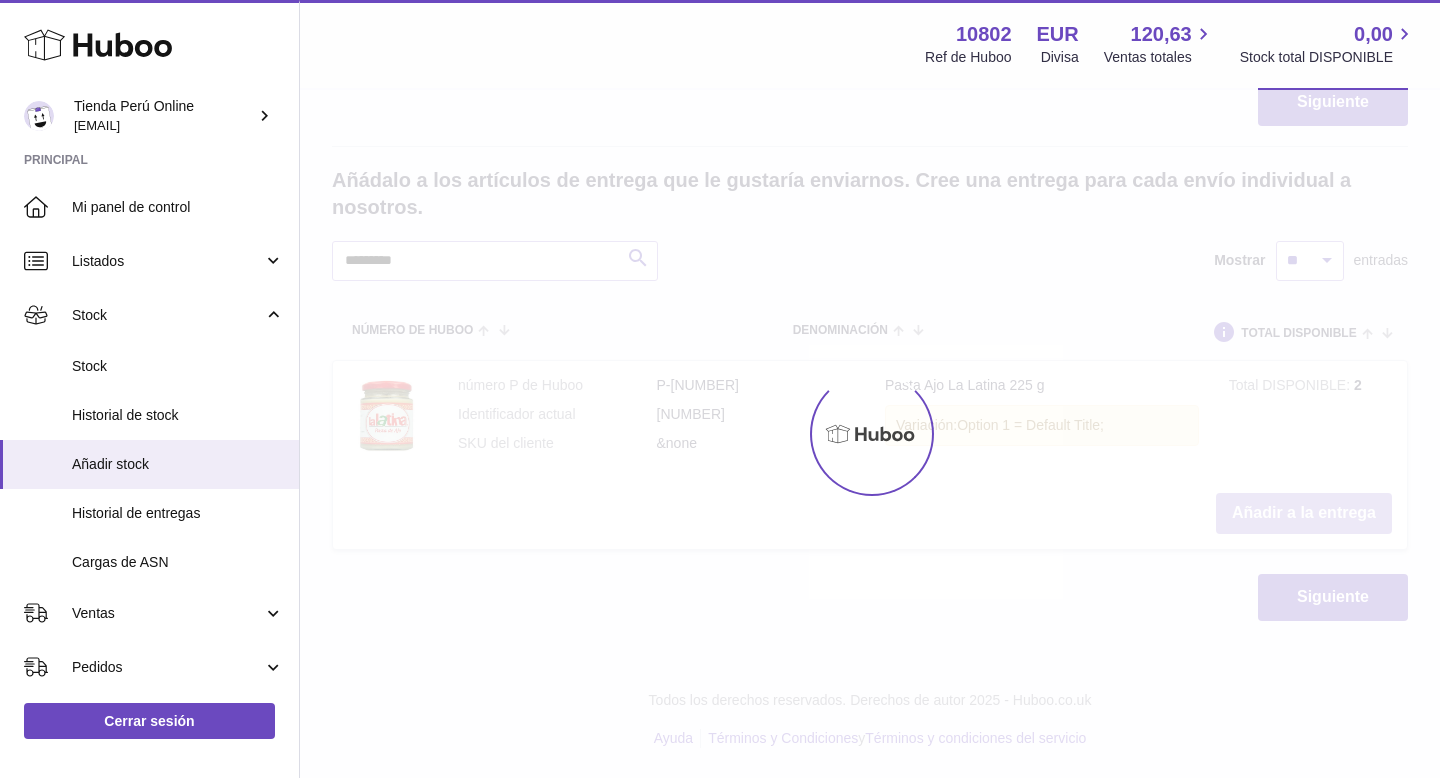 scroll, scrollTop: 1329, scrollLeft: 0, axis: vertical 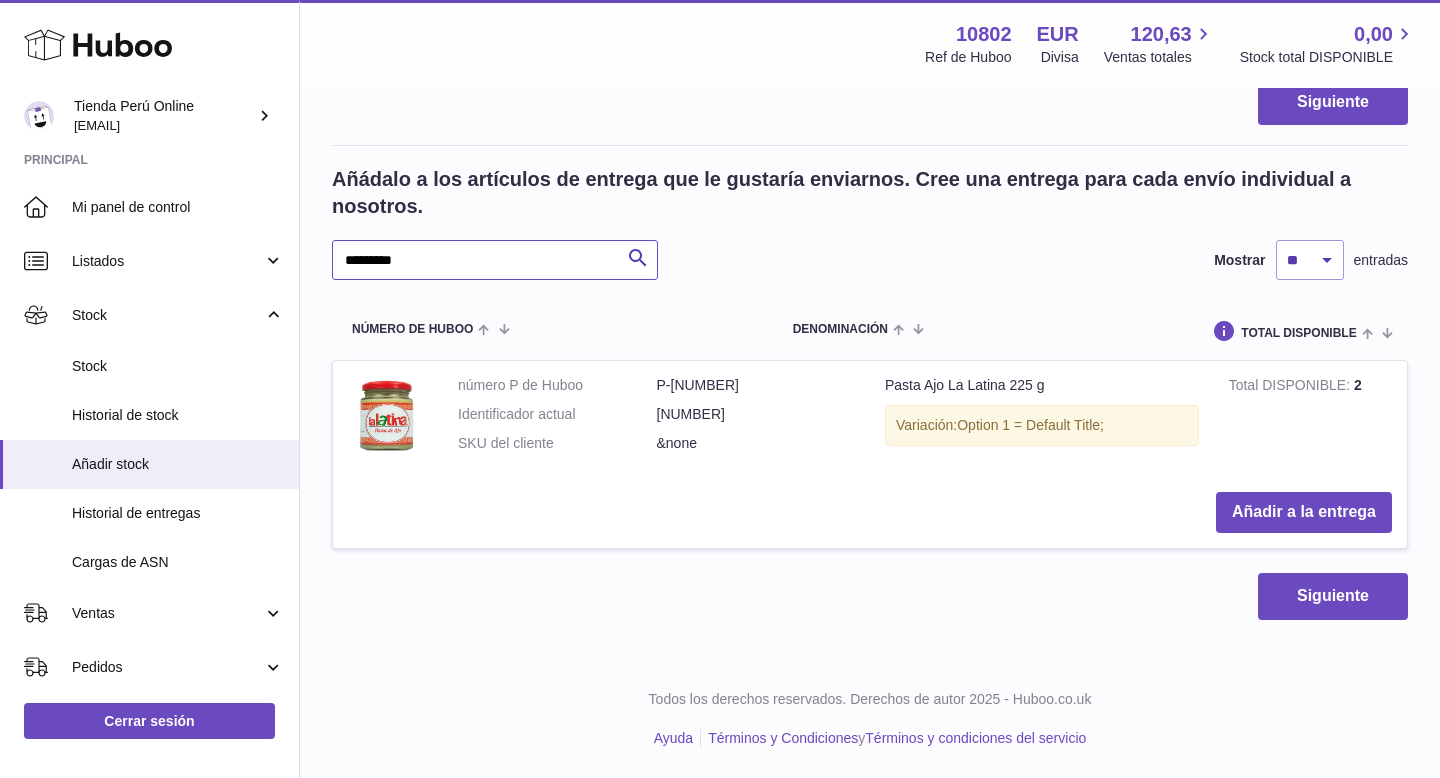 drag, startPoint x: 436, startPoint y: 264, endPoint x: 305, endPoint y: 265, distance: 131.00381 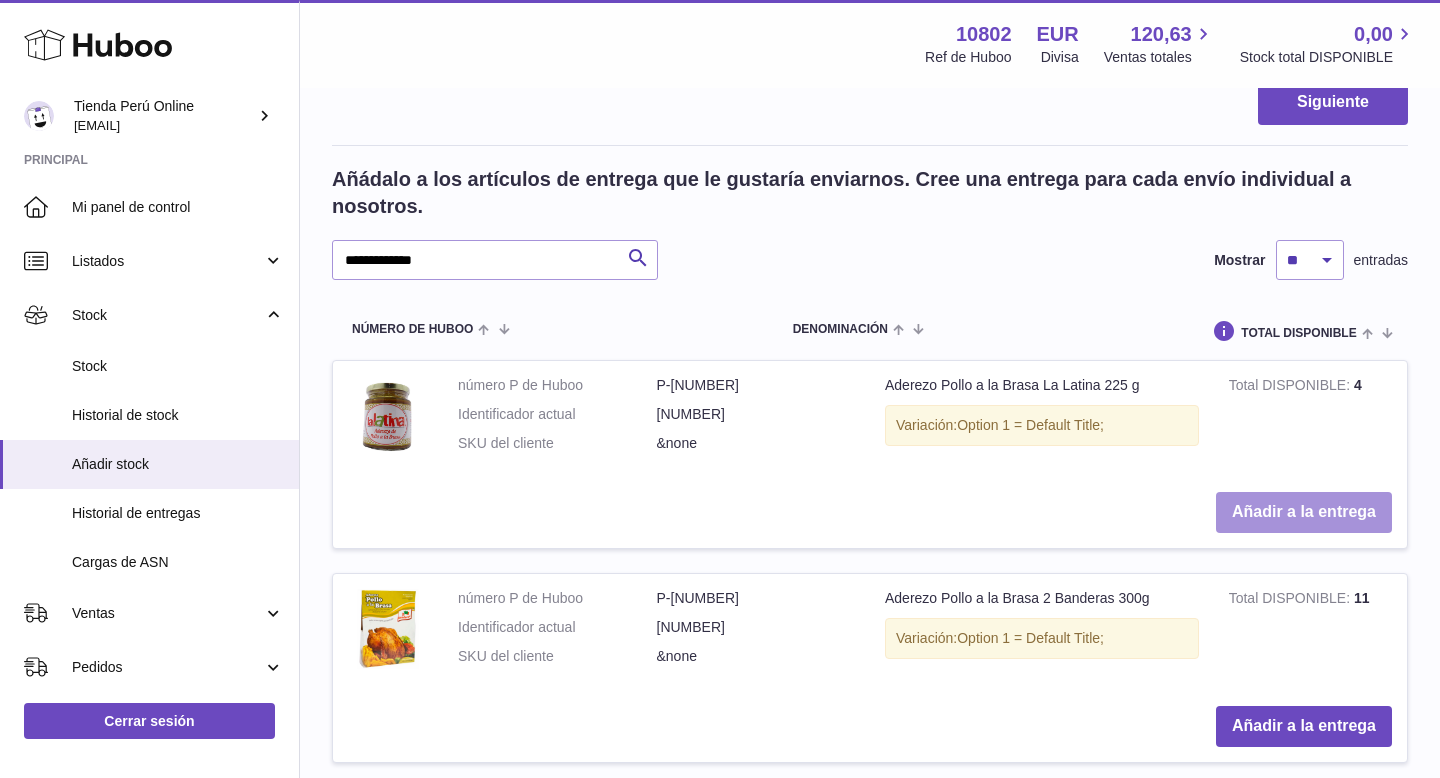click on "Añadir a la entrega" at bounding box center [1304, 512] 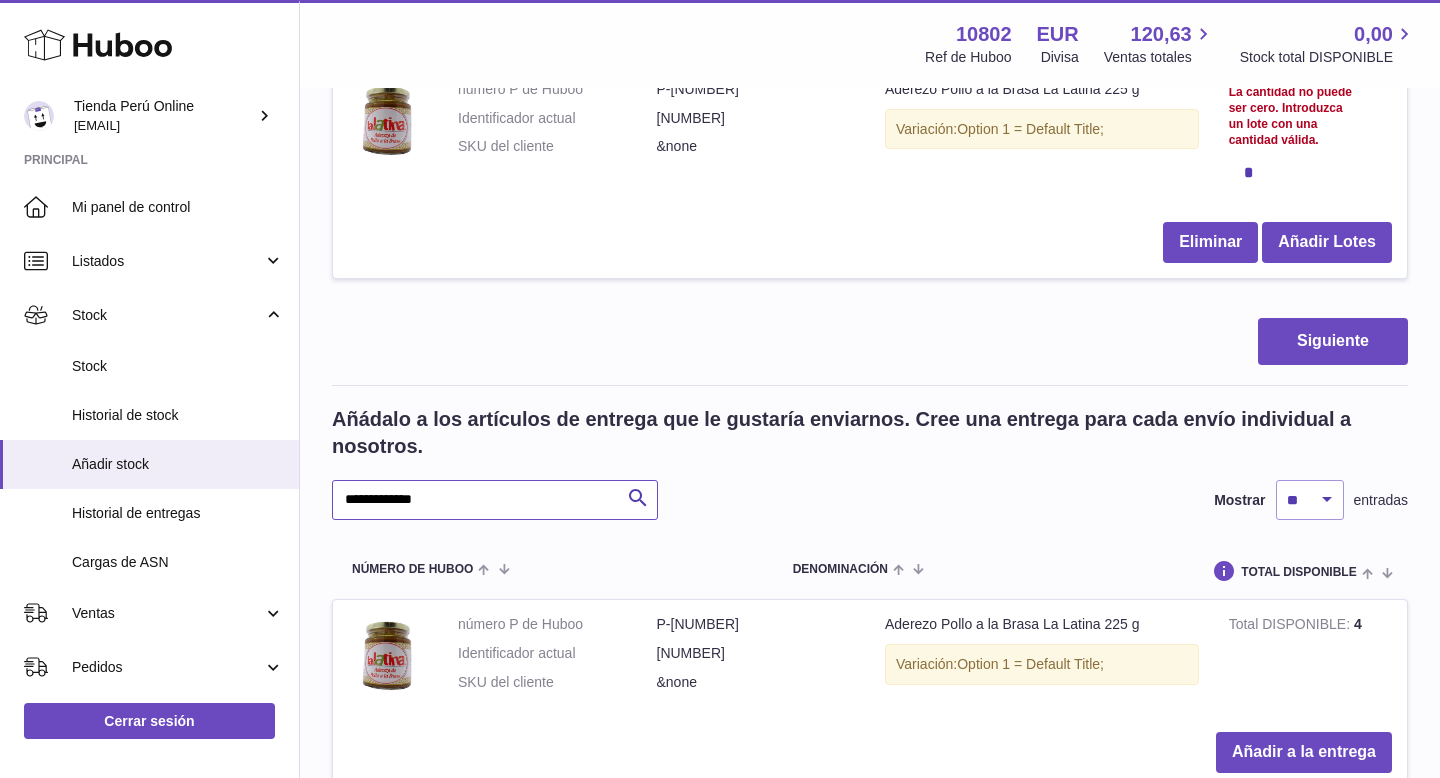 drag, startPoint x: 449, startPoint y: 502, endPoint x: 304, endPoint y: 498, distance: 145.05516 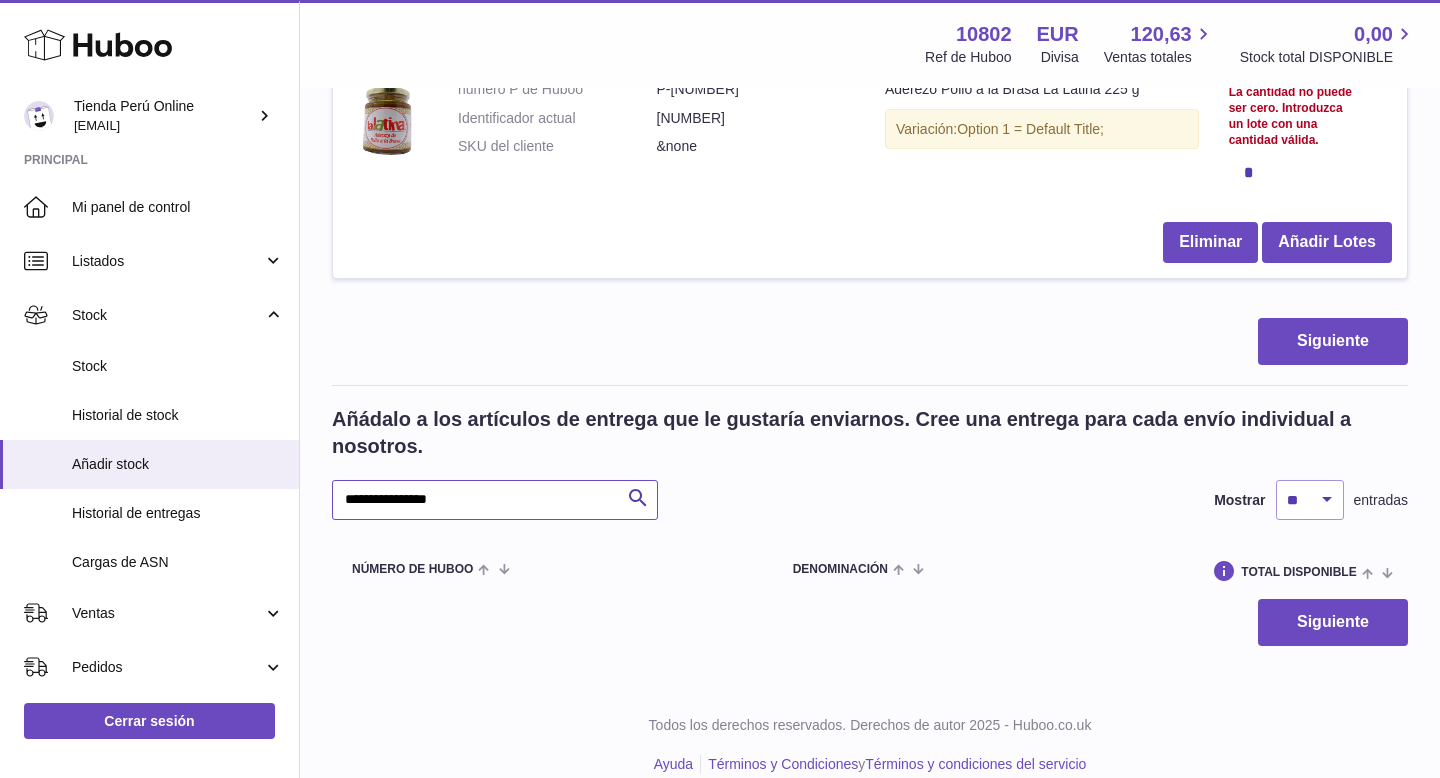 drag, startPoint x: 410, startPoint y: 499, endPoint x: 303, endPoint y: 499, distance: 107 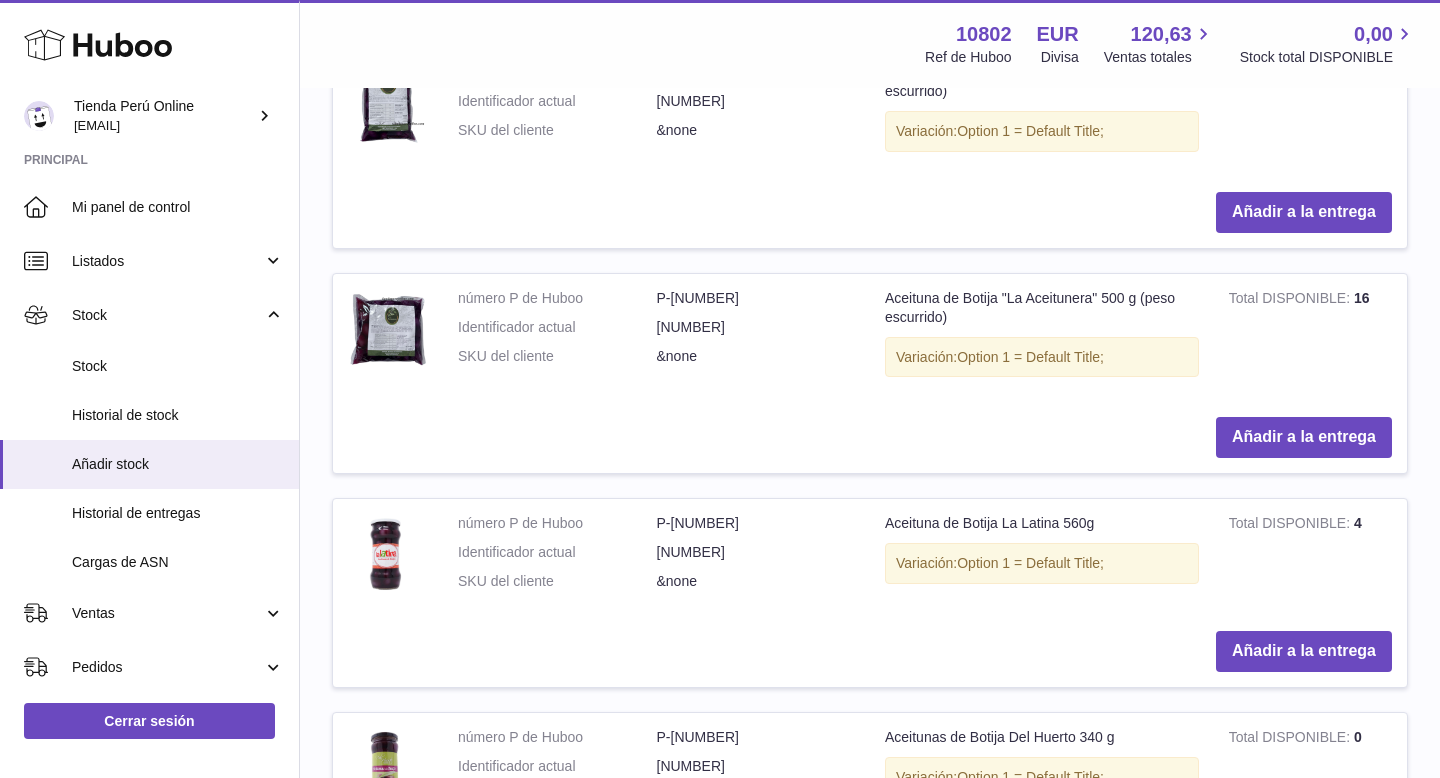 scroll, scrollTop: 1886, scrollLeft: 0, axis: vertical 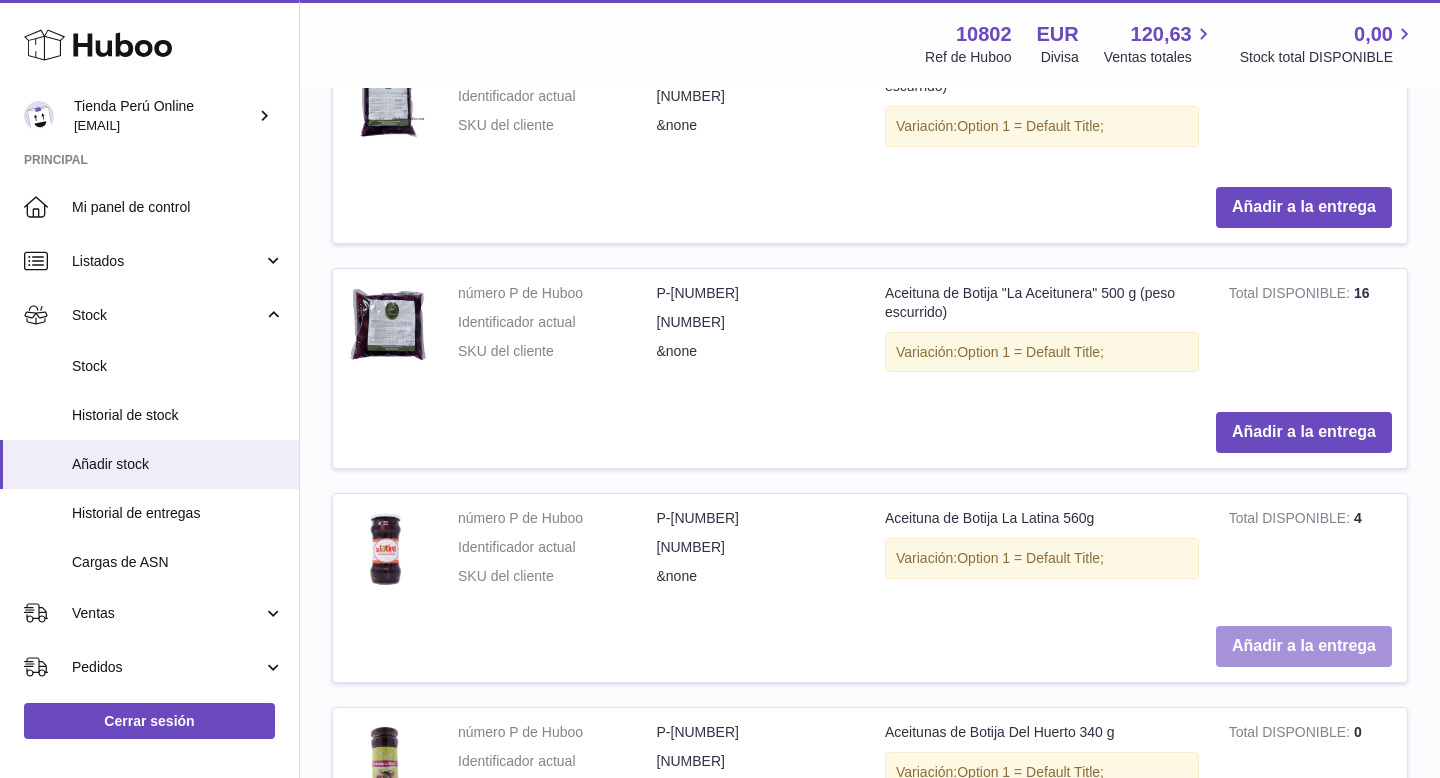 click on "Añadir a la entrega" at bounding box center (1304, 646) 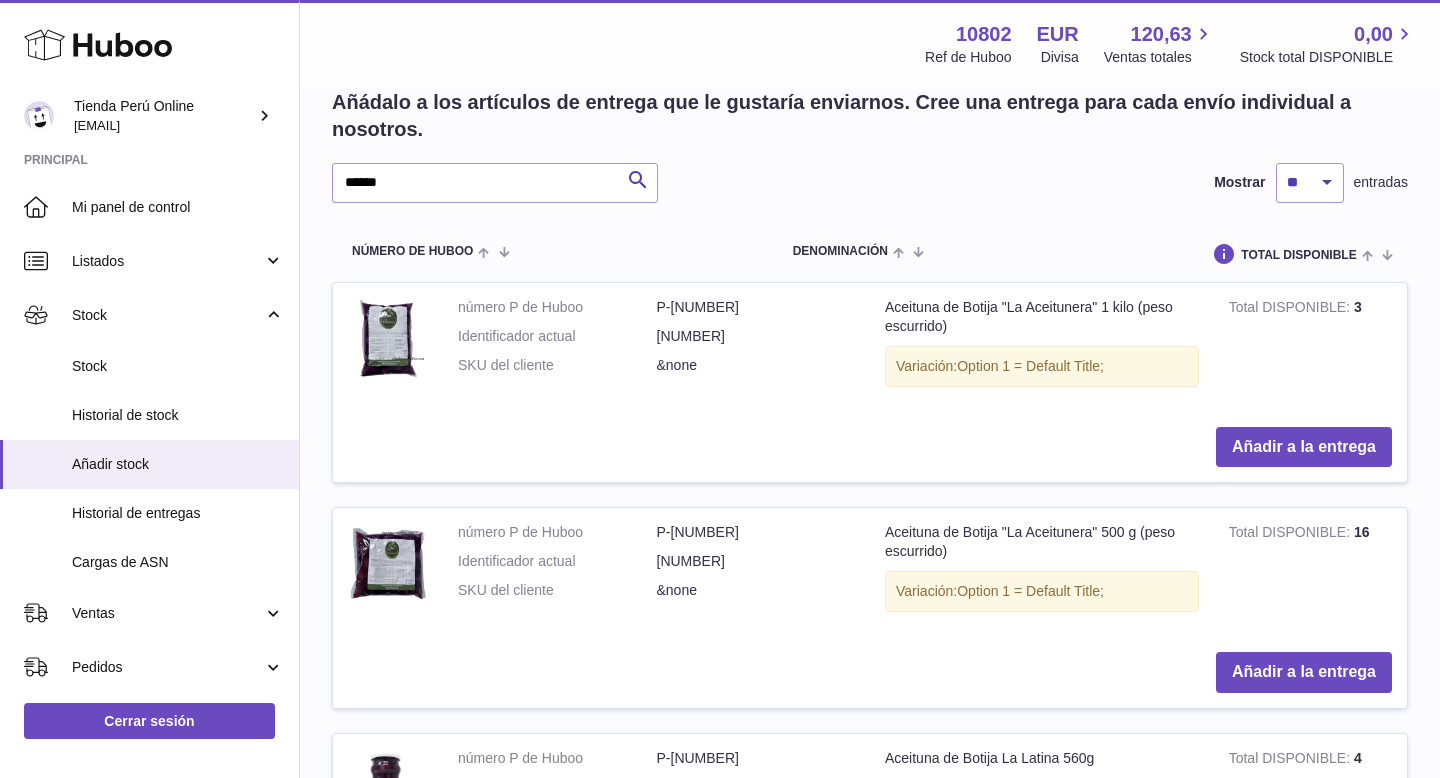 scroll, scrollTop: 2126, scrollLeft: 0, axis: vertical 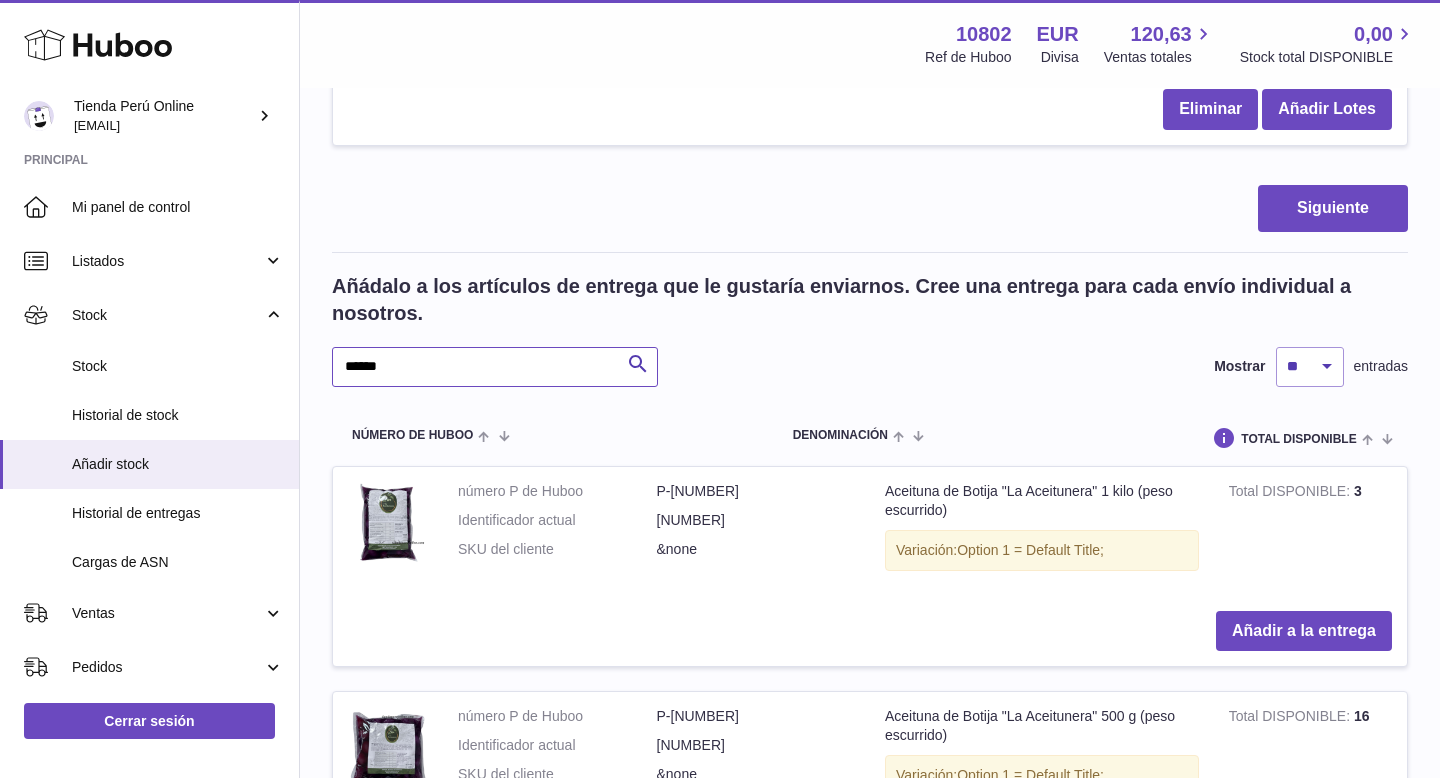 drag, startPoint x: 408, startPoint y: 361, endPoint x: 305, endPoint y: 361, distance: 103 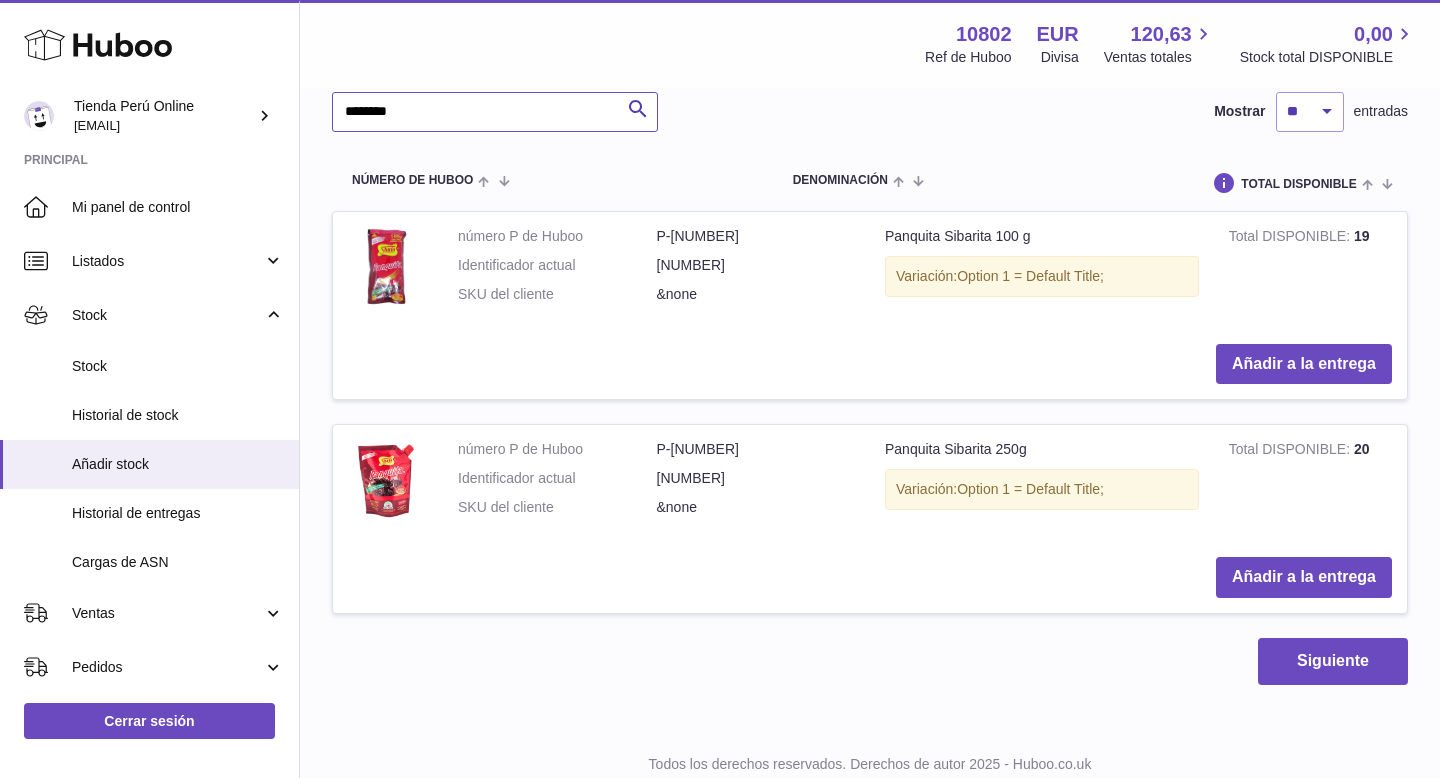 scroll, scrollTop: 1986, scrollLeft: 0, axis: vertical 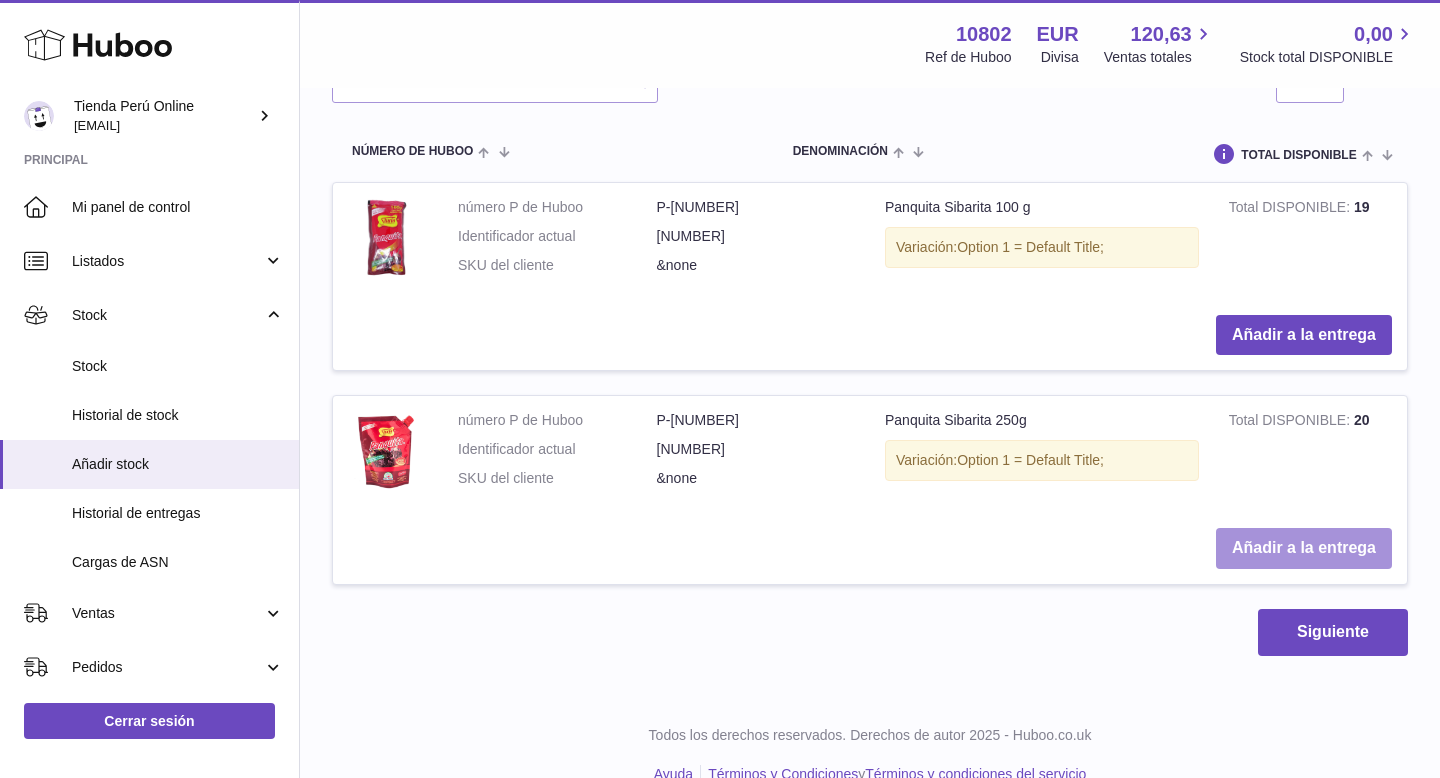 click on "Añadir a la entrega" at bounding box center [1304, 548] 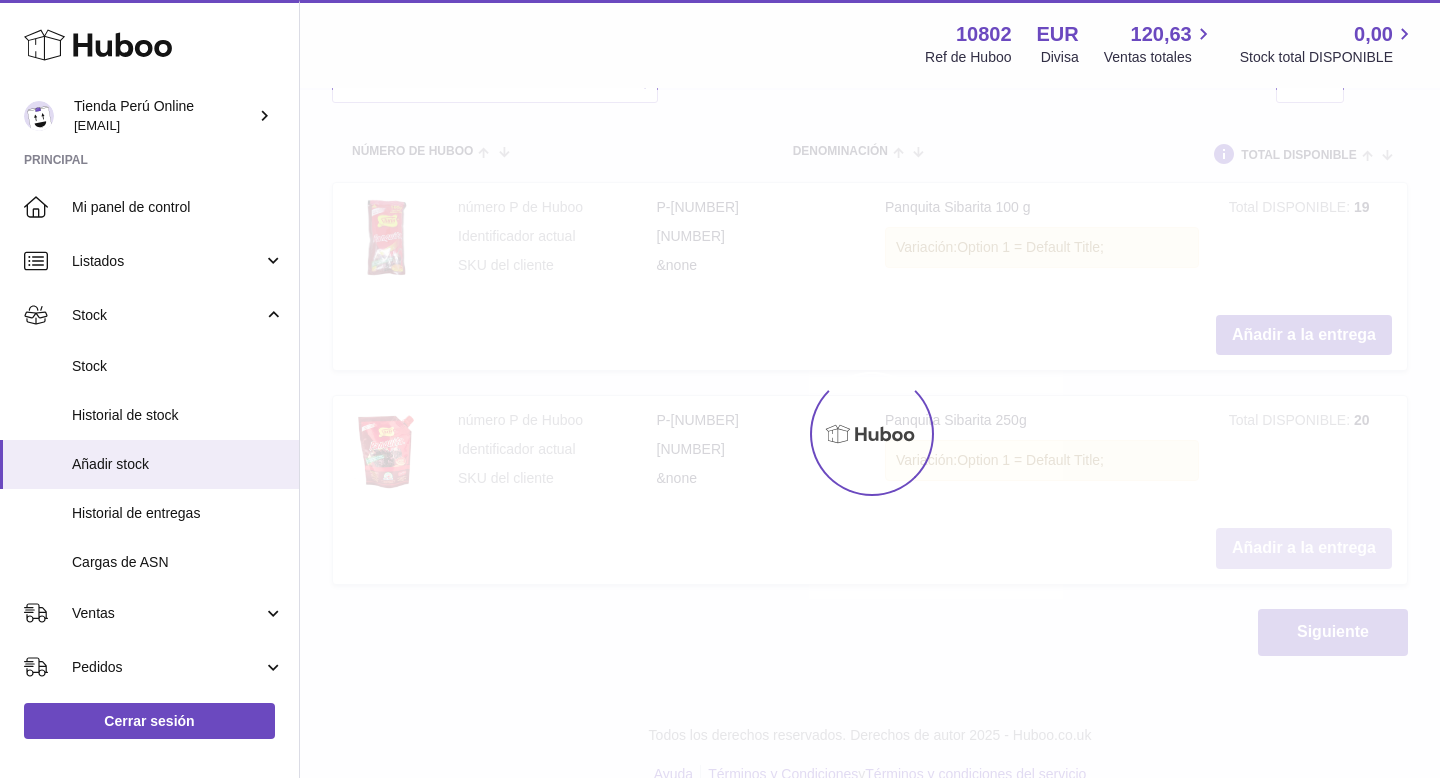 scroll, scrollTop: 2226, scrollLeft: 0, axis: vertical 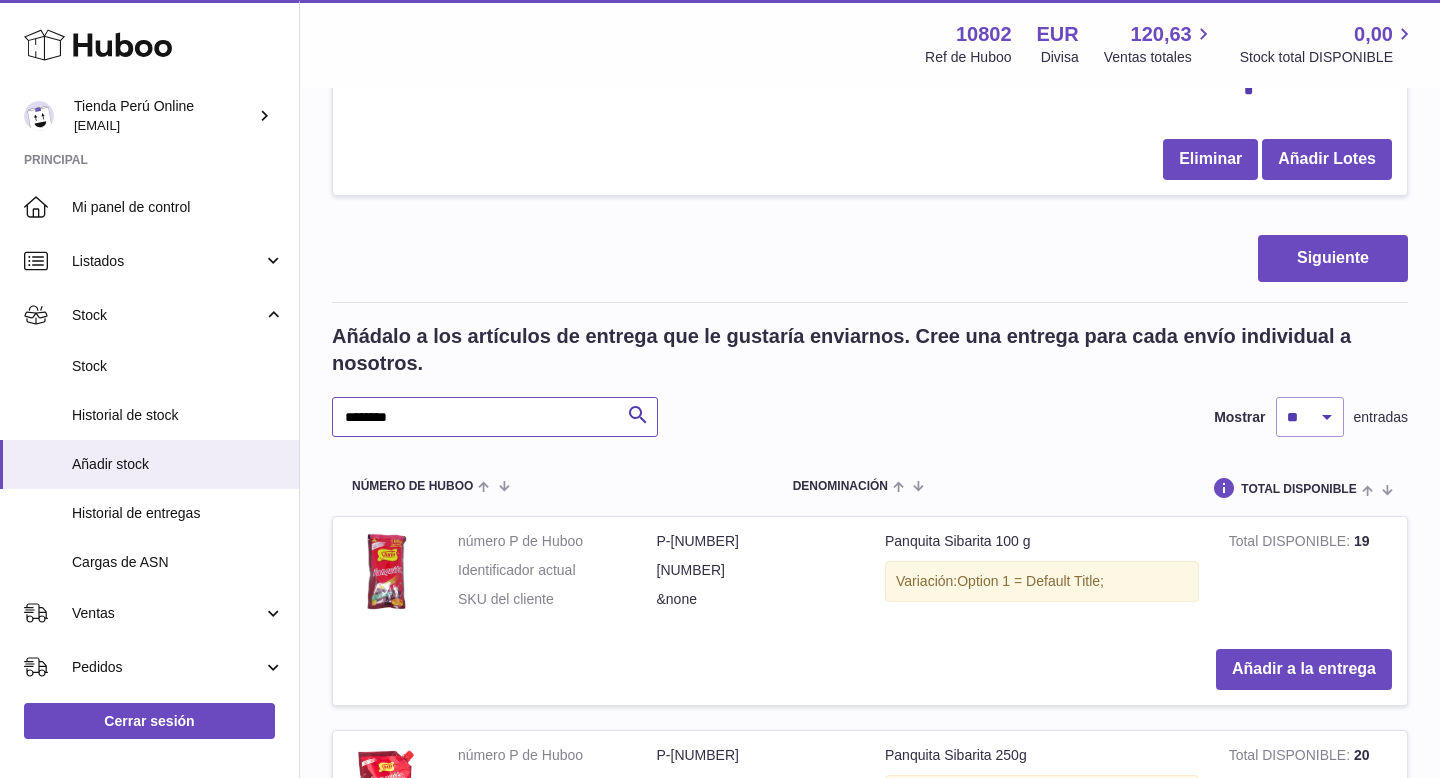 drag, startPoint x: 423, startPoint y: 425, endPoint x: 343, endPoint y: 420, distance: 80.1561 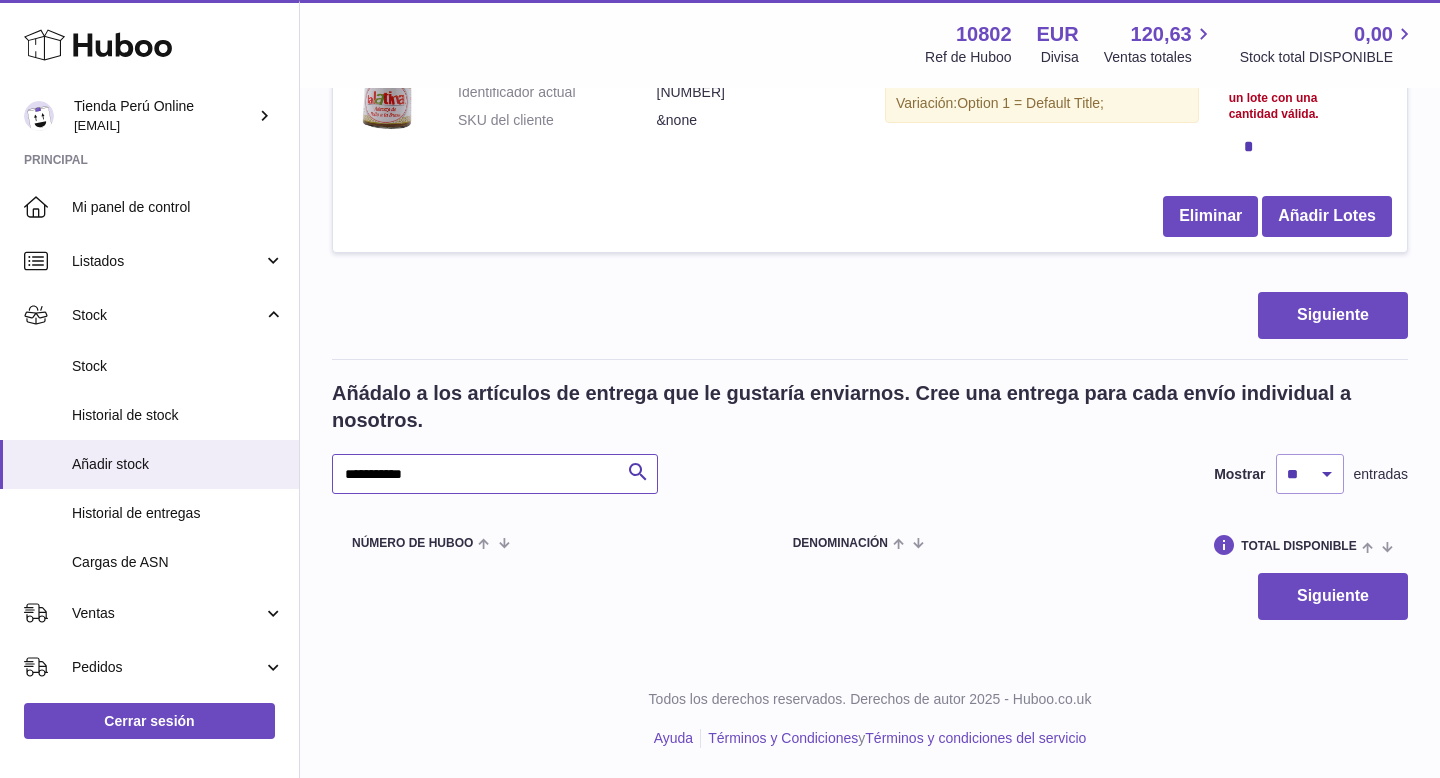 scroll, scrollTop: 1835, scrollLeft: 0, axis: vertical 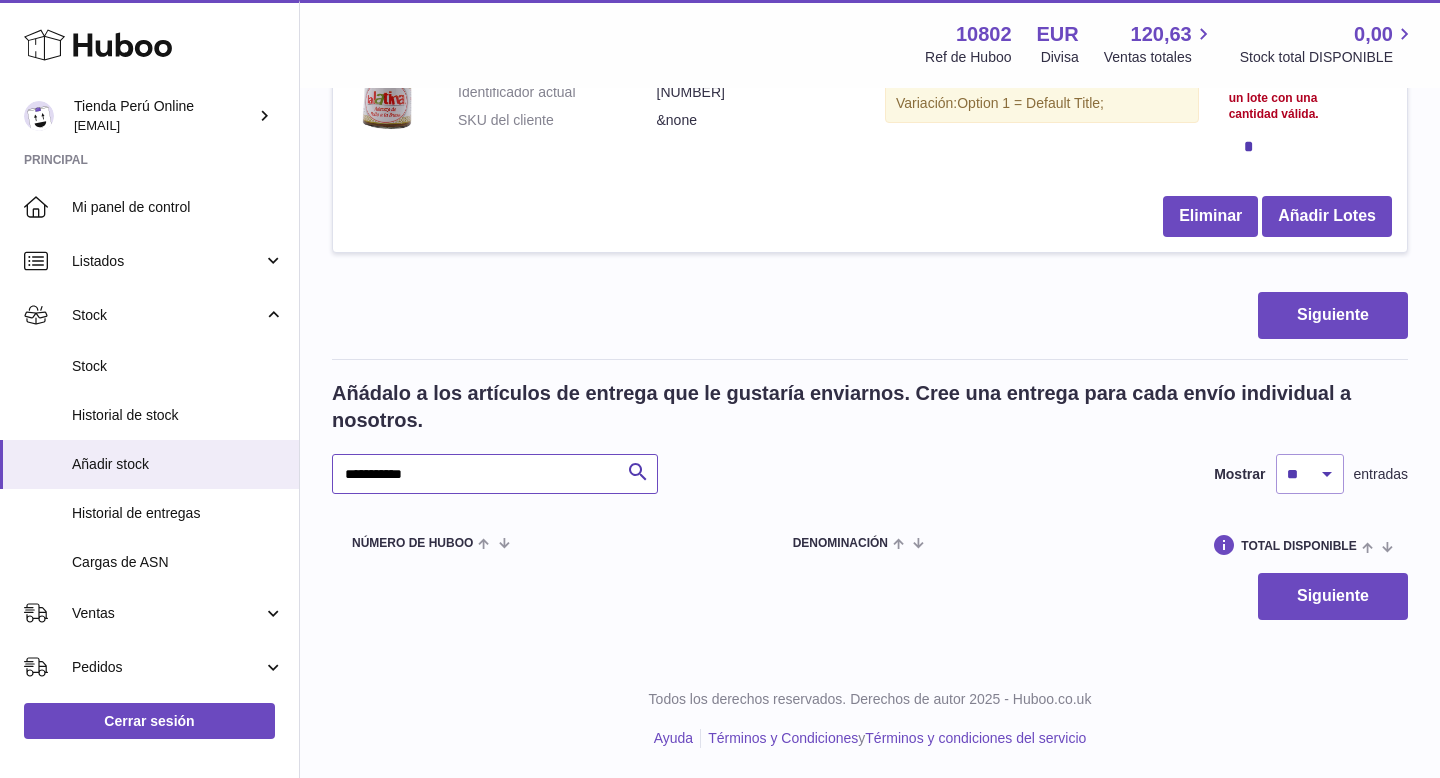click on "**********" at bounding box center (495, 474) 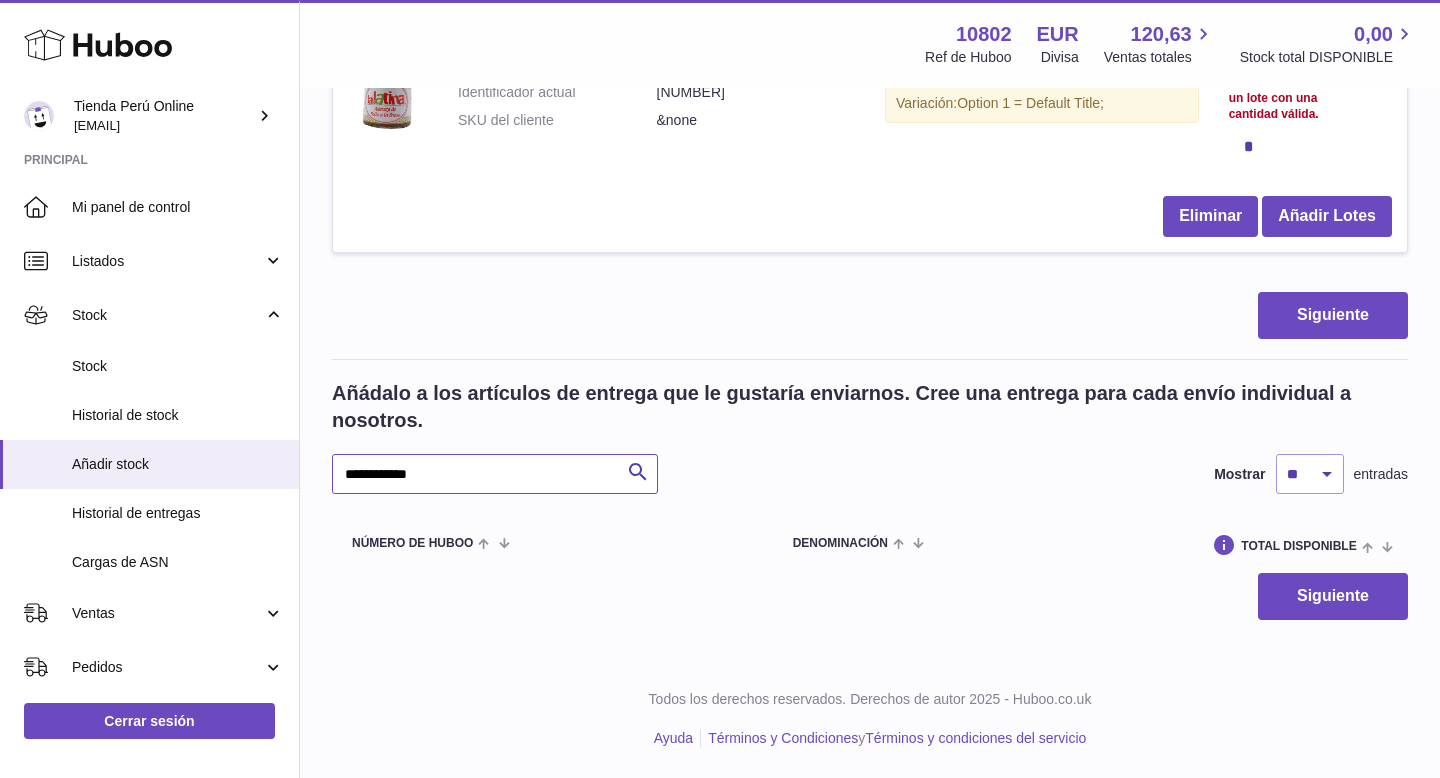 click on "**********" at bounding box center [495, 474] 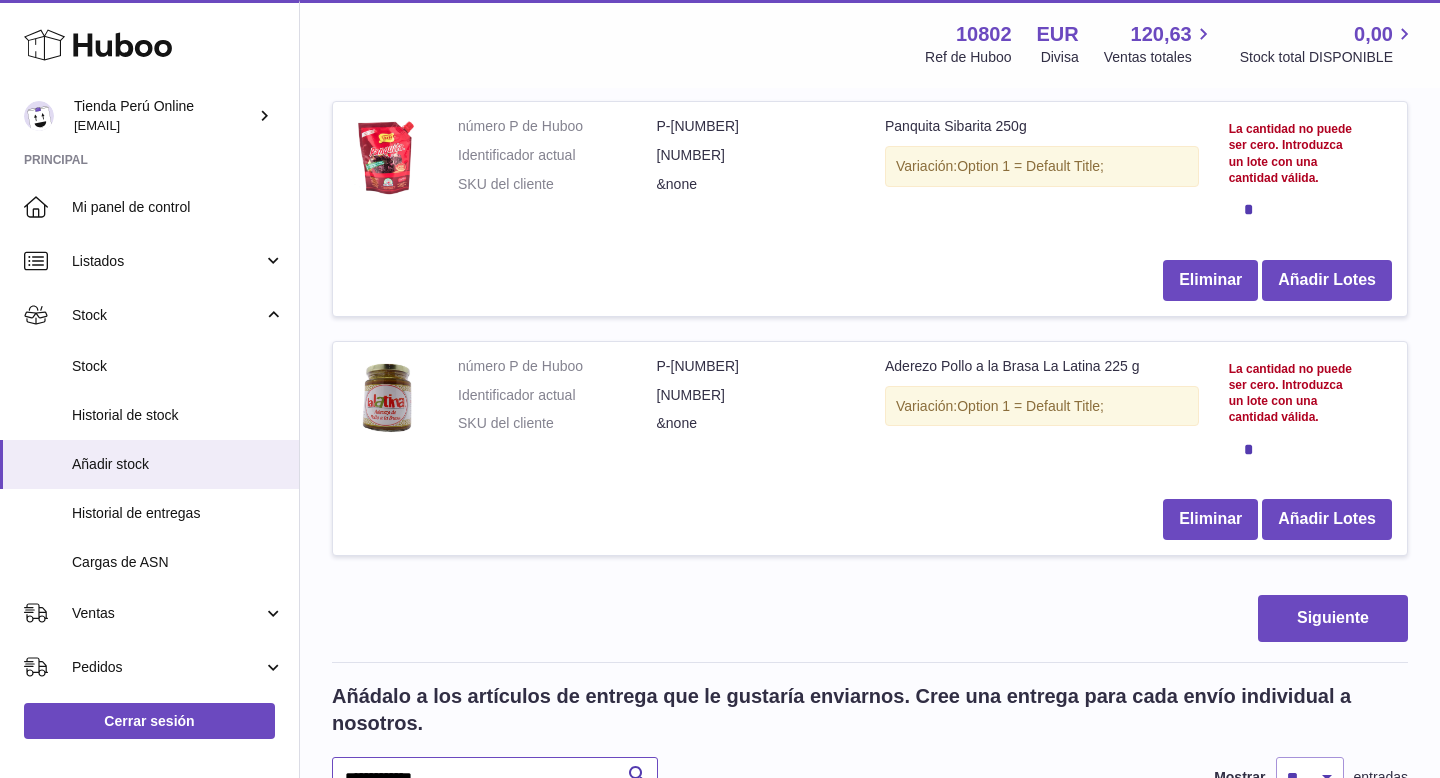 scroll, scrollTop: 1831, scrollLeft: 0, axis: vertical 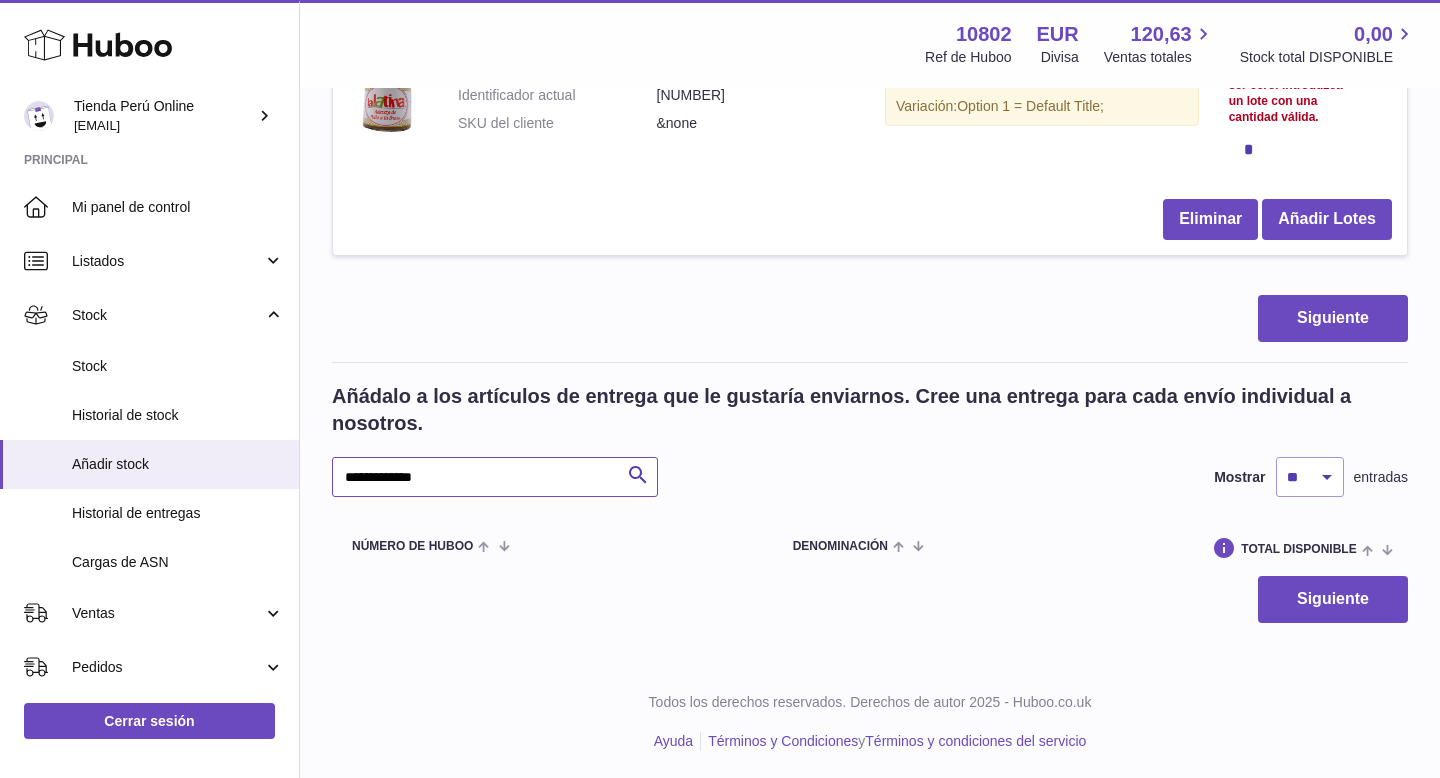 click on "**********" at bounding box center [495, 477] 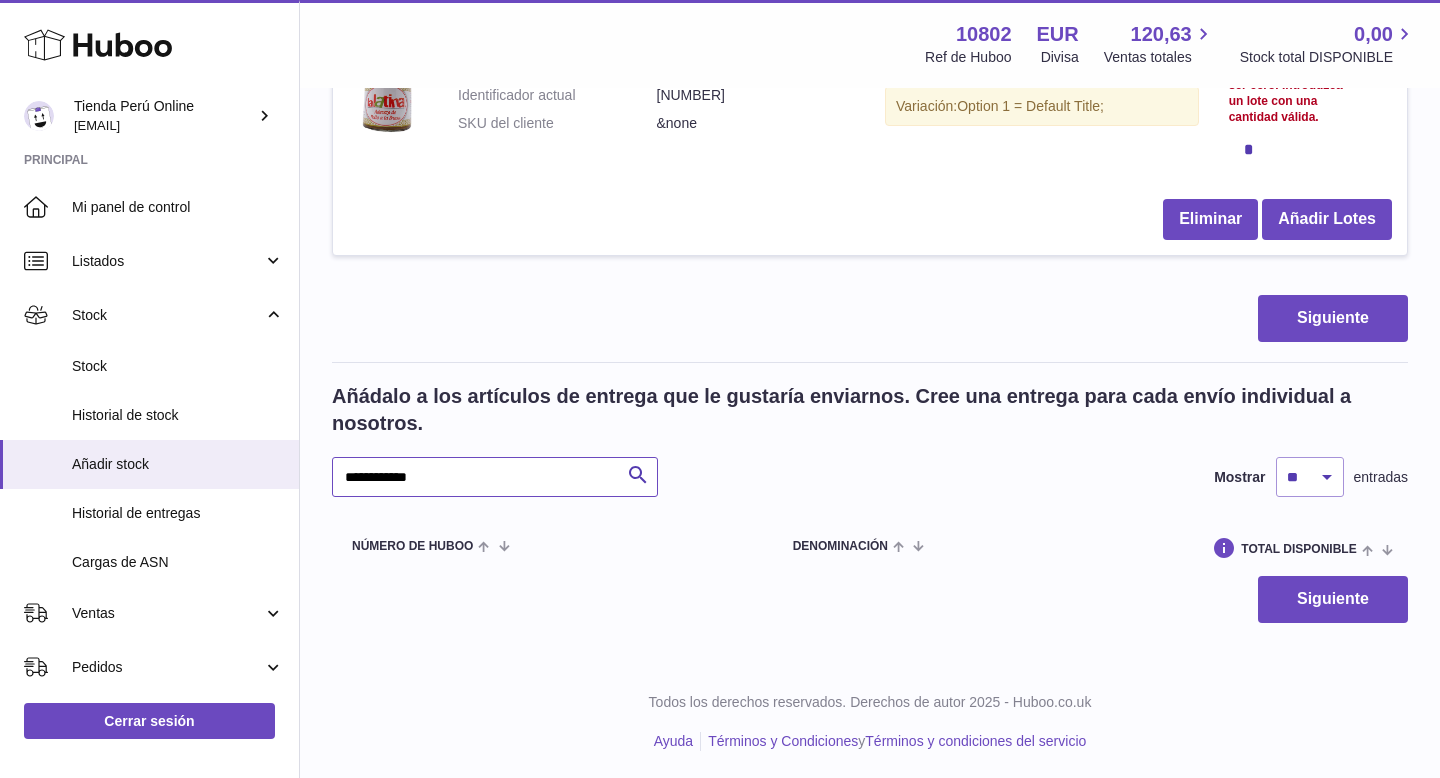type on "**********" 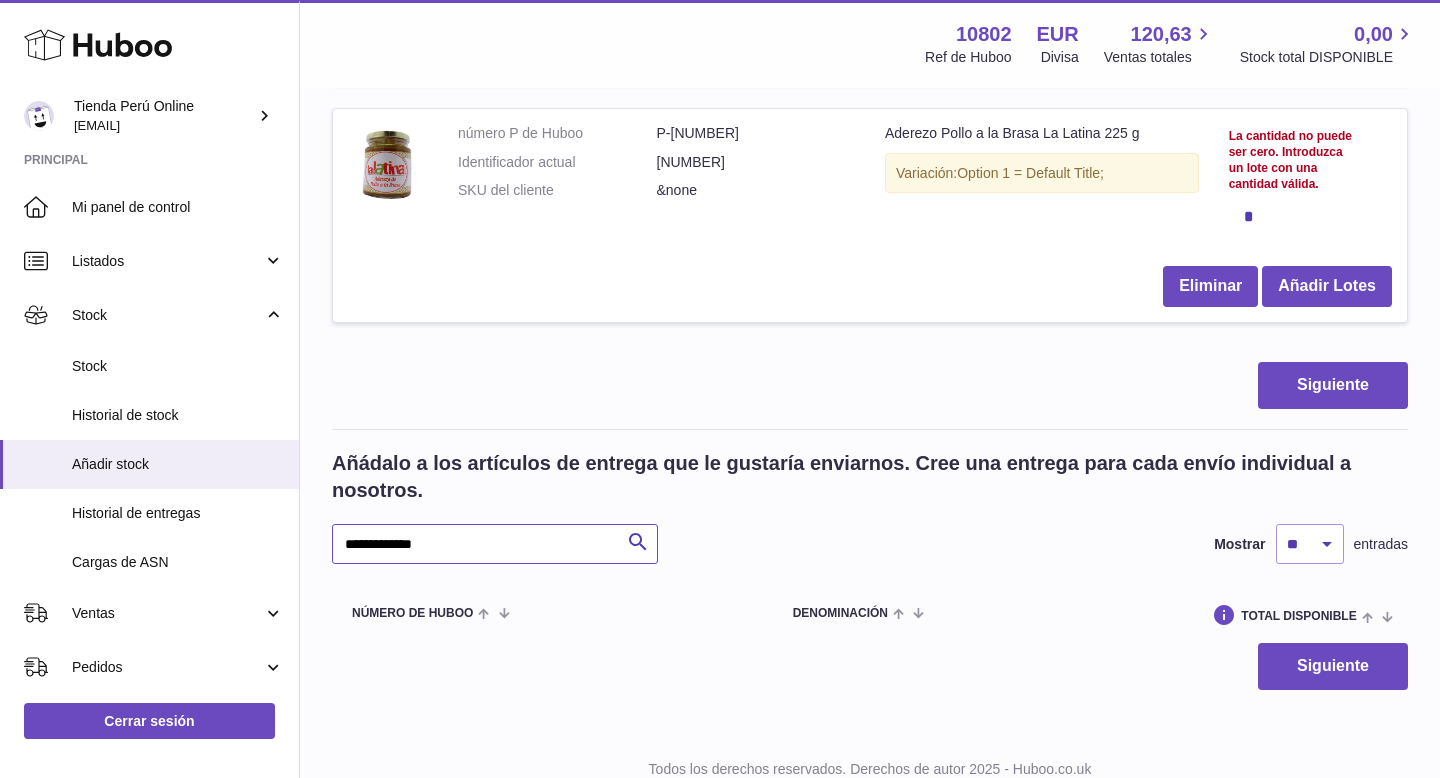 scroll, scrollTop: 1835, scrollLeft: 0, axis: vertical 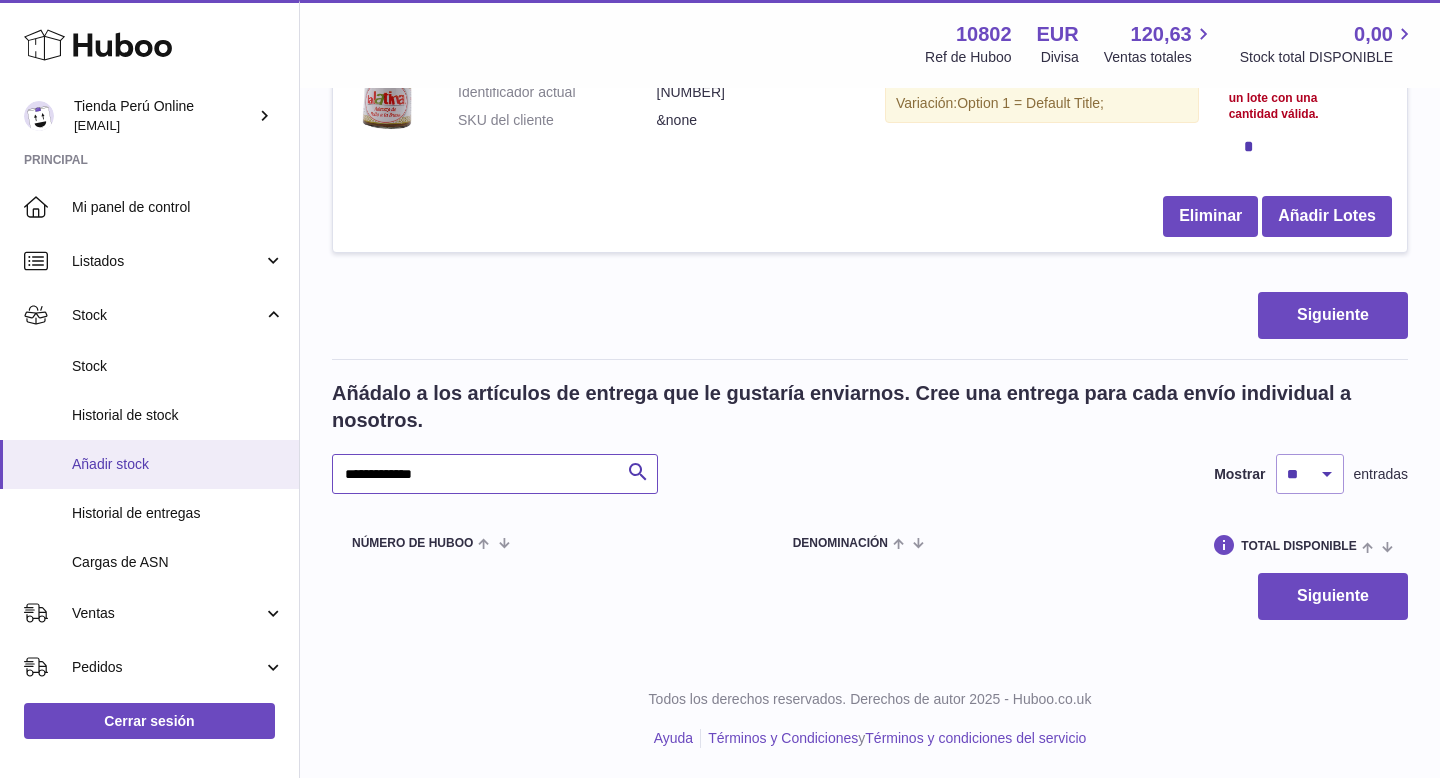 drag, startPoint x: 455, startPoint y: 473, endPoint x: 278, endPoint y: 474, distance: 177.00282 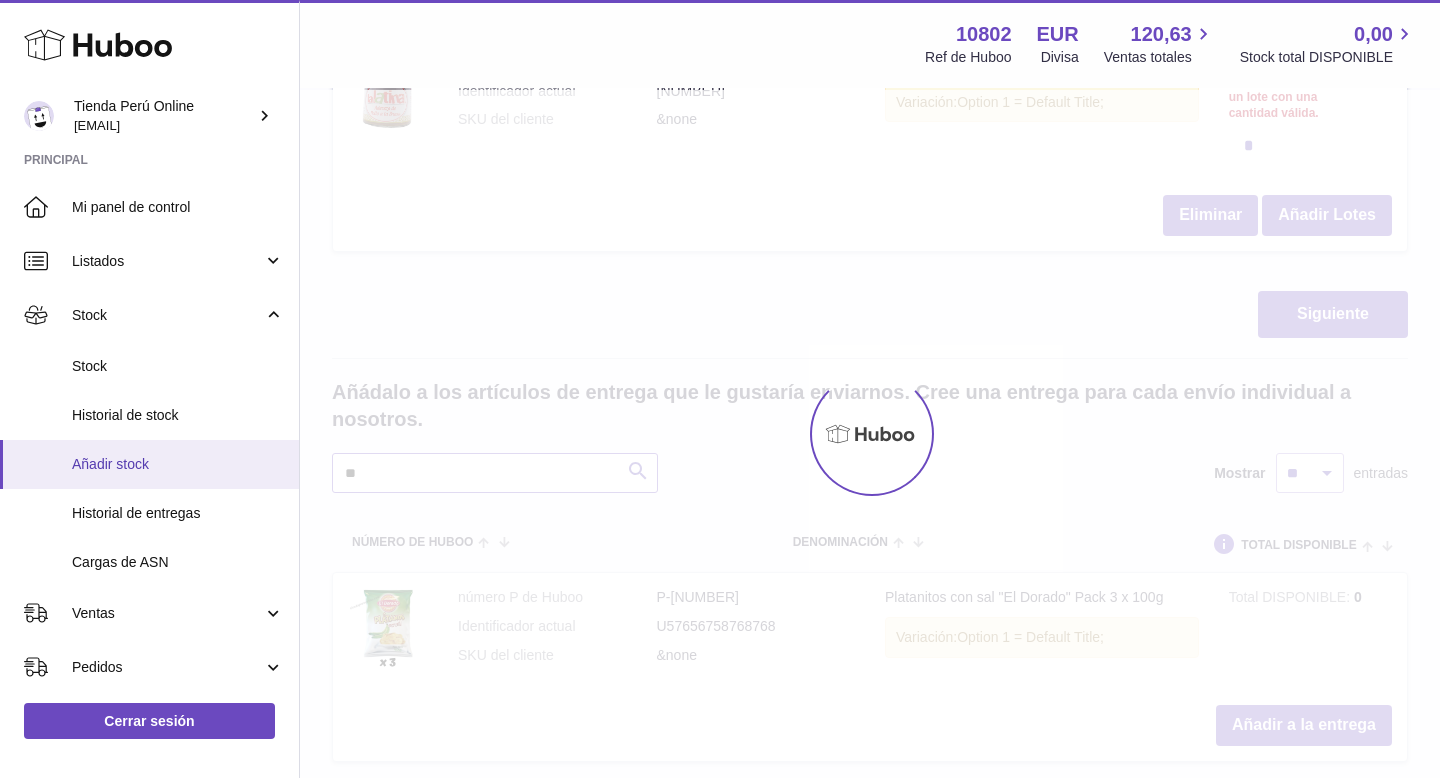 type on "*" 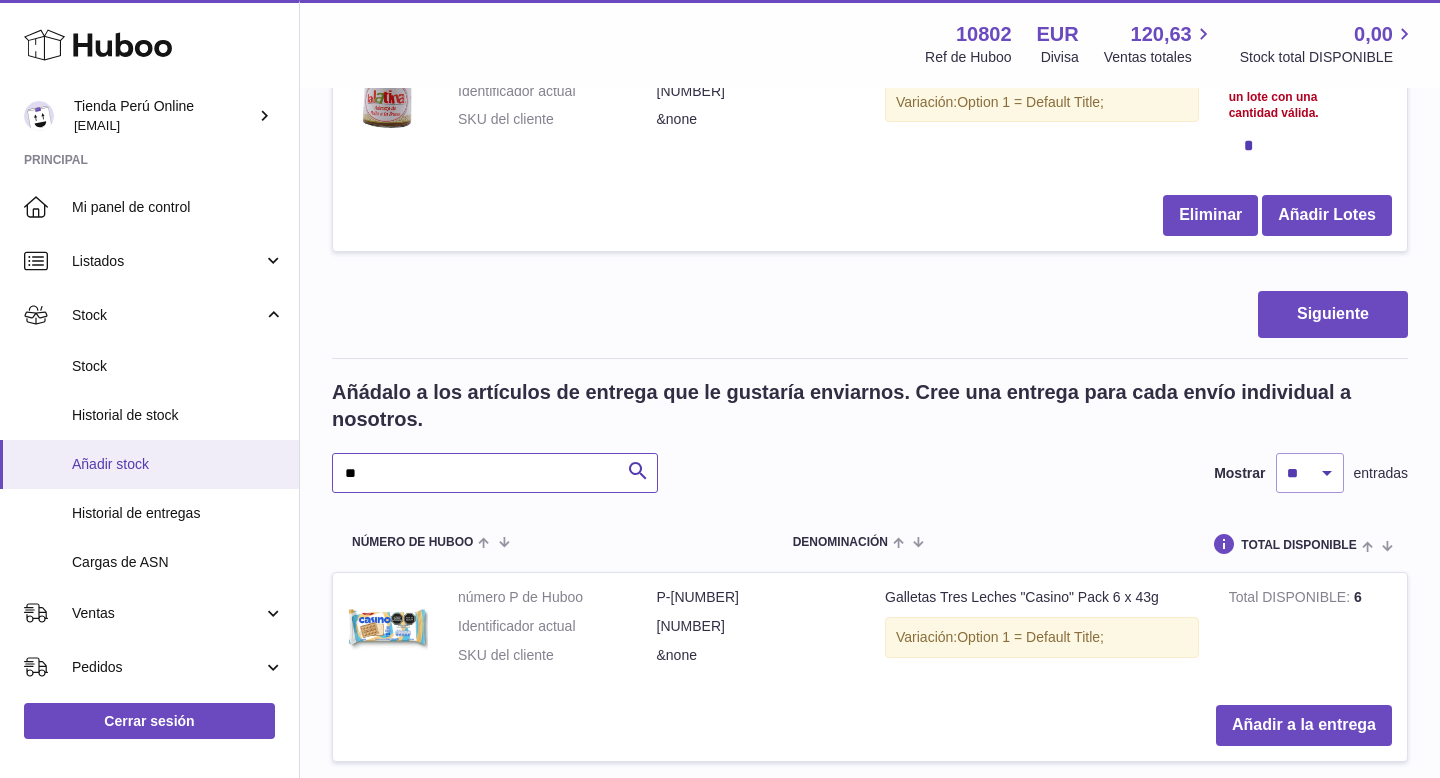 type on "*" 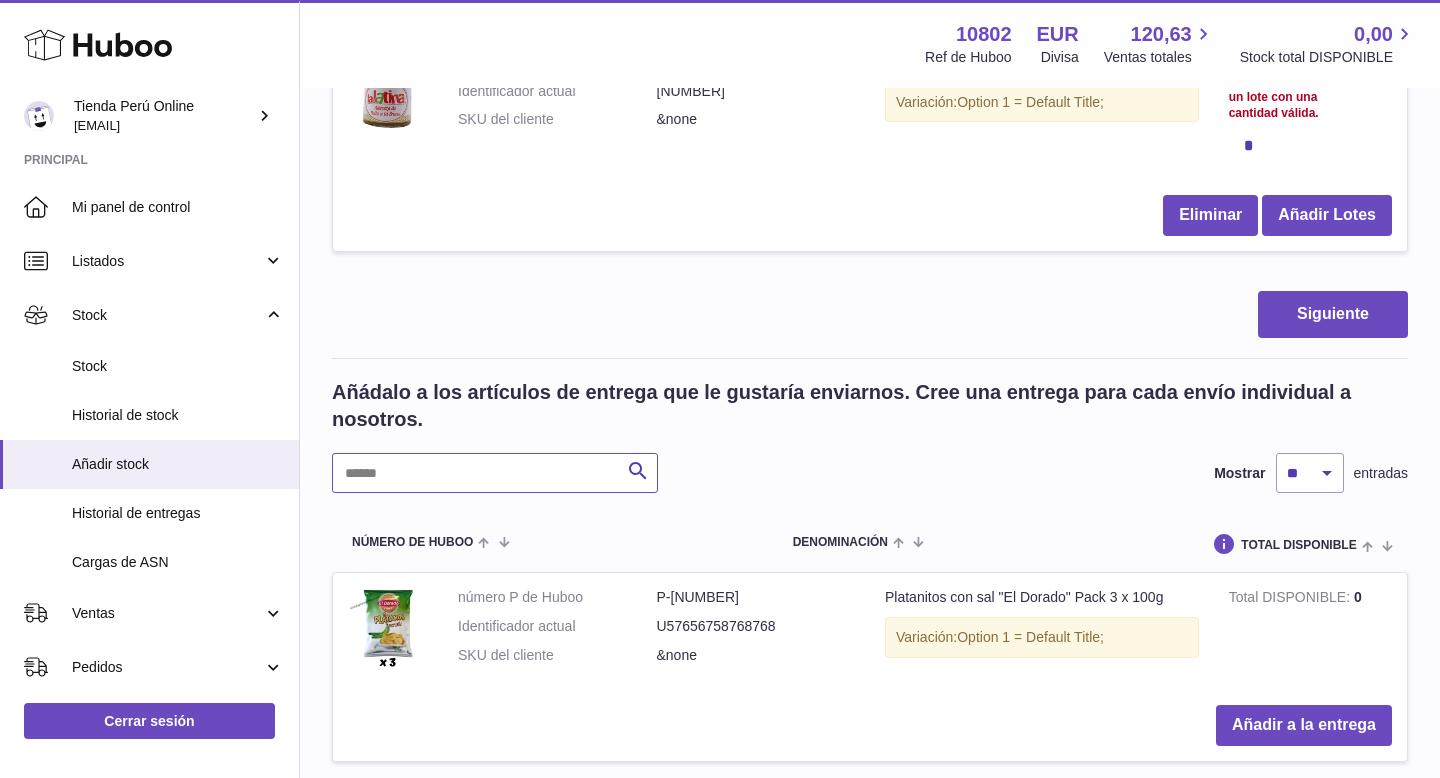 click at bounding box center [495, 473] 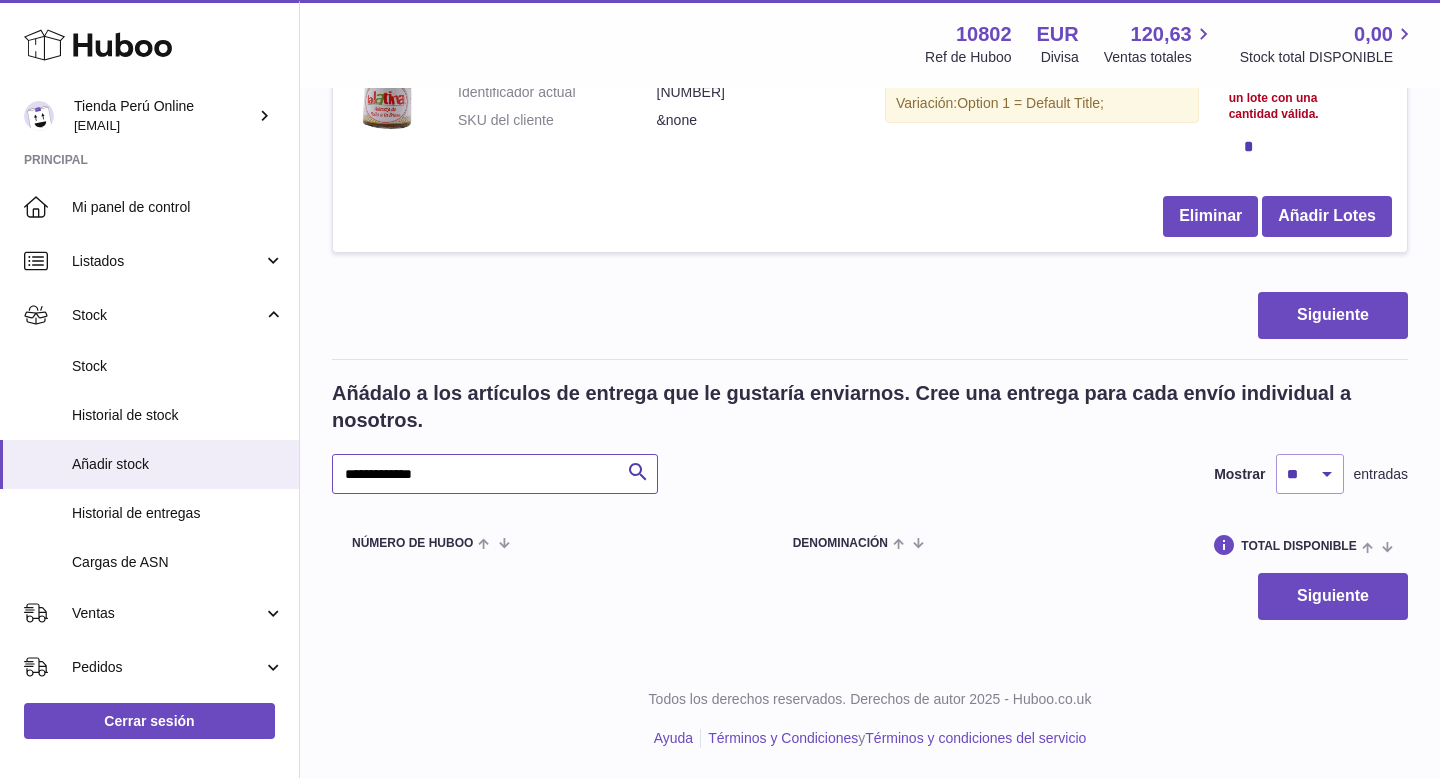 click on "**********" at bounding box center (495, 474) 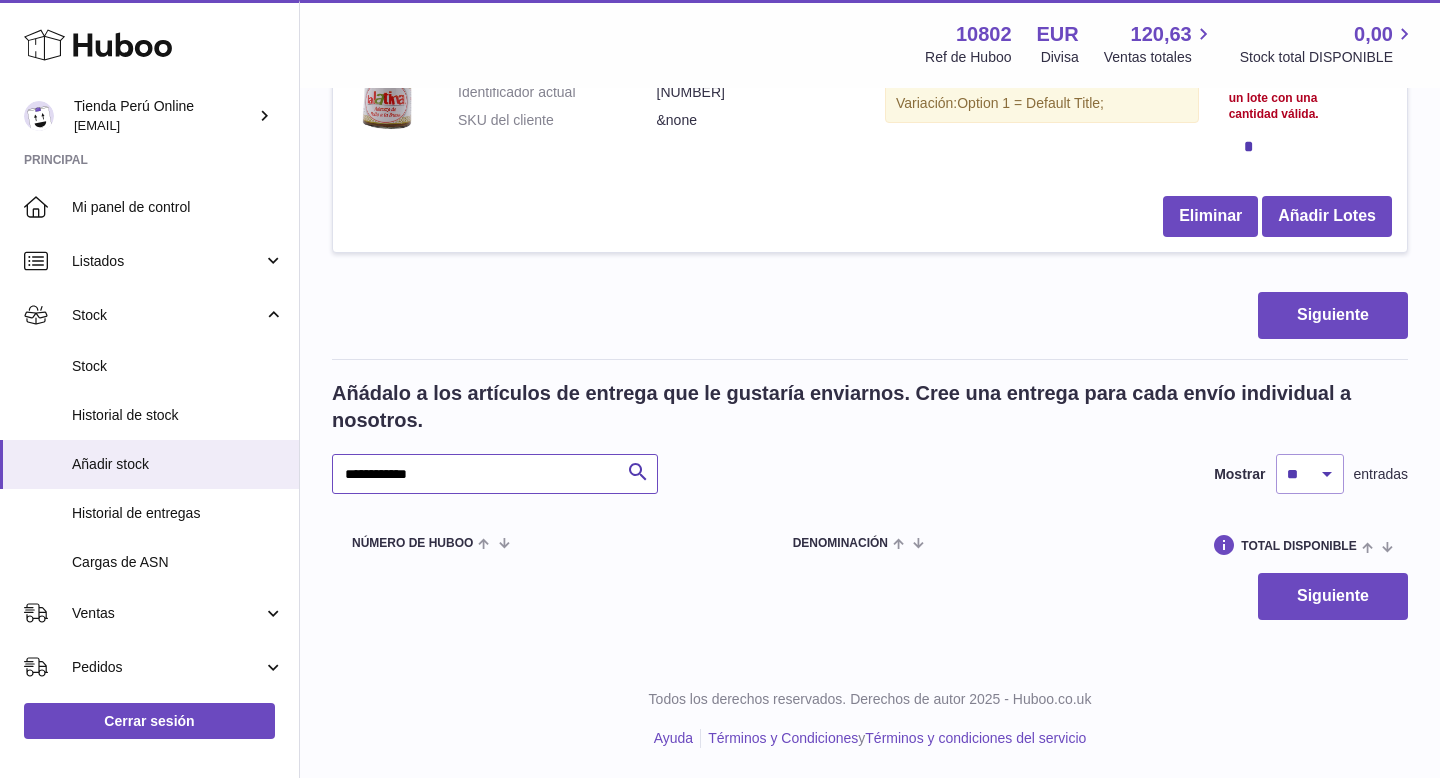 click on "**********" at bounding box center (495, 474) 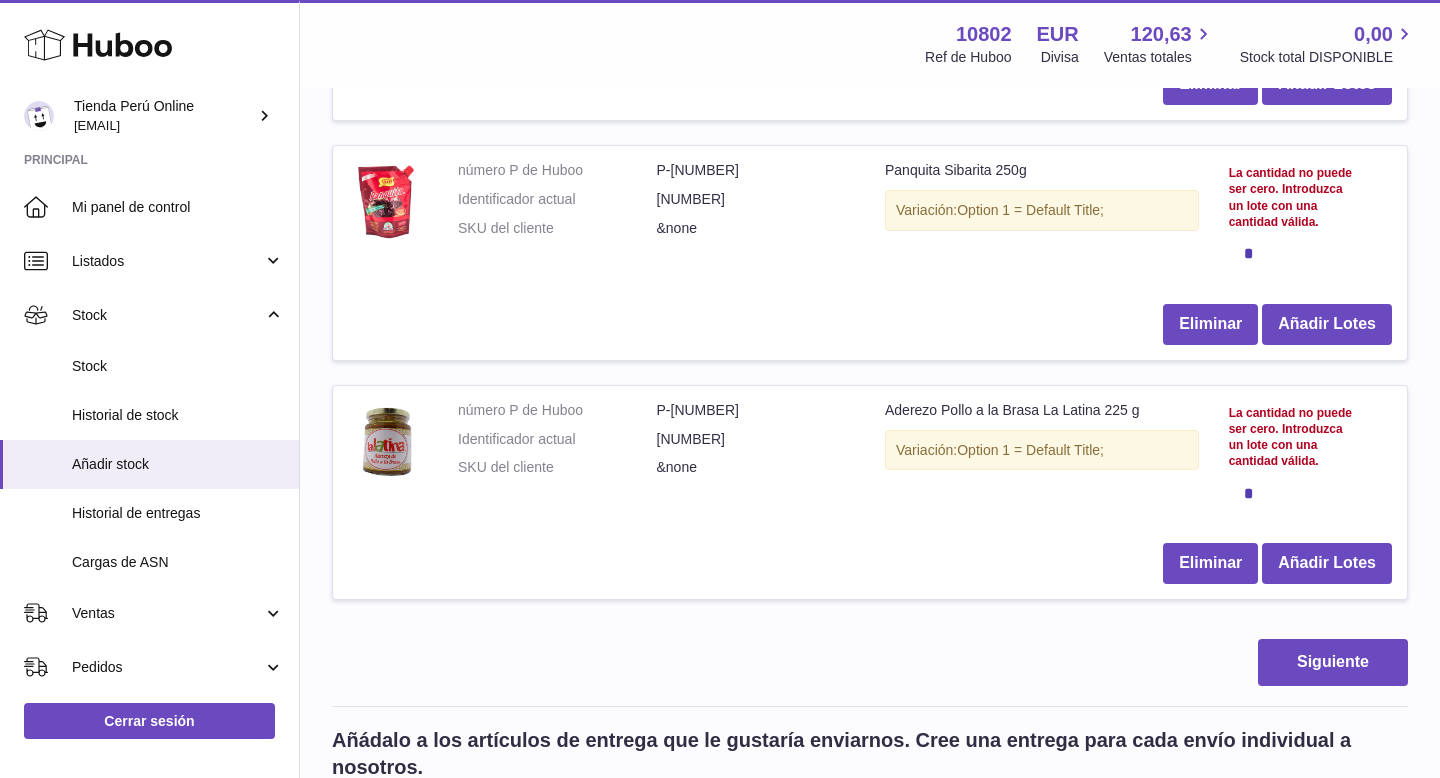 scroll, scrollTop: 1392, scrollLeft: 0, axis: vertical 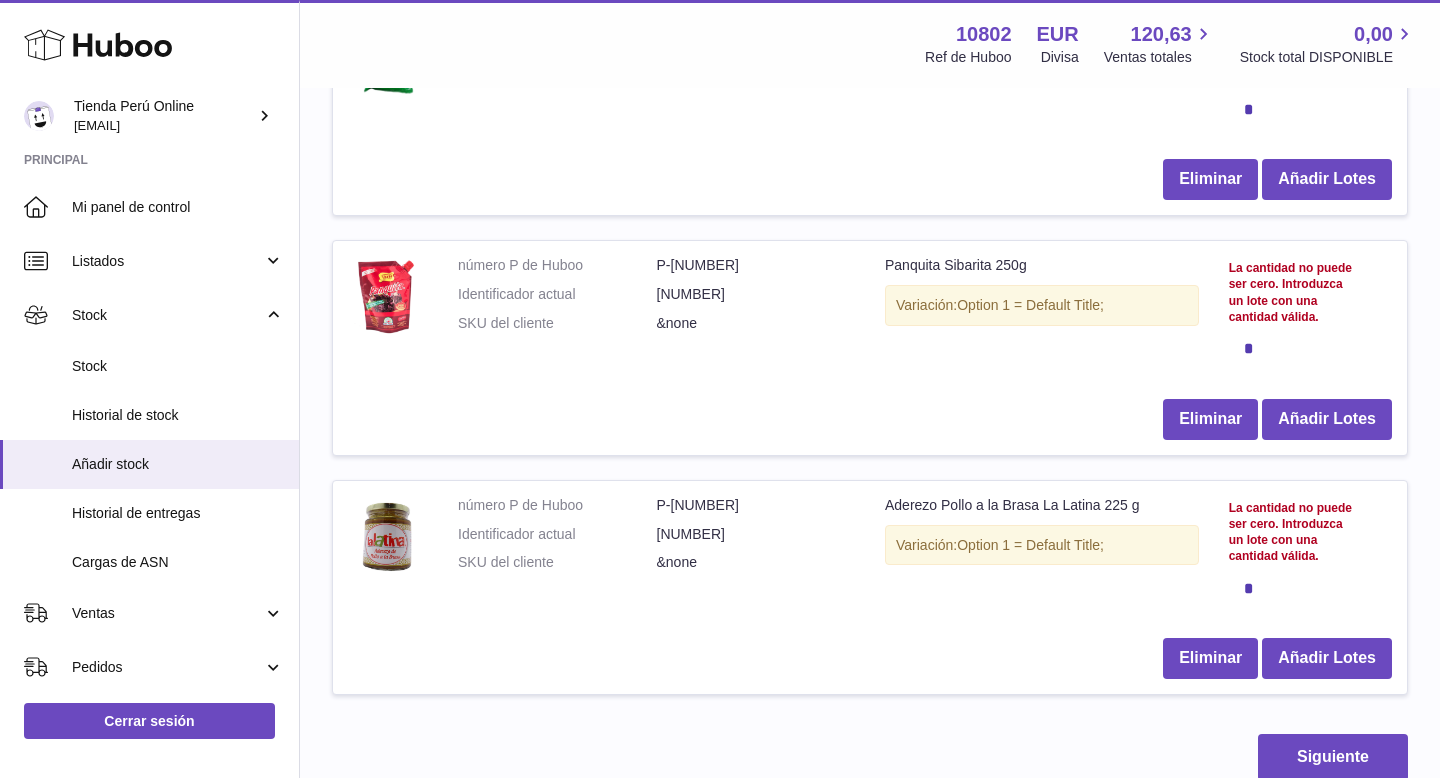 type on "**********" 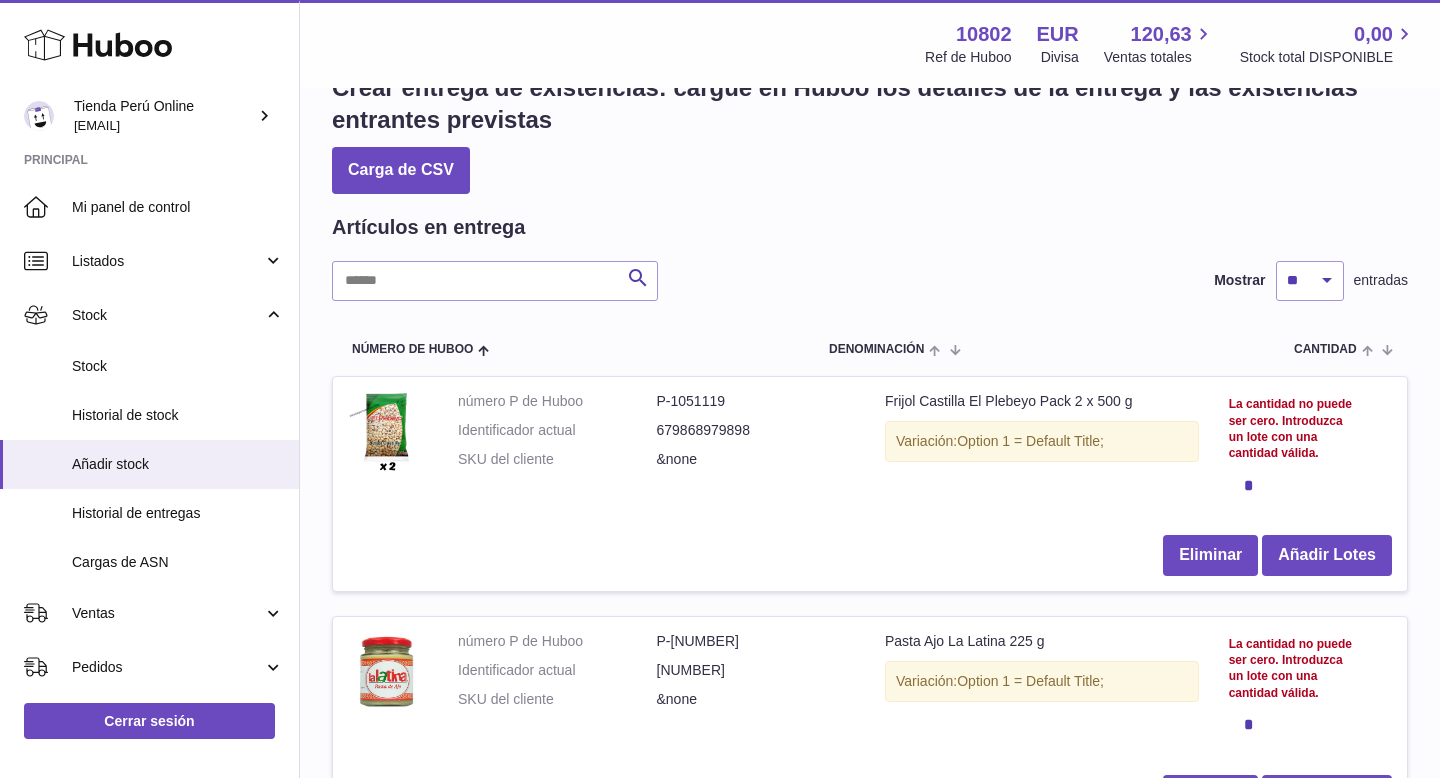 scroll, scrollTop: 0, scrollLeft: 0, axis: both 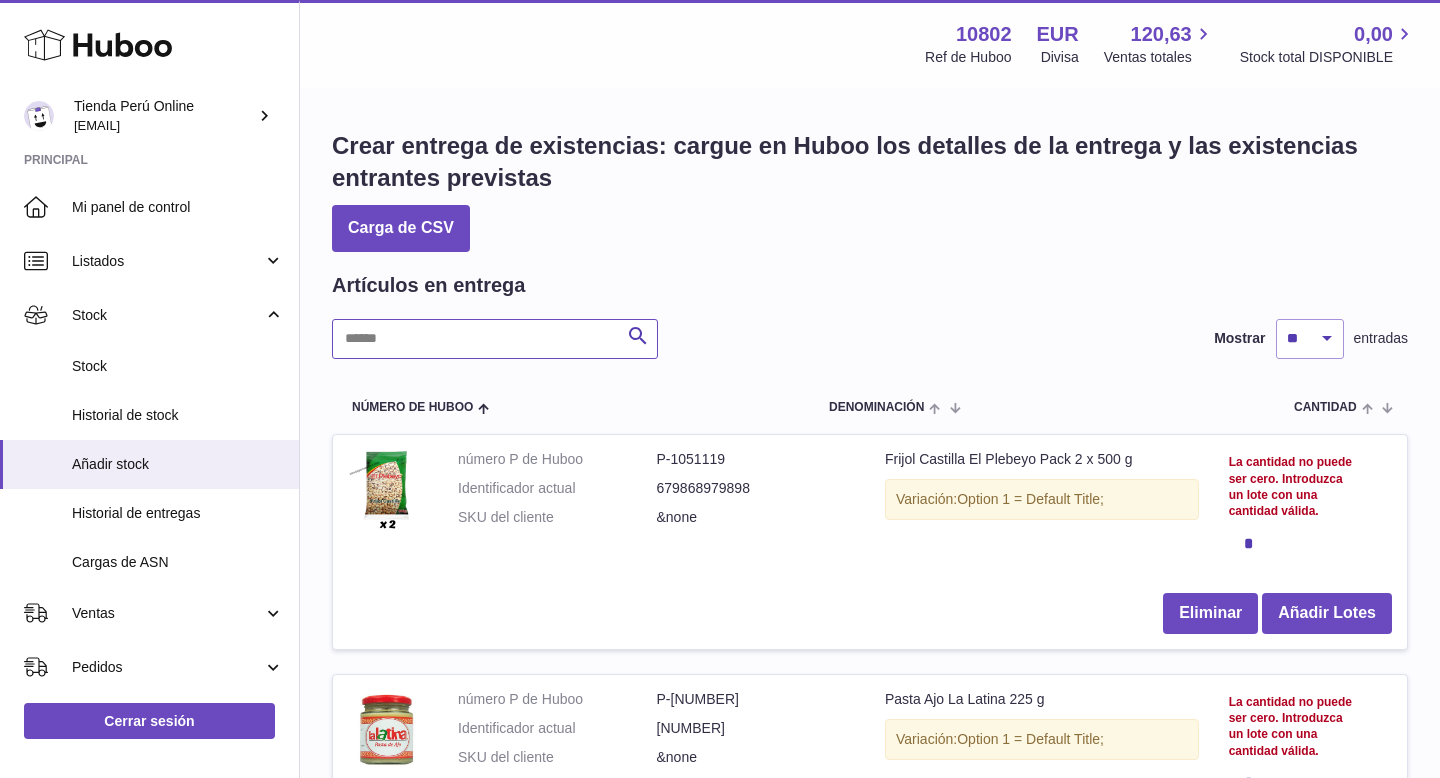 click at bounding box center (495, 339) 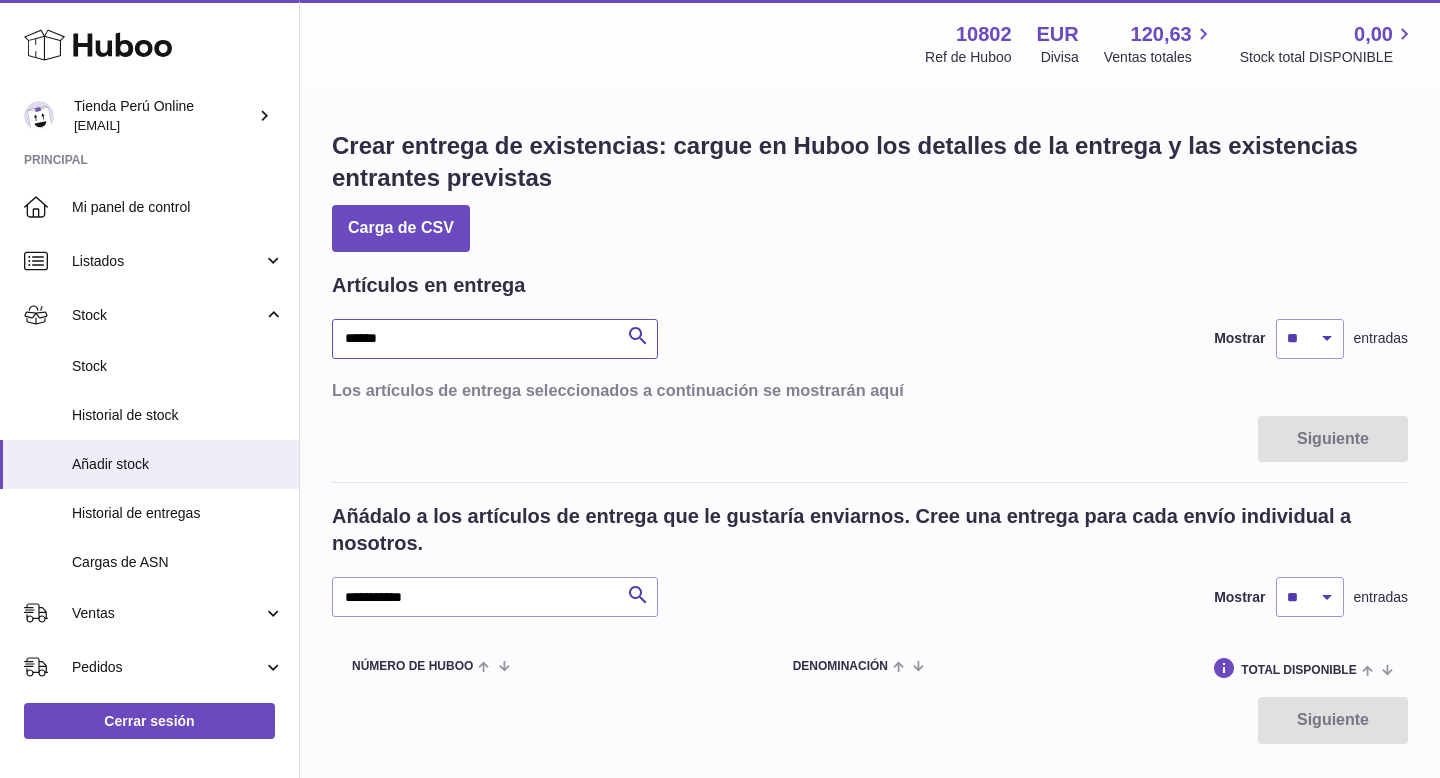 drag, startPoint x: 404, startPoint y: 340, endPoint x: 305, endPoint y: 335, distance: 99.12618 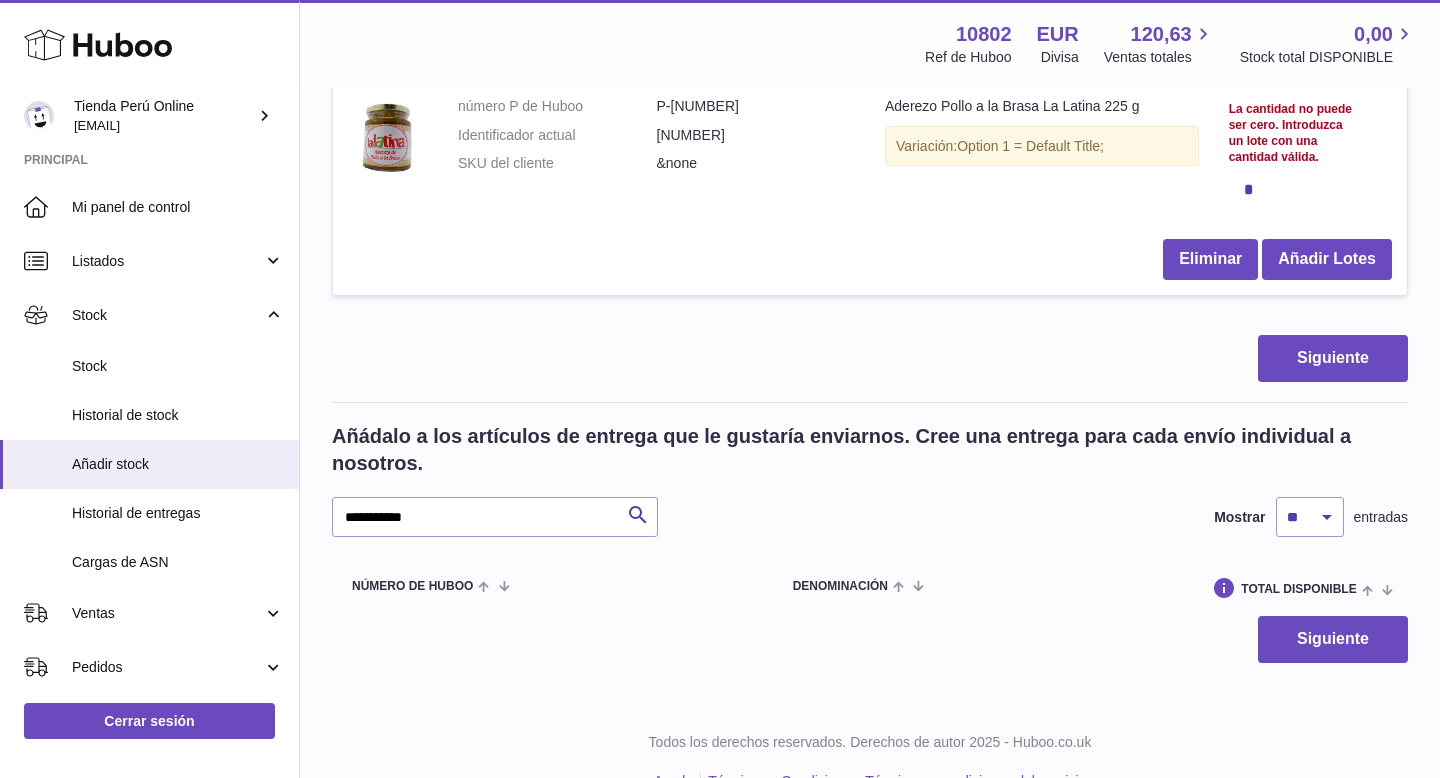 scroll, scrollTop: 1835, scrollLeft: 0, axis: vertical 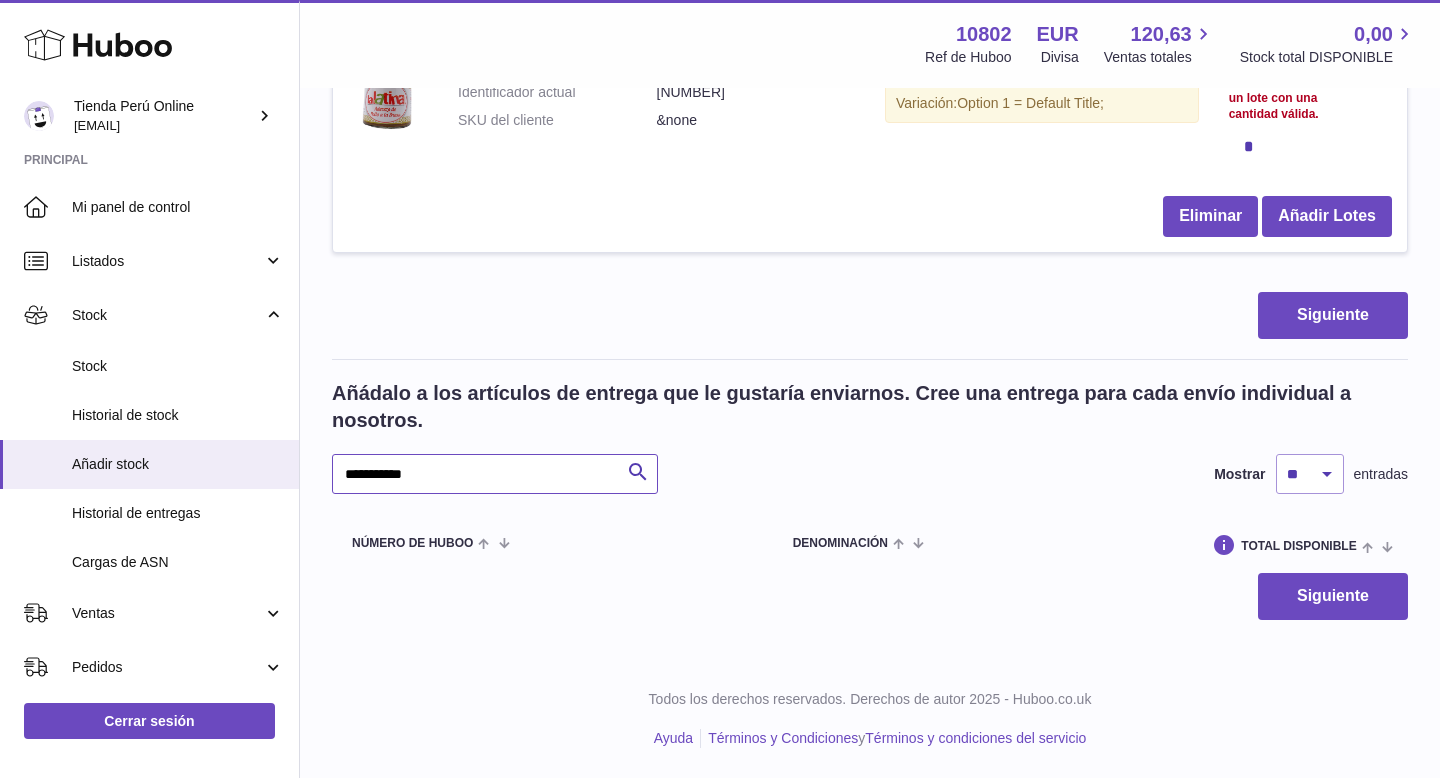 drag, startPoint x: 457, startPoint y: 476, endPoint x: 328, endPoint y: 461, distance: 129.86917 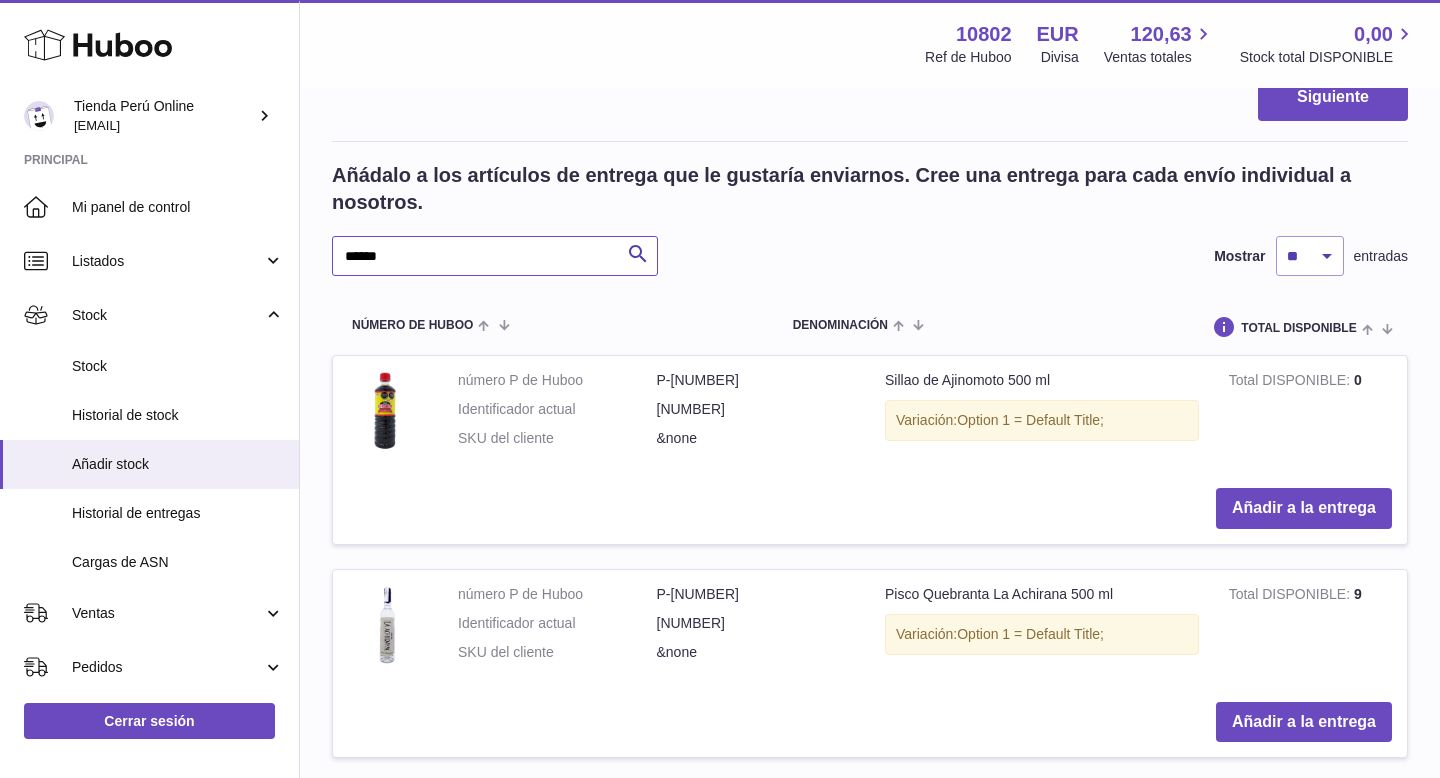 scroll, scrollTop: 2082, scrollLeft: 0, axis: vertical 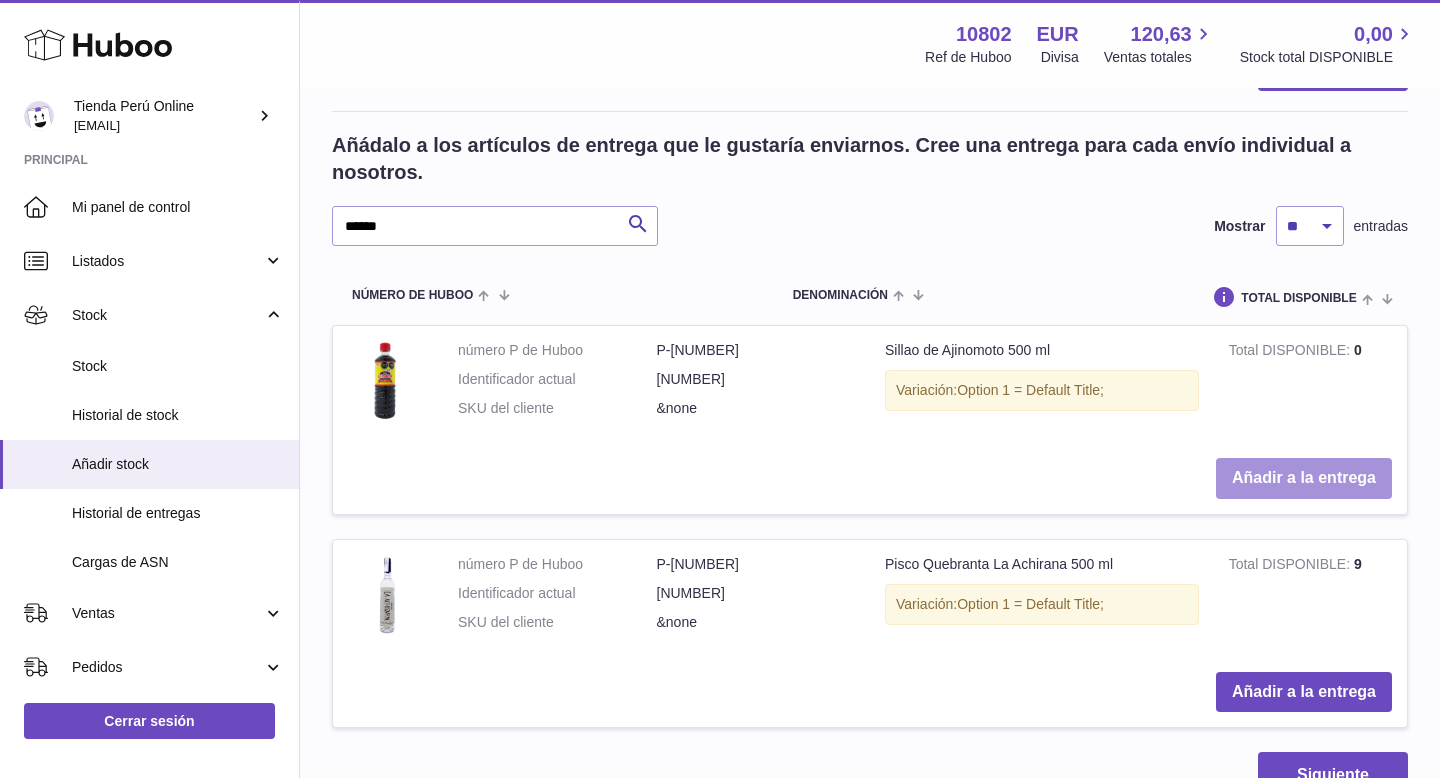 click on "Añadir a la entrega" at bounding box center (1304, 478) 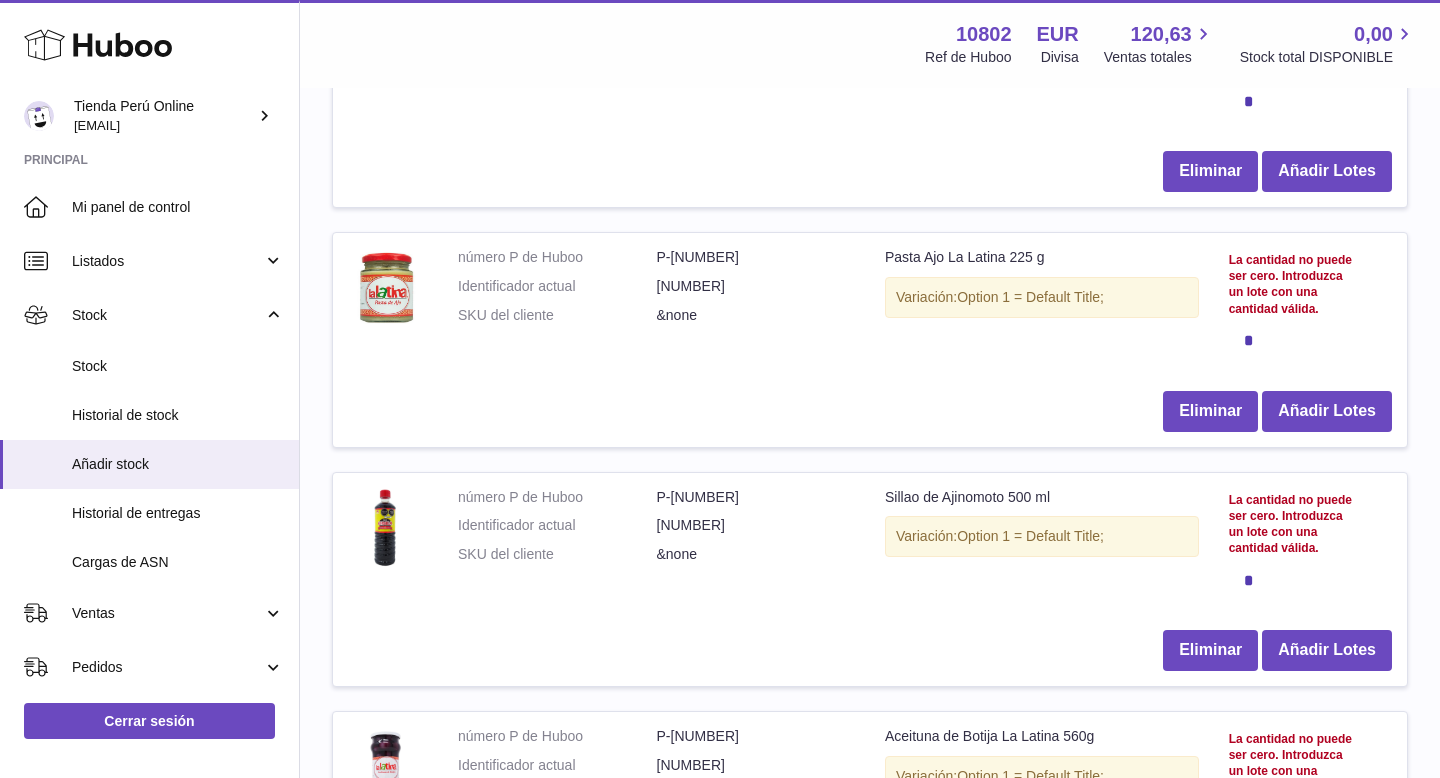 scroll, scrollTop: 439, scrollLeft: 0, axis: vertical 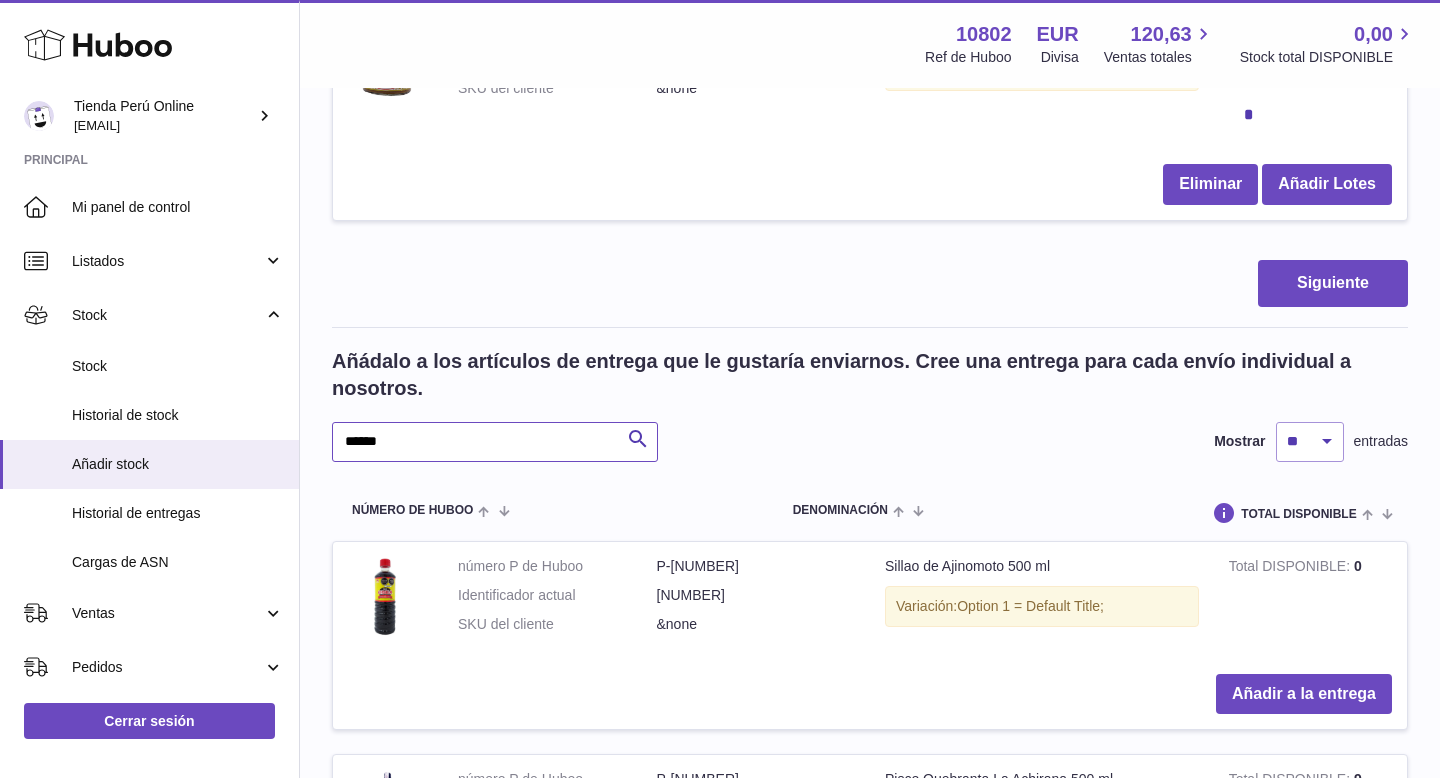 drag, startPoint x: 409, startPoint y: 448, endPoint x: 314, endPoint y: 441, distance: 95.257545 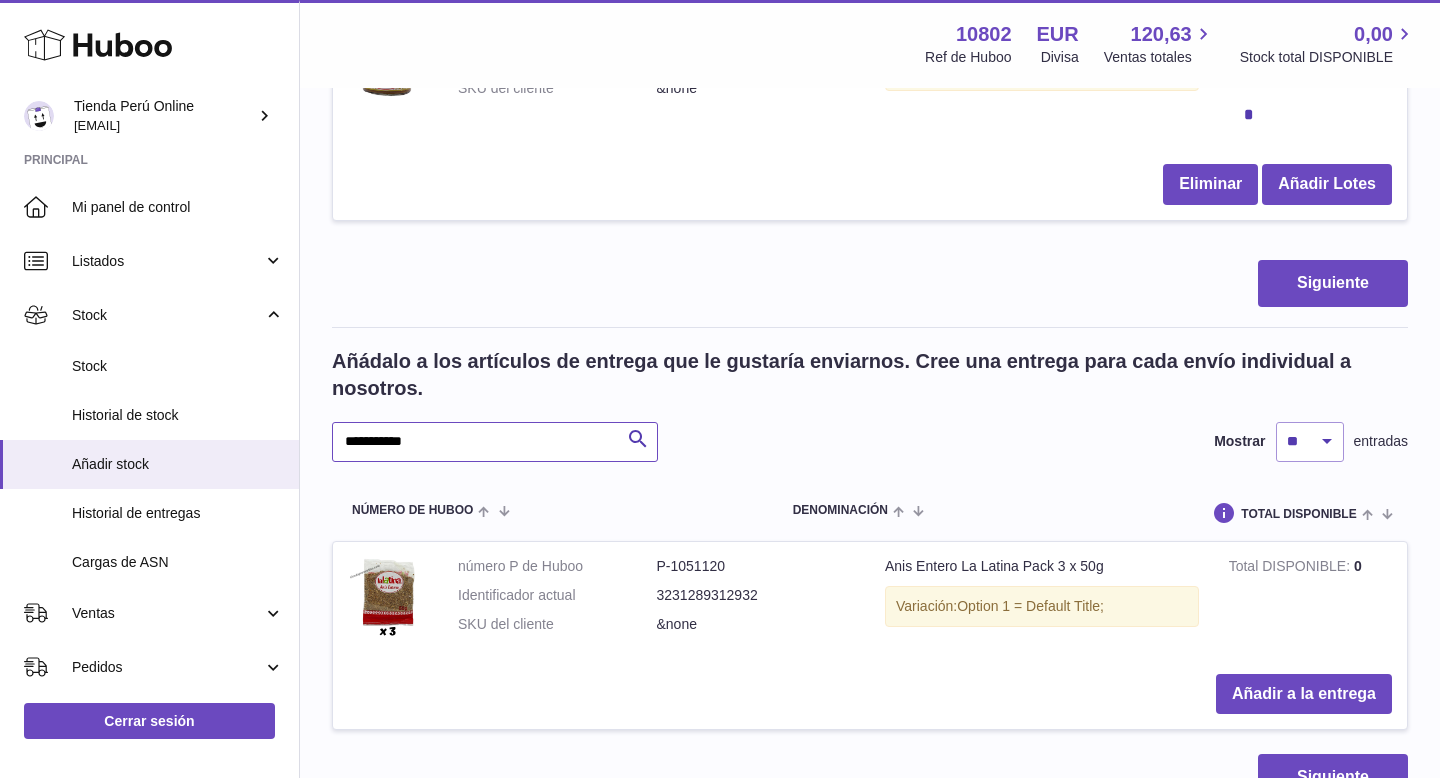 scroll, scrollTop: 2155, scrollLeft: 0, axis: vertical 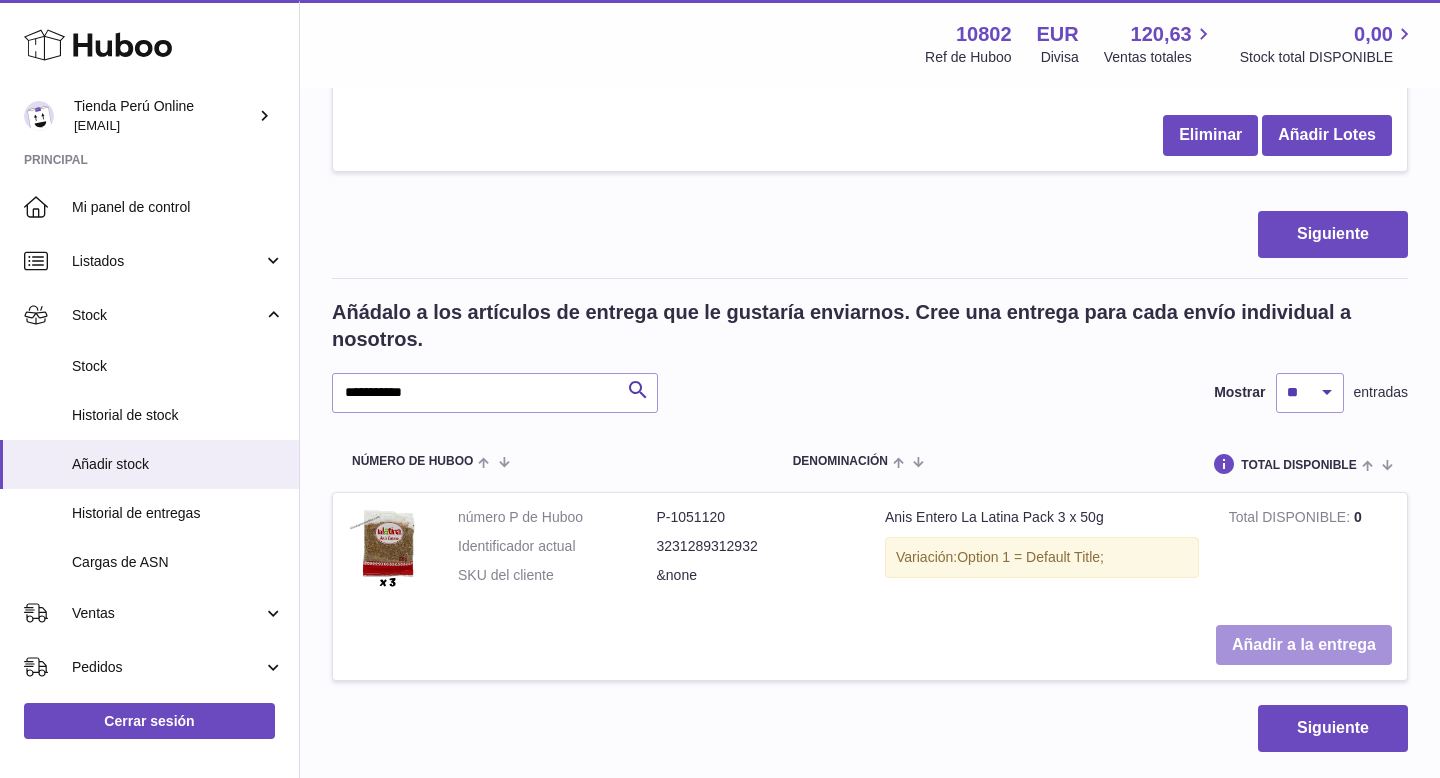 click on "Añadir a la entrega" at bounding box center [1304, 645] 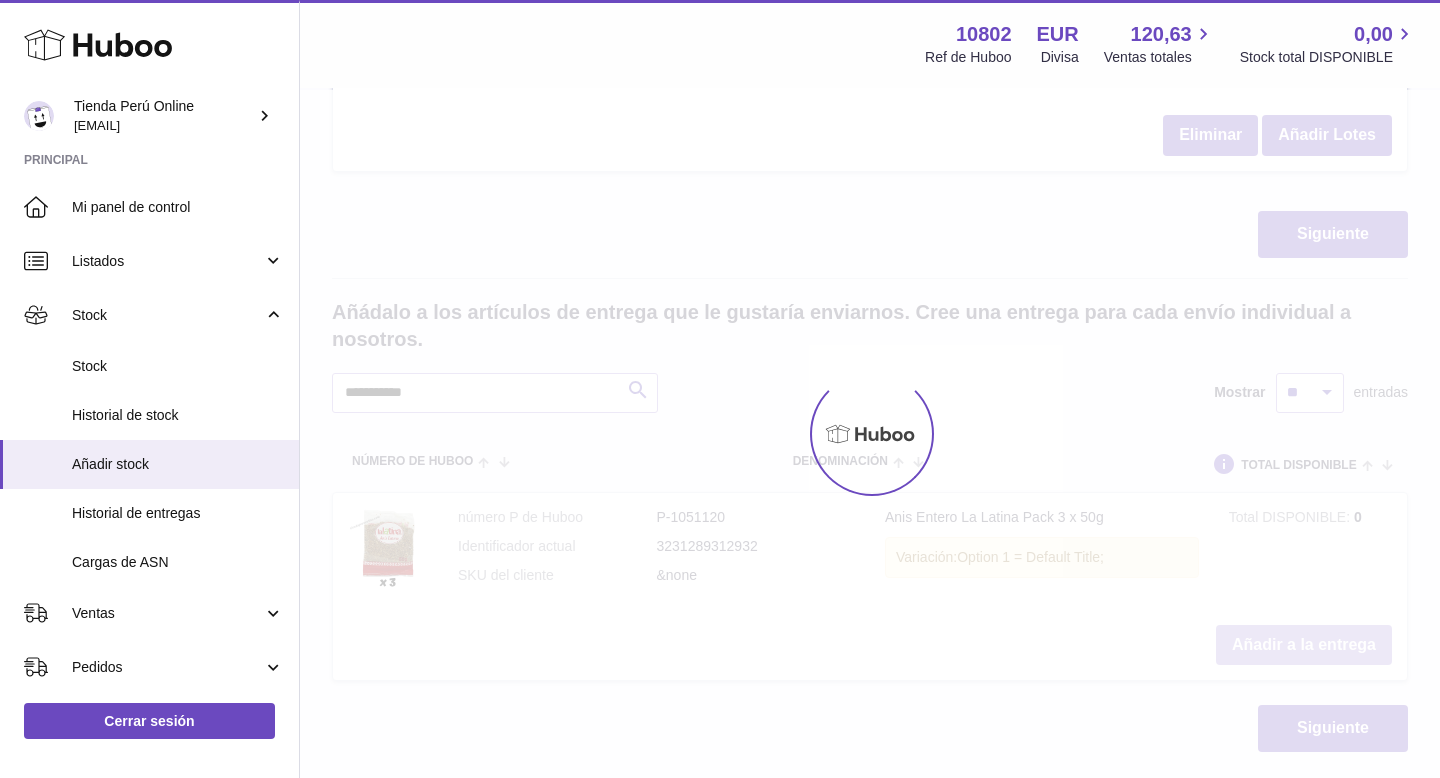 scroll, scrollTop: 2394, scrollLeft: 0, axis: vertical 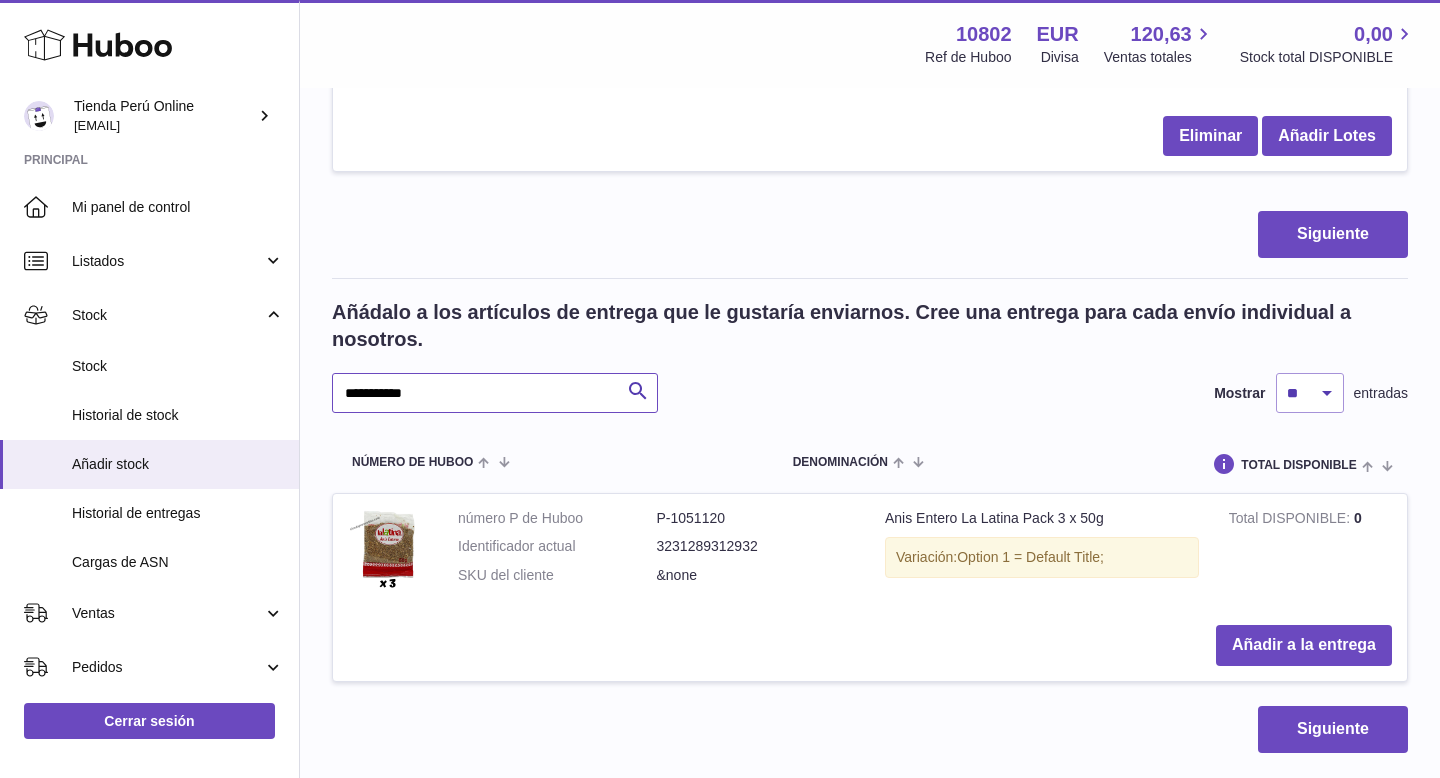 drag, startPoint x: 459, startPoint y: 391, endPoint x: 340, endPoint y: 391, distance: 119 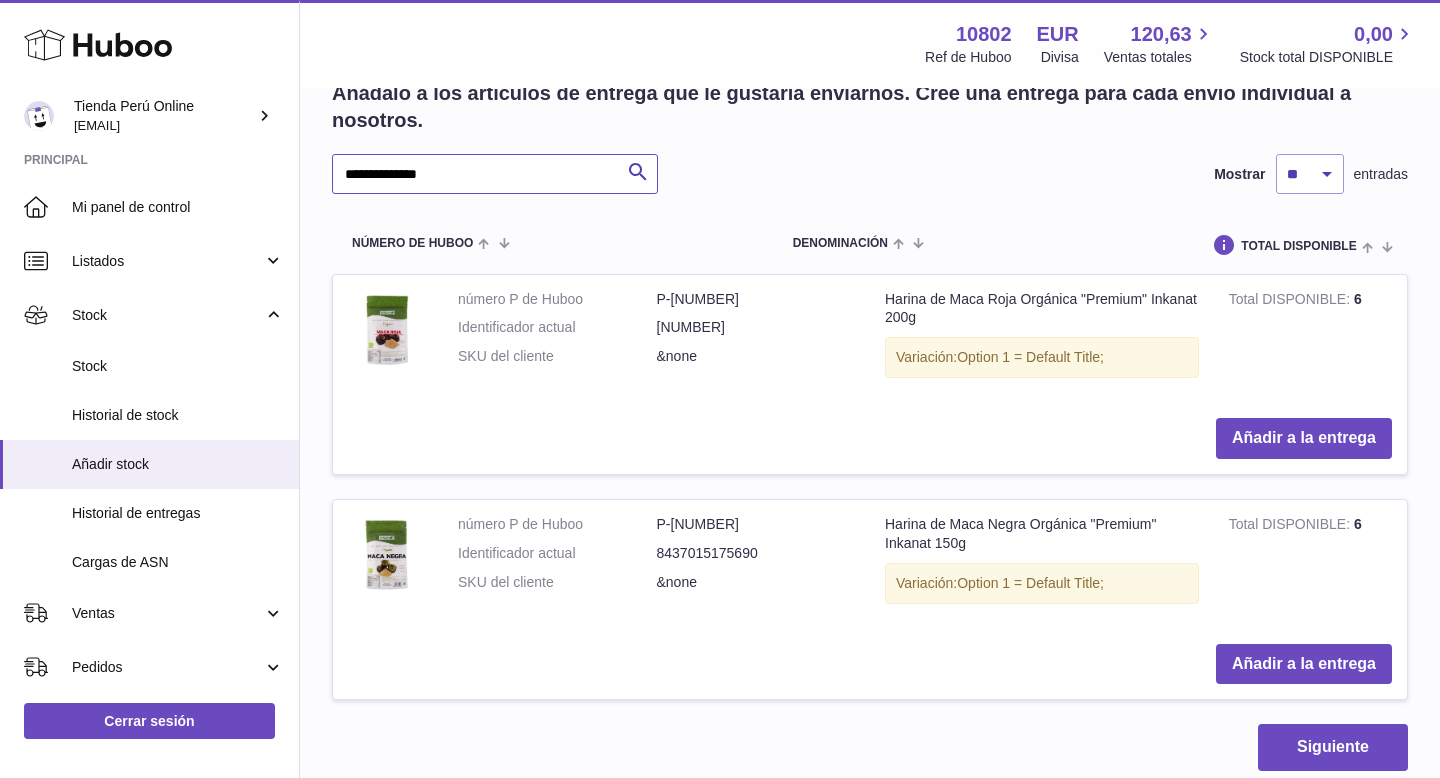 scroll, scrollTop: 2561, scrollLeft: 0, axis: vertical 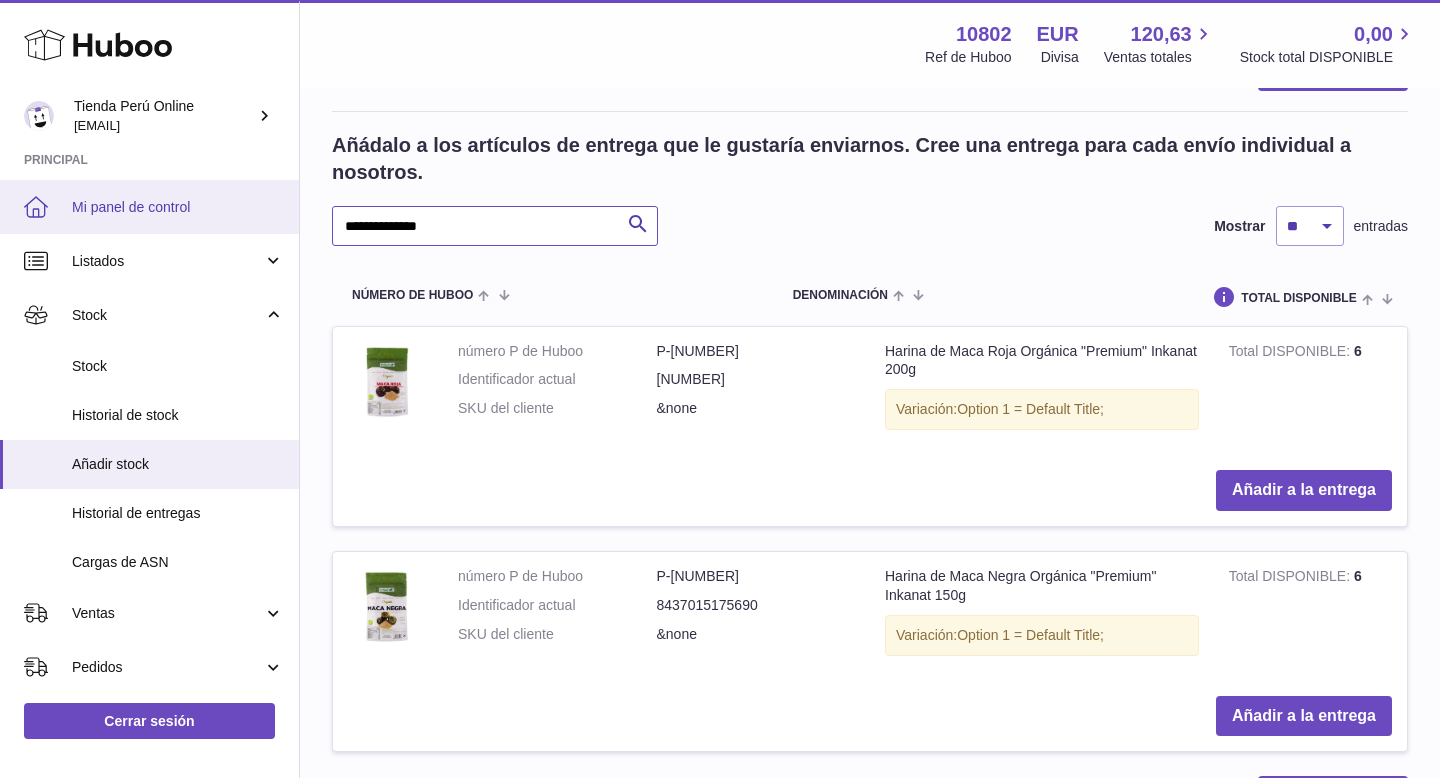 drag, startPoint x: 408, startPoint y: 229, endPoint x: 276, endPoint y: 229, distance: 132 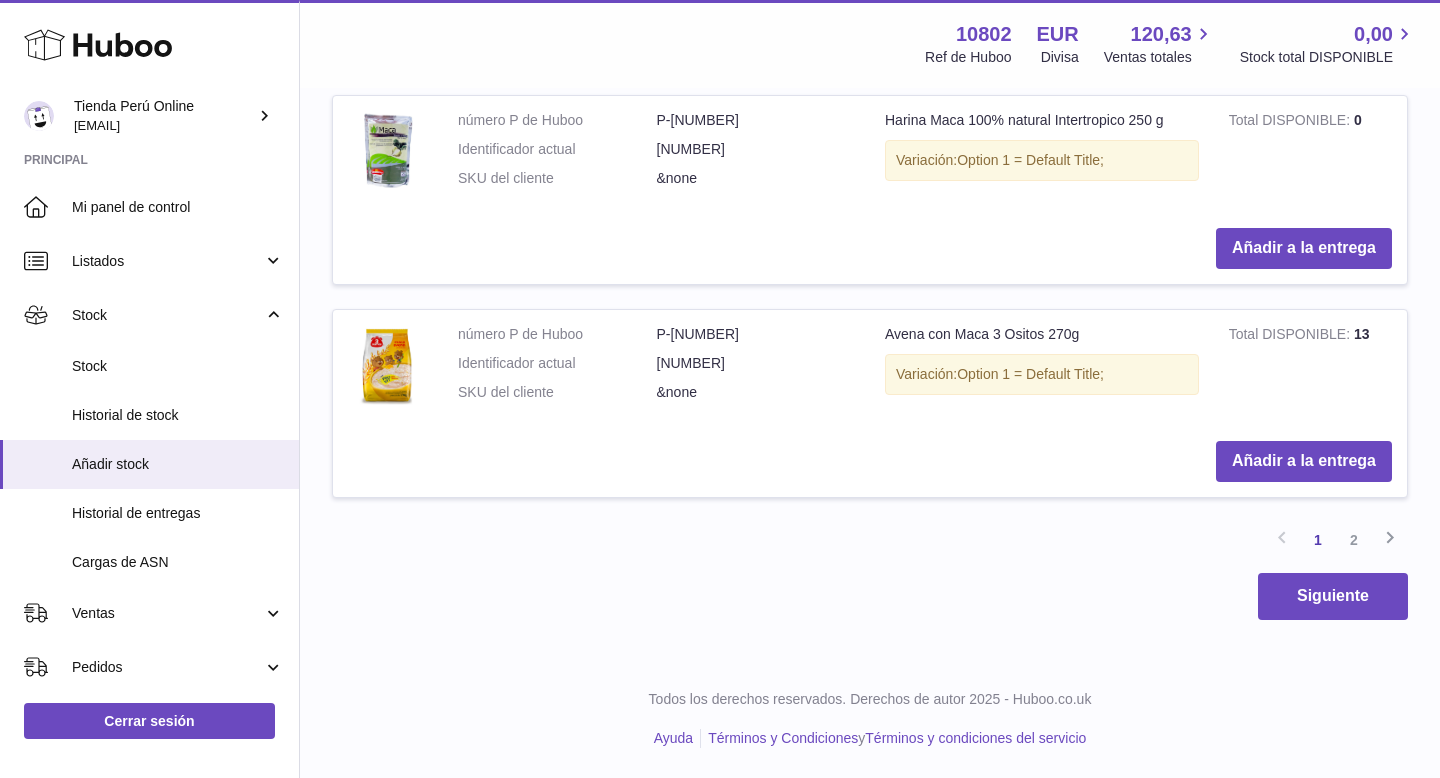 scroll, scrollTop: 4517, scrollLeft: 0, axis: vertical 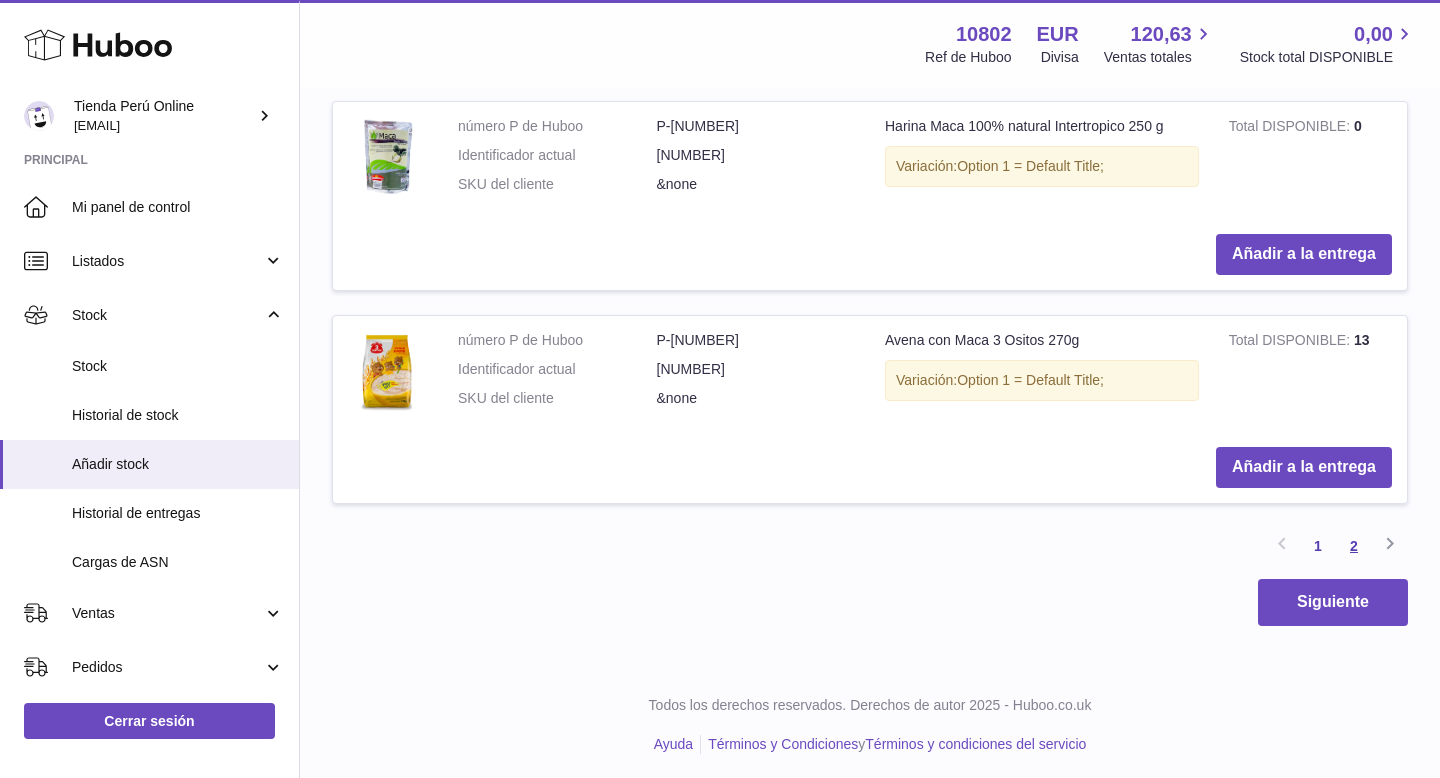 click on "2" at bounding box center [1354, 546] 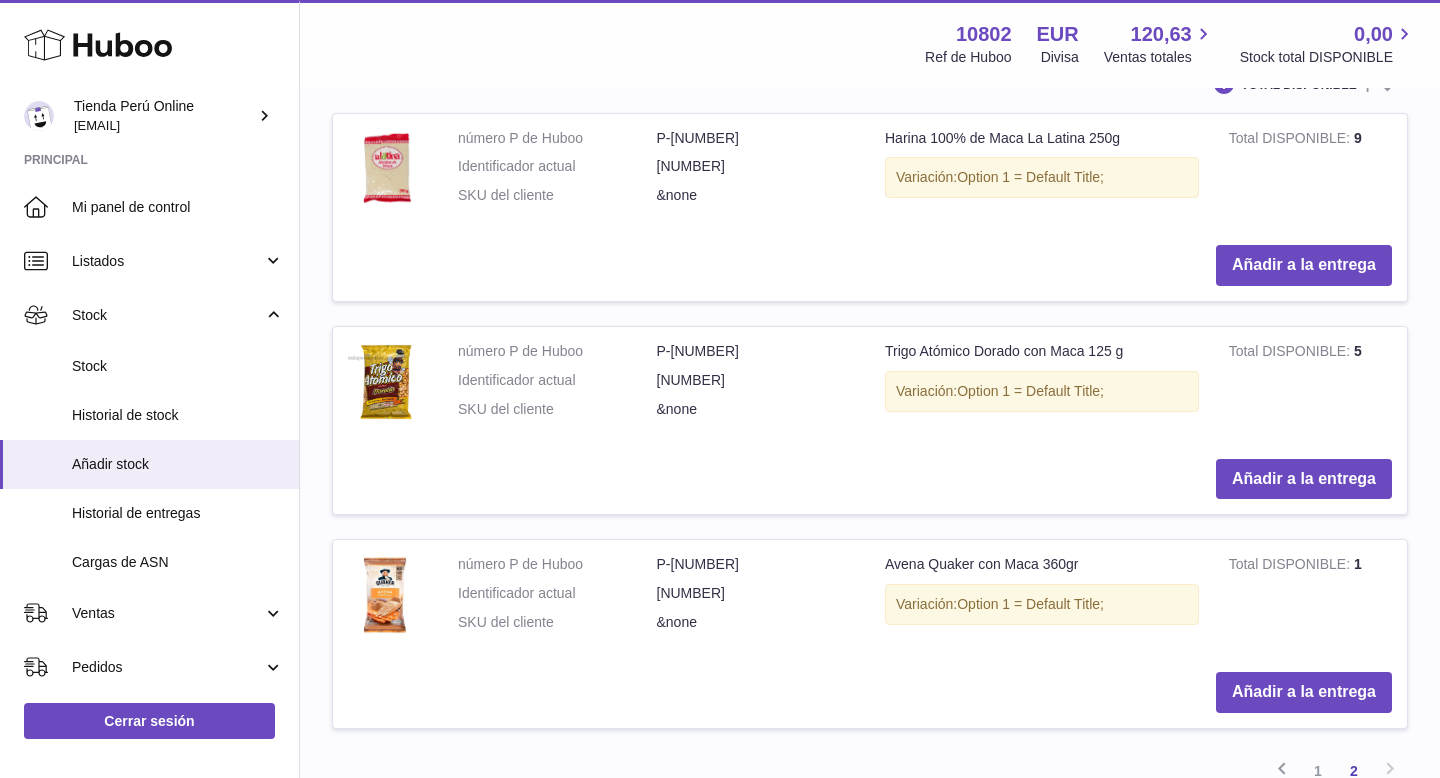 scroll, scrollTop: 2624, scrollLeft: 0, axis: vertical 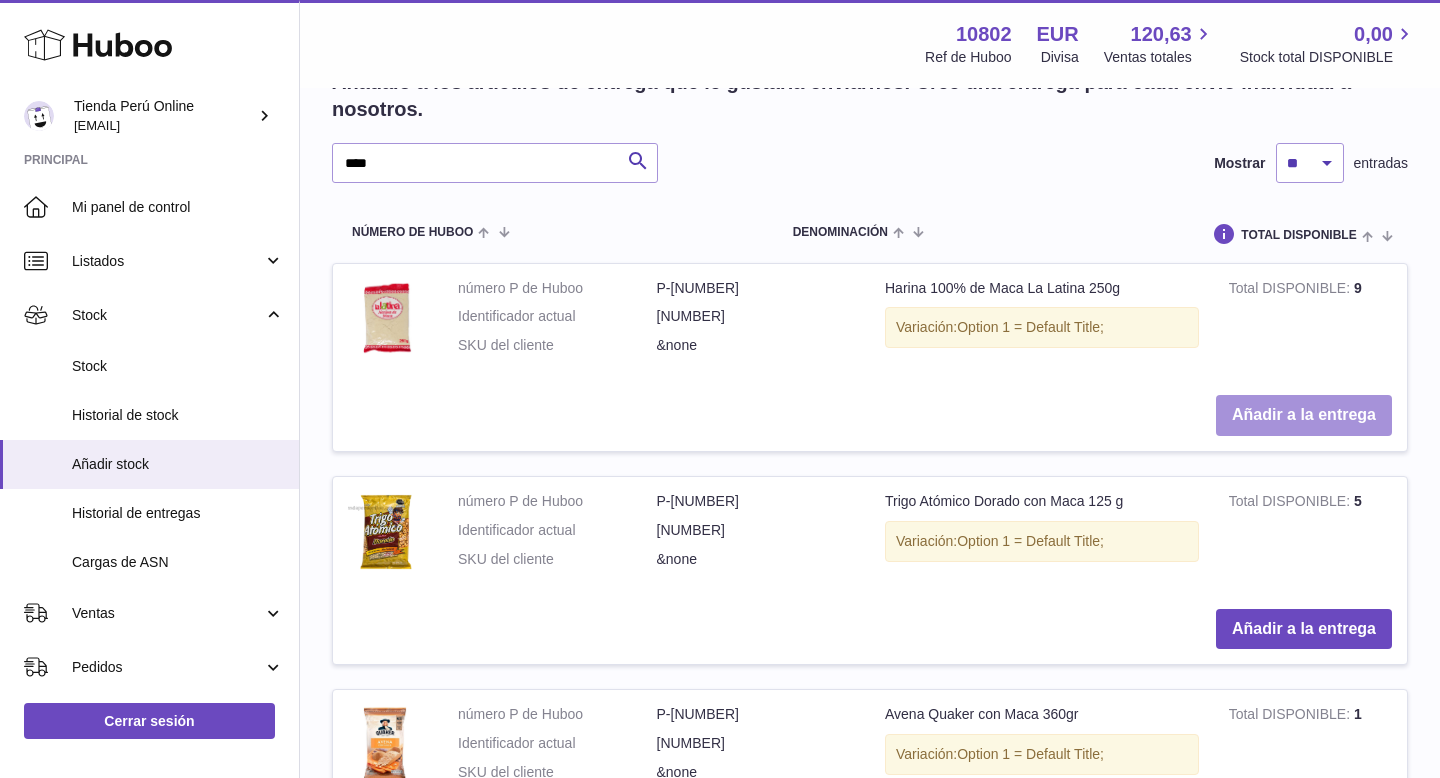 click on "Añadir a la entrega" at bounding box center [1304, 415] 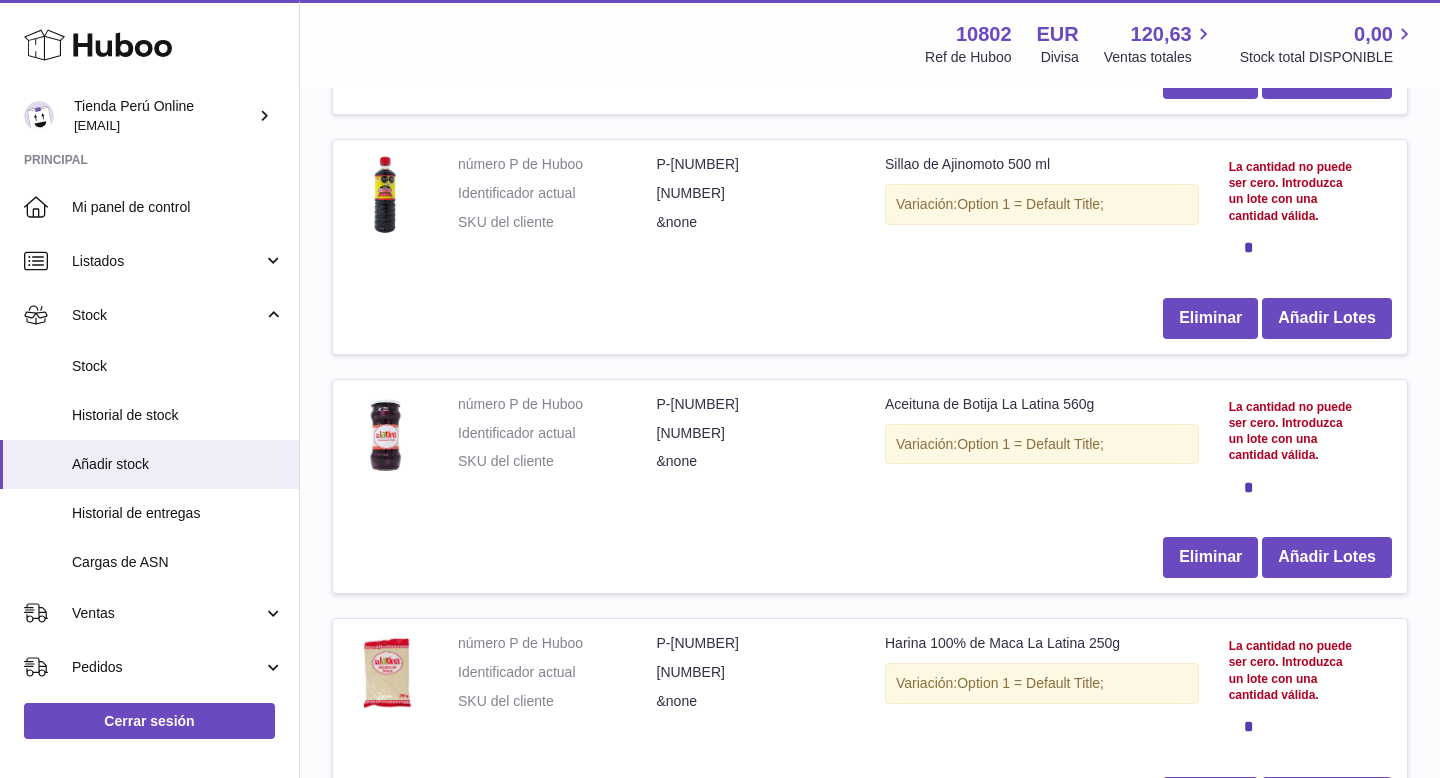 scroll, scrollTop: 1010, scrollLeft: 0, axis: vertical 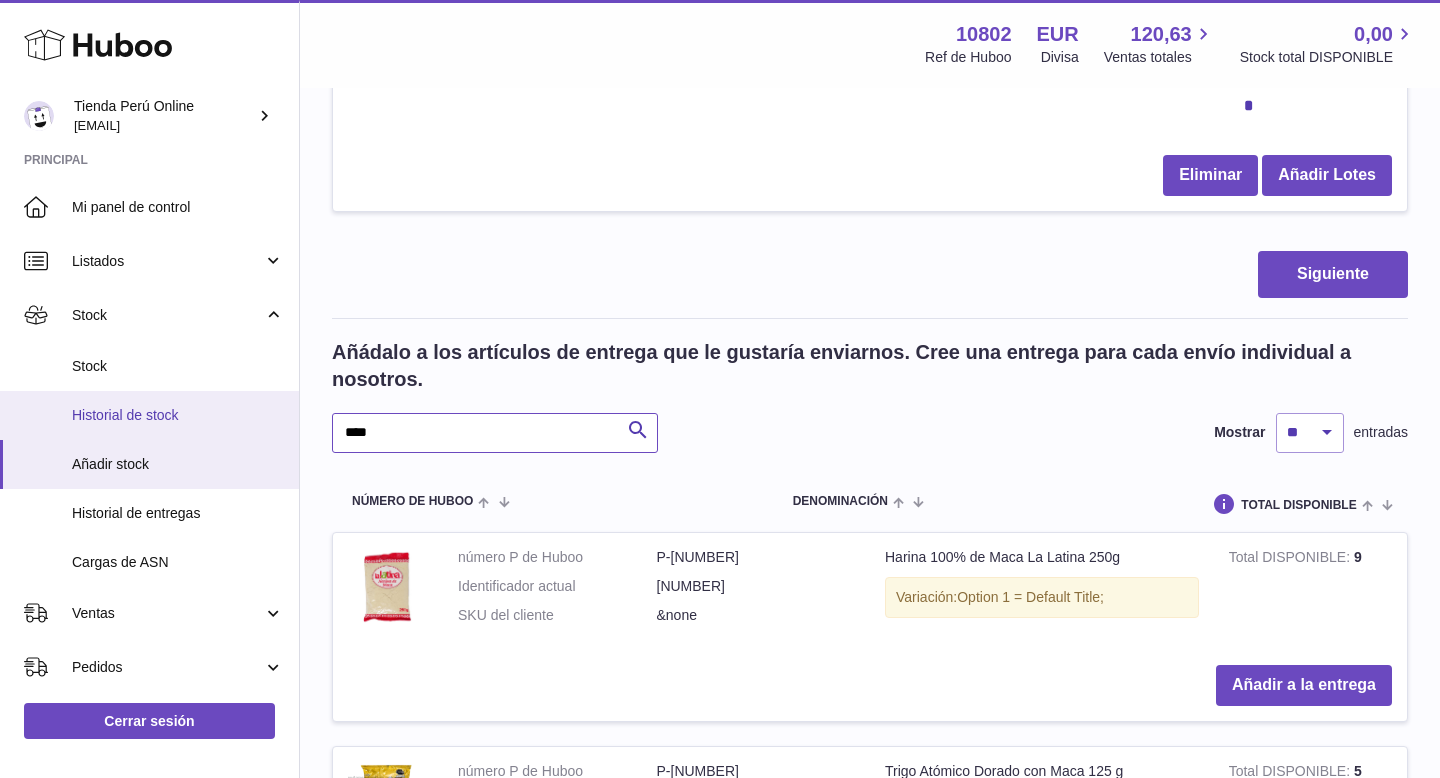 drag, startPoint x: 424, startPoint y: 433, endPoint x: 292, endPoint y: 432, distance: 132.00378 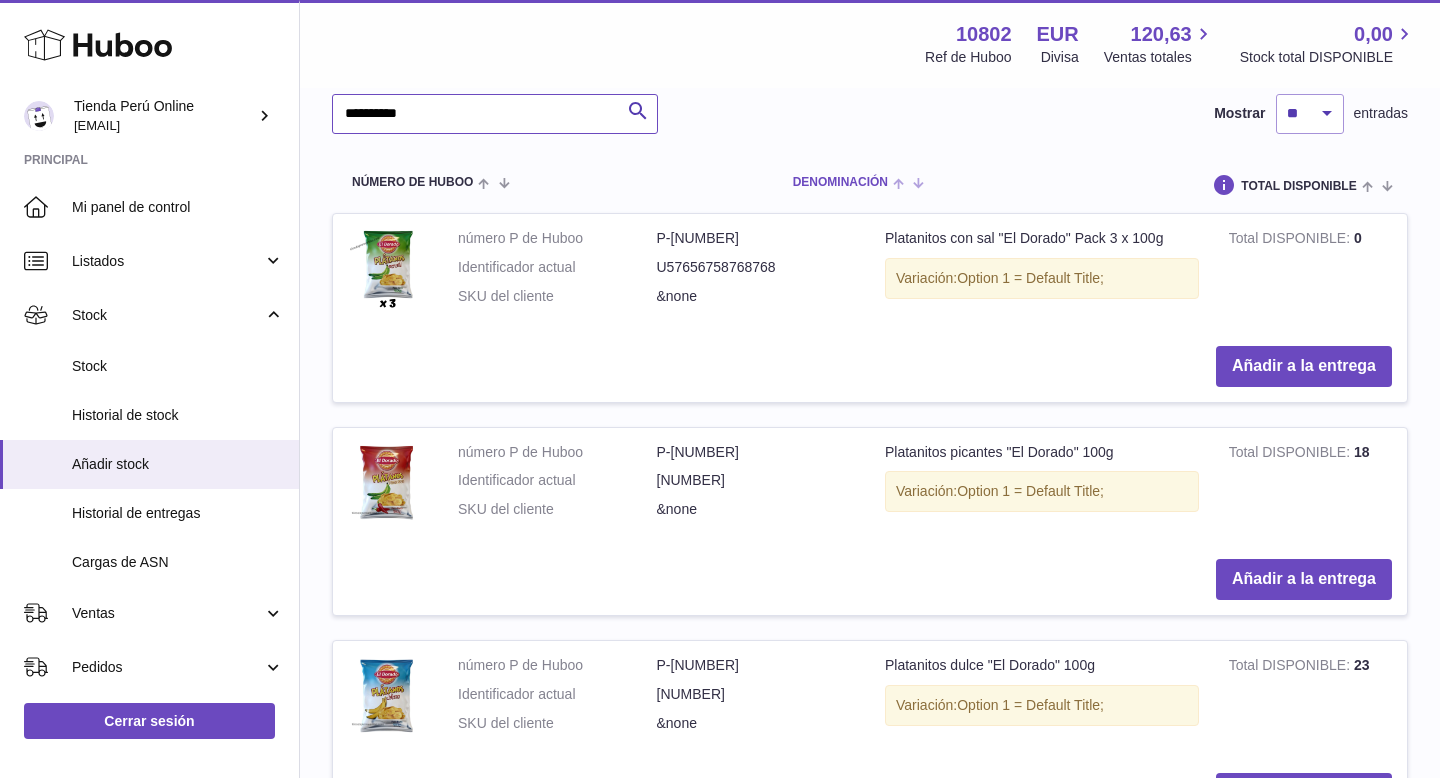 scroll, scrollTop: 2903, scrollLeft: 0, axis: vertical 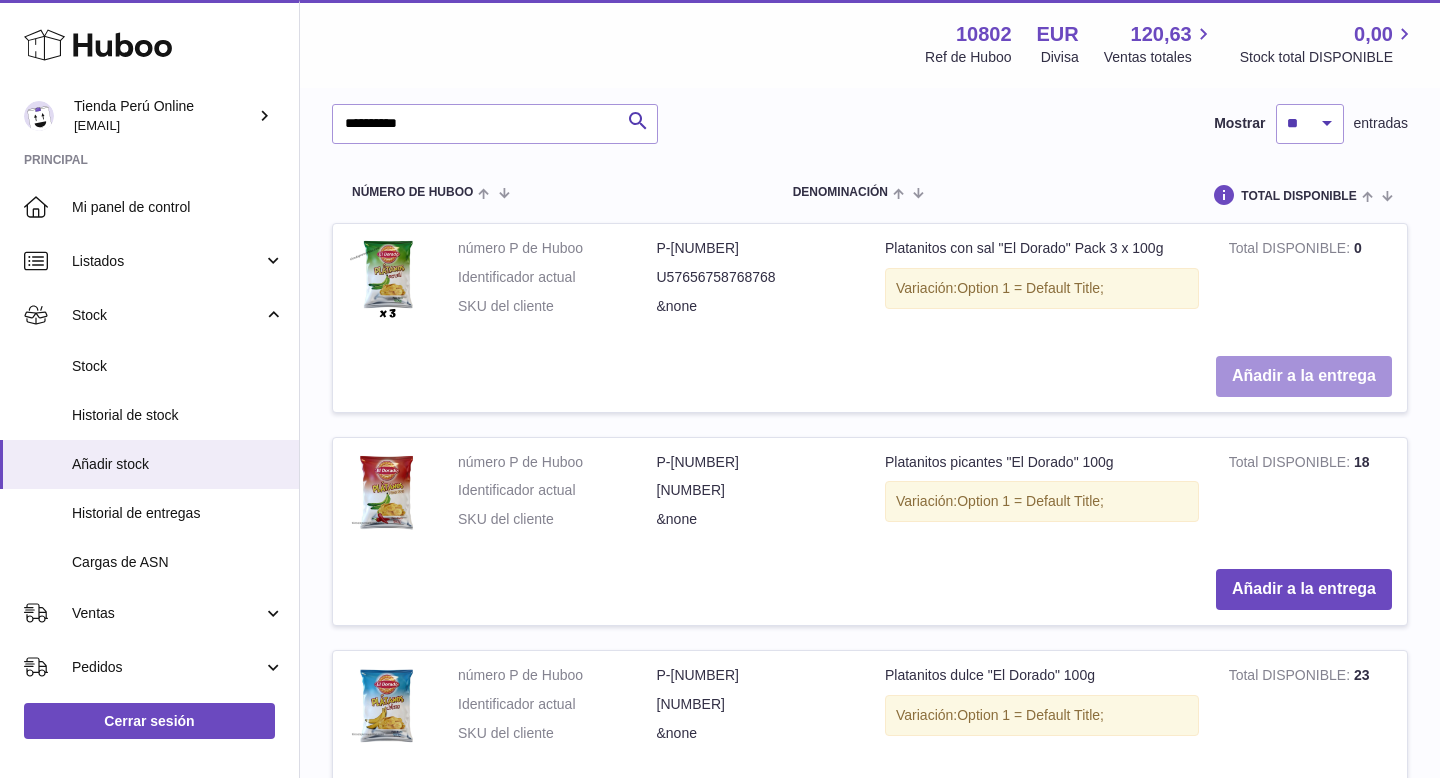 click on "Añadir a la entrega" at bounding box center [1304, 376] 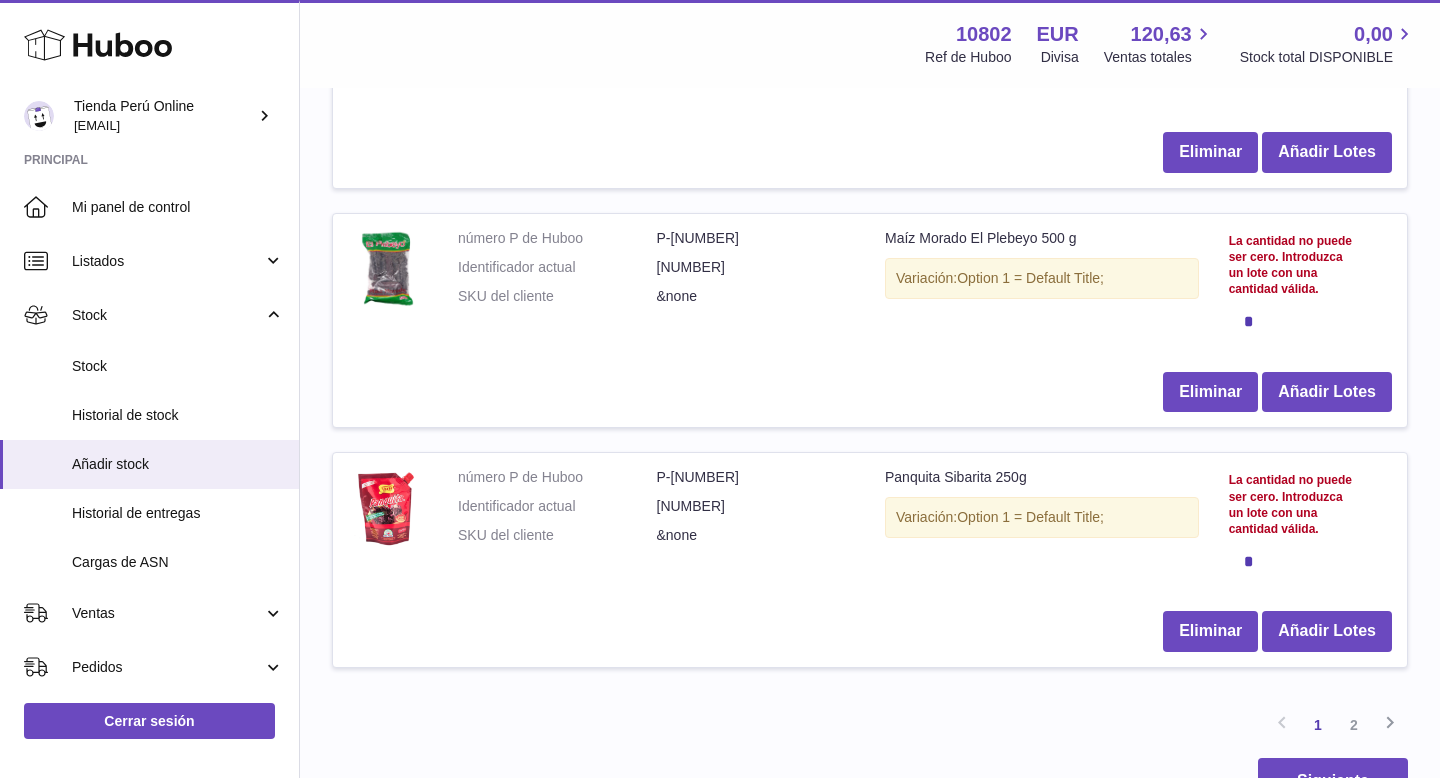 scroll, scrollTop: 2224, scrollLeft: 0, axis: vertical 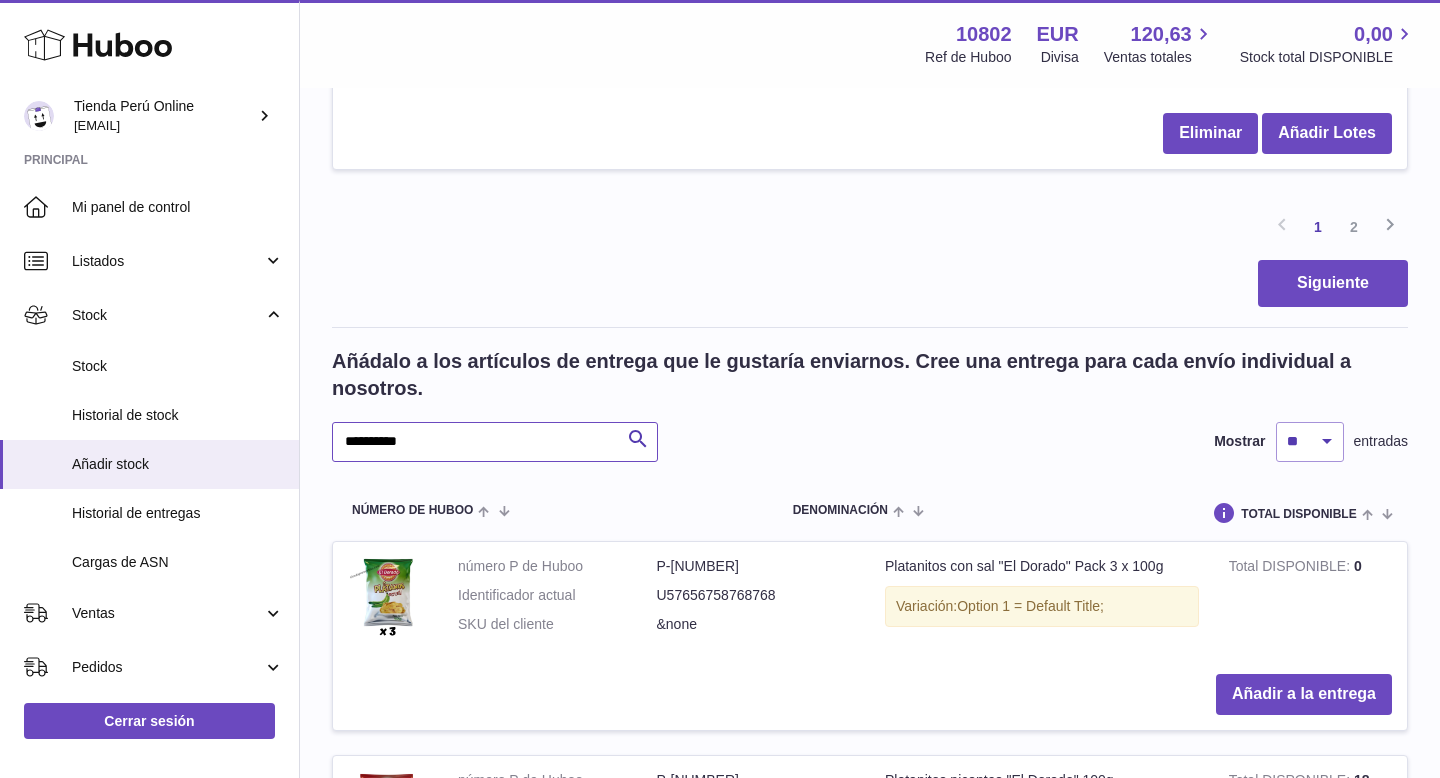 drag, startPoint x: 450, startPoint y: 444, endPoint x: 318, endPoint y: 442, distance: 132.01515 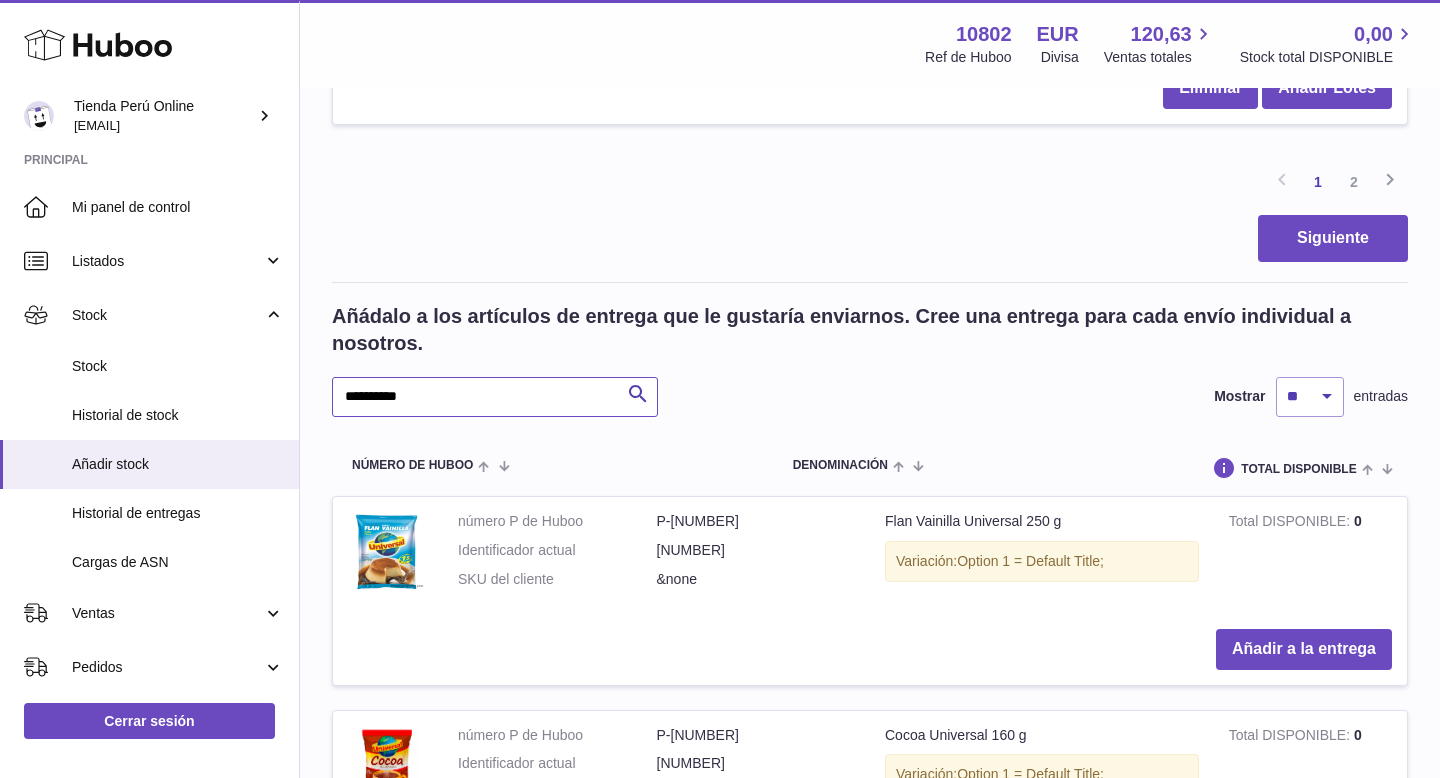 scroll, scrollTop: 2616, scrollLeft: 0, axis: vertical 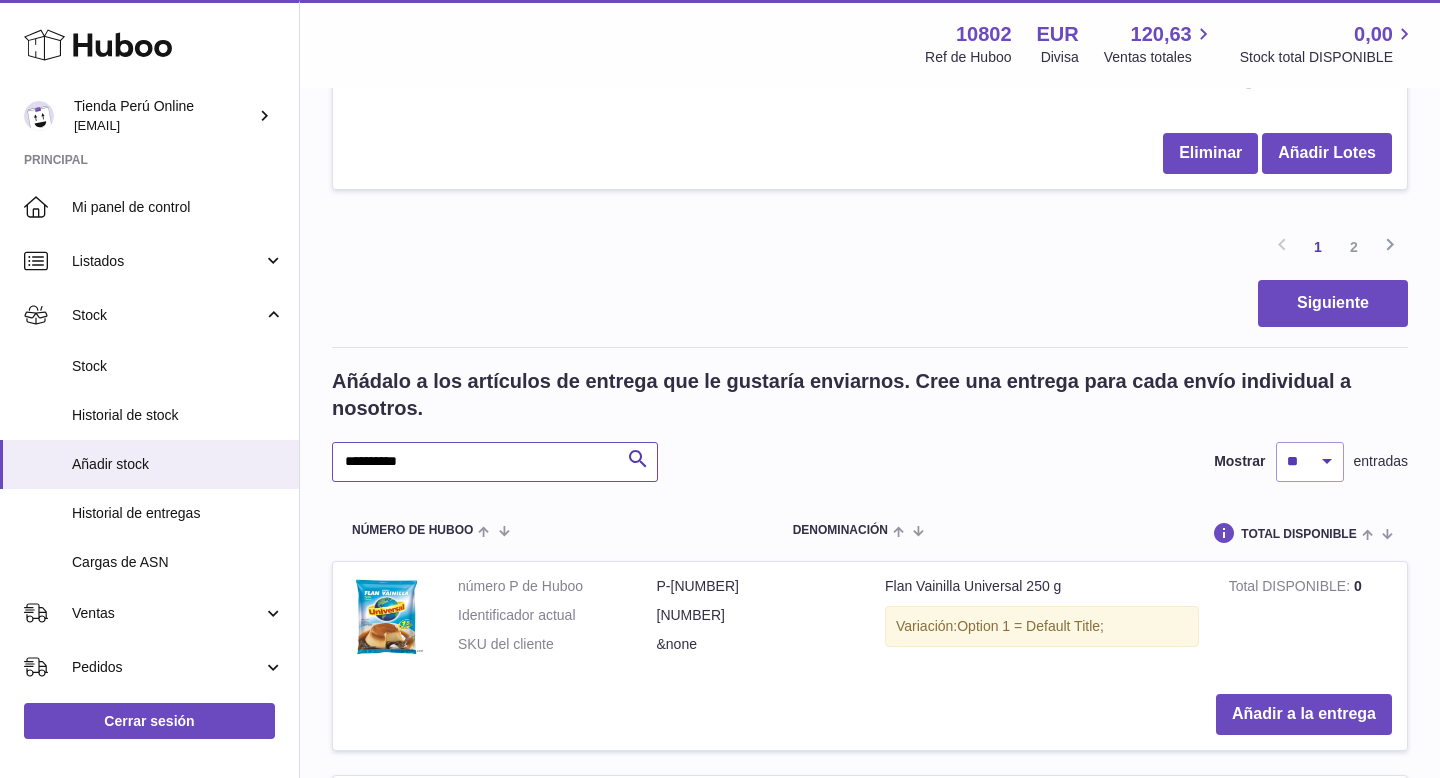 type on "*********" 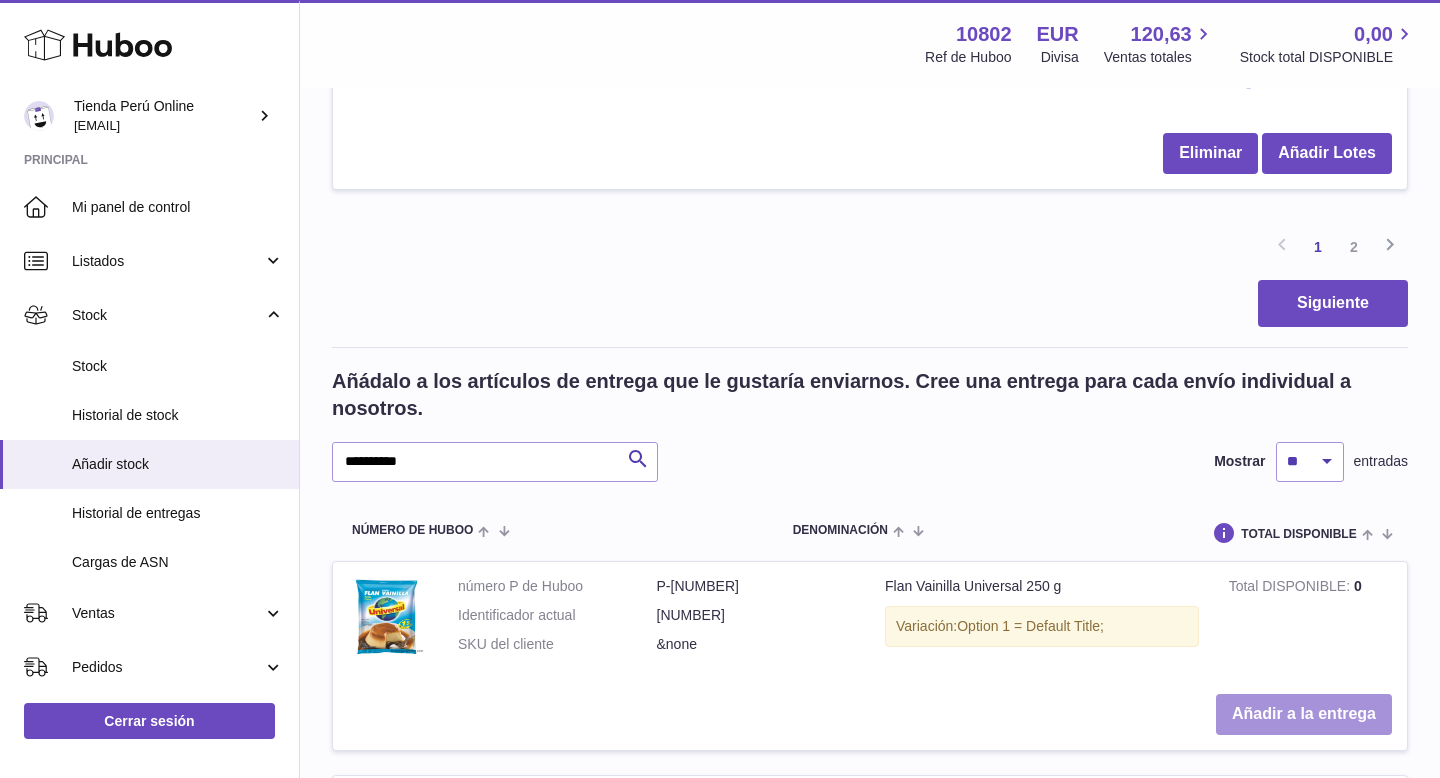 click on "Añadir a la entrega" at bounding box center [1304, 714] 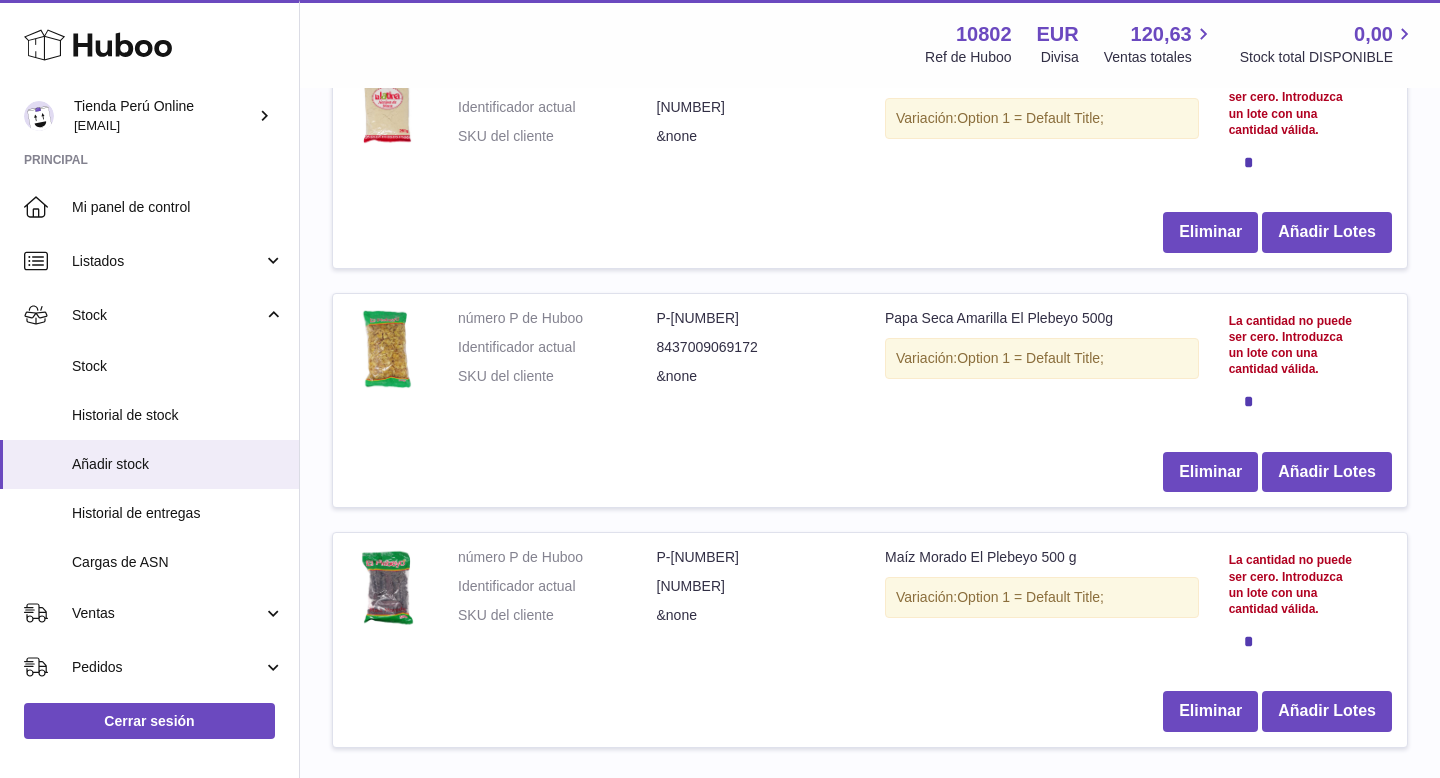 scroll, scrollTop: 2061, scrollLeft: 0, axis: vertical 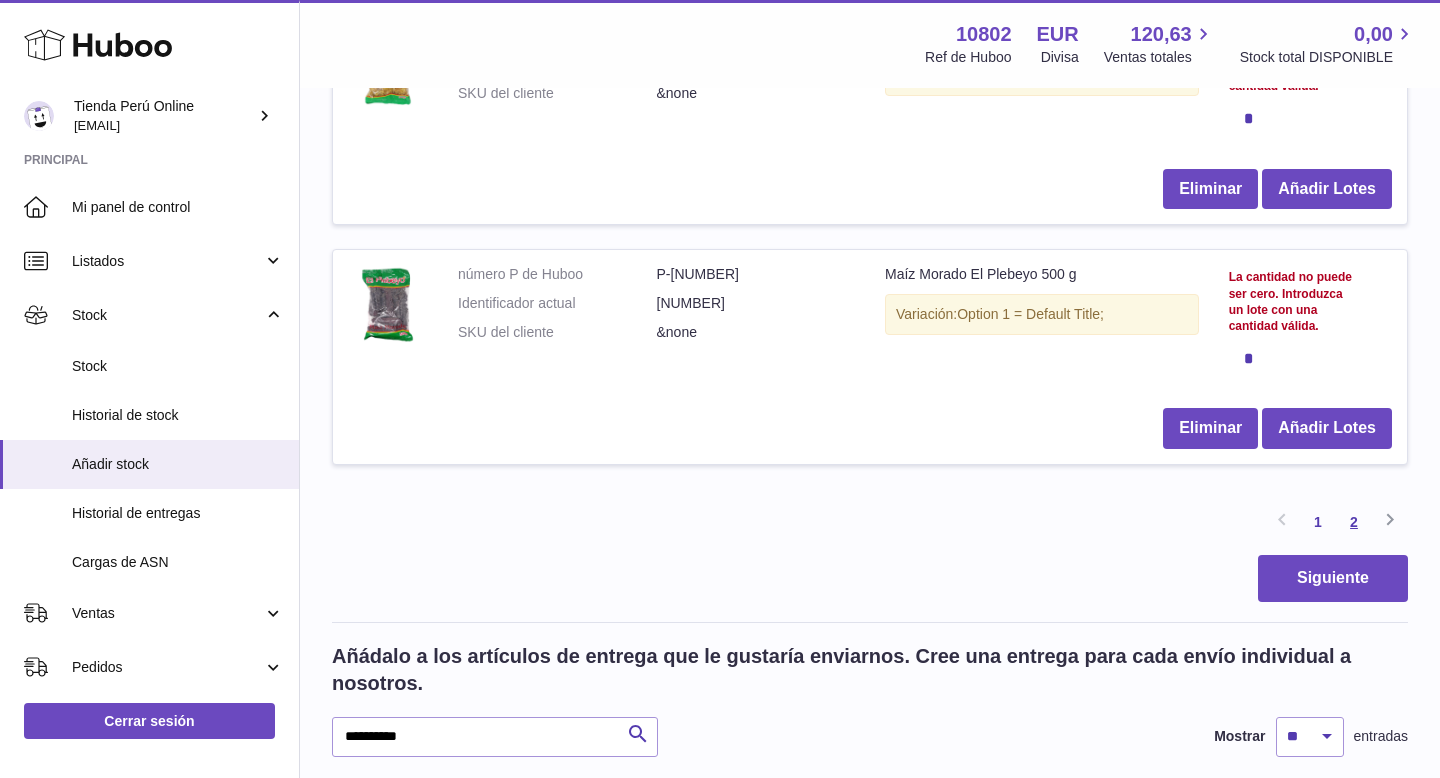 click on "2" at bounding box center [1354, 522] 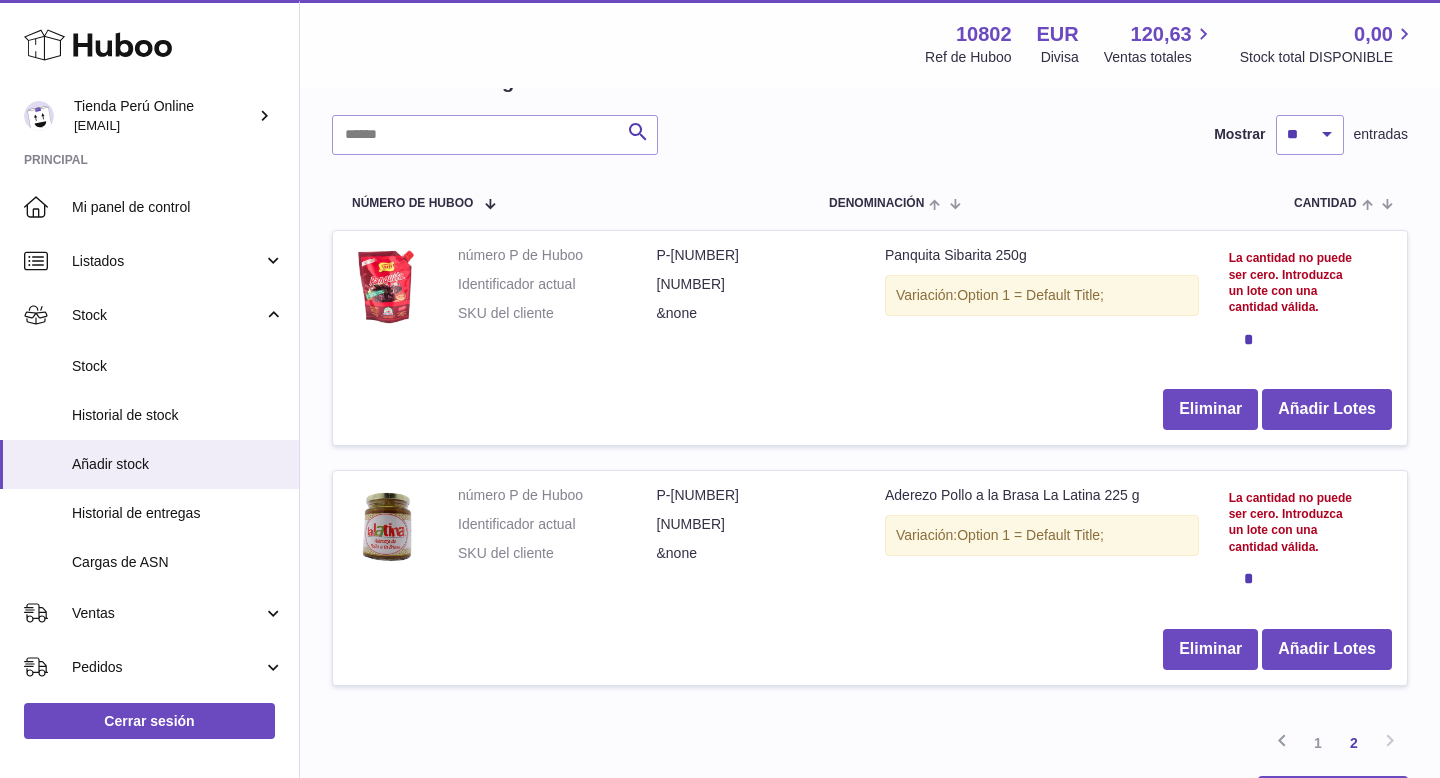 scroll, scrollTop: 202, scrollLeft: 0, axis: vertical 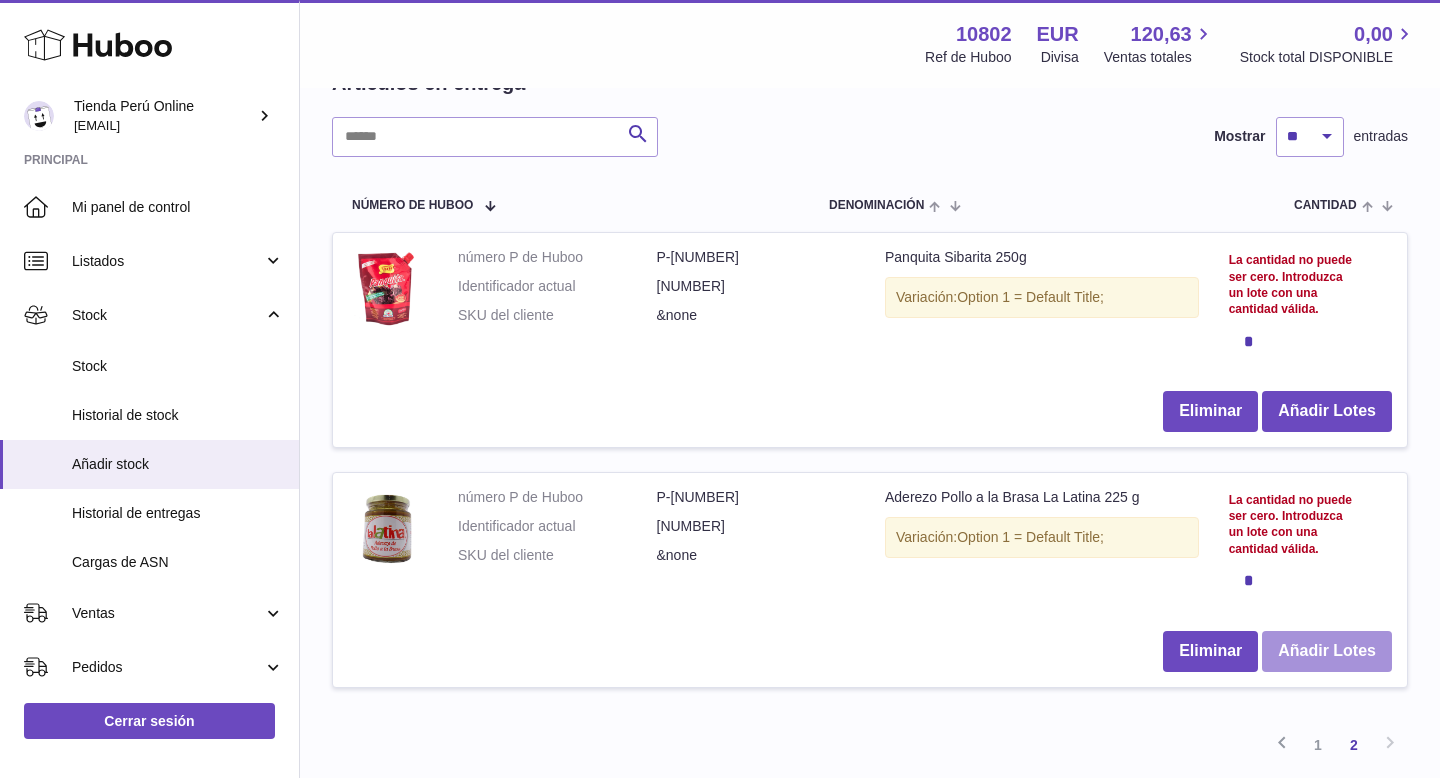 click on "Añadir Lotes" at bounding box center (1327, 651) 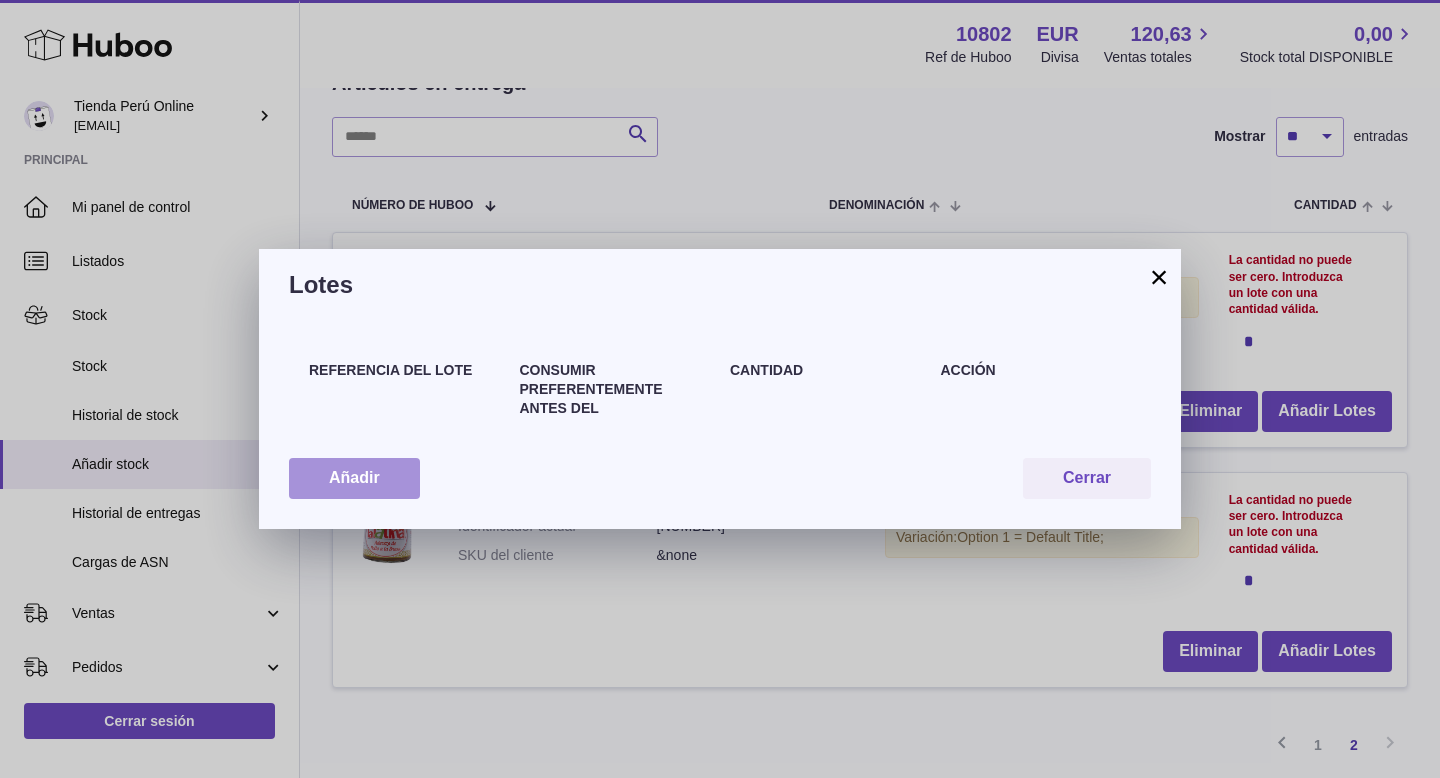 click on "Añadir" at bounding box center (354, 478) 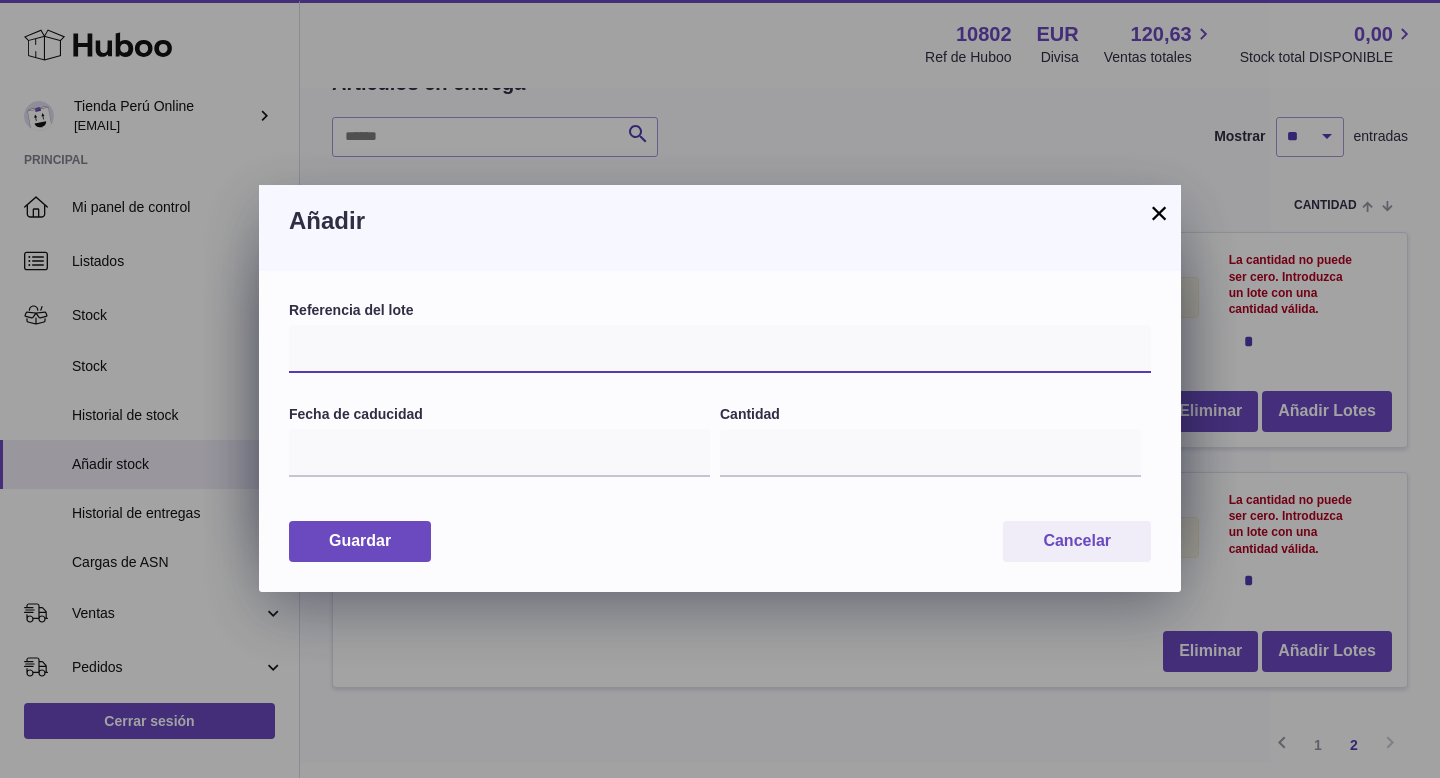 click at bounding box center (720, 349) 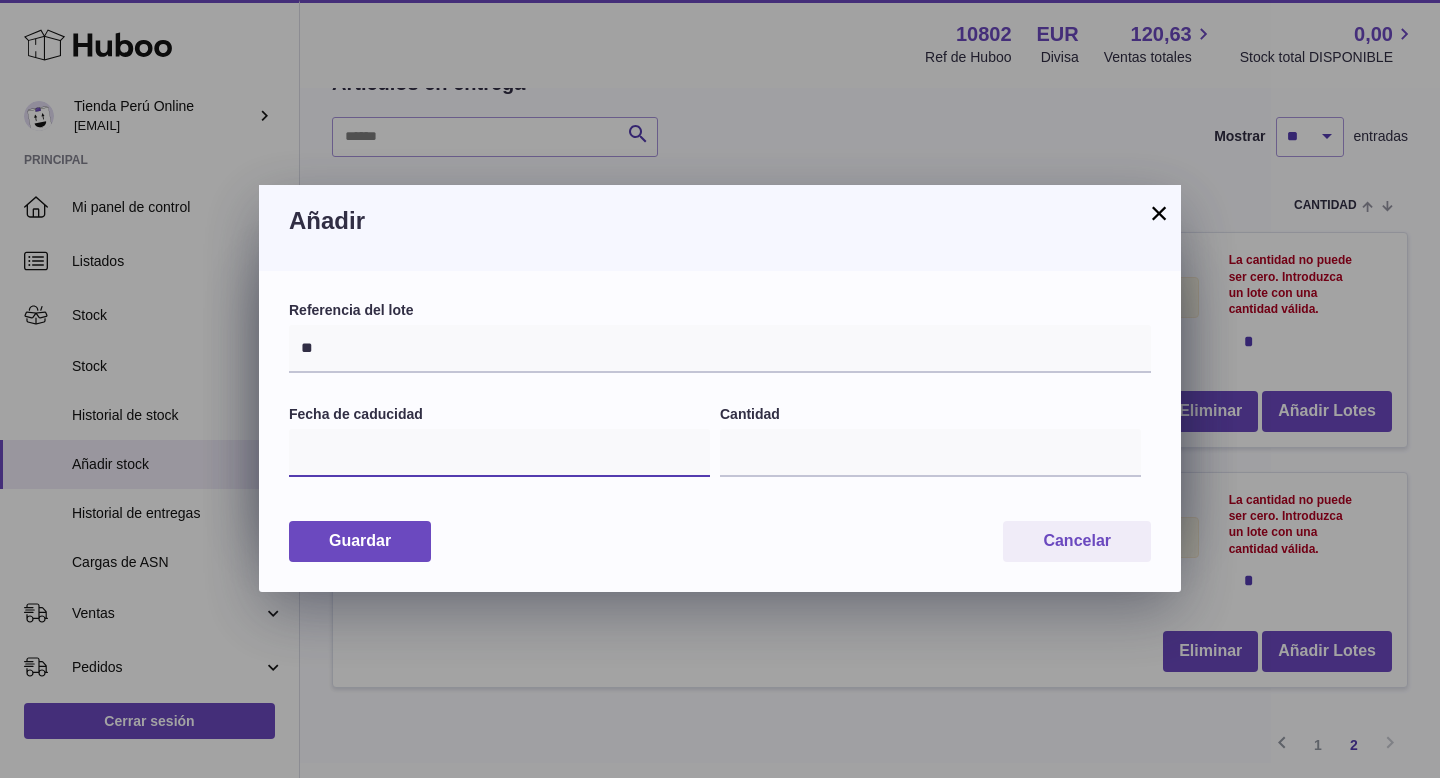 click at bounding box center [499, 453] 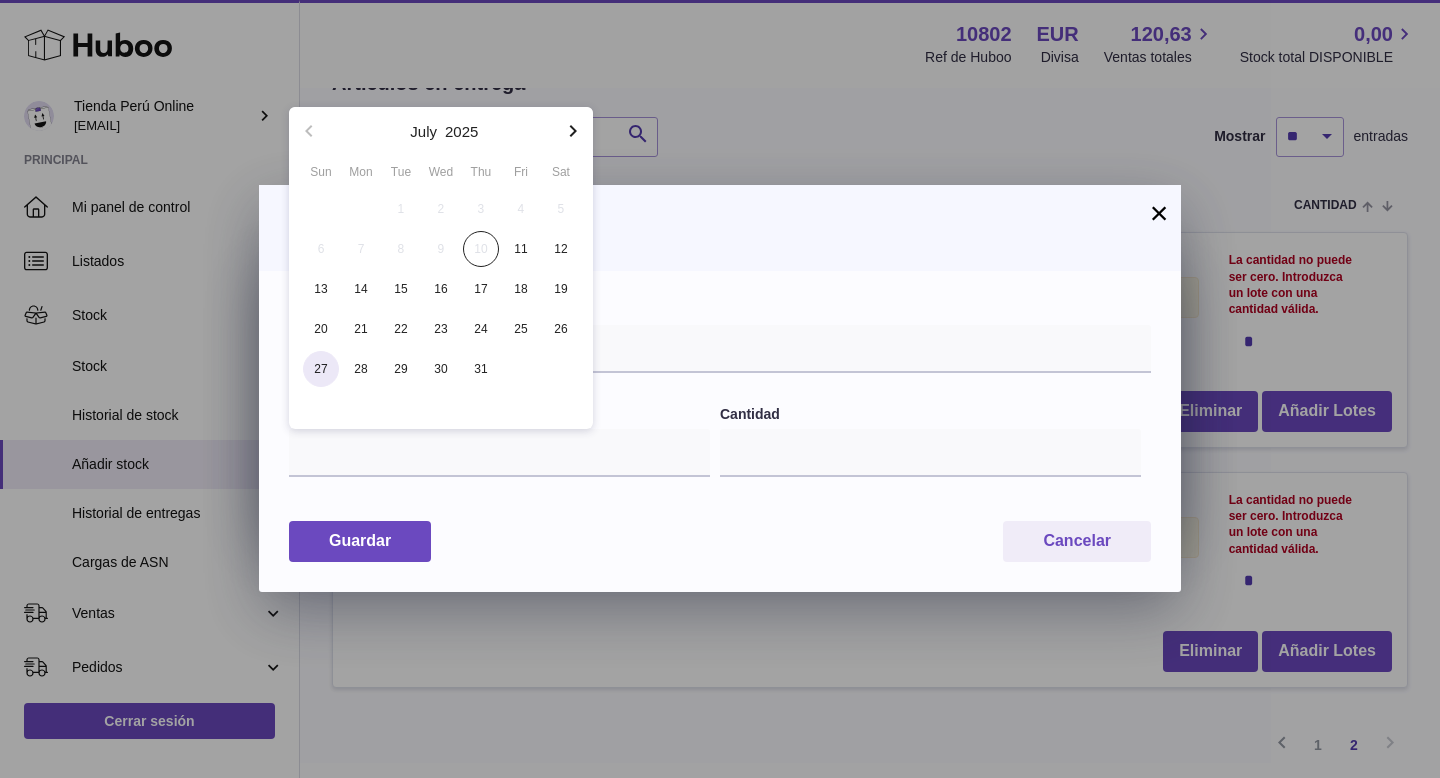 click on "27" at bounding box center [321, 369] 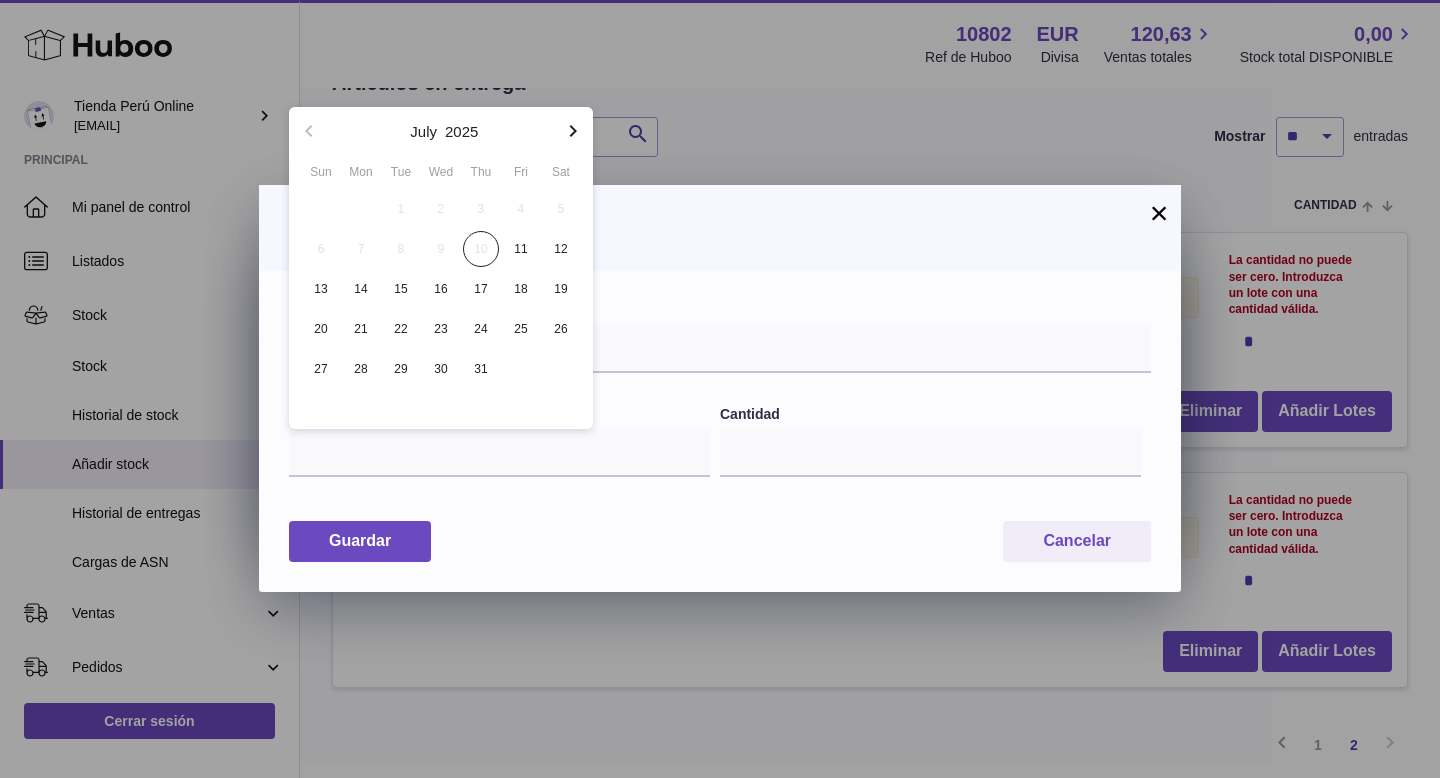 type on "**********" 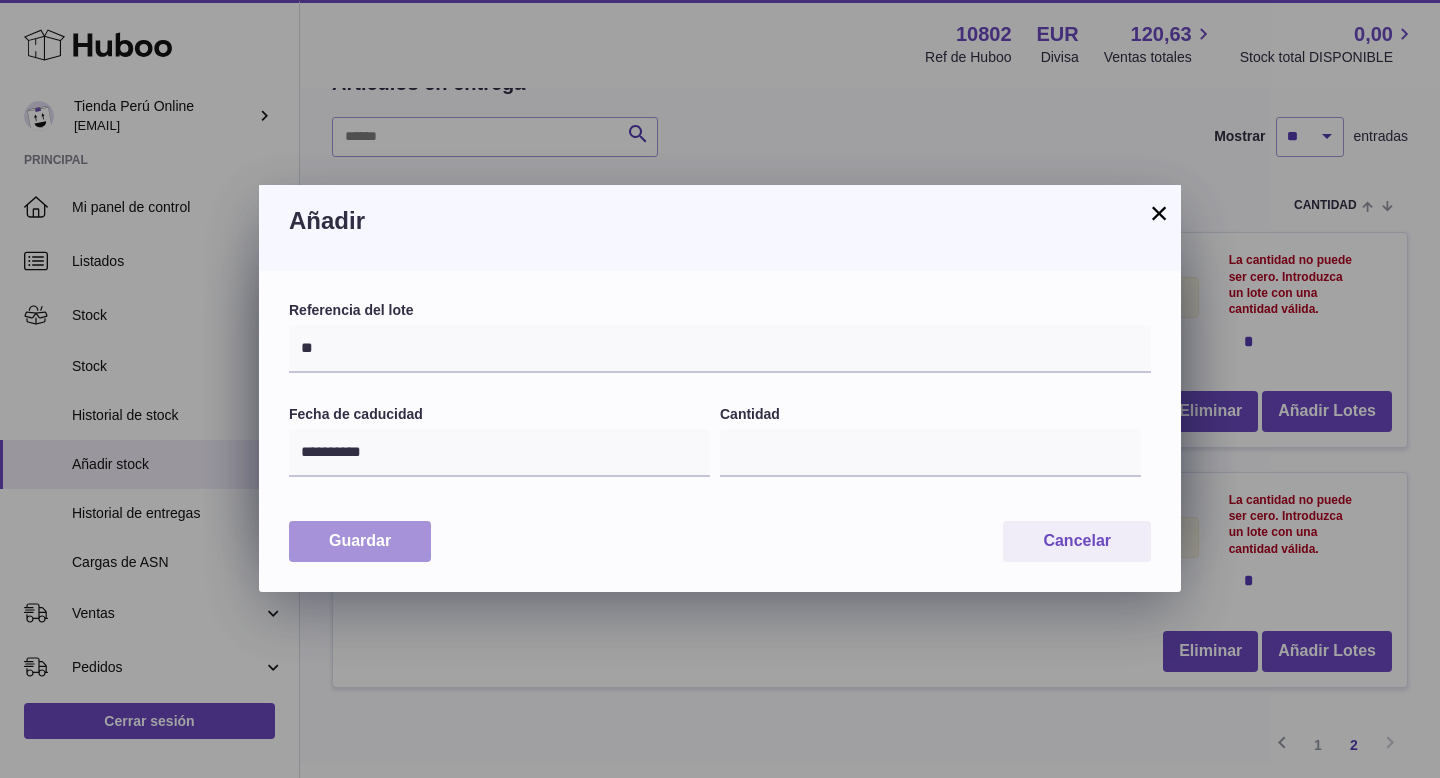 click on "Guardar" at bounding box center (360, 541) 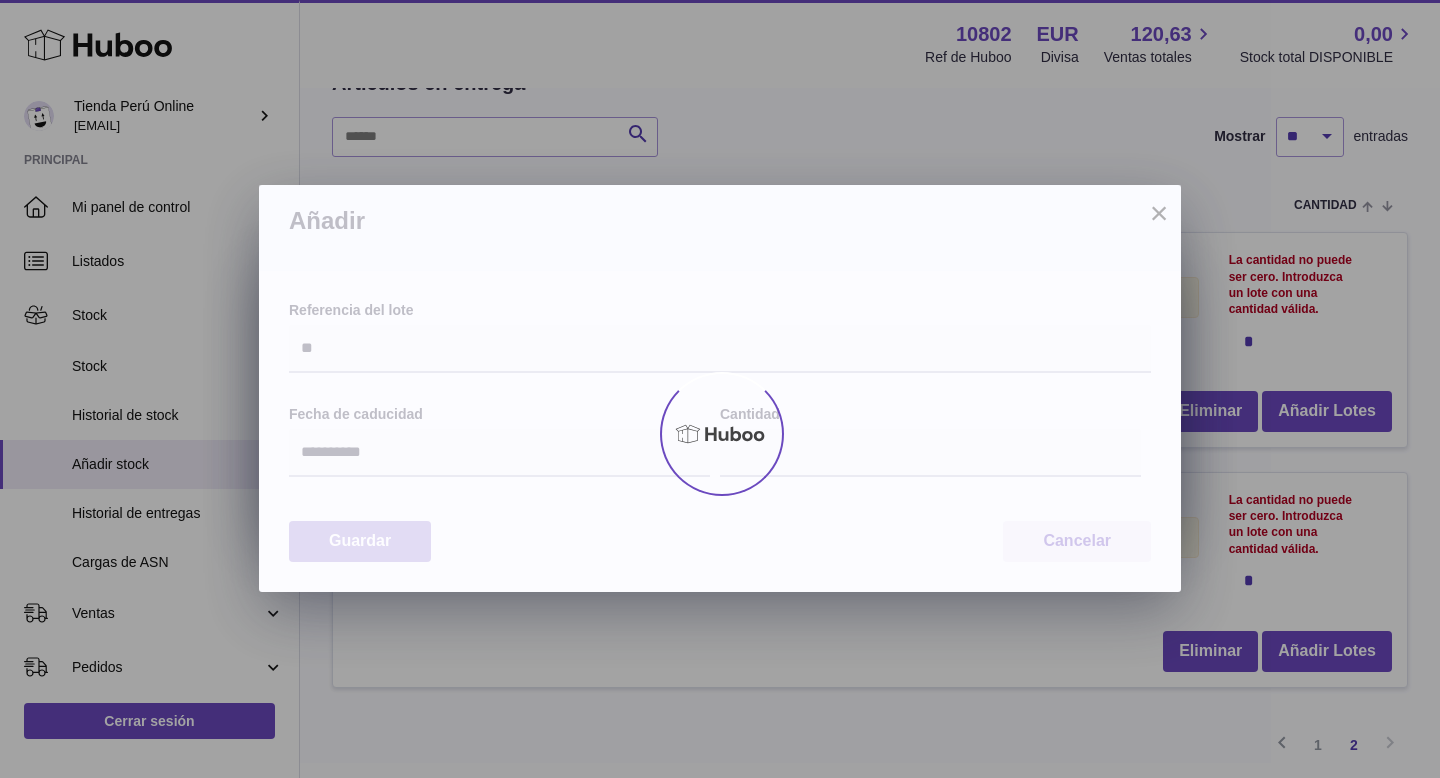 type on "*" 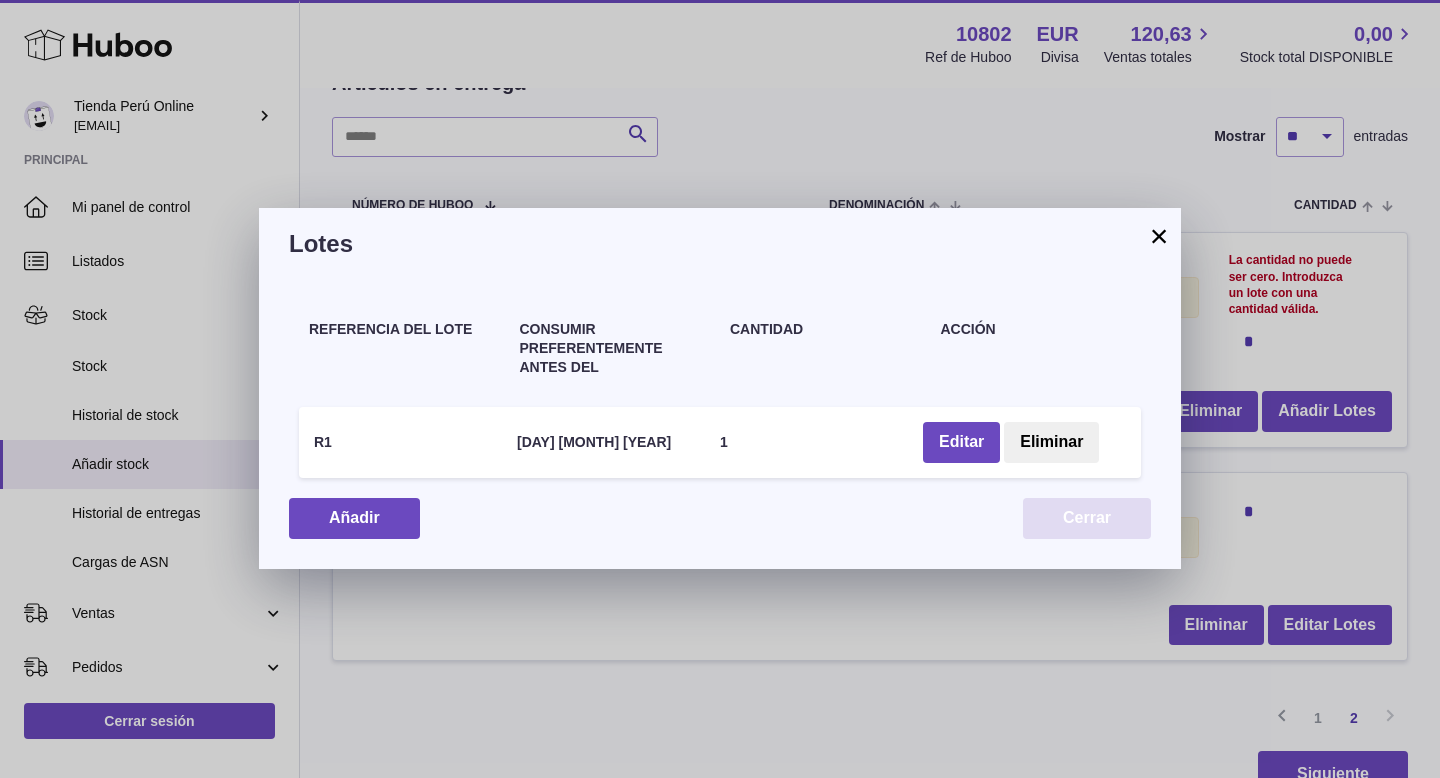 click on "Cerrar" at bounding box center (1087, 518) 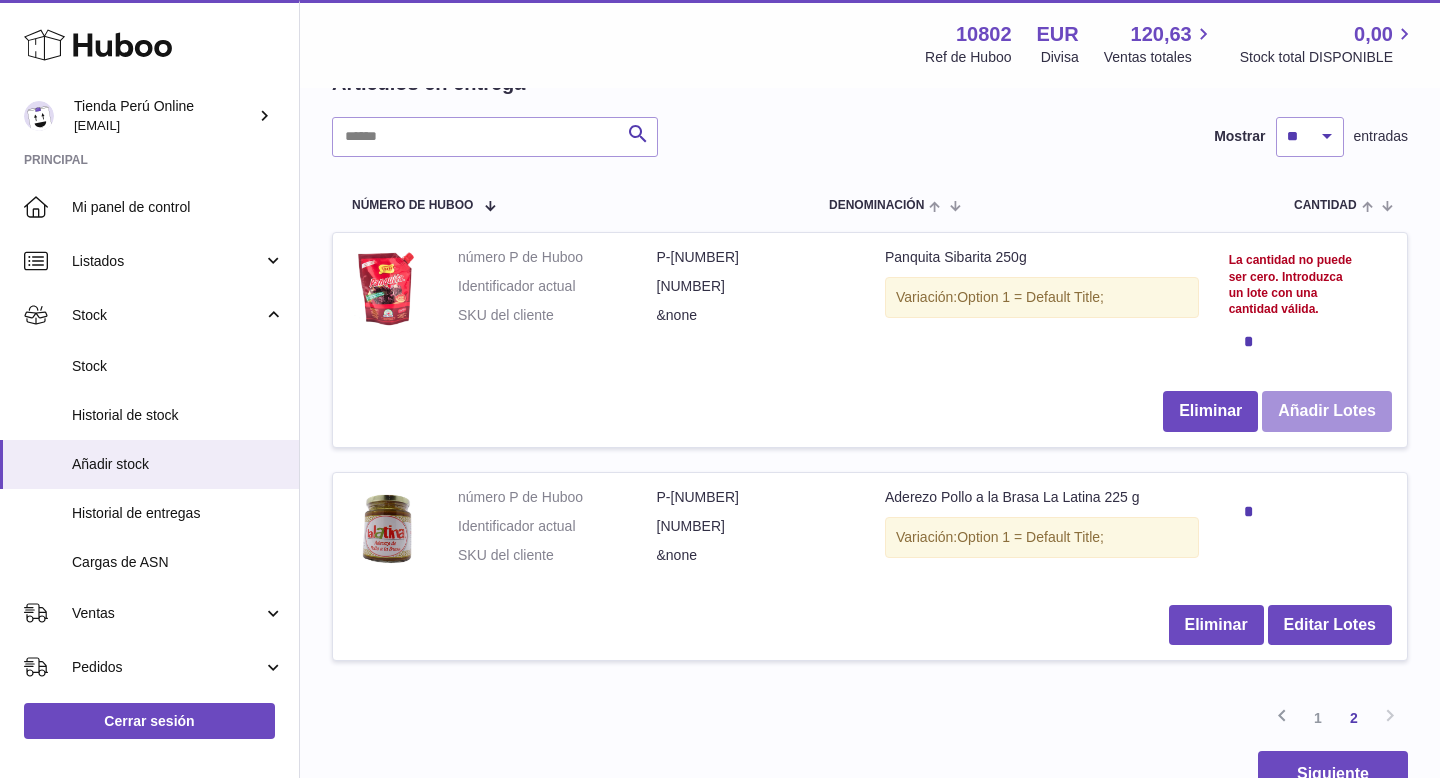 click on "Añadir Lotes" at bounding box center [1327, 411] 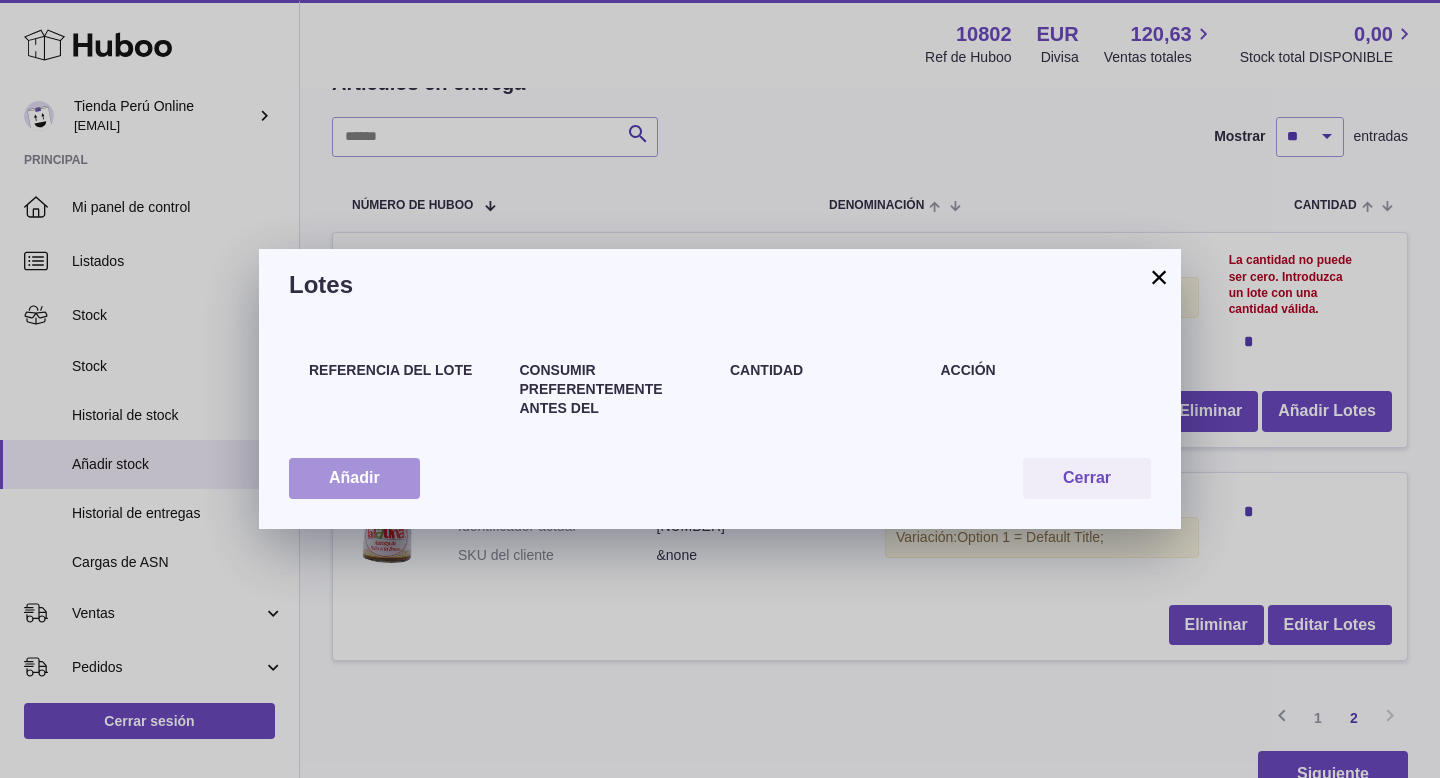 click on "Añadir" at bounding box center [354, 478] 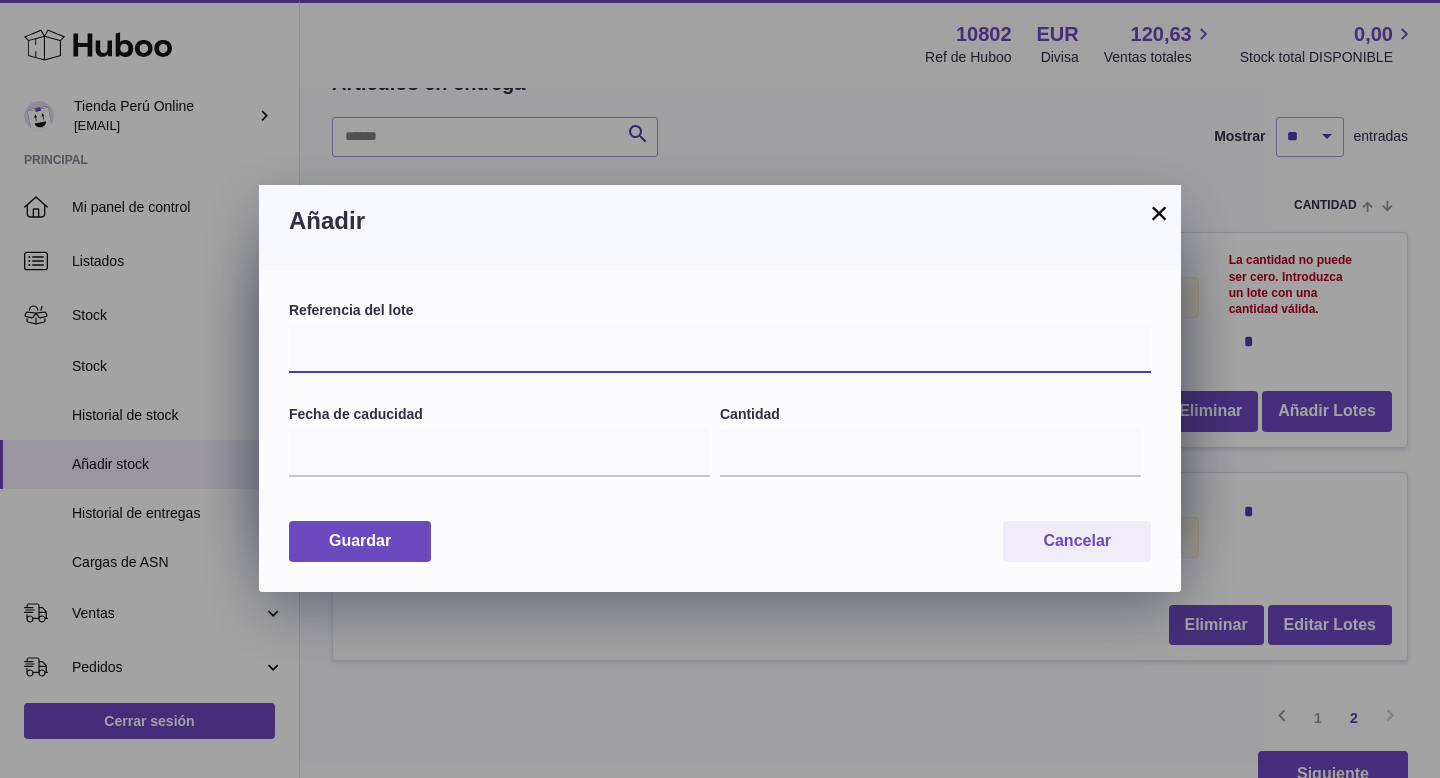 click at bounding box center [720, 349] 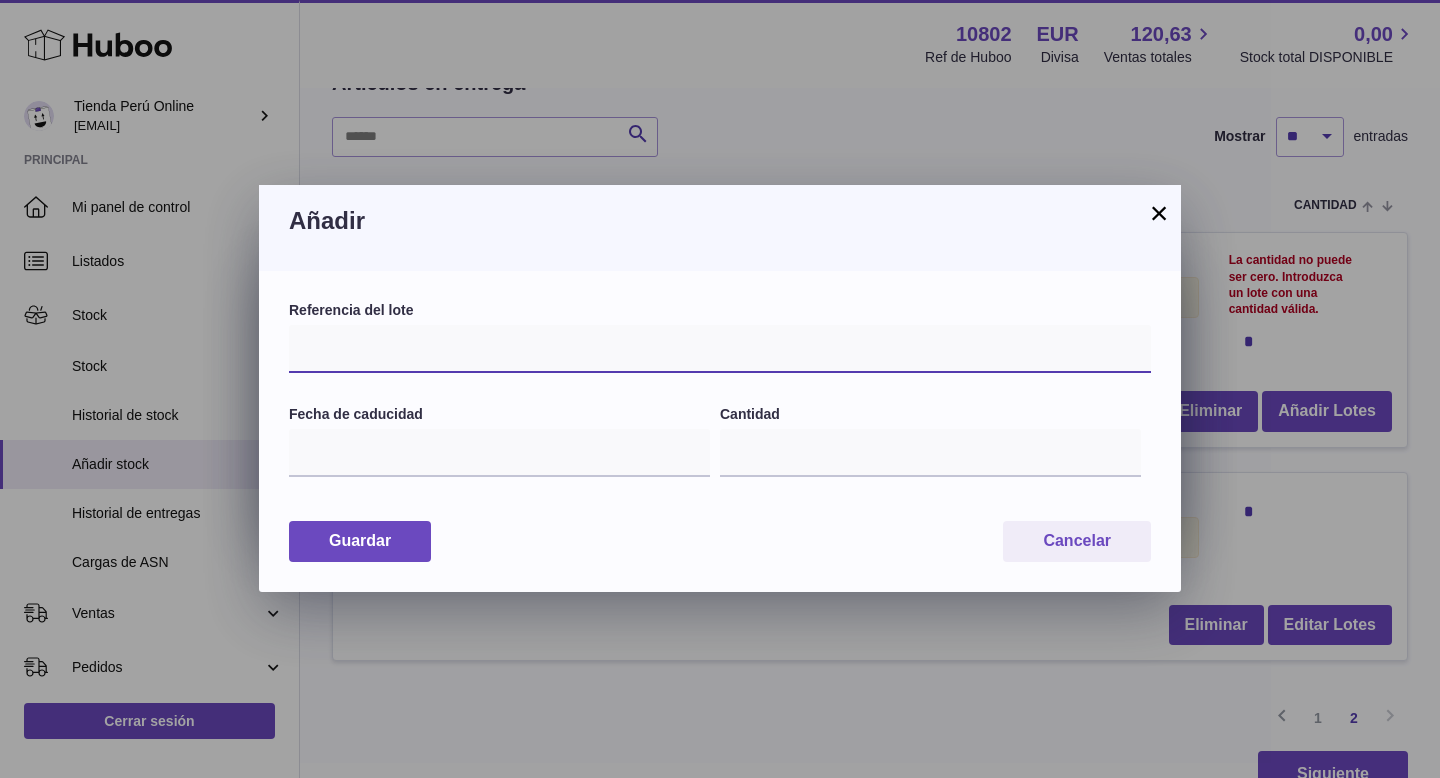 type on "**" 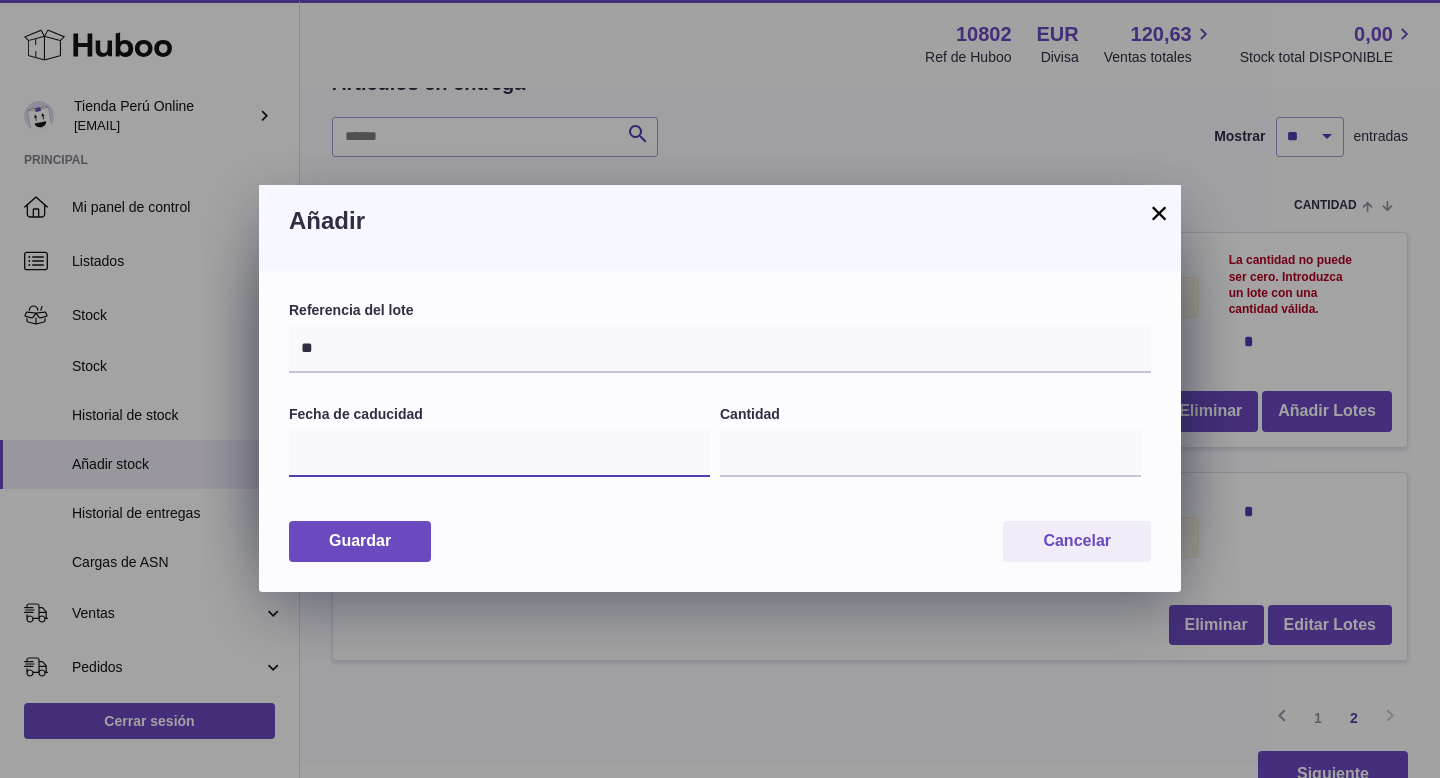 click at bounding box center (499, 453) 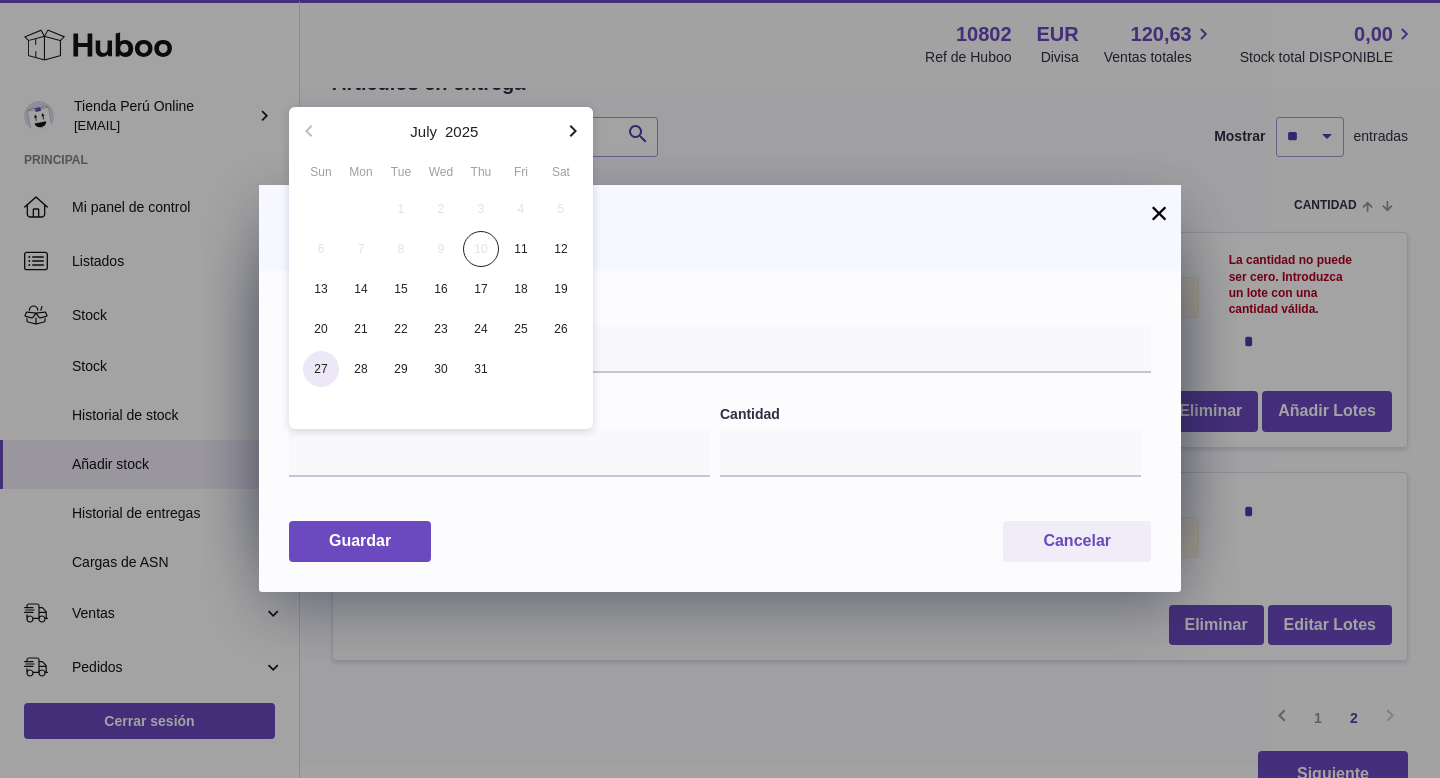 click on "27" at bounding box center (321, 369) 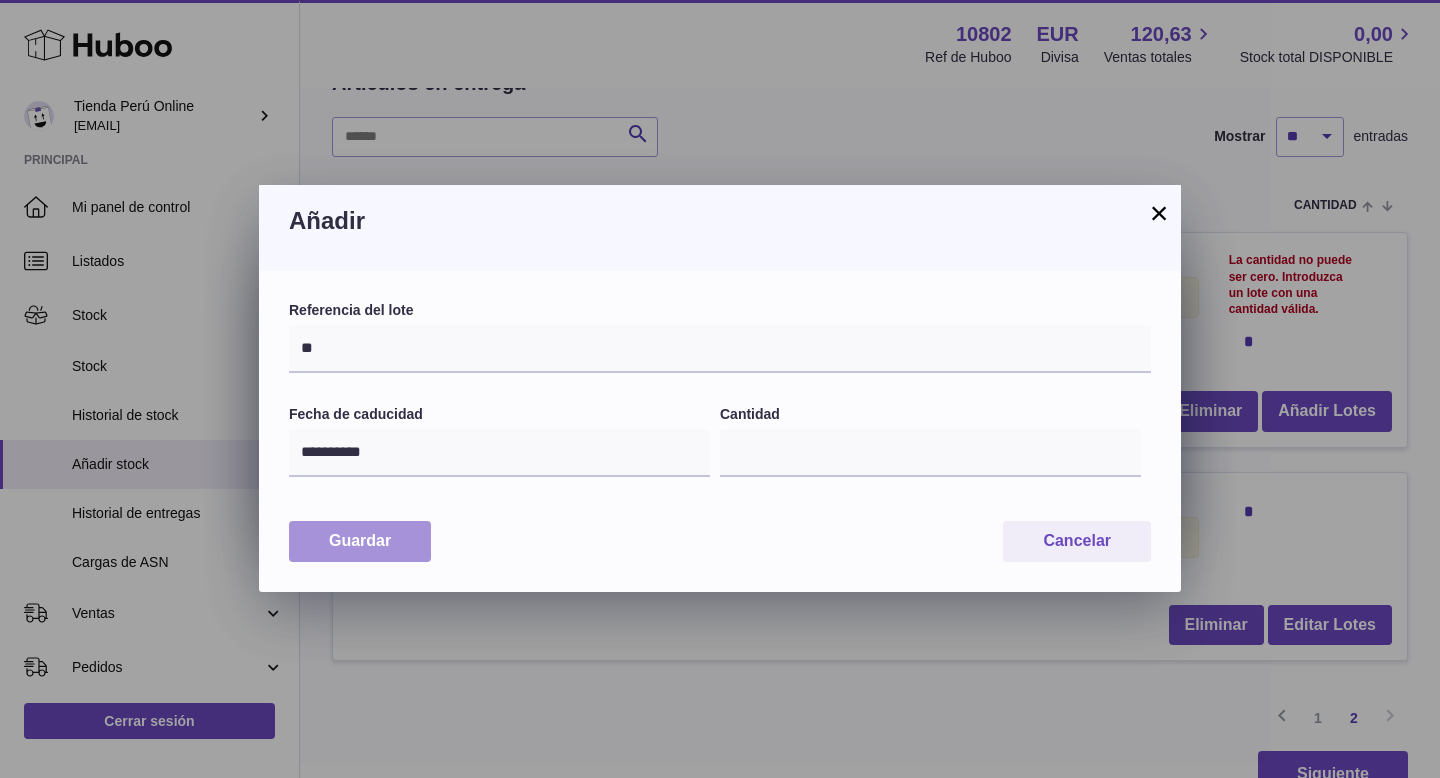 click on "Guardar" at bounding box center [360, 541] 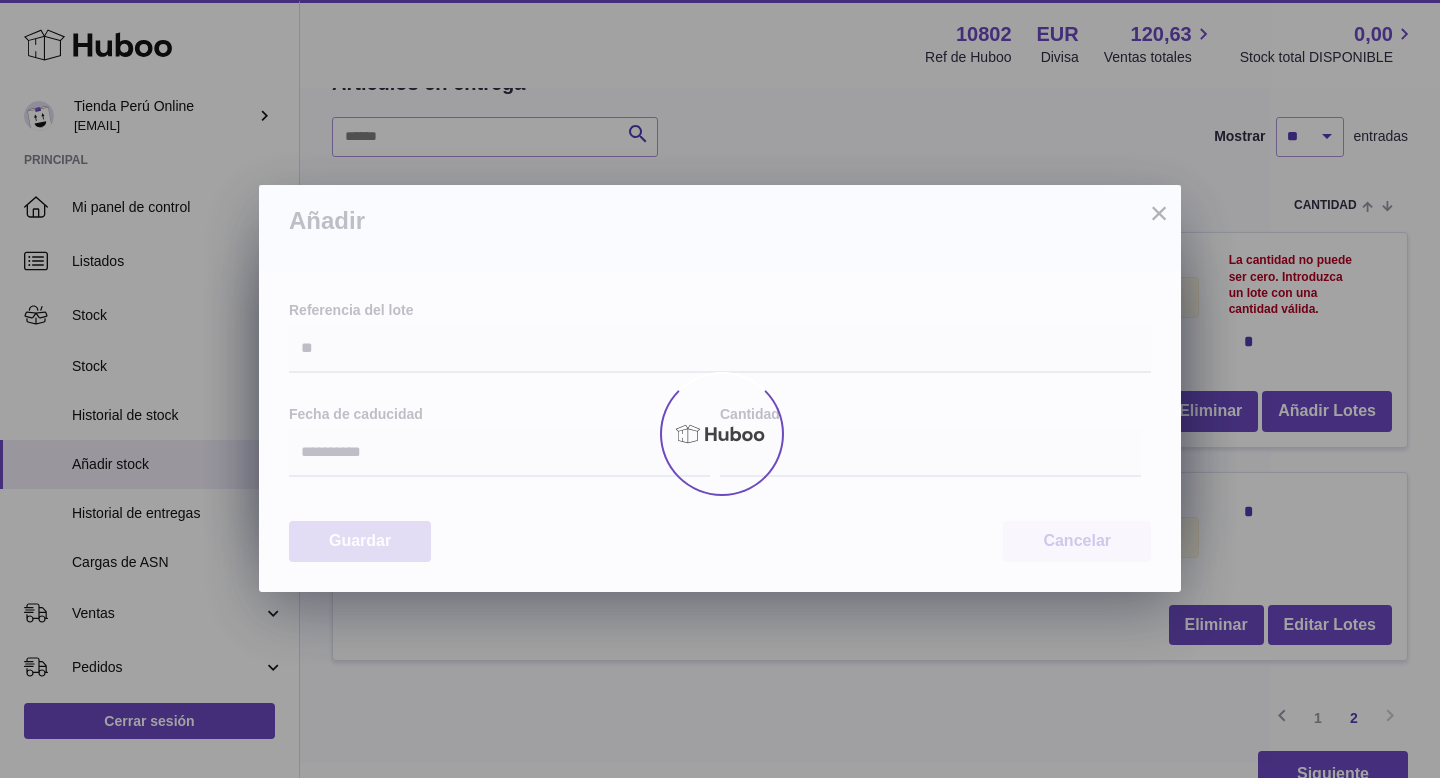 type on "*" 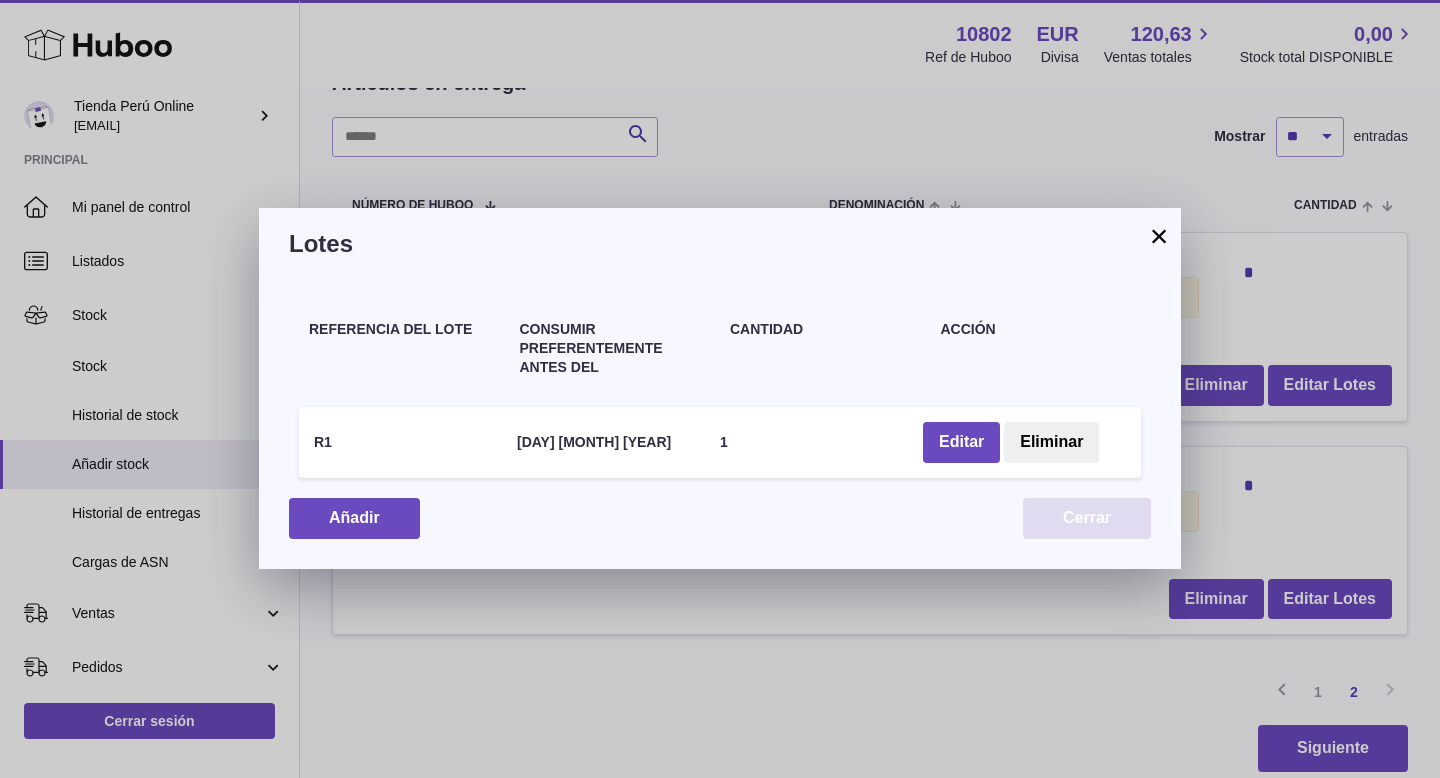 click on "Cerrar" at bounding box center (1087, 518) 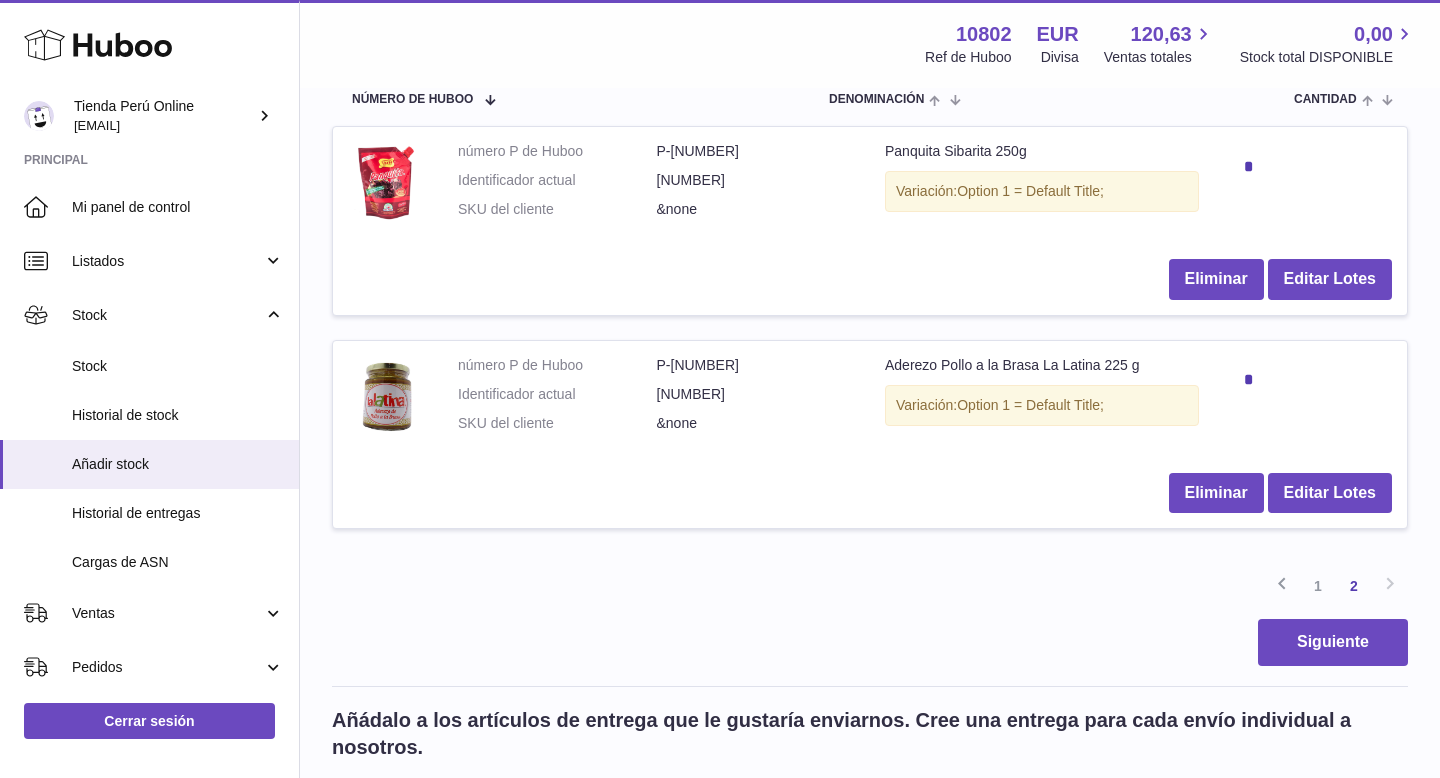 scroll, scrollTop: 348, scrollLeft: 0, axis: vertical 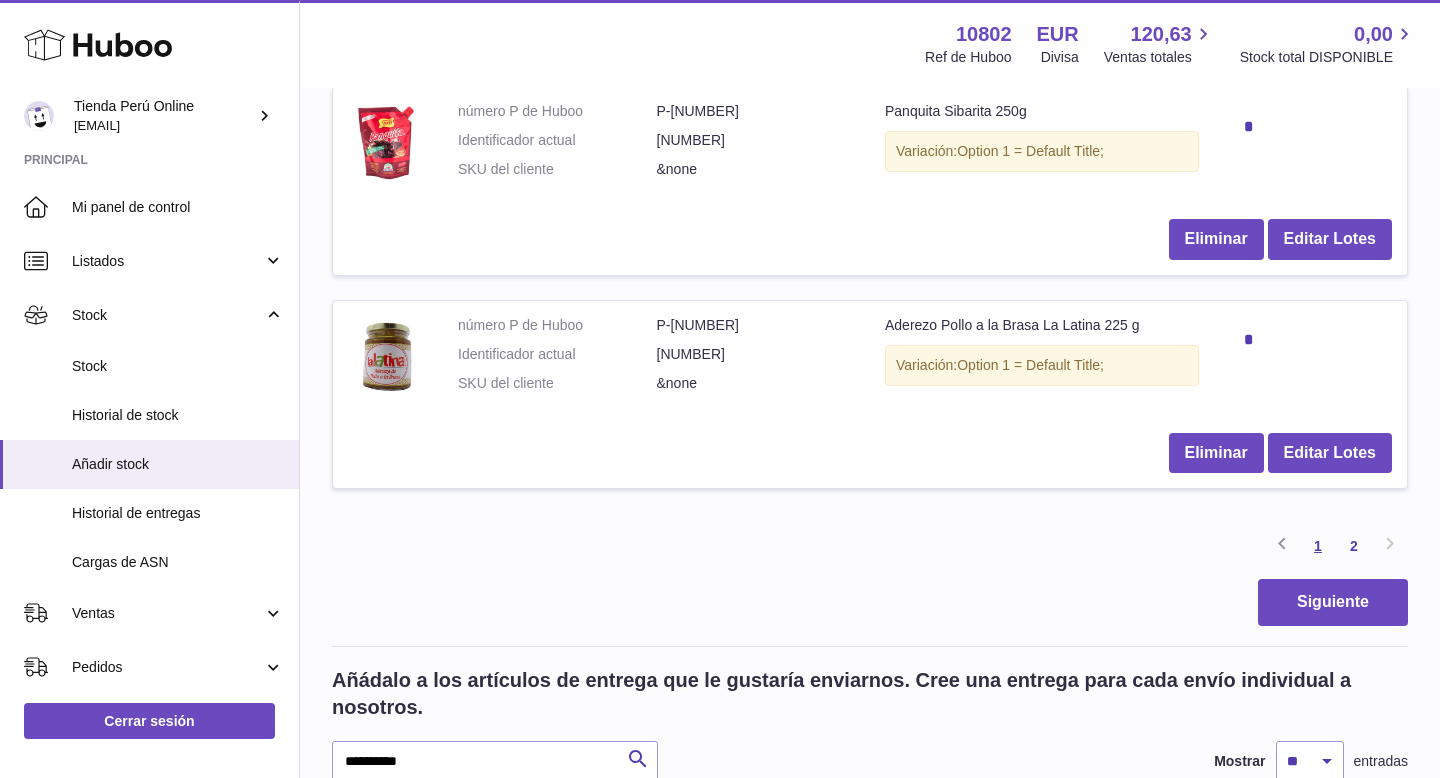 click on "1" at bounding box center (1318, 546) 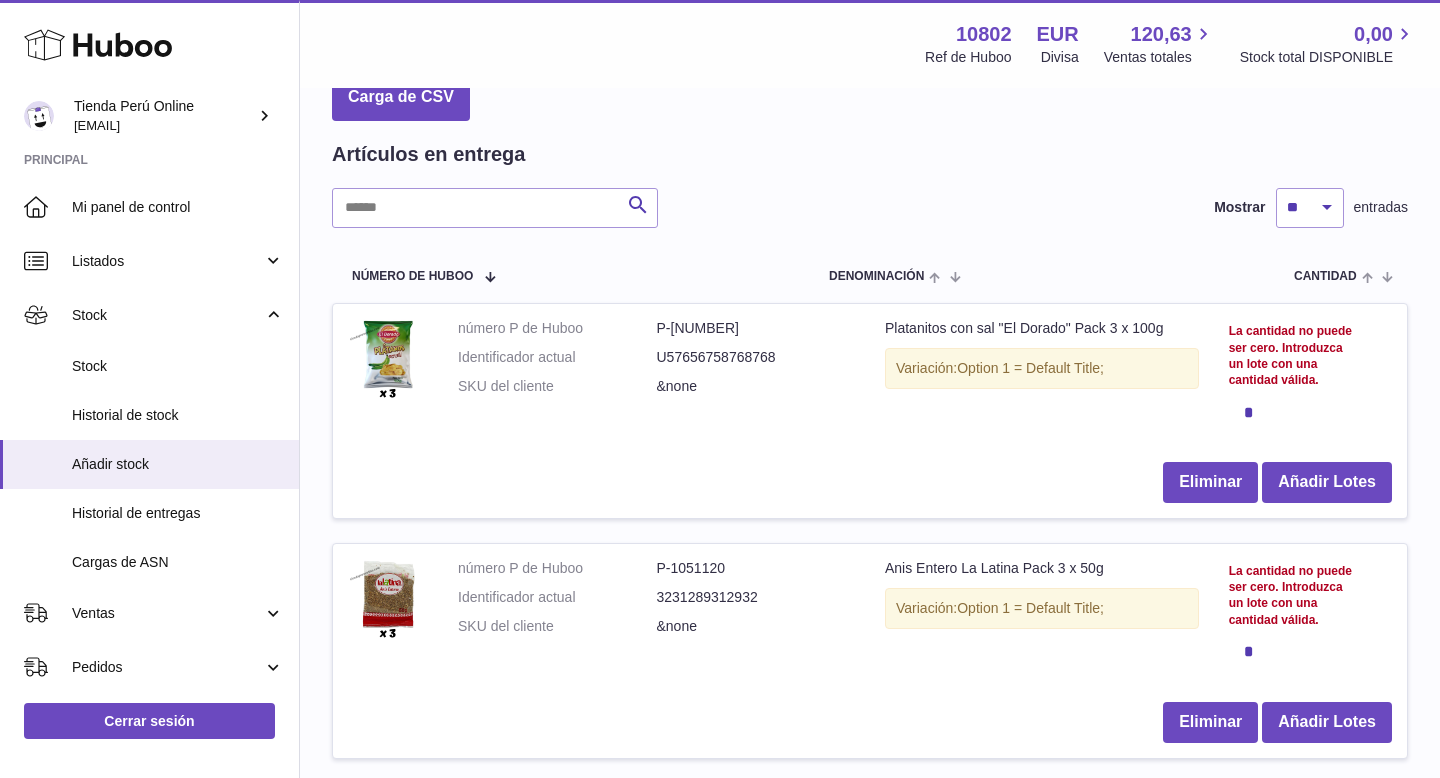 scroll, scrollTop: 132, scrollLeft: 0, axis: vertical 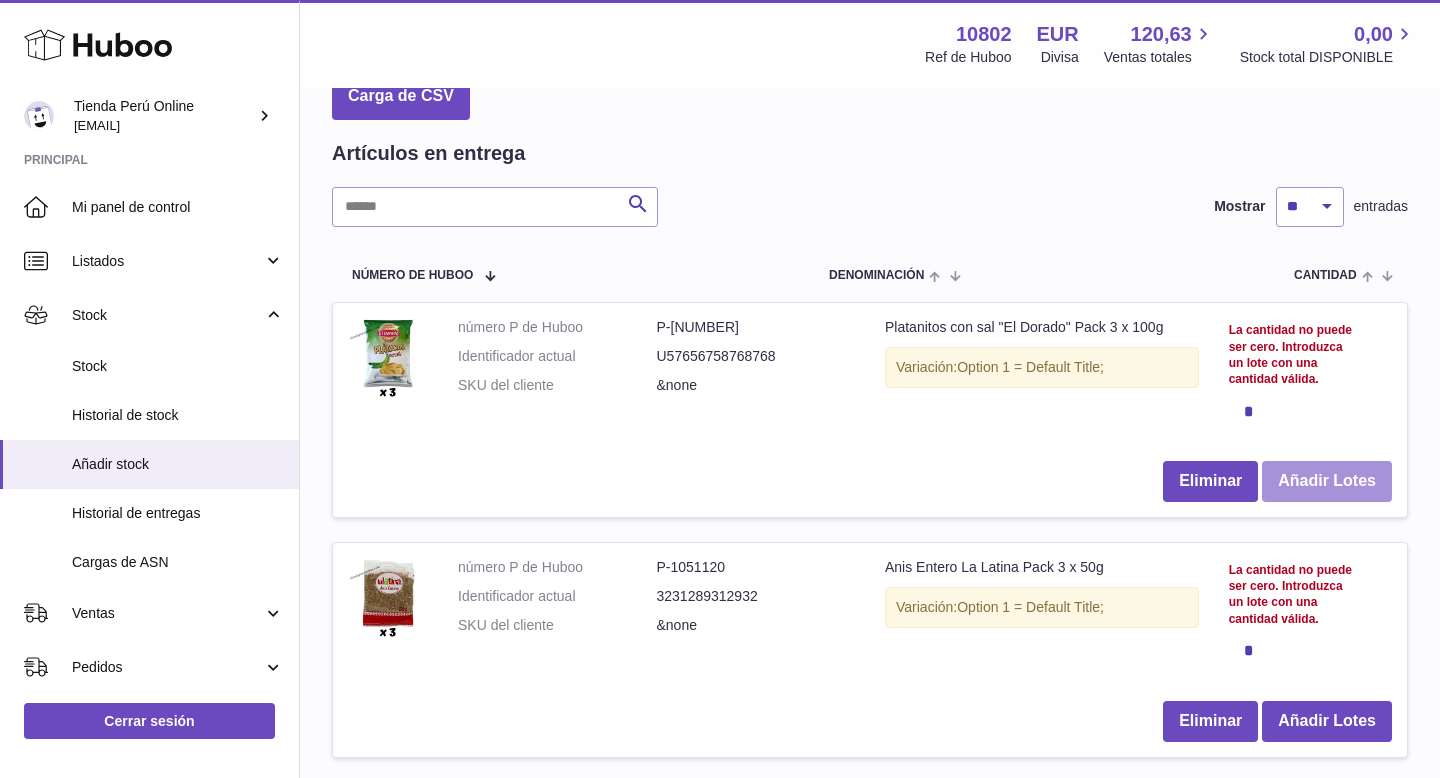 click on "Añadir Lotes" at bounding box center (1327, 481) 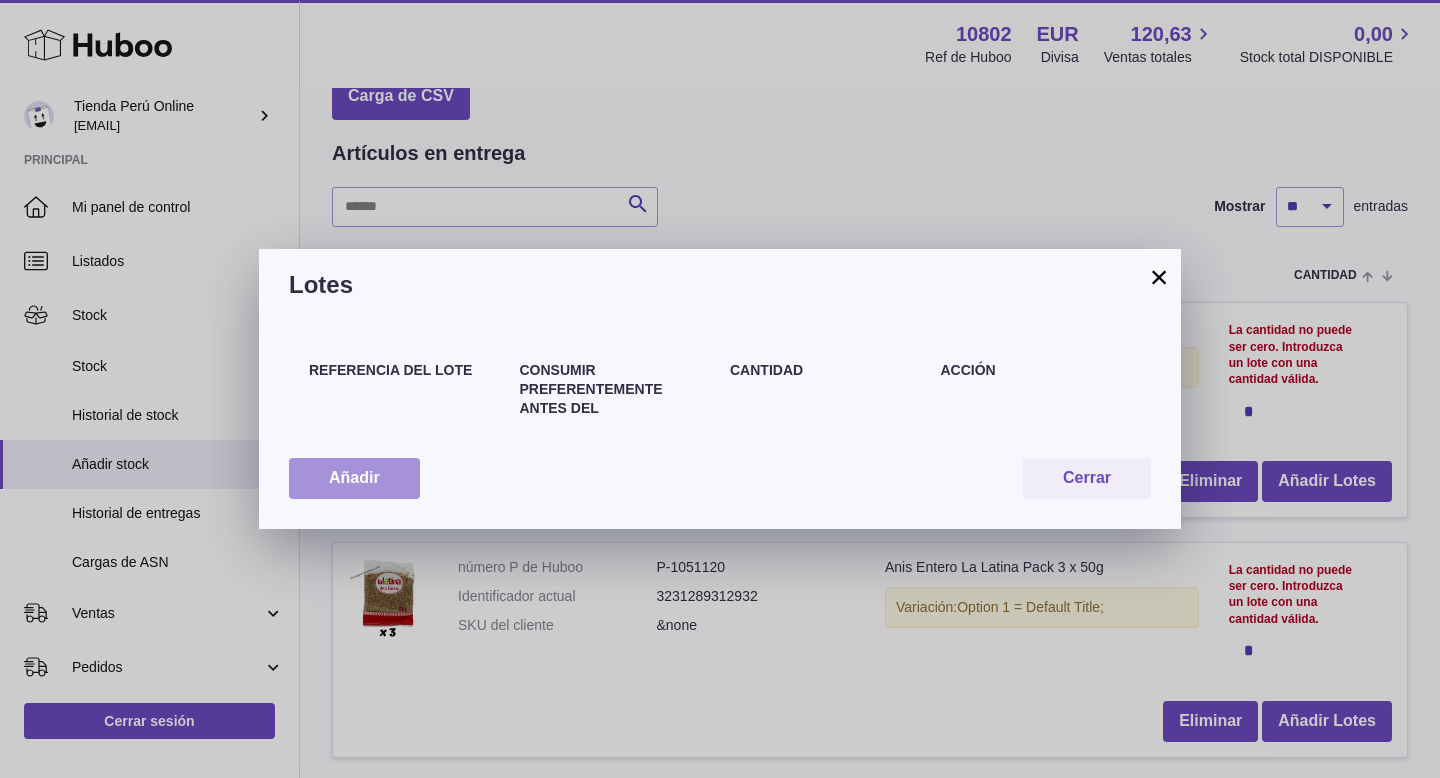 click on "Añadir" at bounding box center (354, 478) 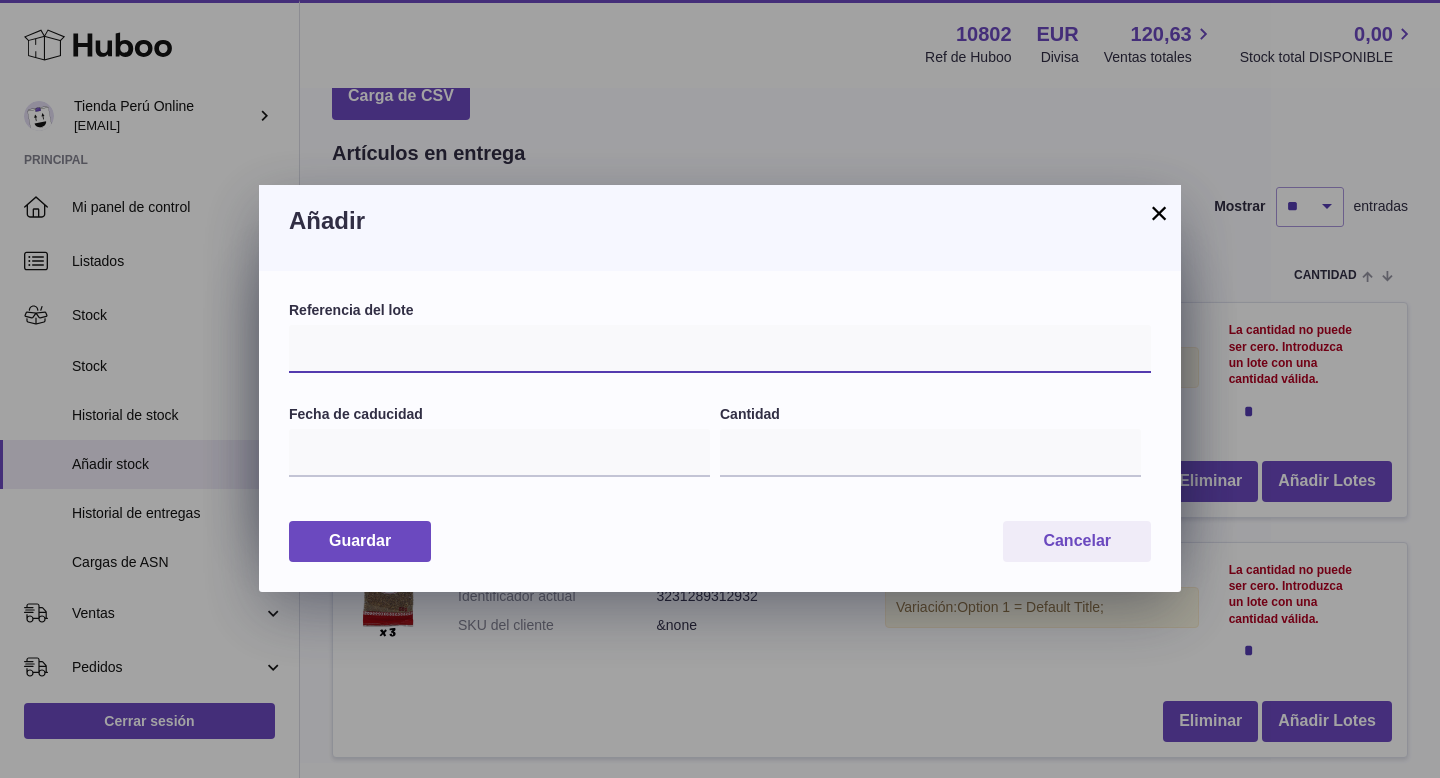 click at bounding box center (720, 349) 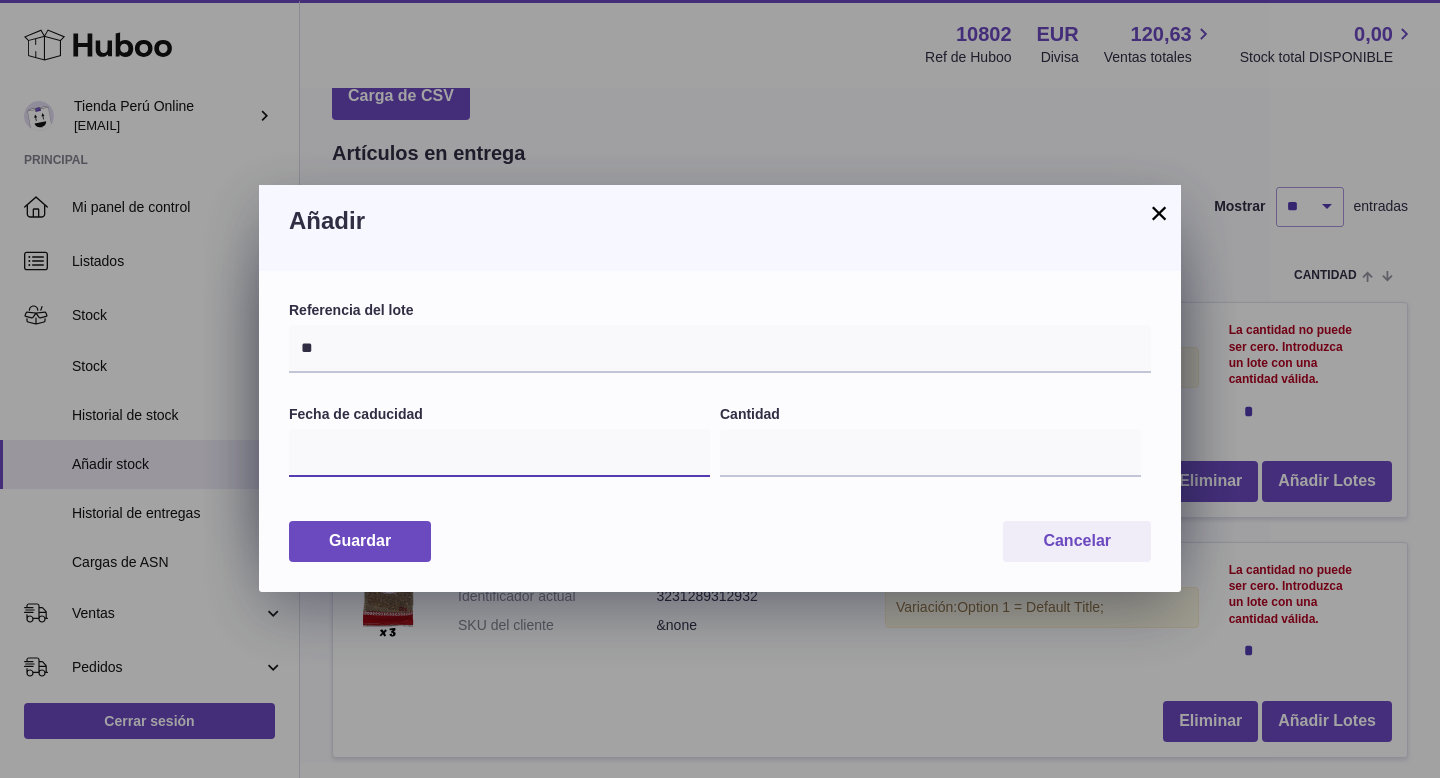 click at bounding box center (499, 453) 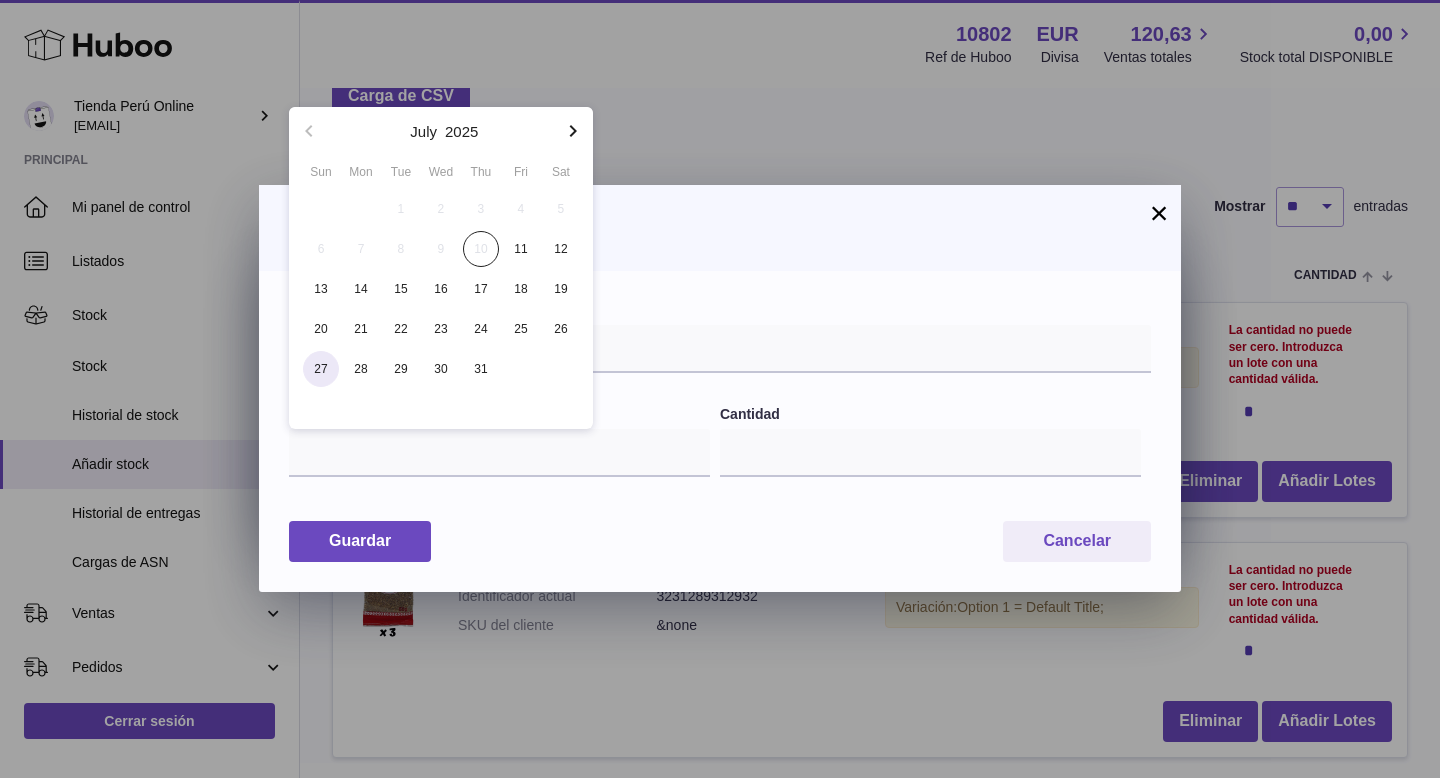 click on "27" at bounding box center [321, 369] 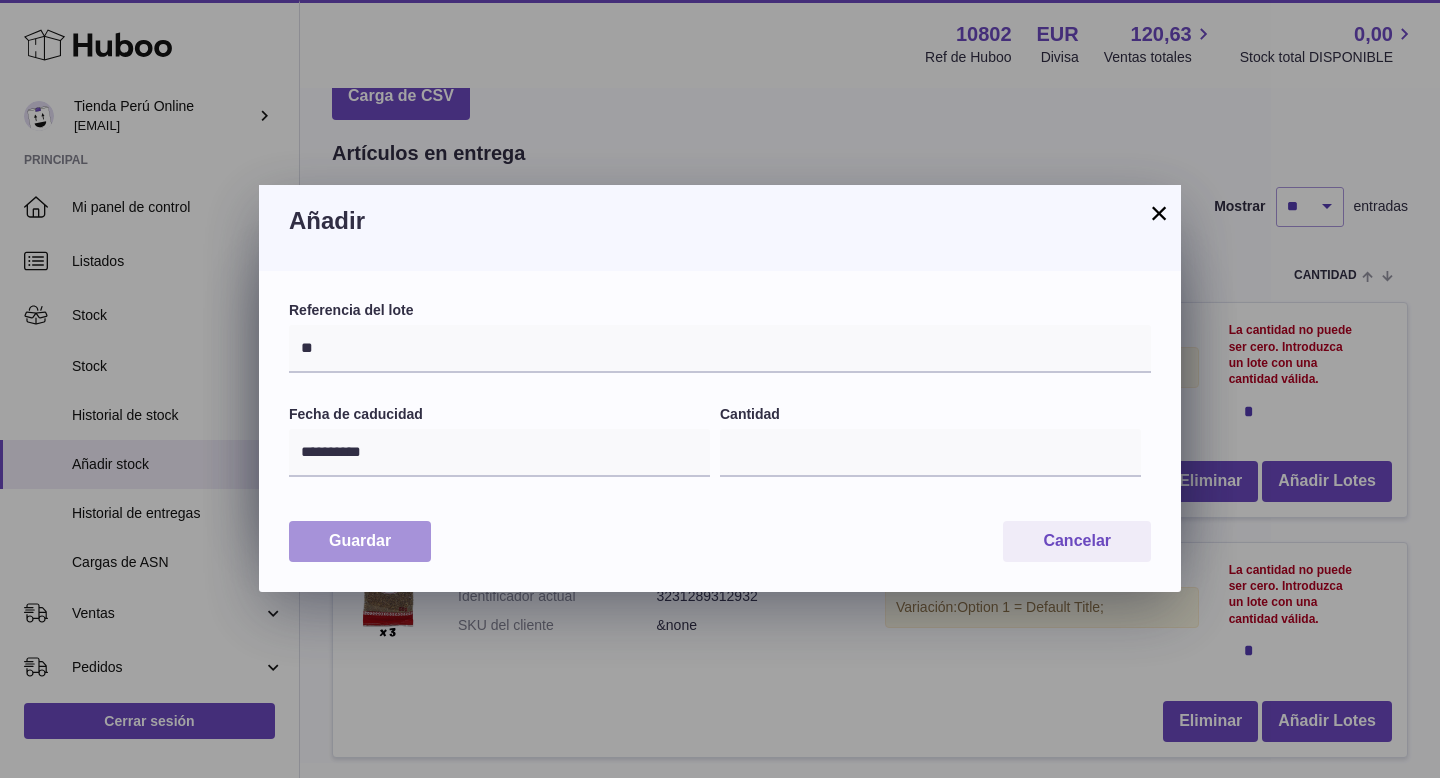 click on "Guardar" at bounding box center (360, 541) 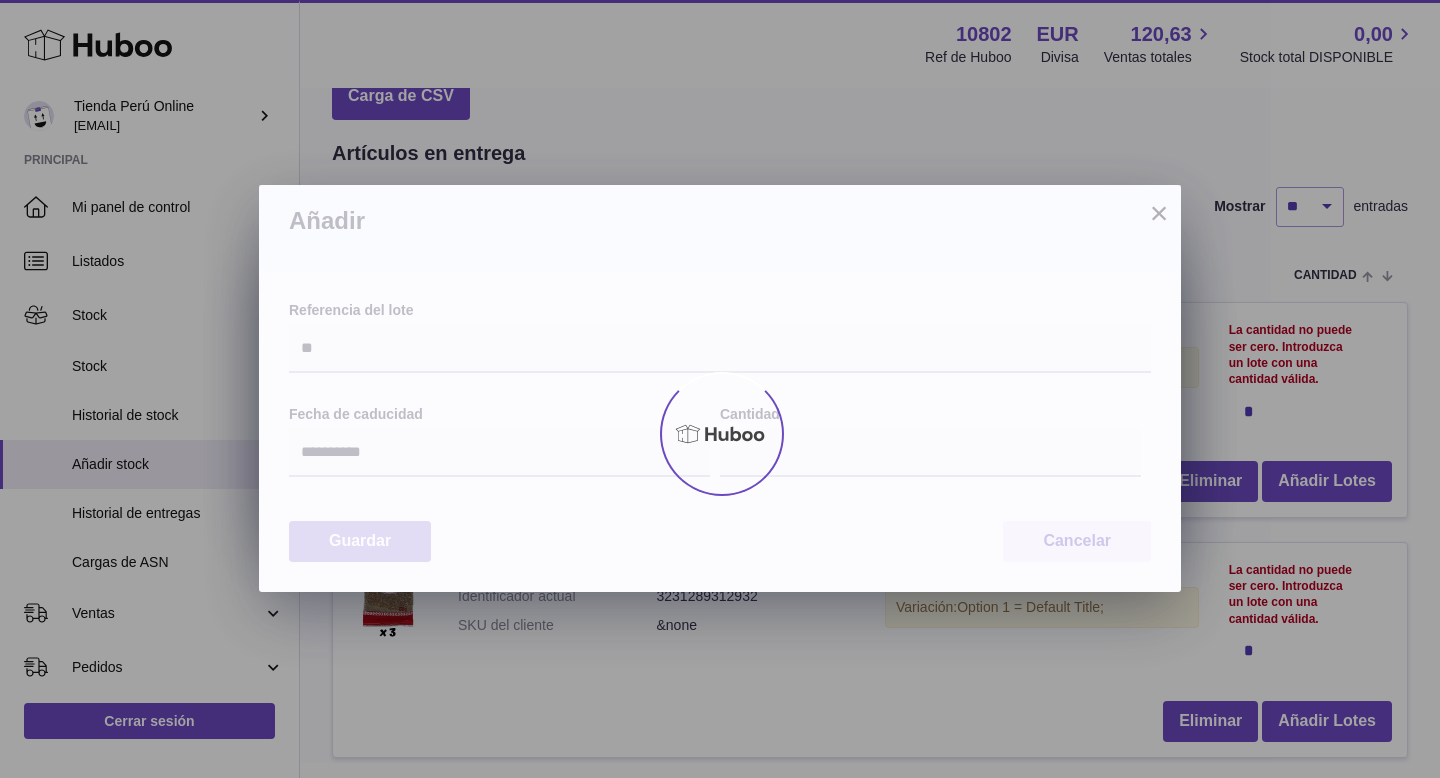type on "*" 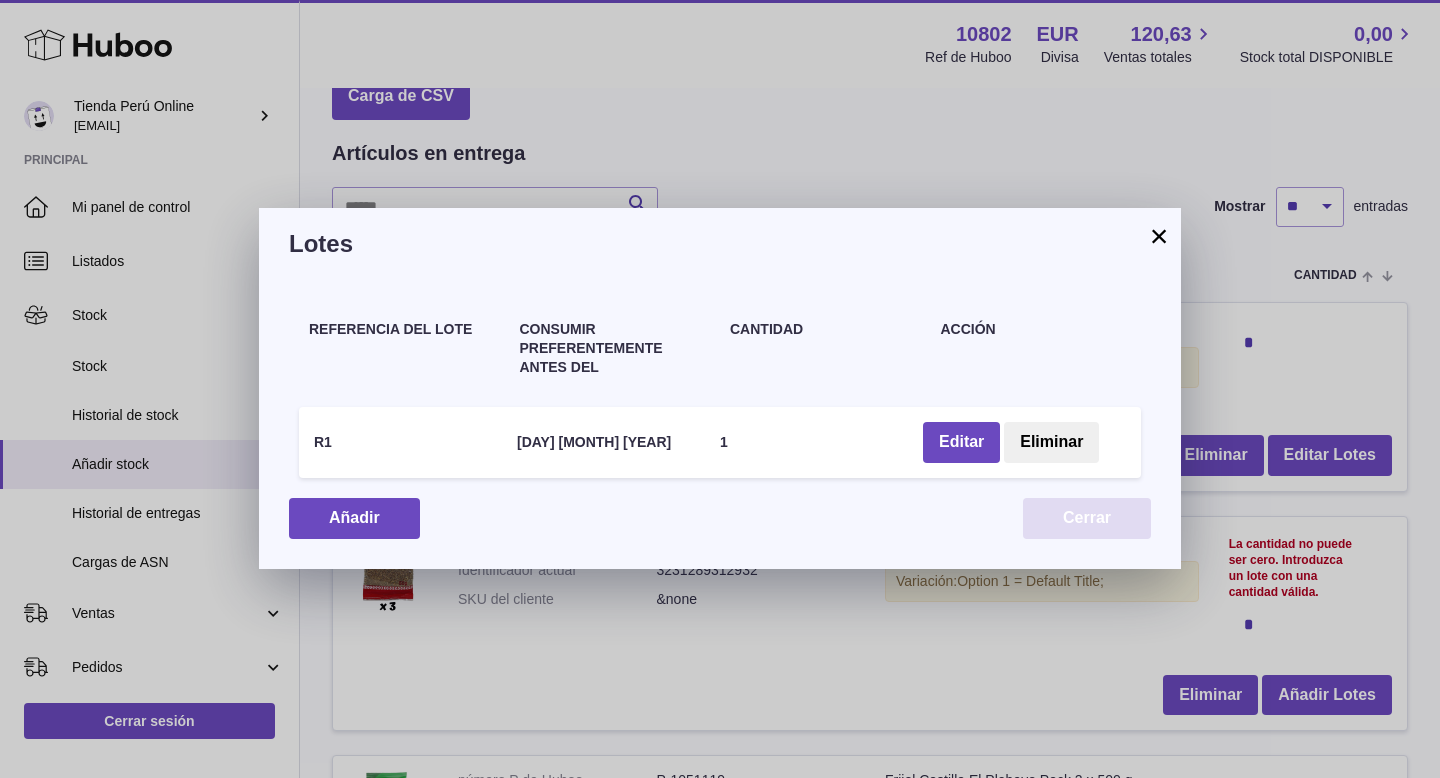 click on "Cerrar" at bounding box center (1087, 518) 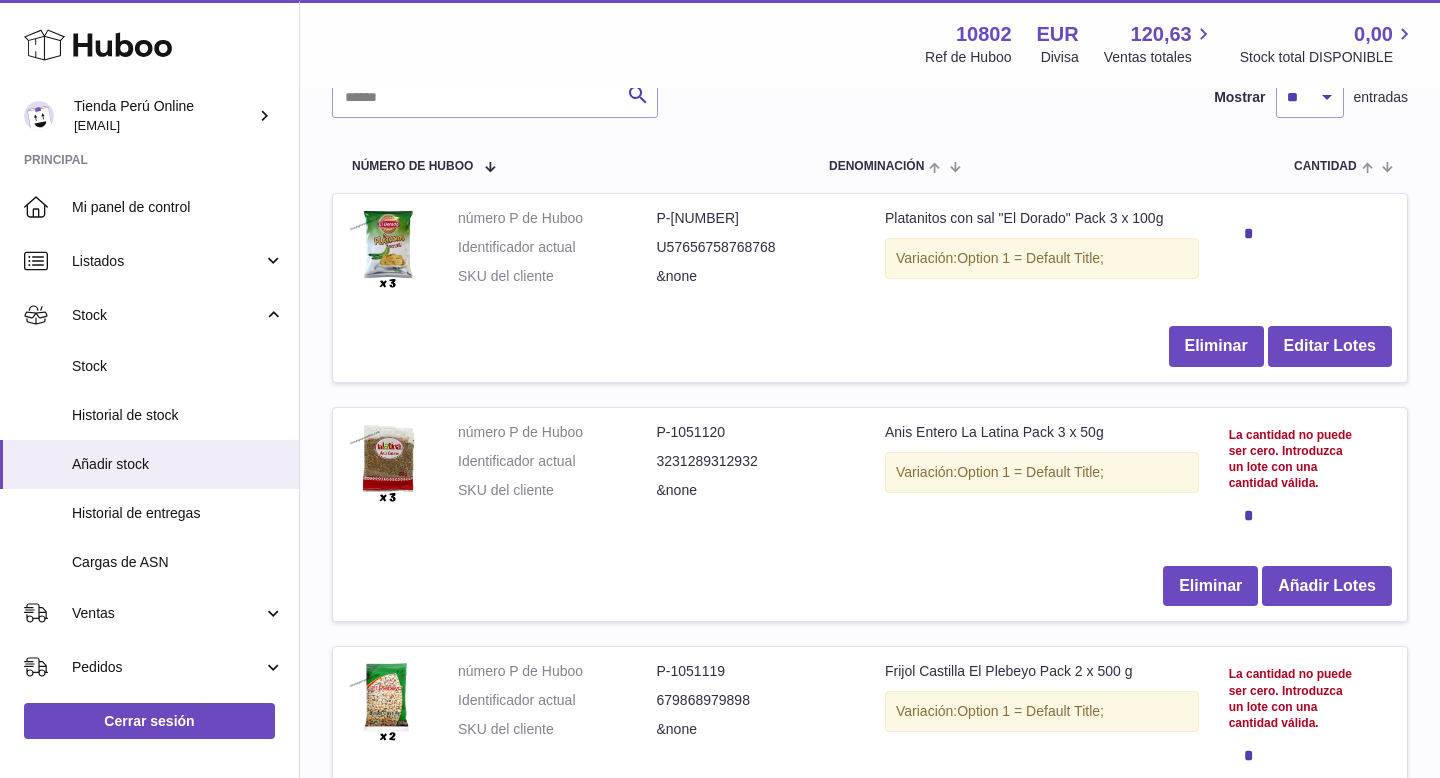 scroll, scrollTop: 292, scrollLeft: 0, axis: vertical 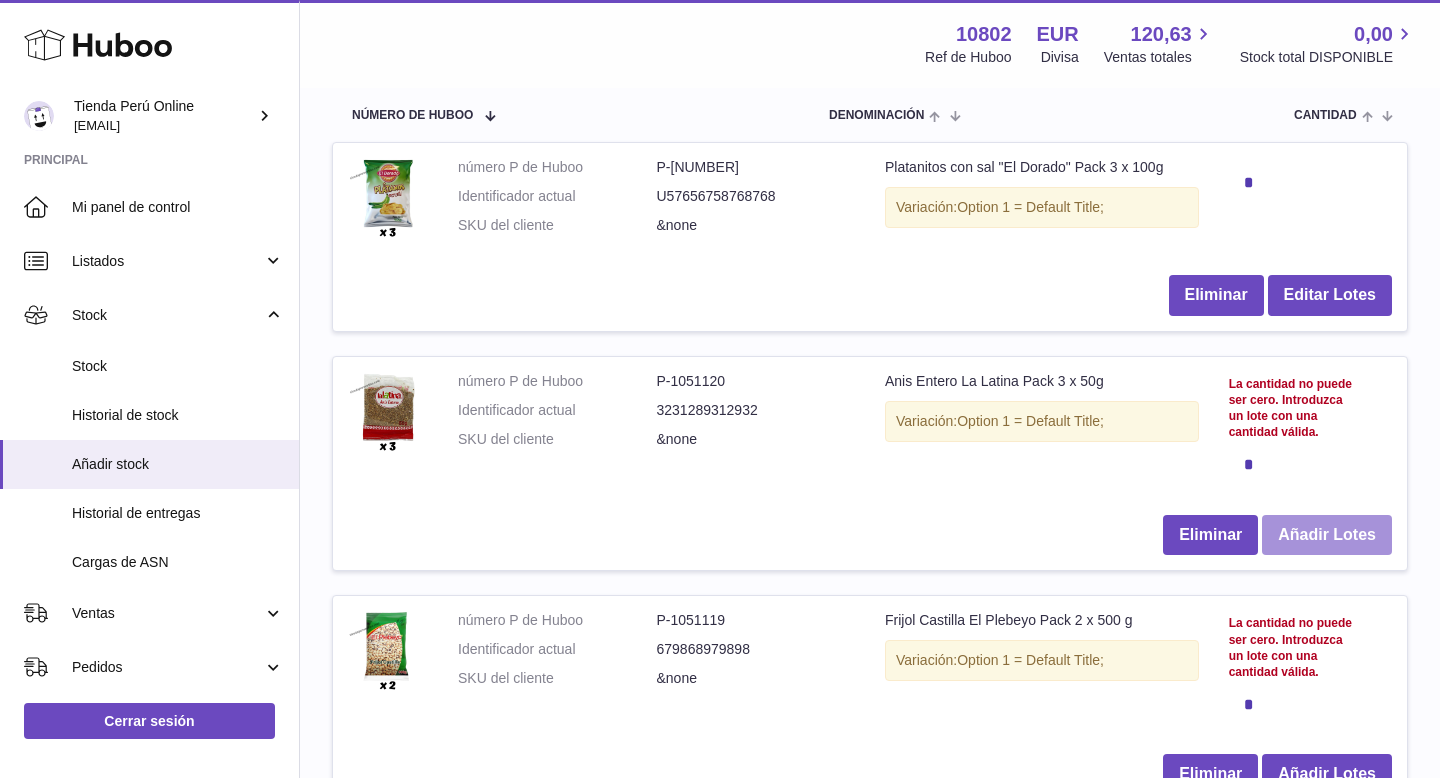 click on "Añadir Lotes" at bounding box center [1327, 535] 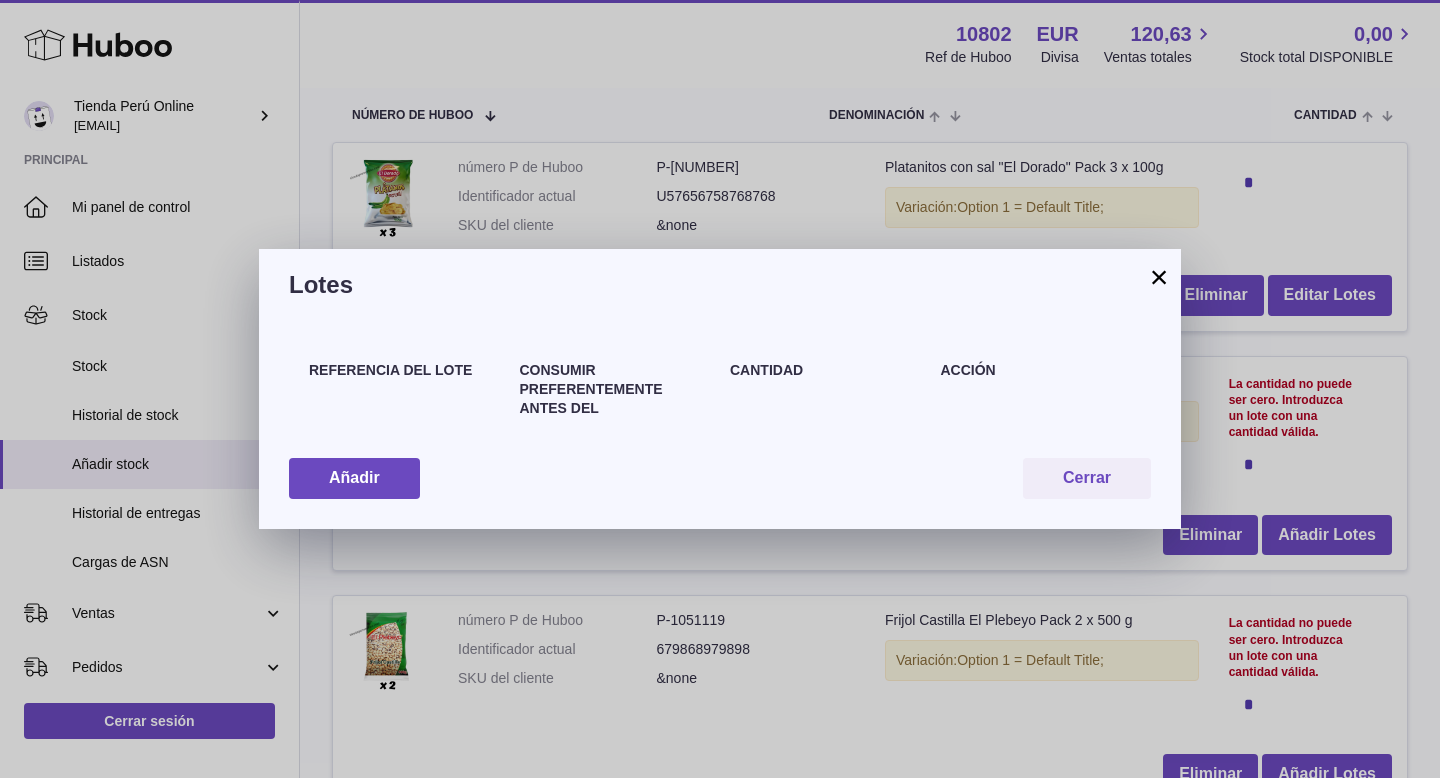 click on "Referencia del lote   Consumir preferentemente antes del   Cantidad   Acción
Añadir
Cerrar" at bounding box center [720, 424] 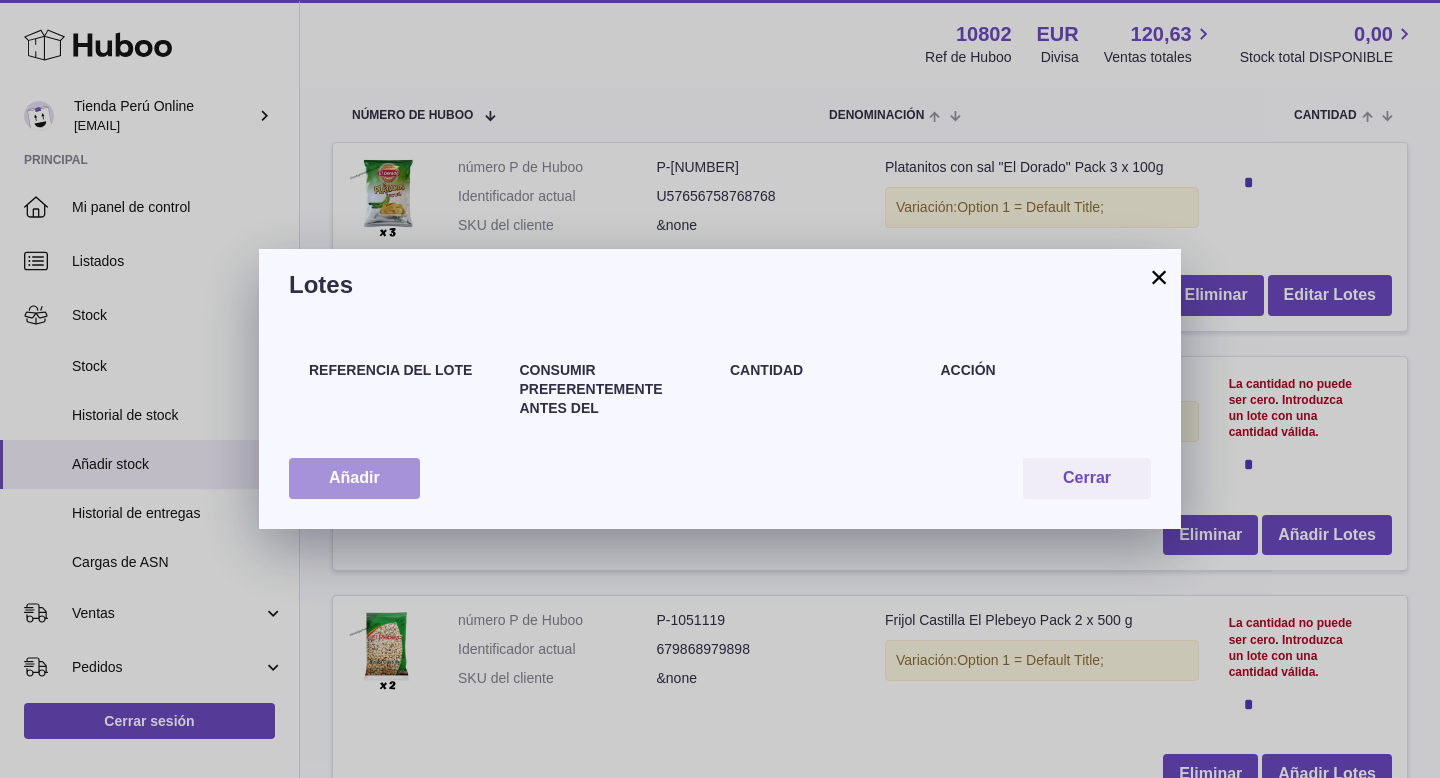 click on "Añadir" at bounding box center (354, 478) 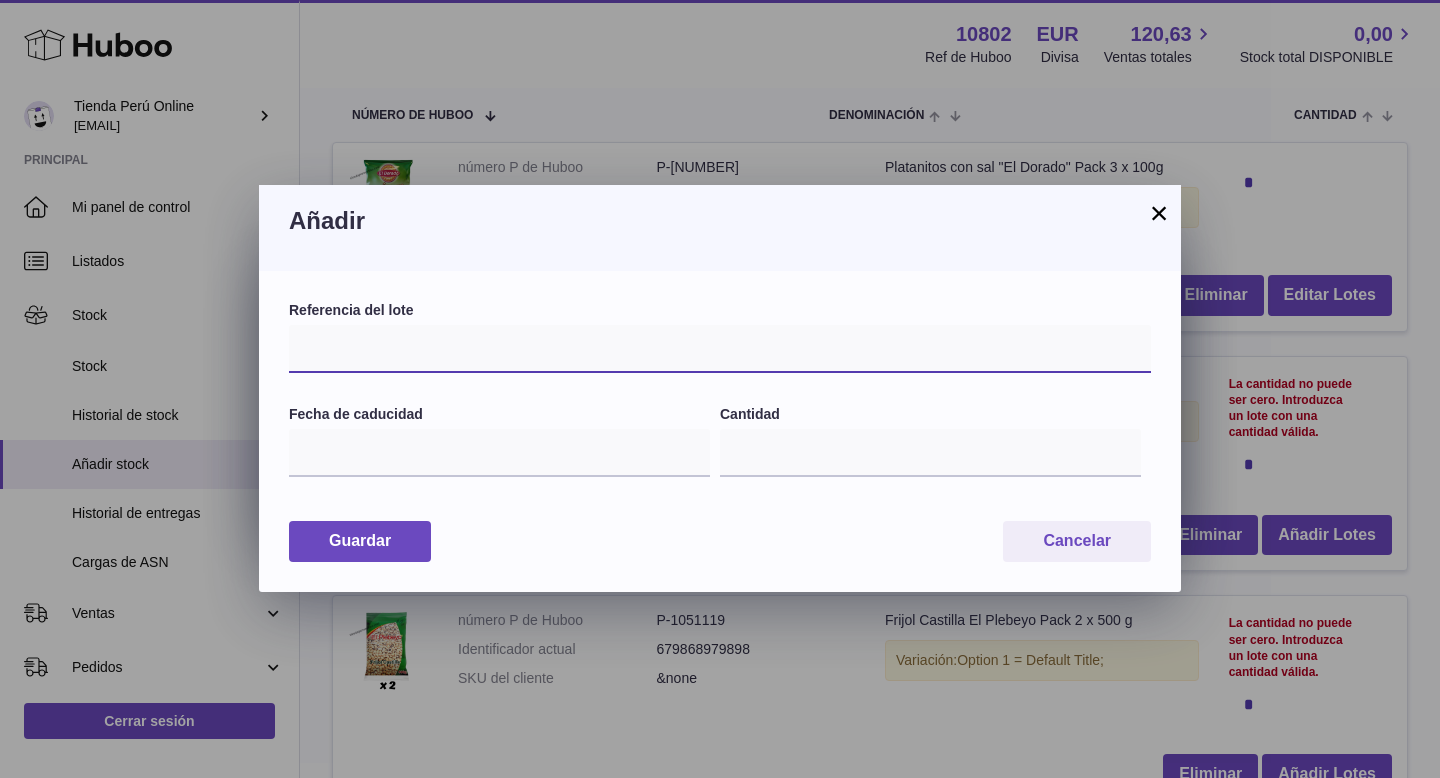 click at bounding box center [720, 349] 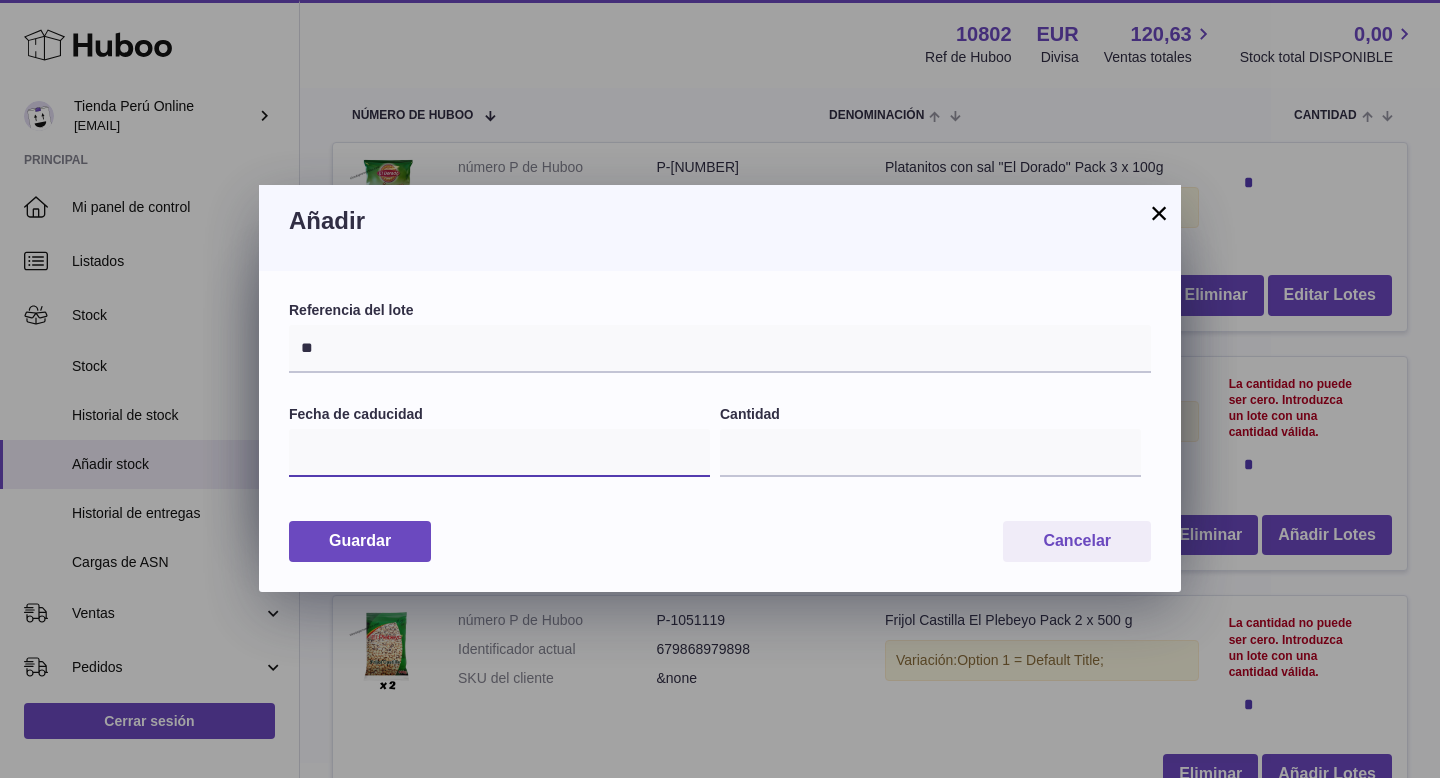 click at bounding box center [499, 453] 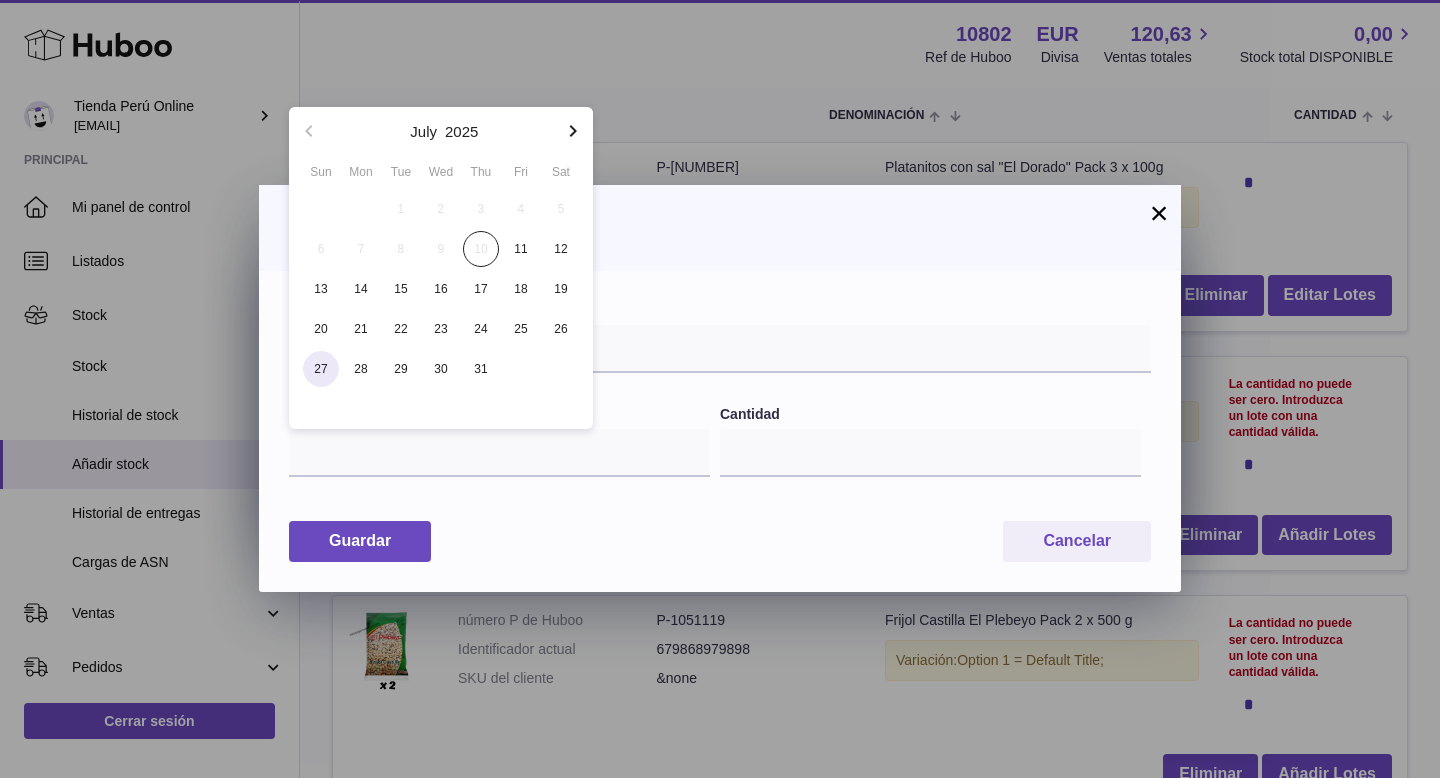 click on "27" at bounding box center [321, 369] 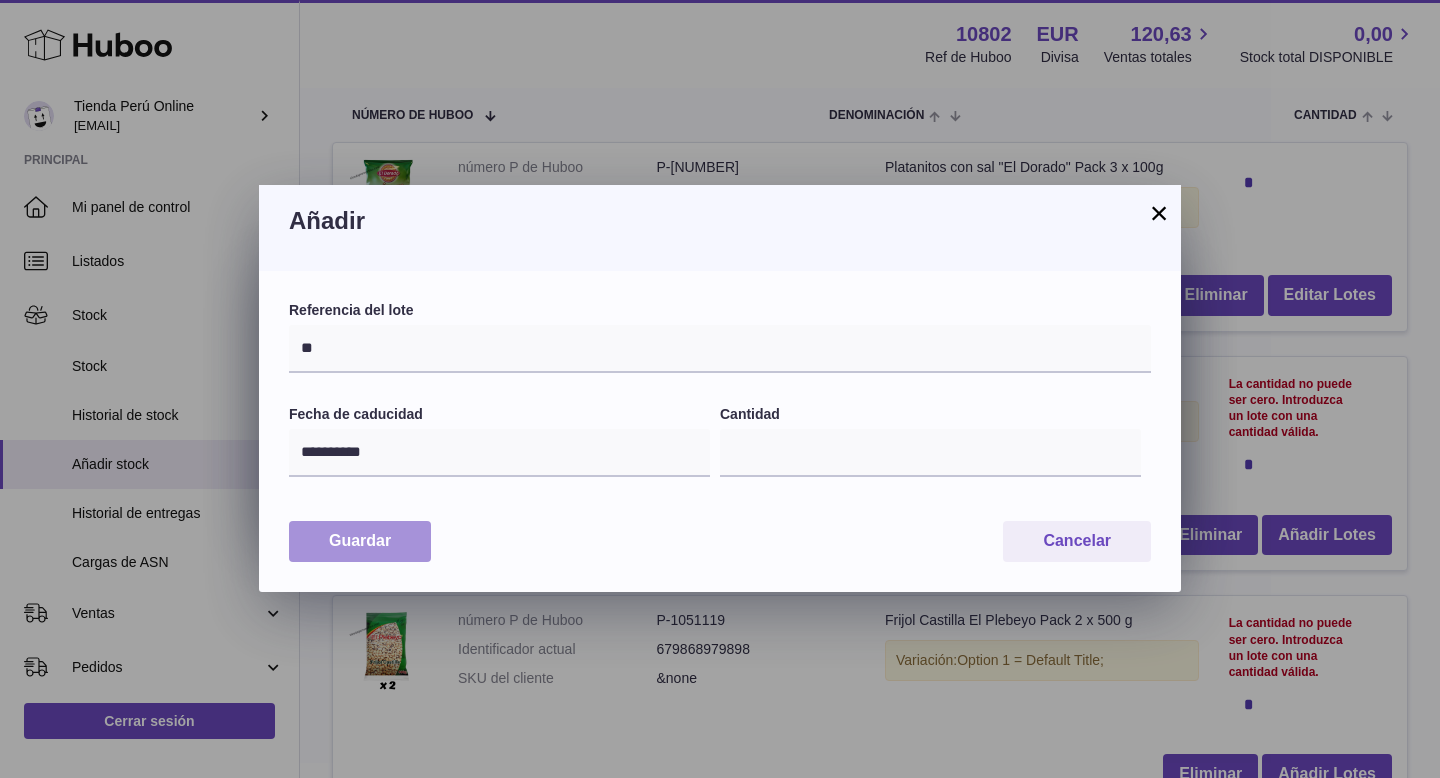 click on "Guardar" at bounding box center (360, 541) 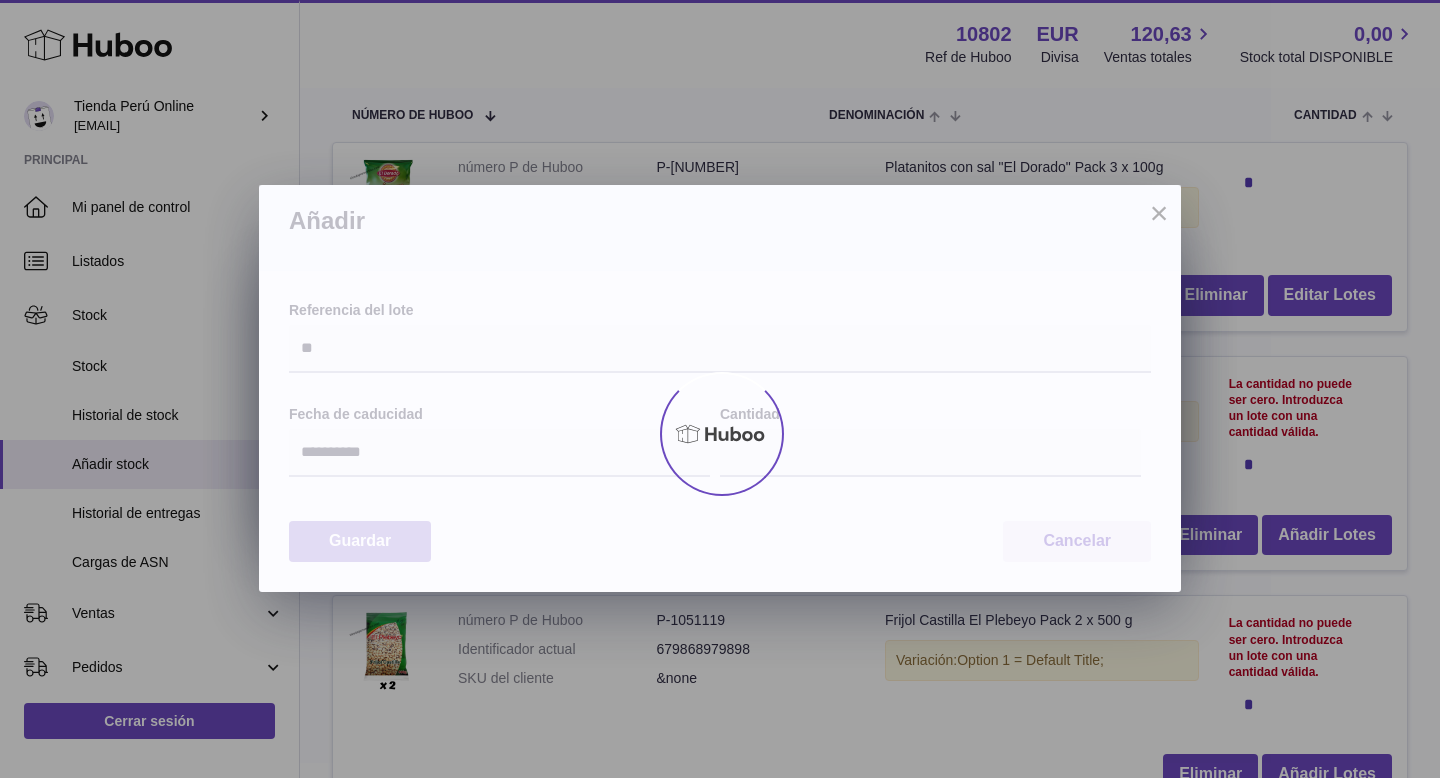 type on "*" 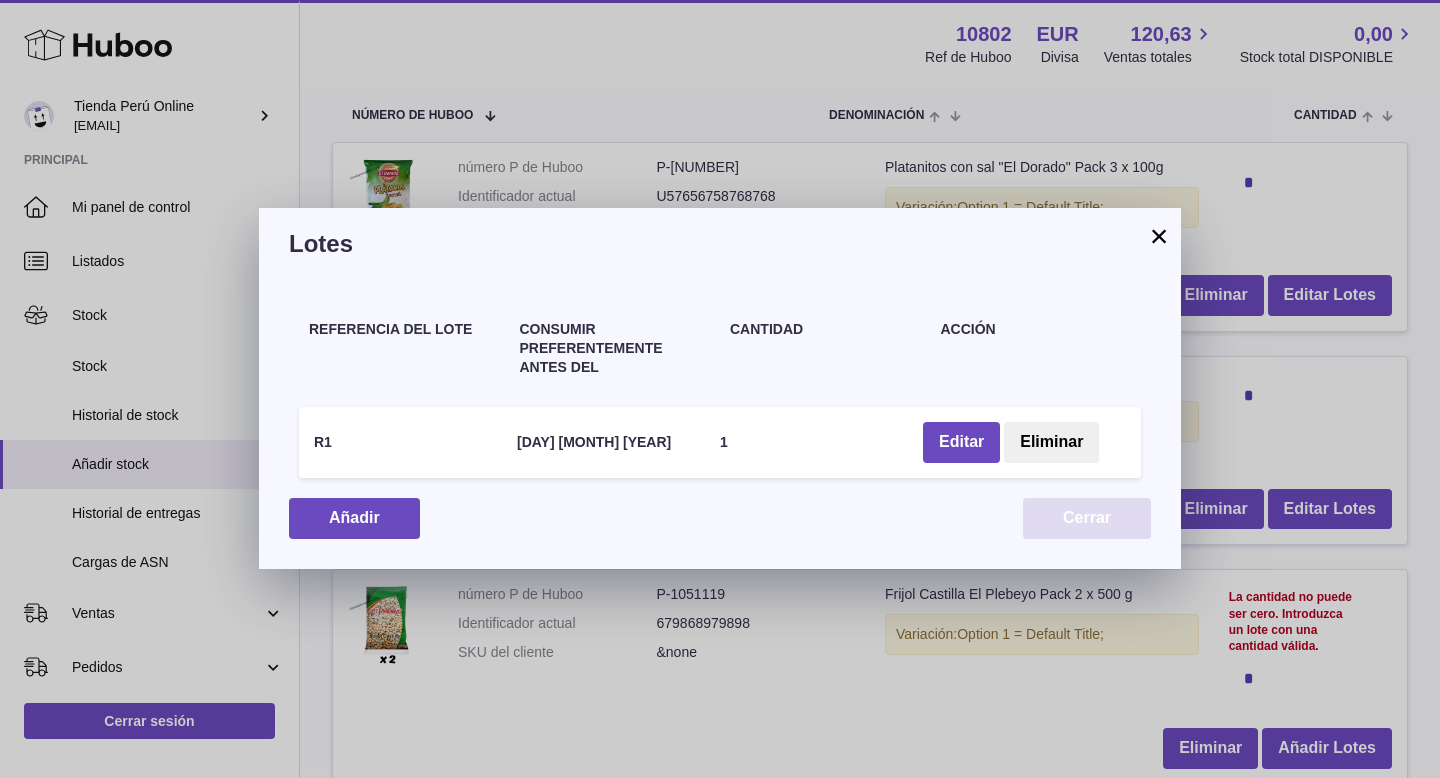 click on "Cerrar" at bounding box center [1087, 518] 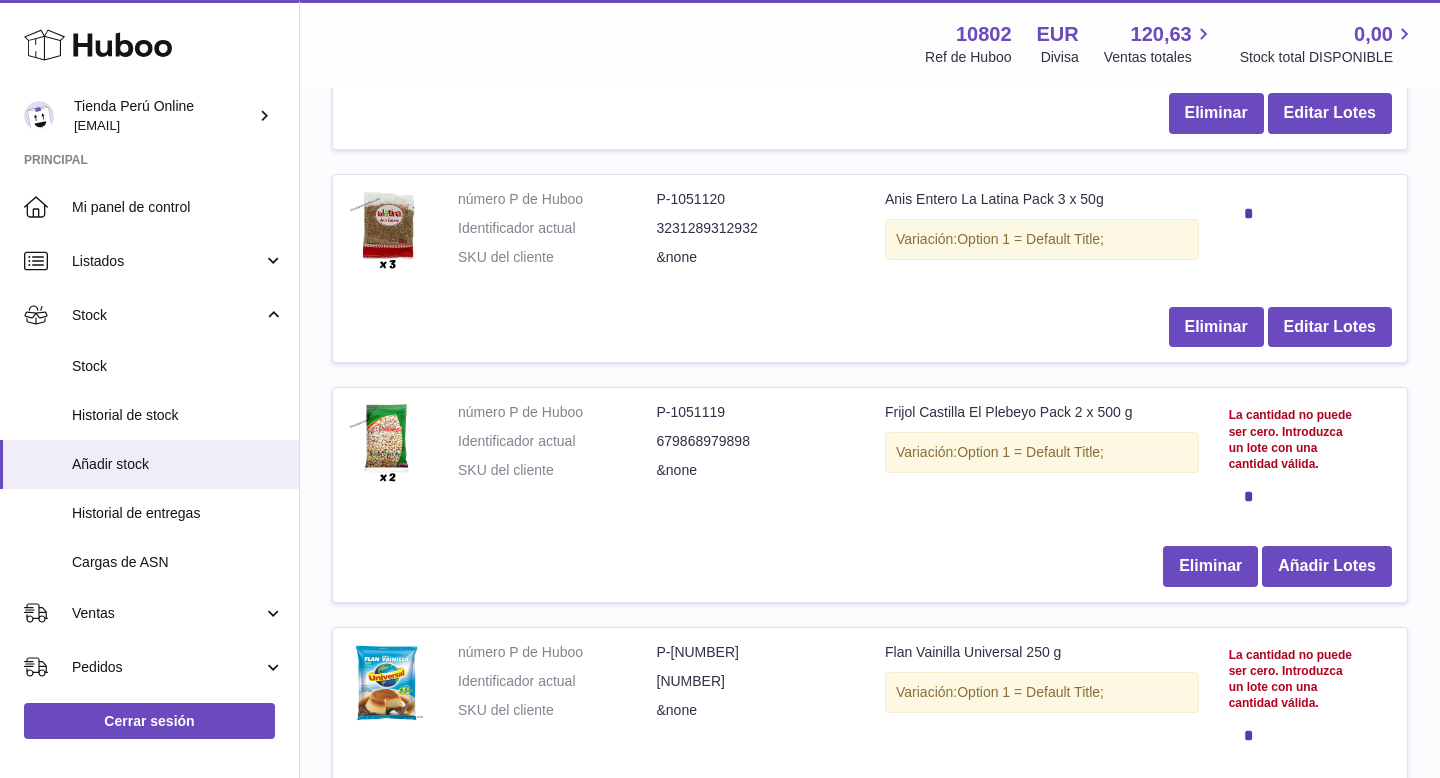scroll, scrollTop: 504, scrollLeft: 0, axis: vertical 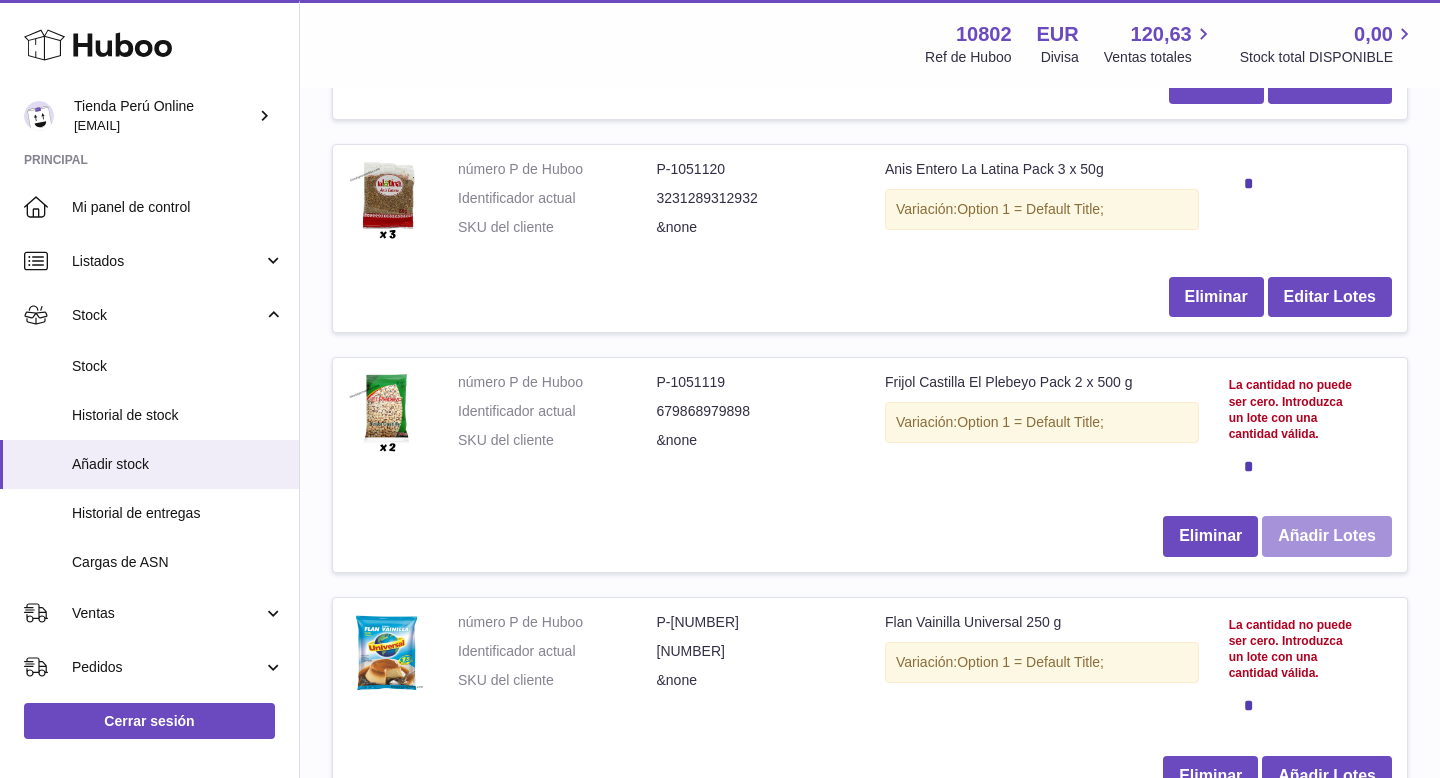 click on "Añadir Lotes" at bounding box center [1327, 536] 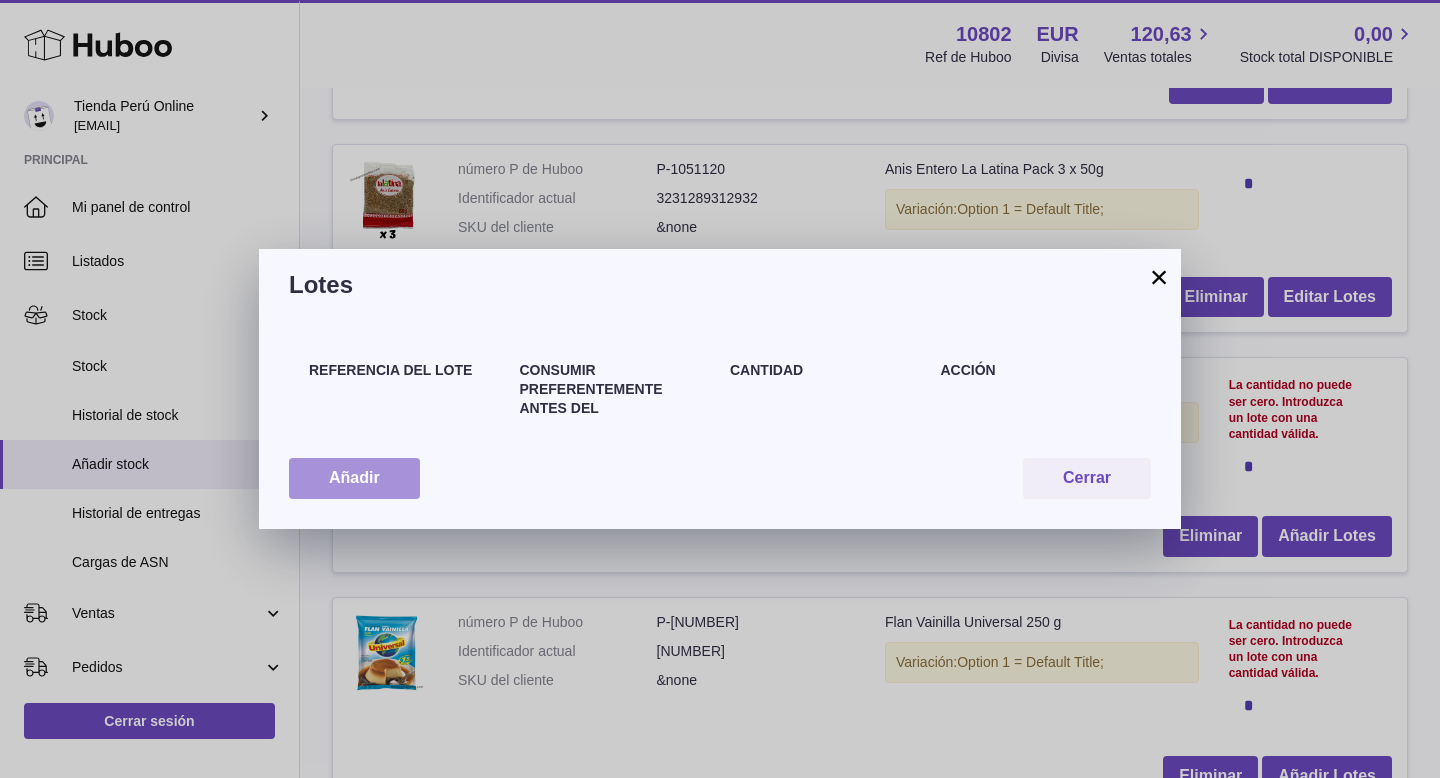click on "Añadir" at bounding box center (354, 478) 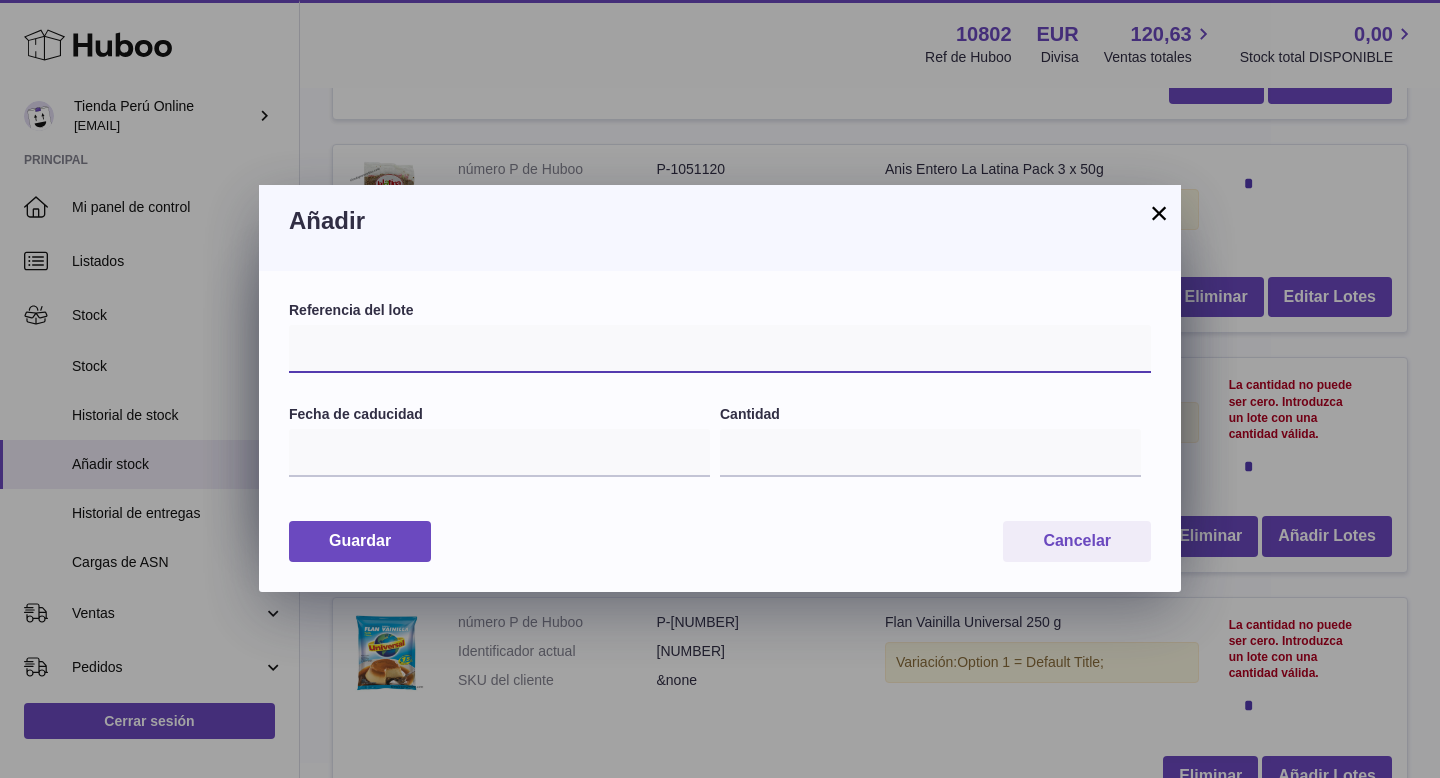 click at bounding box center (720, 349) 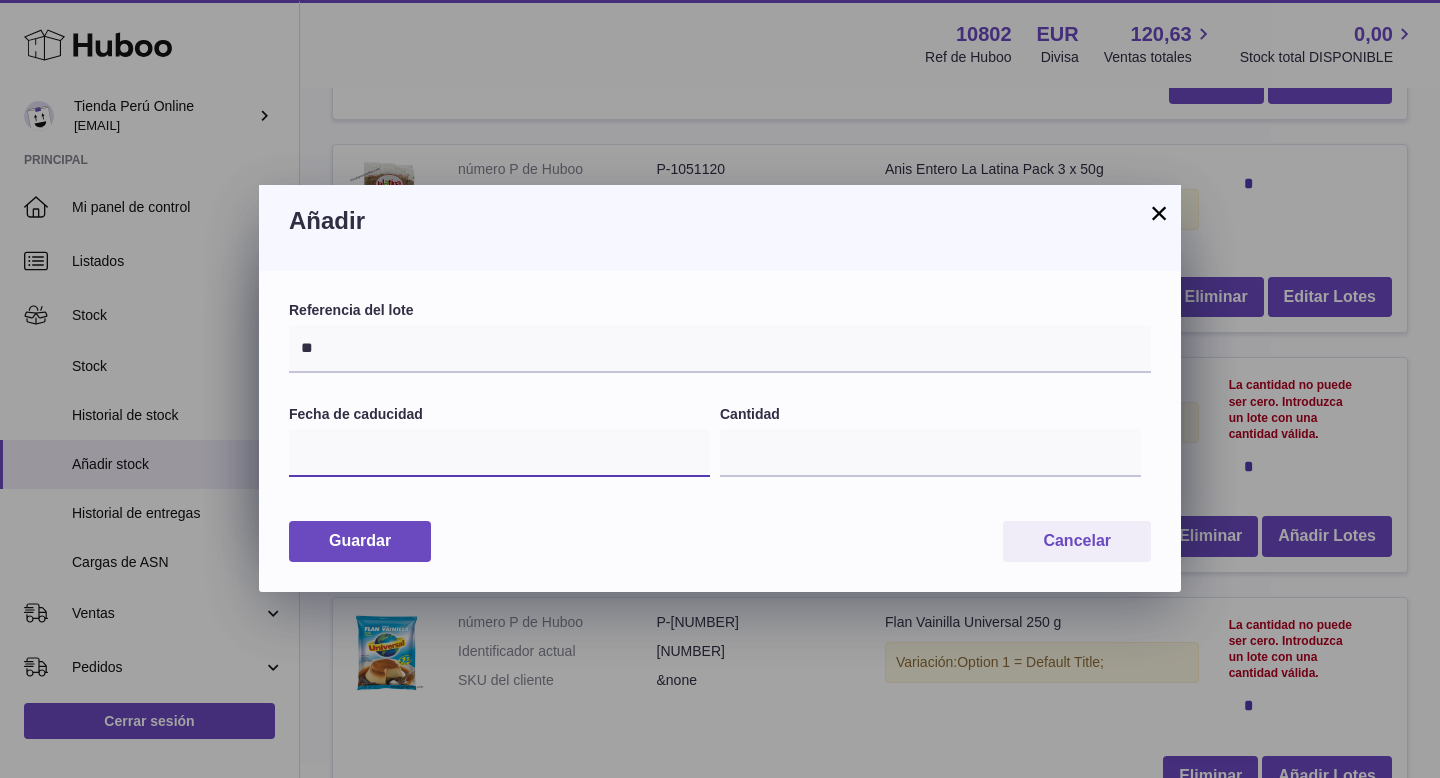 click at bounding box center [499, 453] 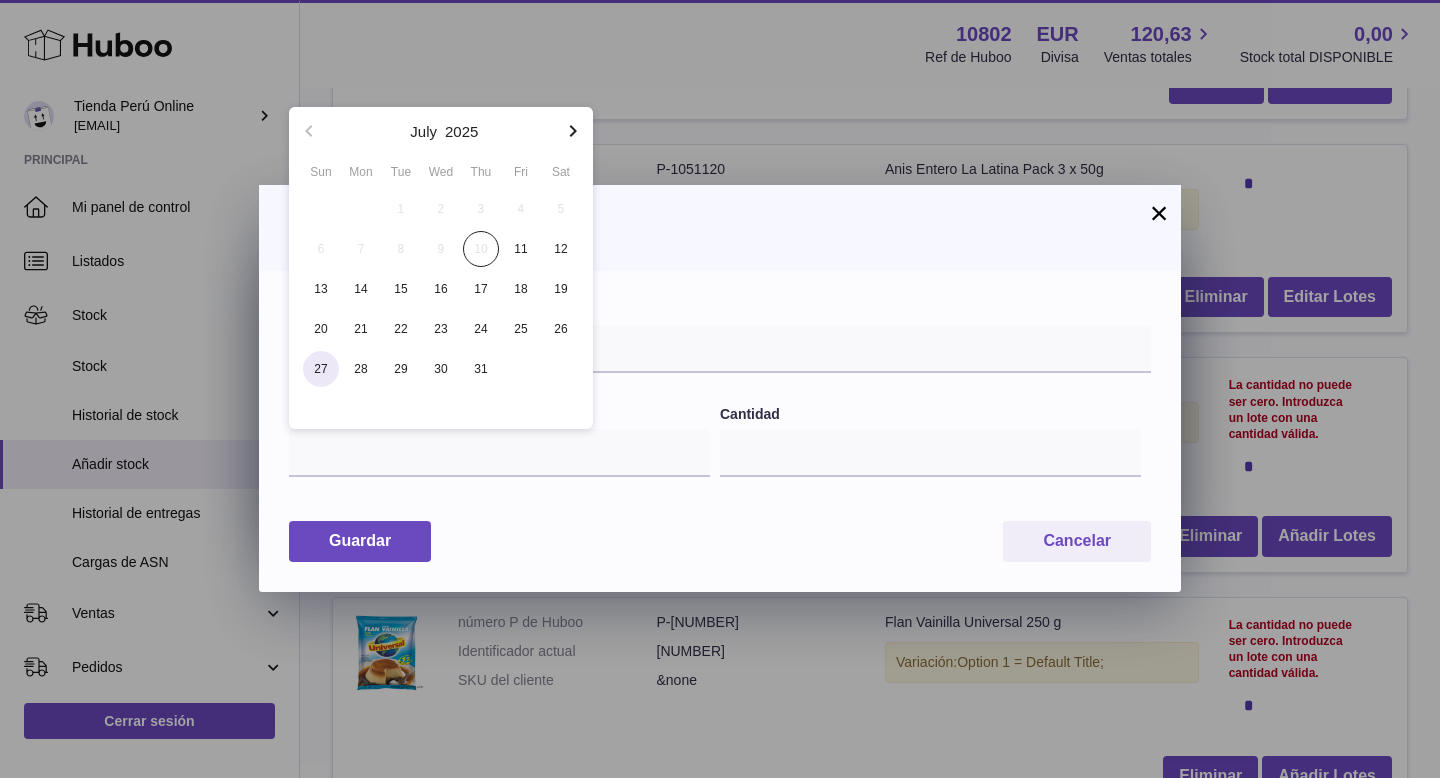 click on "27" at bounding box center [321, 369] 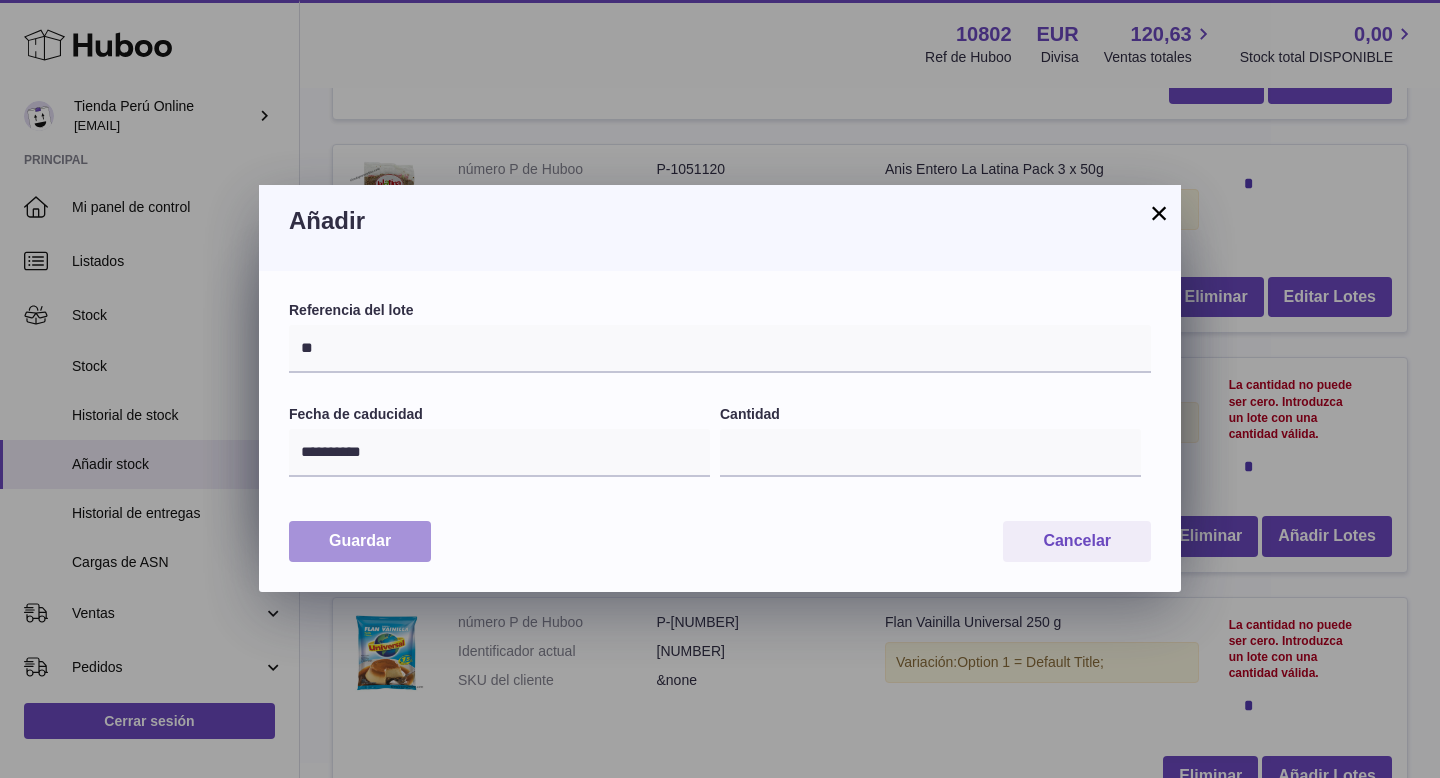 click on "Guardar" at bounding box center [360, 541] 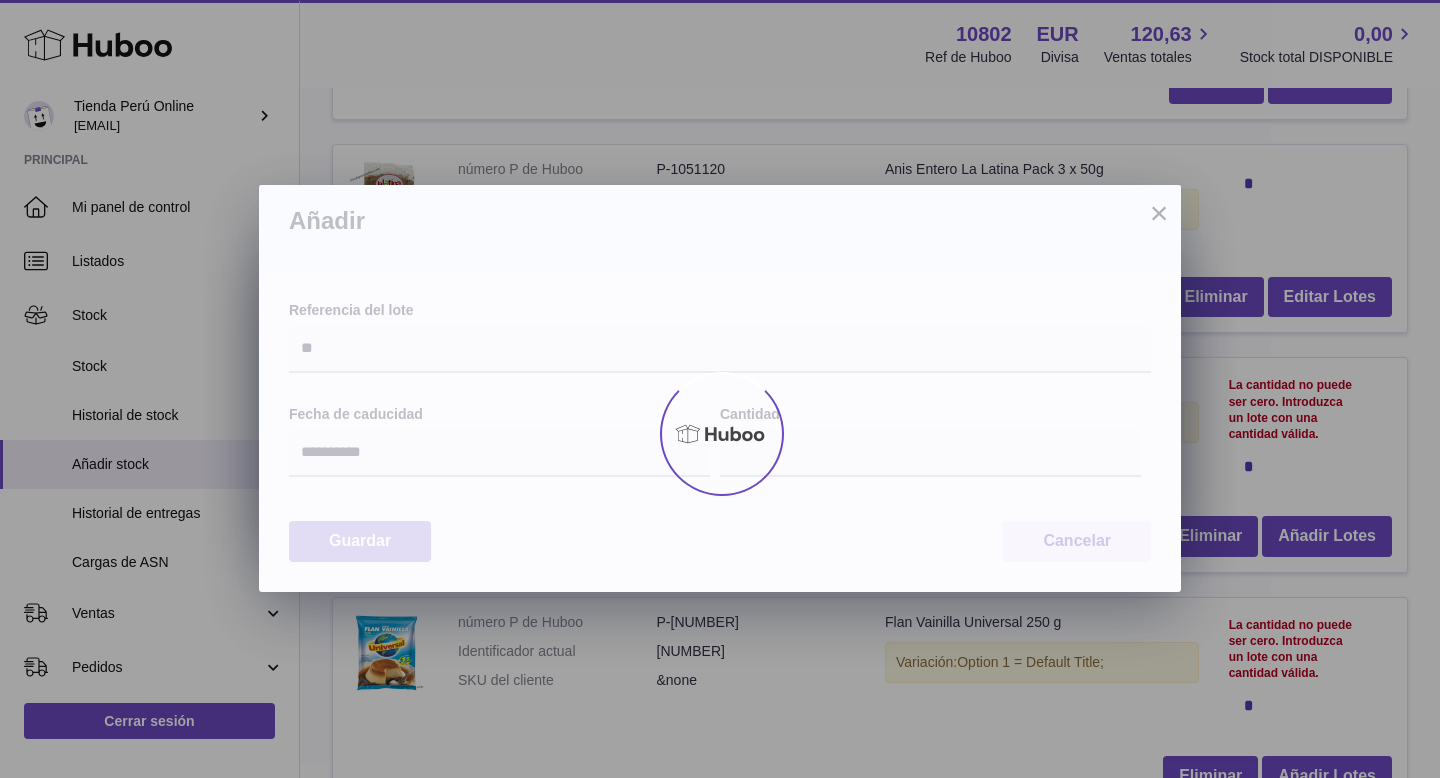 type on "*" 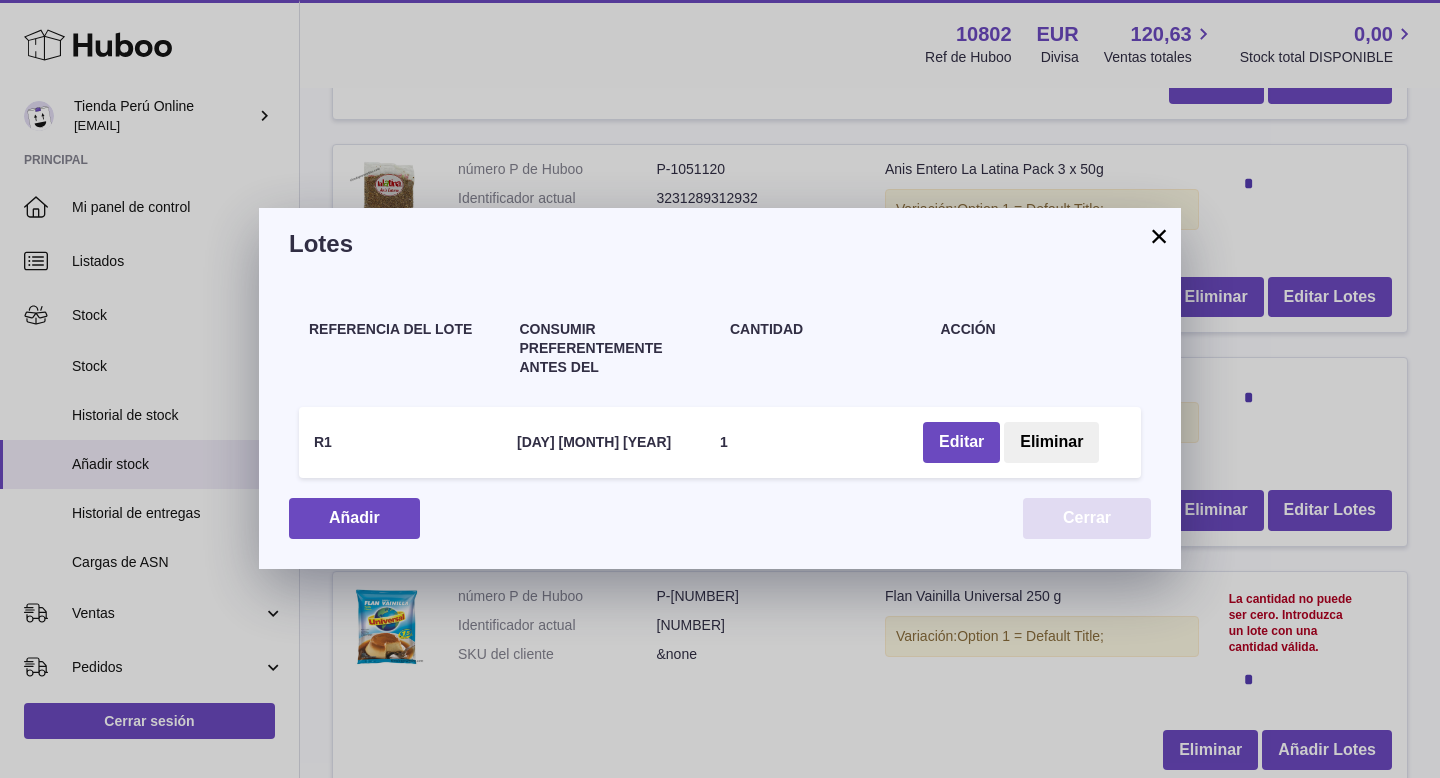 click on "Cerrar" at bounding box center (1087, 518) 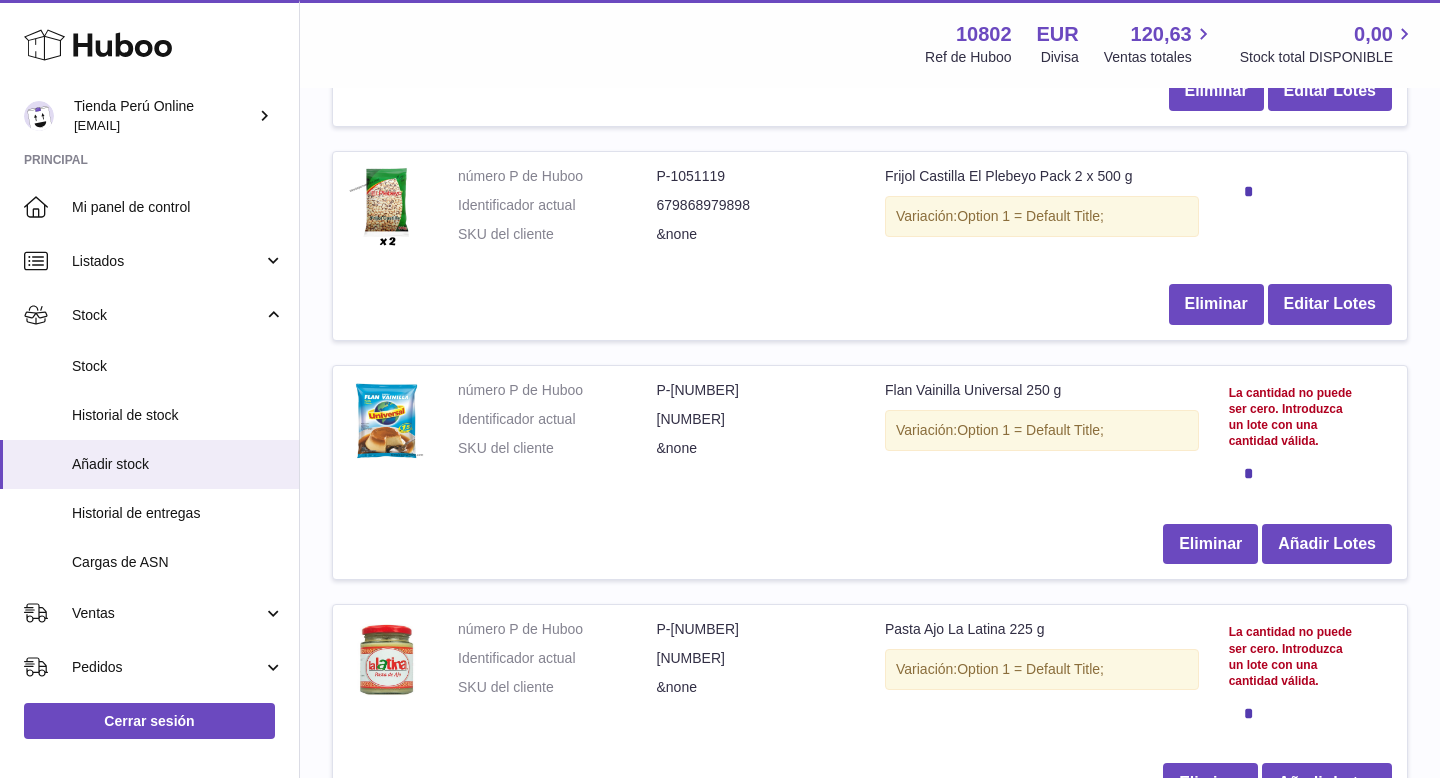 scroll, scrollTop: 772, scrollLeft: 0, axis: vertical 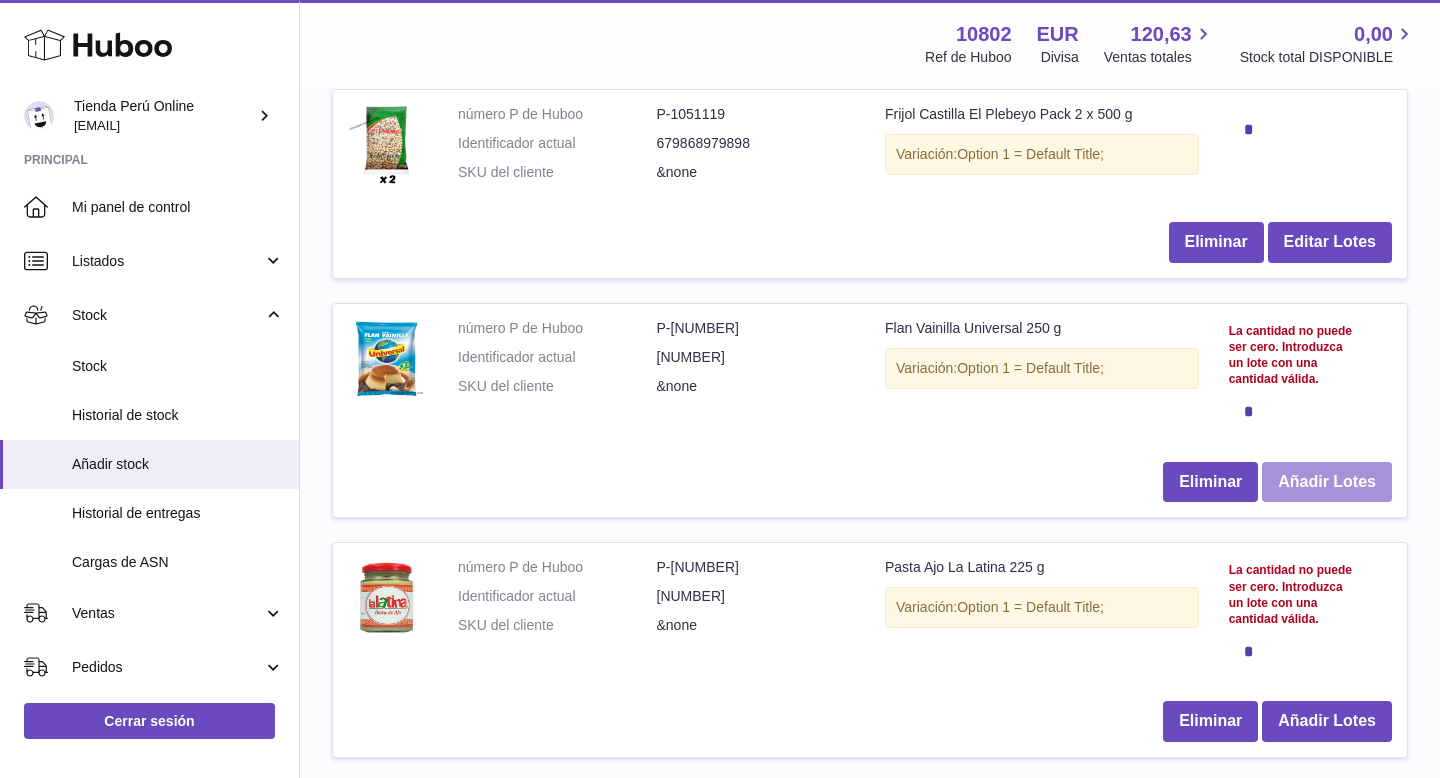 click on "Añadir Lotes" at bounding box center (1327, 482) 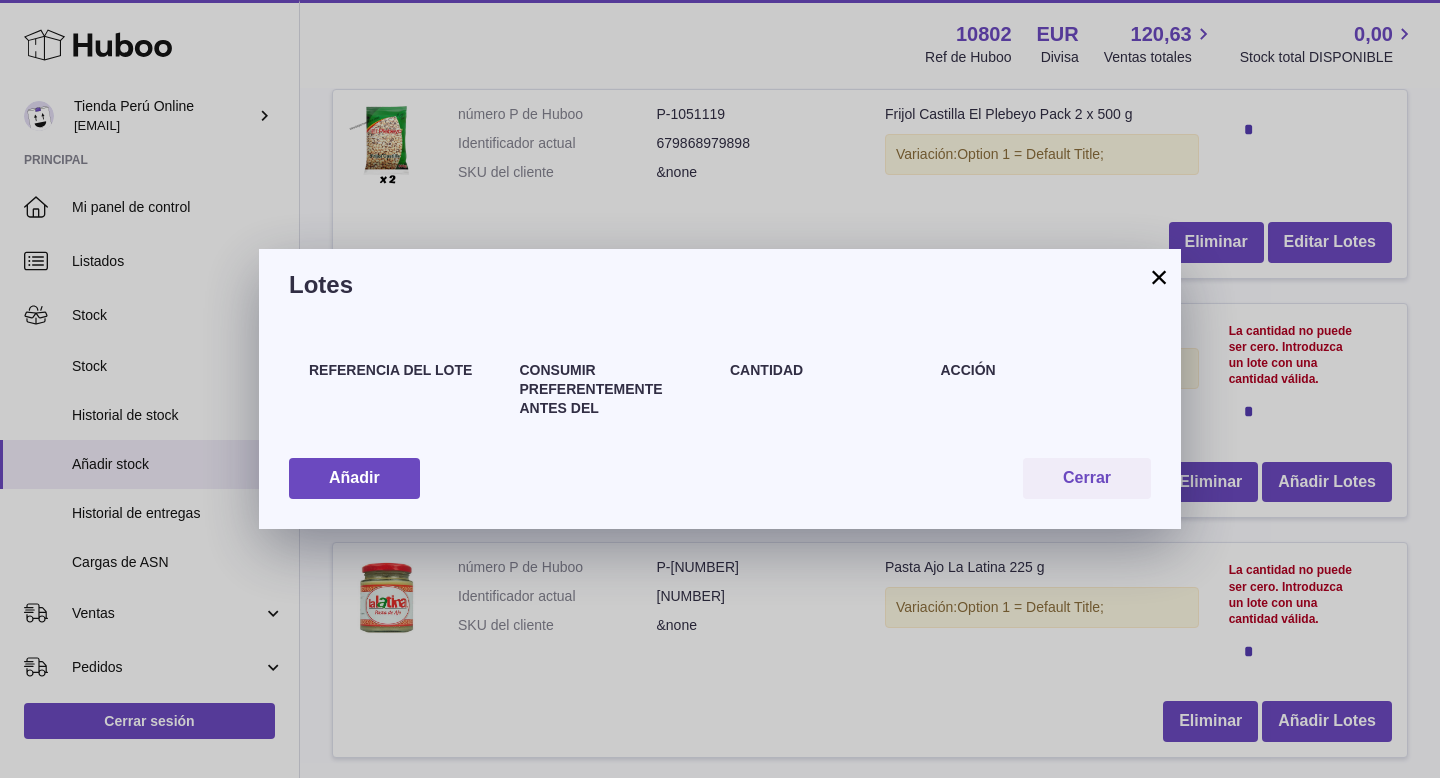 click on "Referencia del lote   Consumir preferentemente antes del   Cantidad   Acción
Añadir
Cerrar" at bounding box center (720, 424) 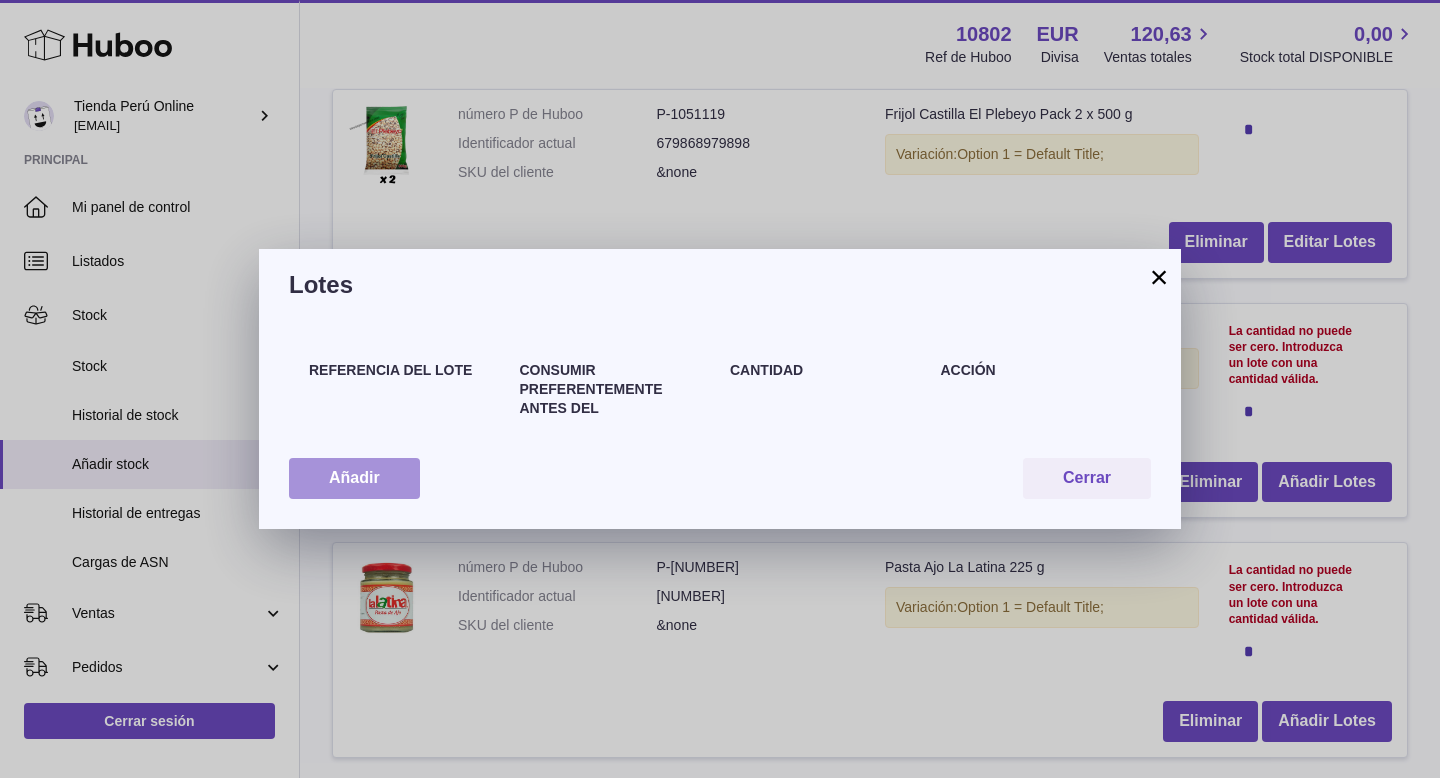 click on "Añadir" at bounding box center [354, 478] 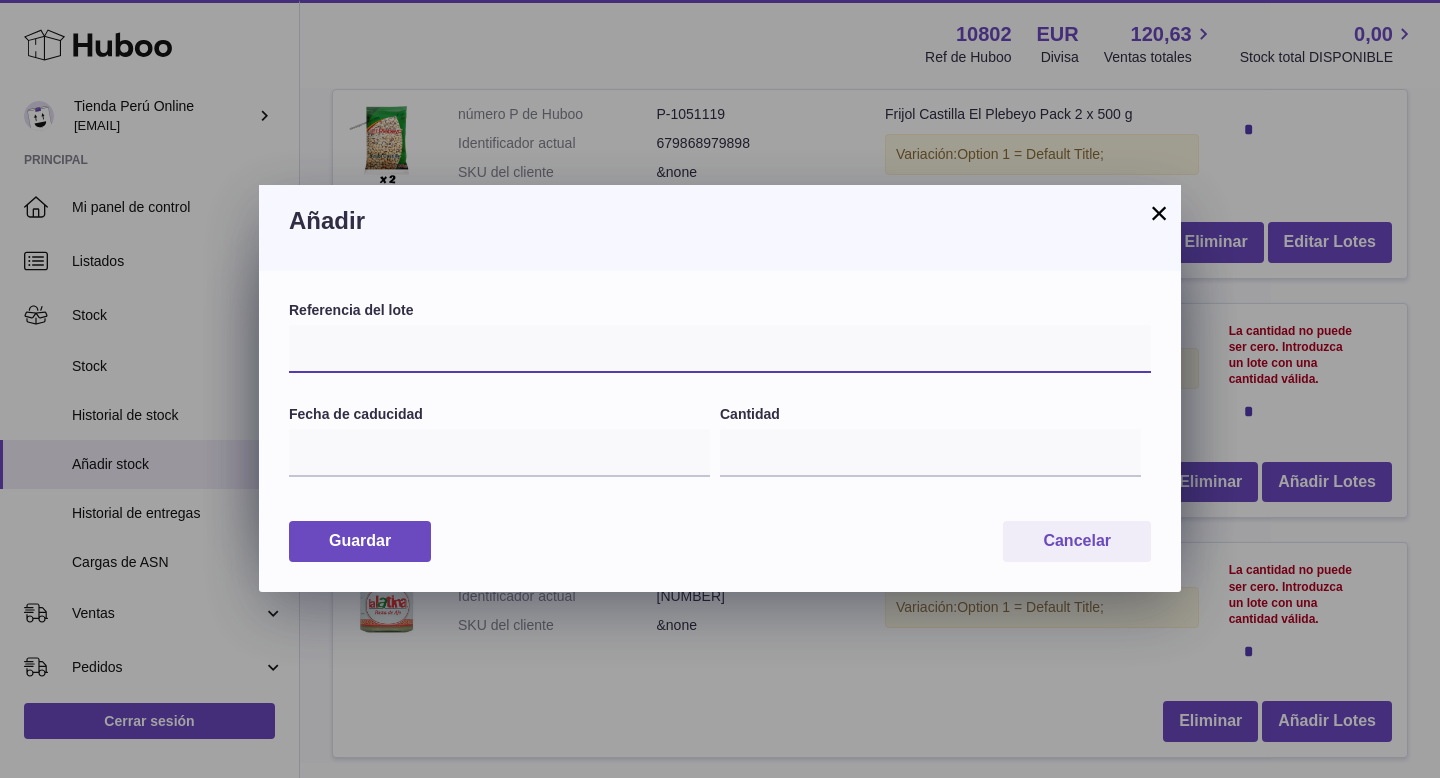 click at bounding box center [720, 349] 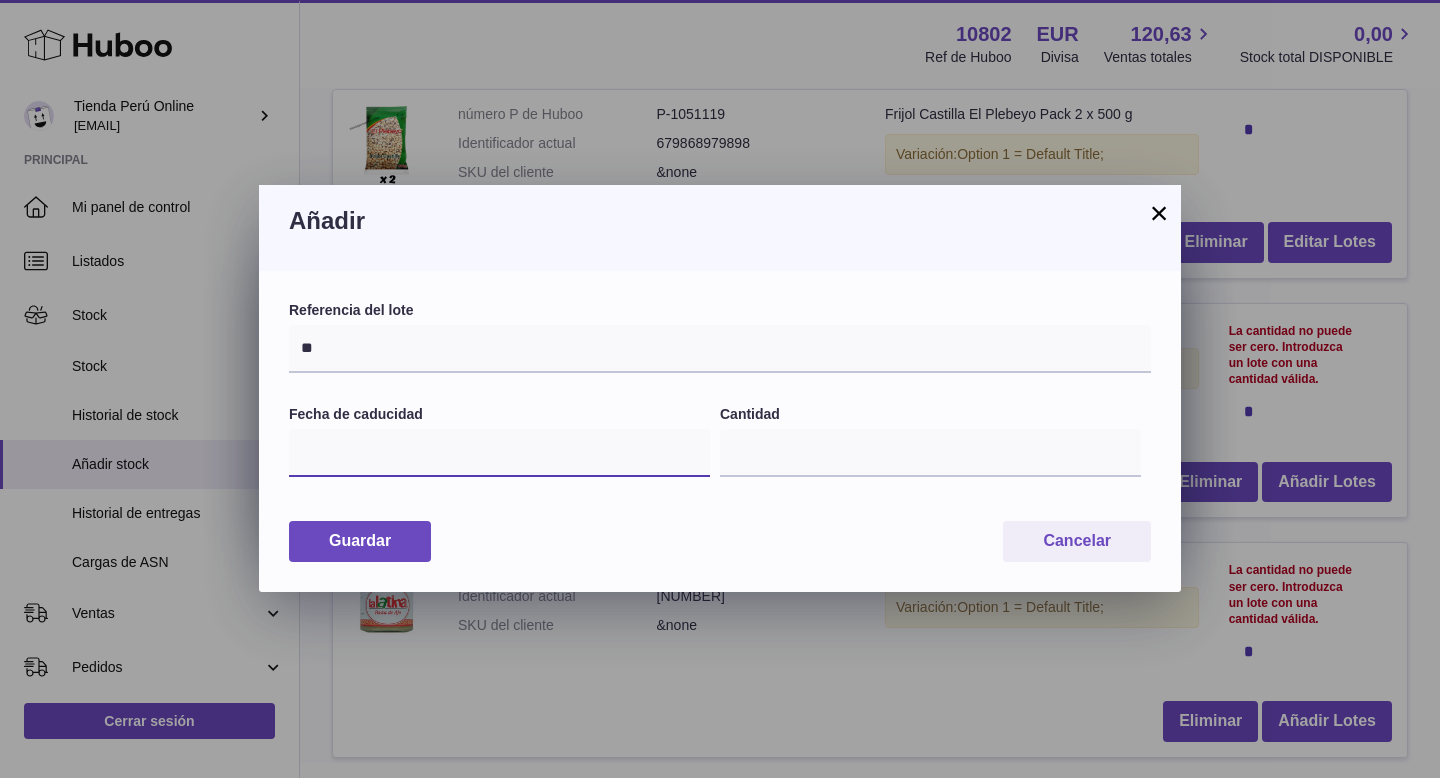 click at bounding box center [499, 453] 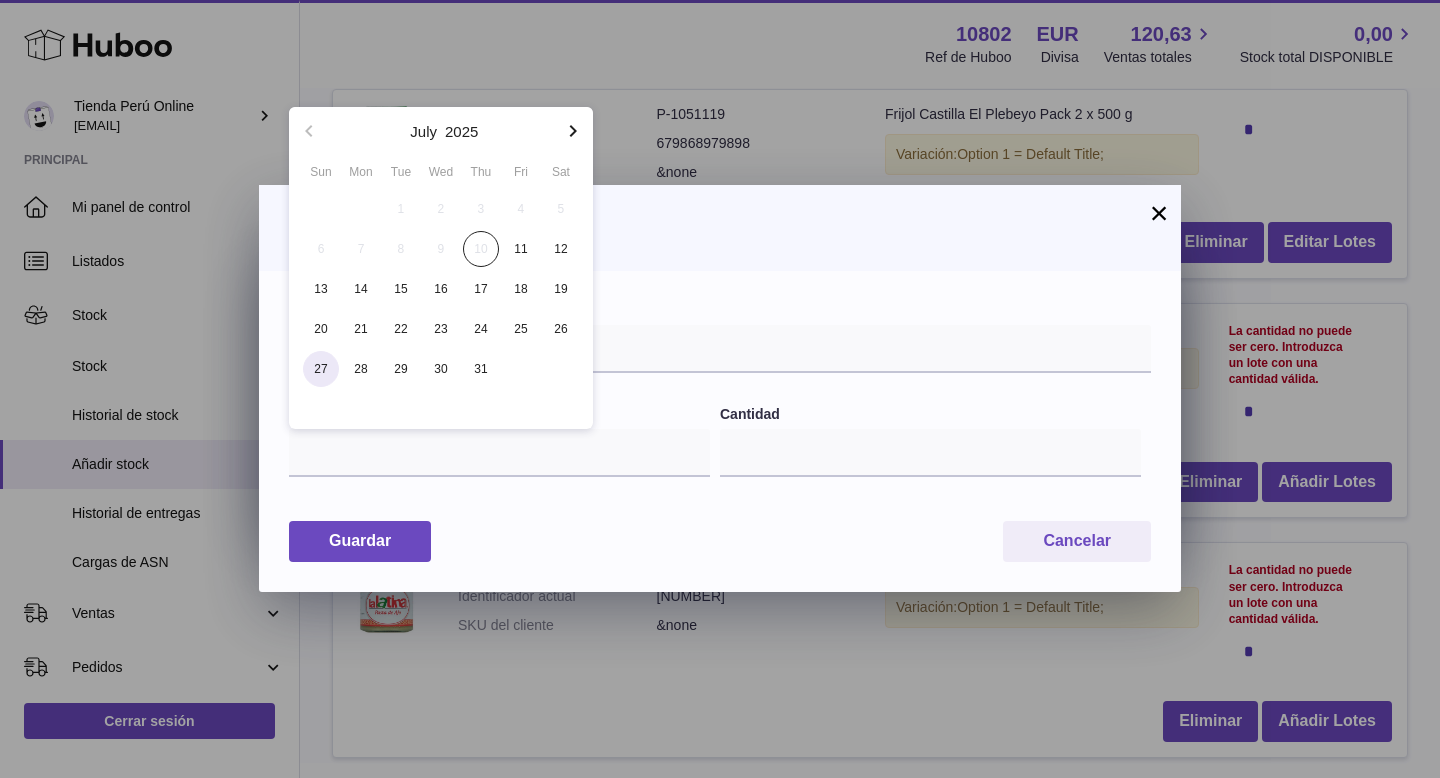 click on "27" at bounding box center (321, 369) 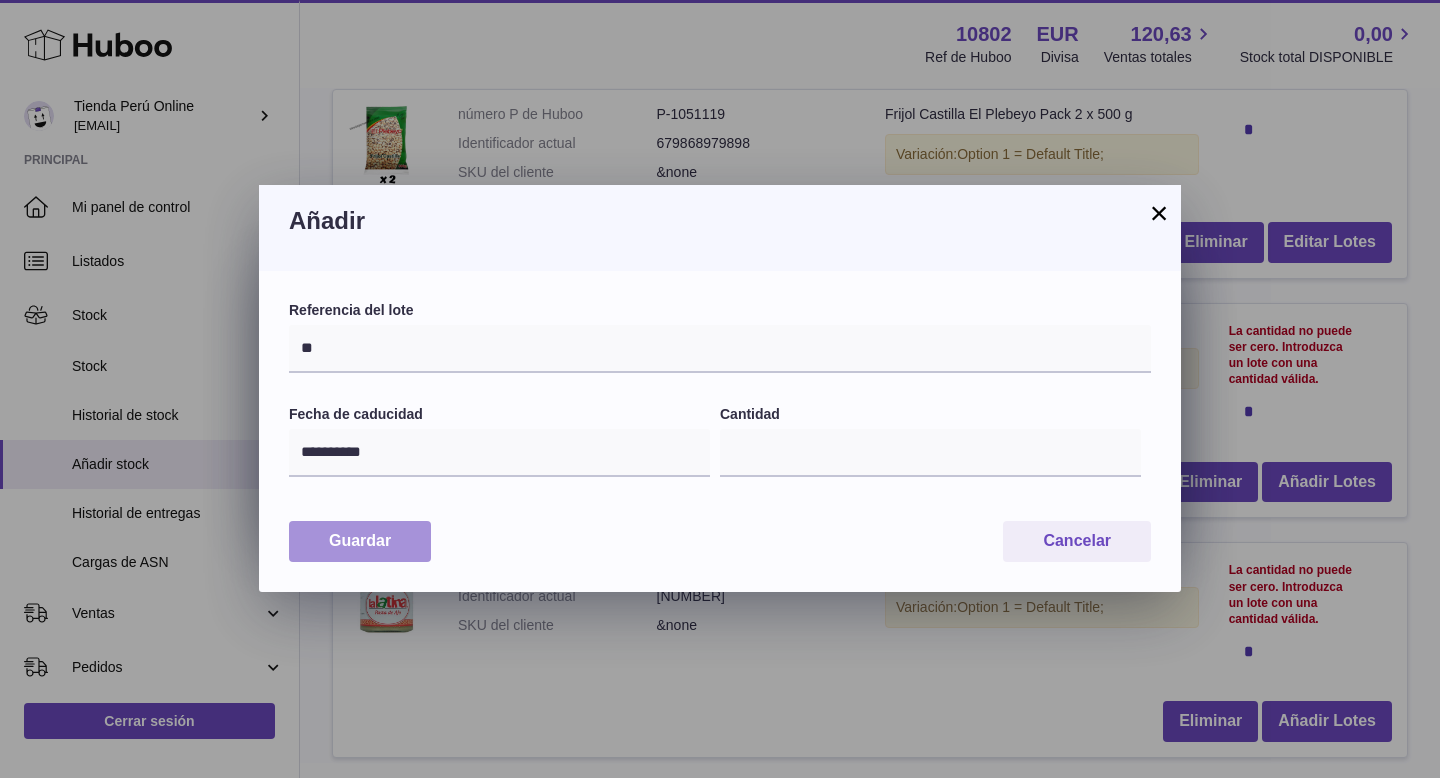 click on "Guardar" at bounding box center [360, 541] 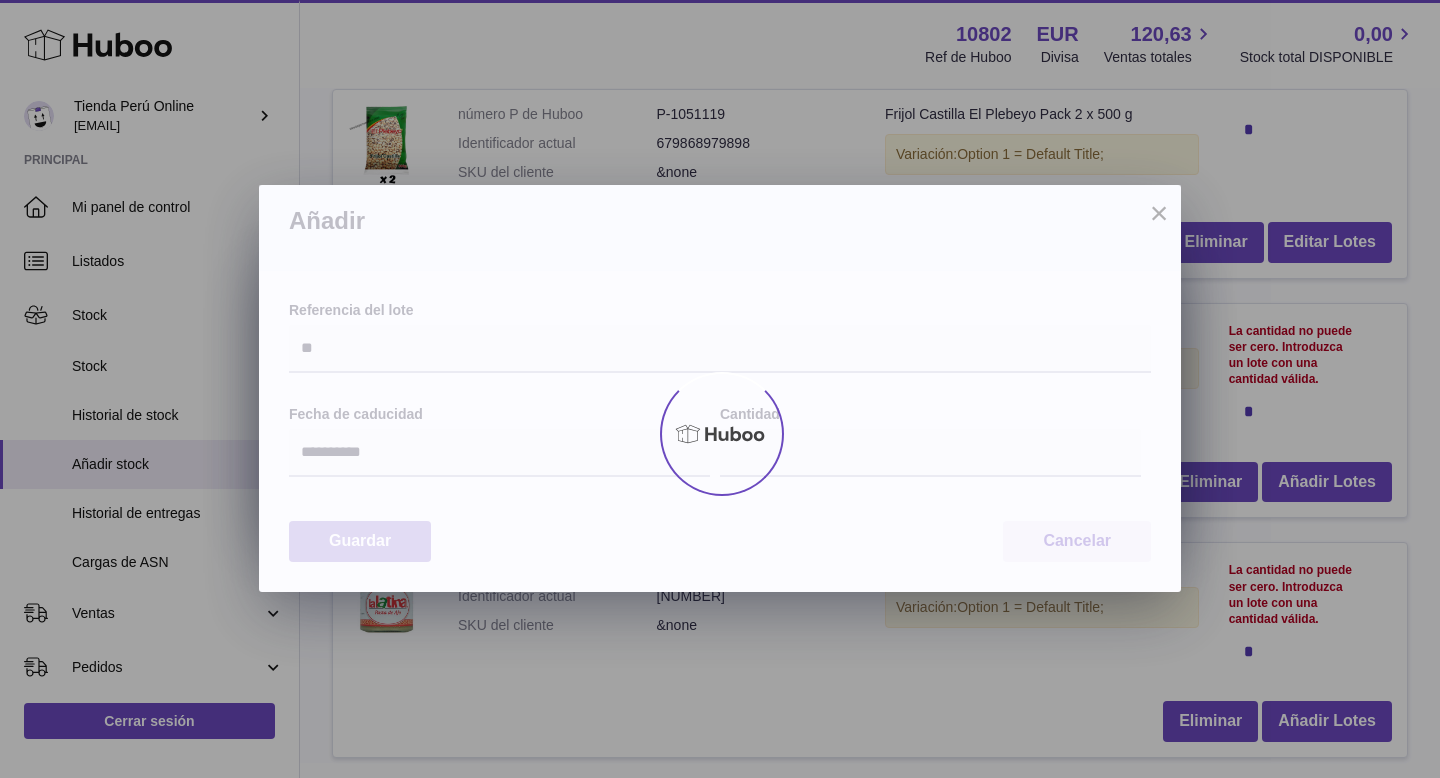 type on "*" 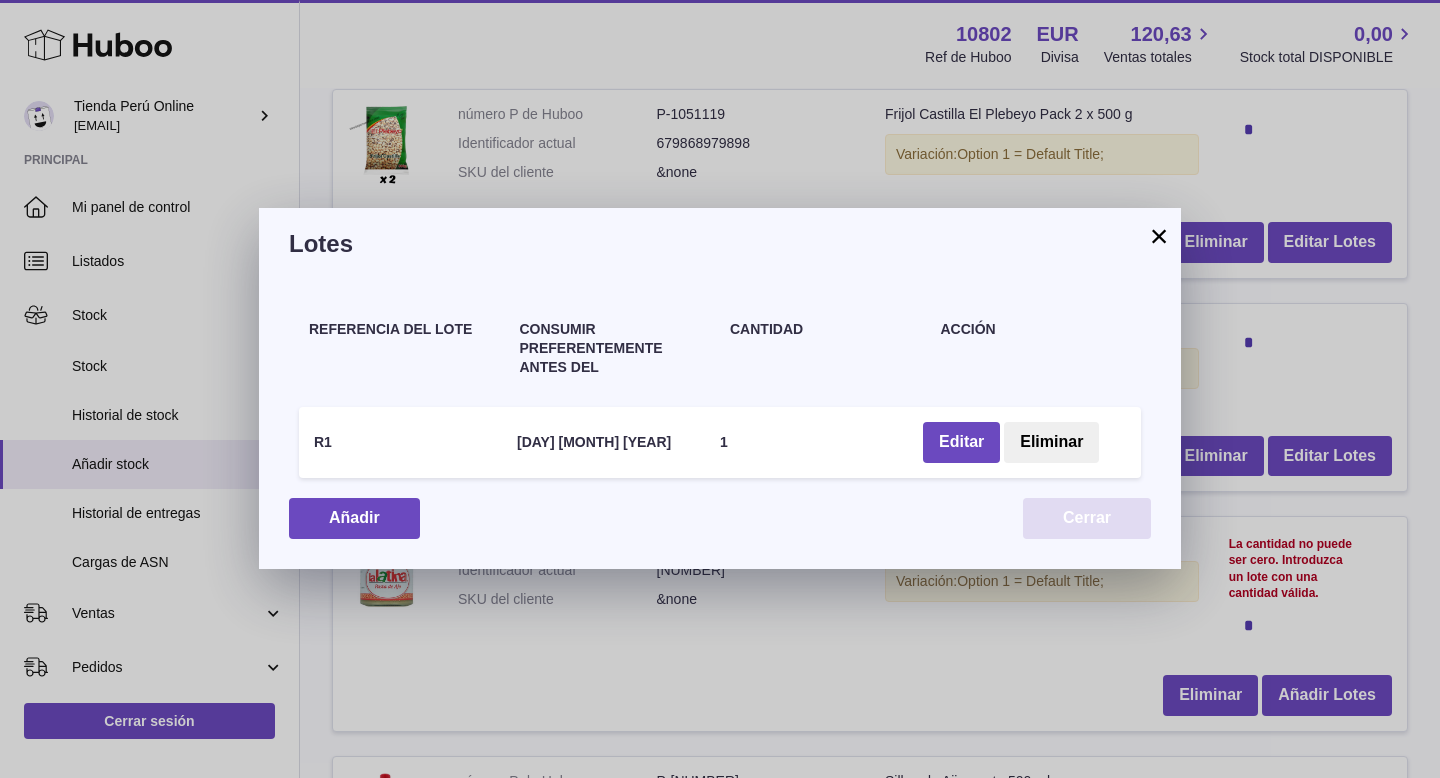 click on "Cerrar" at bounding box center (1087, 518) 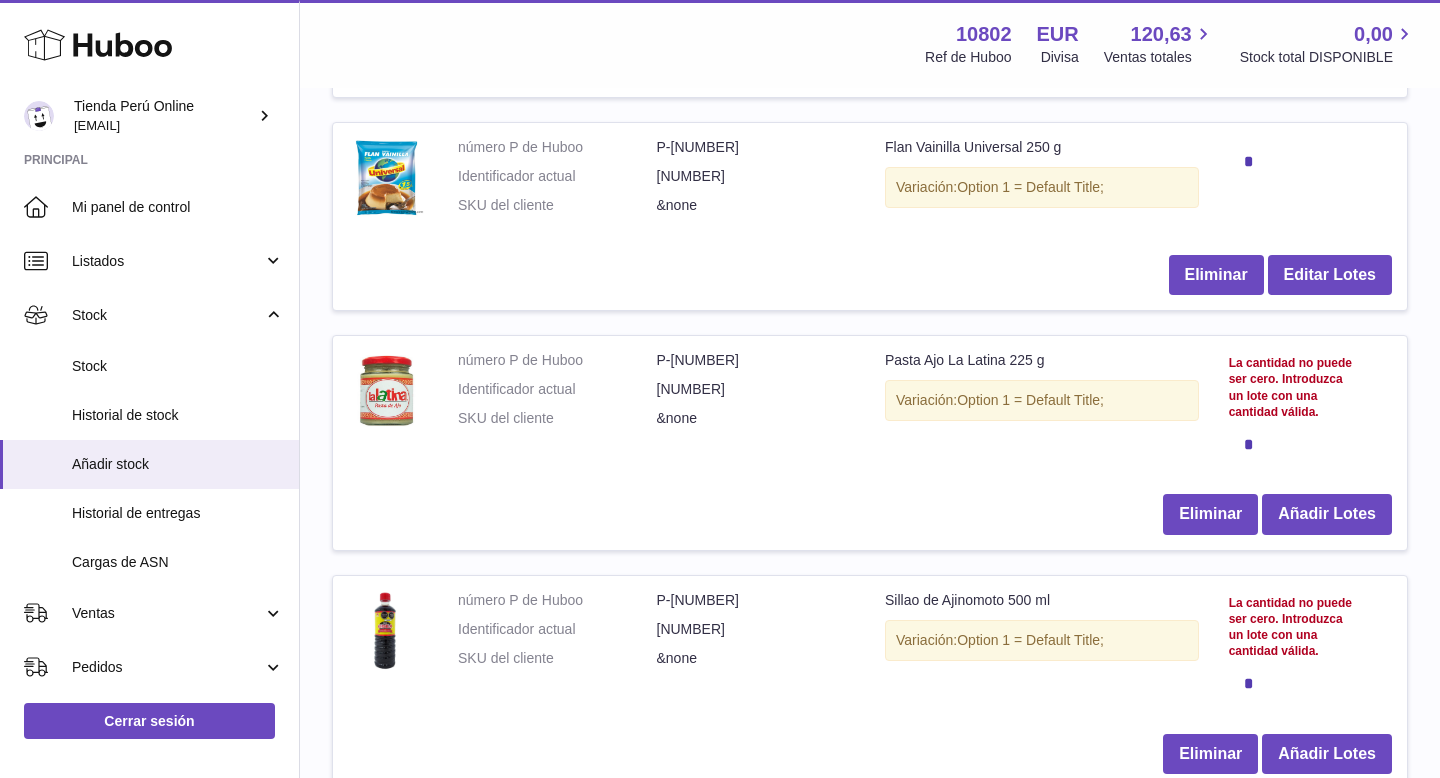 scroll, scrollTop: 993, scrollLeft: 0, axis: vertical 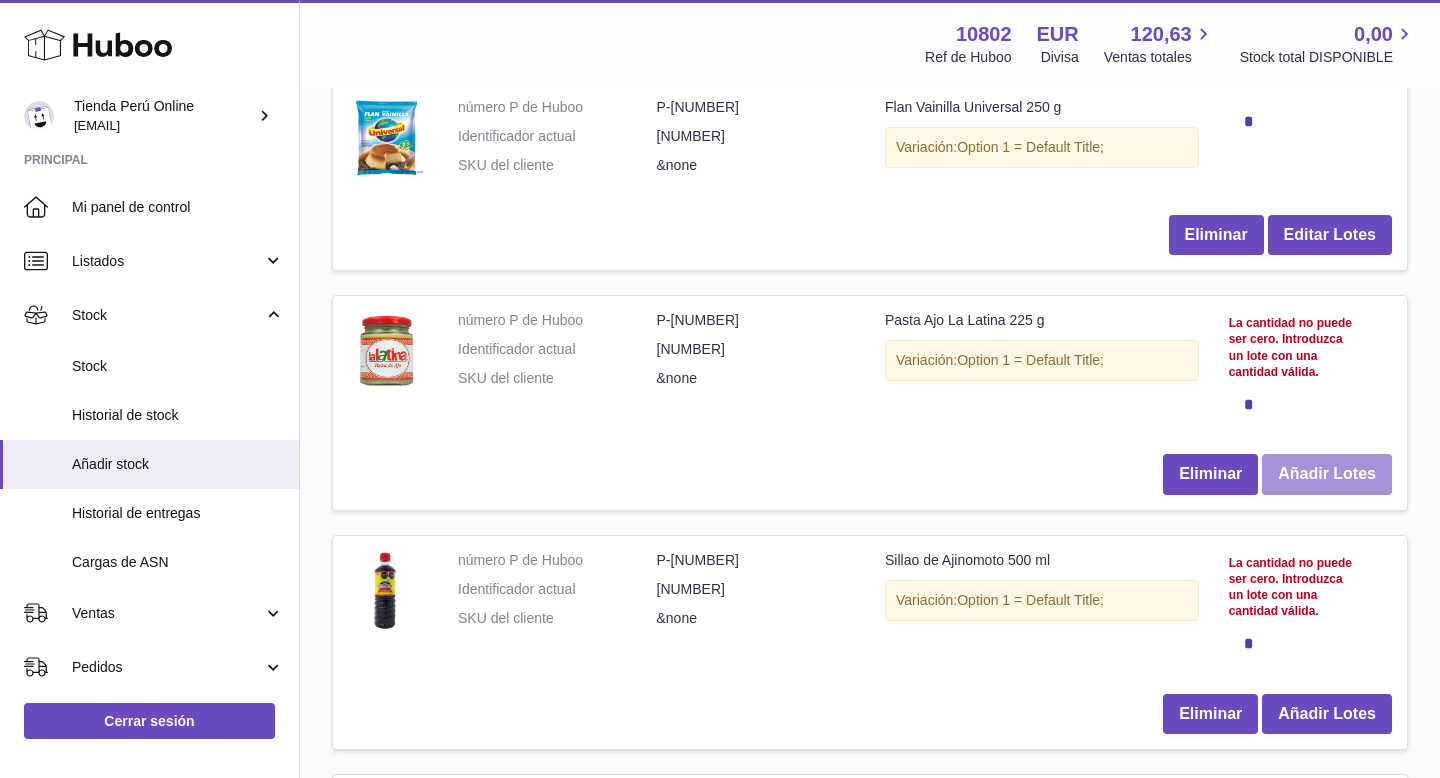 click on "Añadir Lotes" at bounding box center (1327, 474) 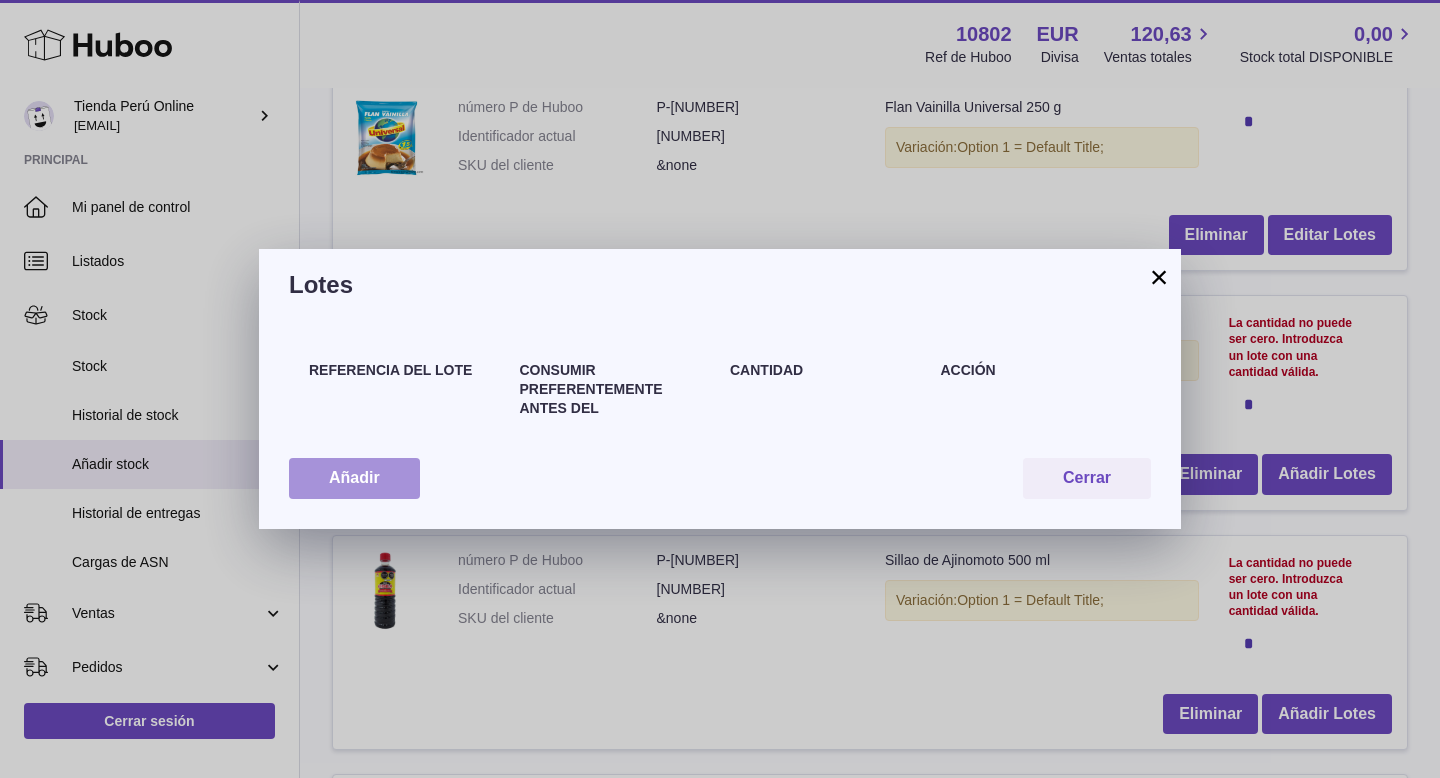 click on "Añadir" at bounding box center (354, 478) 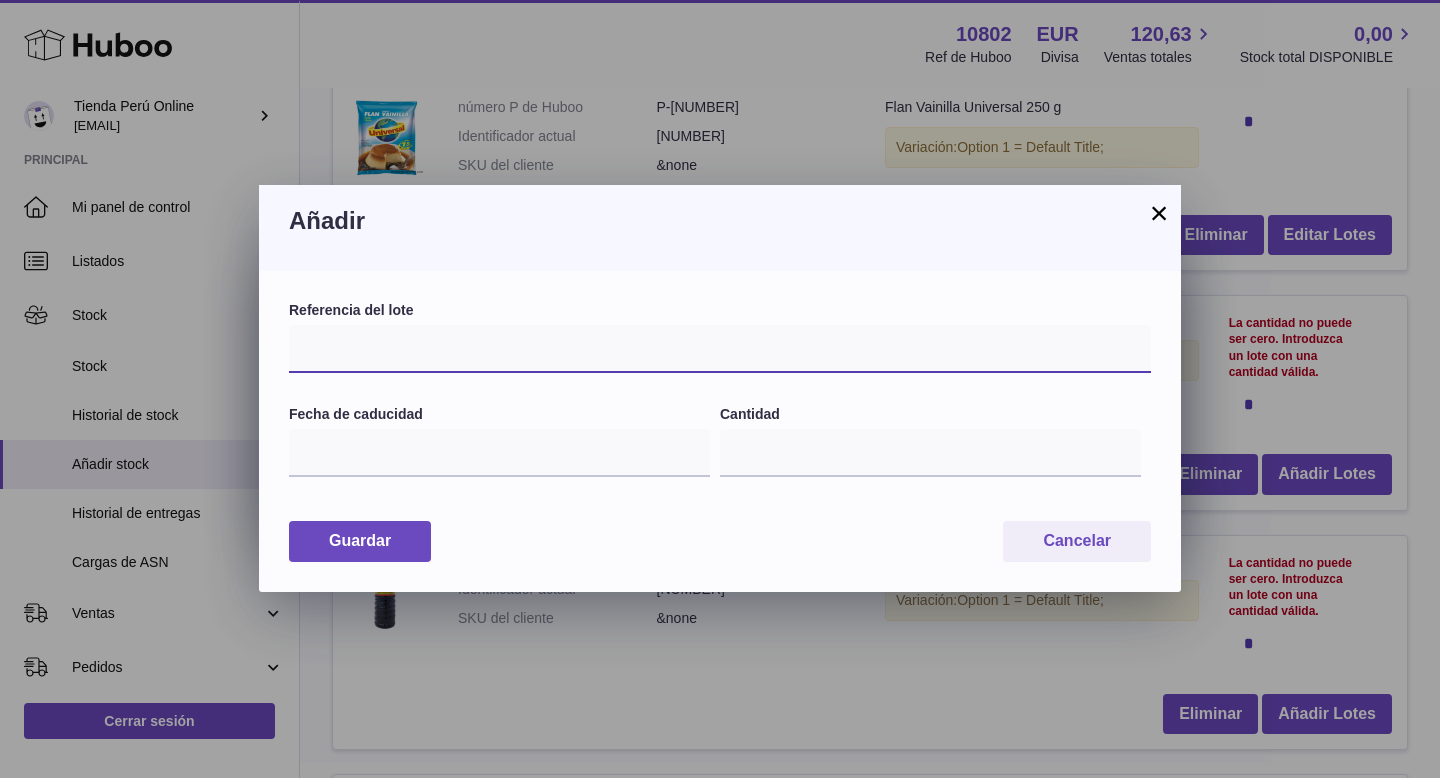 click at bounding box center (720, 349) 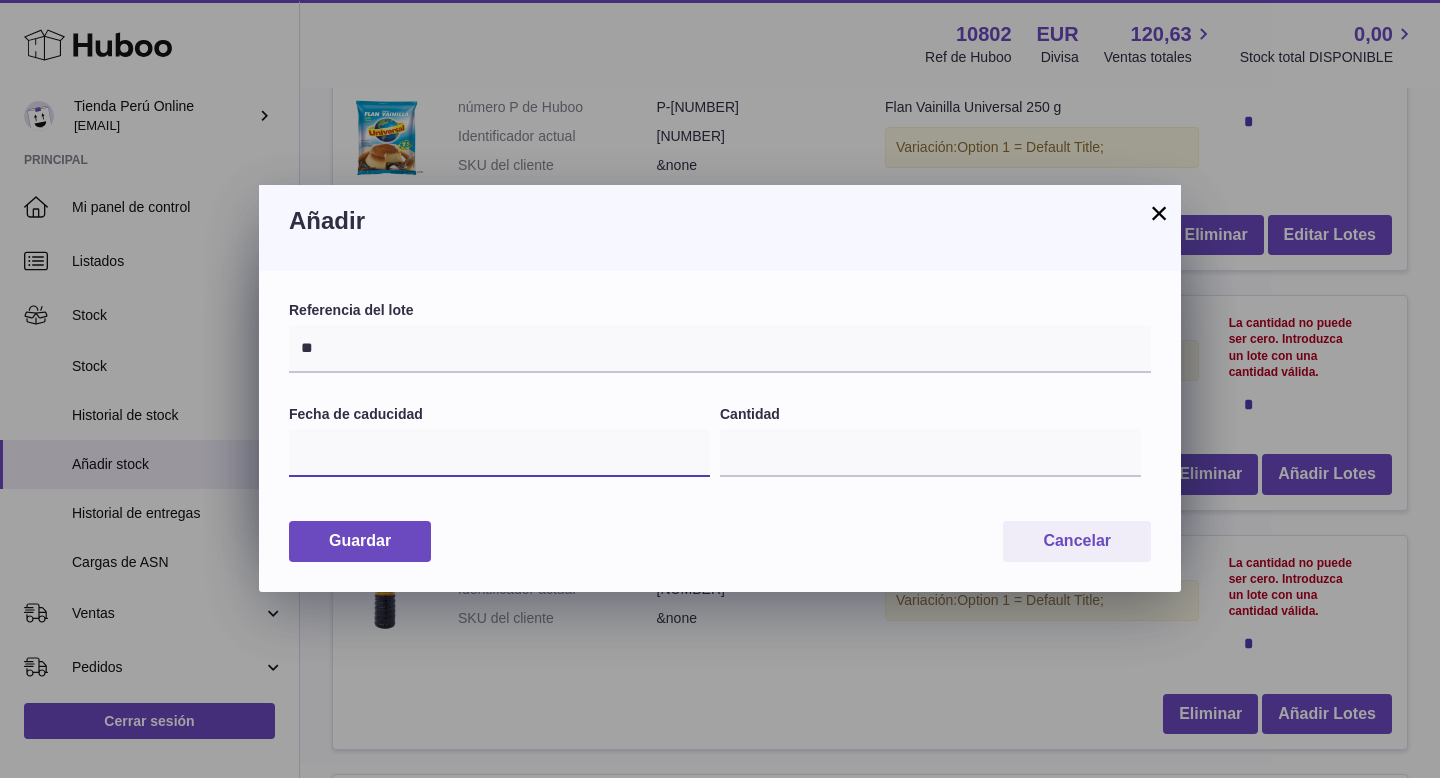 click at bounding box center (499, 453) 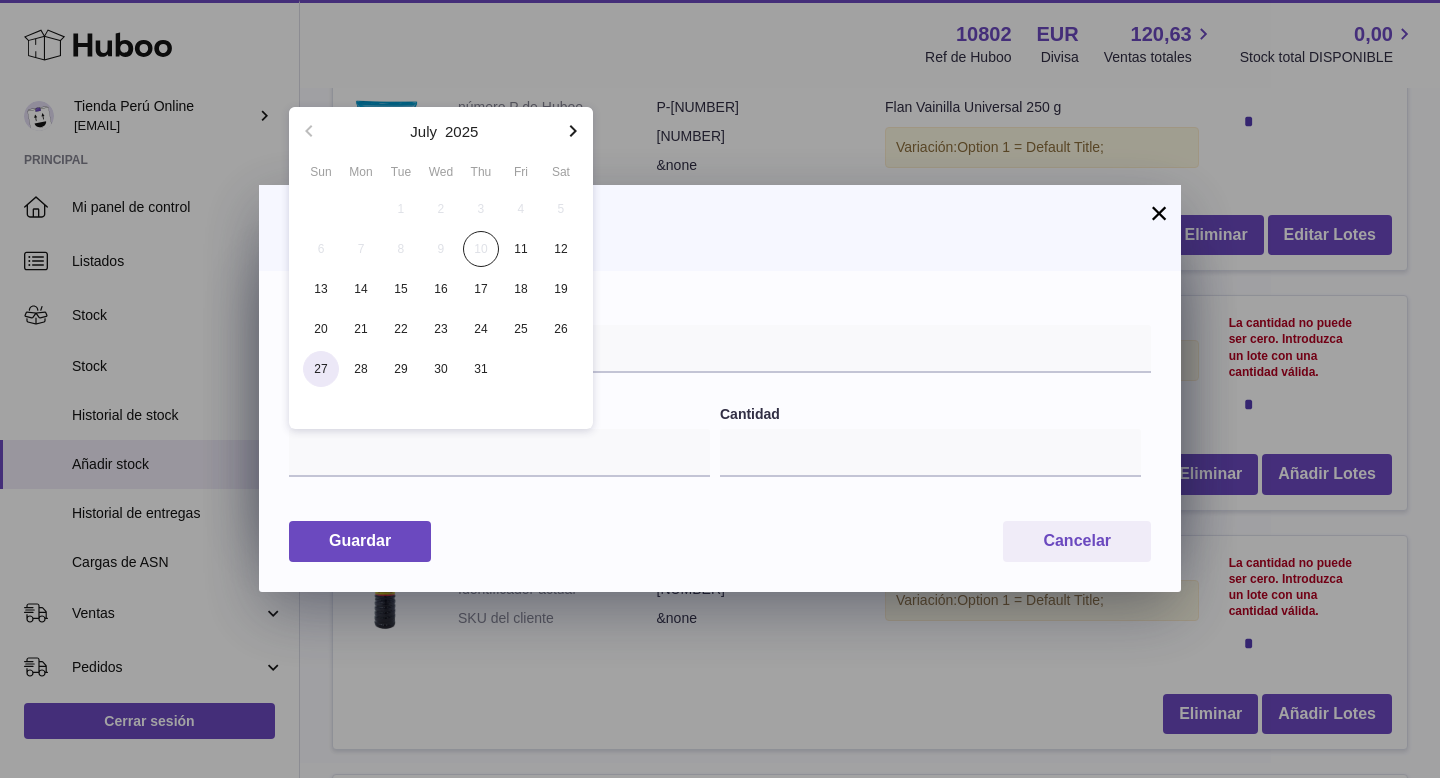 click on "27" at bounding box center (321, 369) 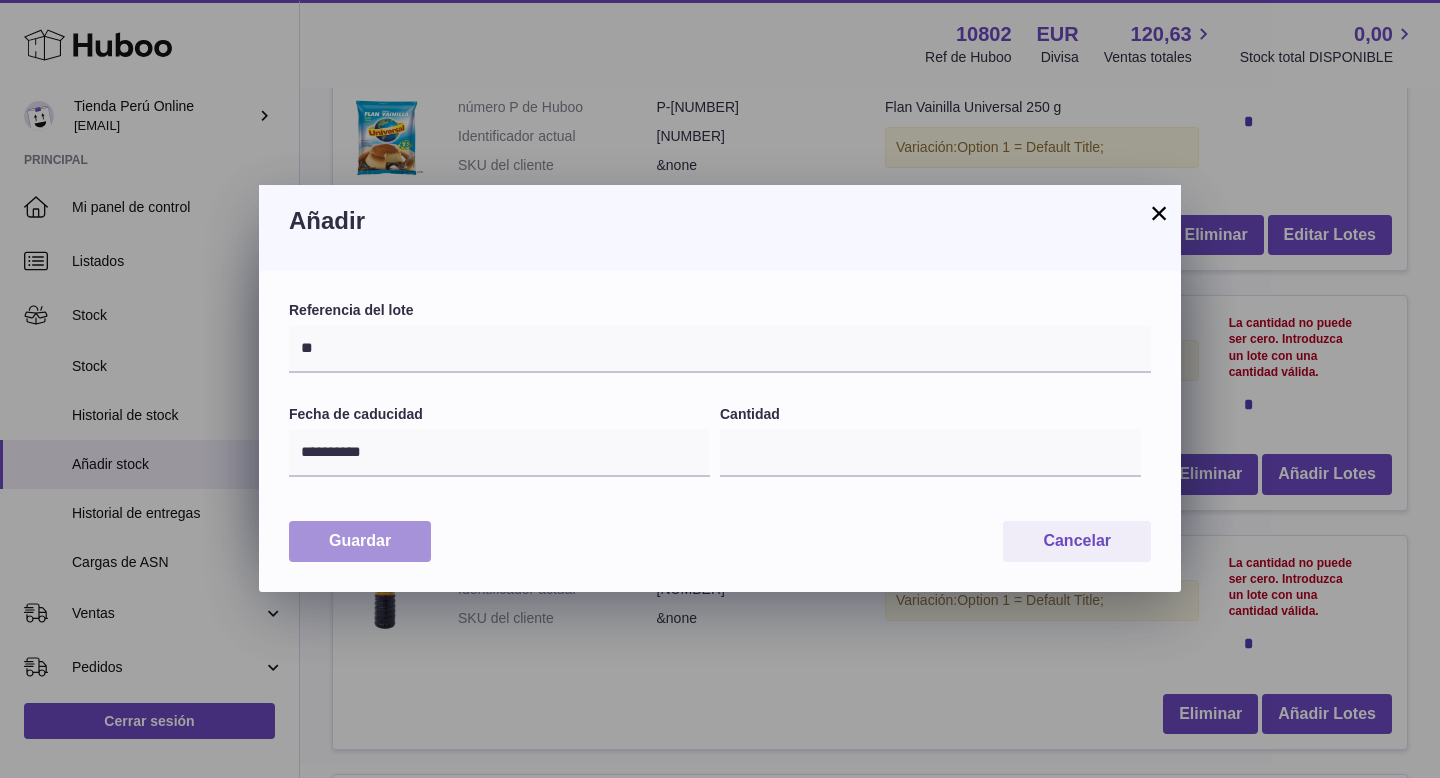 click on "Guardar" at bounding box center [360, 541] 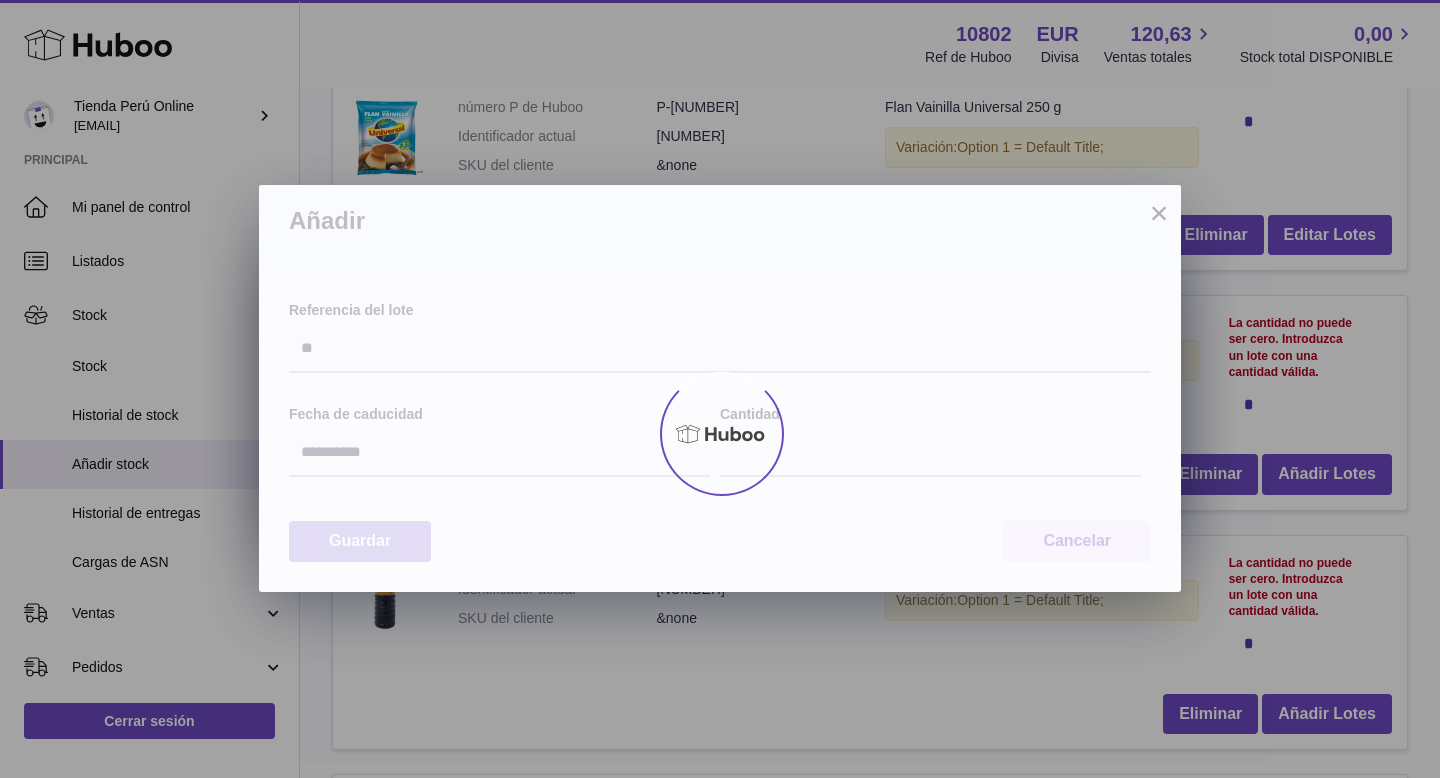 type on "*" 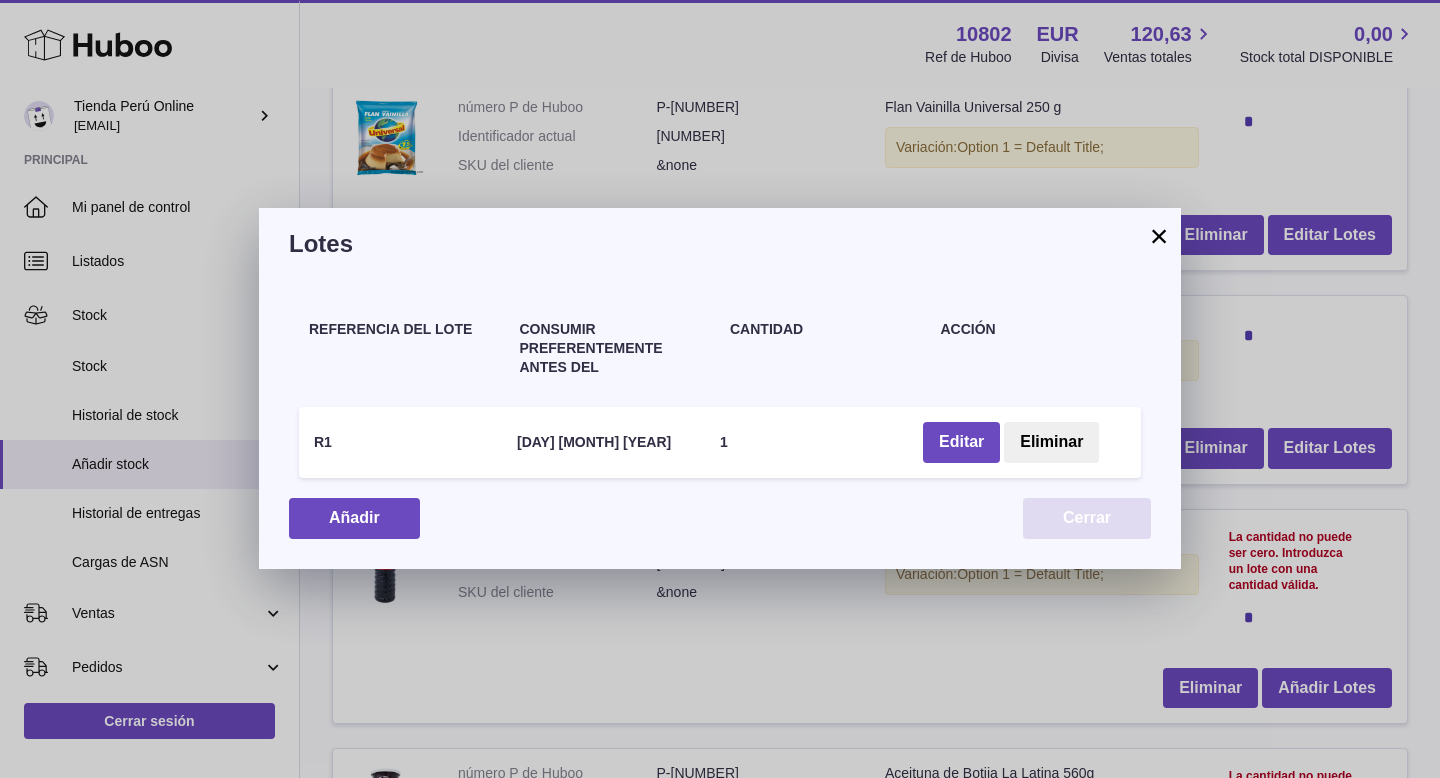click on "Cerrar" at bounding box center [1087, 518] 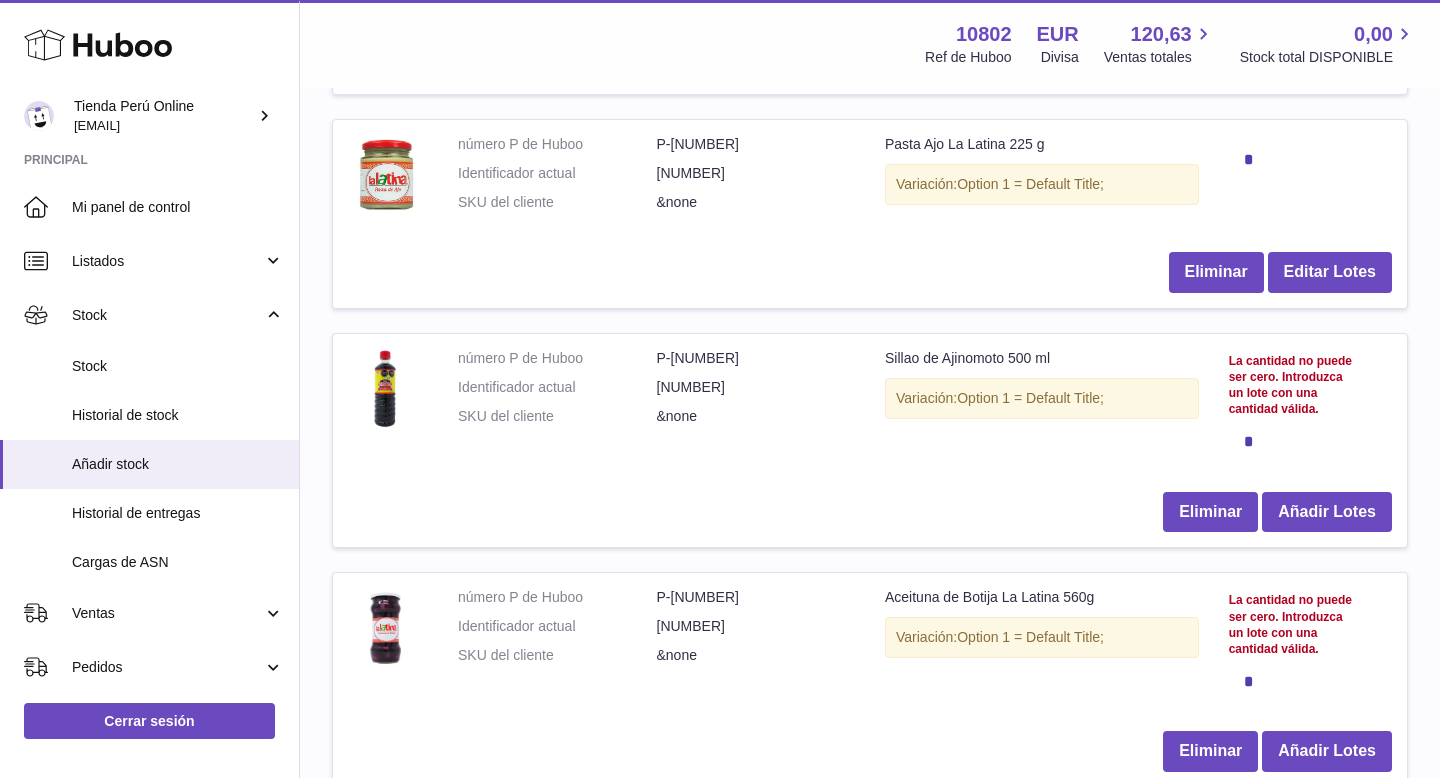 scroll, scrollTop: 1246, scrollLeft: 0, axis: vertical 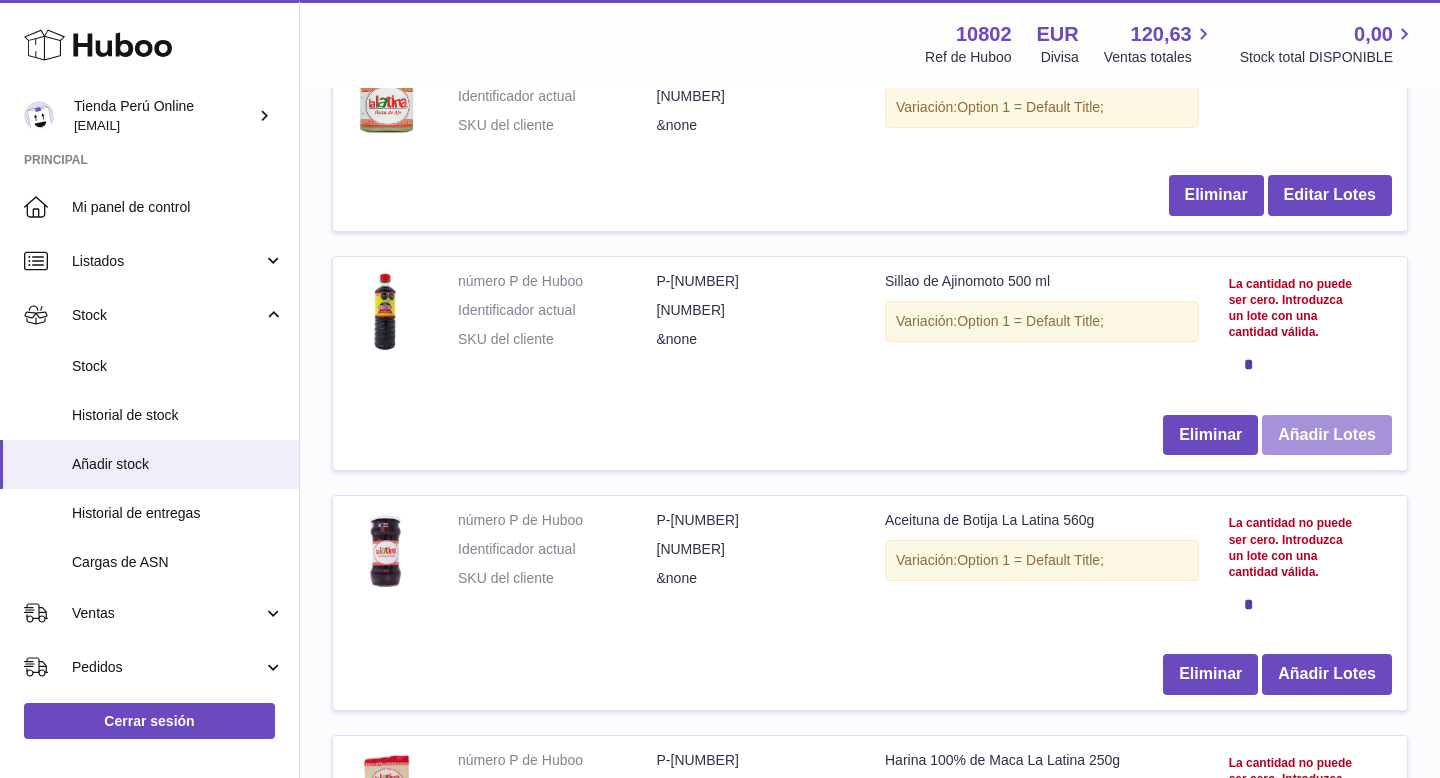 click on "Añadir Lotes" at bounding box center [1327, 435] 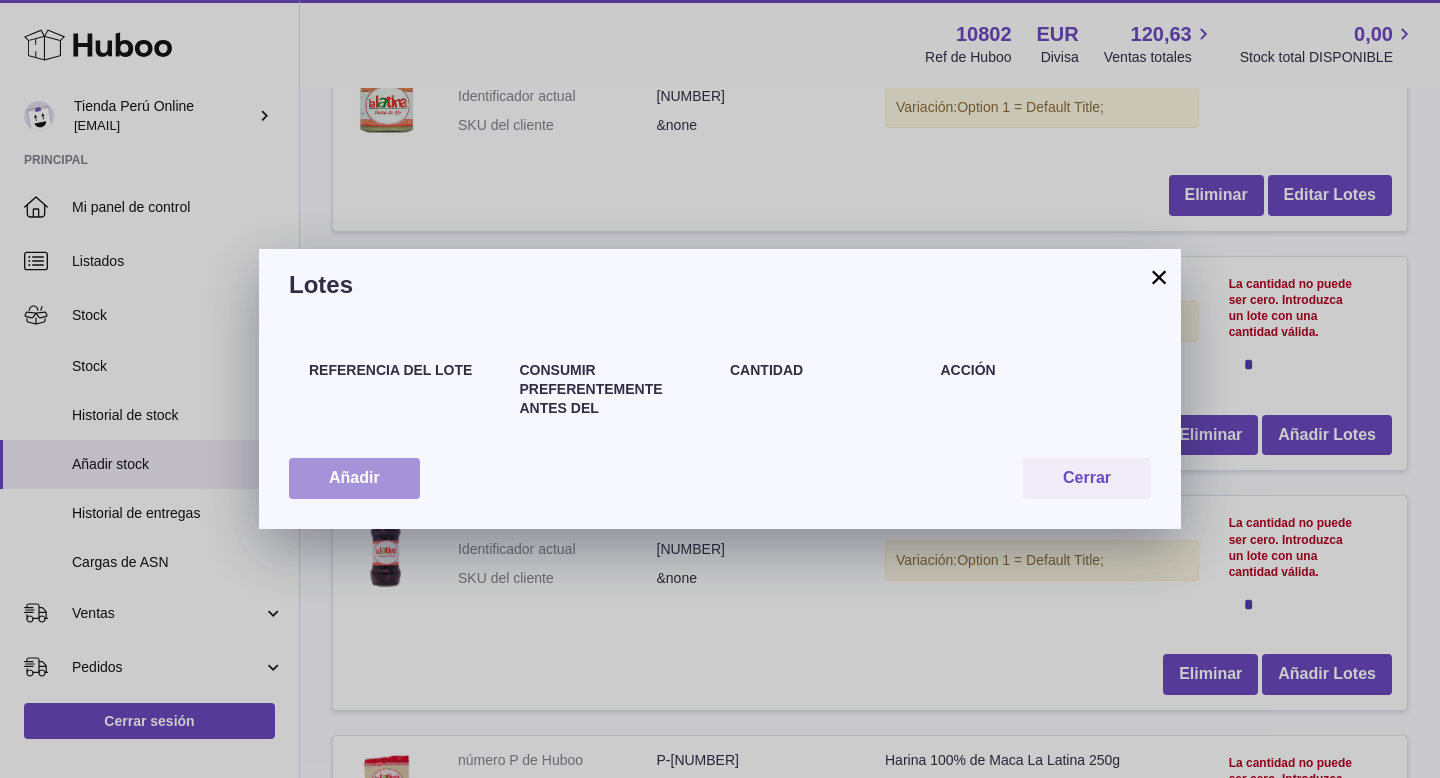 click on "Añadir" at bounding box center [354, 478] 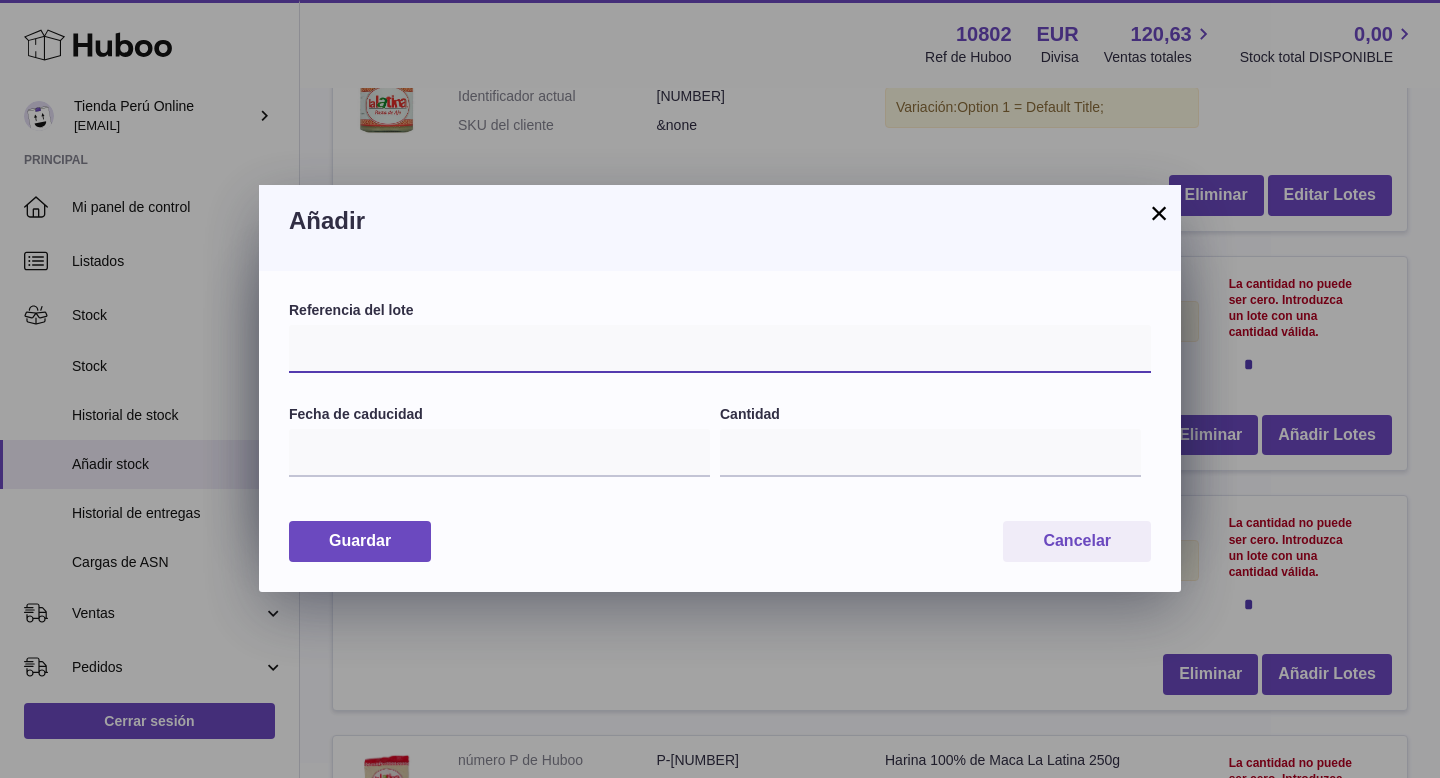 click at bounding box center (720, 349) 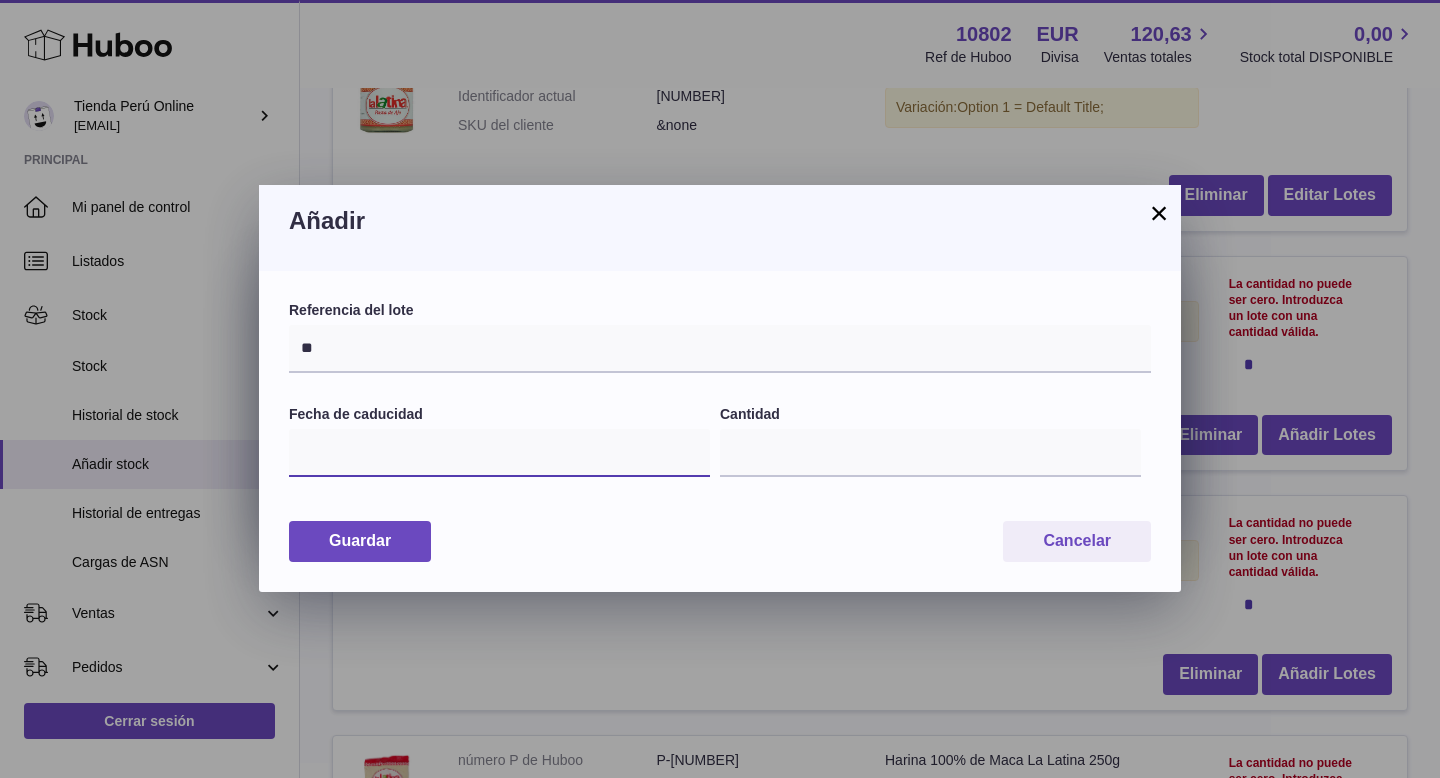 click at bounding box center (499, 453) 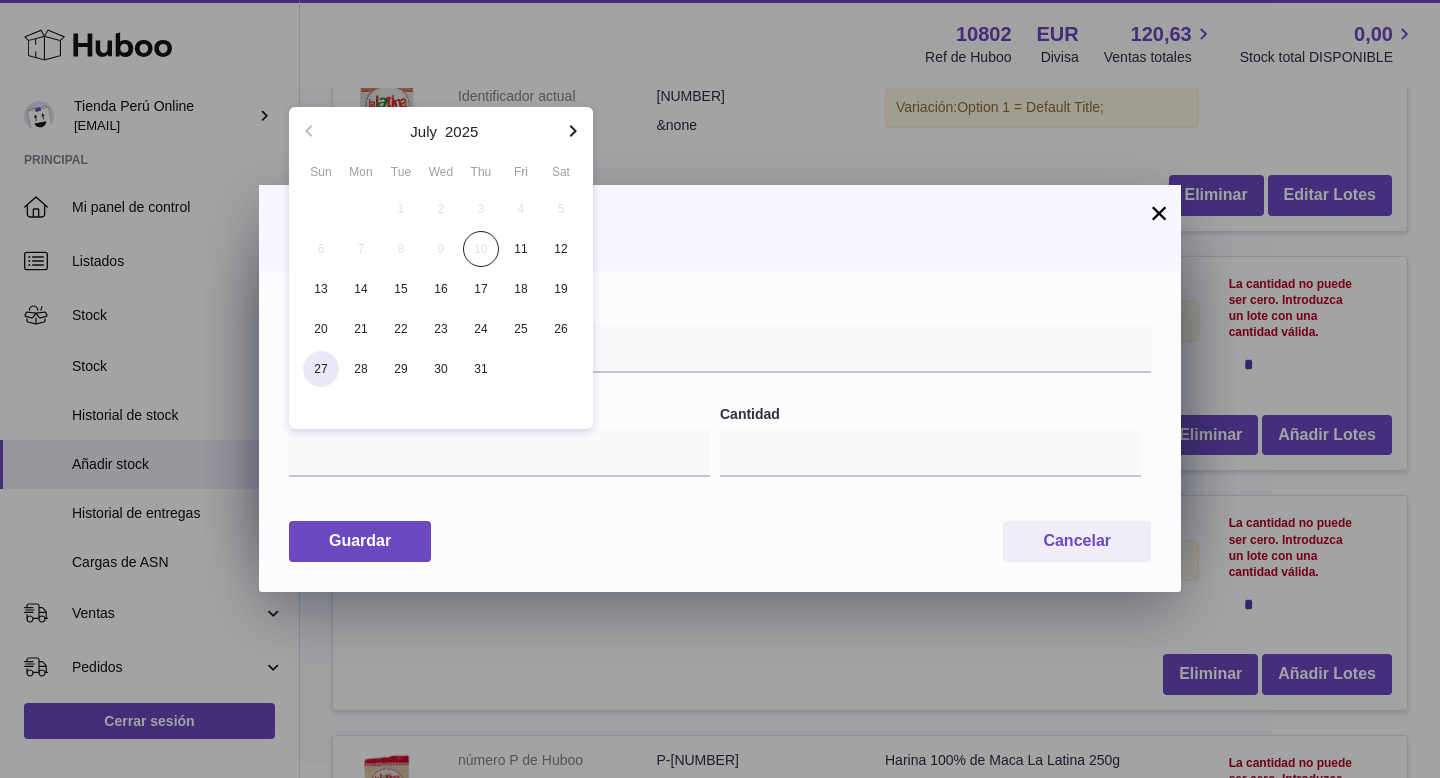 click on "27" at bounding box center [321, 369] 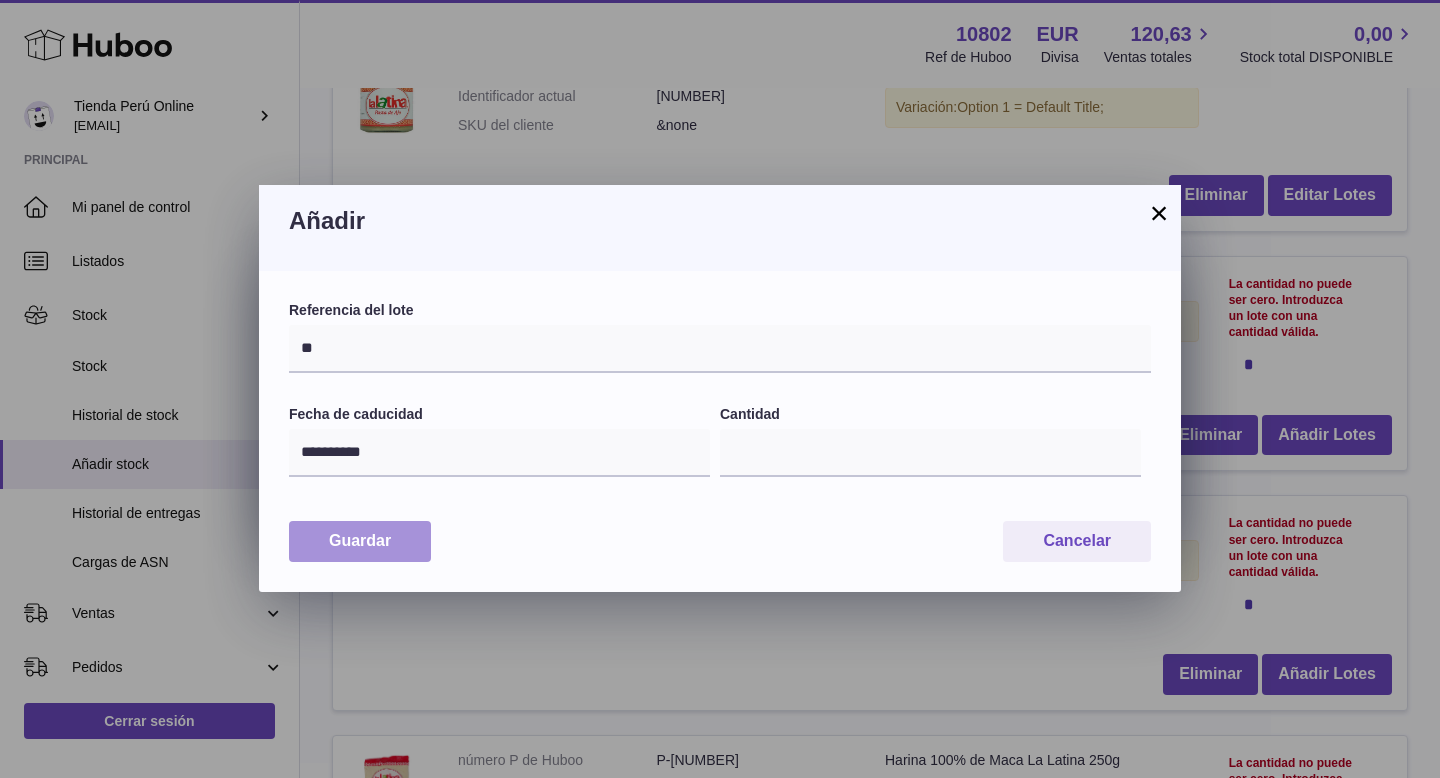click on "Guardar" at bounding box center (360, 541) 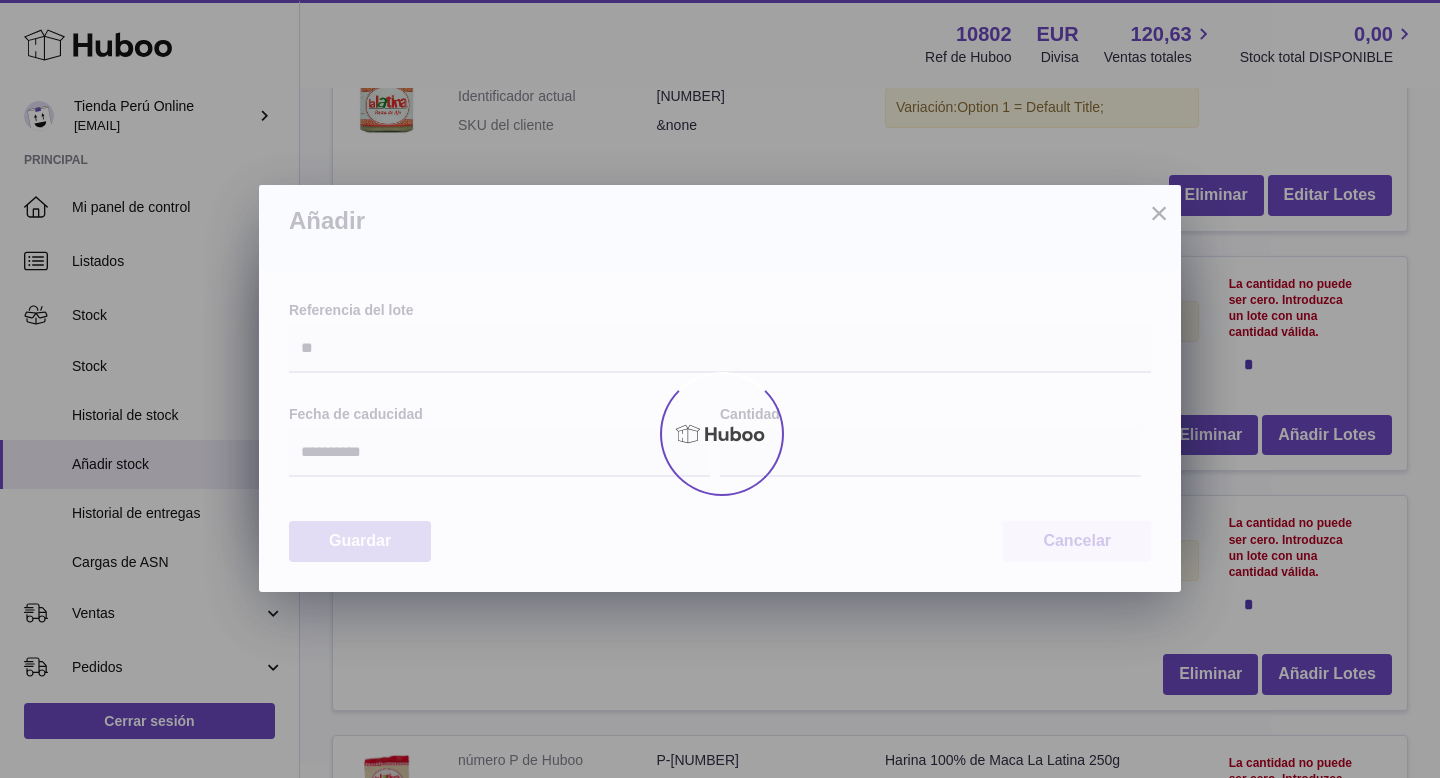 type on "*" 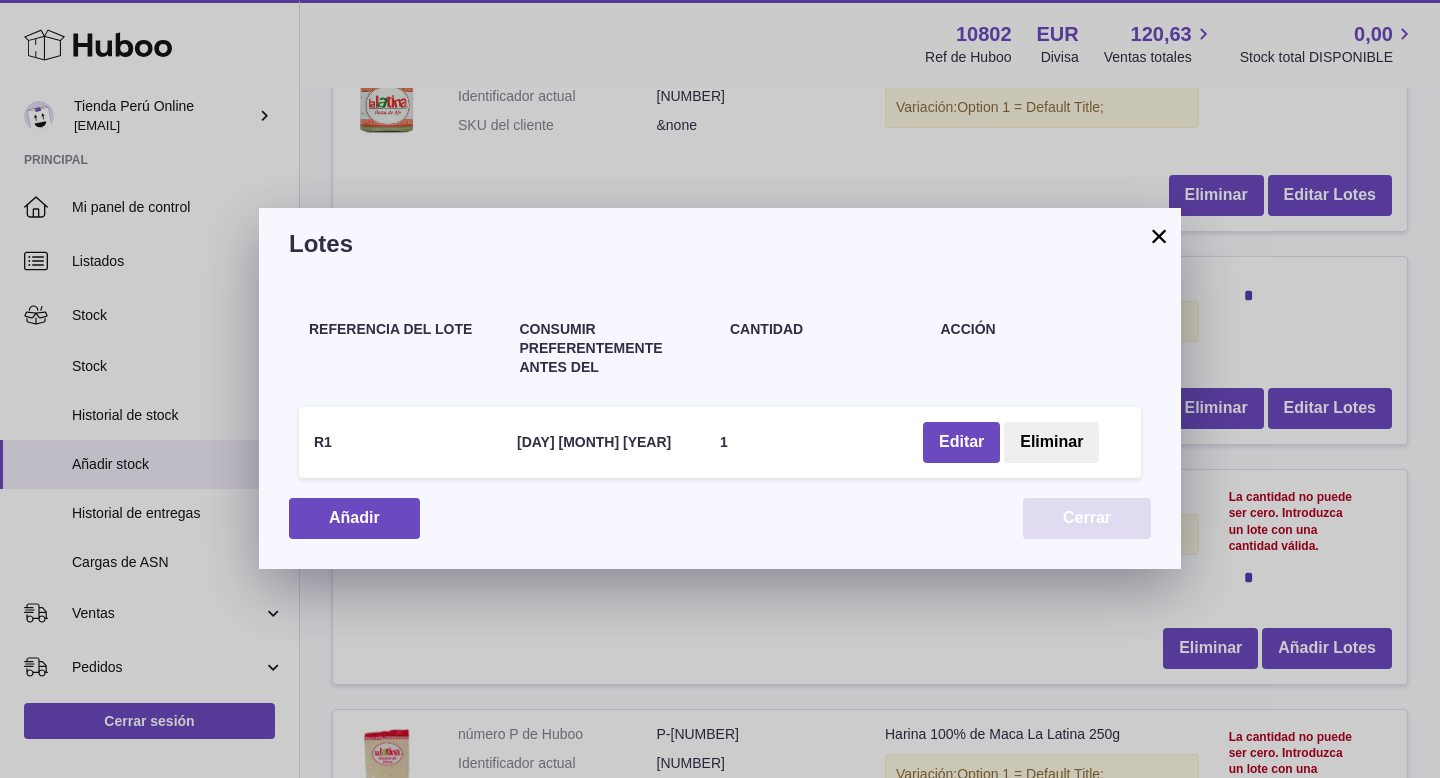 click on "Cerrar" at bounding box center (1087, 518) 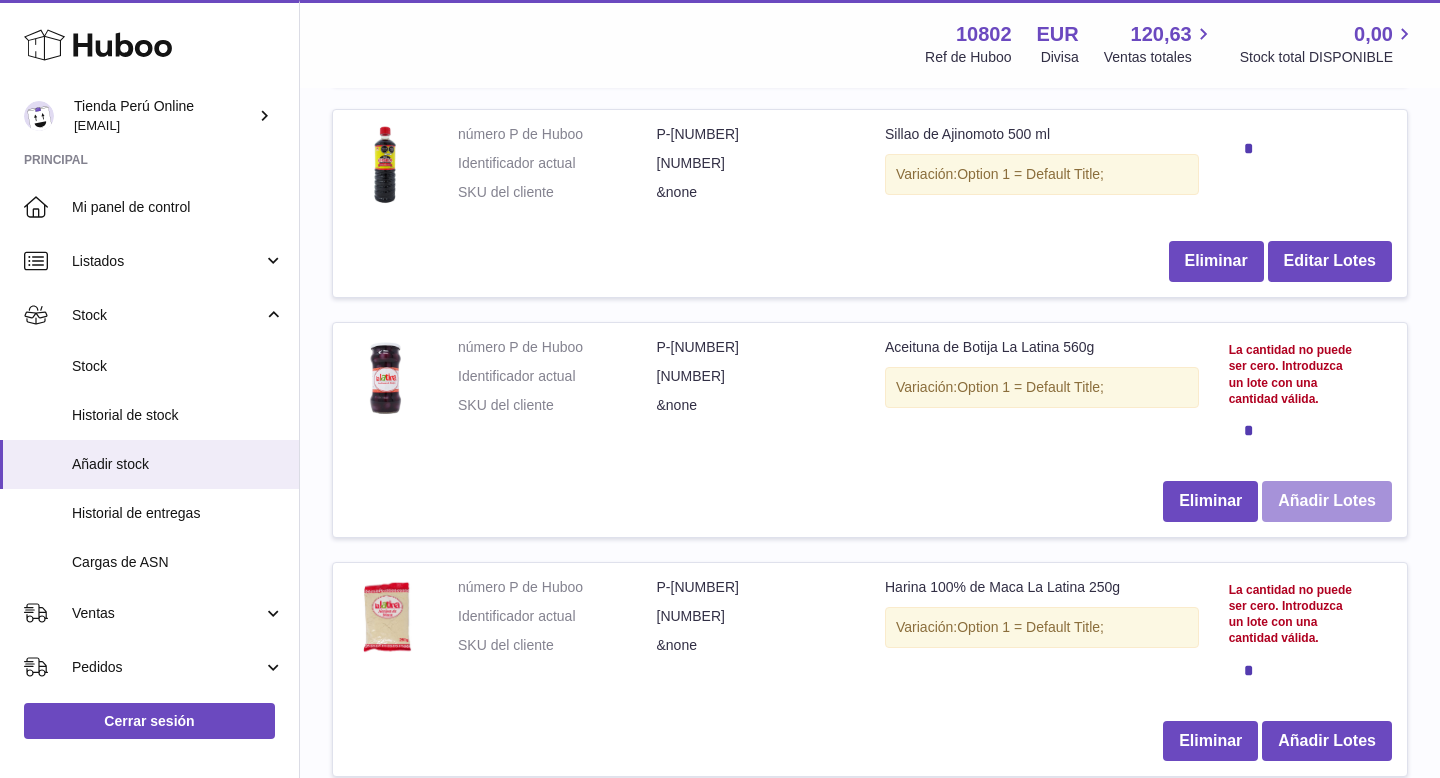 scroll, scrollTop: 1440, scrollLeft: 0, axis: vertical 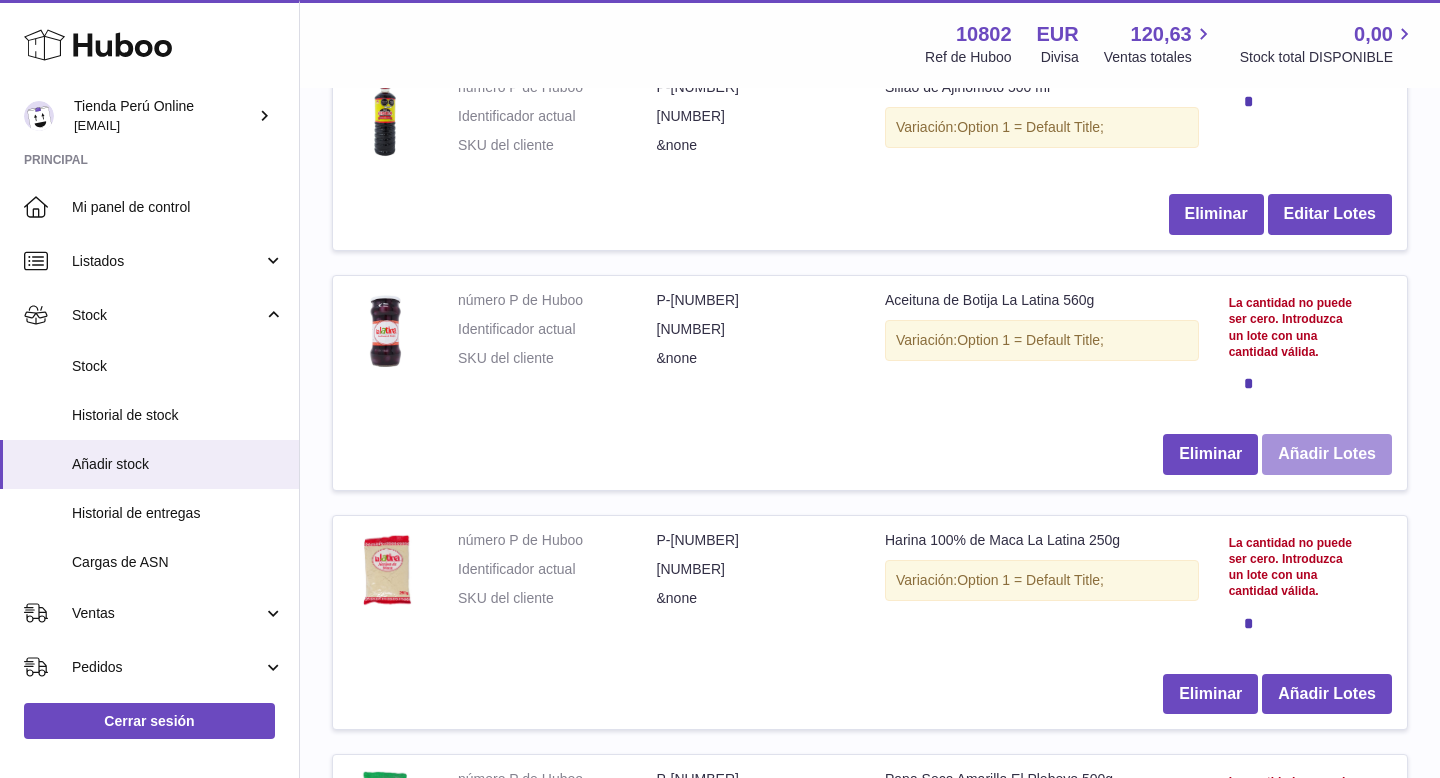 click on "Añadir Lotes" at bounding box center [1327, 454] 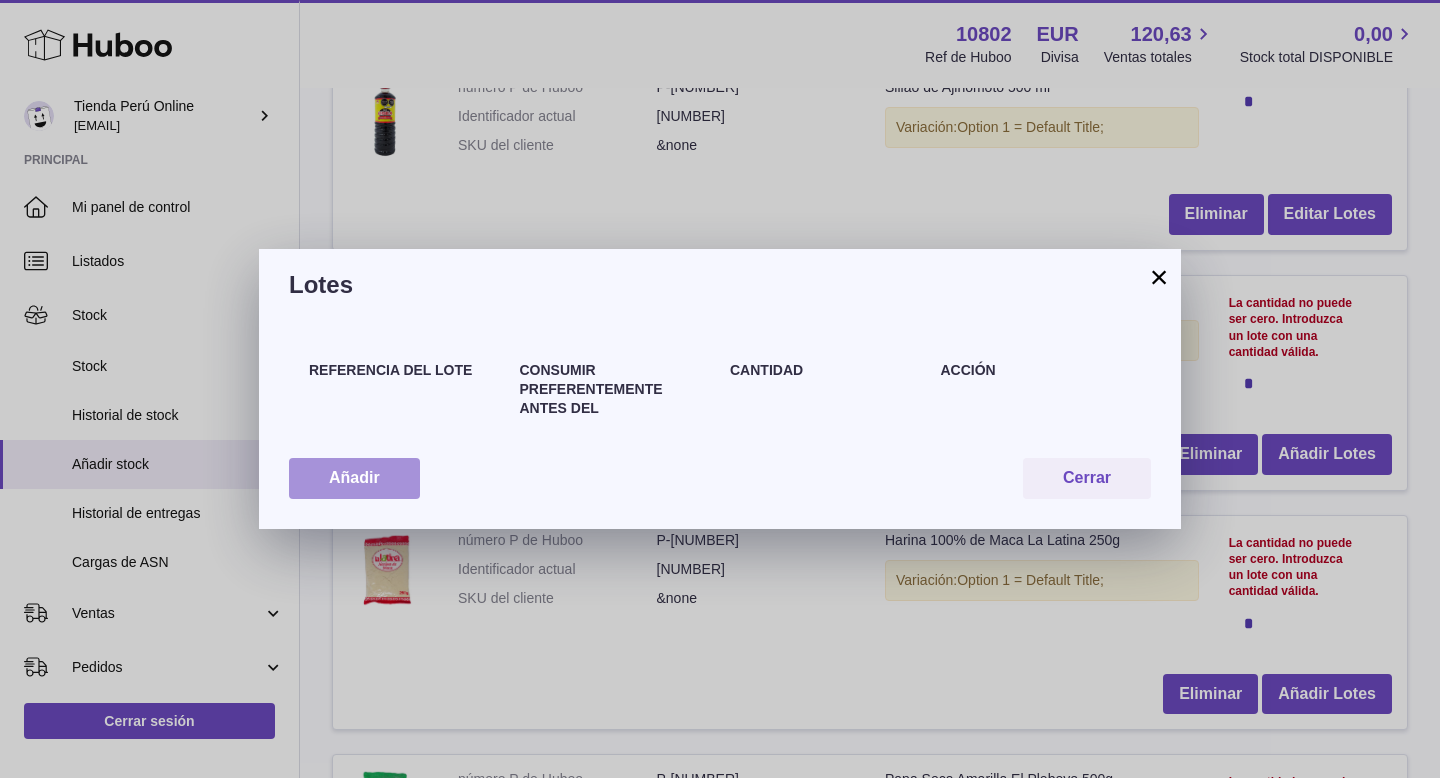 click on "Añadir" at bounding box center [354, 478] 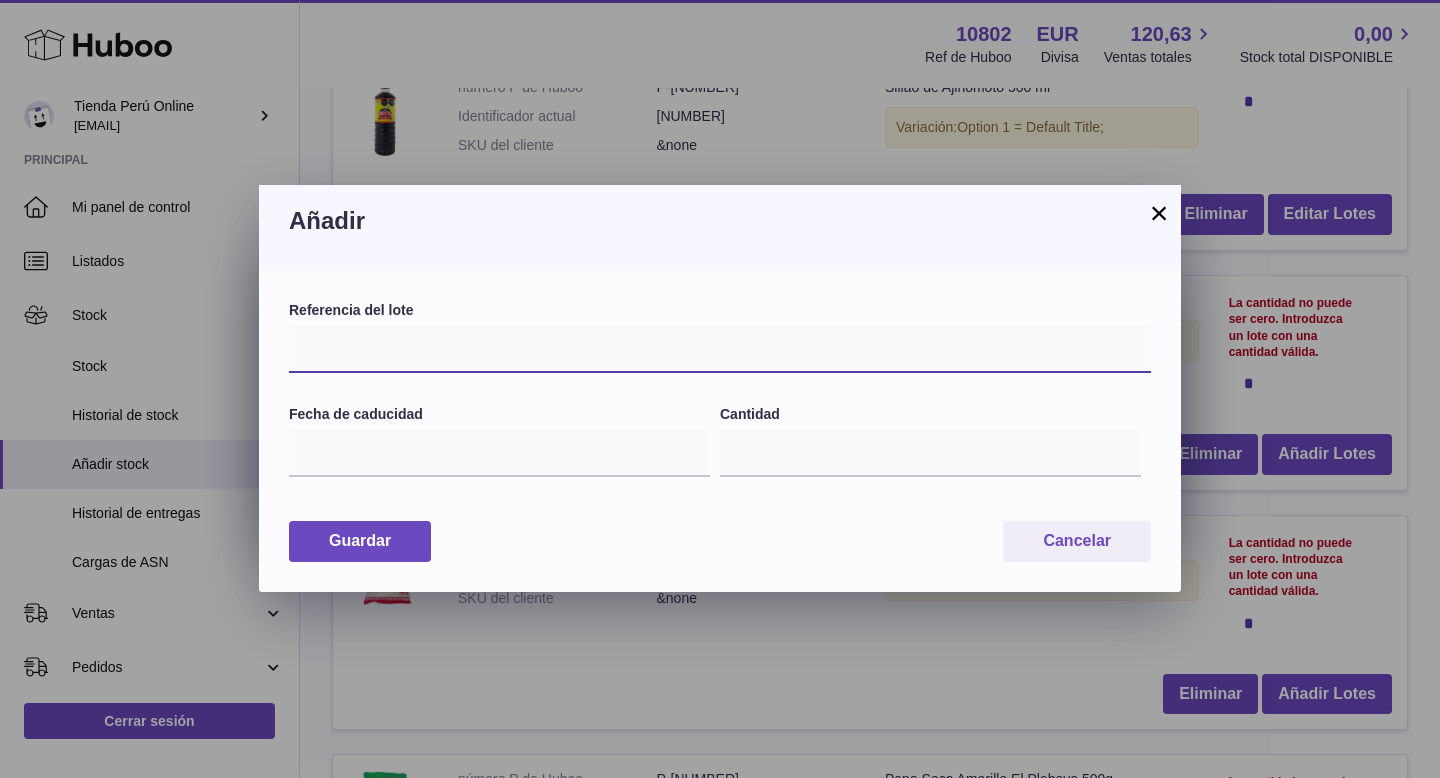 click at bounding box center (720, 349) 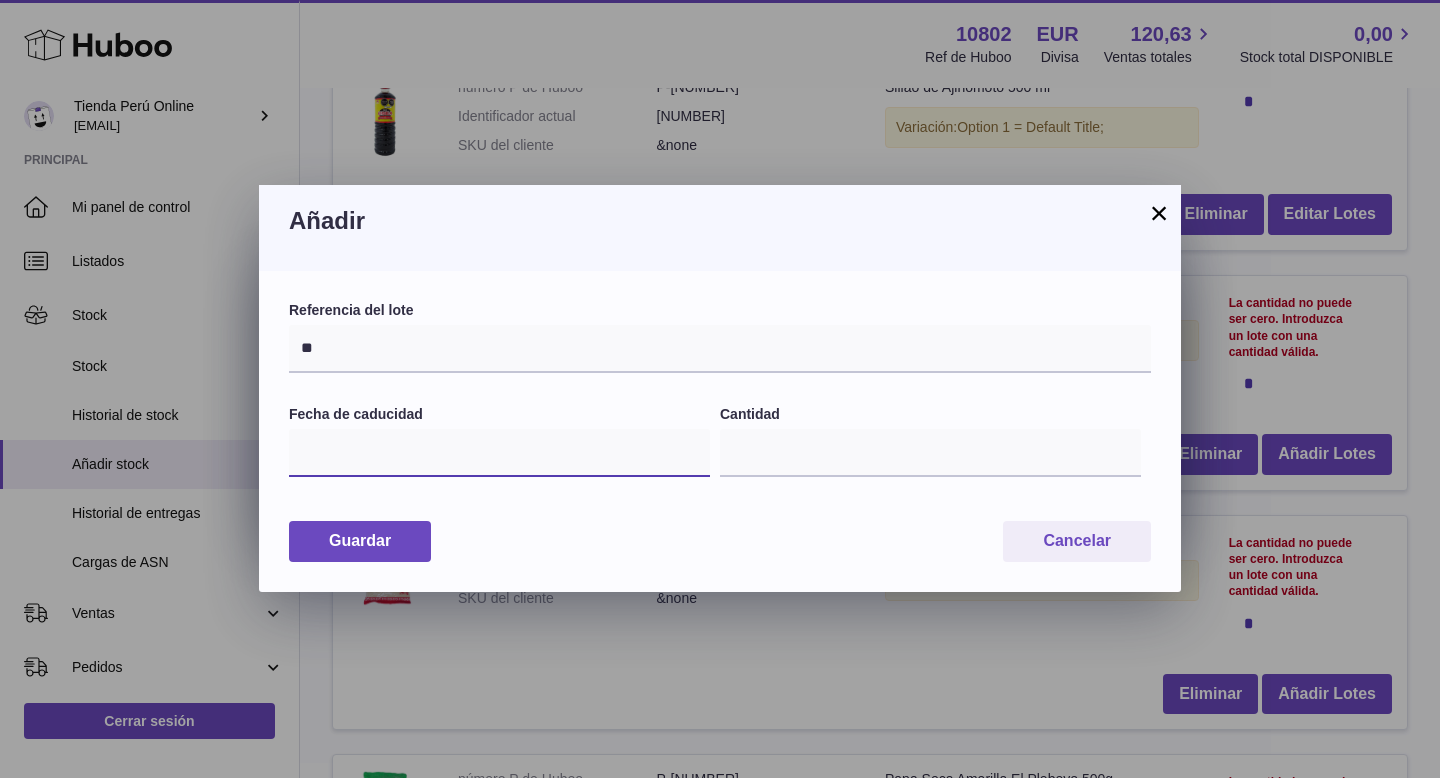 click at bounding box center (499, 453) 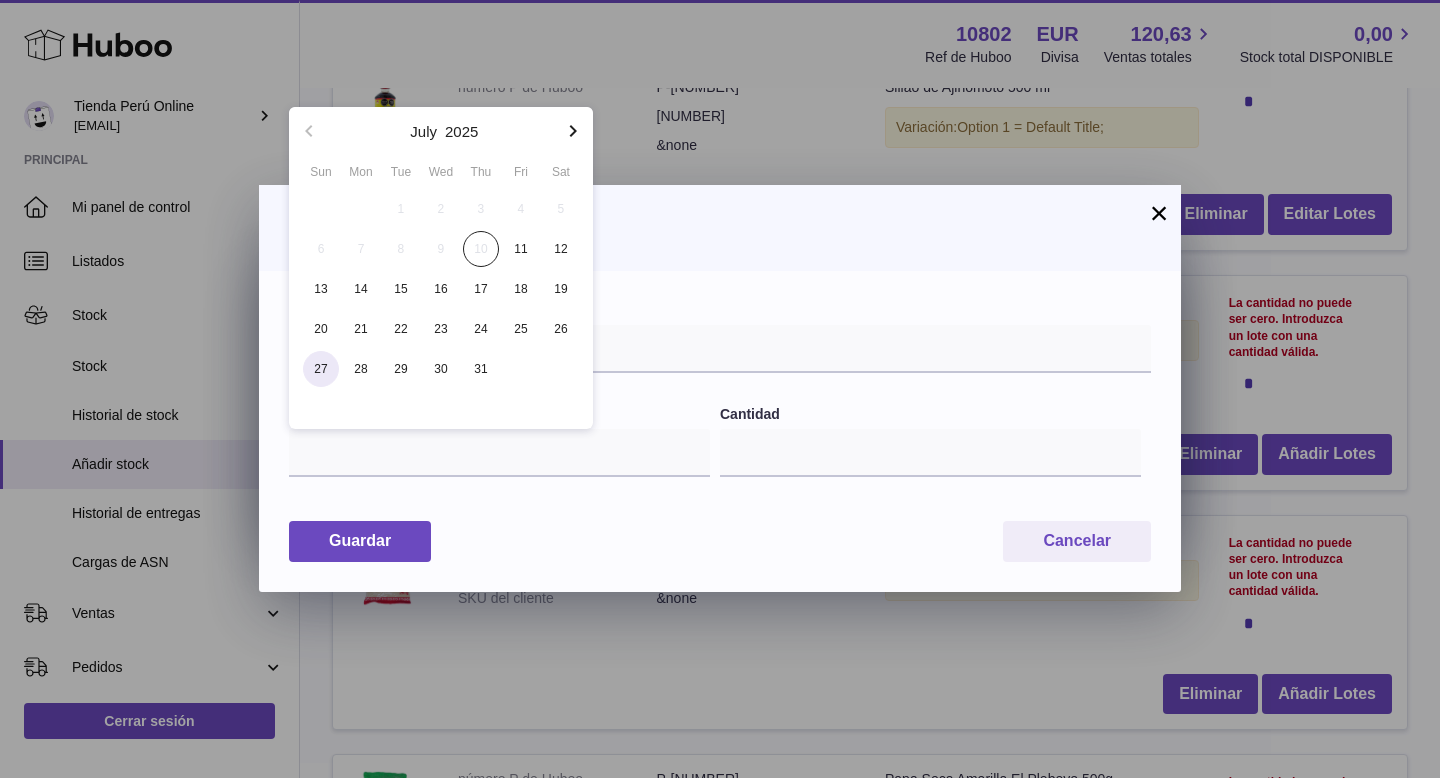 click on "27" at bounding box center (321, 369) 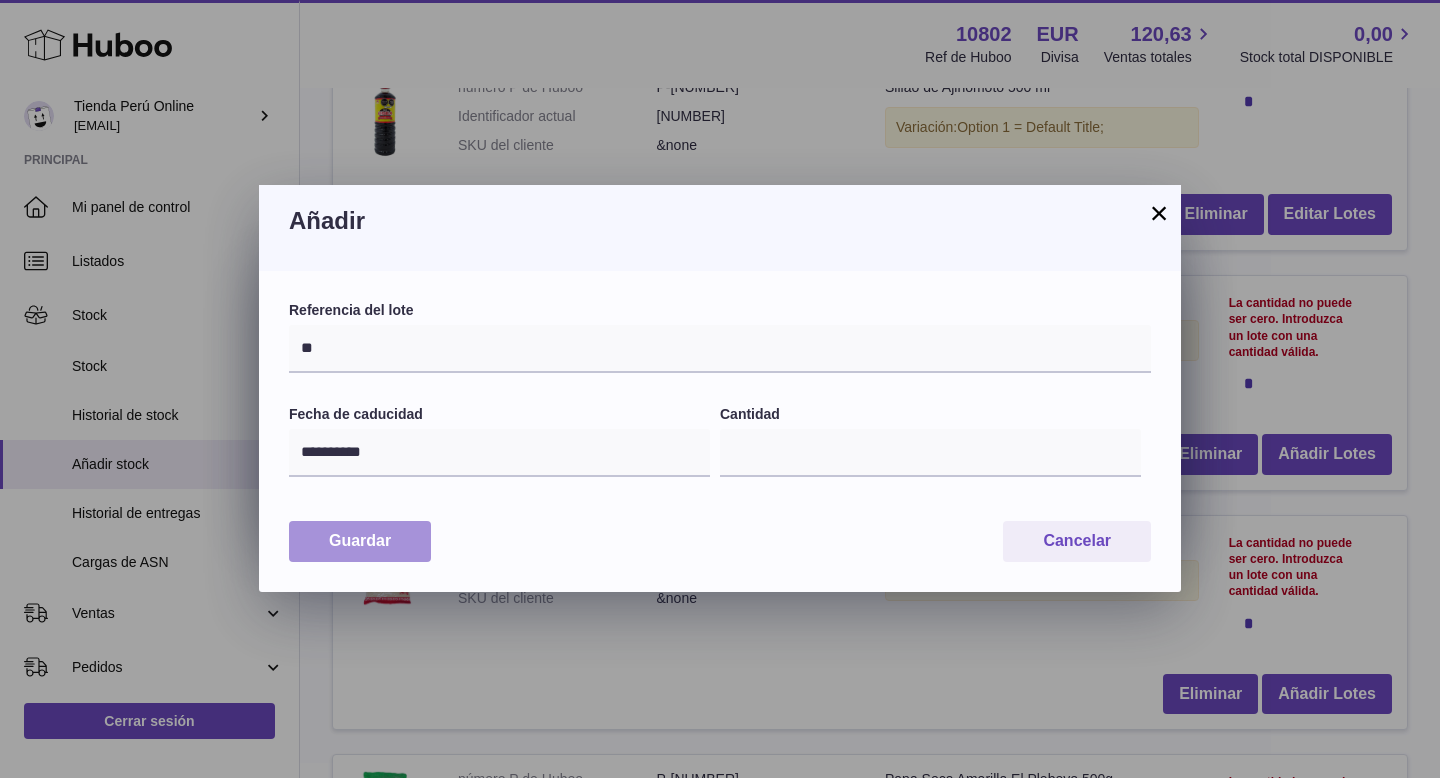 click on "Guardar" at bounding box center [360, 541] 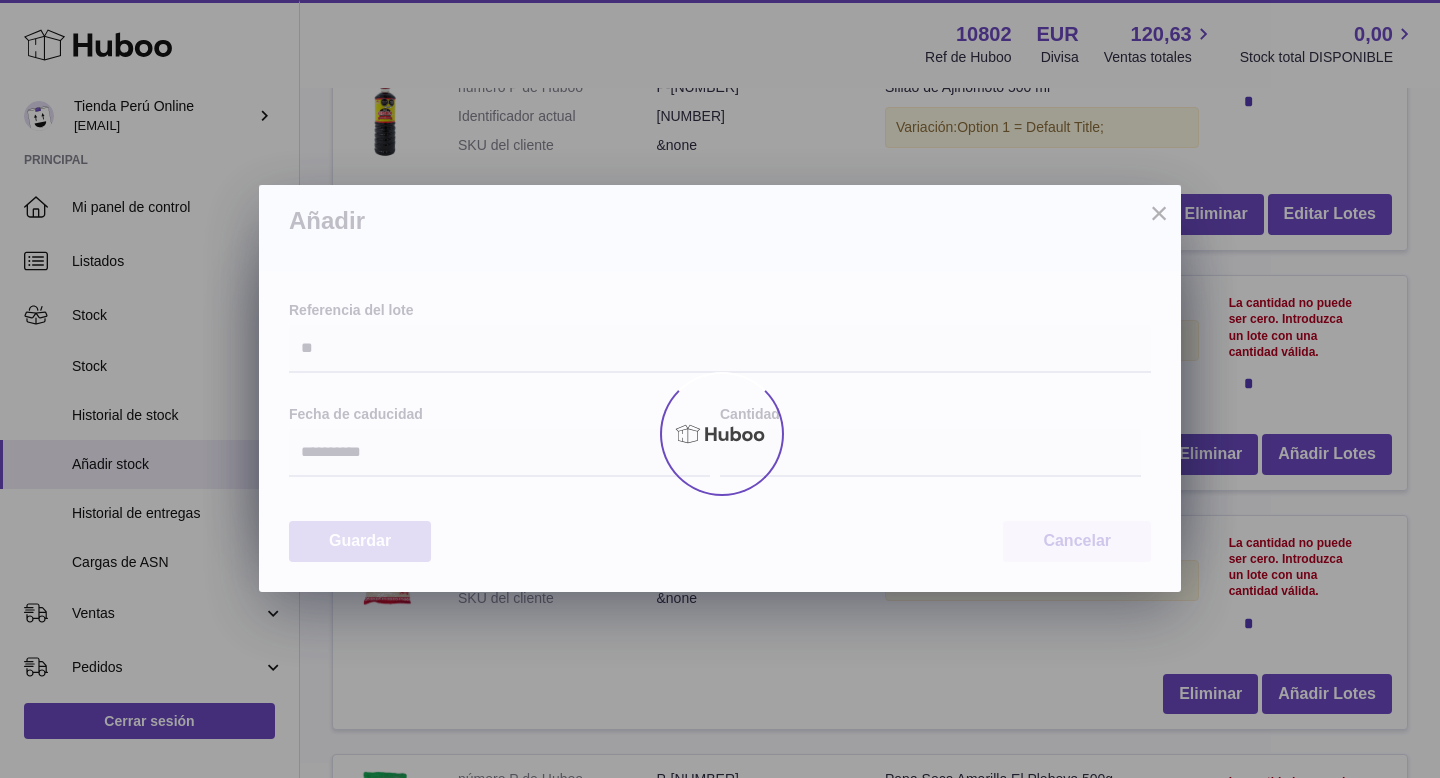 type on "*" 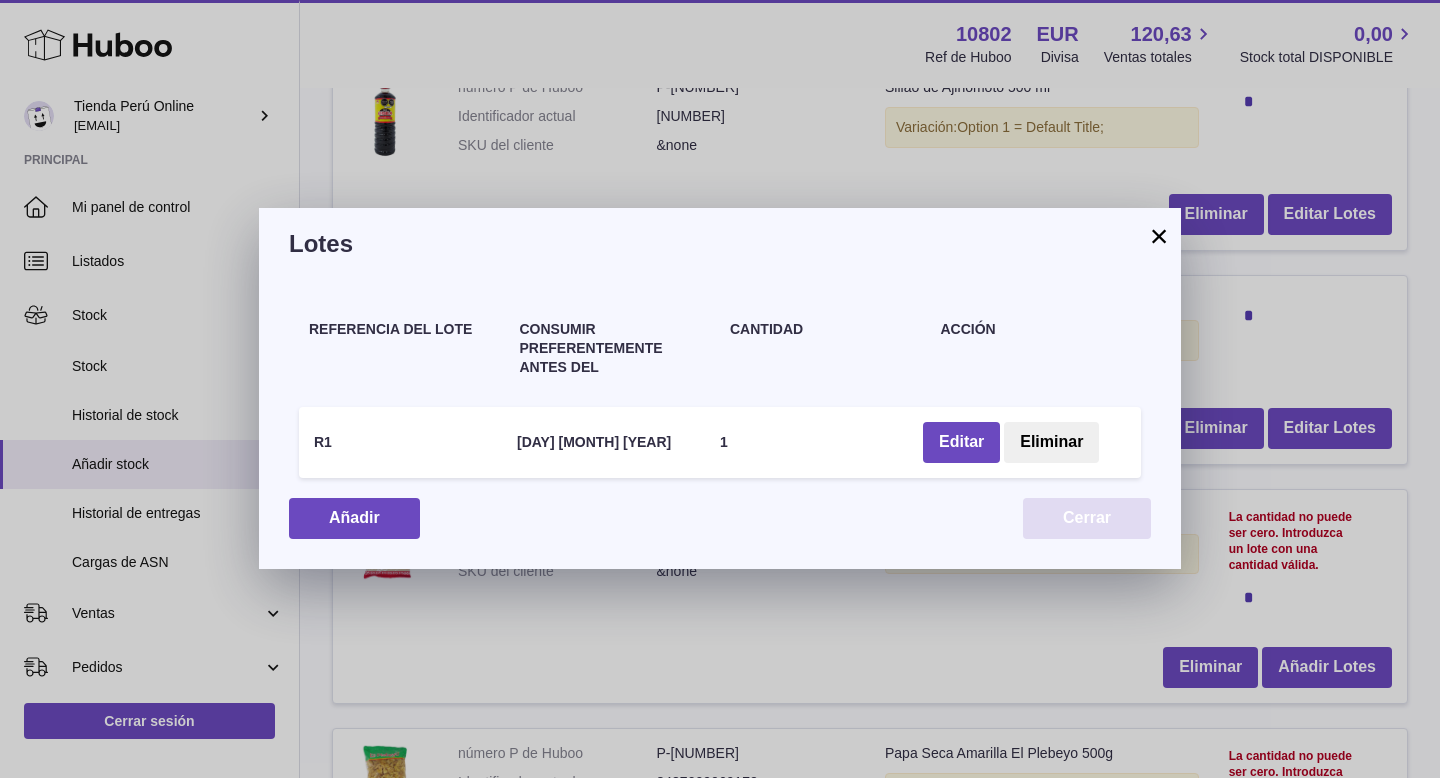 click on "Cerrar" at bounding box center (1087, 518) 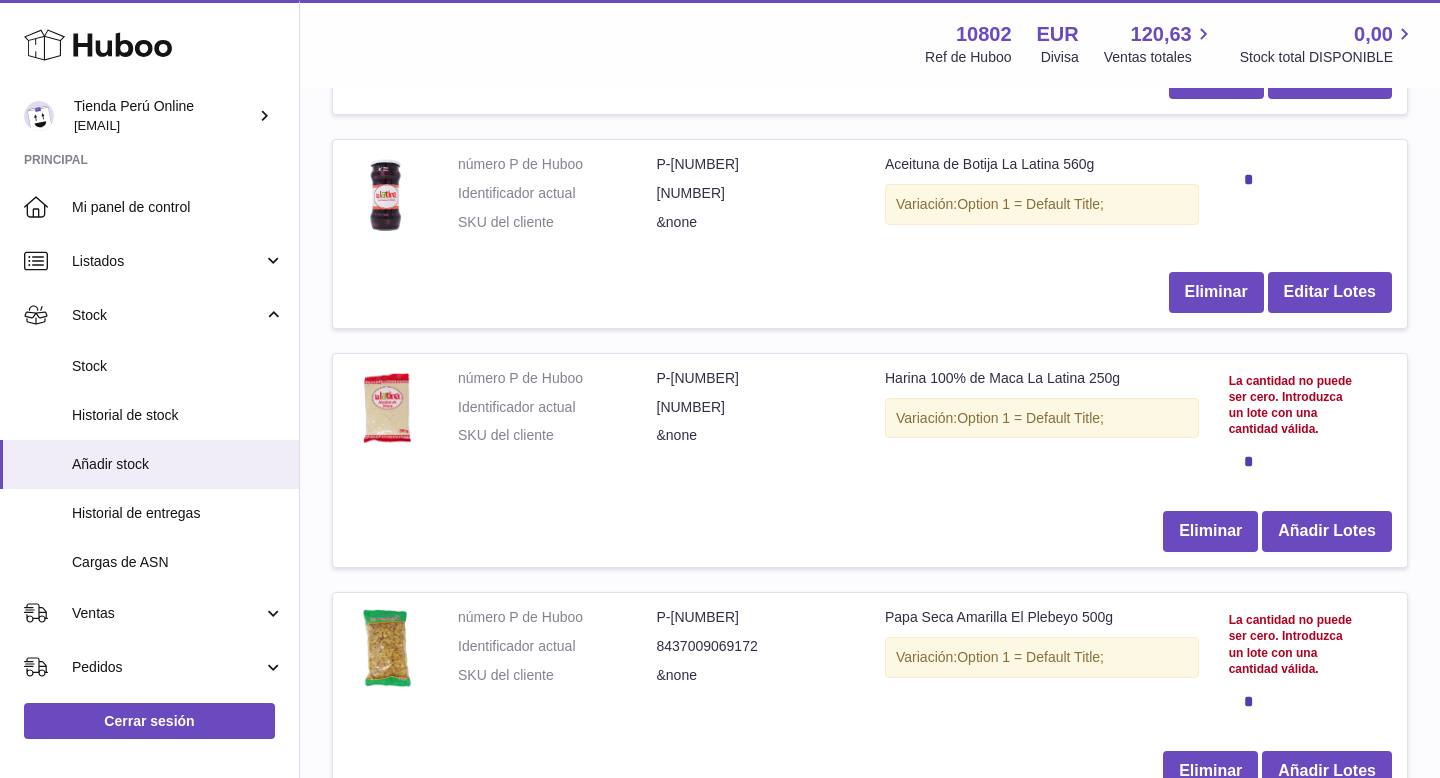 scroll, scrollTop: 1591, scrollLeft: 0, axis: vertical 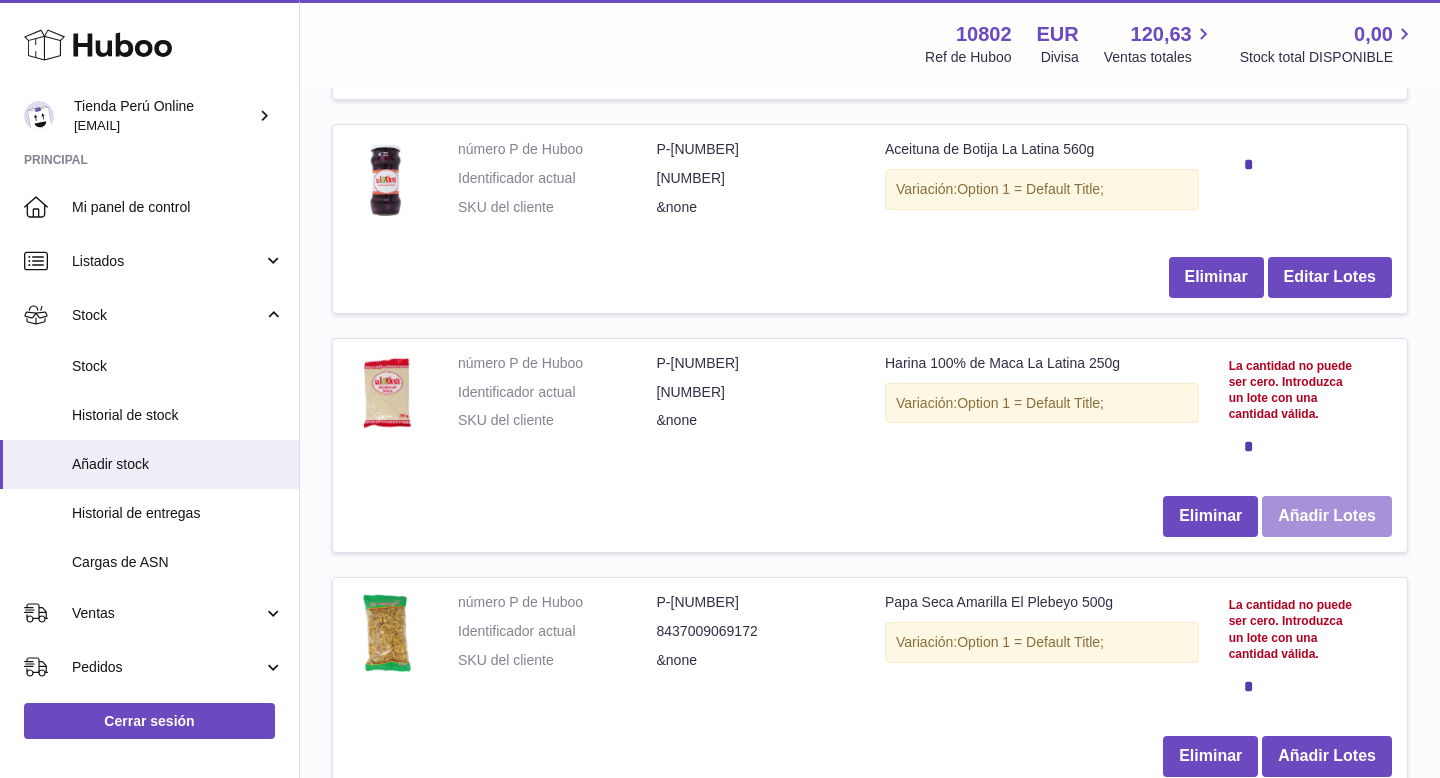 click on "Añadir Lotes" at bounding box center [1327, 516] 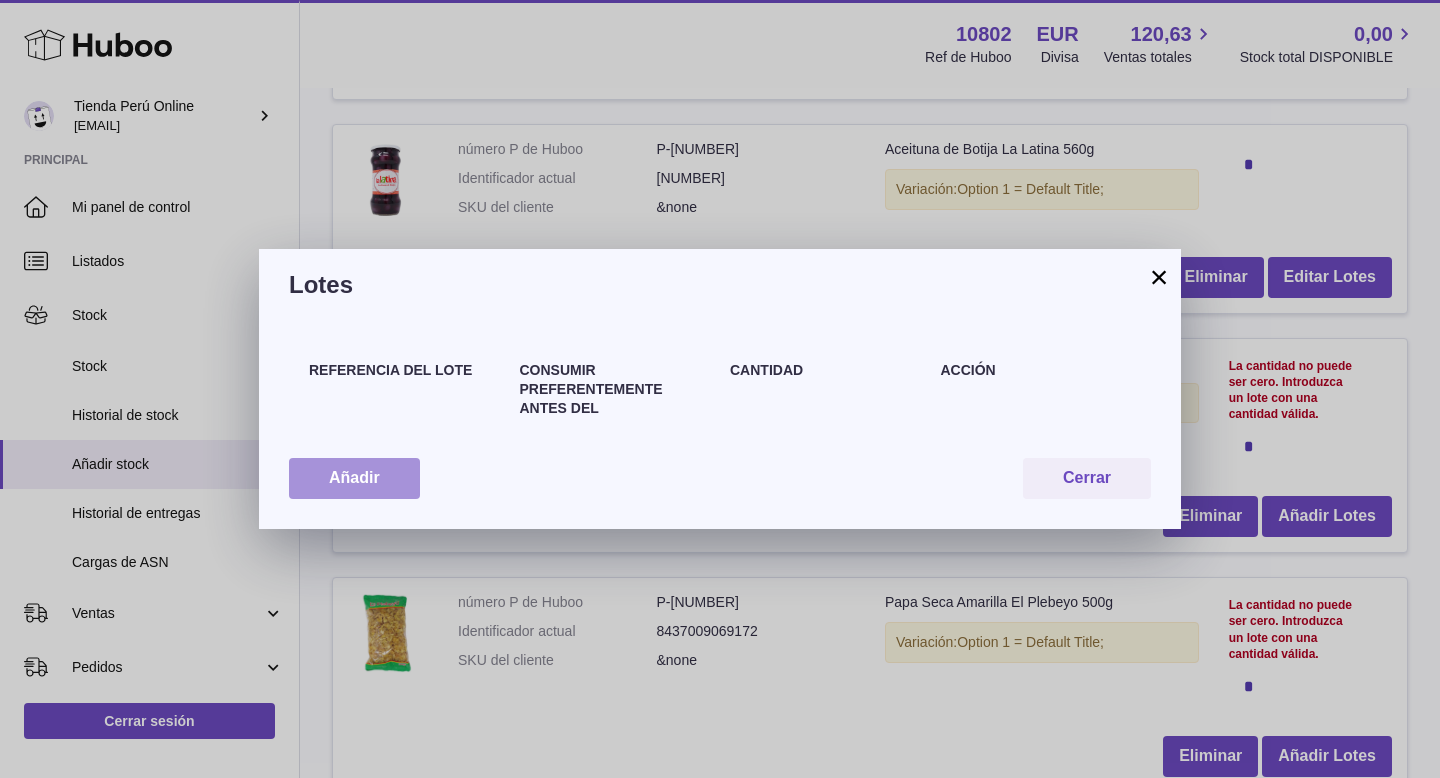 click on "Añadir" at bounding box center [354, 478] 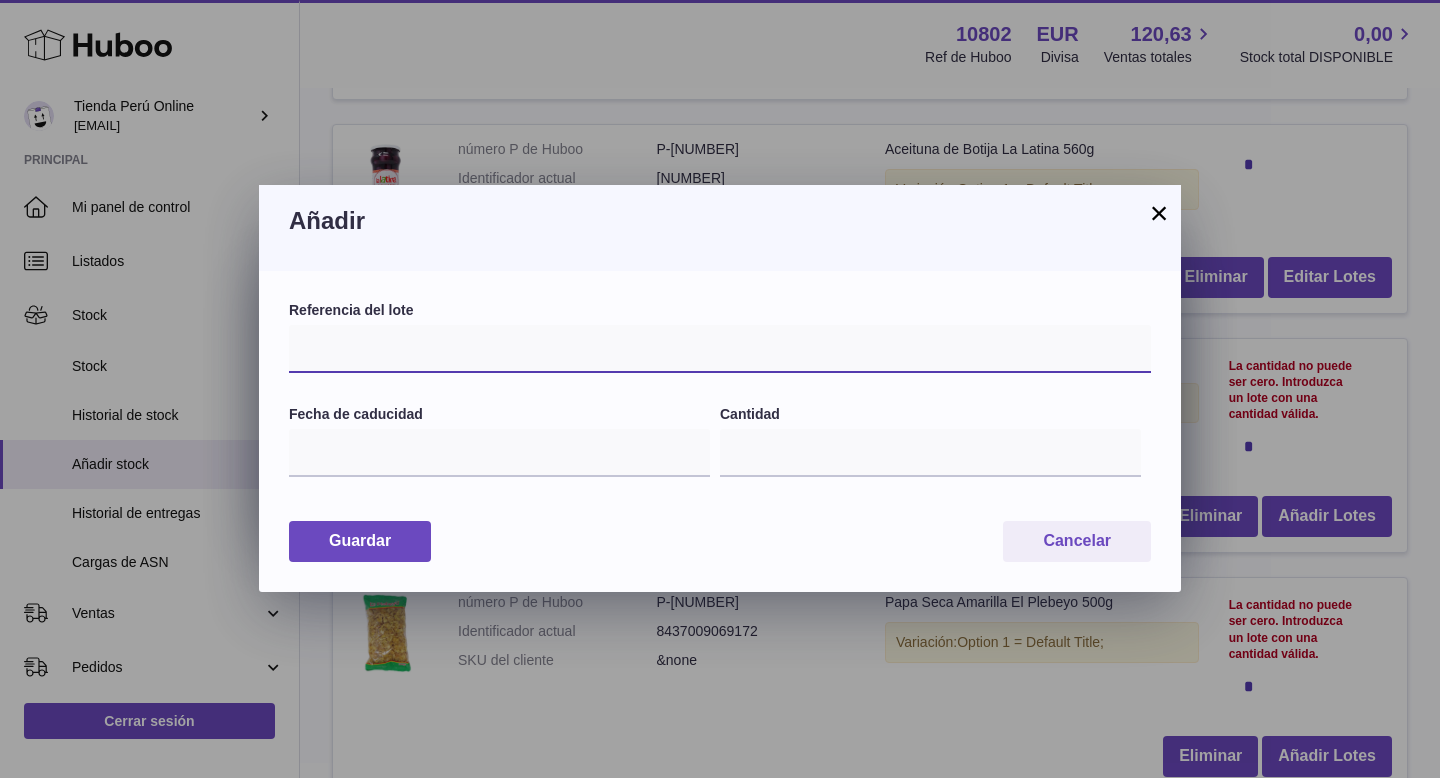 click at bounding box center (720, 349) 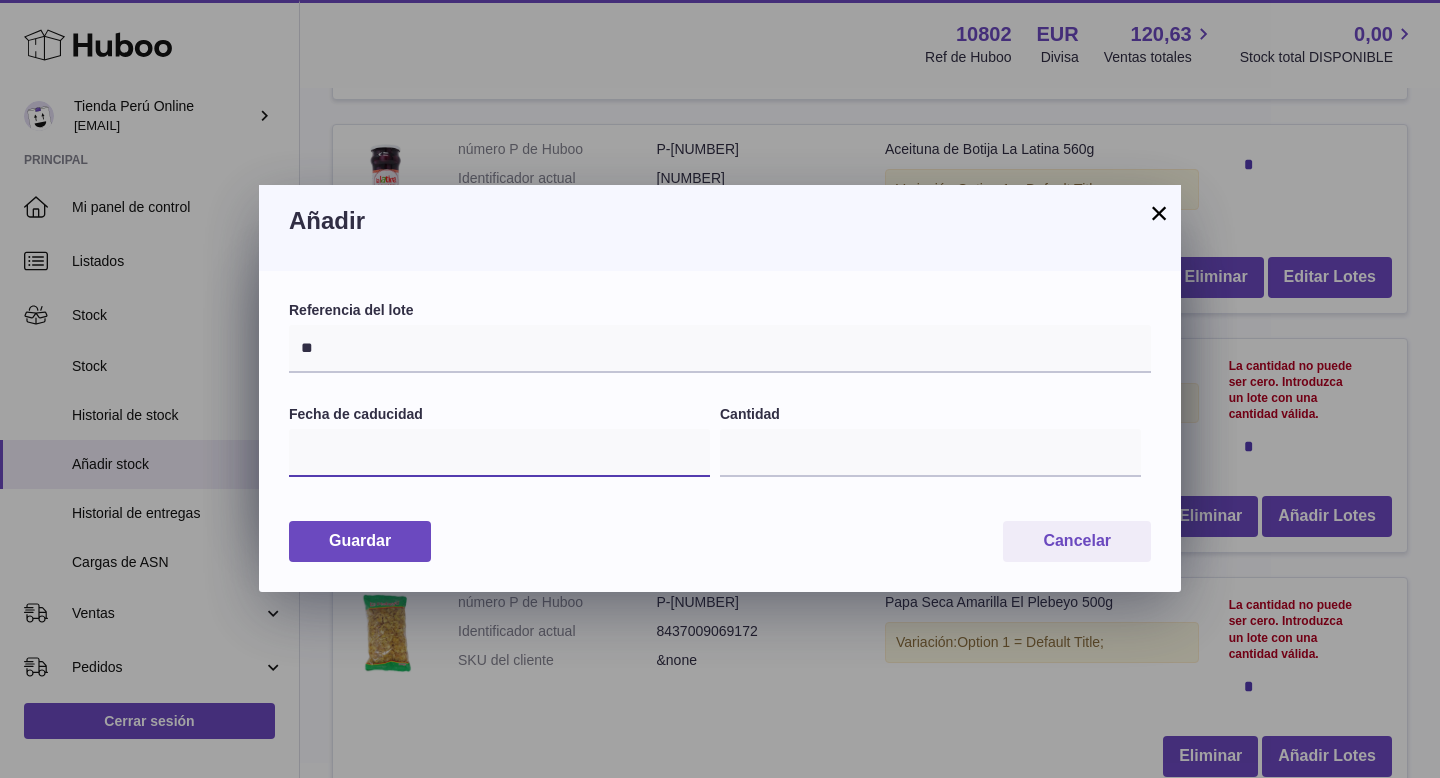 click at bounding box center [499, 453] 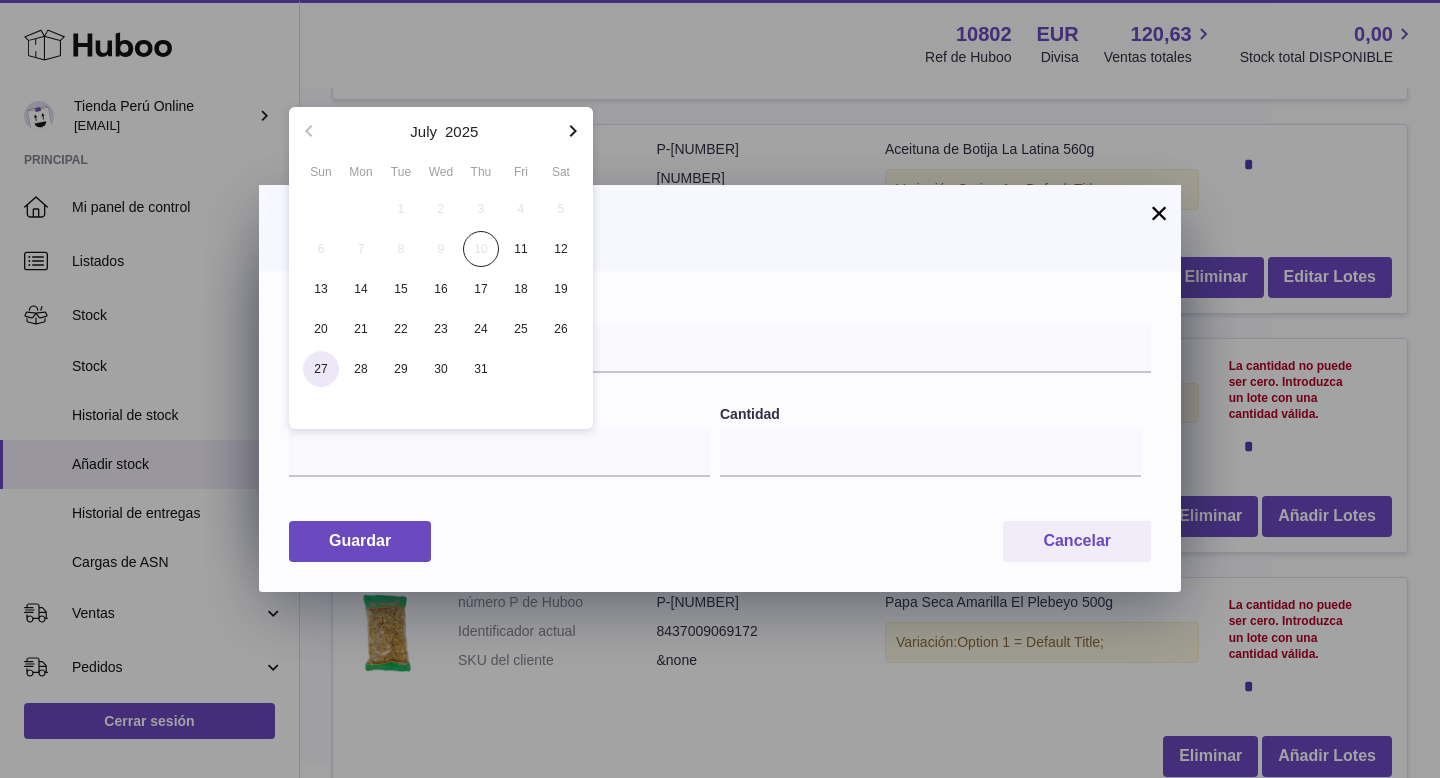 click on "27" at bounding box center [321, 369] 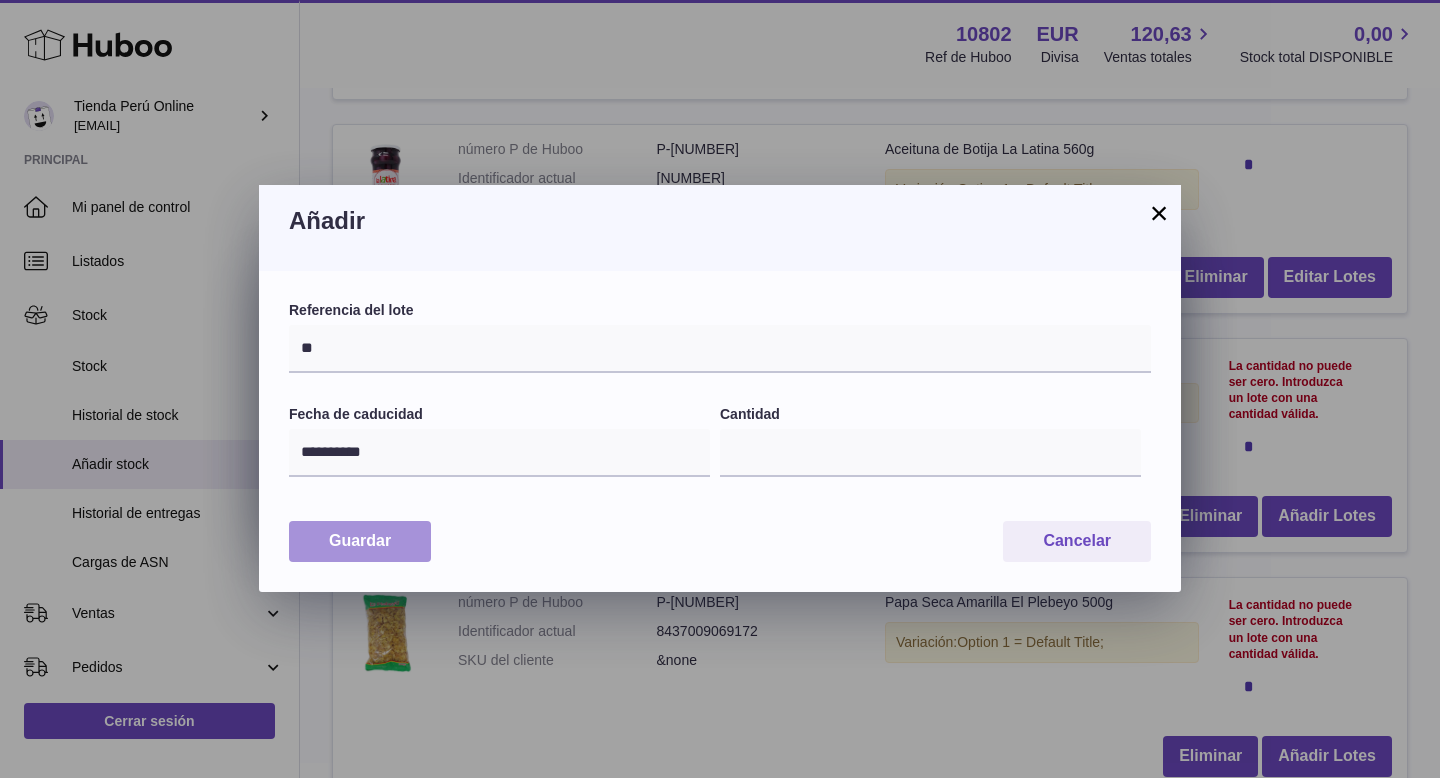 click on "Guardar" at bounding box center (360, 541) 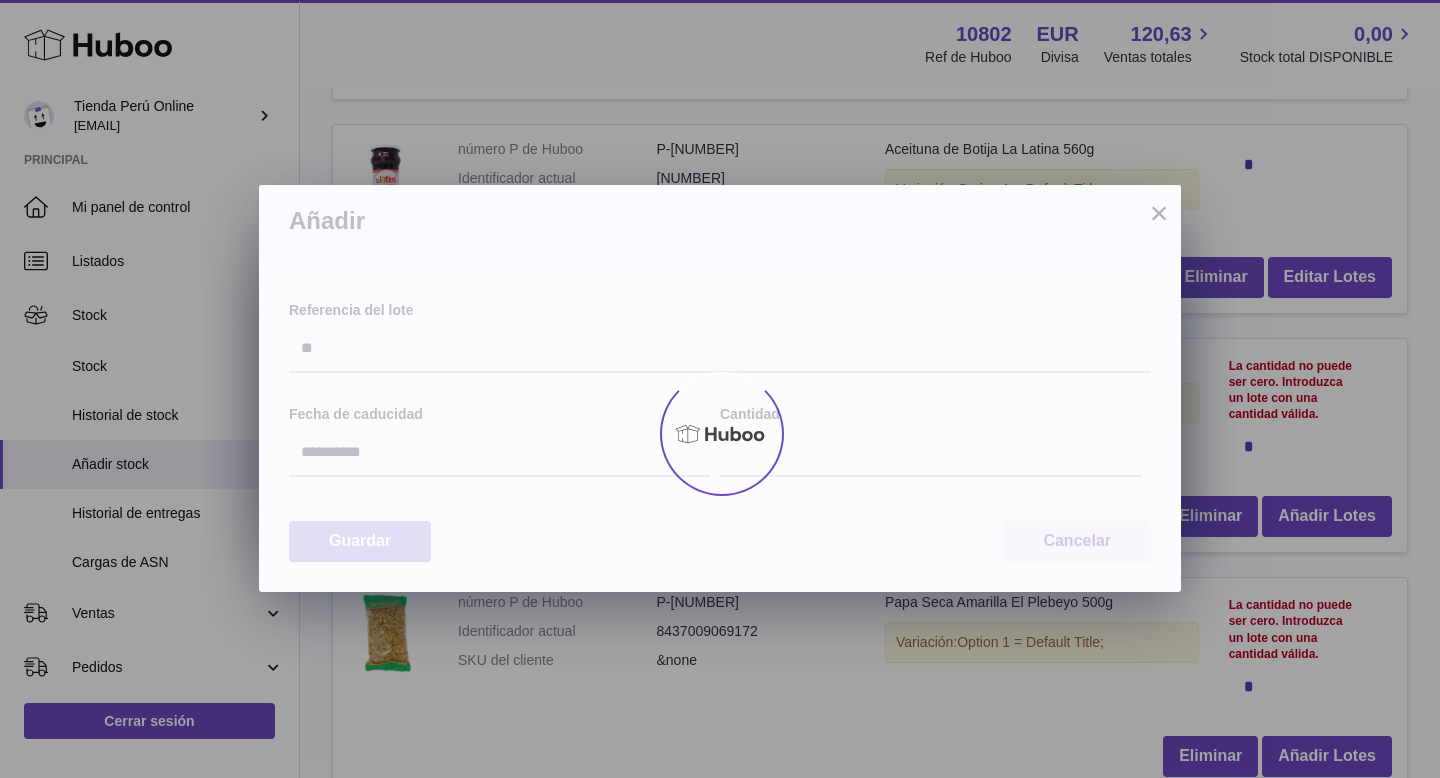 type on "*" 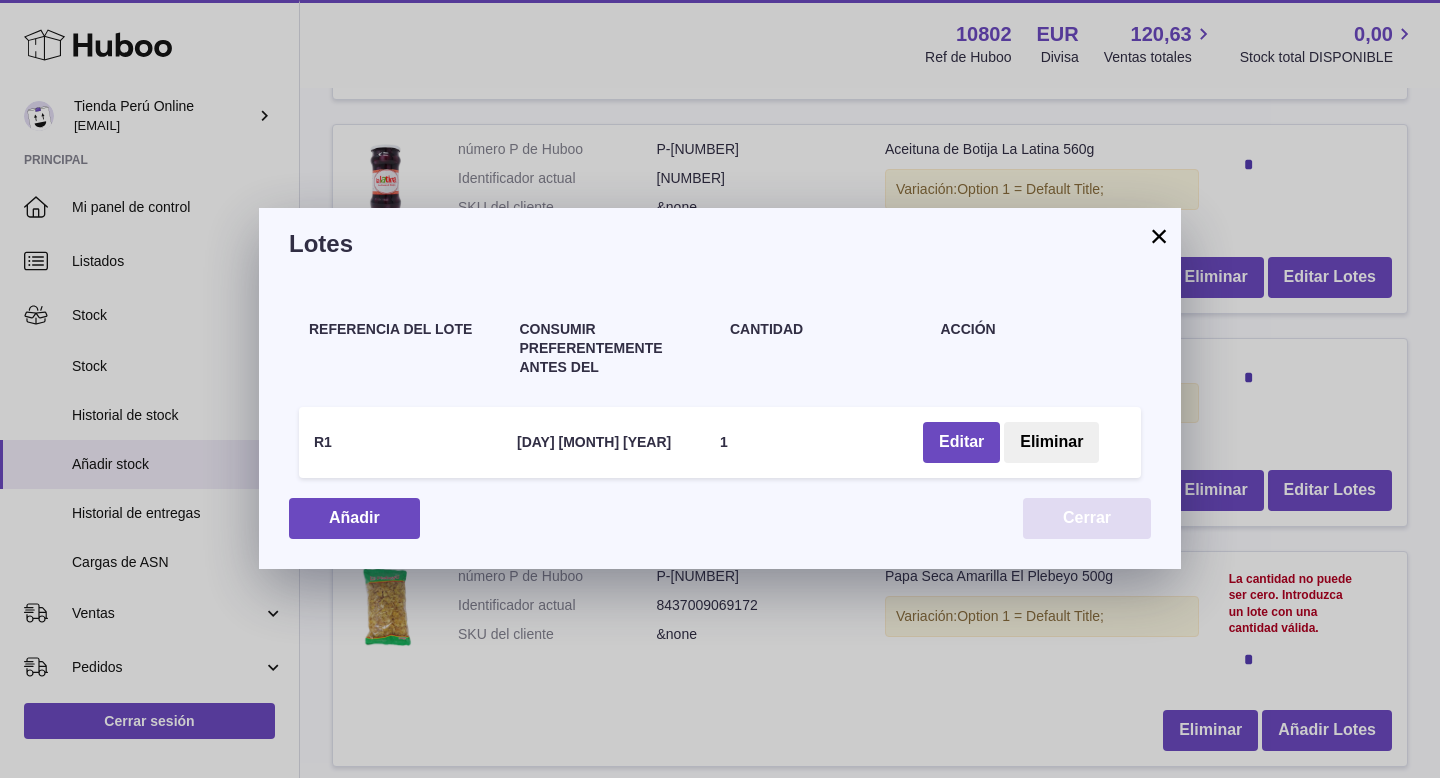 click on "Cerrar" at bounding box center [1087, 518] 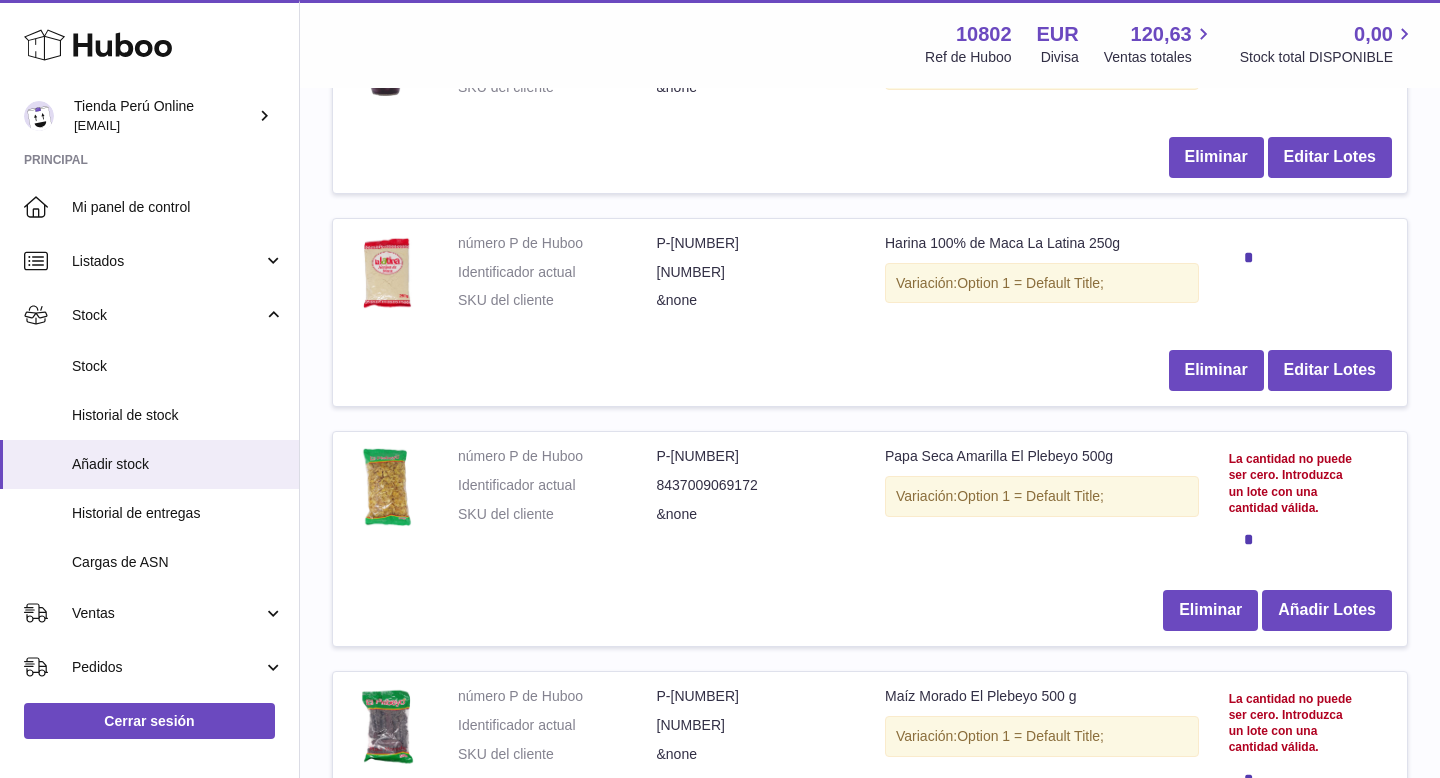 scroll, scrollTop: 1796, scrollLeft: 0, axis: vertical 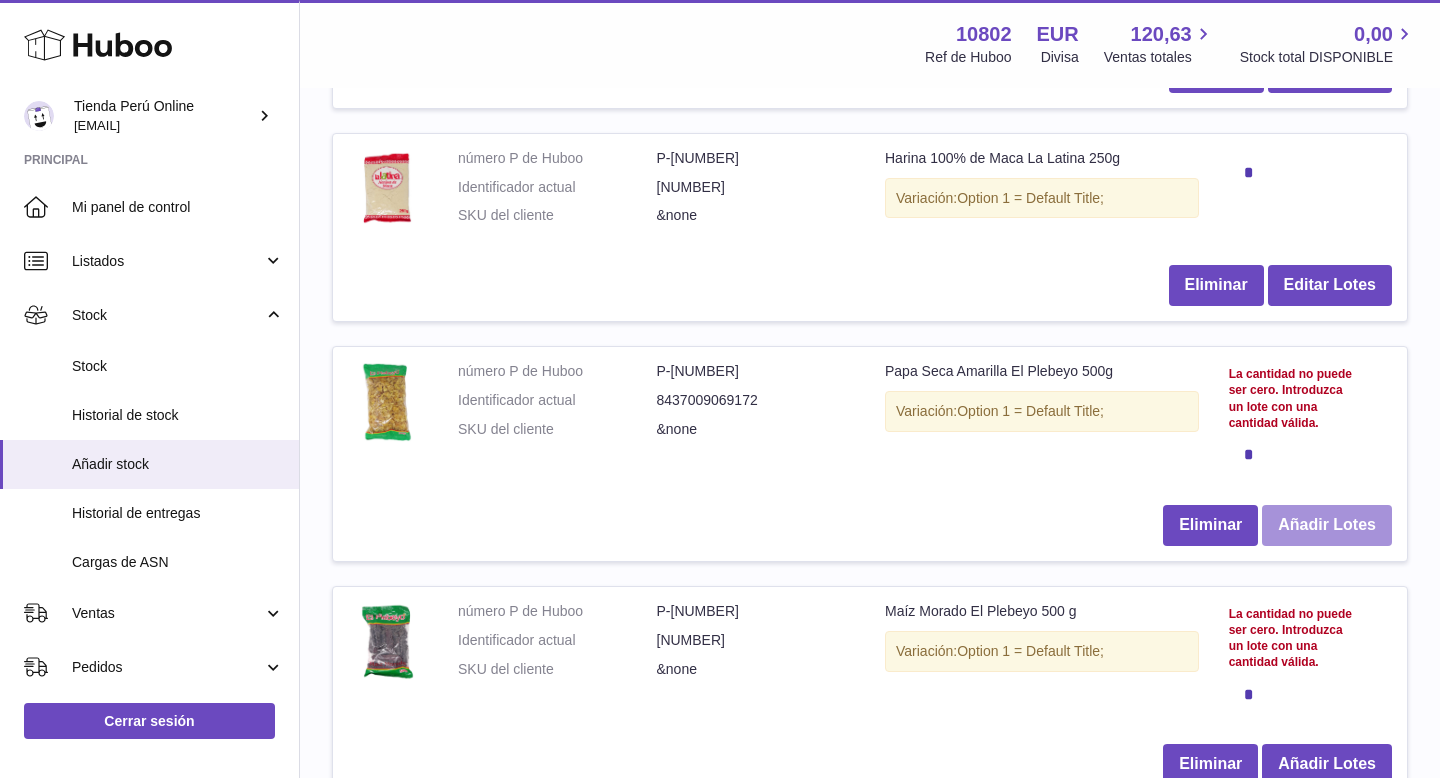 click on "Añadir Lotes" at bounding box center [1327, 525] 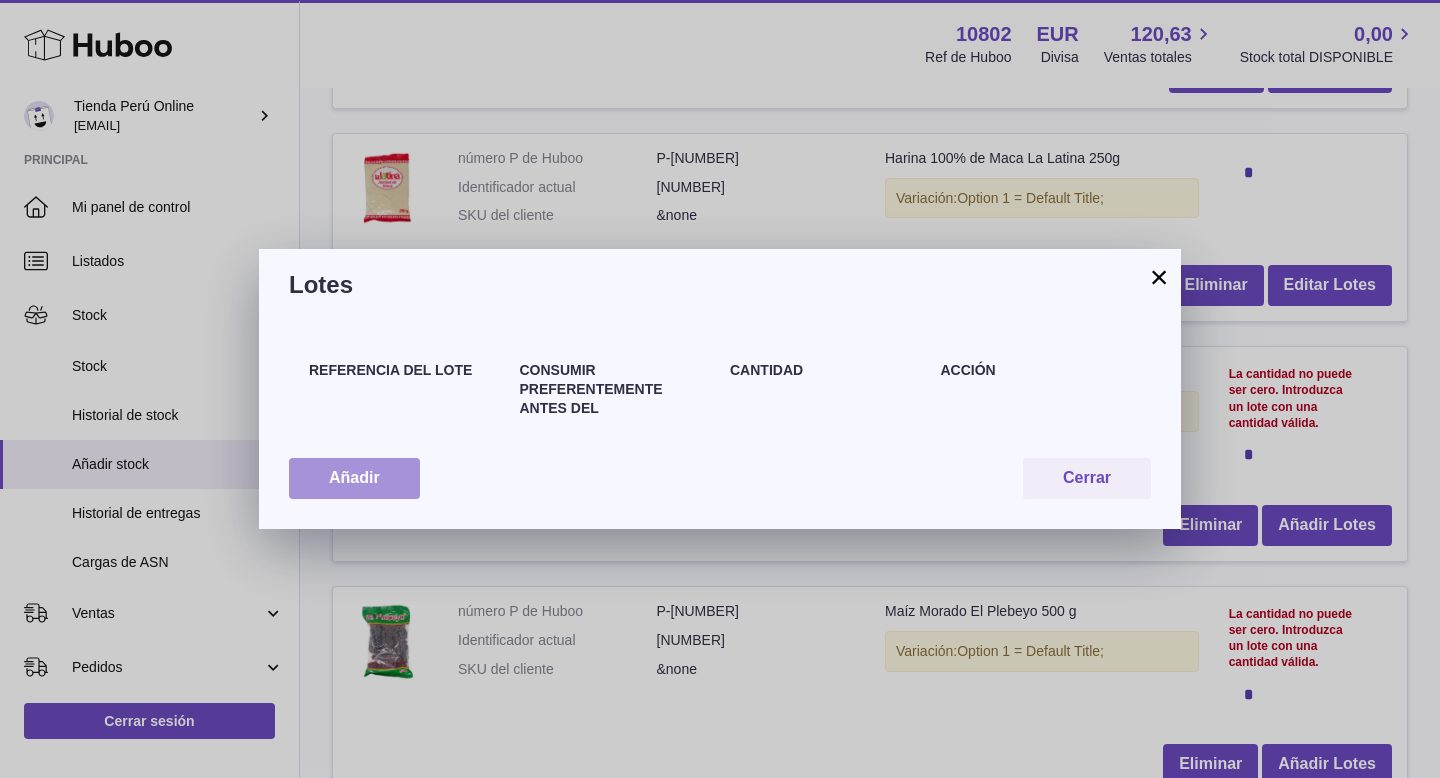 click on "Añadir" at bounding box center (354, 478) 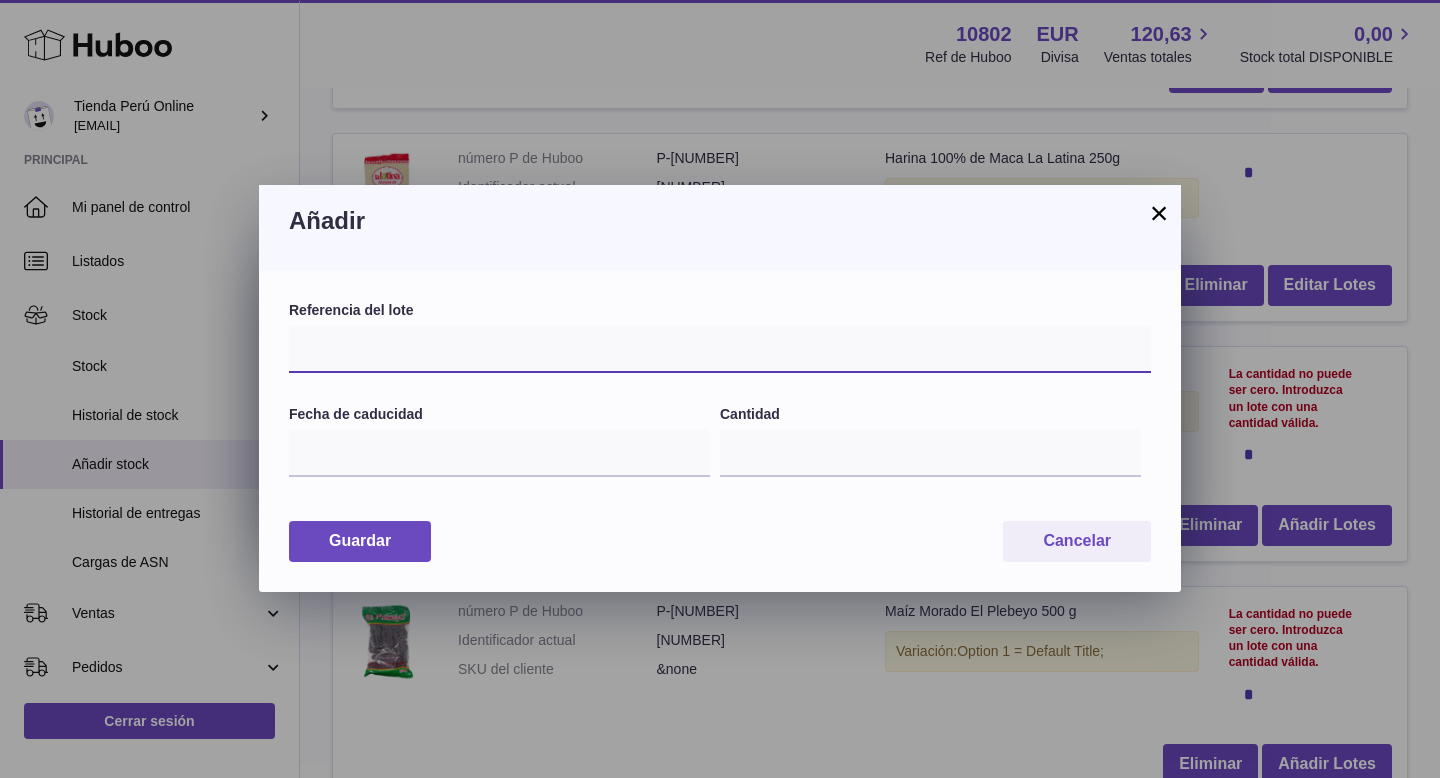 click at bounding box center (720, 349) 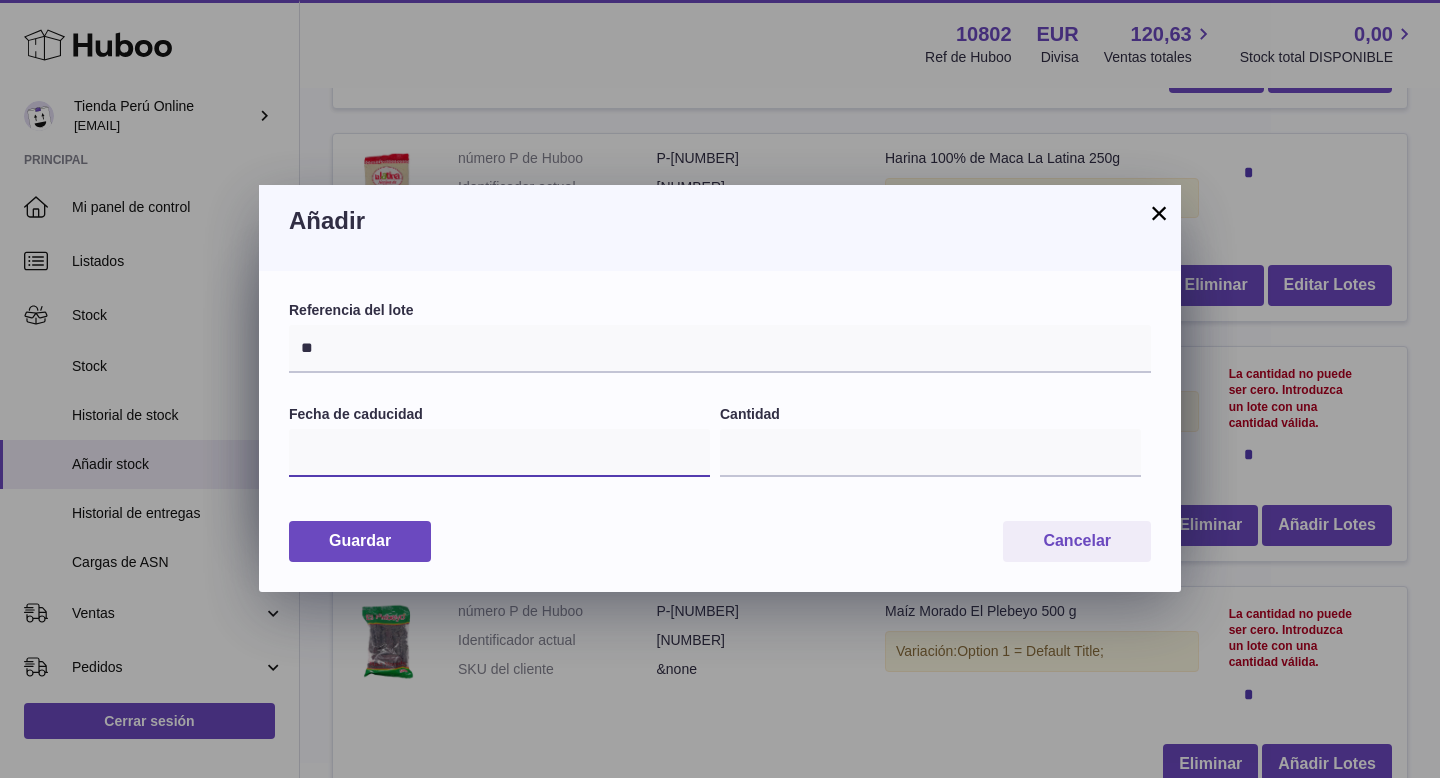click at bounding box center (499, 453) 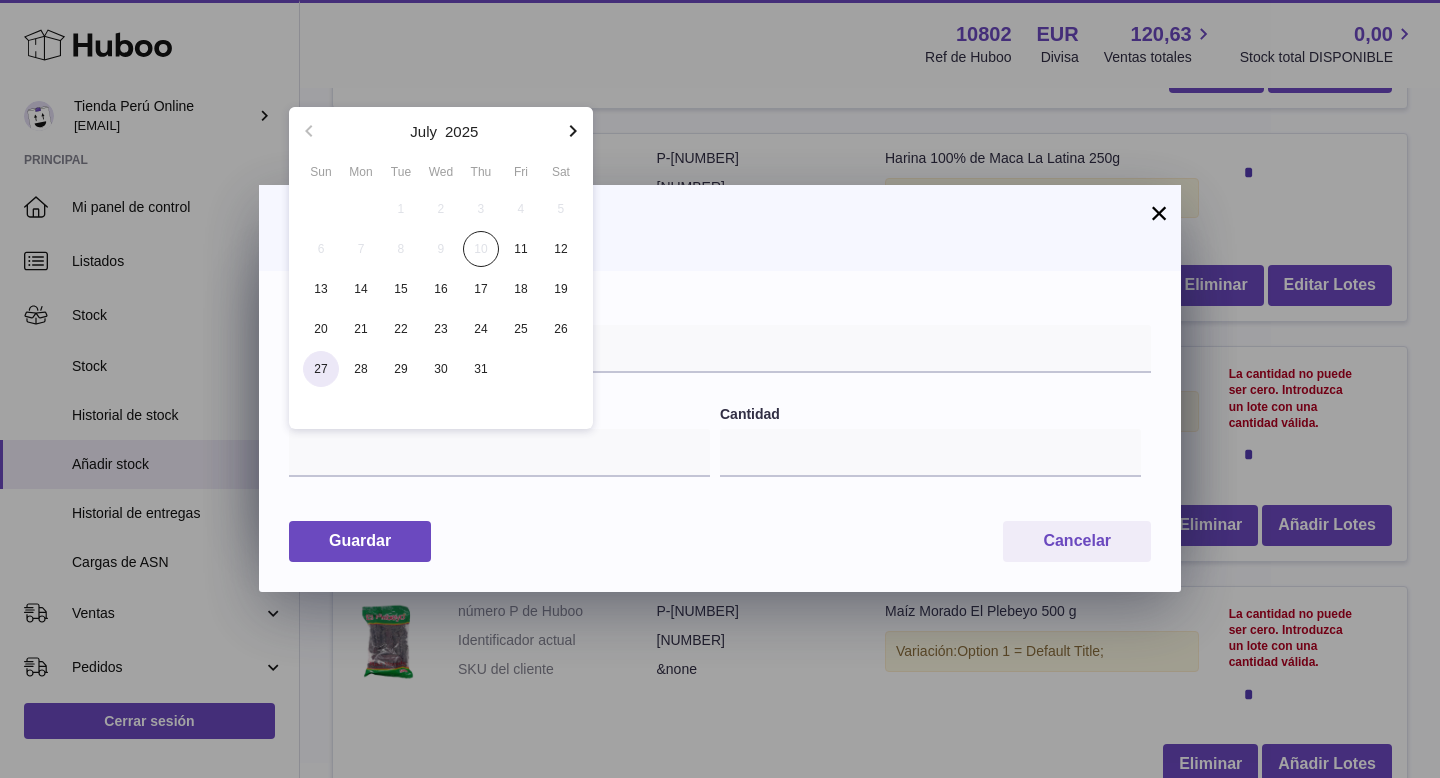 click on "27" at bounding box center [321, 369] 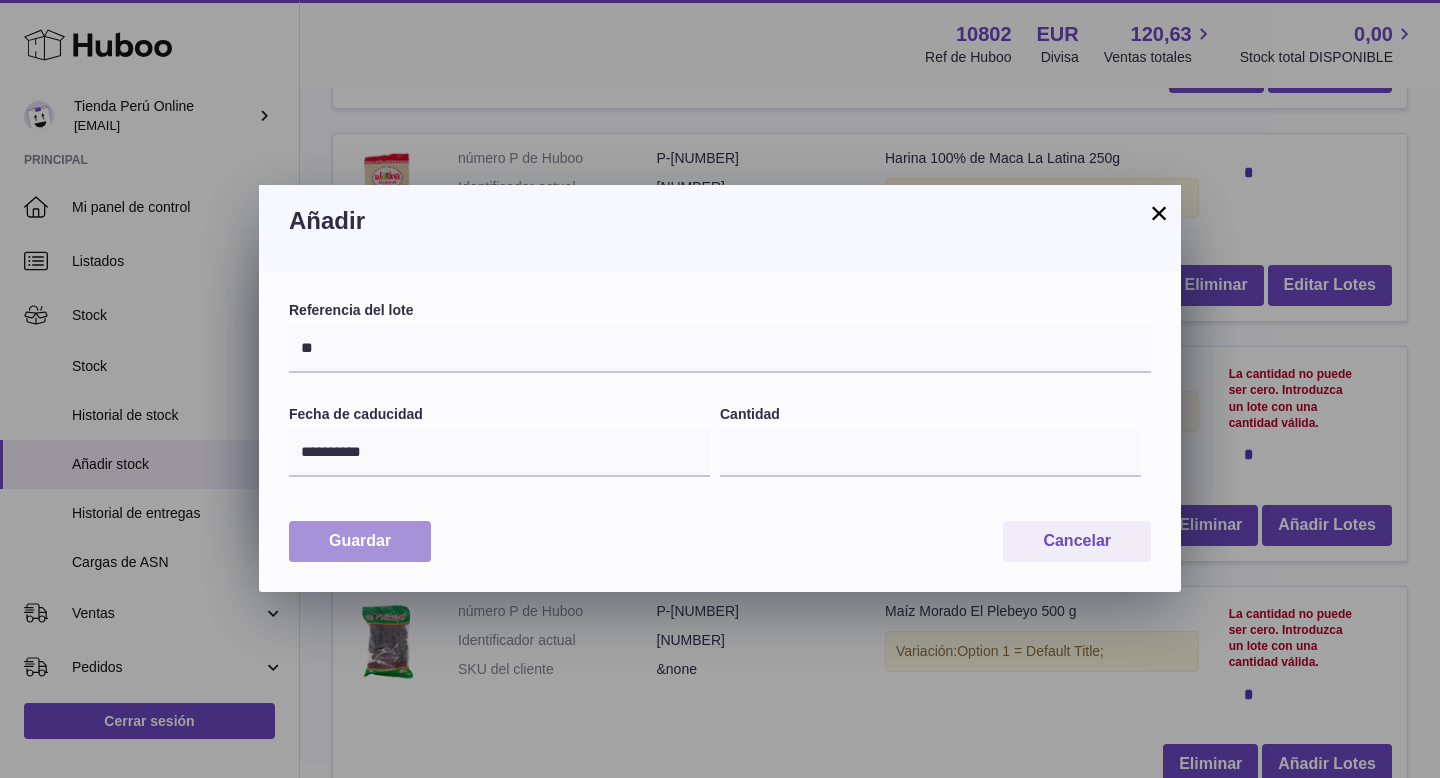 click on "Guardar" at bounding box center [360, 541] 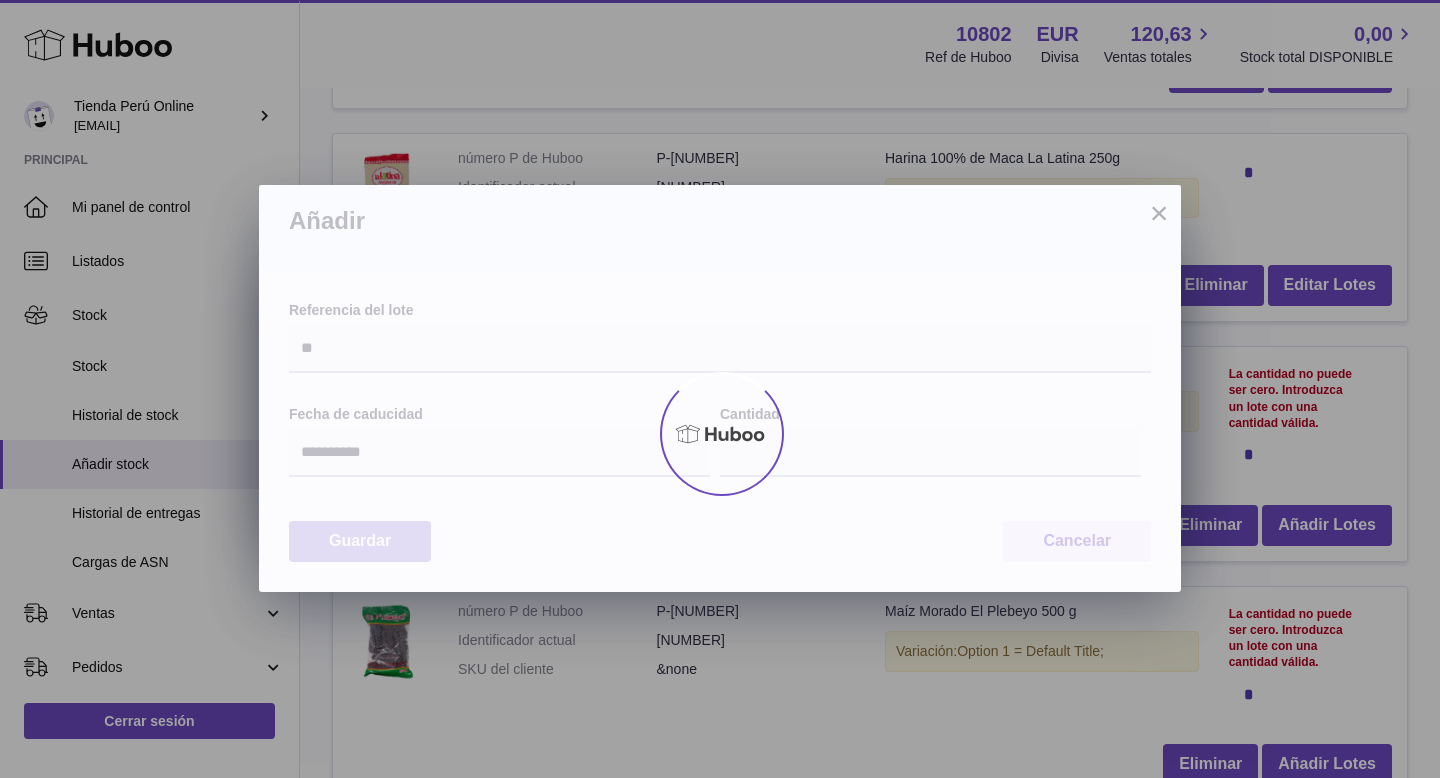 type on "*" 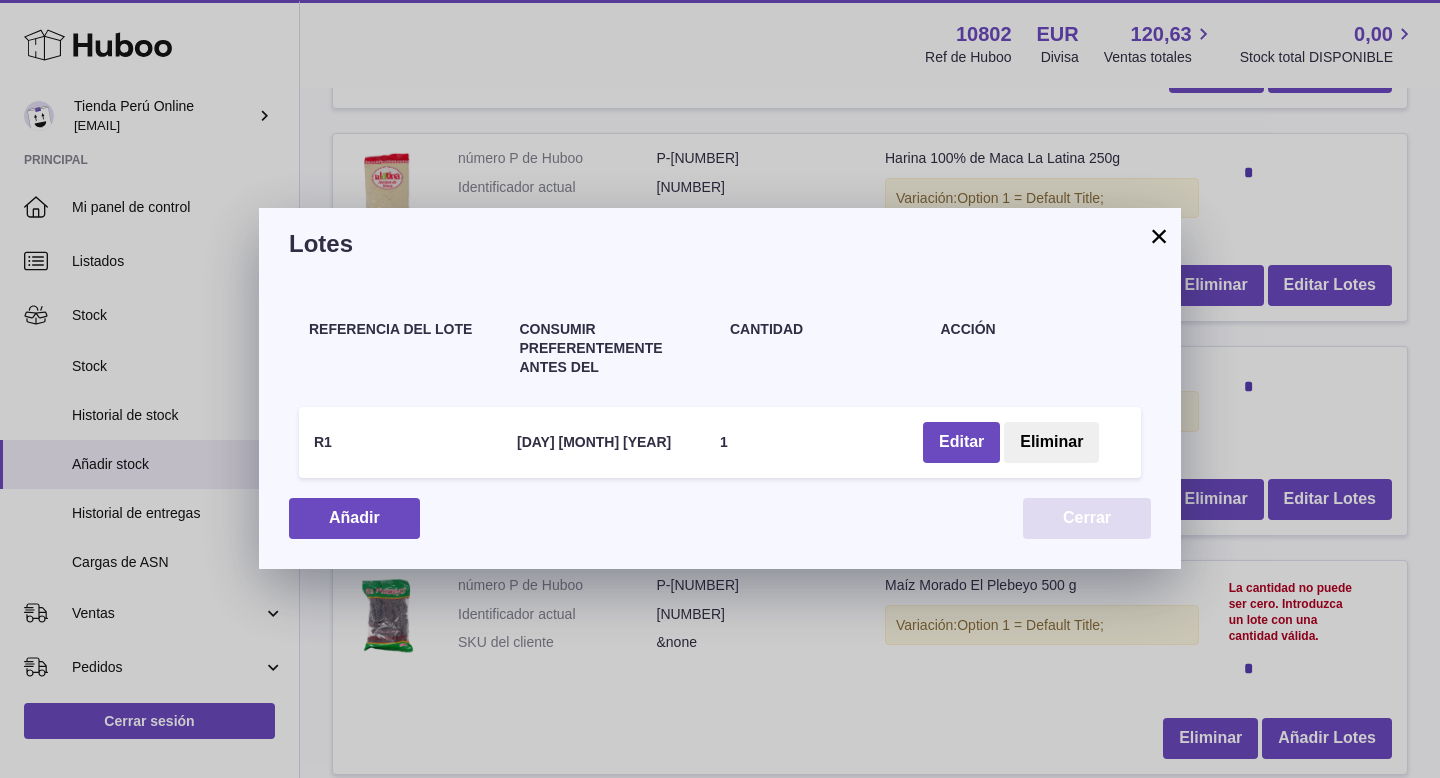 click on "Cerrar" at bounding box center [1087, 518] 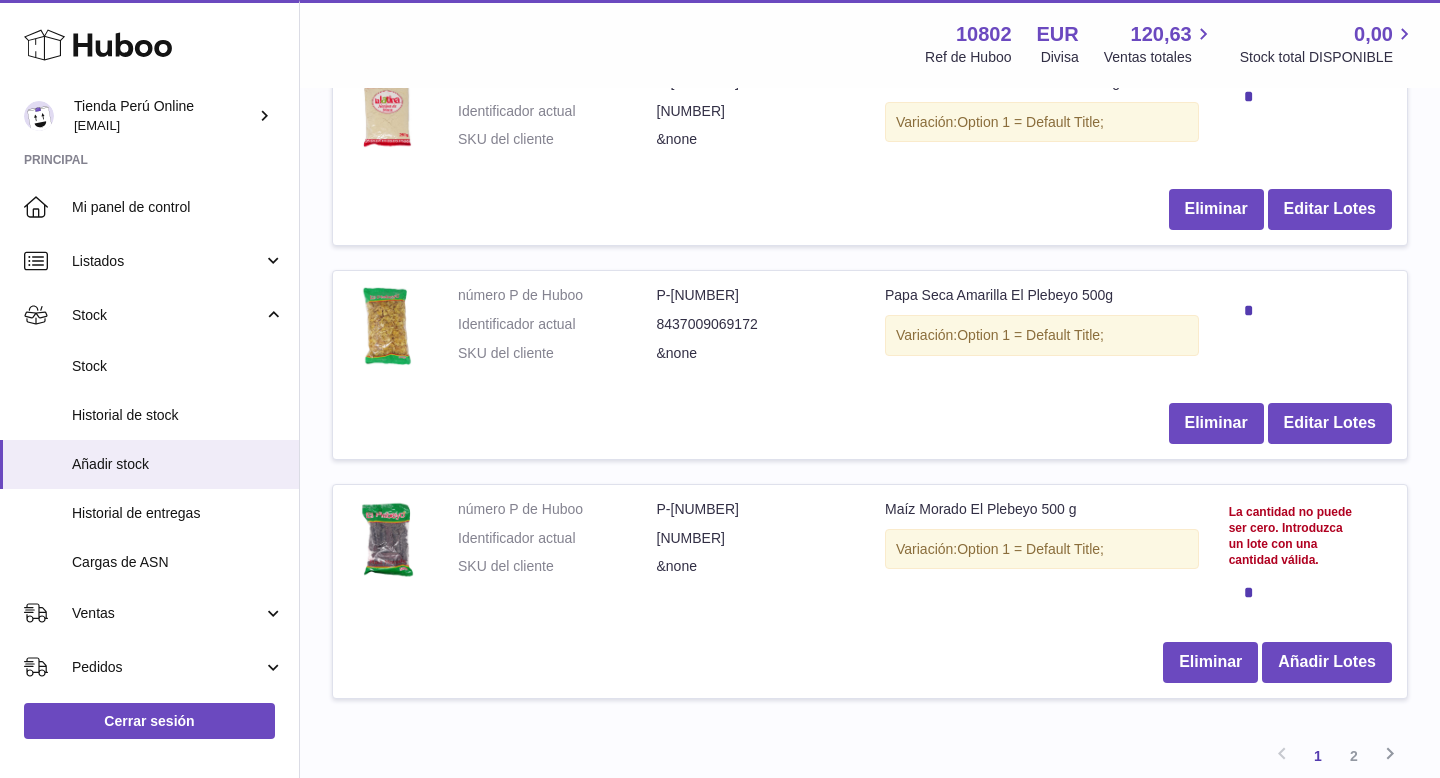 scroll, scrollTop: 2009, scrollLeft: 0, axis: vertical 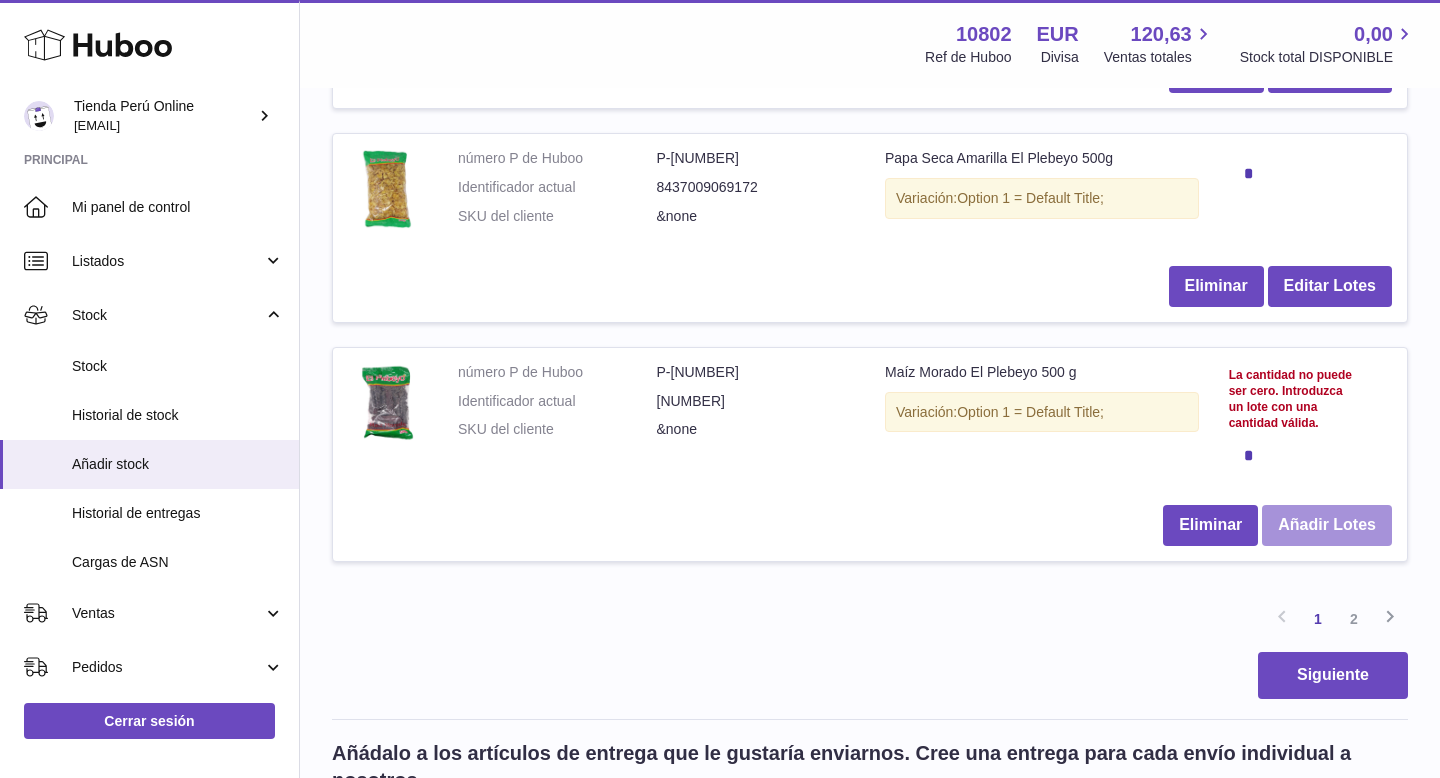 click on "Añadir Lotes" at bounding box center (1327, 525) 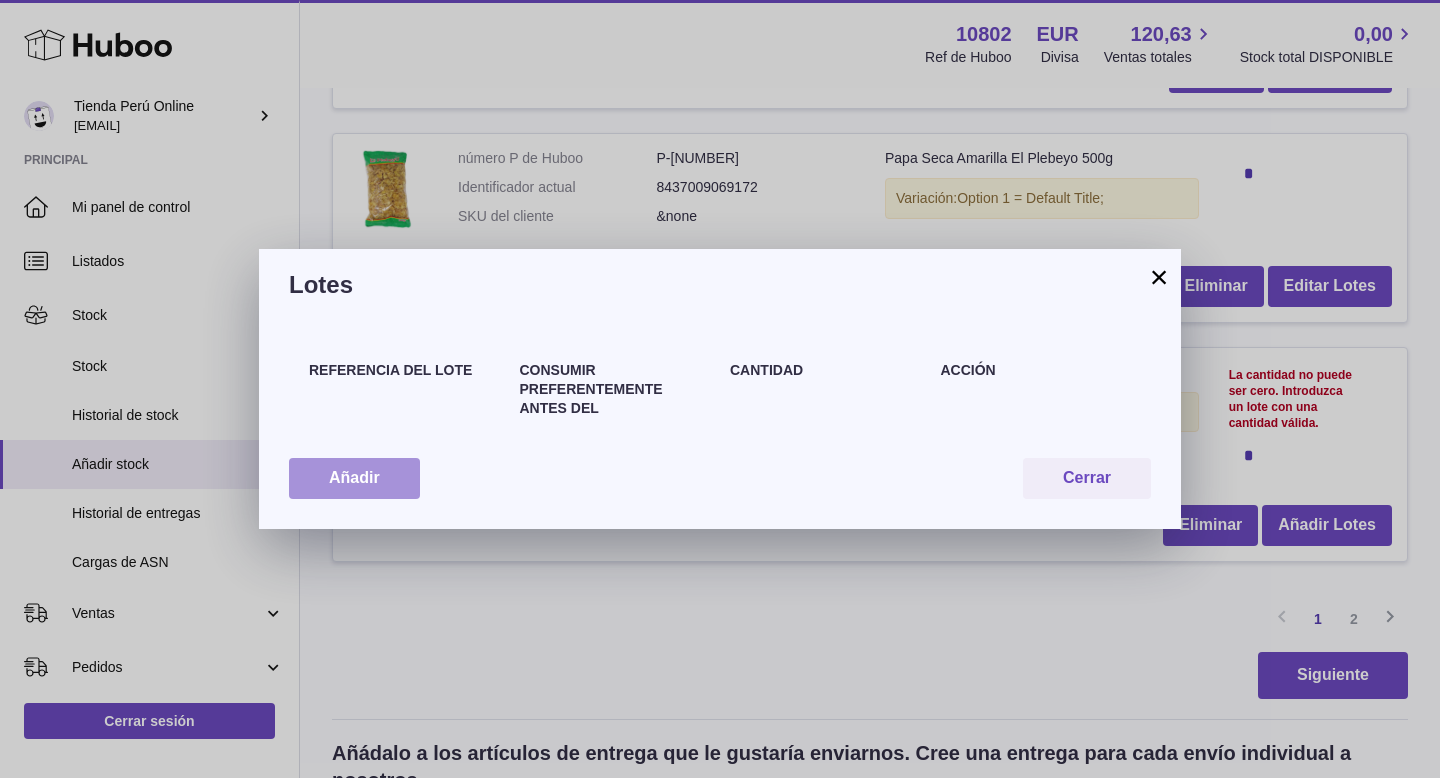 click on "Añadir" at bounding box center (354, 478) 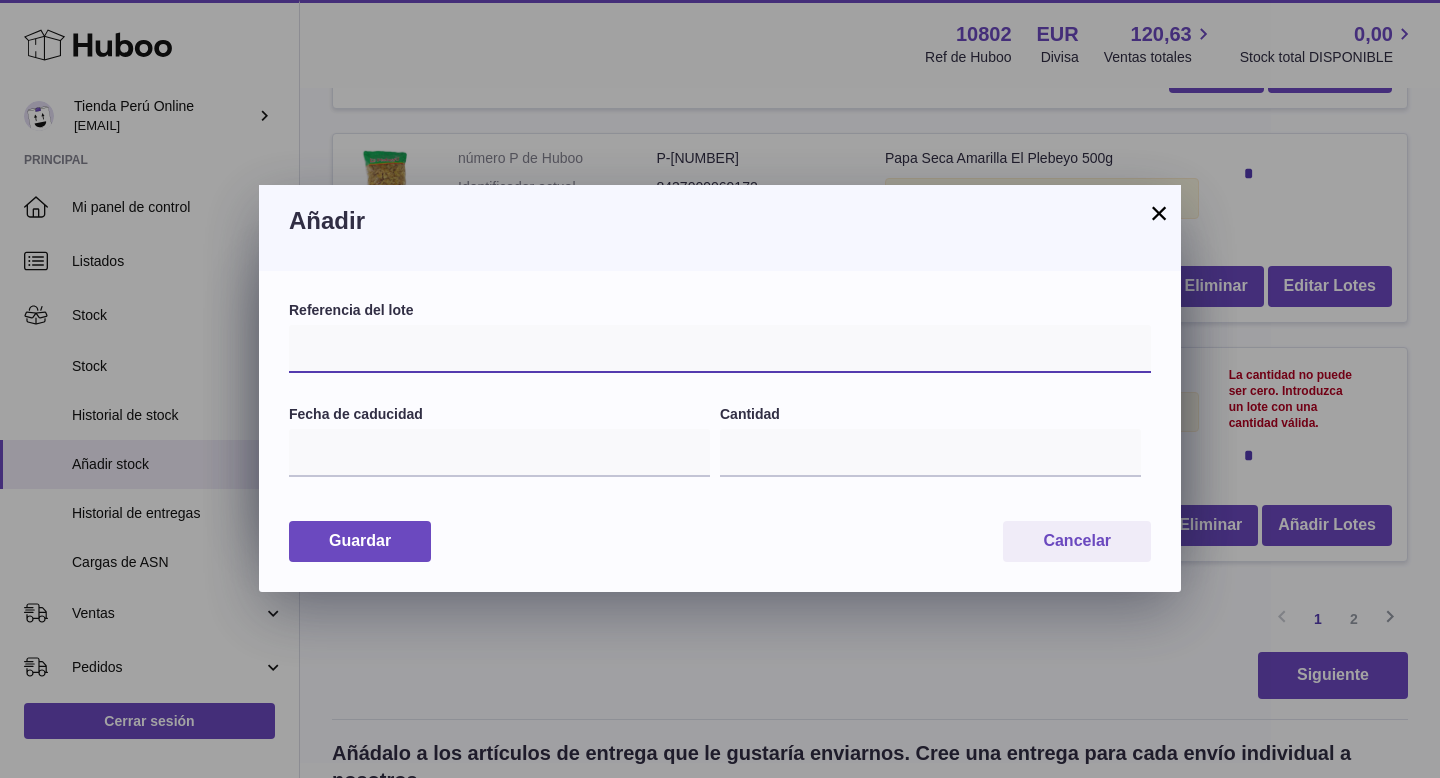 click at bounding box center [720, 349] 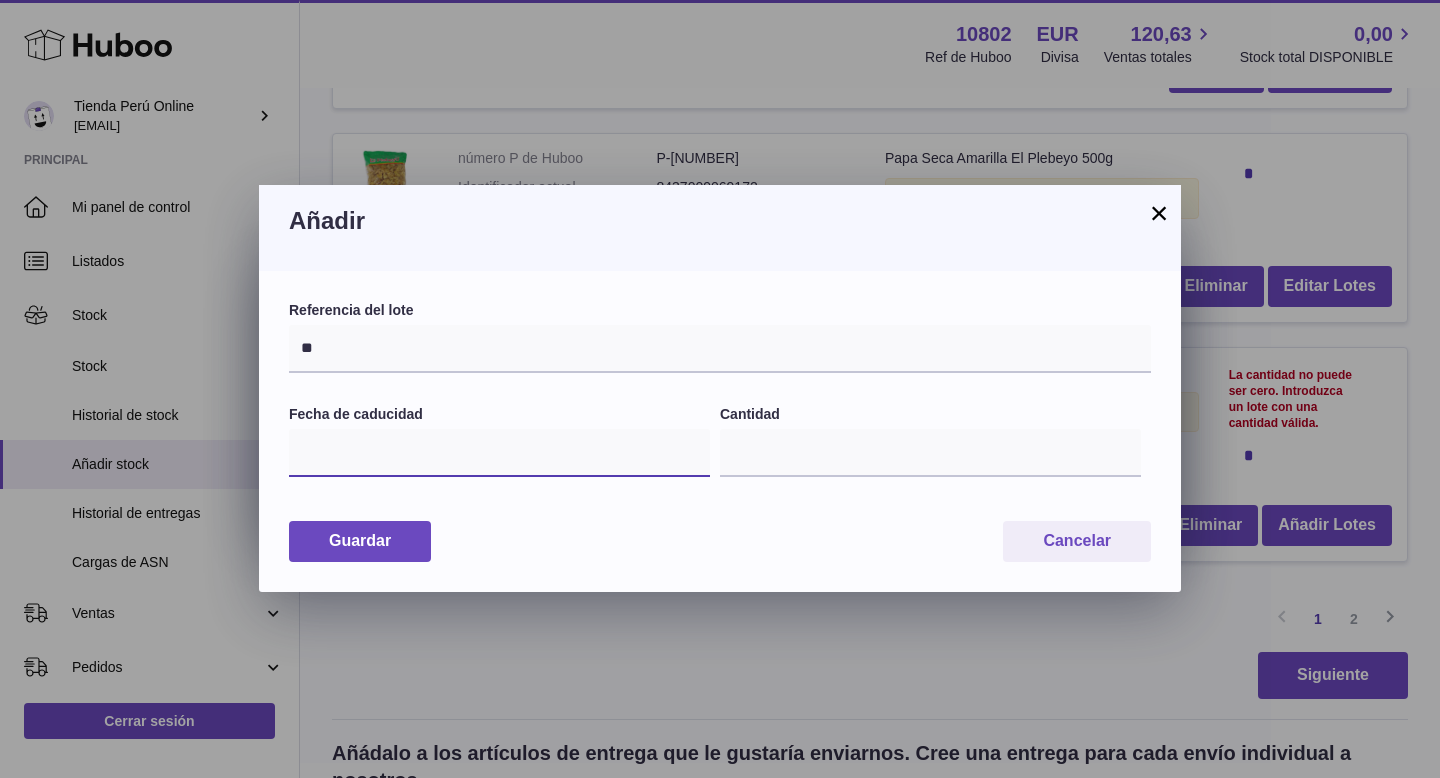 click at bounding box center (499, 453) 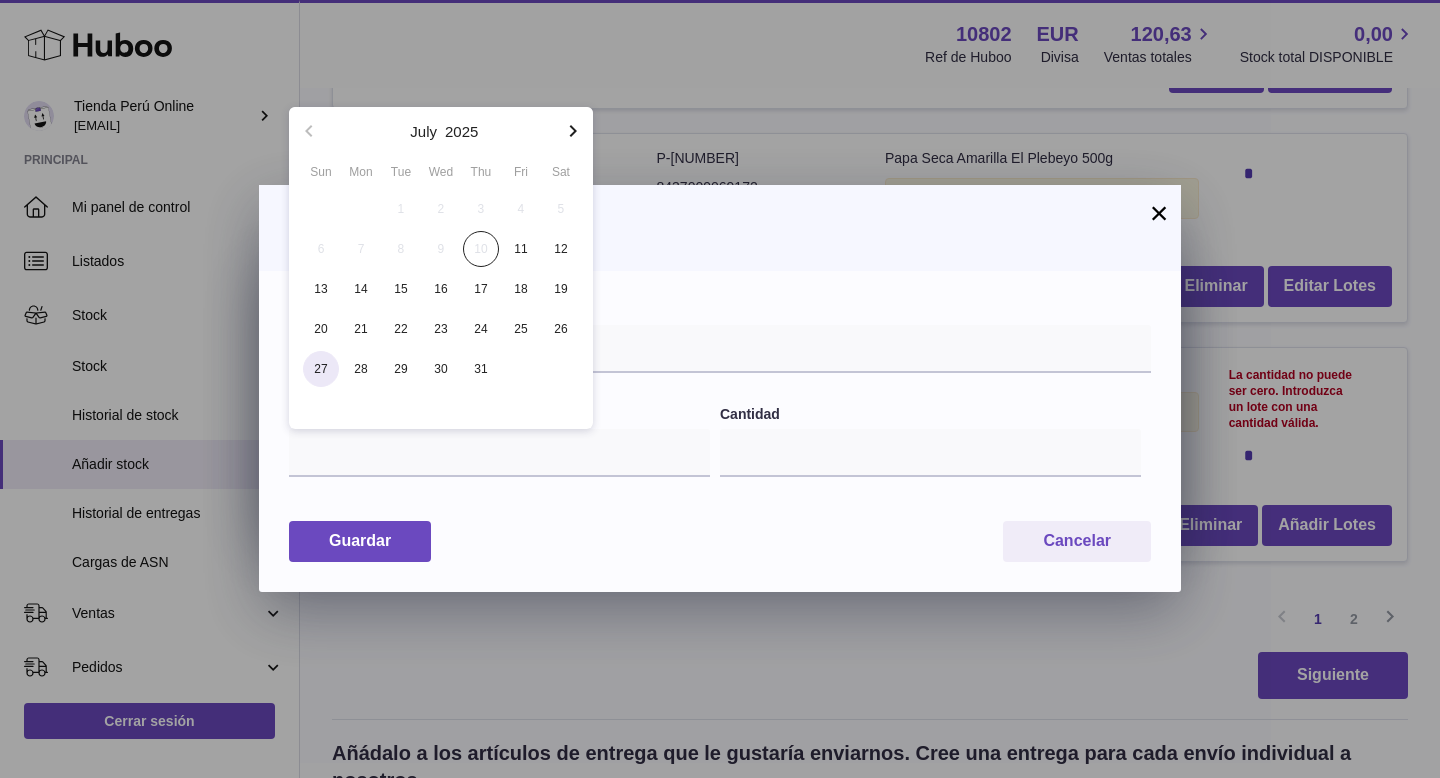 click on "27" at bounding box center [321, 369] 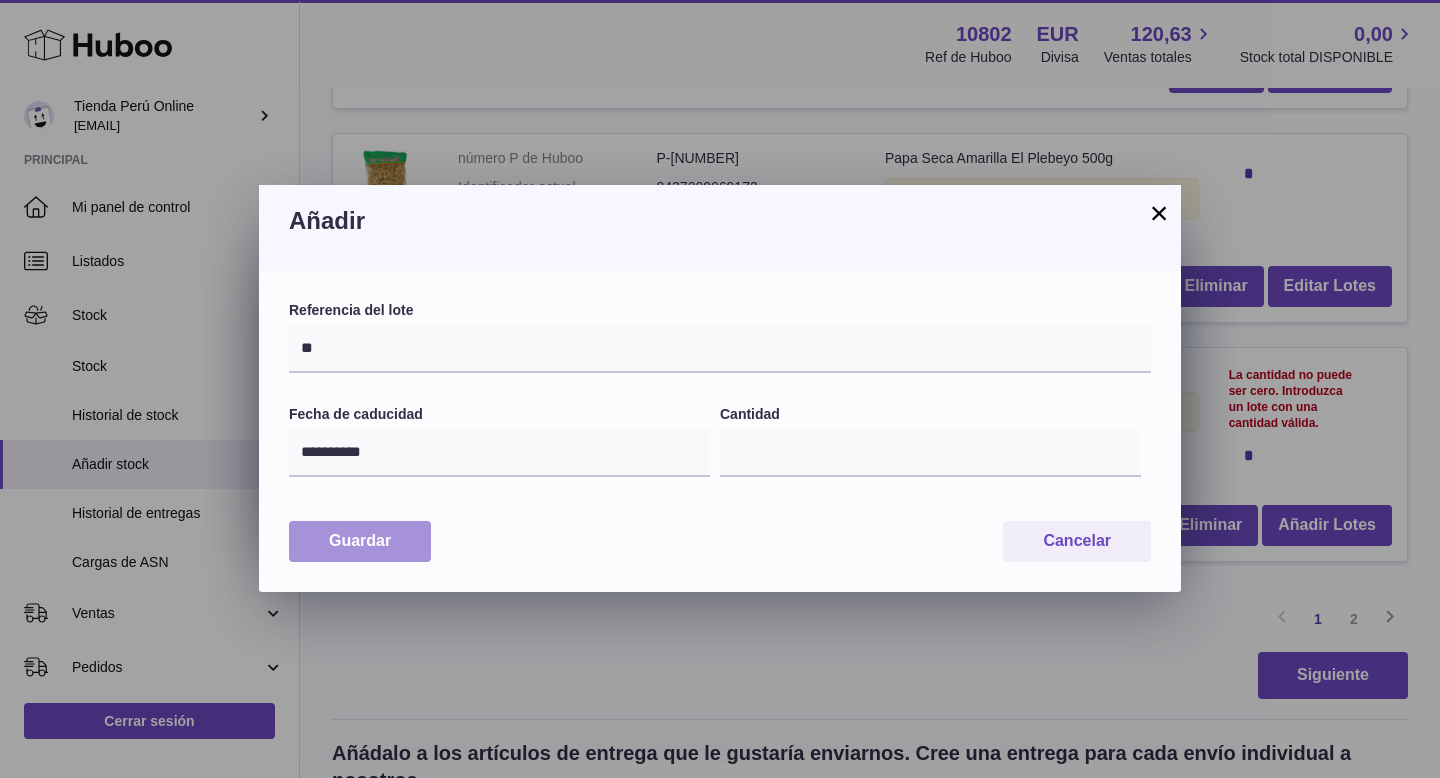 click on "Guardar" at bounding box center (360, 541) 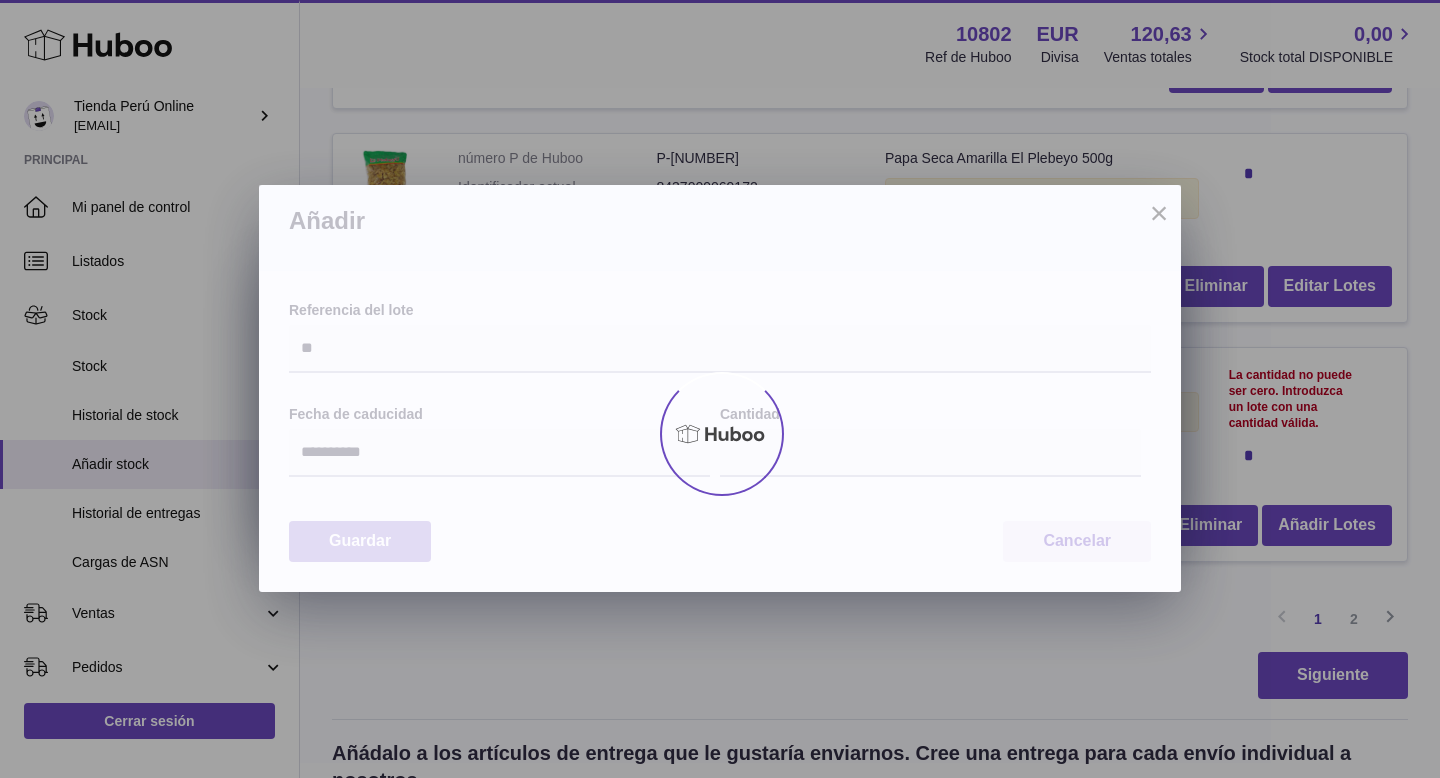 type on "*" 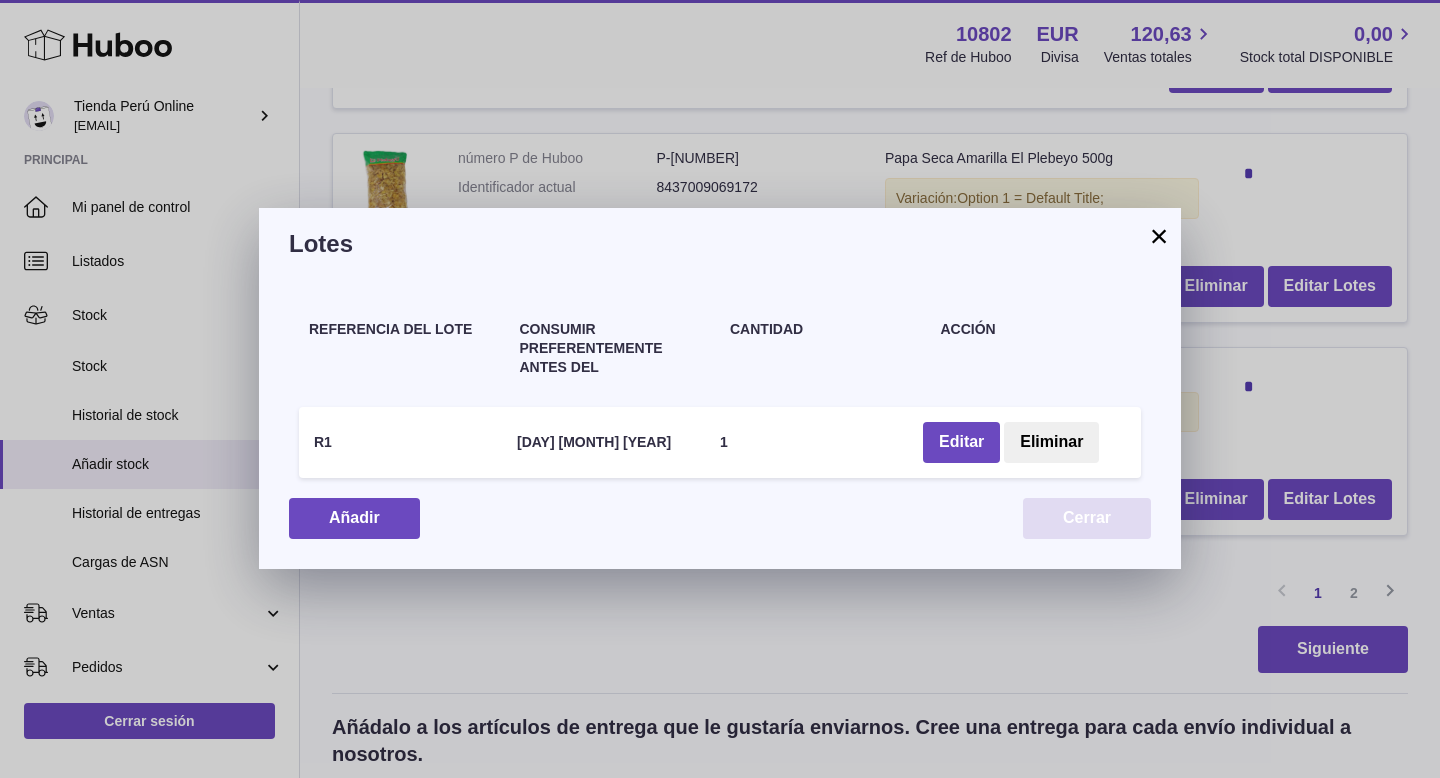 click on "Cerrar" at bounding box center (1087, 518) 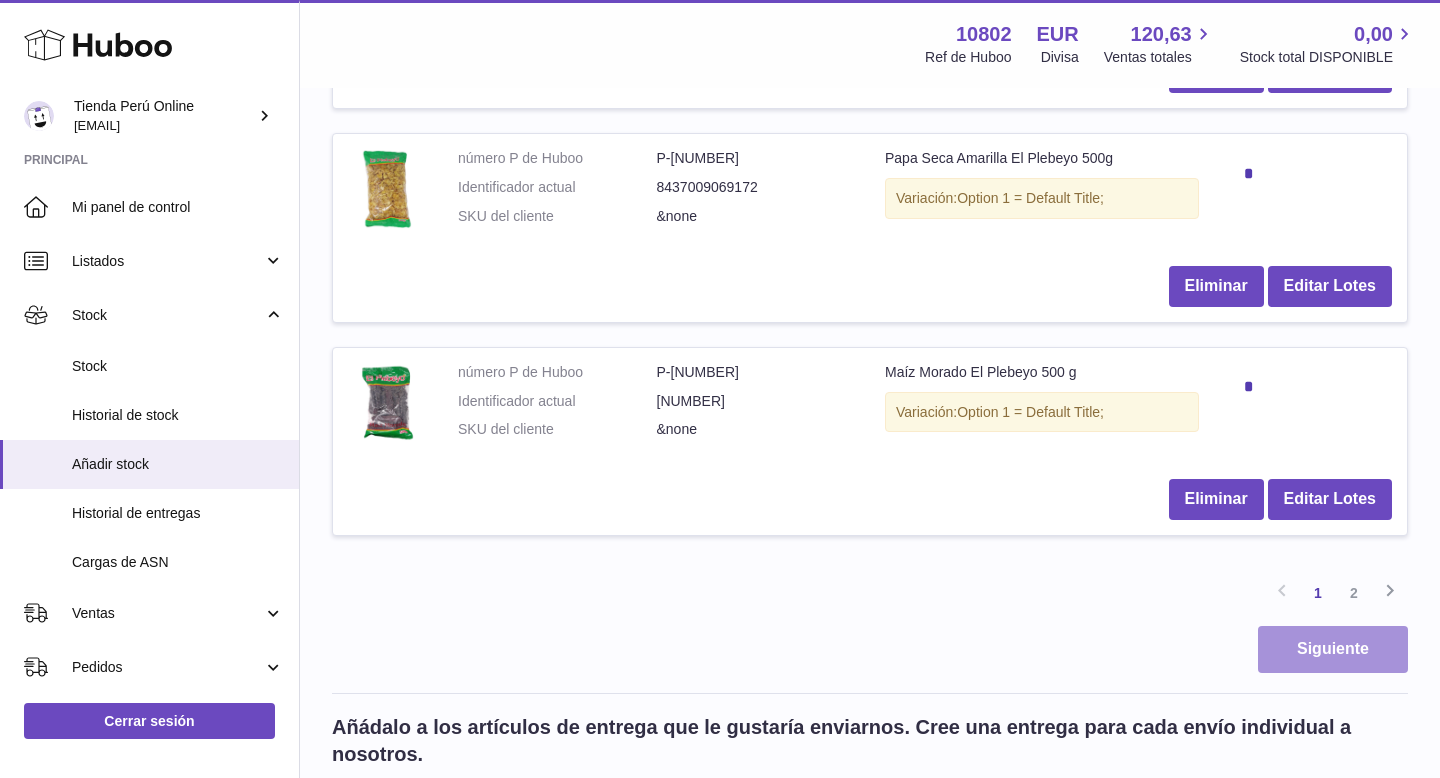 click on "Siguiente" at bounding box center [1333, 649] 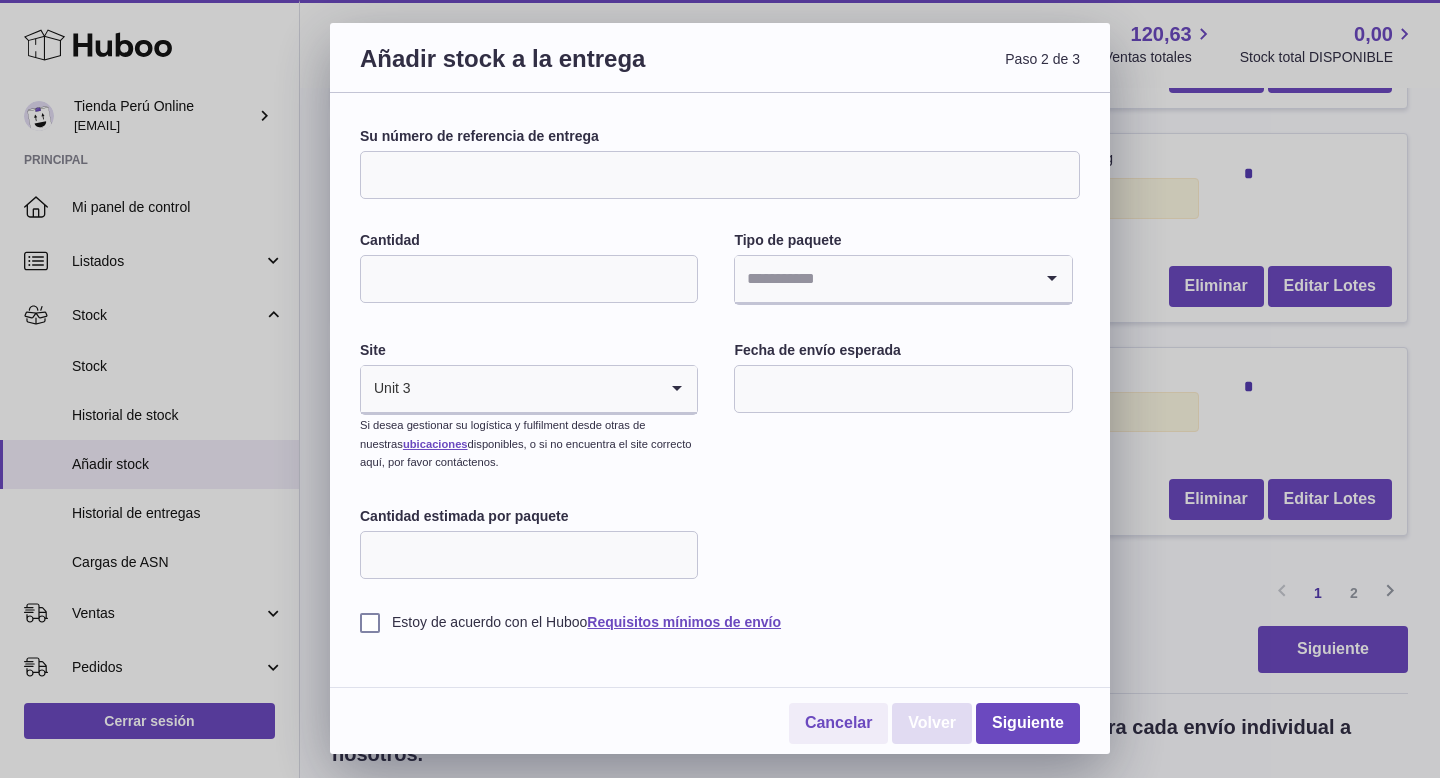 click on "Volver" at bounding box center (932, 723) 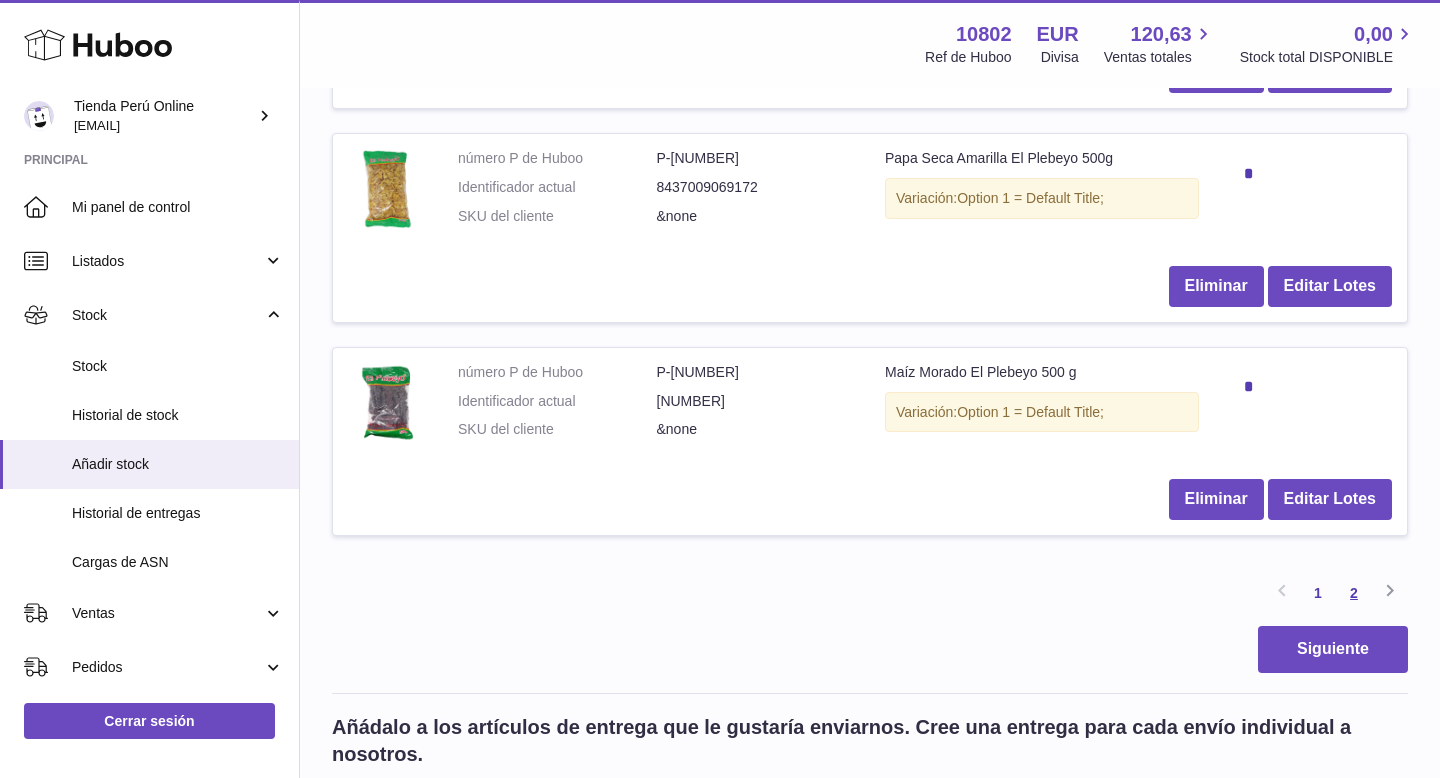 click on "2" at bounding box center (1354, 593) 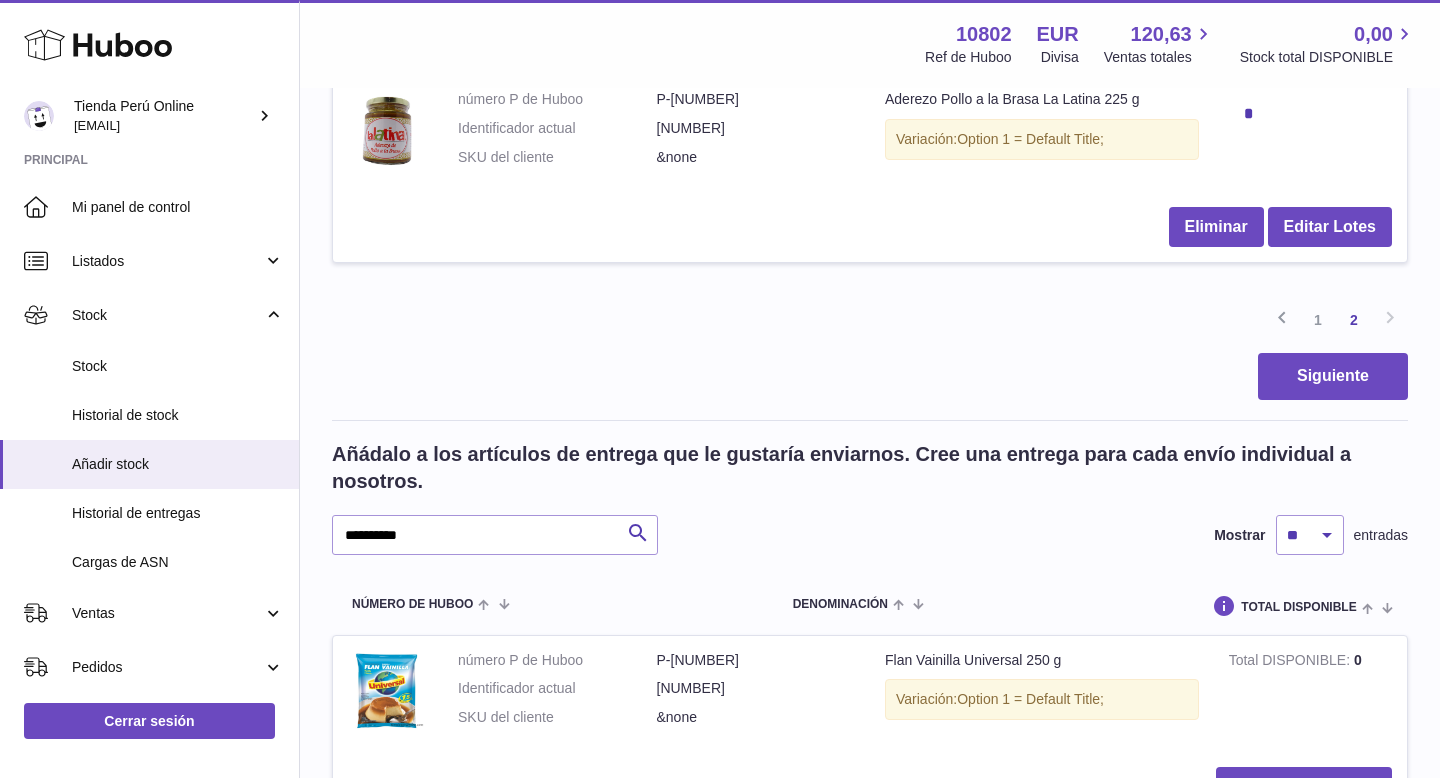 scroll, scrollTop: 577, scrollLeft: 0, axis: vertical 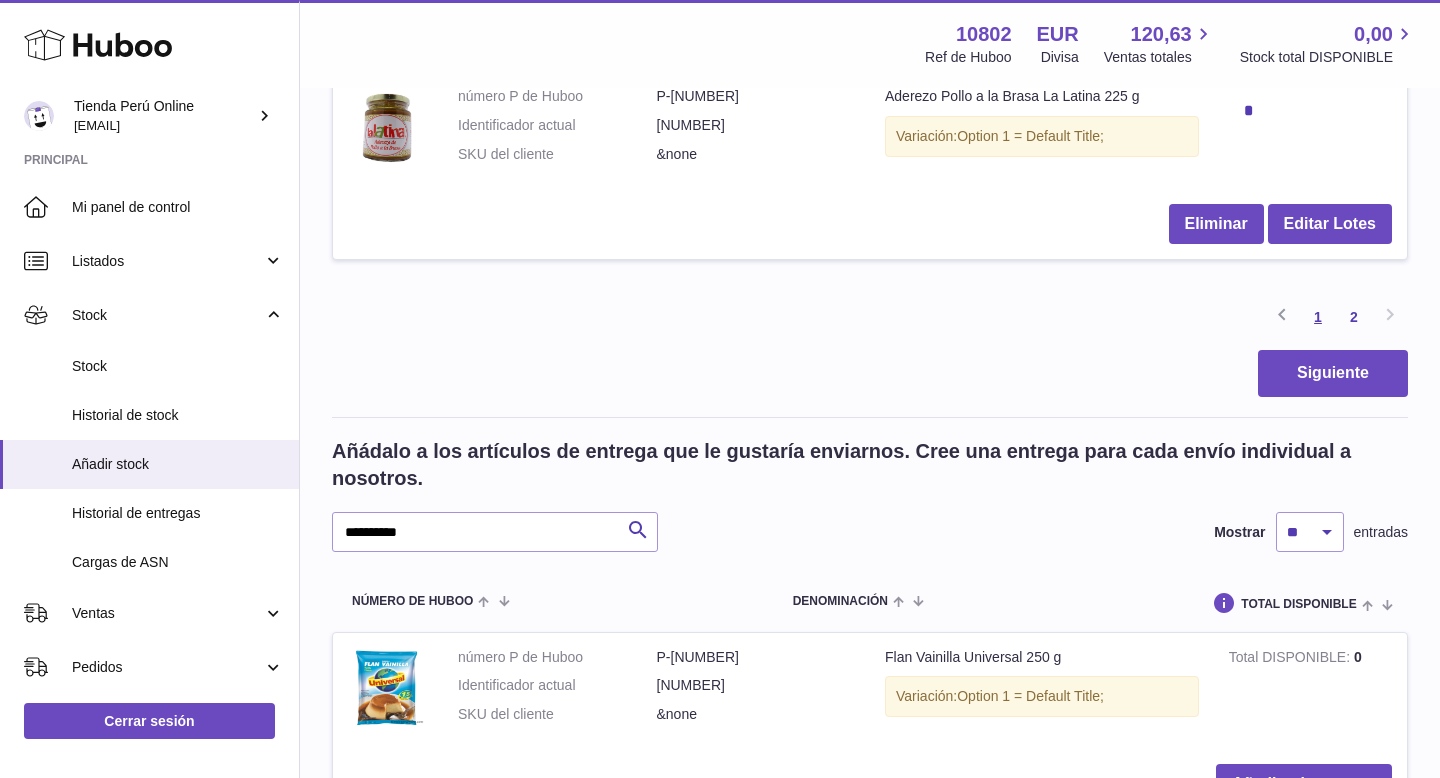 click on "1" at bounding box center (1318, 317) 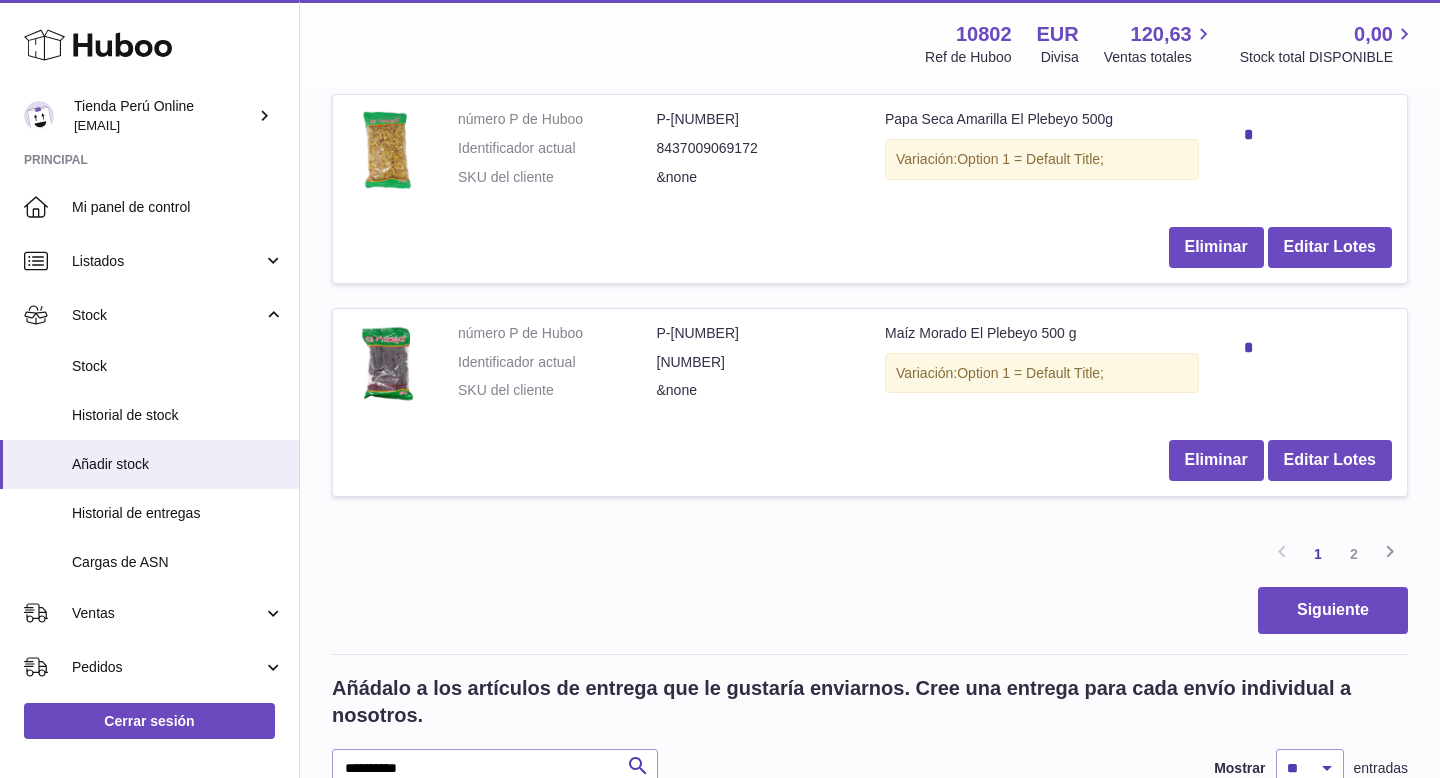 scroll, scrollTop: 2042, scrollLeft: 0, axis: vertical 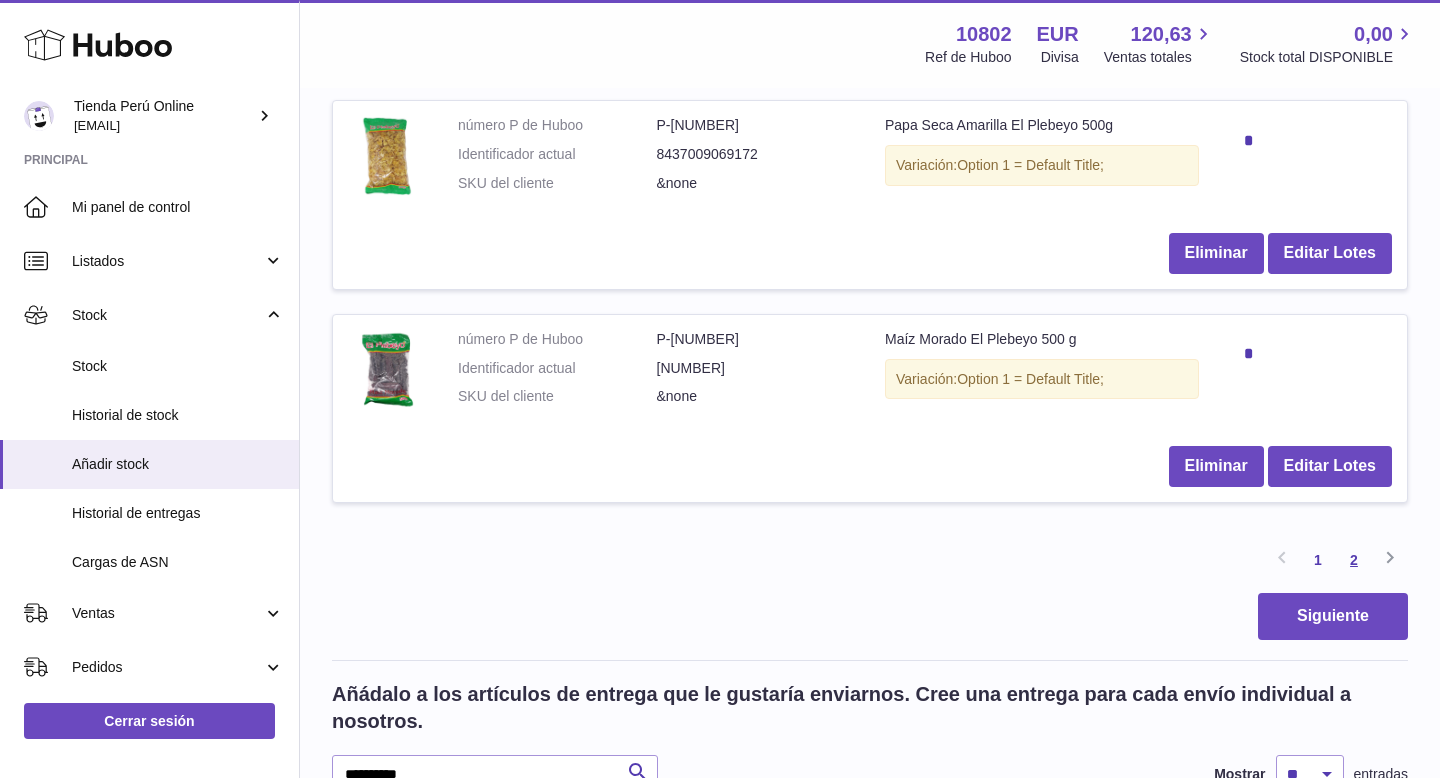 click on "2" at bounding box center [1354, 560] 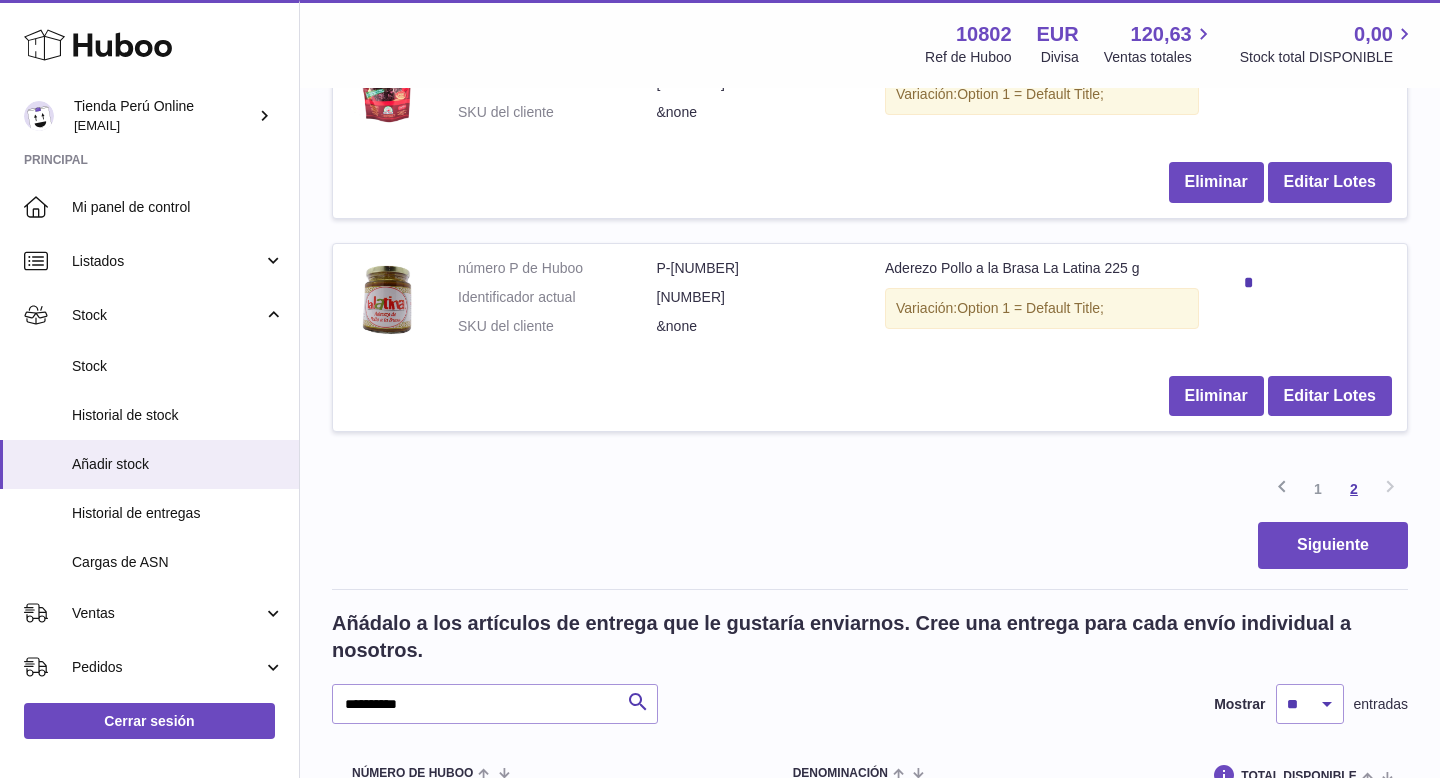scroll, scrollTop: 442, scrollLeft: 0, axis: vertical 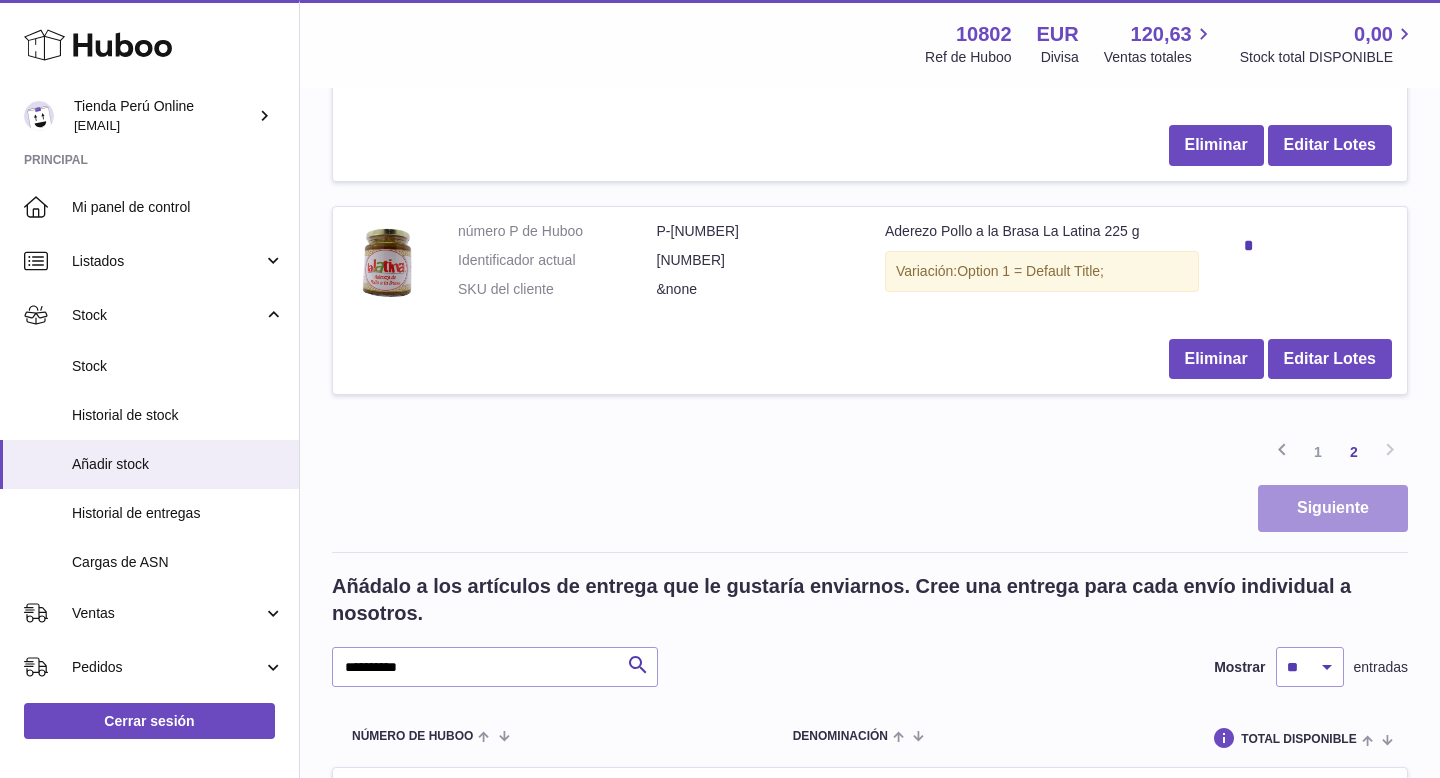 click on "Siguiente" at bounding box center [1333, 508] 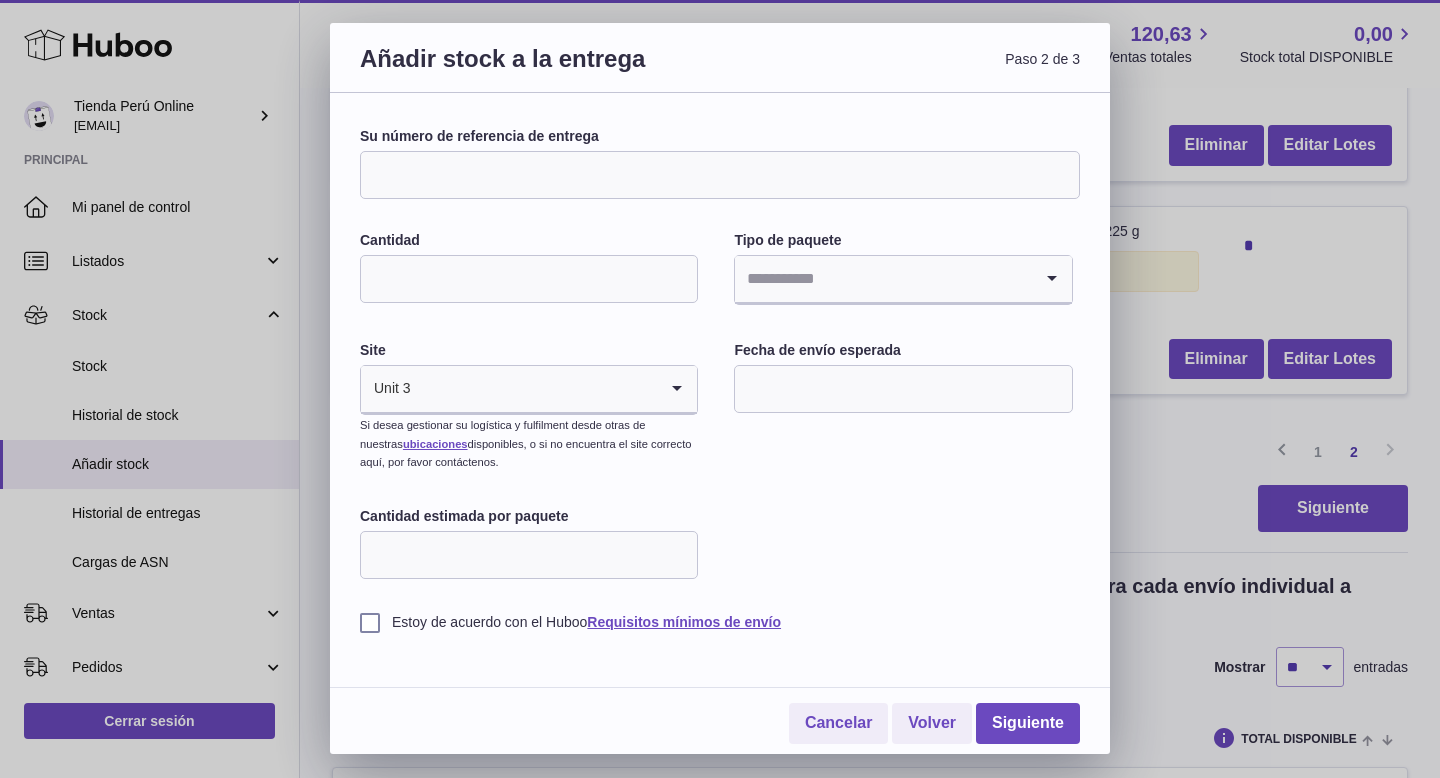 click on "Su número de referencia de entrega" at bounding box center (720, 175) 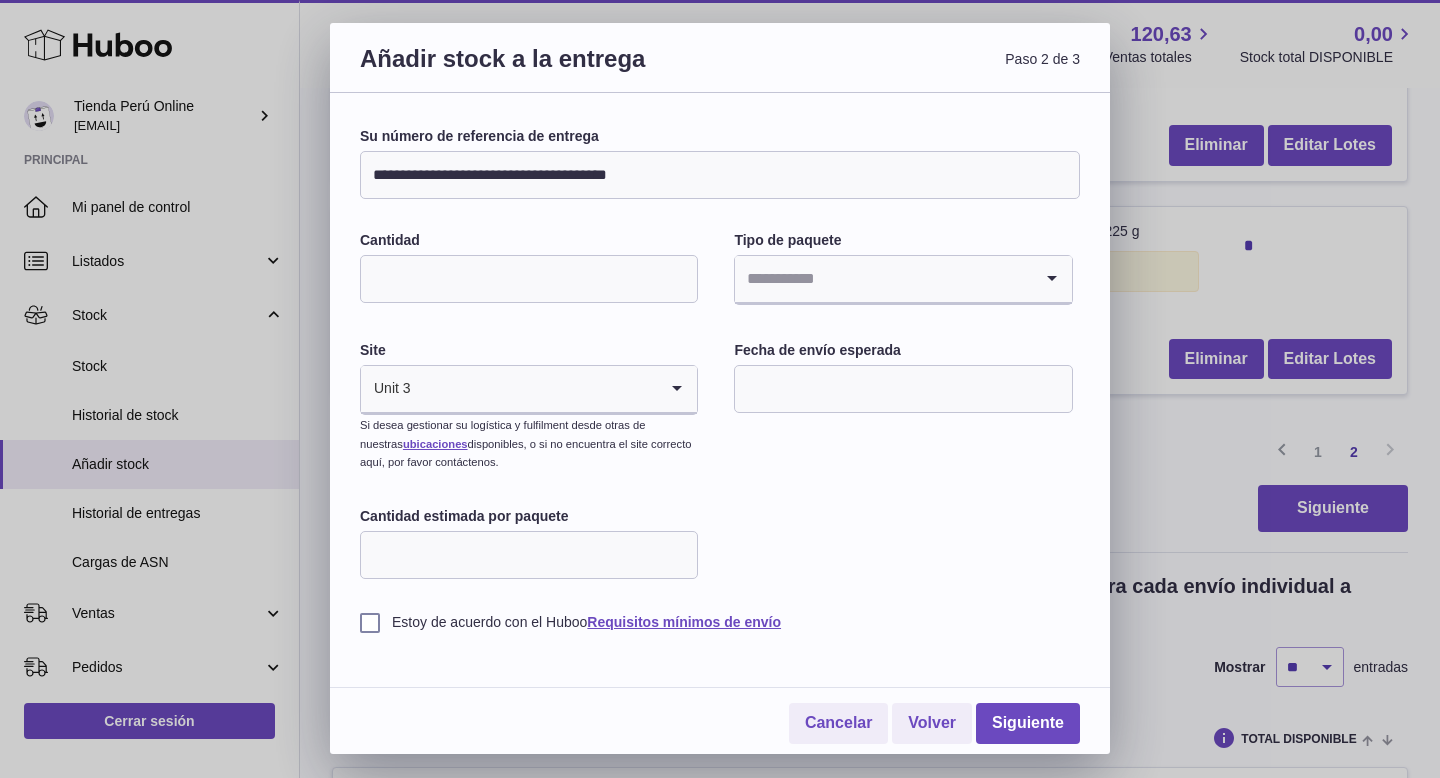 paste on "**********" 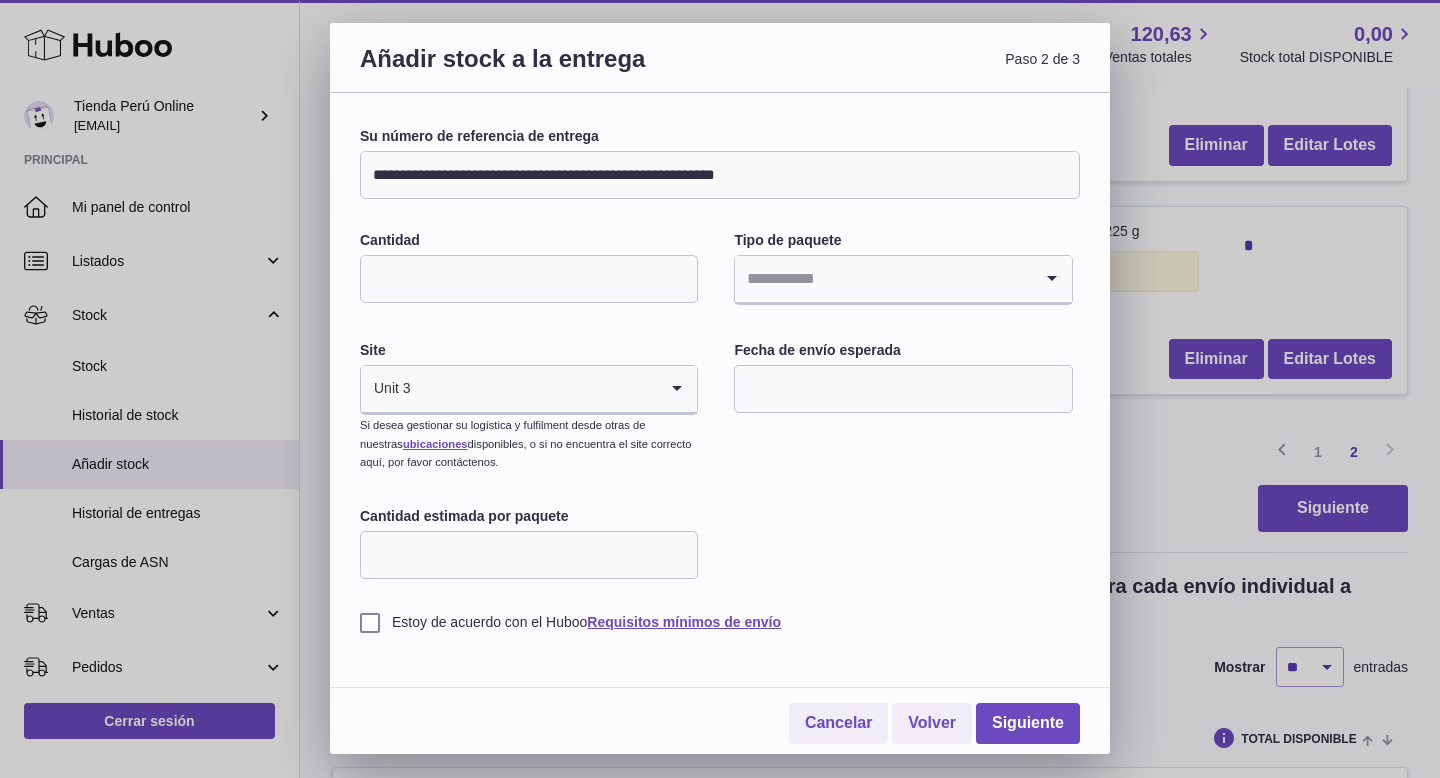 type on "**********" 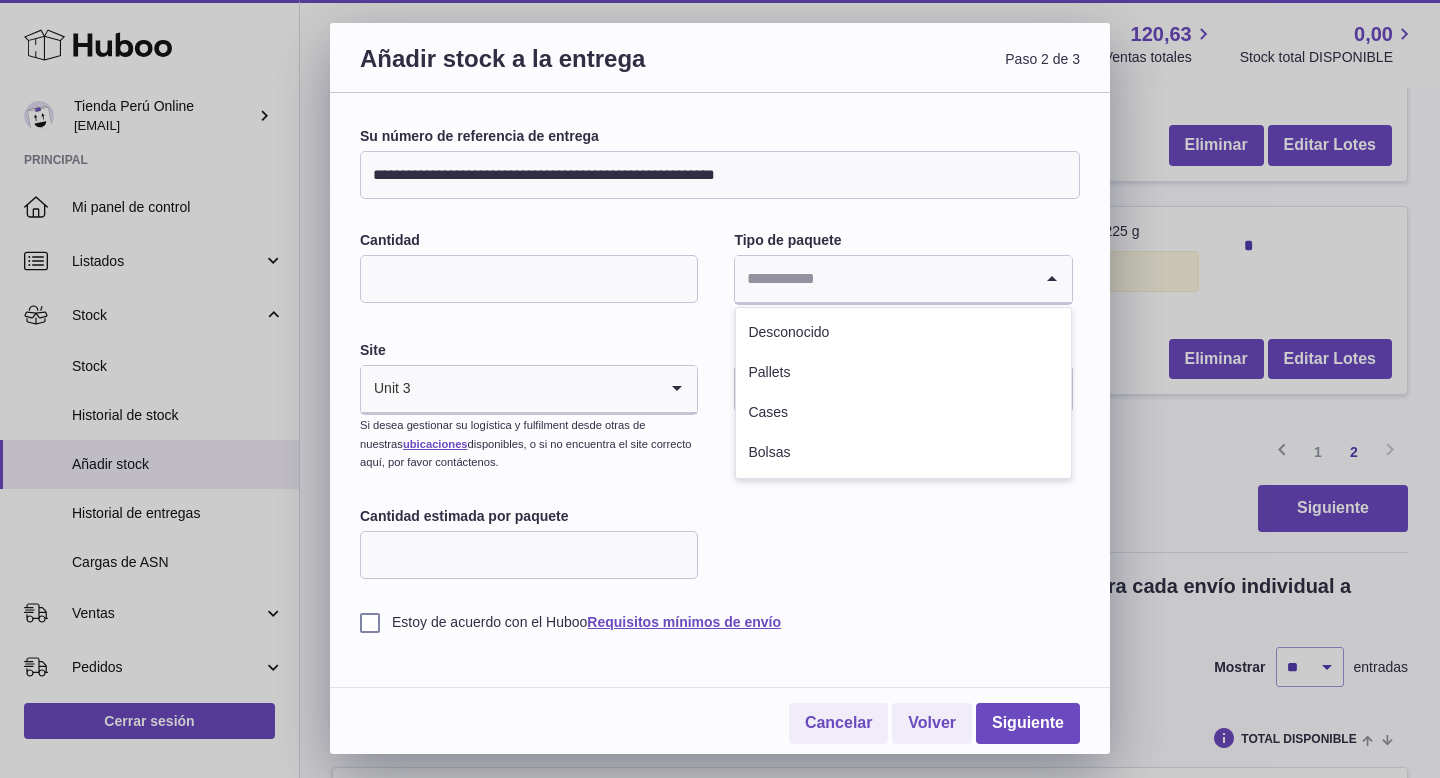 click at bounding box center (883, 279) 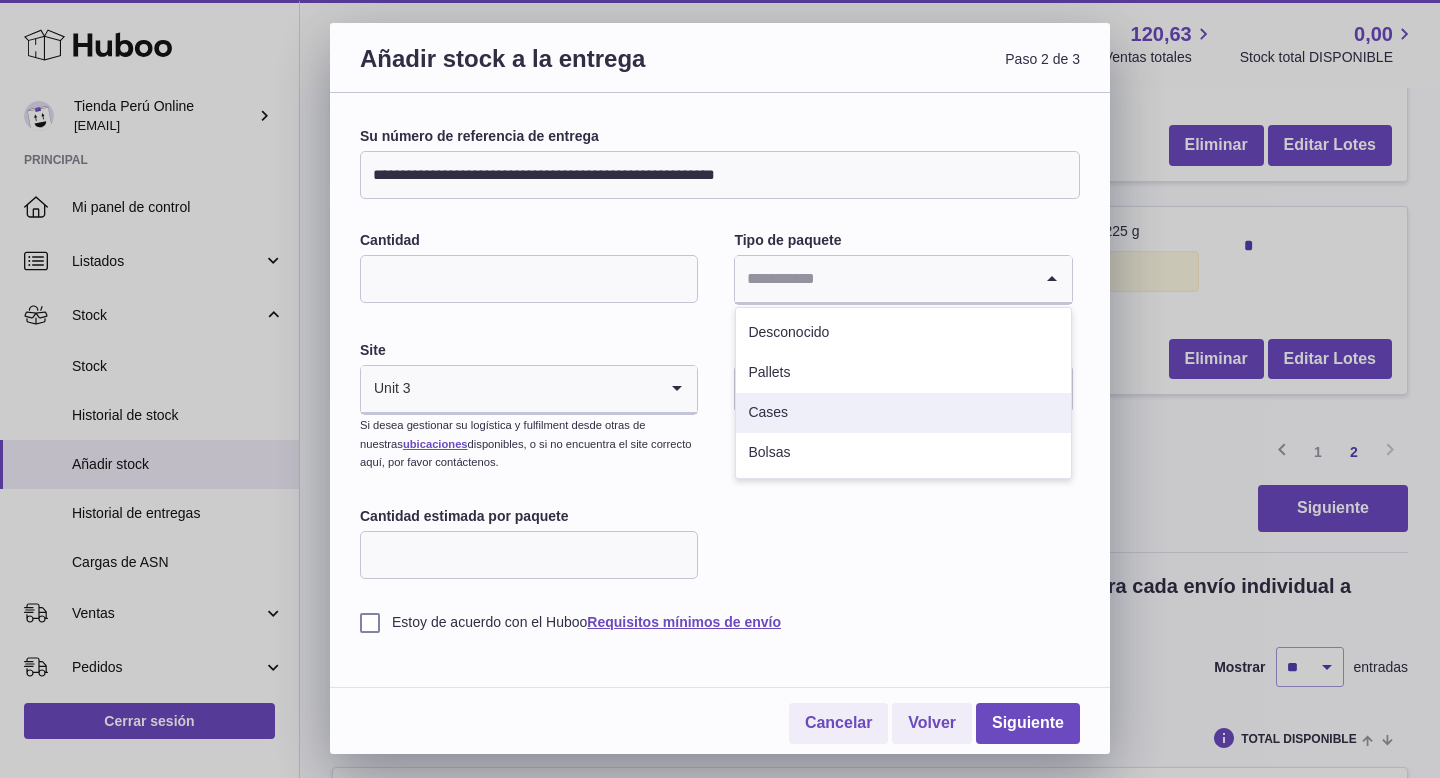 click on "Cases" at bounding box center [903, 413] 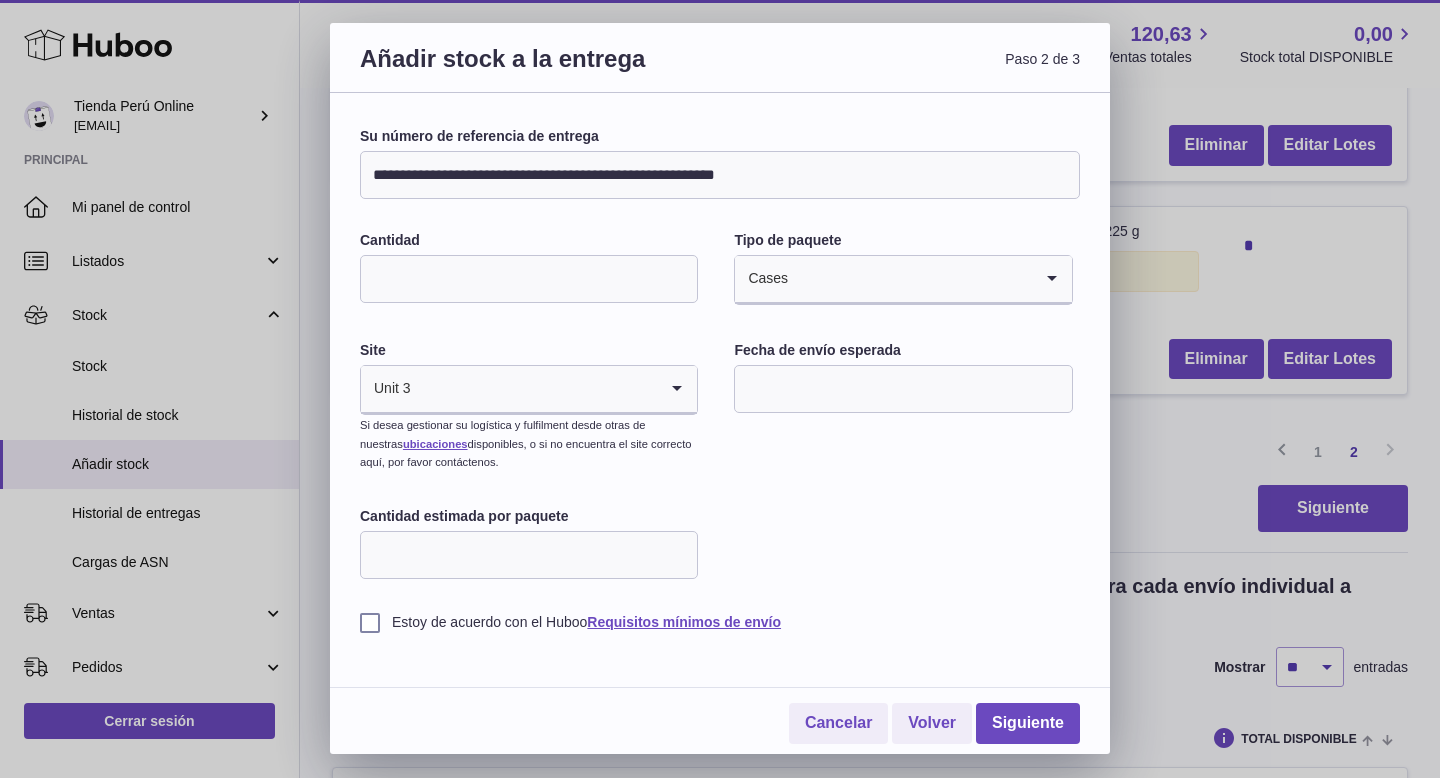 click at bounding box center (903, 389) 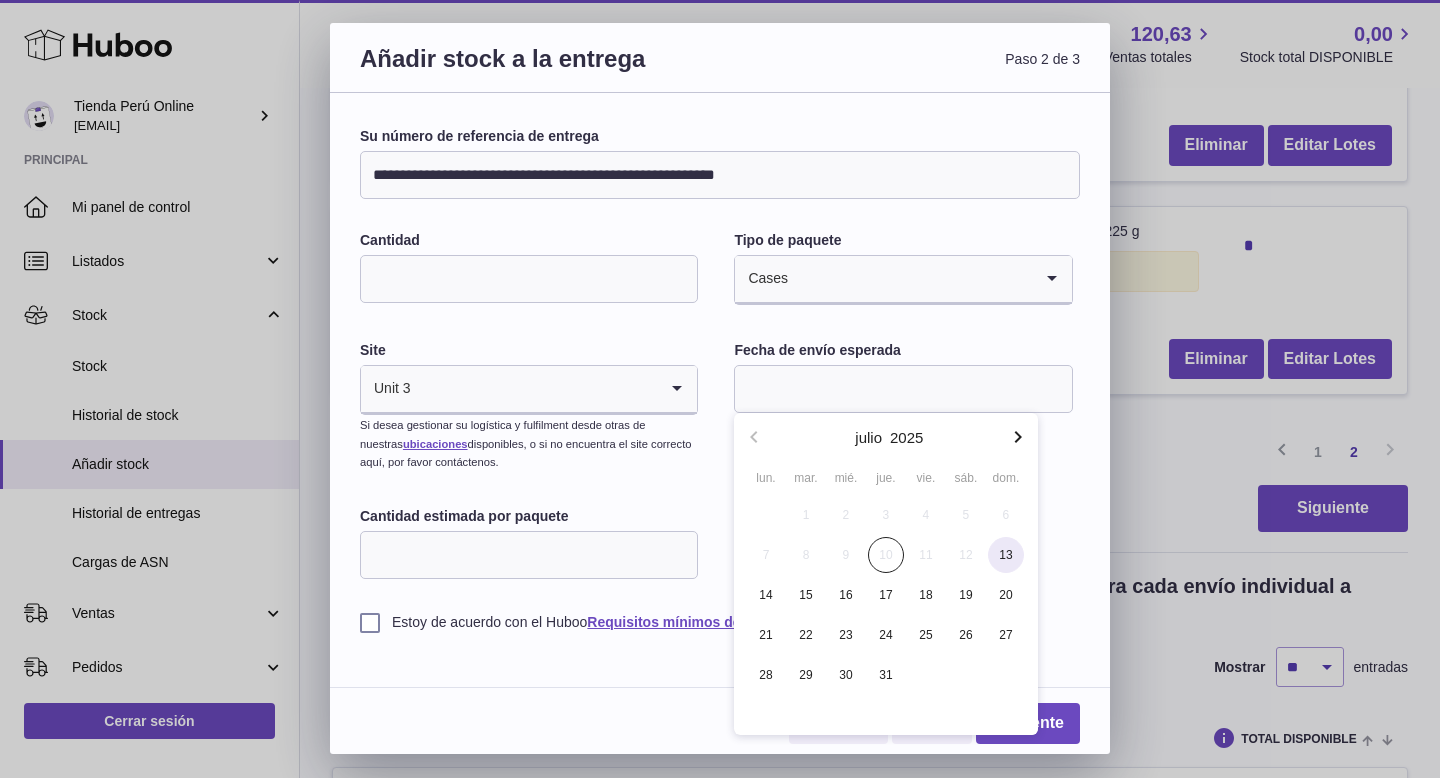 click on "13" at bounding box center [1006, 555] 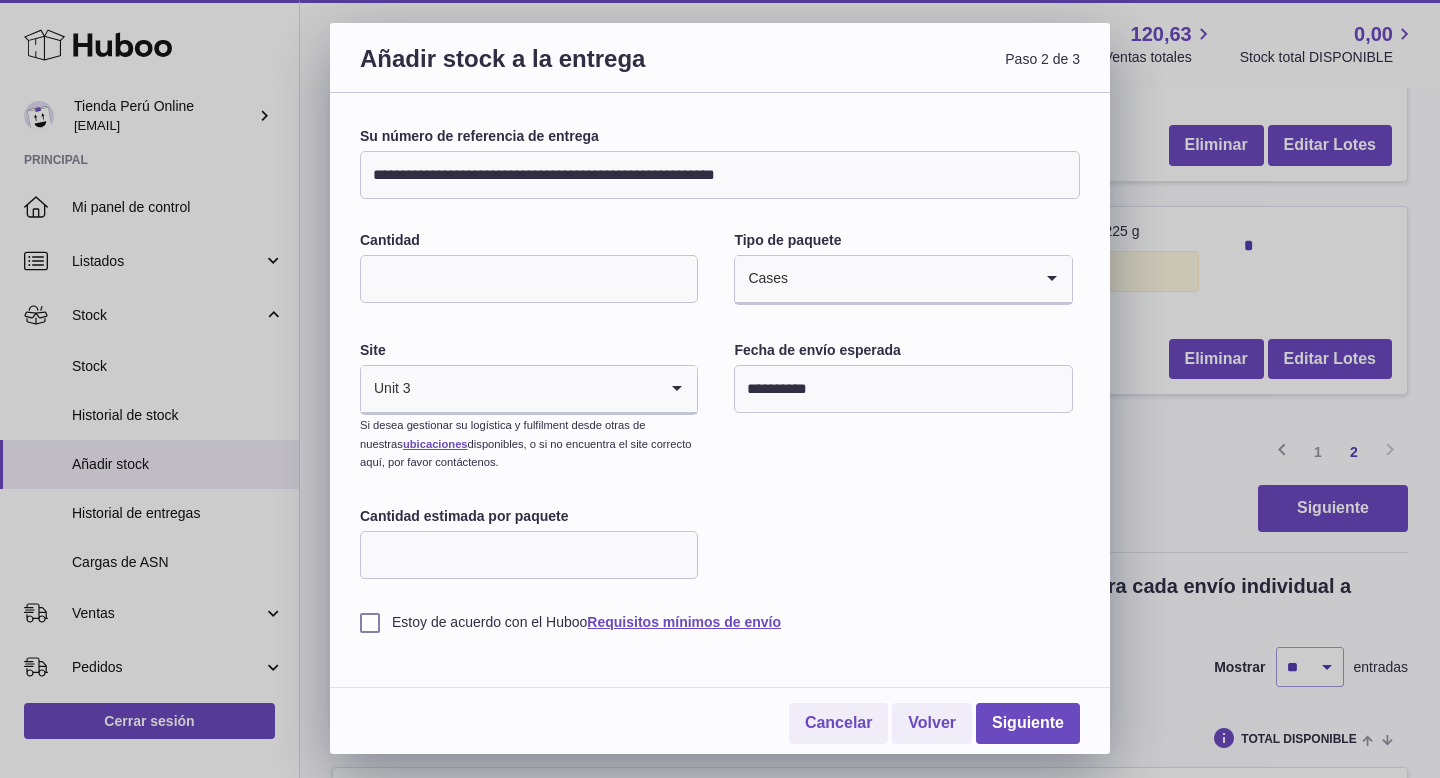 click on "Cantidad estimada por paquete" at bounding box center (529, 555) 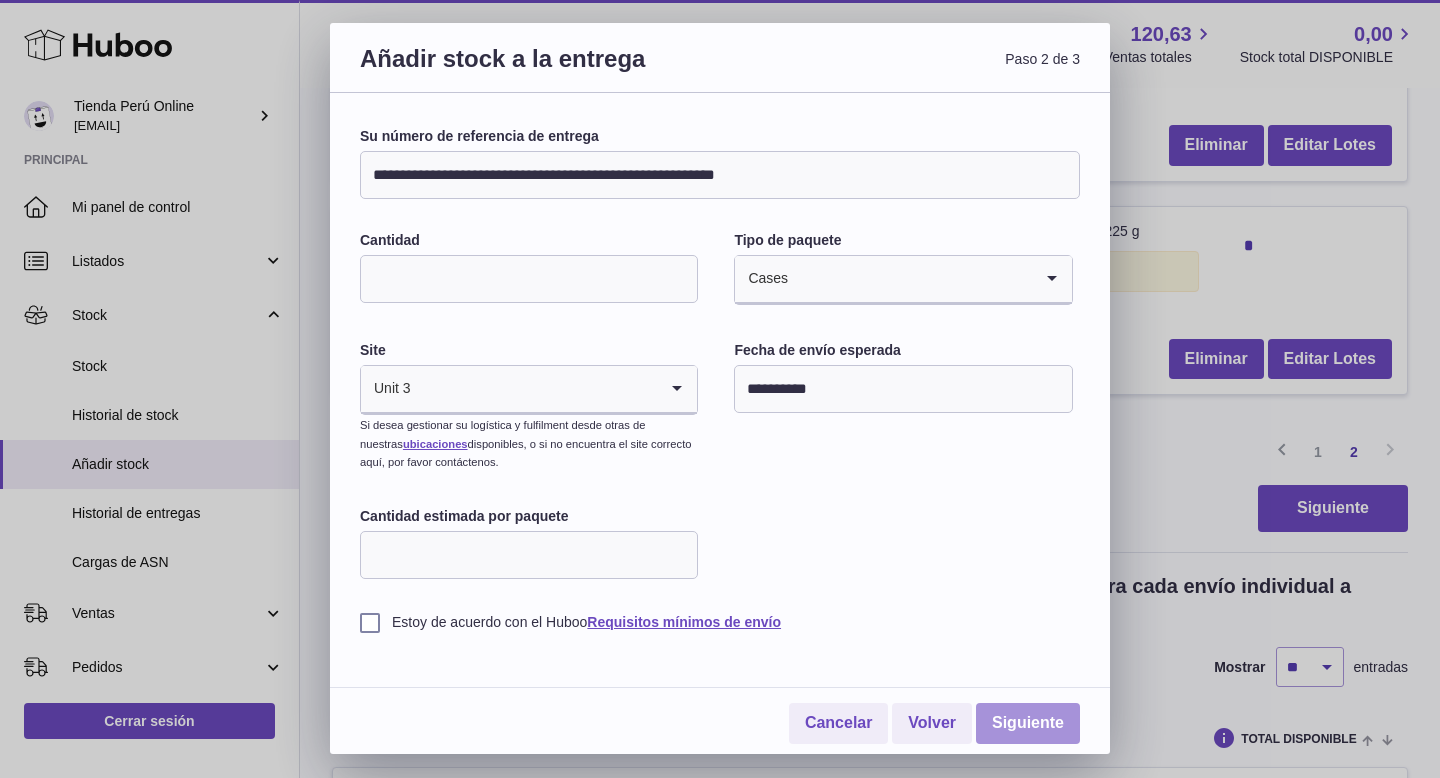 click on "Siguiente" at bounding box center [1028, 723] 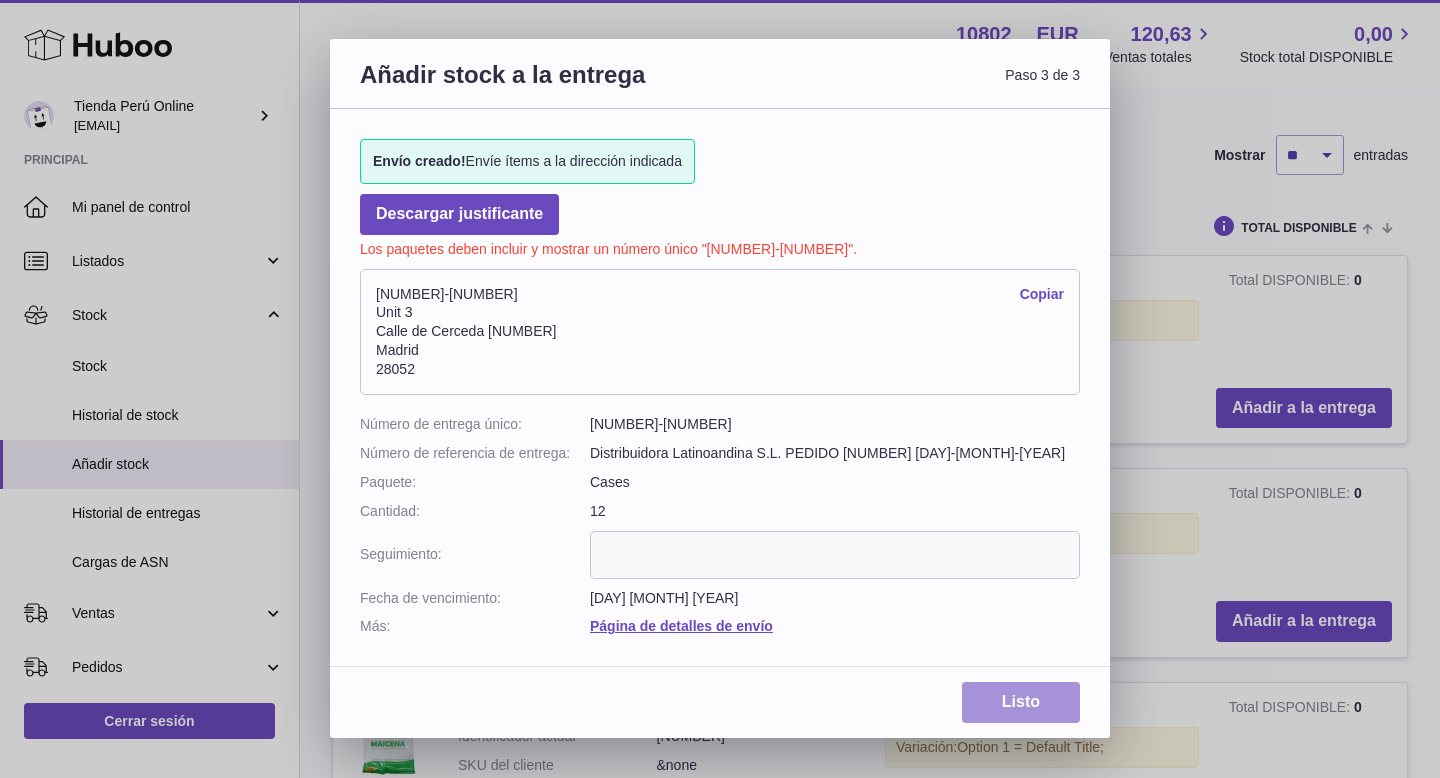 click on "Listo" at bounding box center [1021, 702] 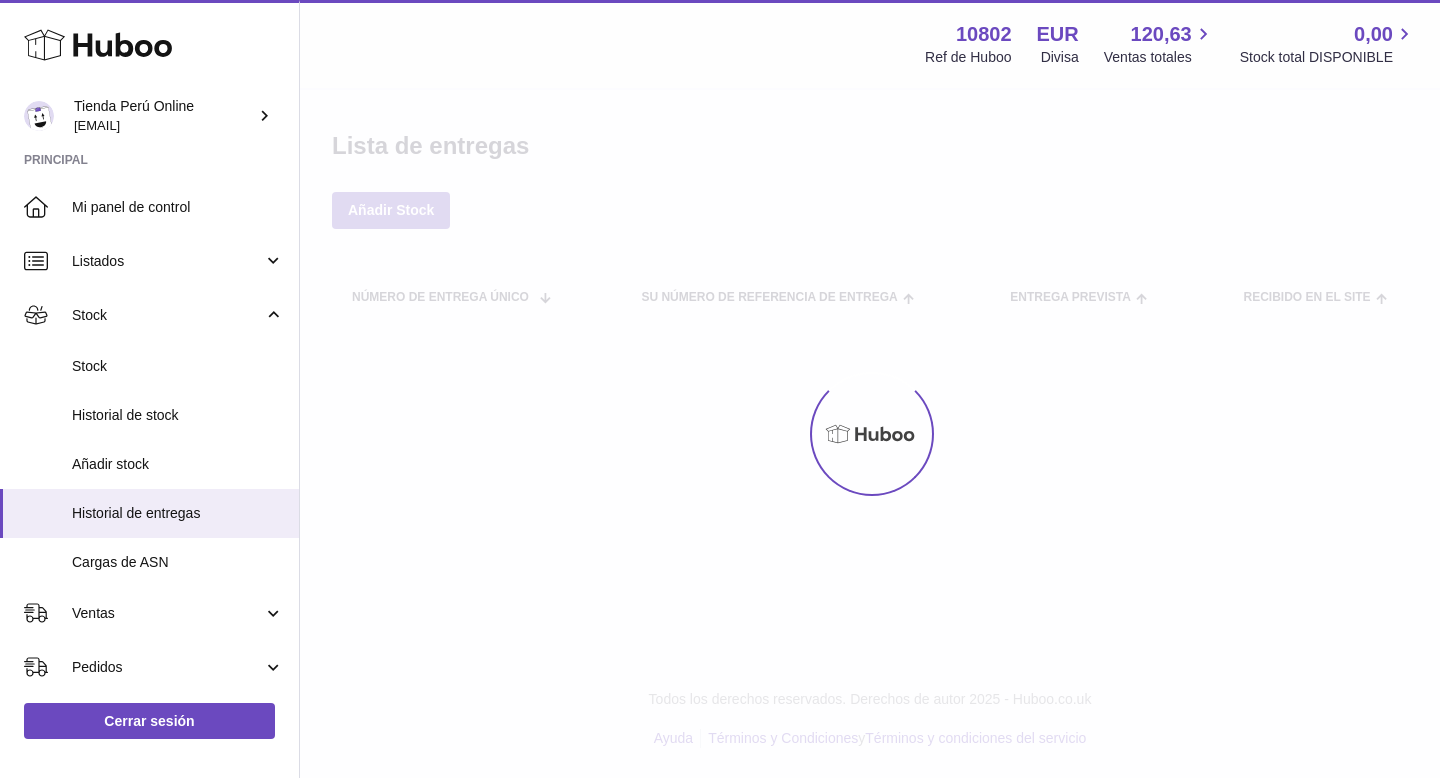 scroll, scrollTop: 0, scrollLeft: 0, axis: both 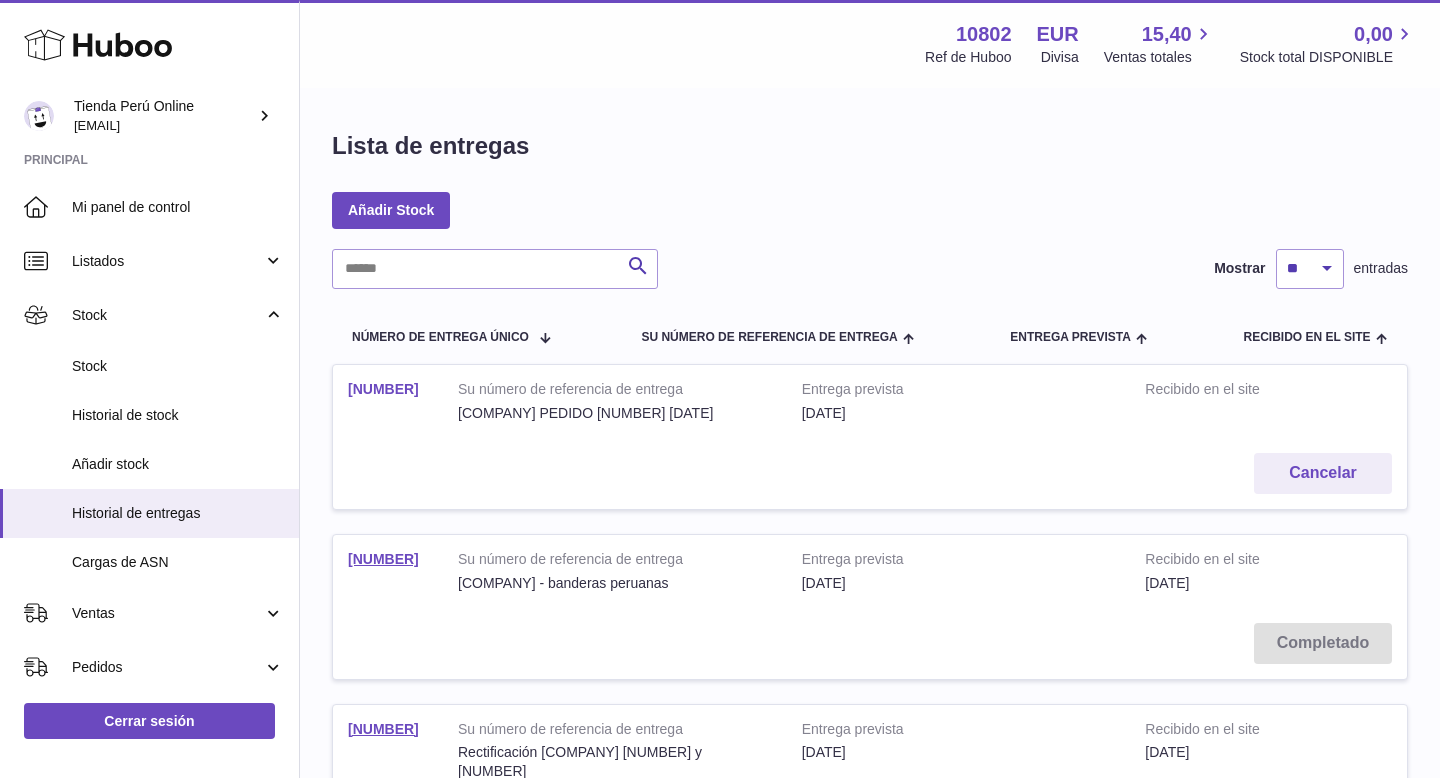 click on "[PHONE]" at bounding box center (383, 389) 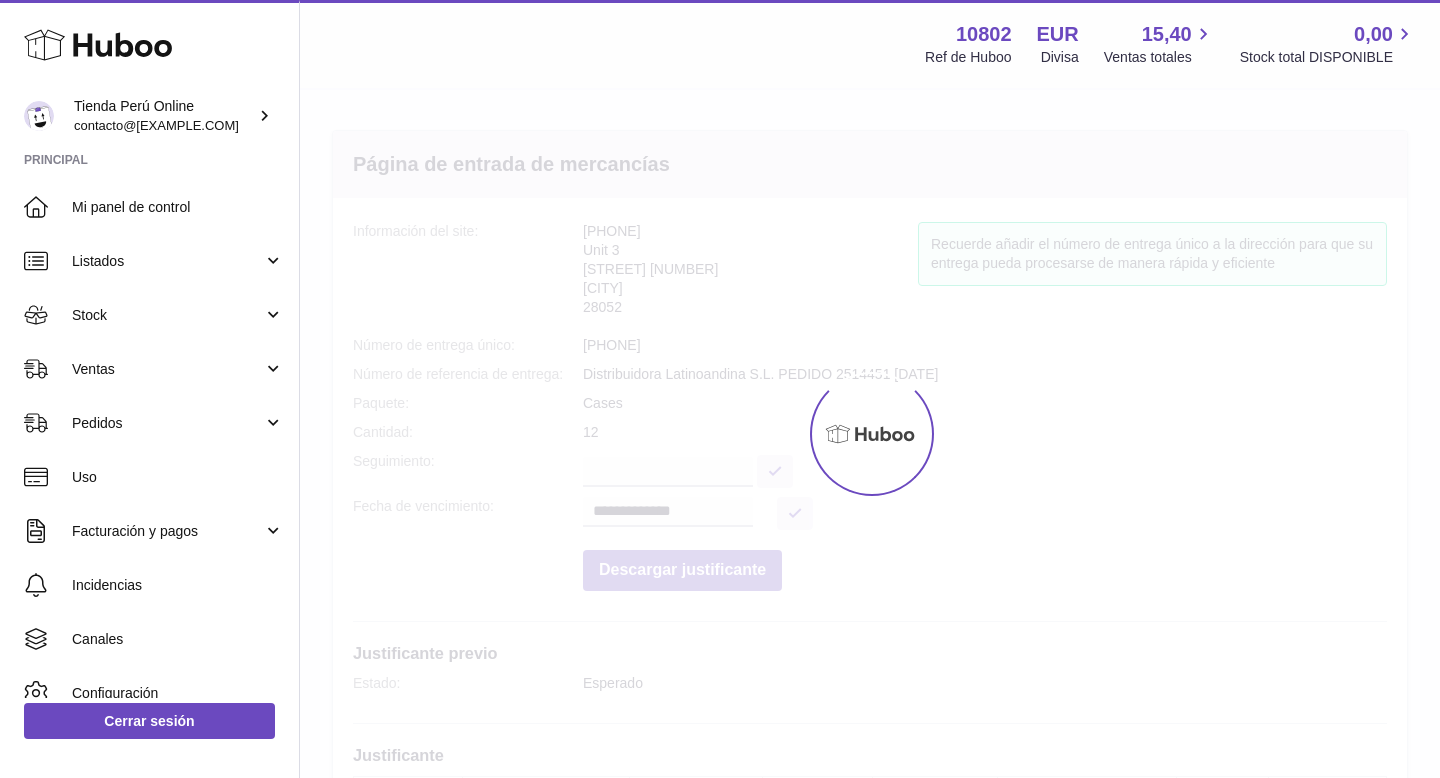 scroll, scrollTop: 0, scrollLeft: 0, axis: both 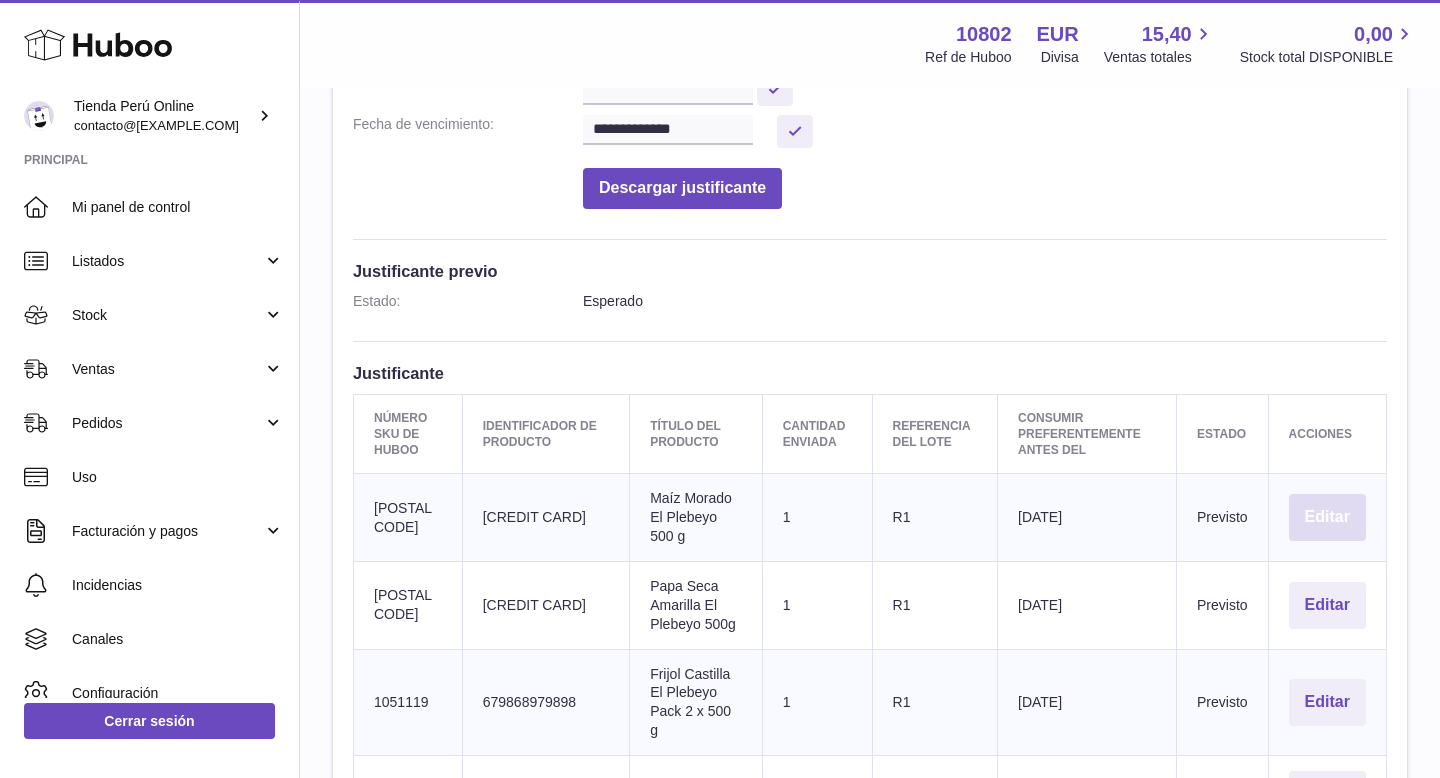 click on "Editar" at bounding box center (1327, 517) 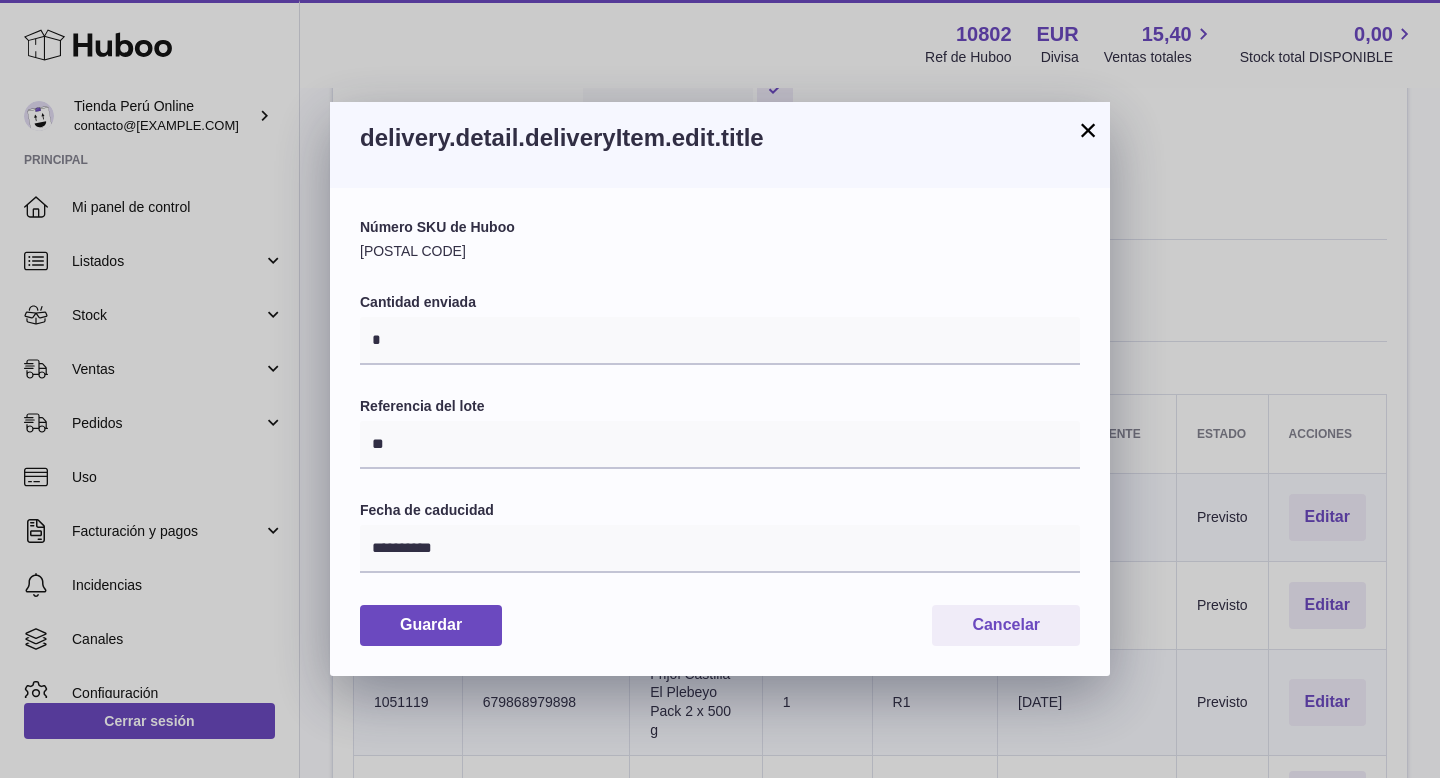 click on "×" at bounding box center [1088, 130] 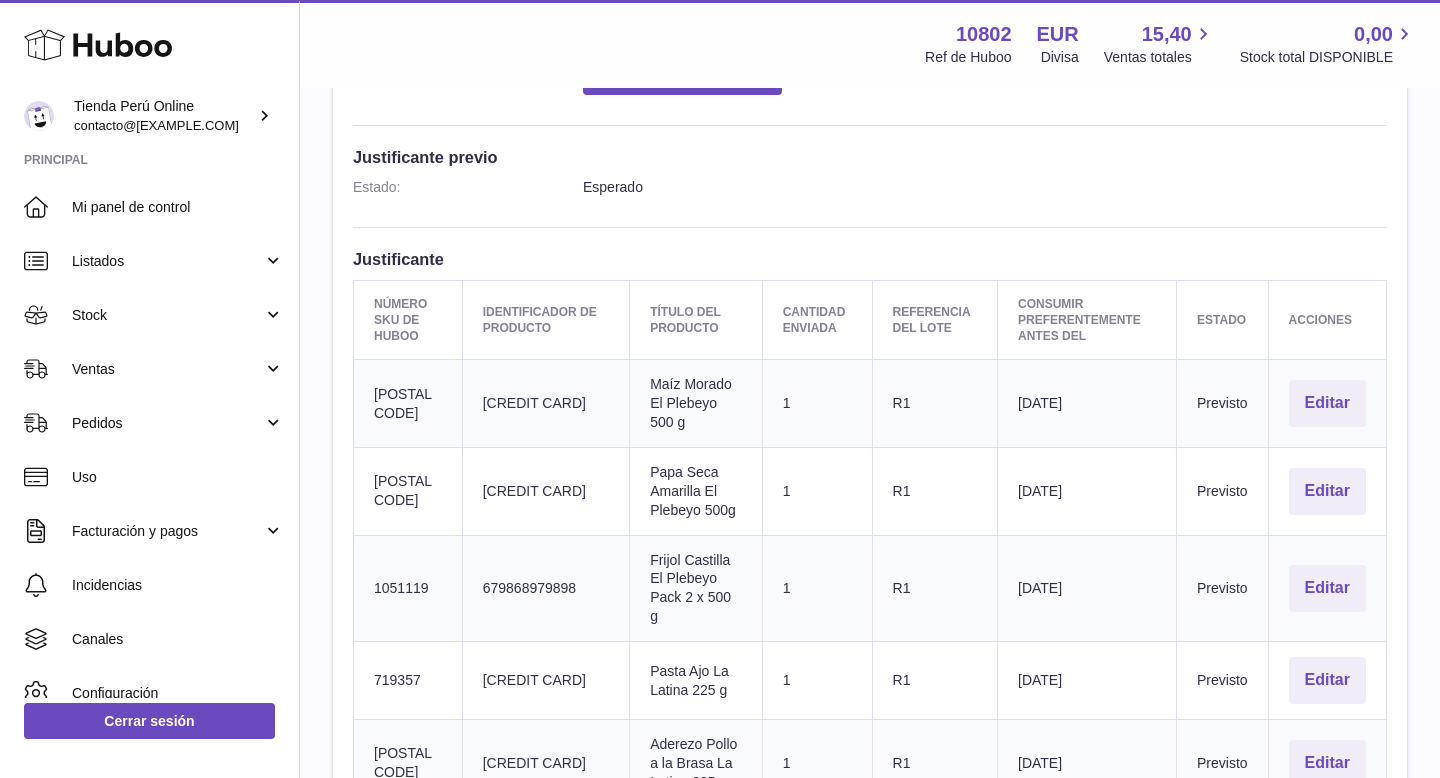 scroll, scrollTop: 562, scrollLeft: 0, axis: vertical 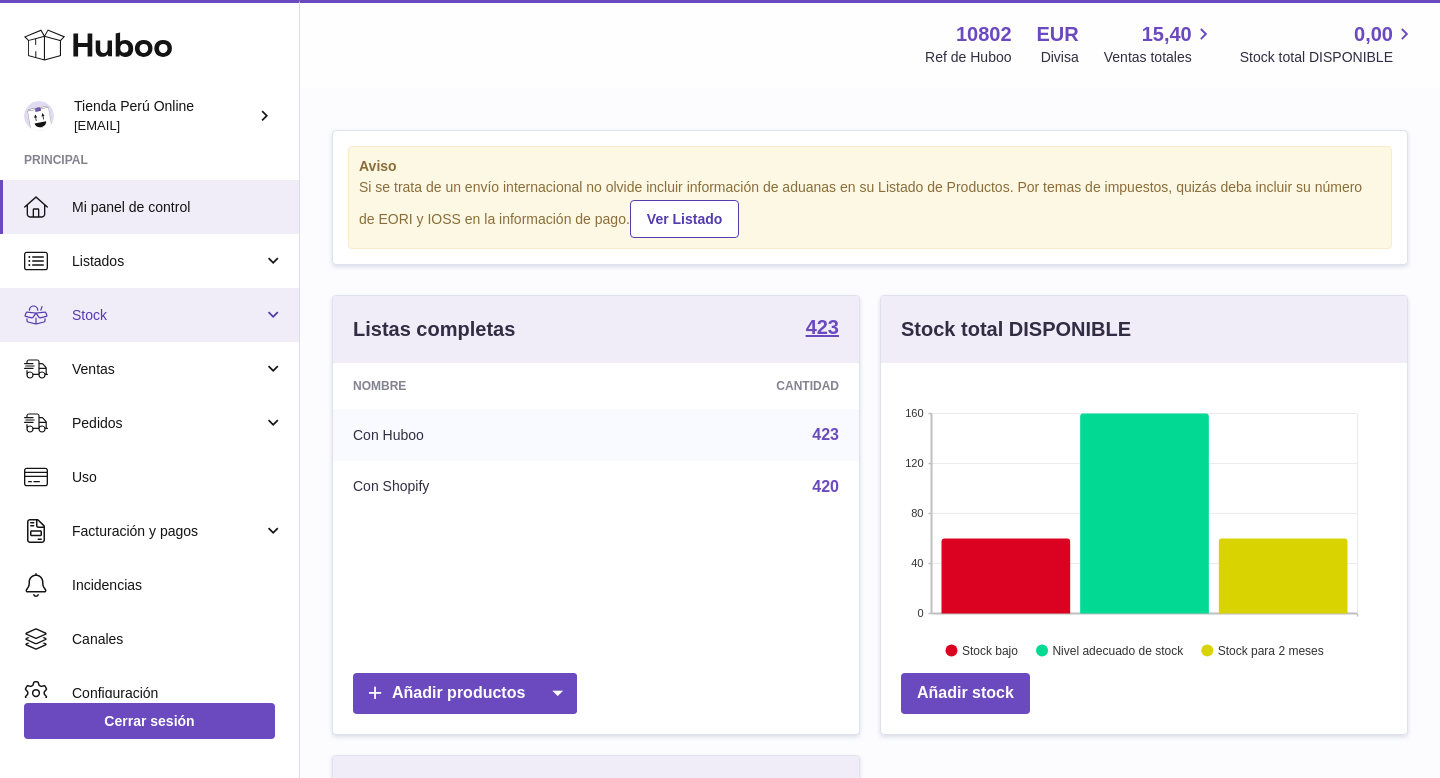 click on "Stock" at bounding box center (149, 315) 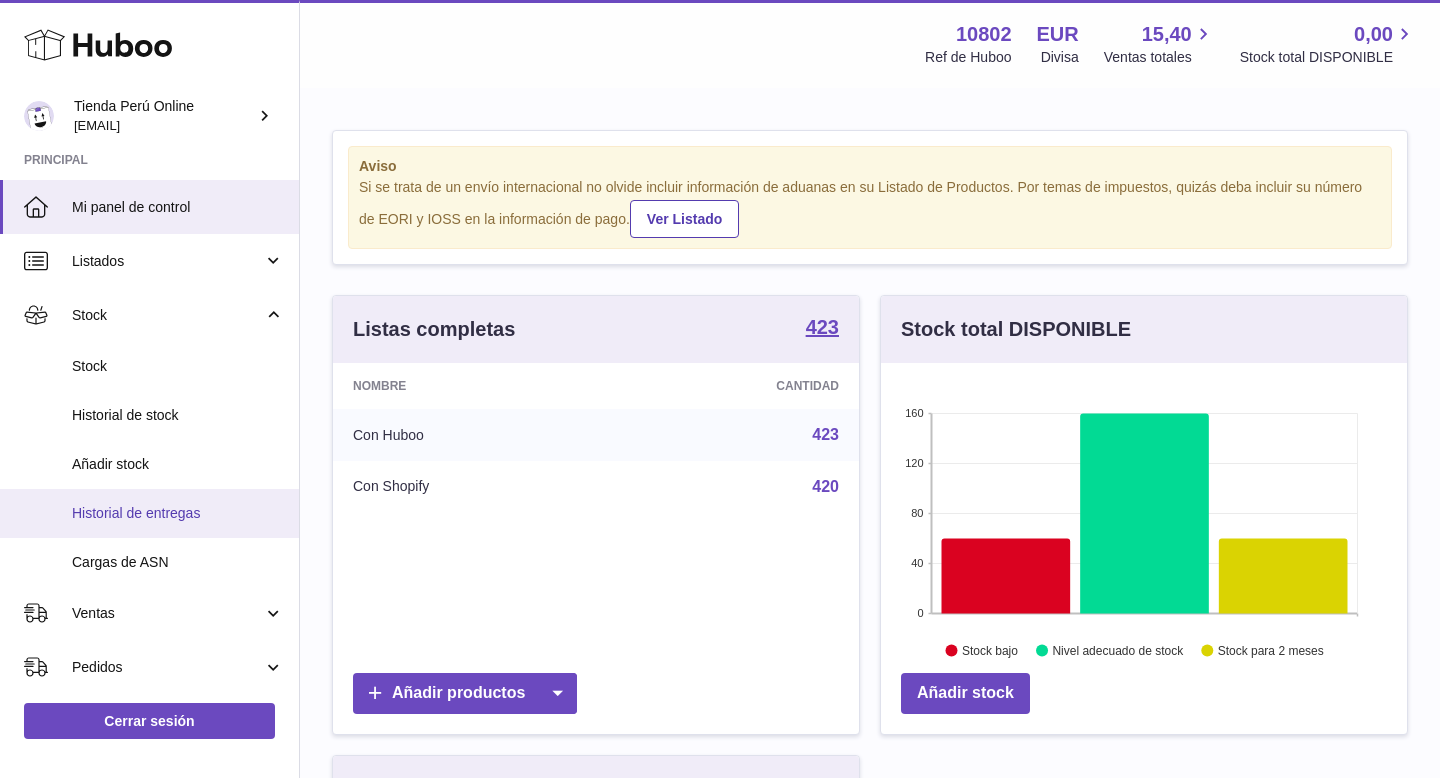 click on "Historial de entregas" at bounding box center (178, 513) 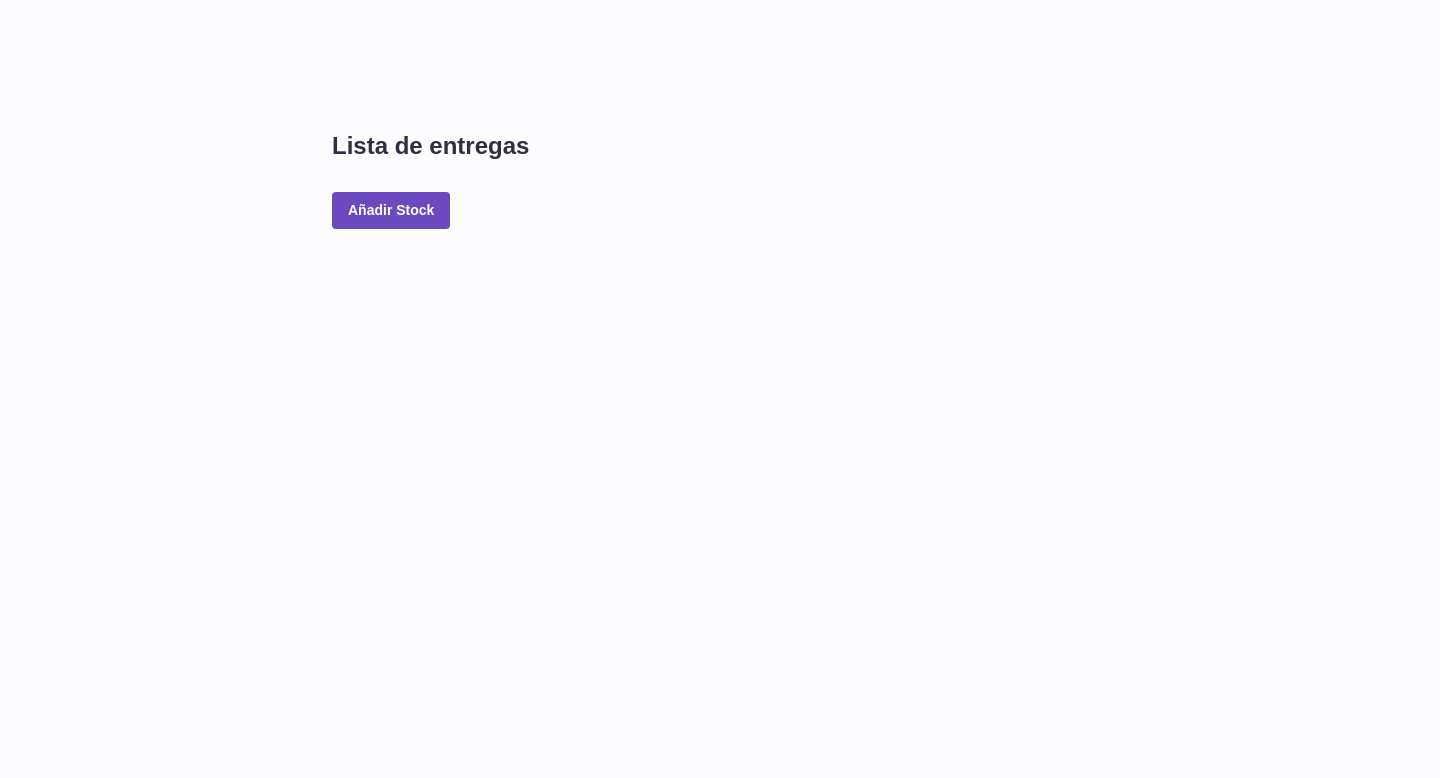 scroll, scrollTop: 0, scrollLeft: 0, axis: both 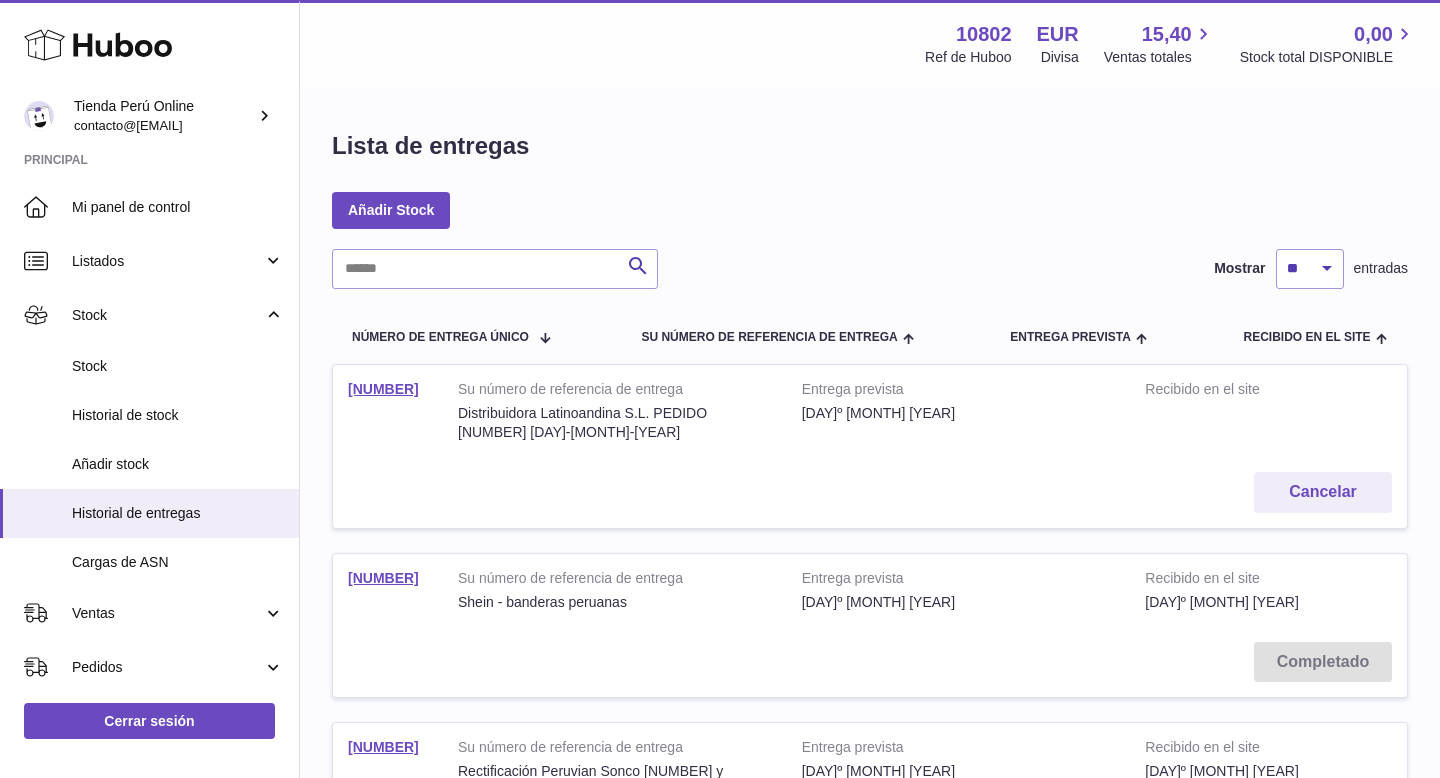 click on "[NUMBER]-[NUMBER]" at bounding box center [388, 411] 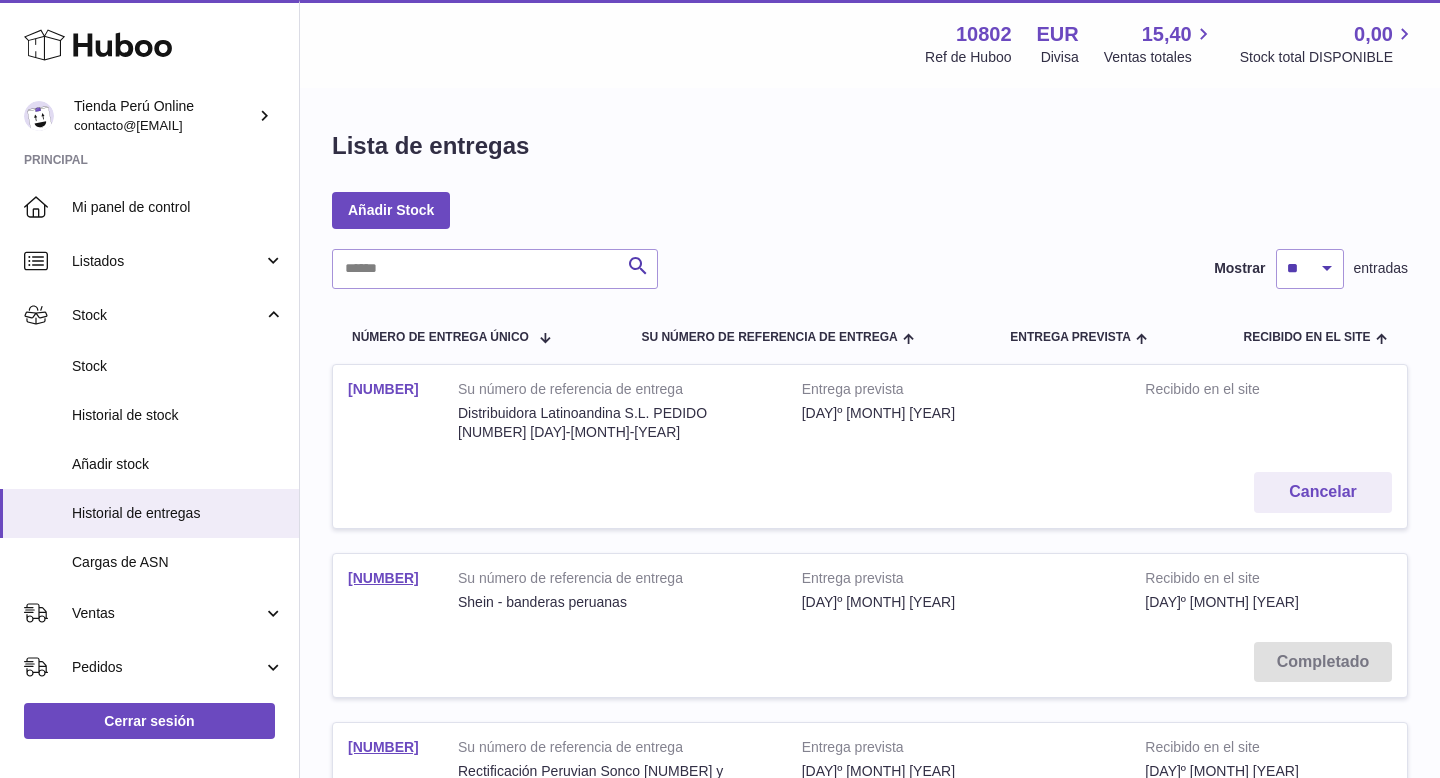 click on "[NUMBER]-[NUMBER]" at bounding box center (383, 389) 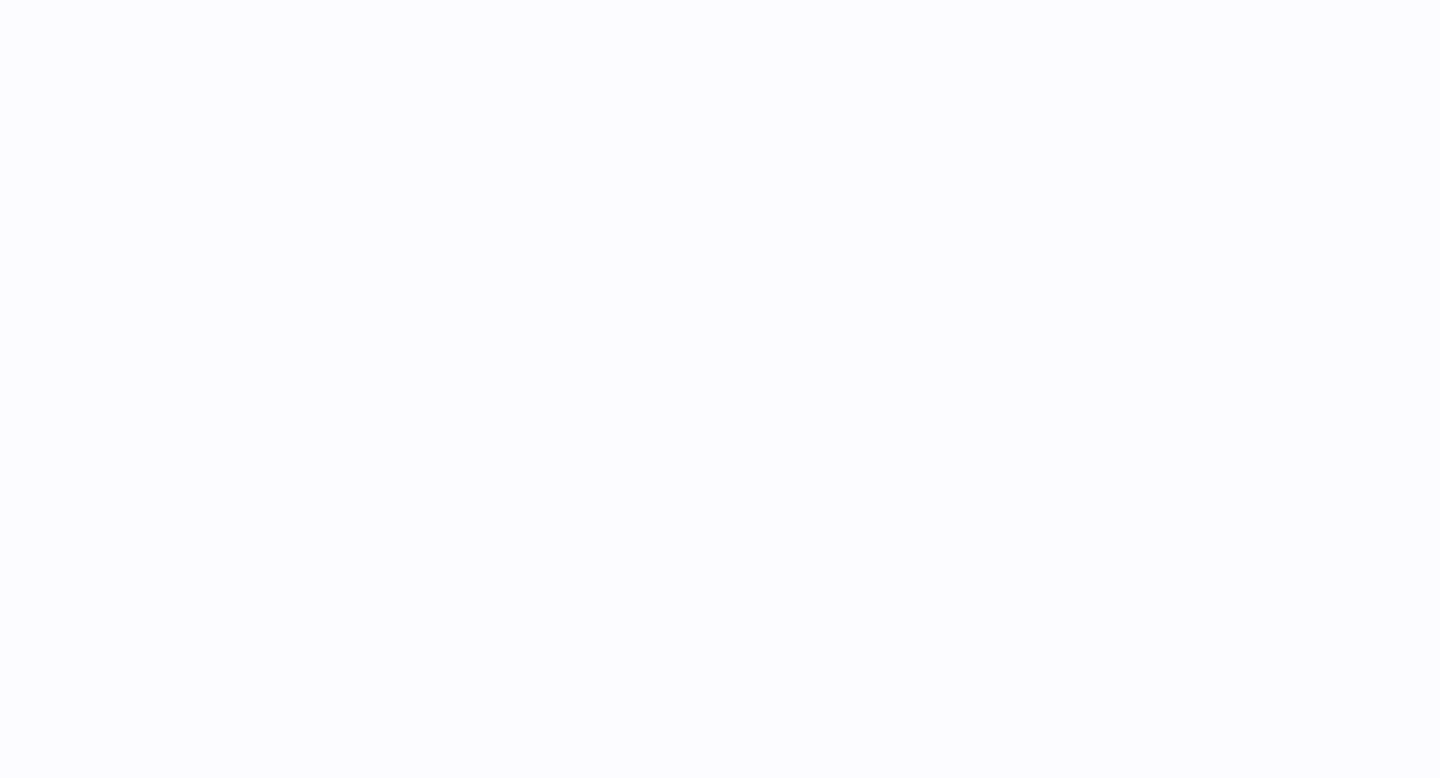 scroll, scrollTop: 0, scrollLeft: 0, axis: both 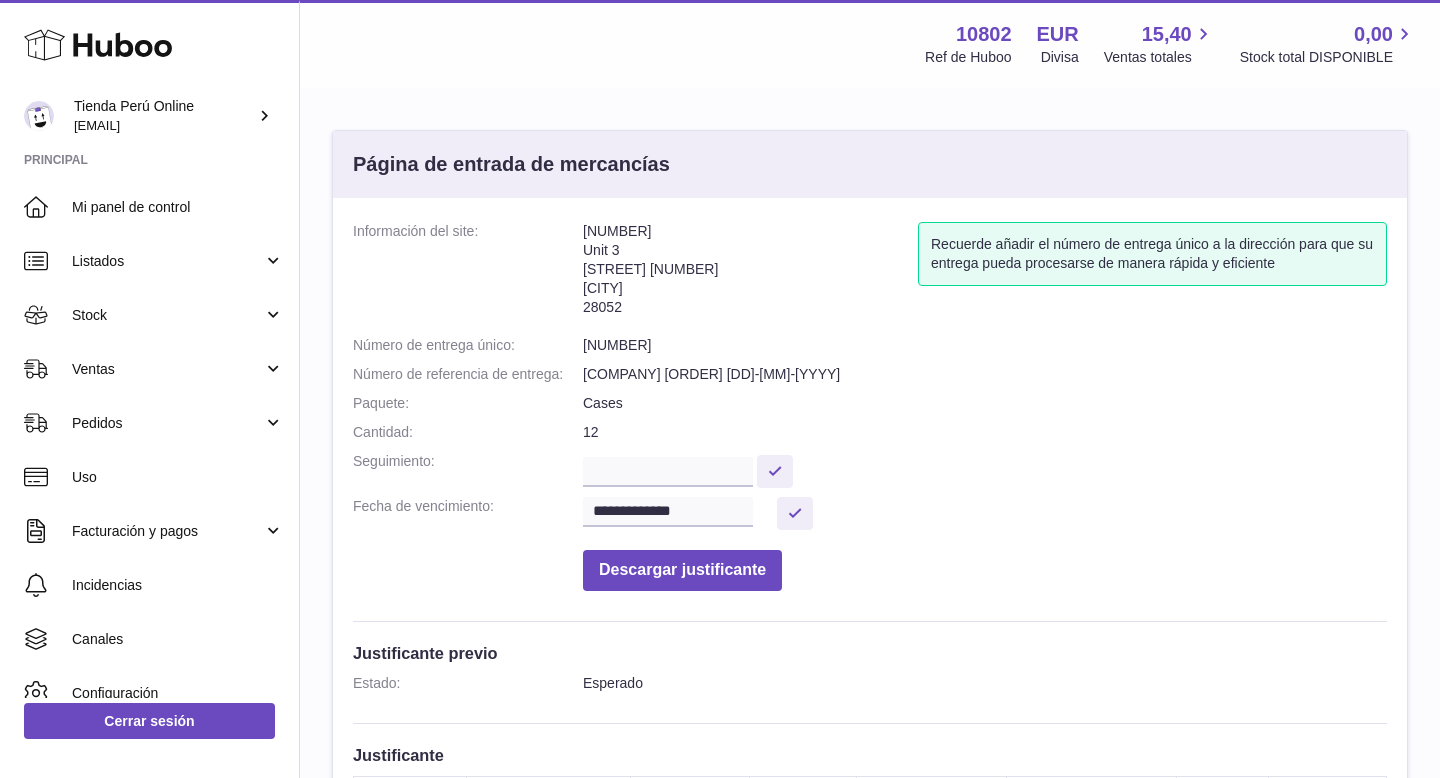 drag, startPoint x: 354, startPoint y: 343, endPoint x: 715, endPoint y: 348, distance: 361.03464 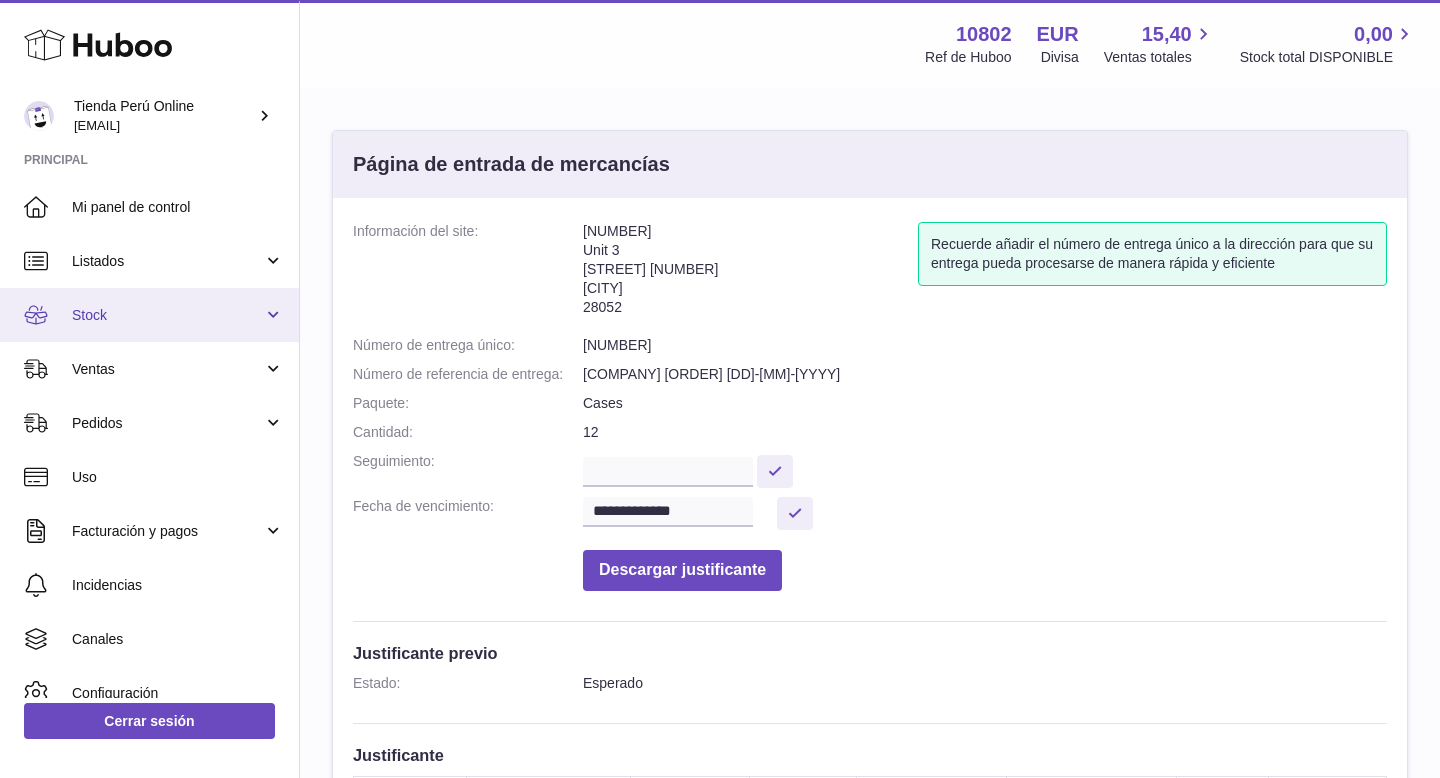 click on "Stock" at bounding box center (167, 315) 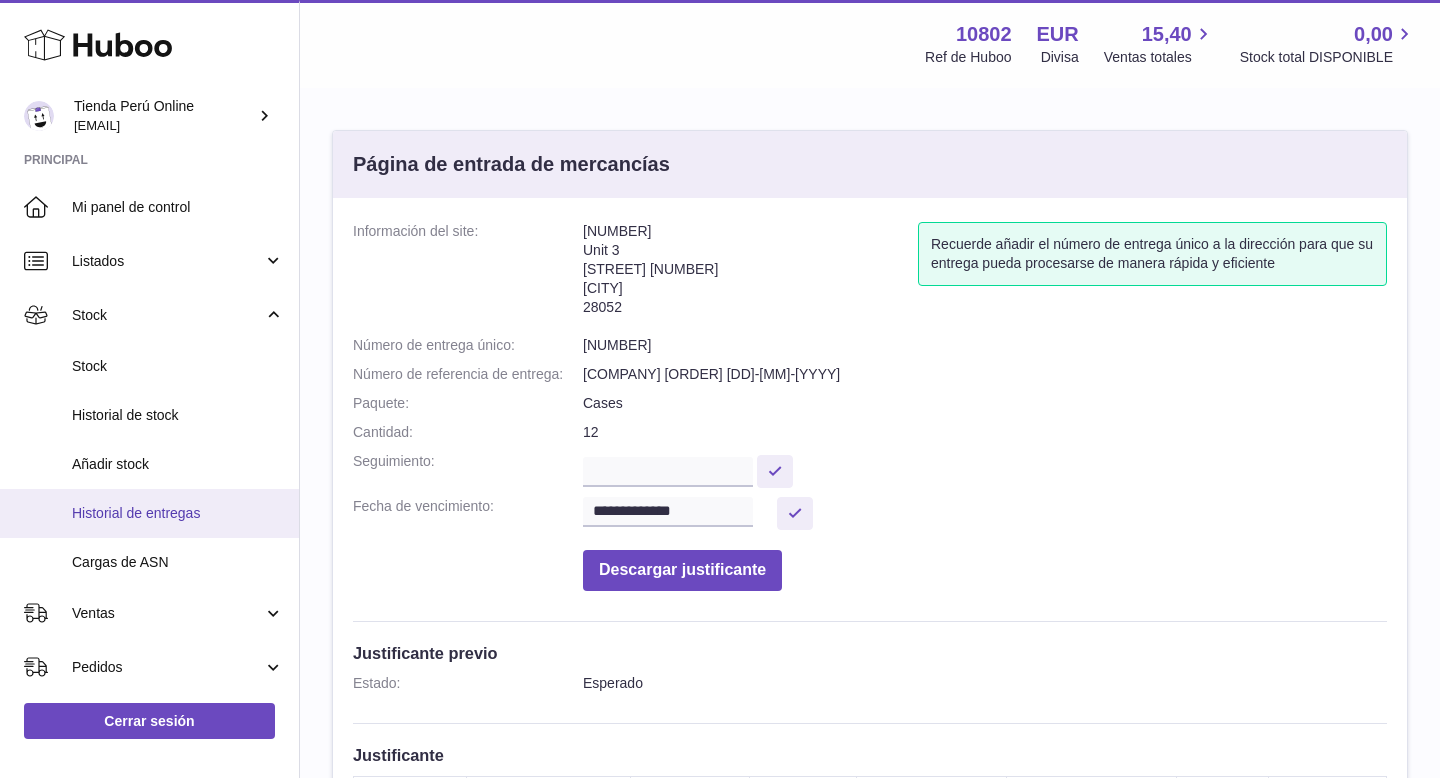 click on "Historial de entregas" at bounding box center [178, 513] 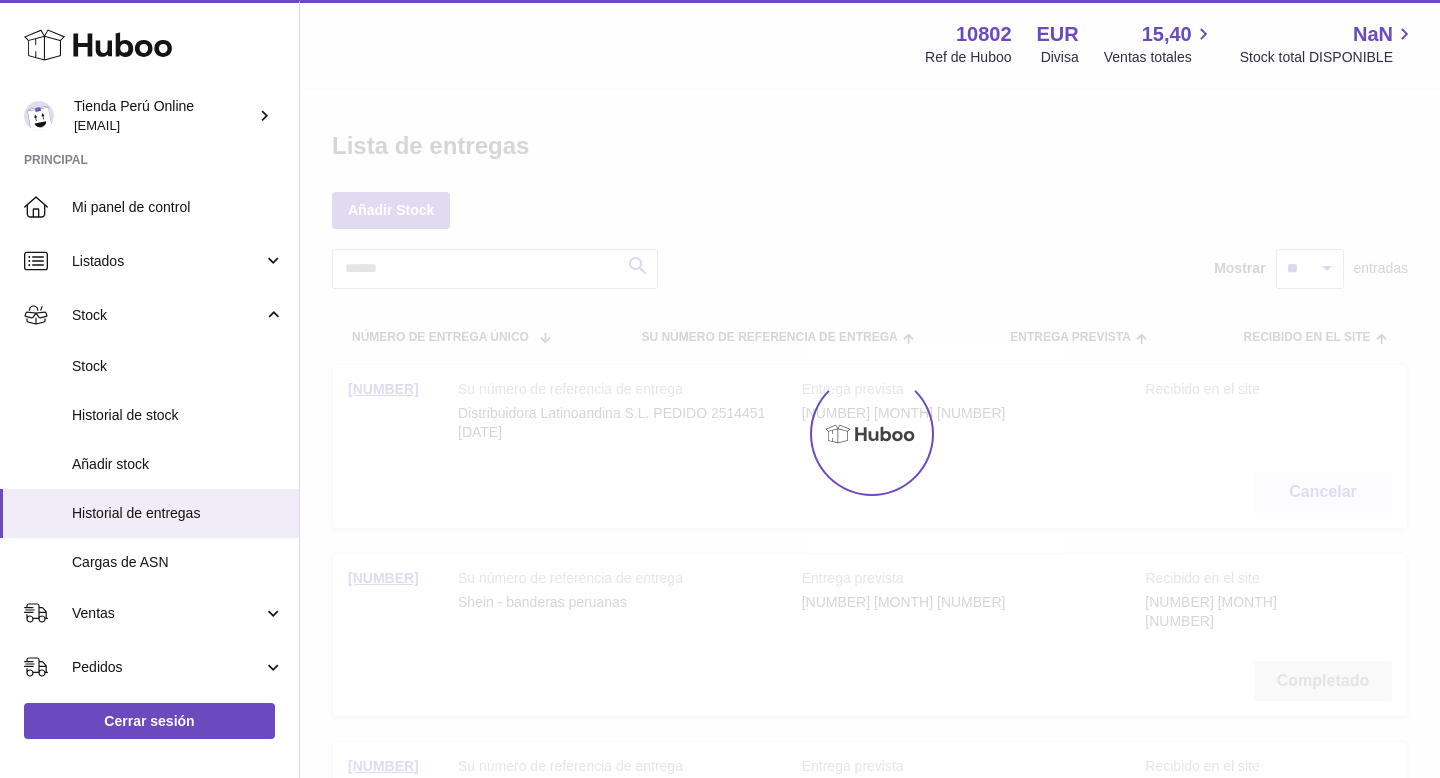 scroll, scrollTop: 0, scrollLeft: 0, axis: both 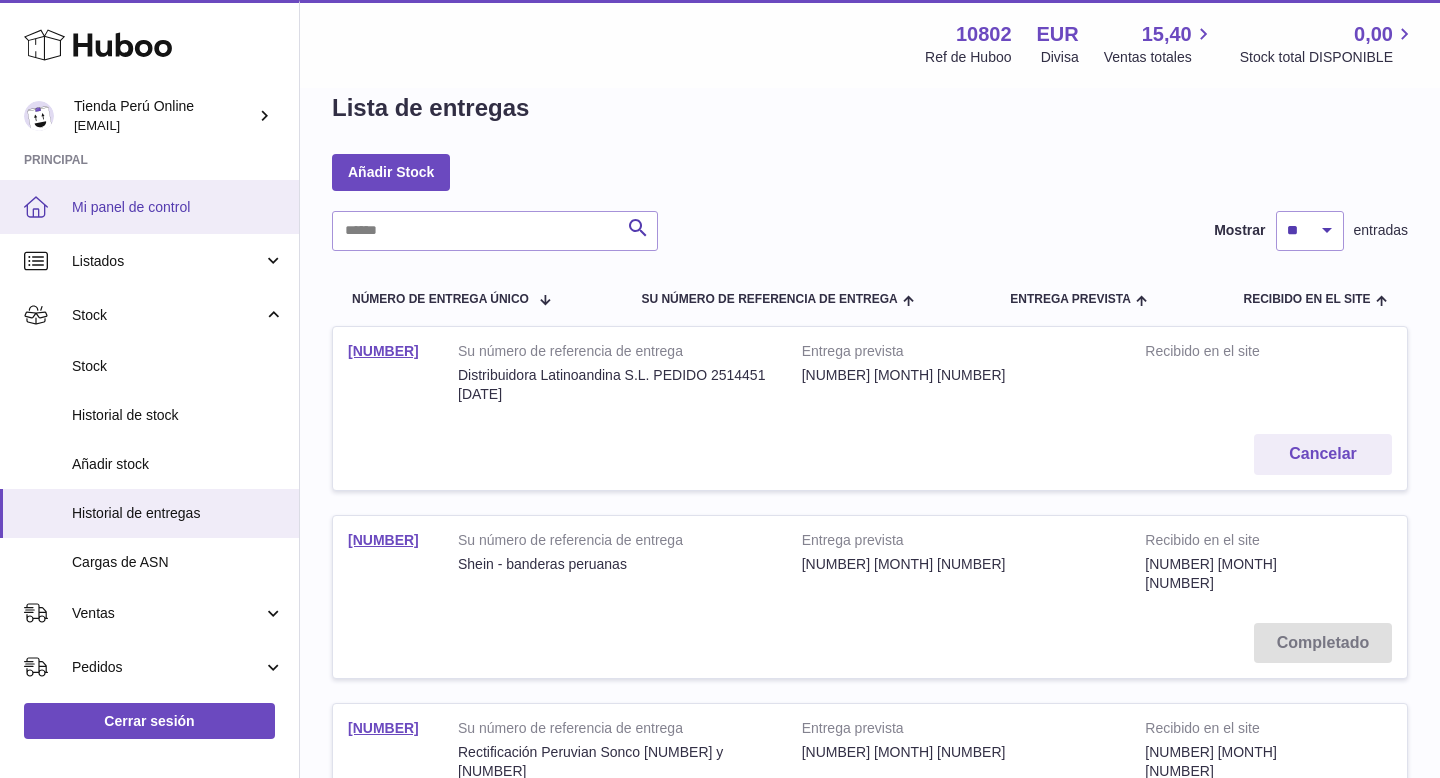 click on "Mi panel de control" at bounding box center [178, 207] 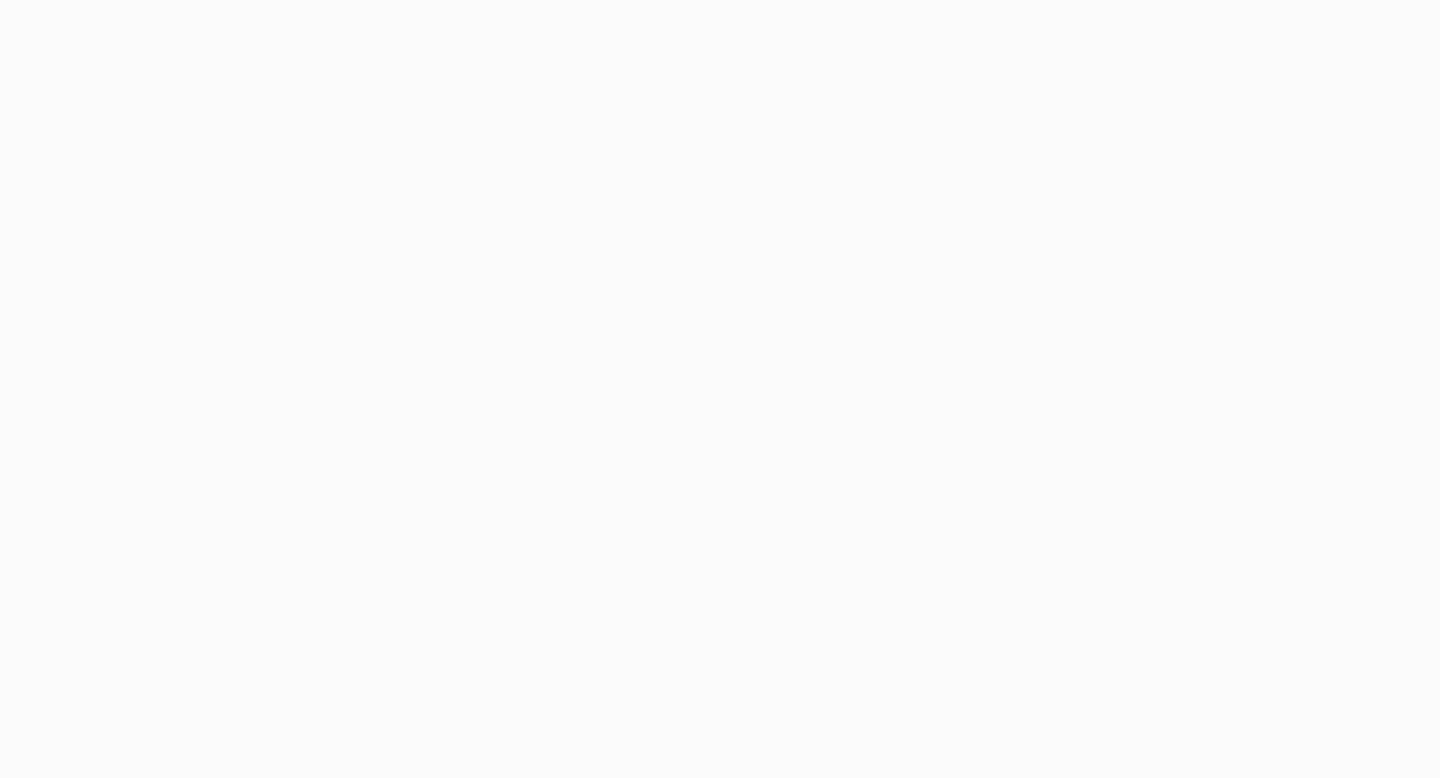 scroll, scrollTop: 0, scrollLeft: 0, axis: both 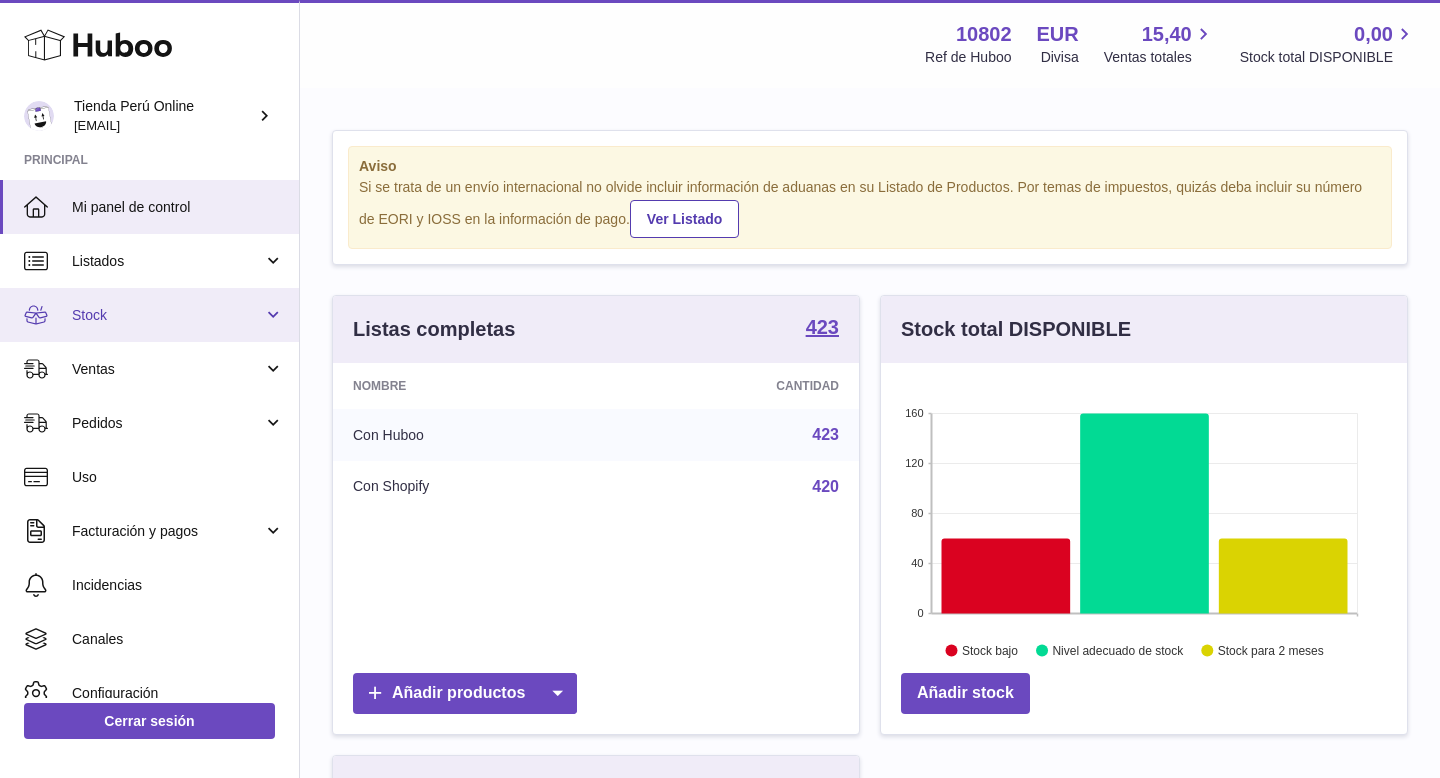 click on "Stock" at bounding box center [149, 315] 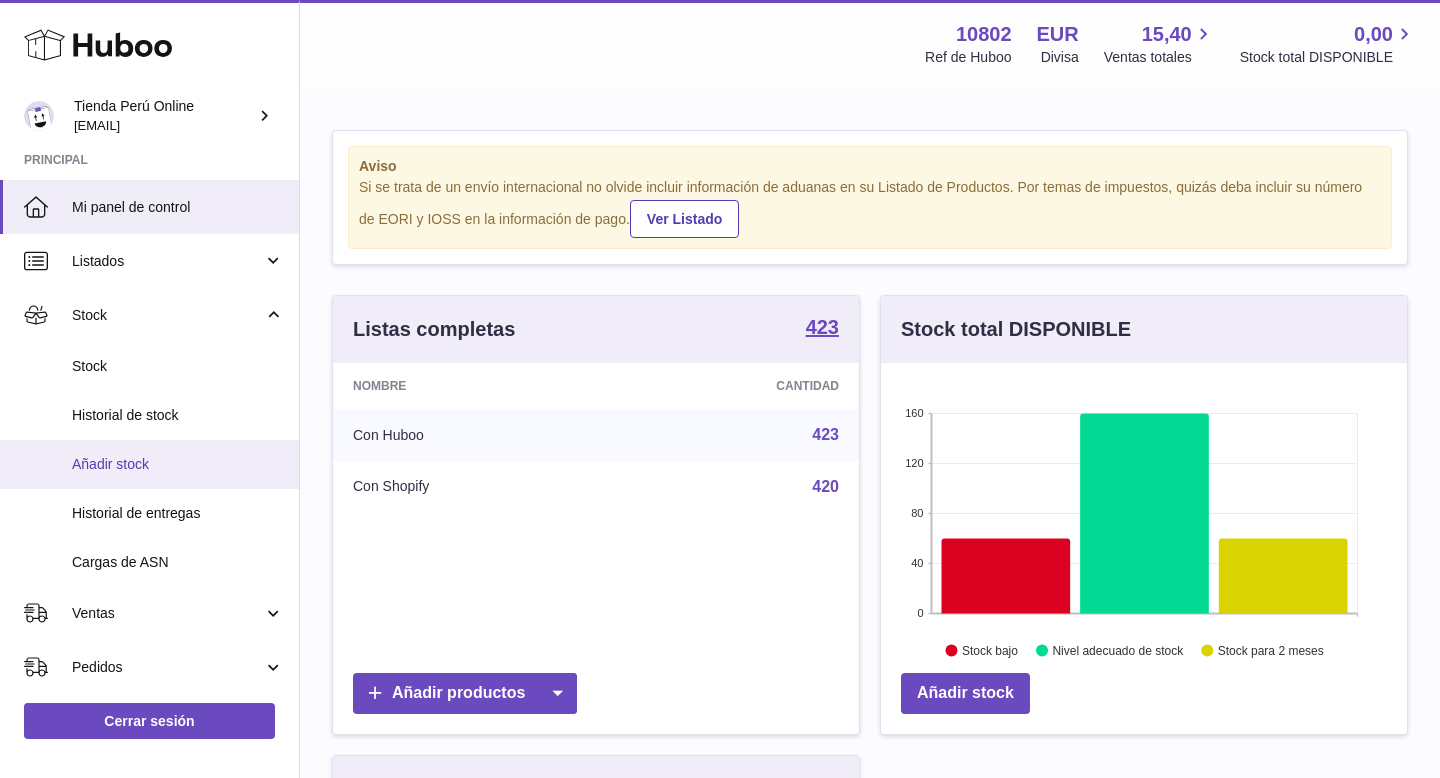 click on "Añadir stock" at bounding box center (178, 464) 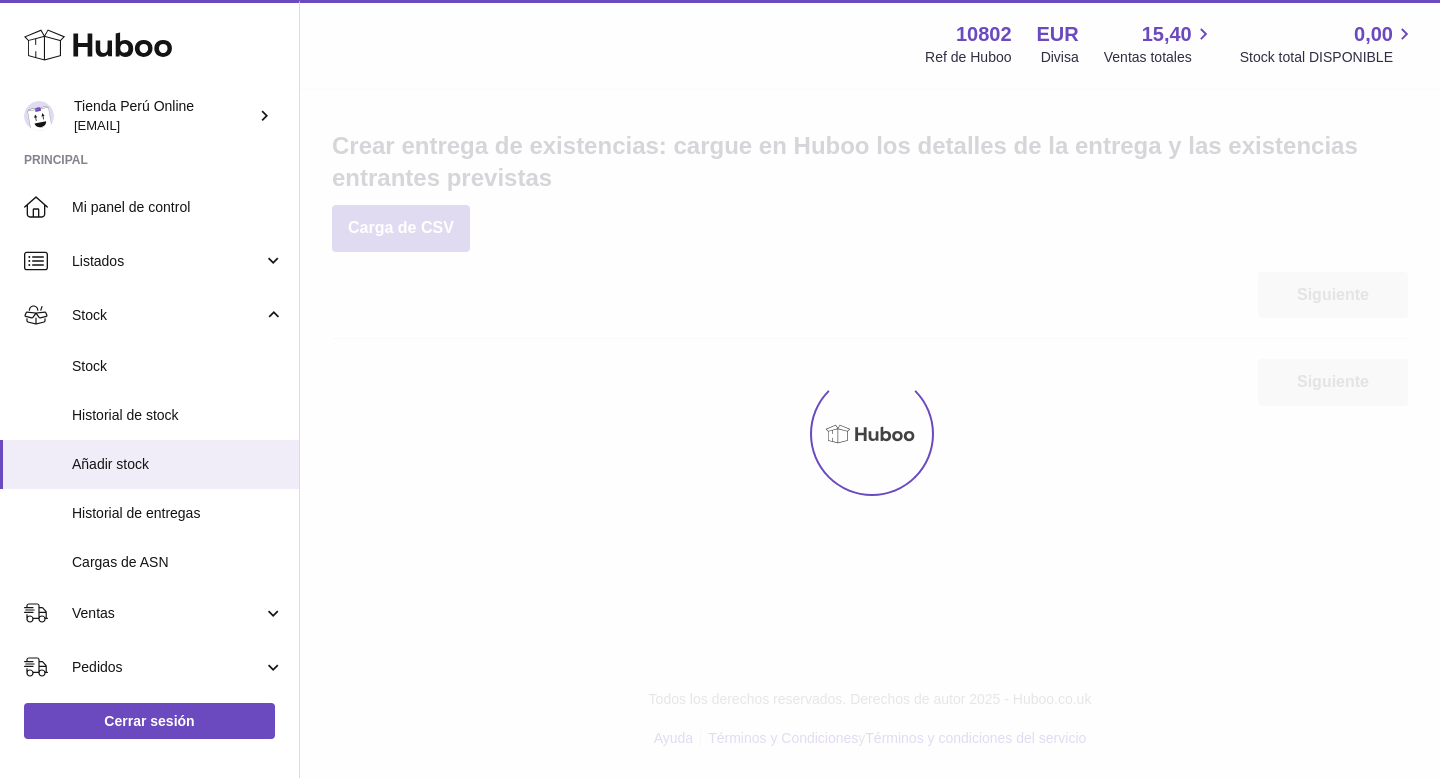 scroll, scrollTop: 0, scrollLeft: 0, axis: both 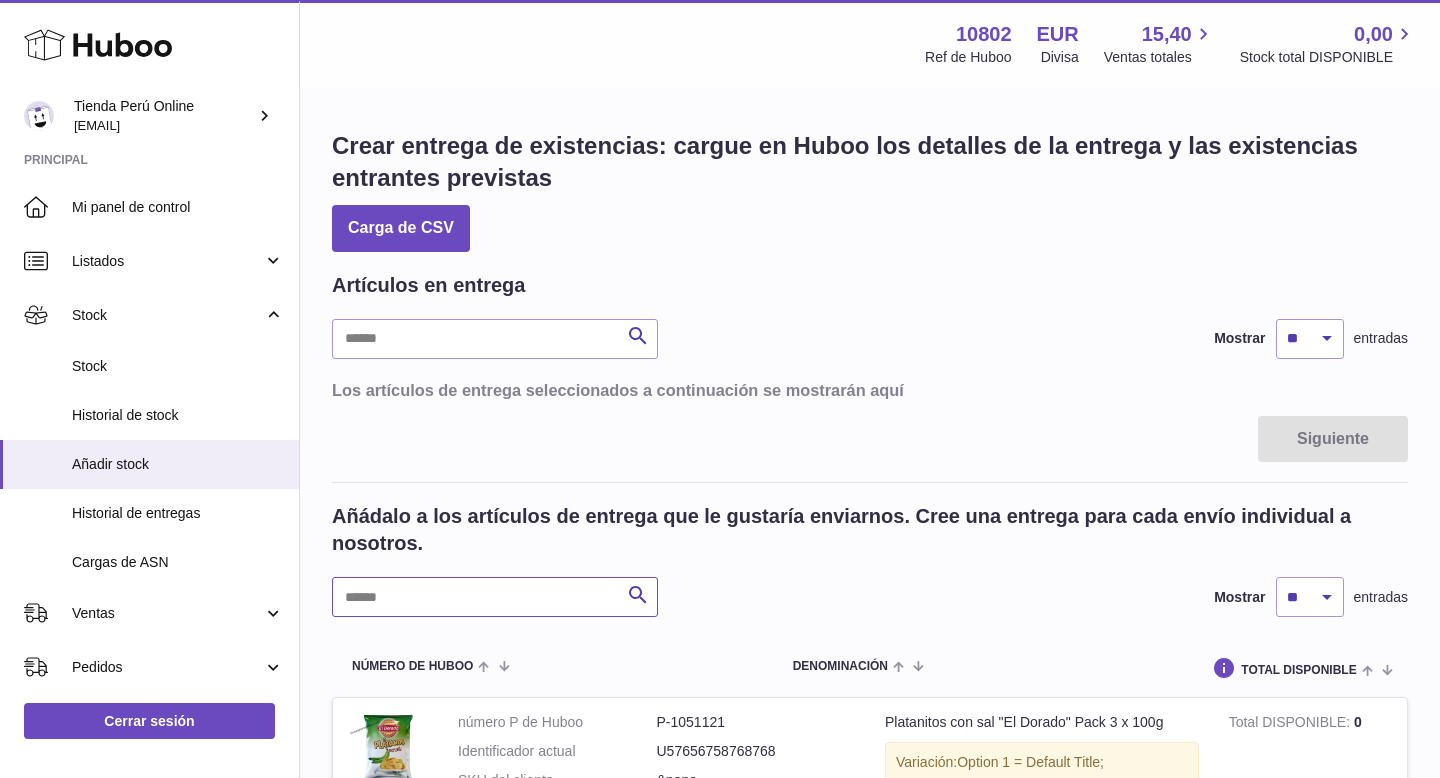 click at bounding box center (495, 597) 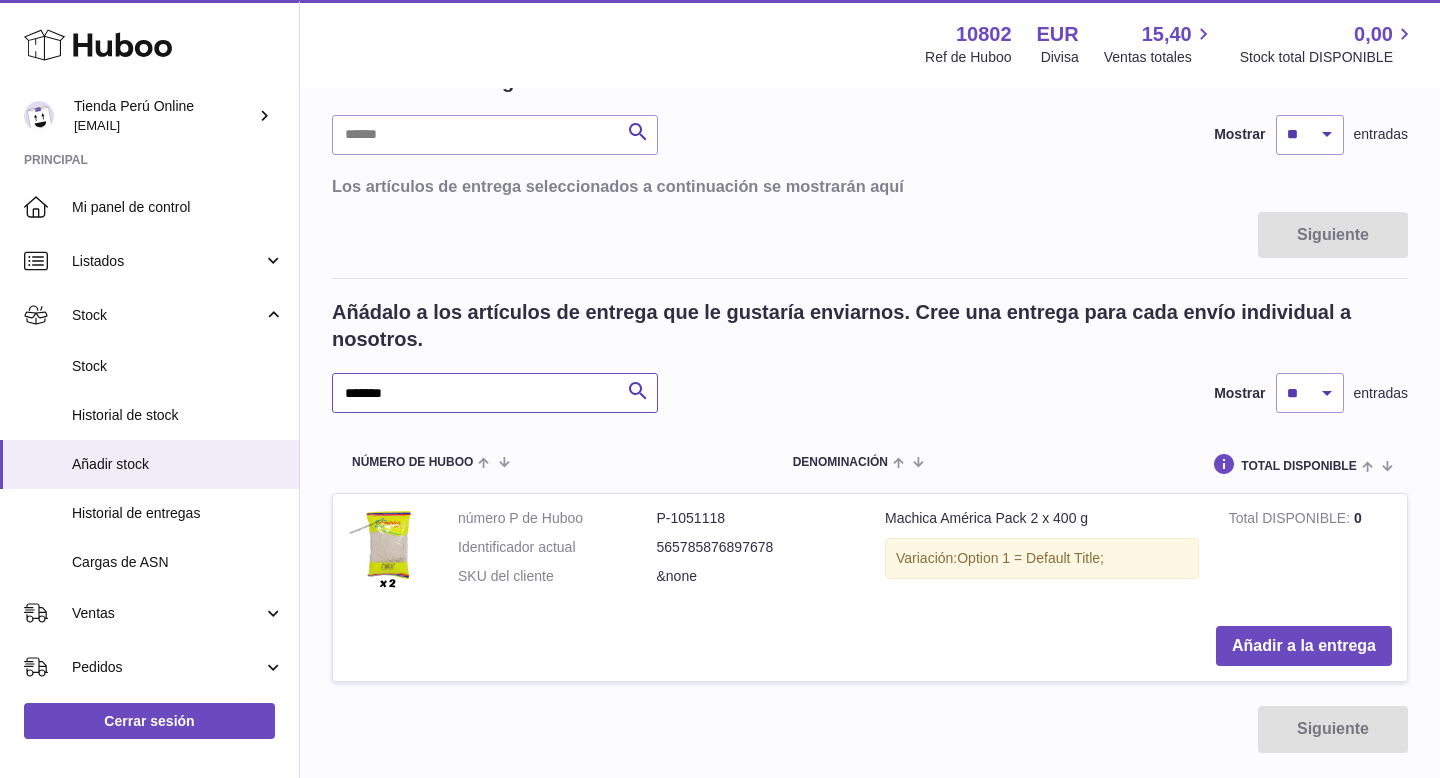 scroll, scrollTop: 208, scrollLeft: 0, axis: vertical 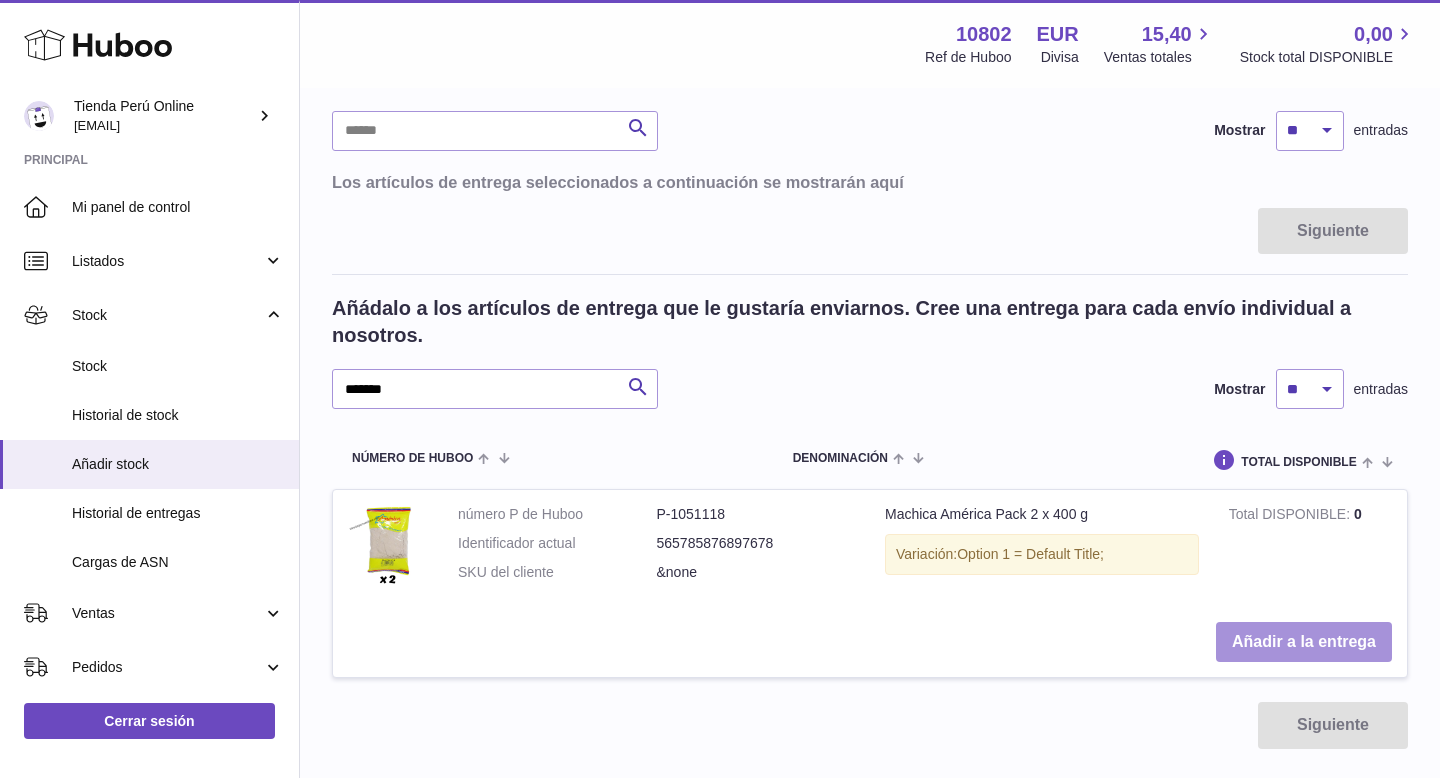 click on "Añadir a la entrega" at bounding box center (1304, 642) 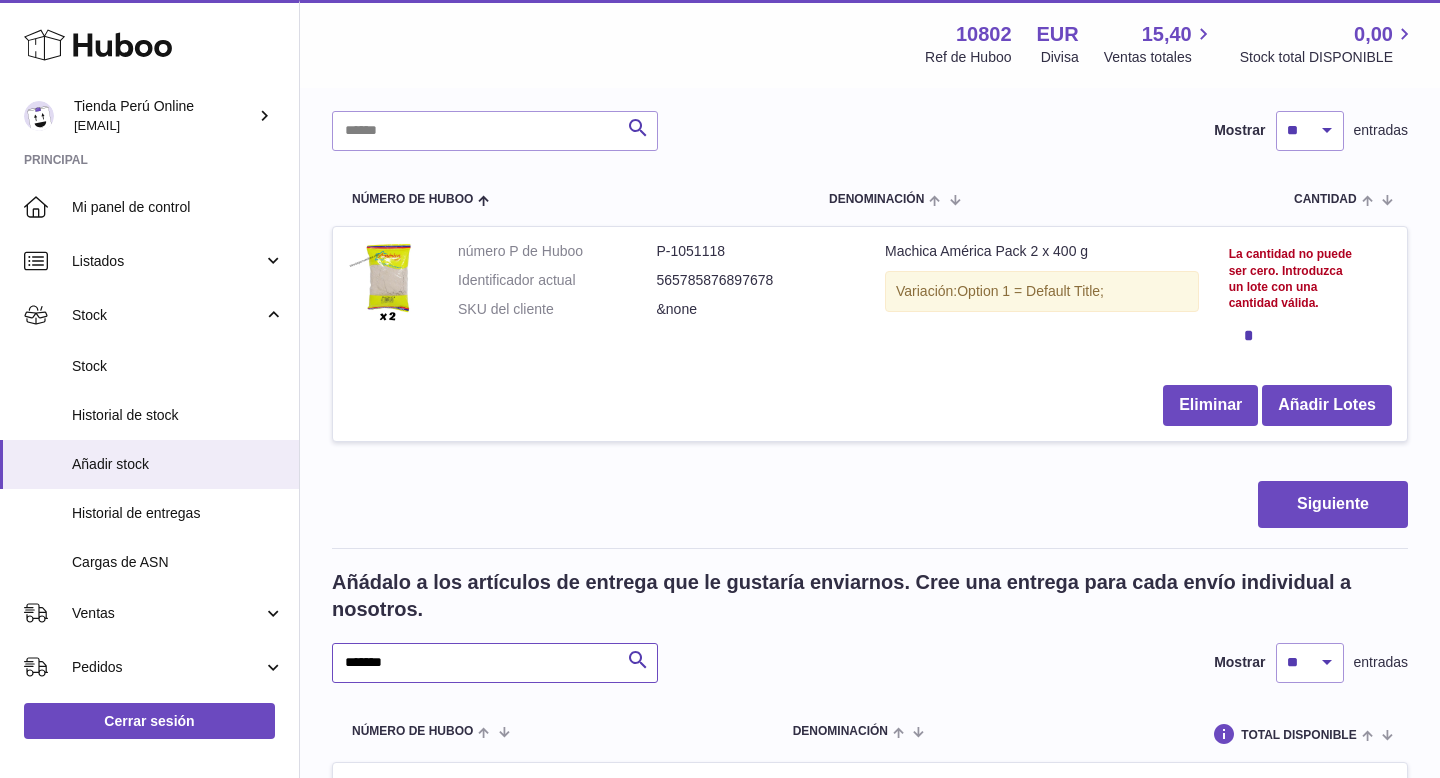 drag, startPoint x: 422, startPoint y: 669, endPoint x: 310, endPoint y: 667, distance: 112.01785 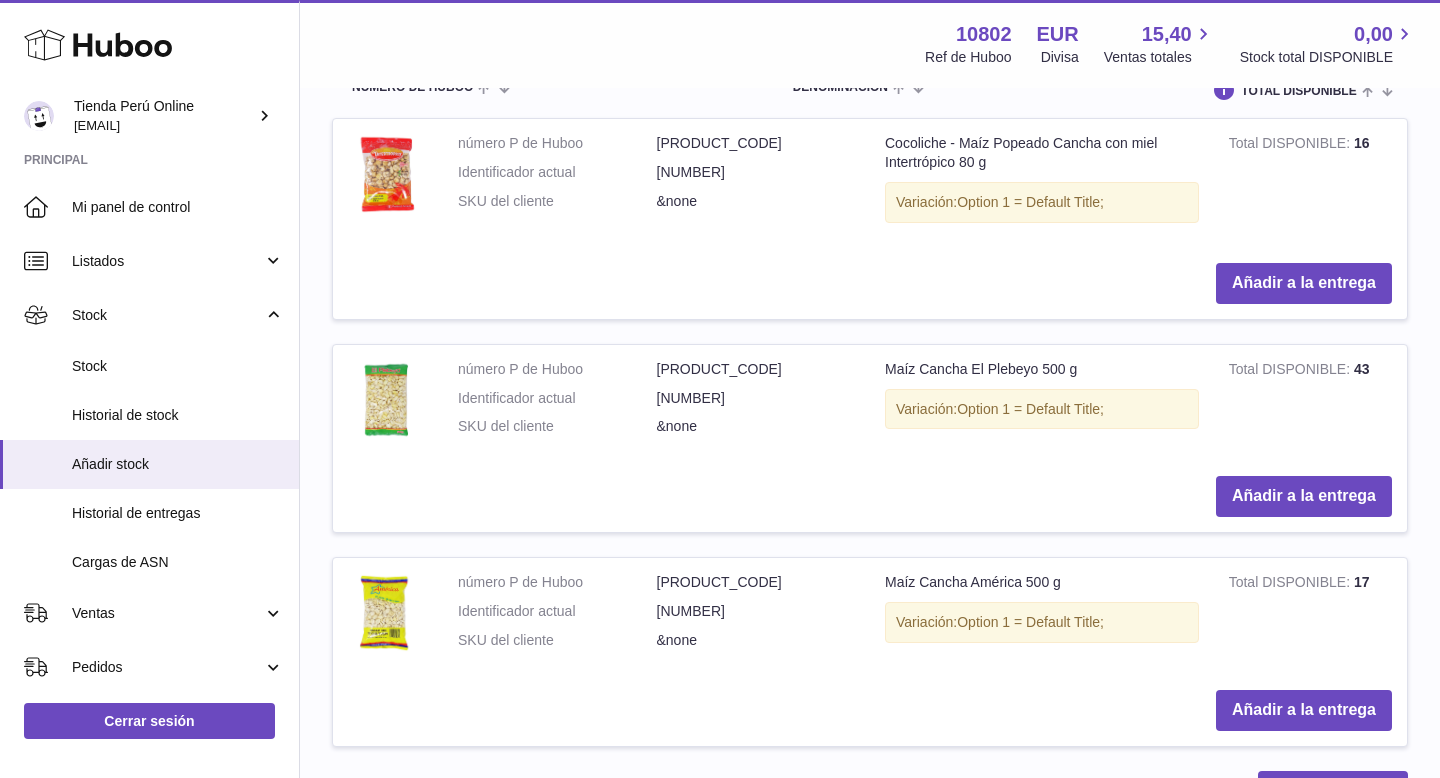 scroll, scrollTop: 873, scrollLeft: 0, axis: vertical 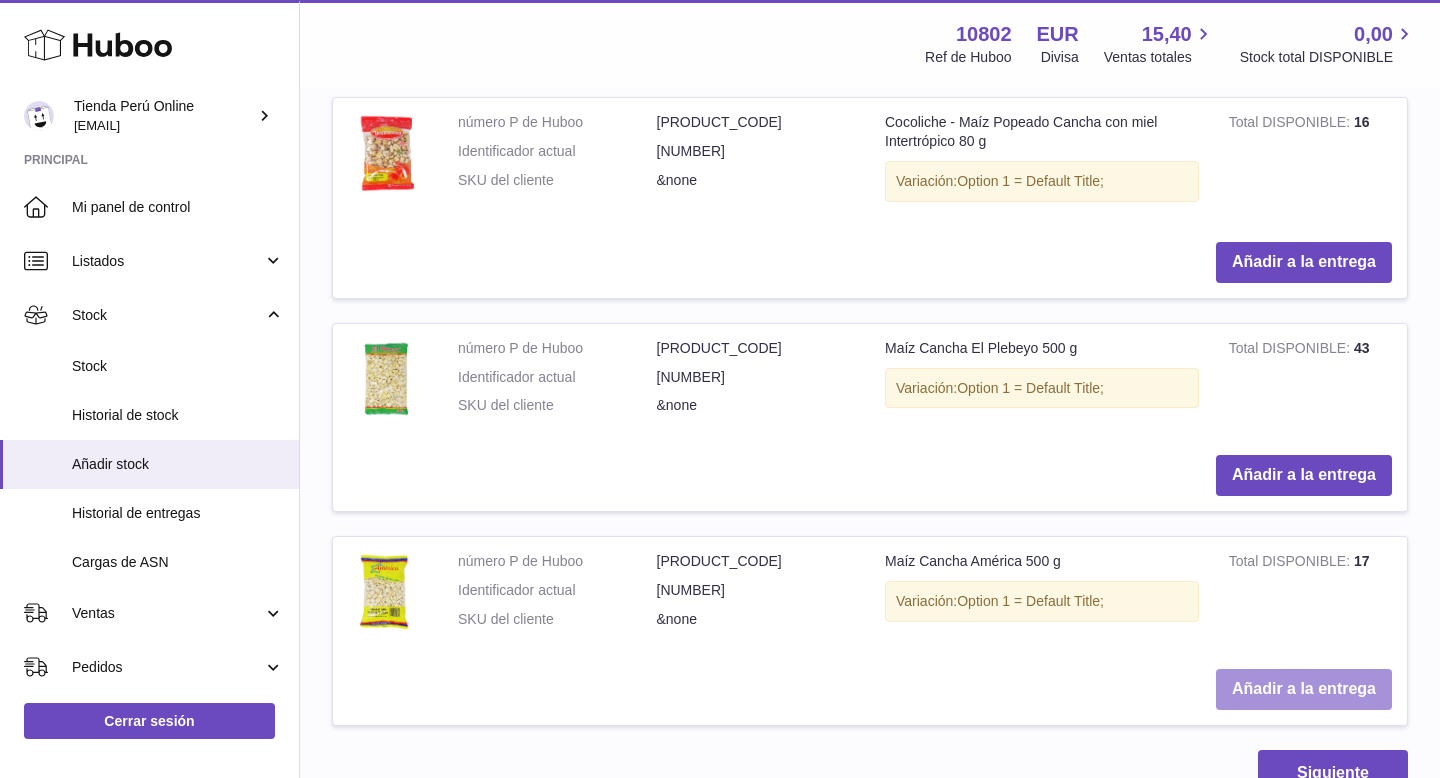 click on "Añadir a la entrega" at bounding box center [1304, 689] 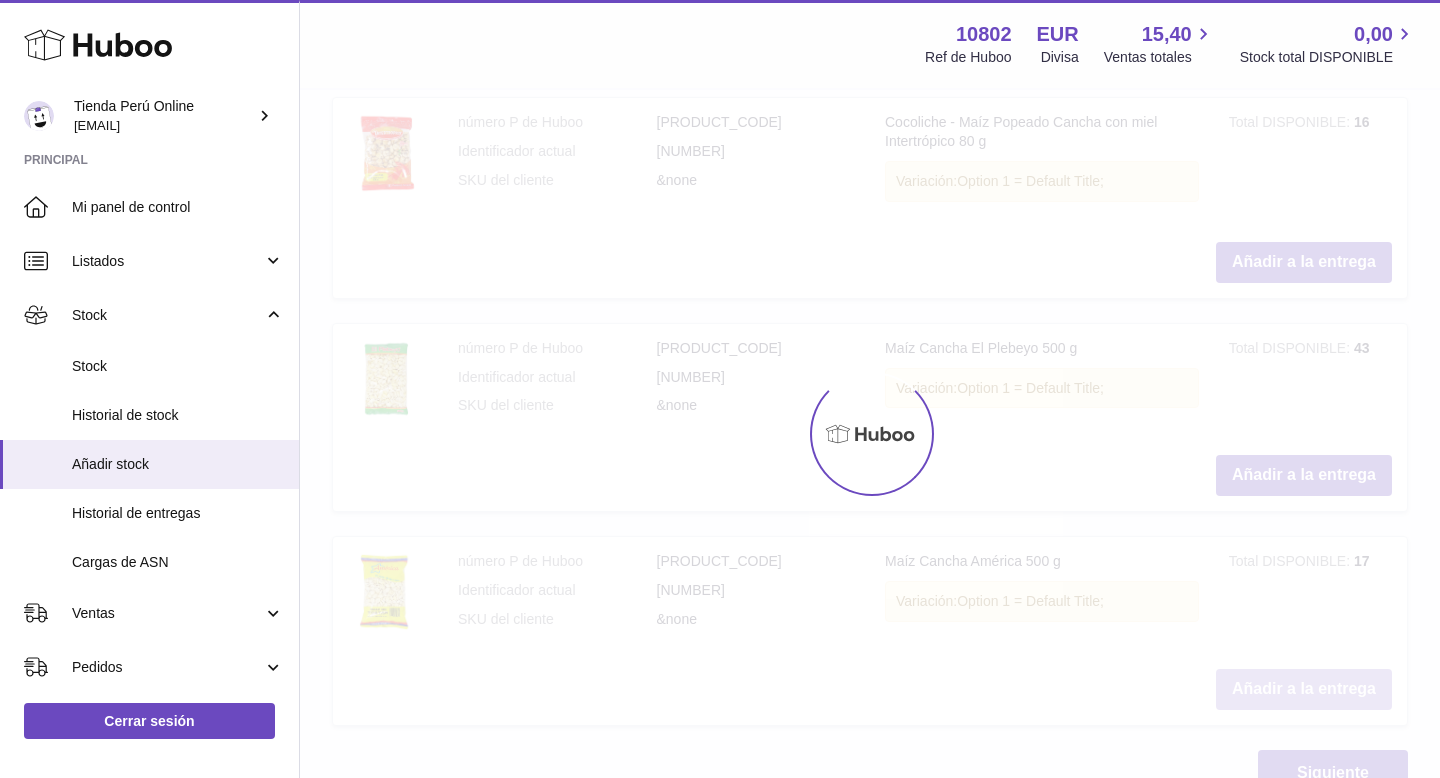 scroll, scrollTop: 1112, scrollLeft: 0, axis: vertical 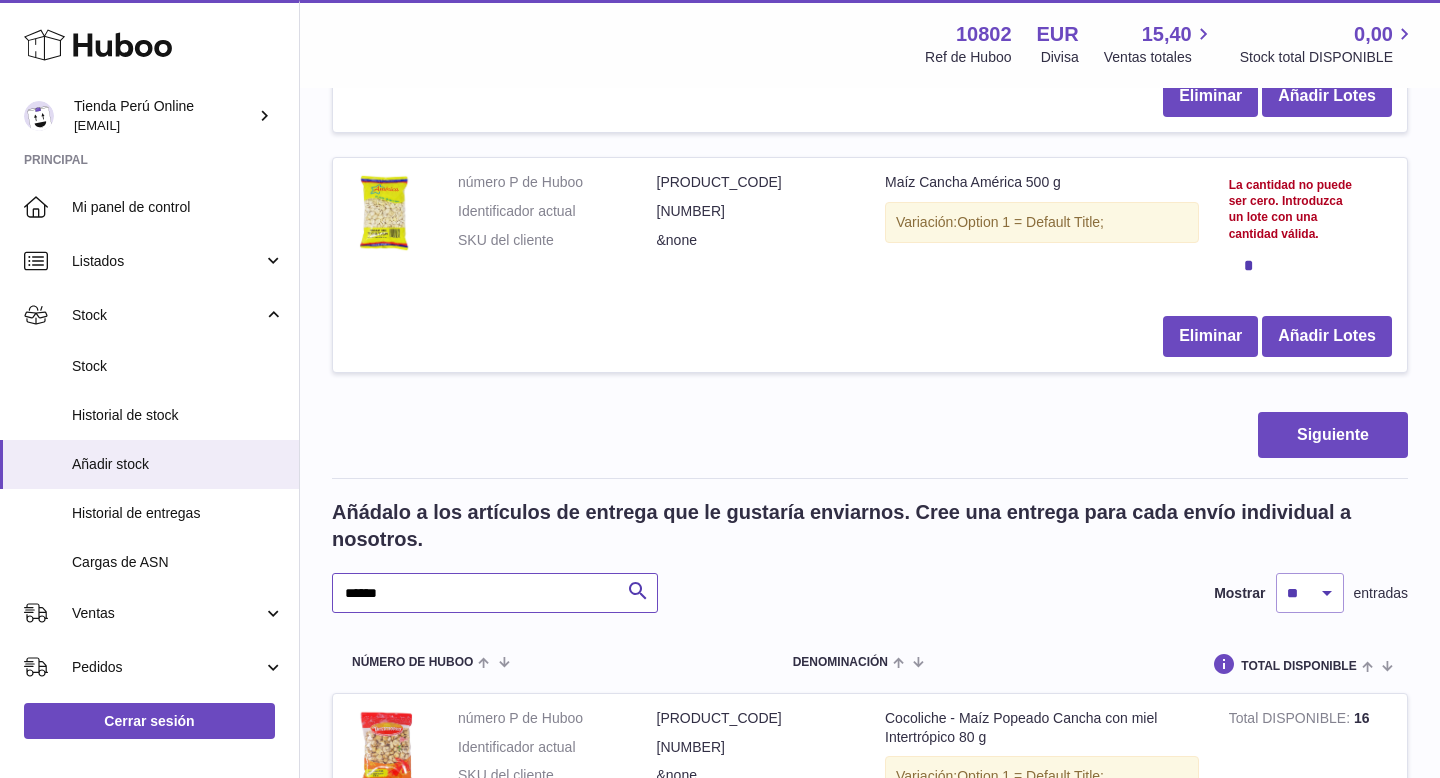 drag, startPoint x: 438, startPoint y: 597, endPoint x: 331, endPoint y: 594, distance: 107.042046 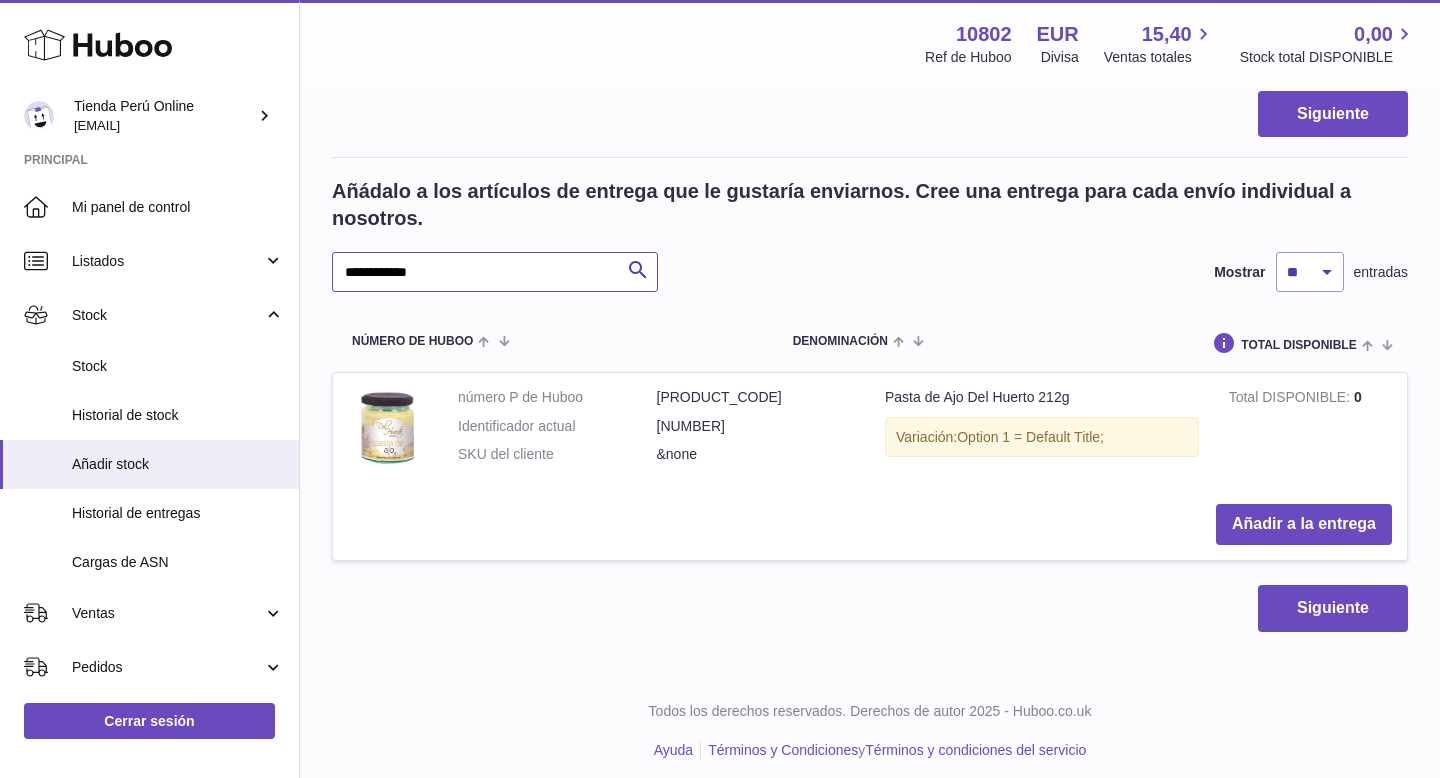 scroll, scrollTop: 850, scrollLeft: 0, axis: vertical 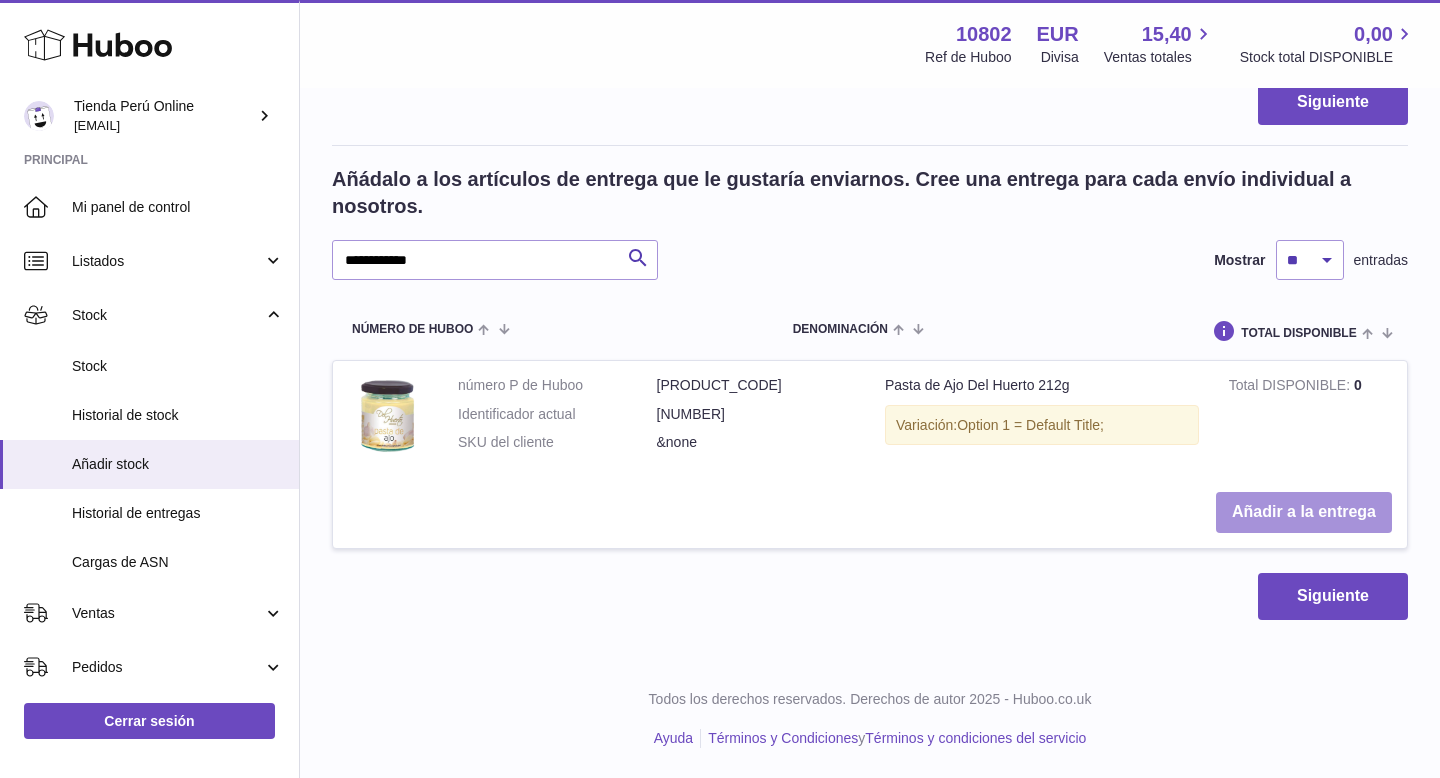 click on "Añadir a la entrega" at bounding box center [1304, 512] 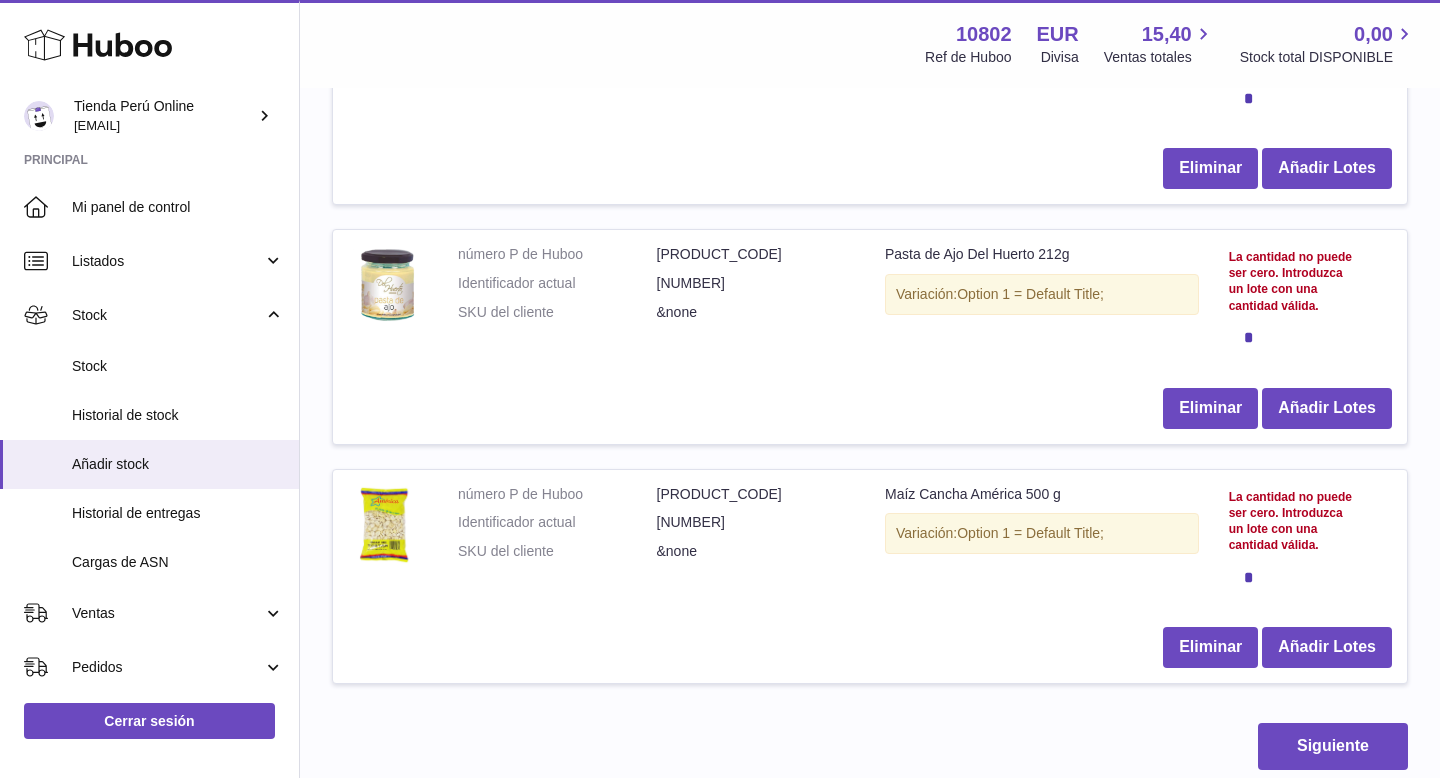 scroll, scrollTop: 385, scrollLeft: 0, axis: vertical 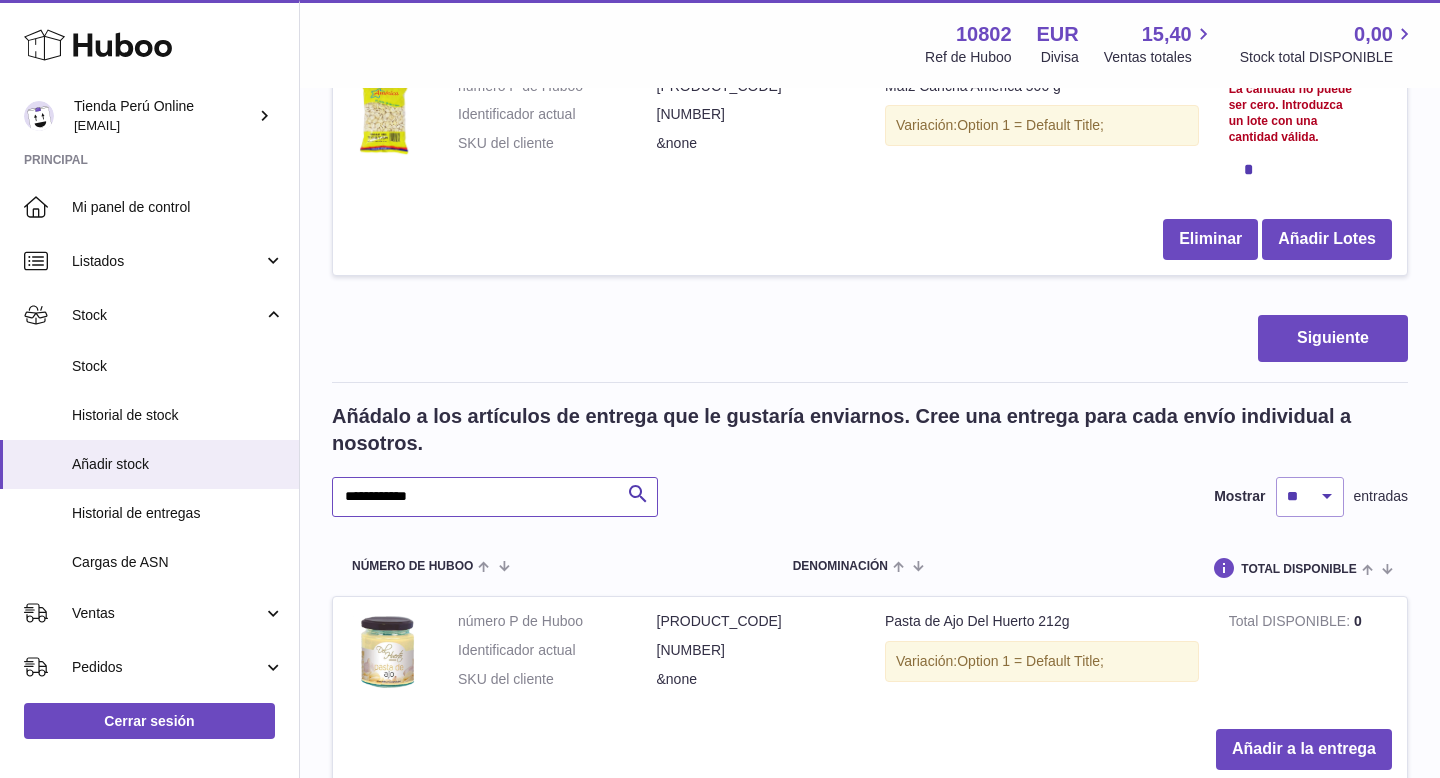 drag, startPoint x: 462, startPoint y: 503, endPoint x: 337, endPoint y: 495, distance: 125.25574 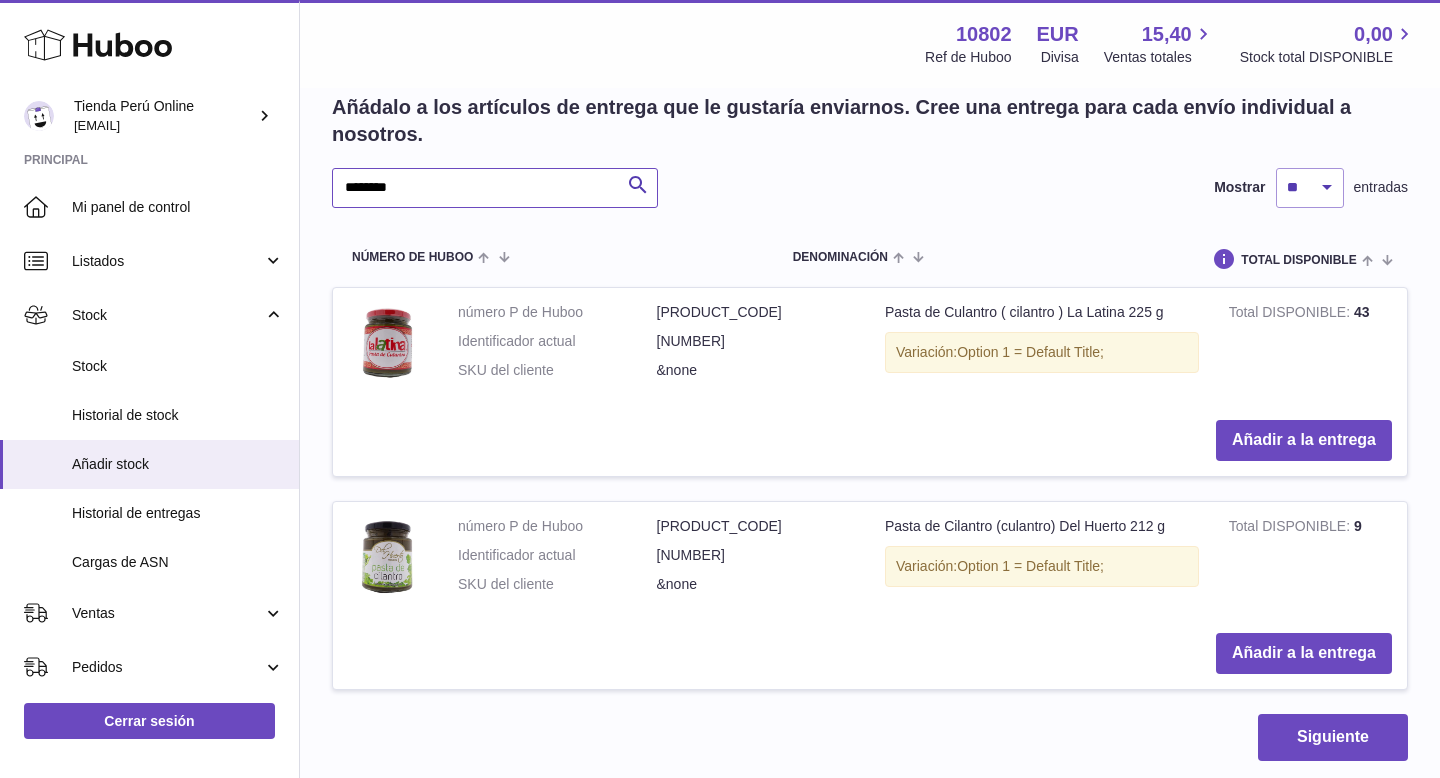 scroll, scrollTop: 1164, scrollLeft: 0, axis: vertical 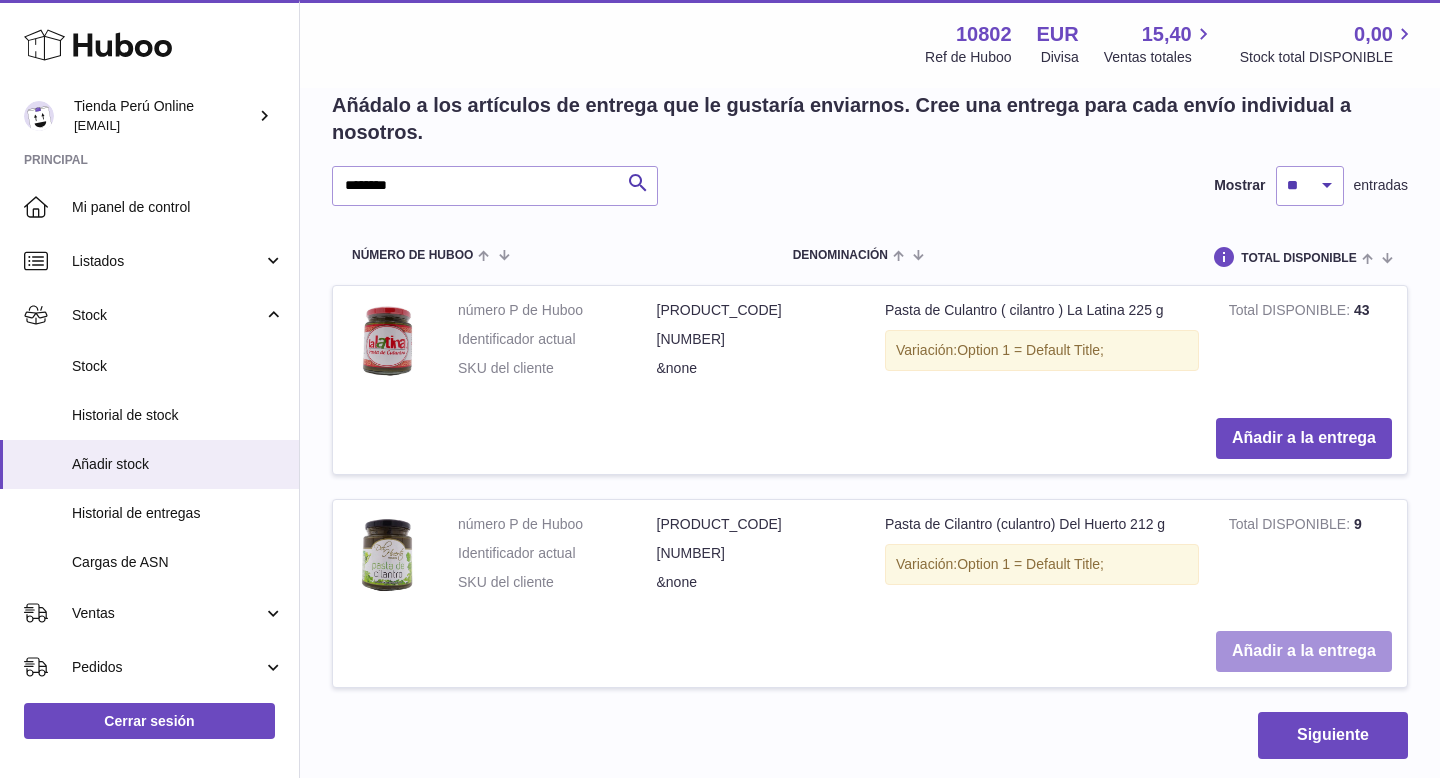click on "Añadir a la entrega" at bounding box center (1304, 651) 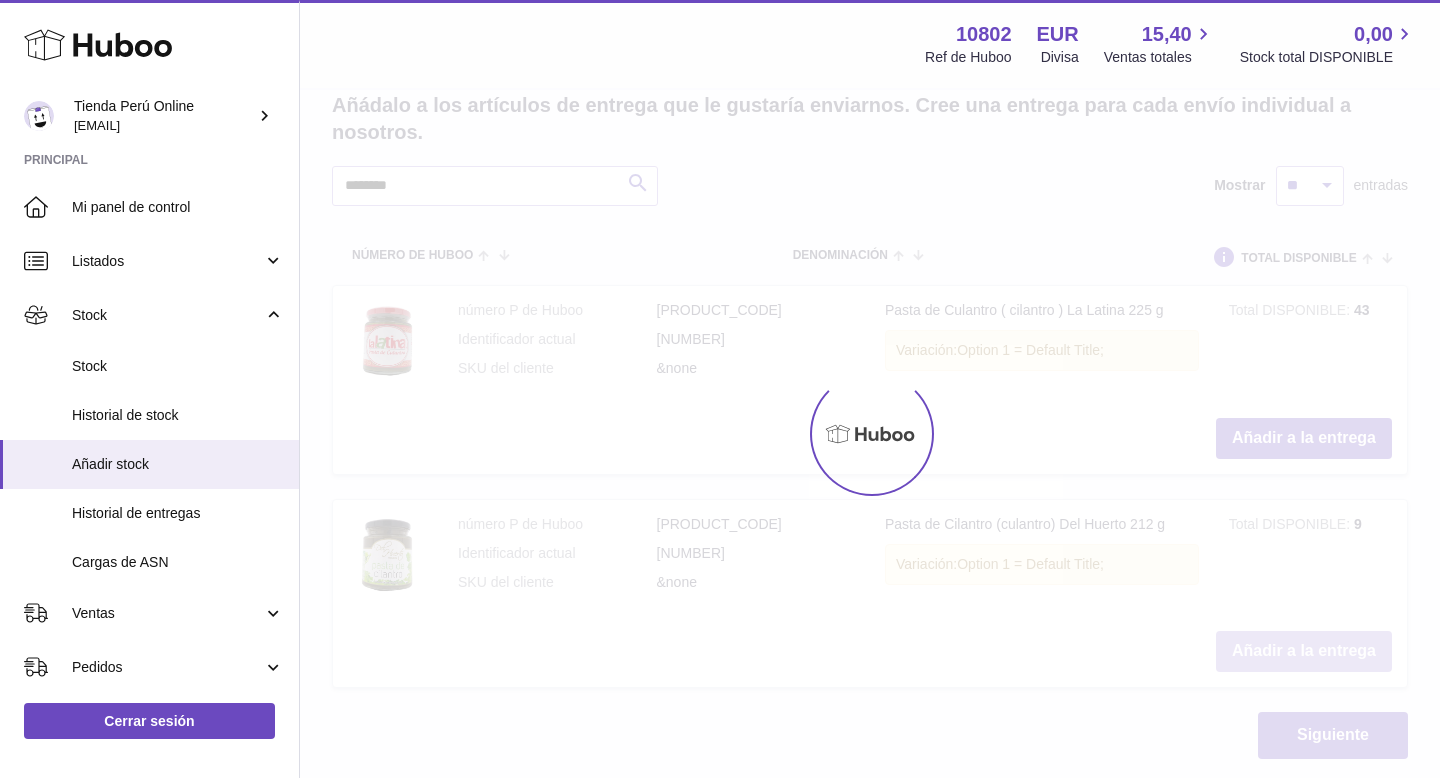 scroll, scrollTop: 1403, scrollLeft: 0, axis: vertical 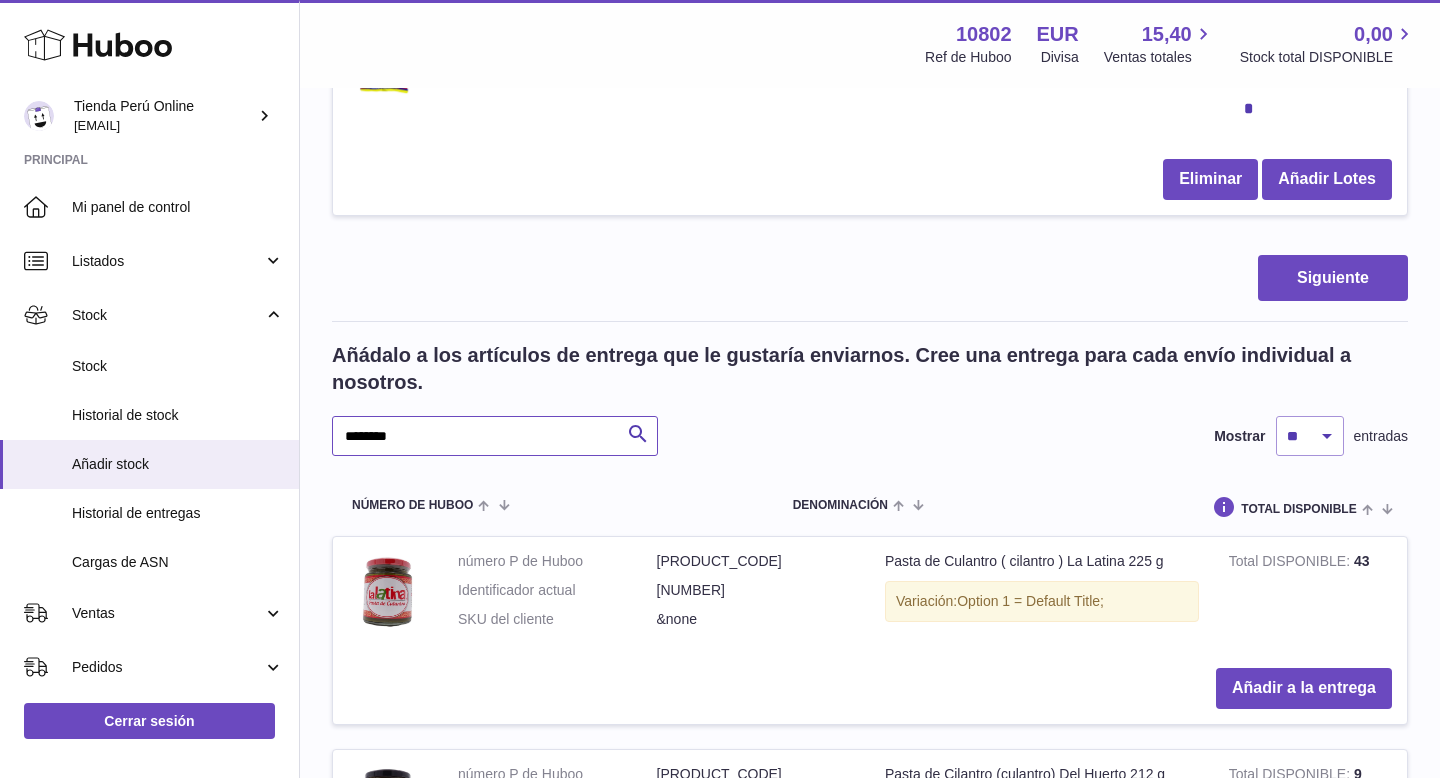 drag, startPoint x: 433, startPoint y: 434, endPoint x: 331, endPoint y: 434, distance: 102 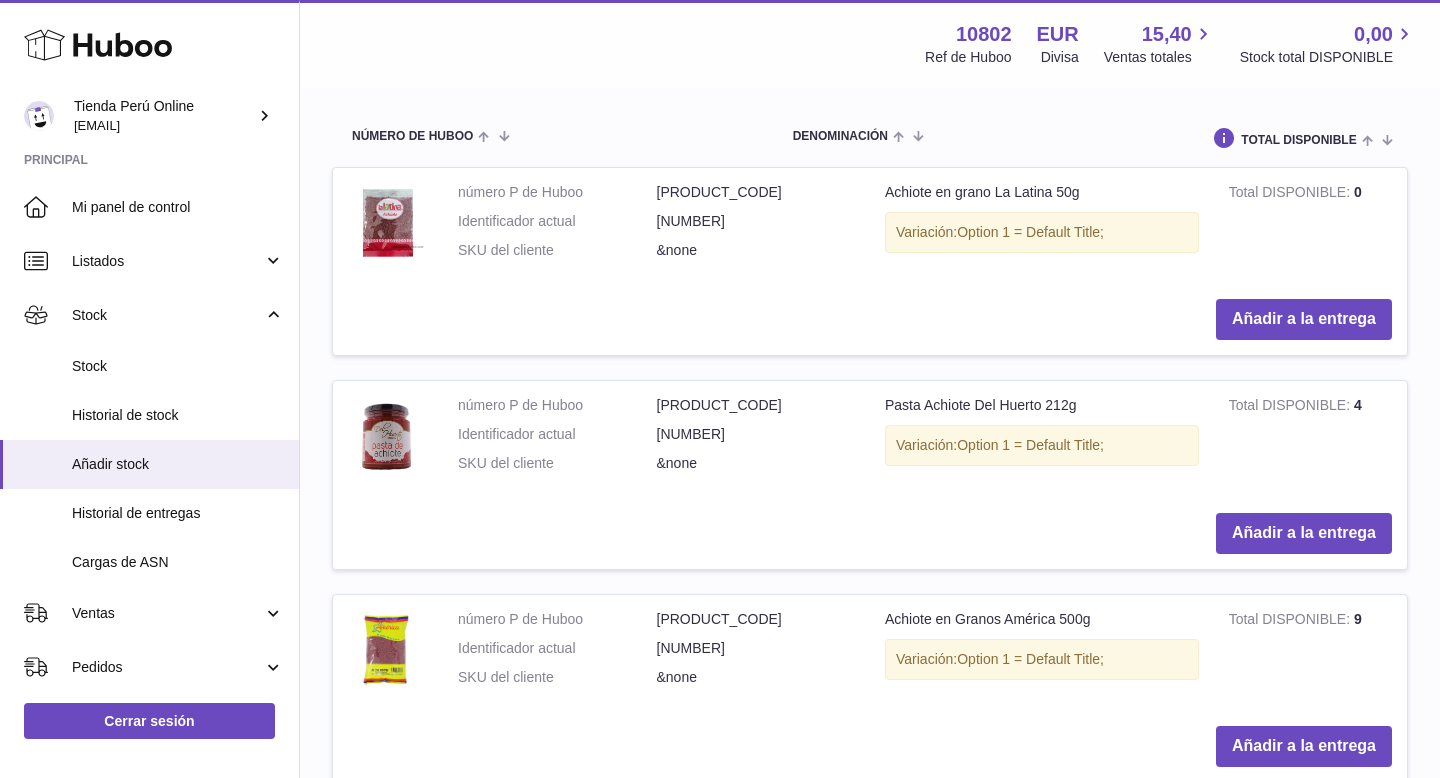scroll, scrollTop: 1533, scrollLeft: 0, axis: vertical 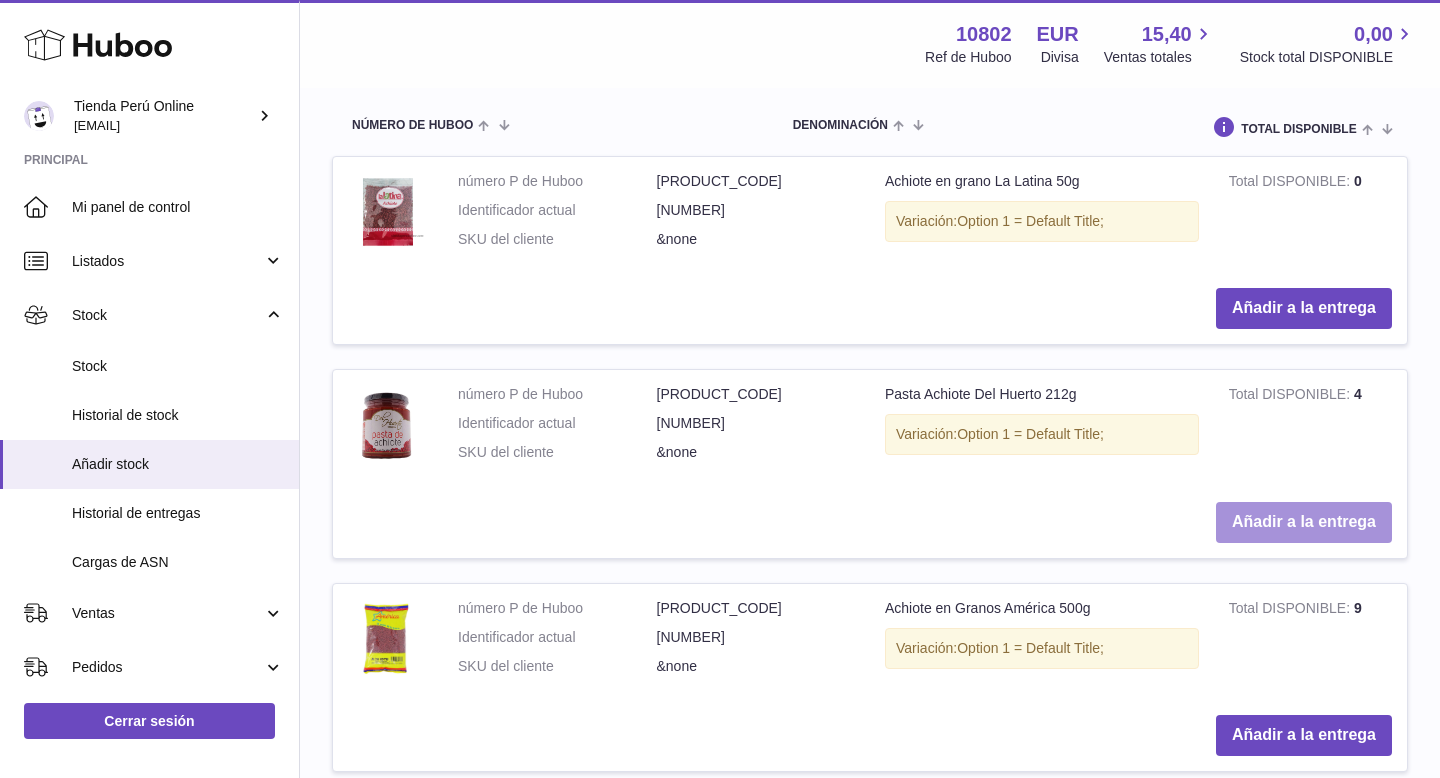 type on "*******" 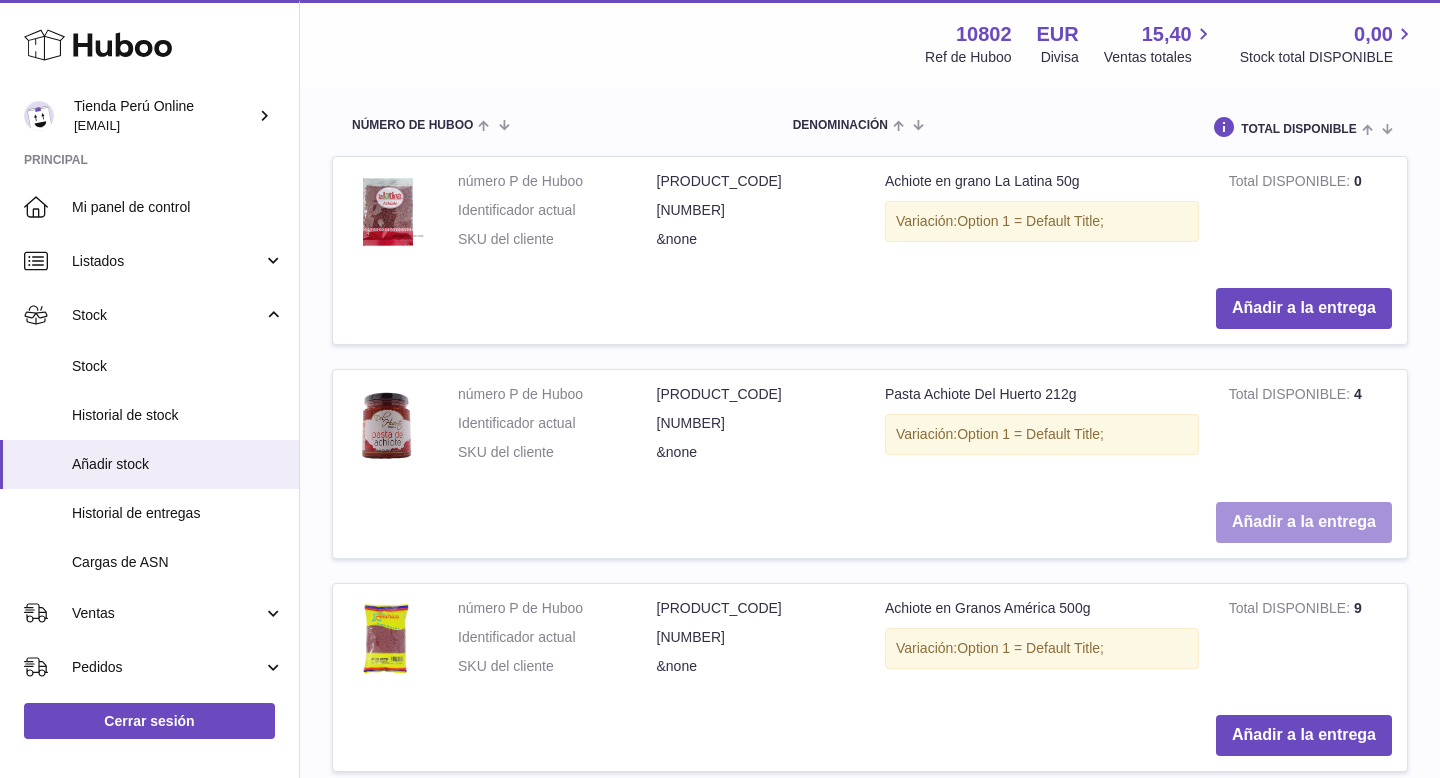click on "Añadir a la entrega" at bounding box center [1304, 522] 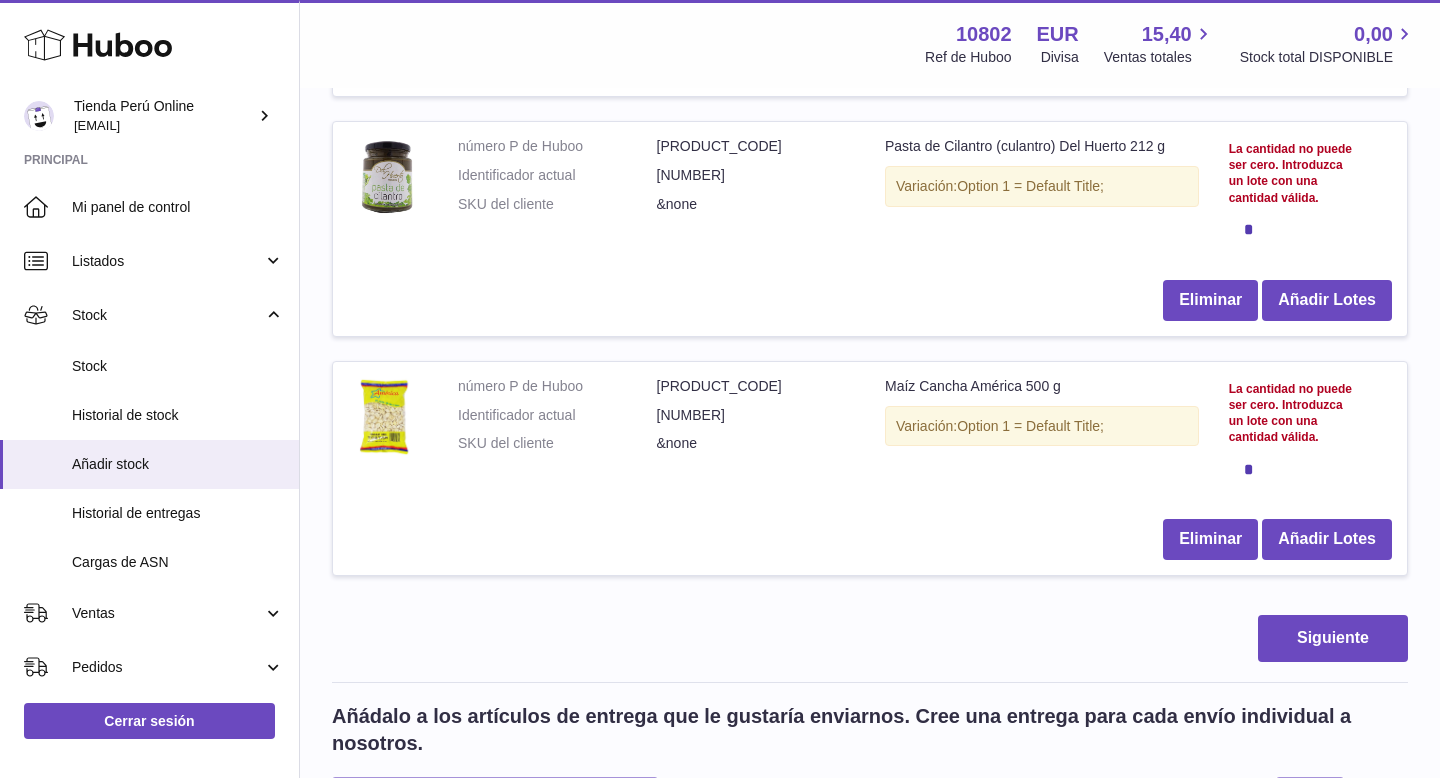 scroll, scrollTop: 1140, scrollLeft: 0, axis: vertical 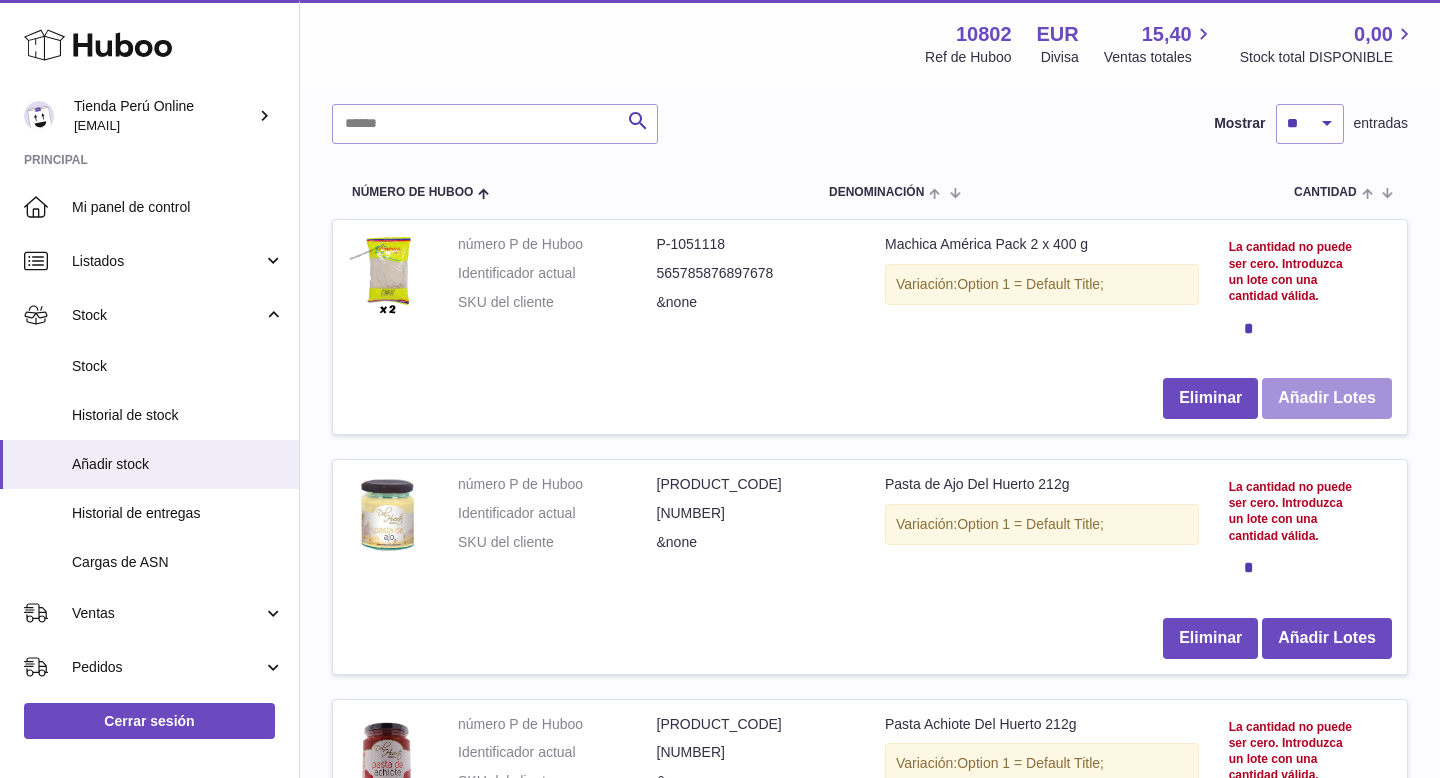click on "Añadir Lotes" at bounding box center (1327, 398) 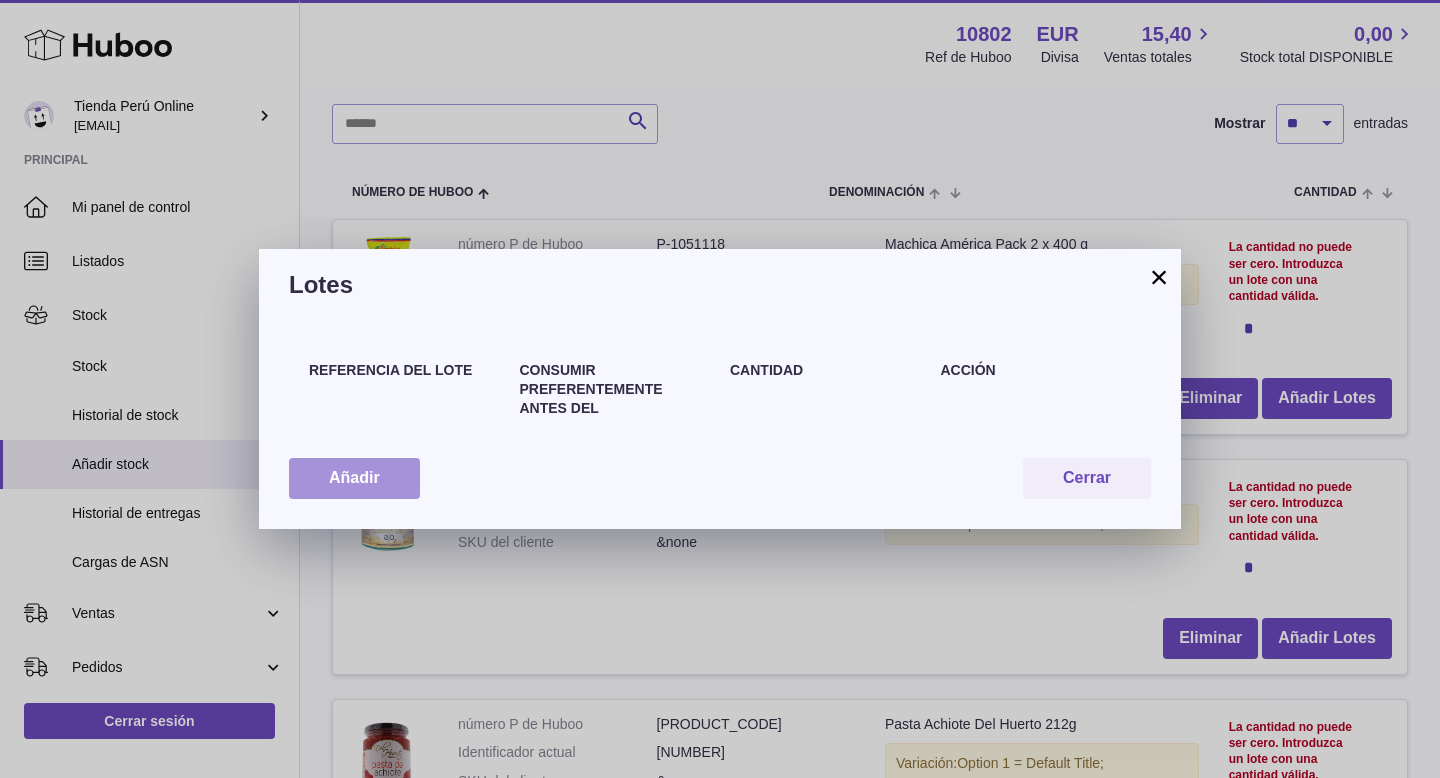 click on "Añadir" at bounding box center (354, 478) 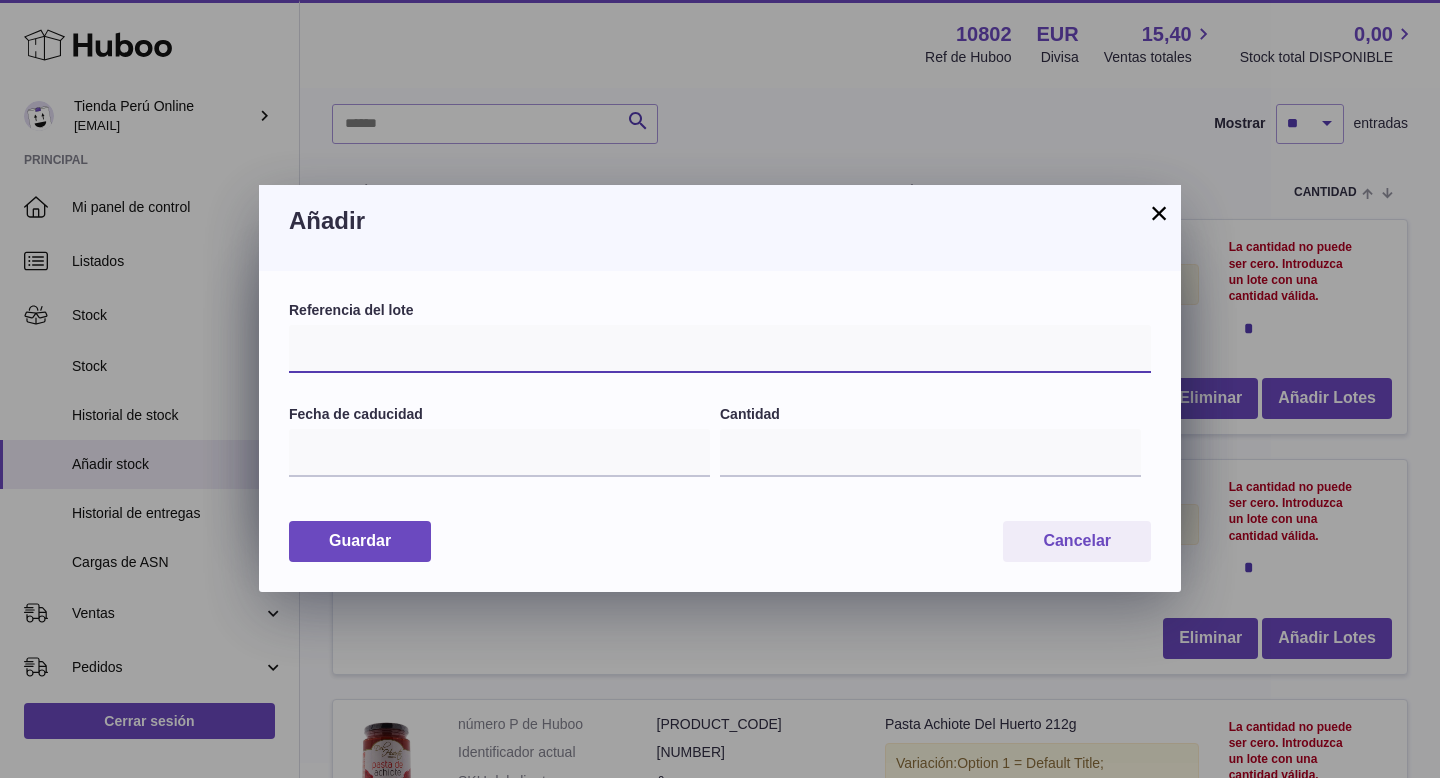 click at bounding box center [720, 349] 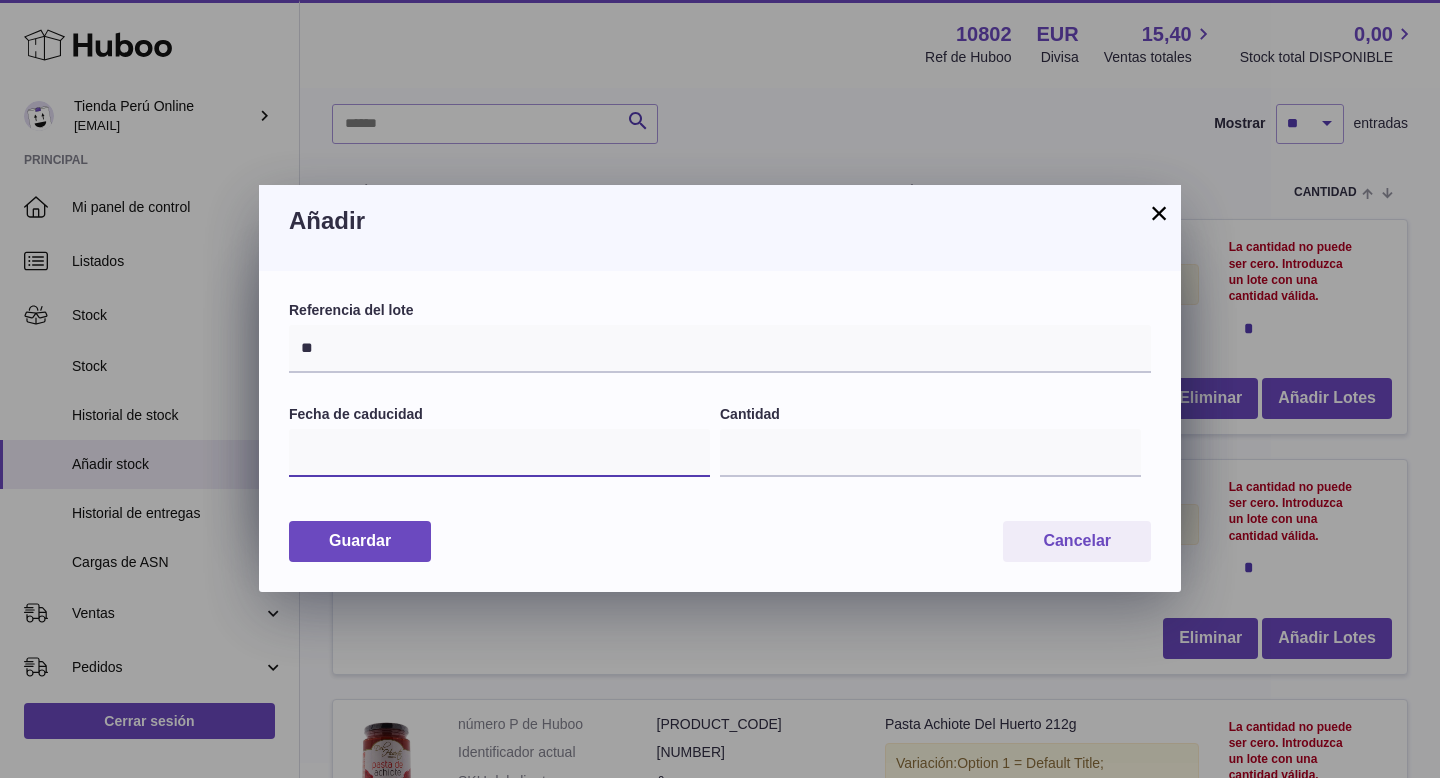 click at bounding box center [499, 453] 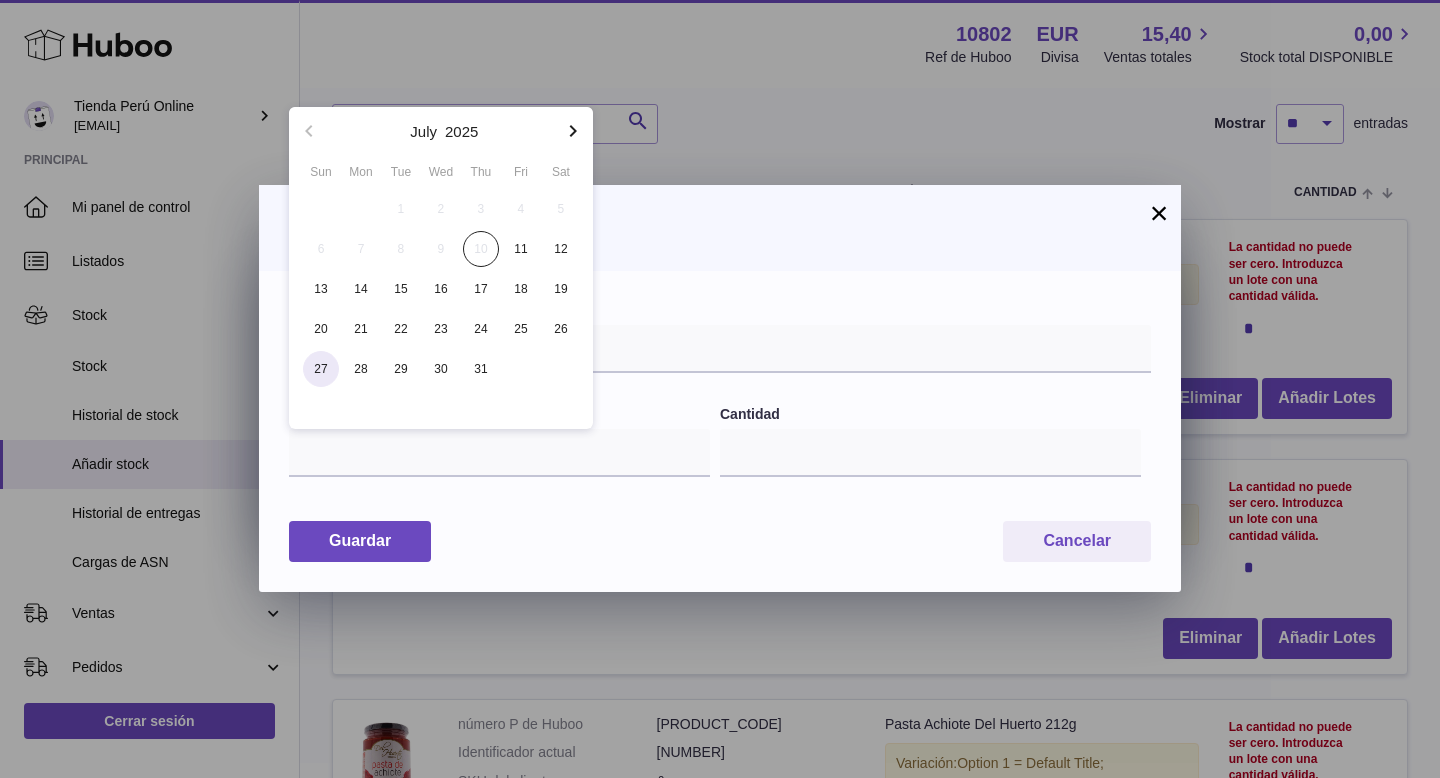 click on "27" at bounding box center (321, 369) 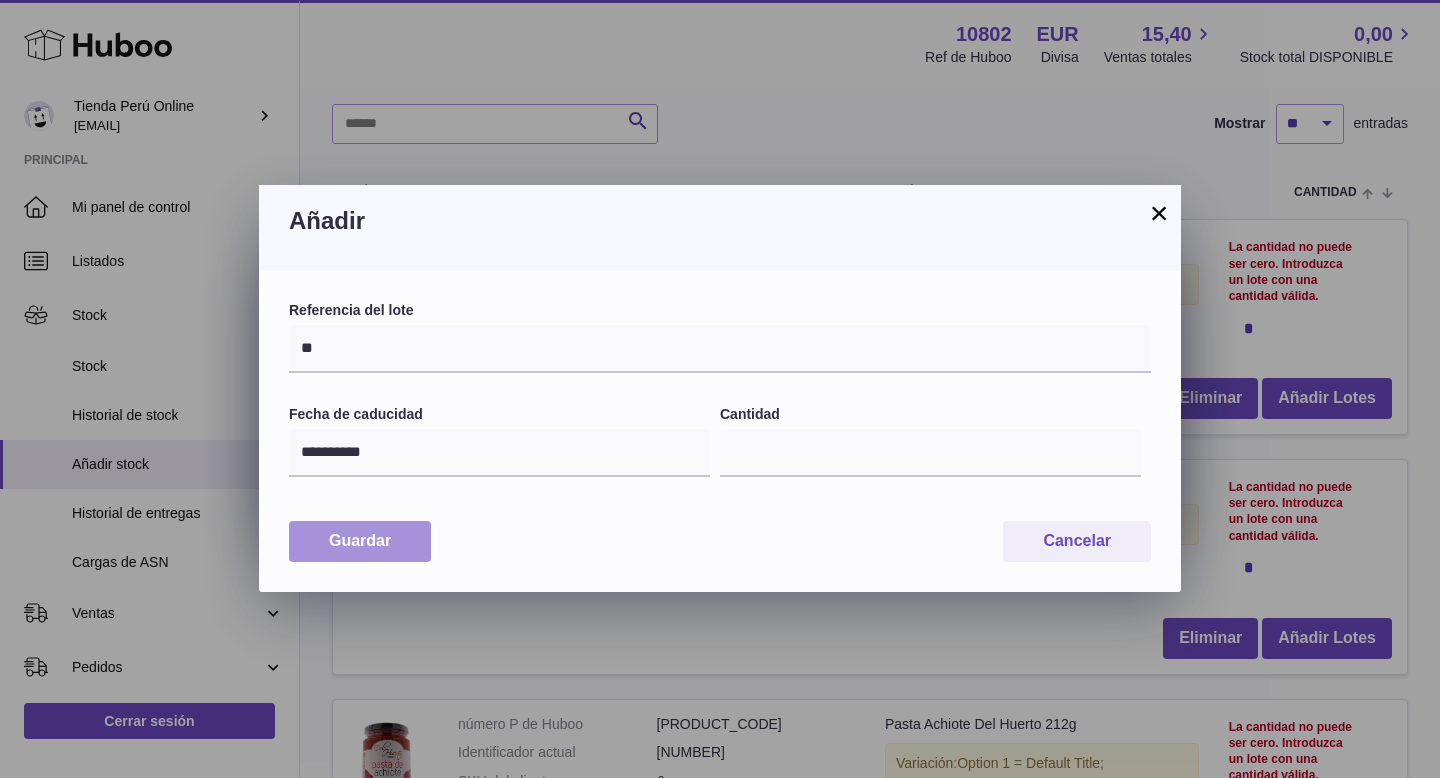 click on "Guardar" at bounding box center (360, 541) 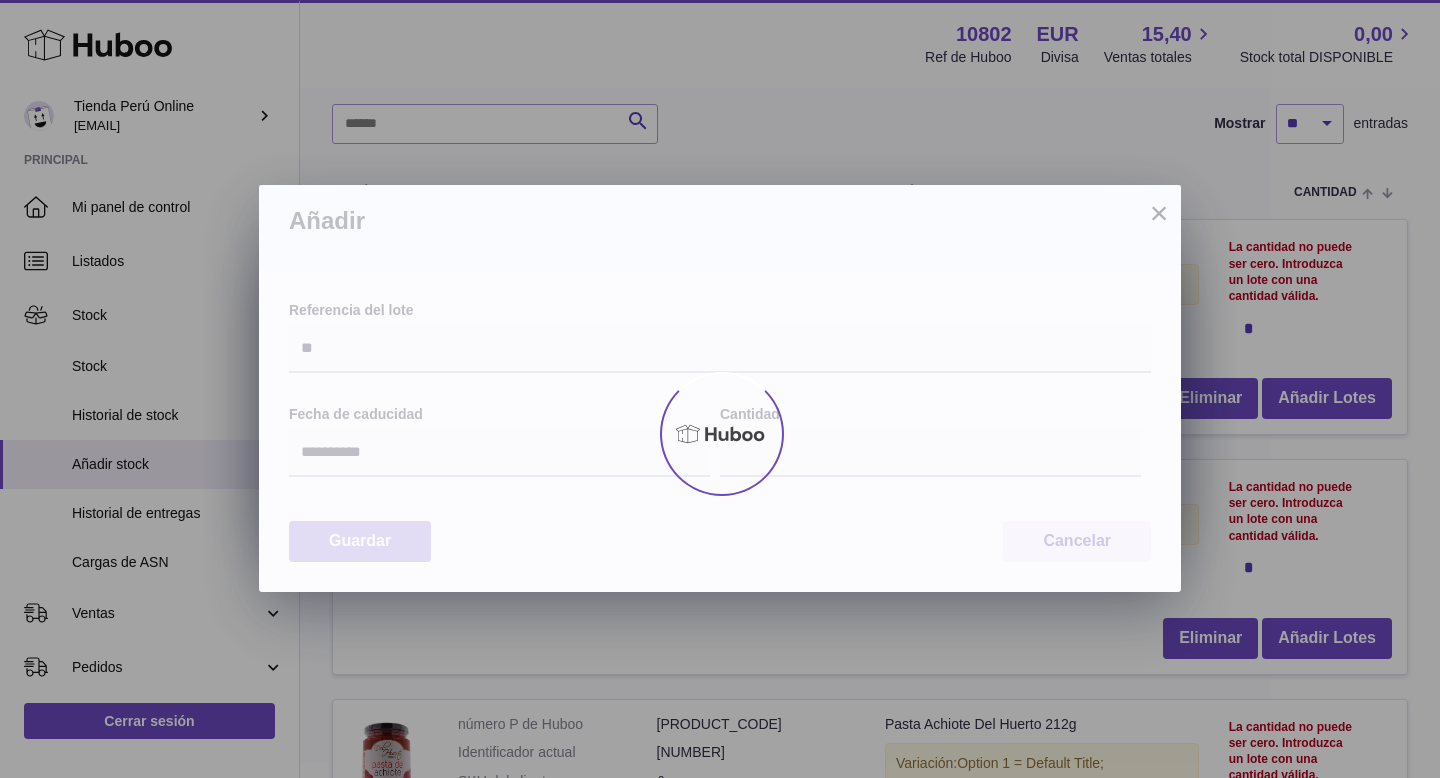 type on "*" 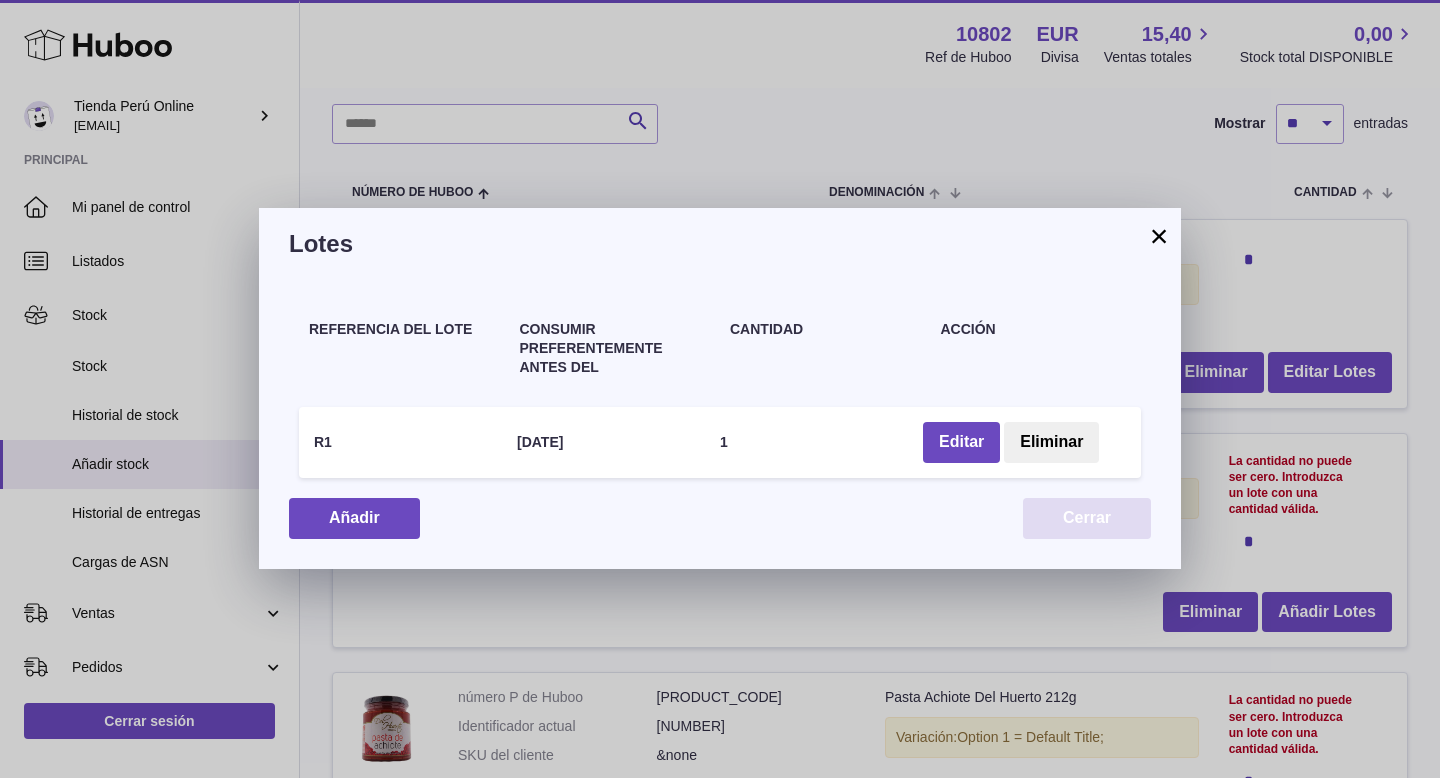 click on "Cerrar" at bounding box center [1087, 518] 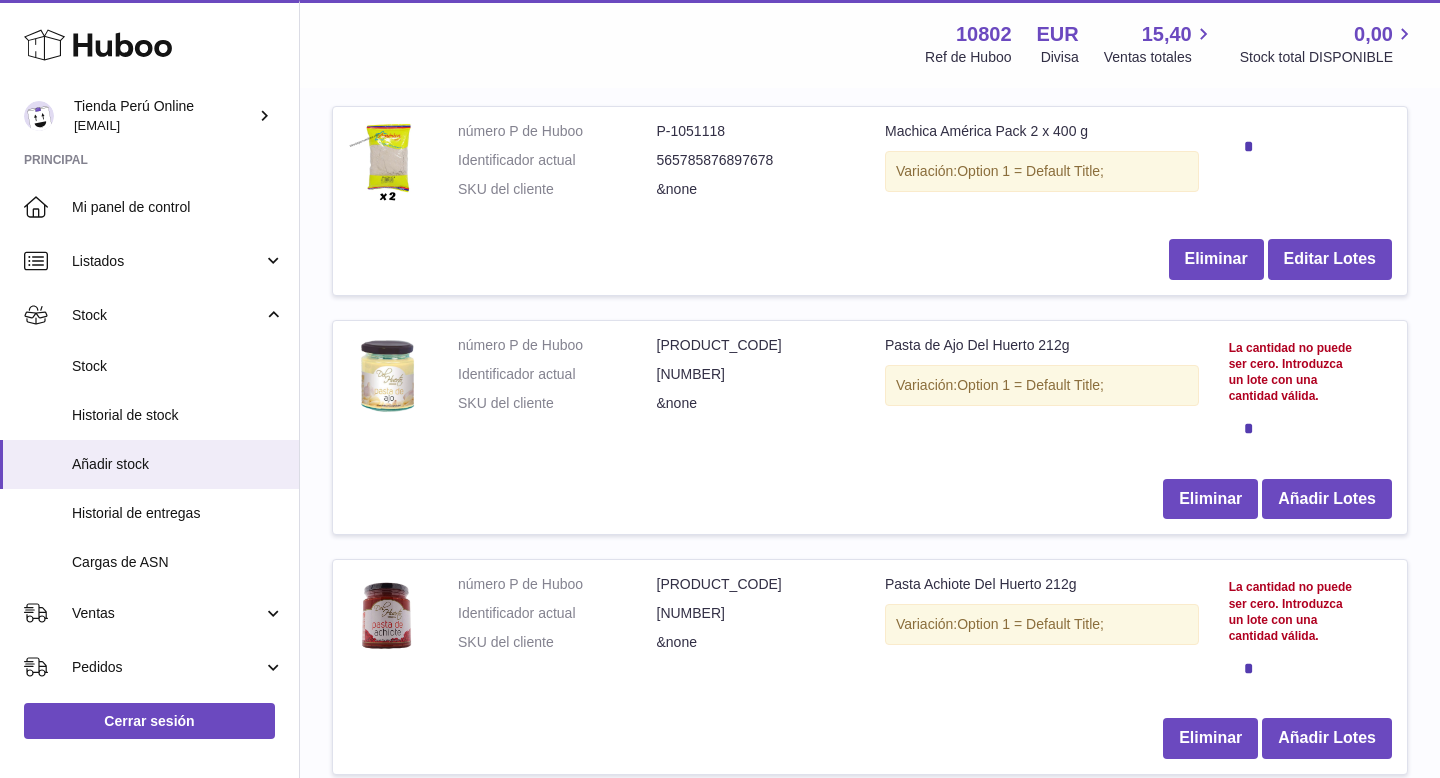 scroll, scrollTop: 377, scrollLeft: 0, axis: vertical 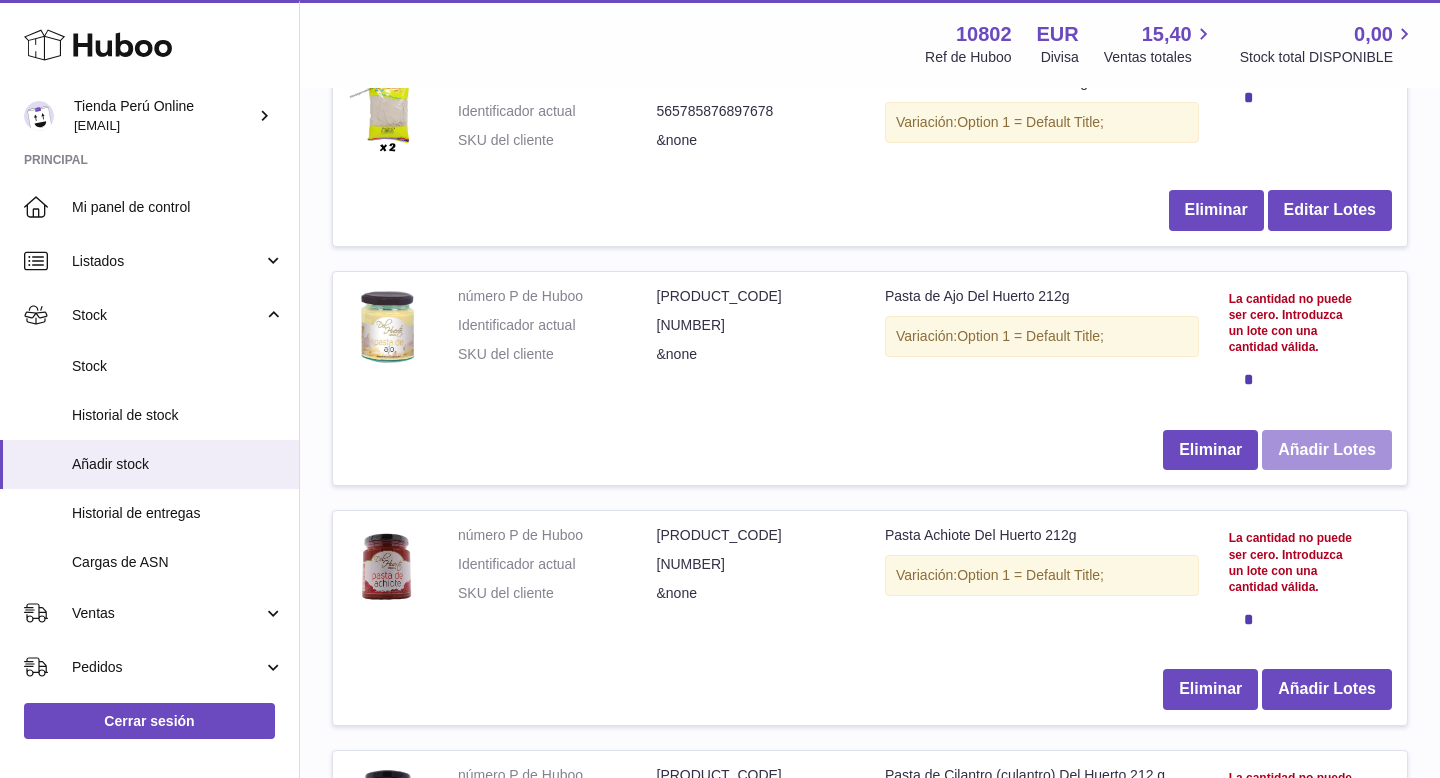 click on "Añadir Lotes" at bounding box center [1327, 450] 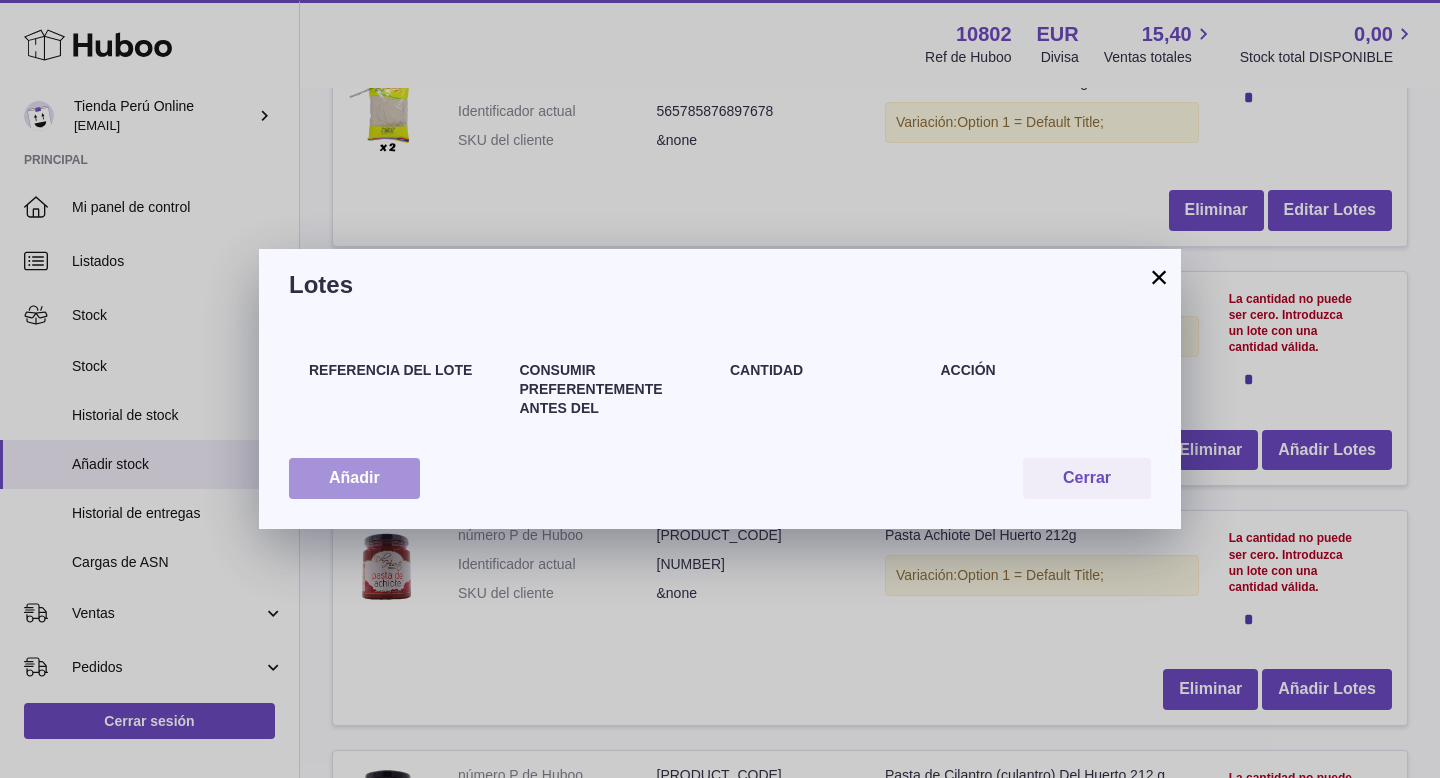 click on "Añadir" at bounding box center (354, 478) 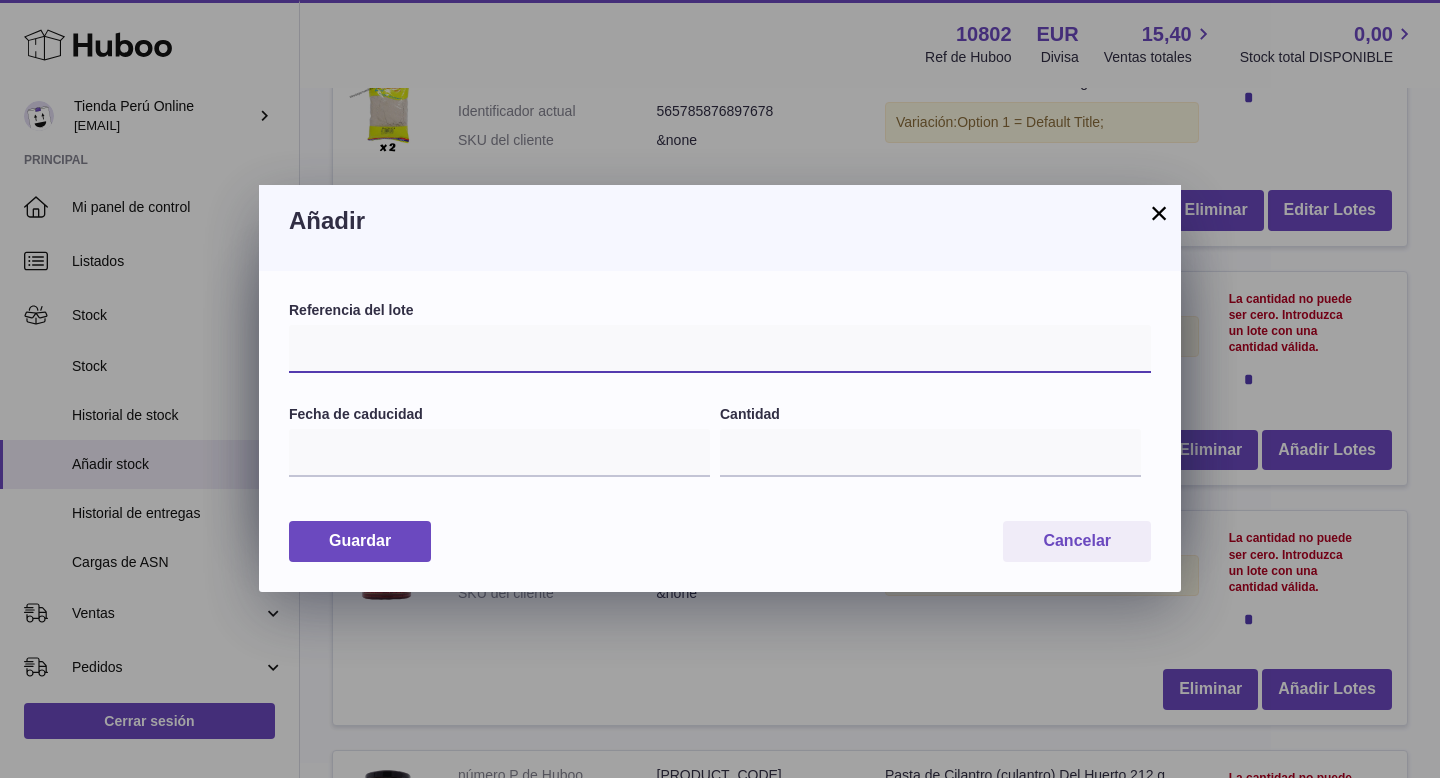 click at bounding box center [720, 349] 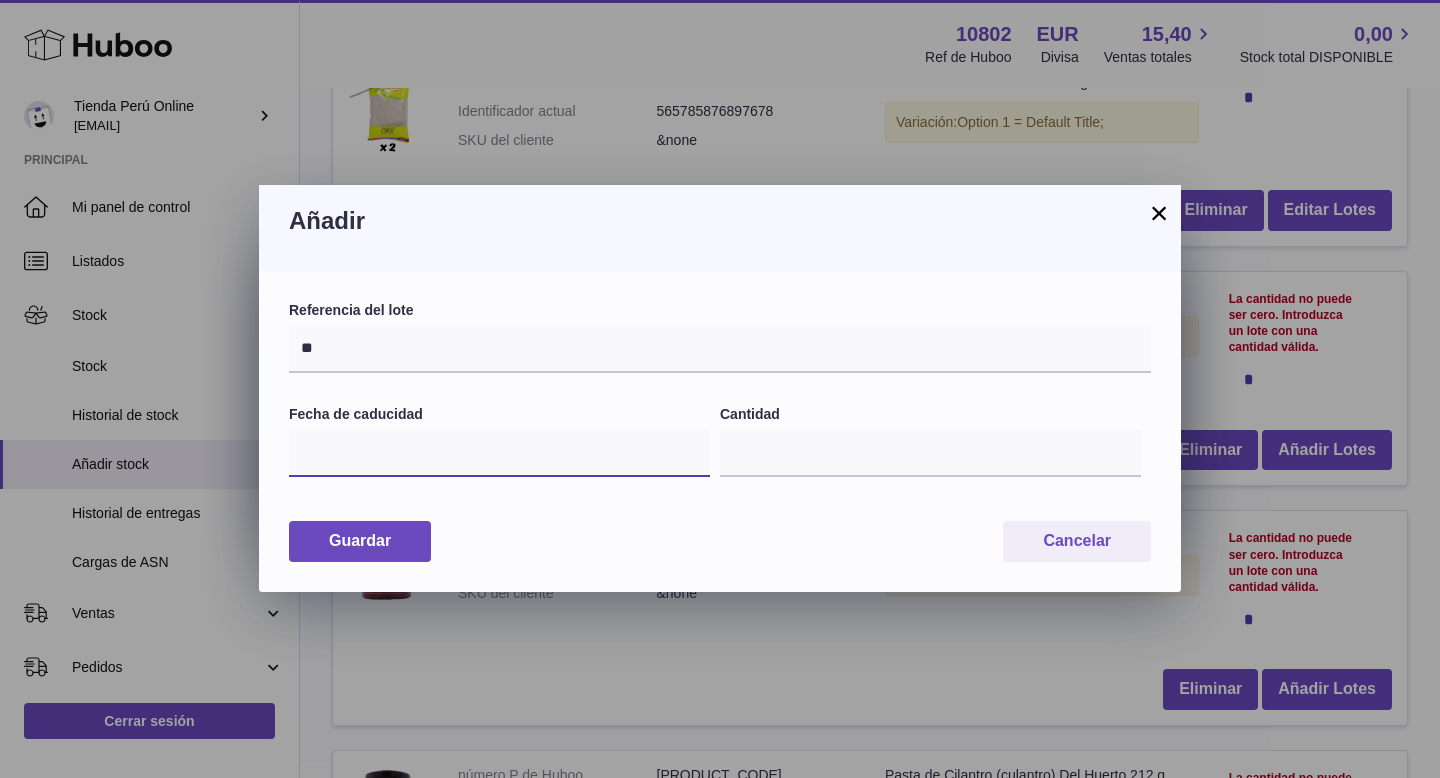 click at bounding box center (499, 453) 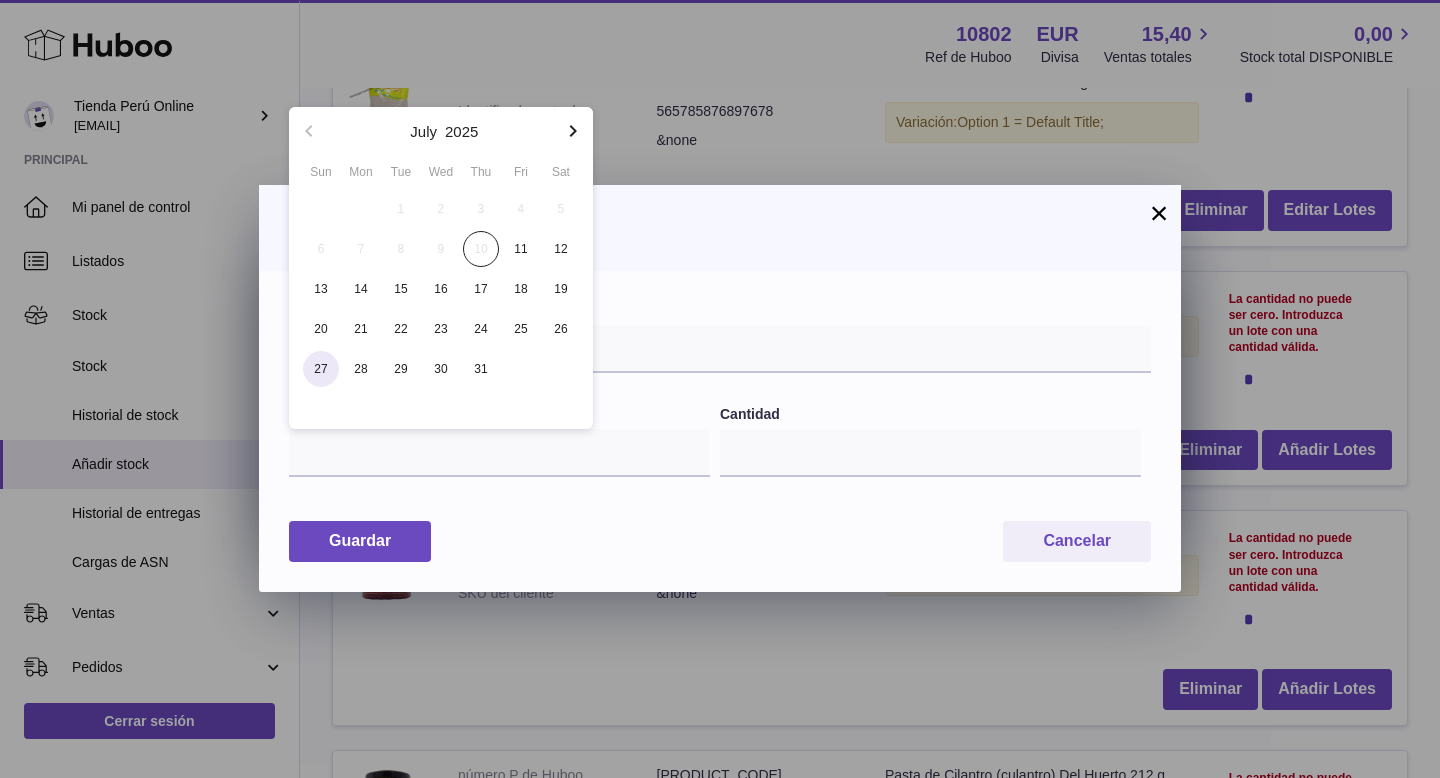 click on "27" at bounding box center (321, 369) 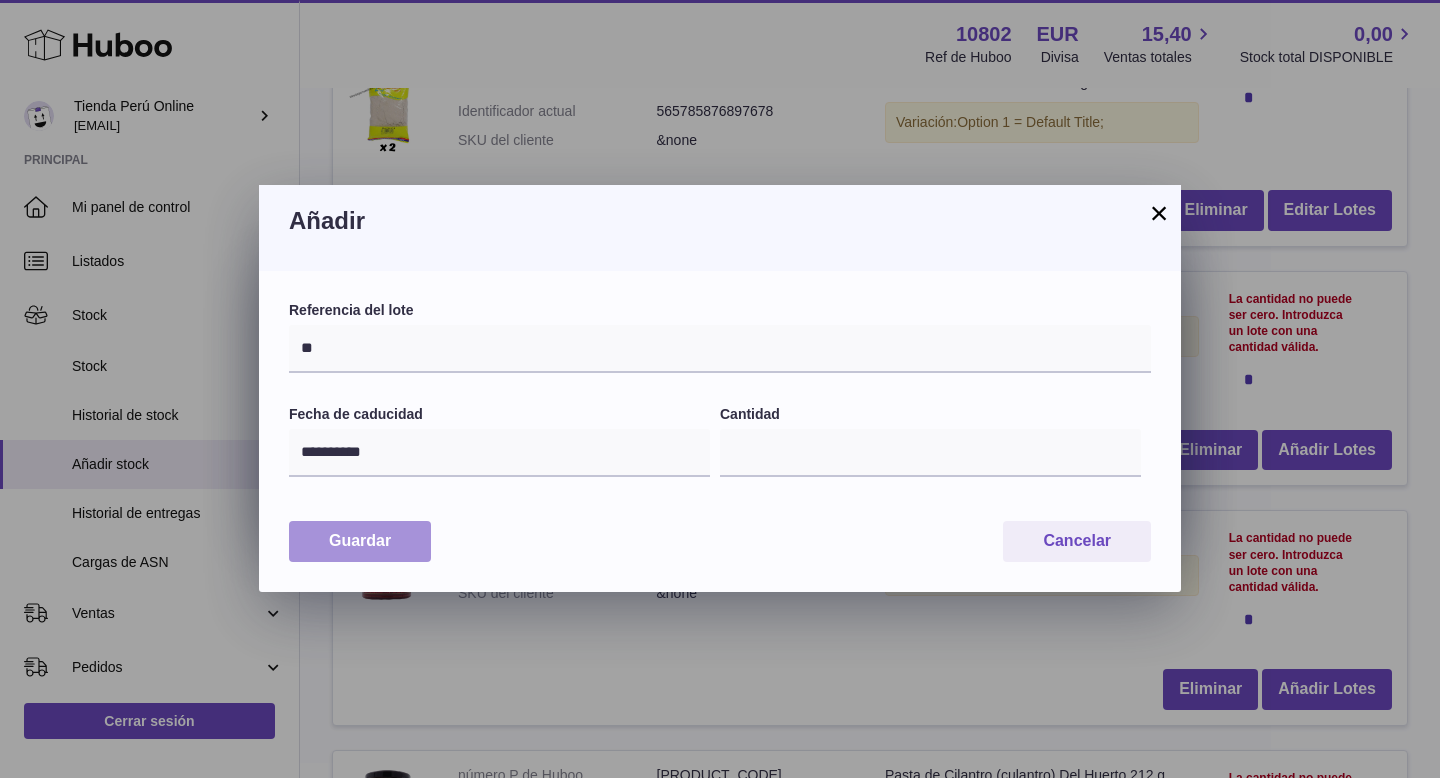 click on "Guardar" at bounding box center (360, 541) 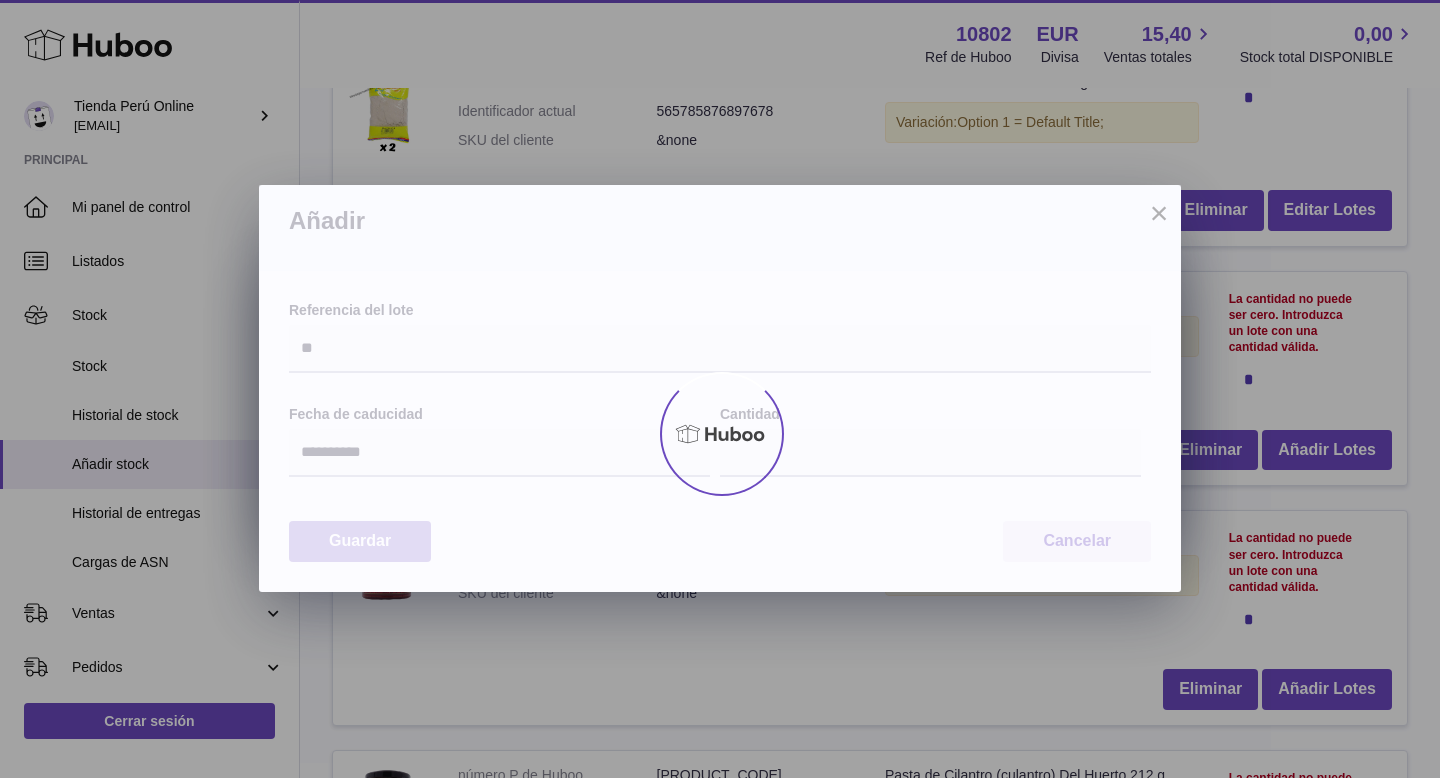 type on "*" 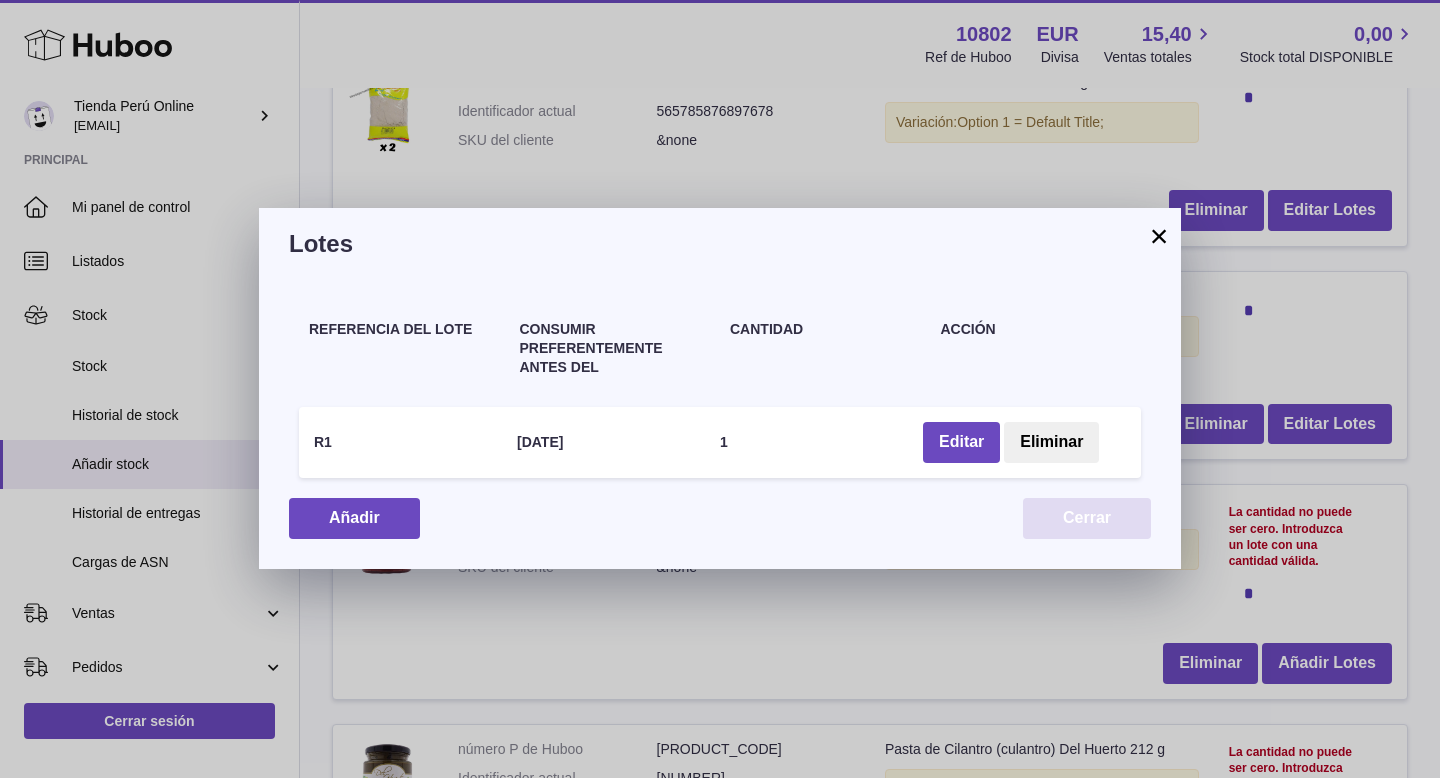 click on "Cerrar" at bounding box center [1087, 518] 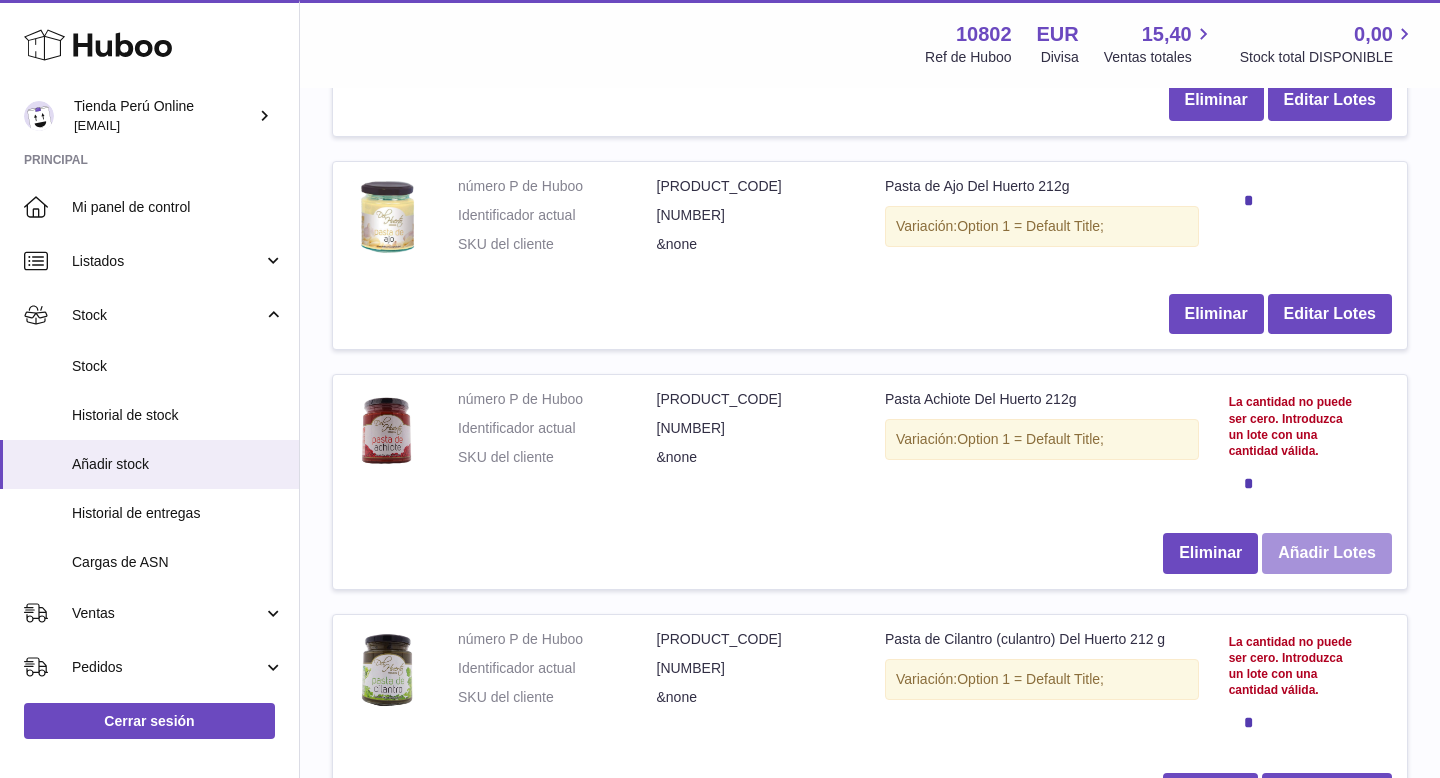 scroll, scrollTop: 541, scrollLeft: 0, axis: vertical 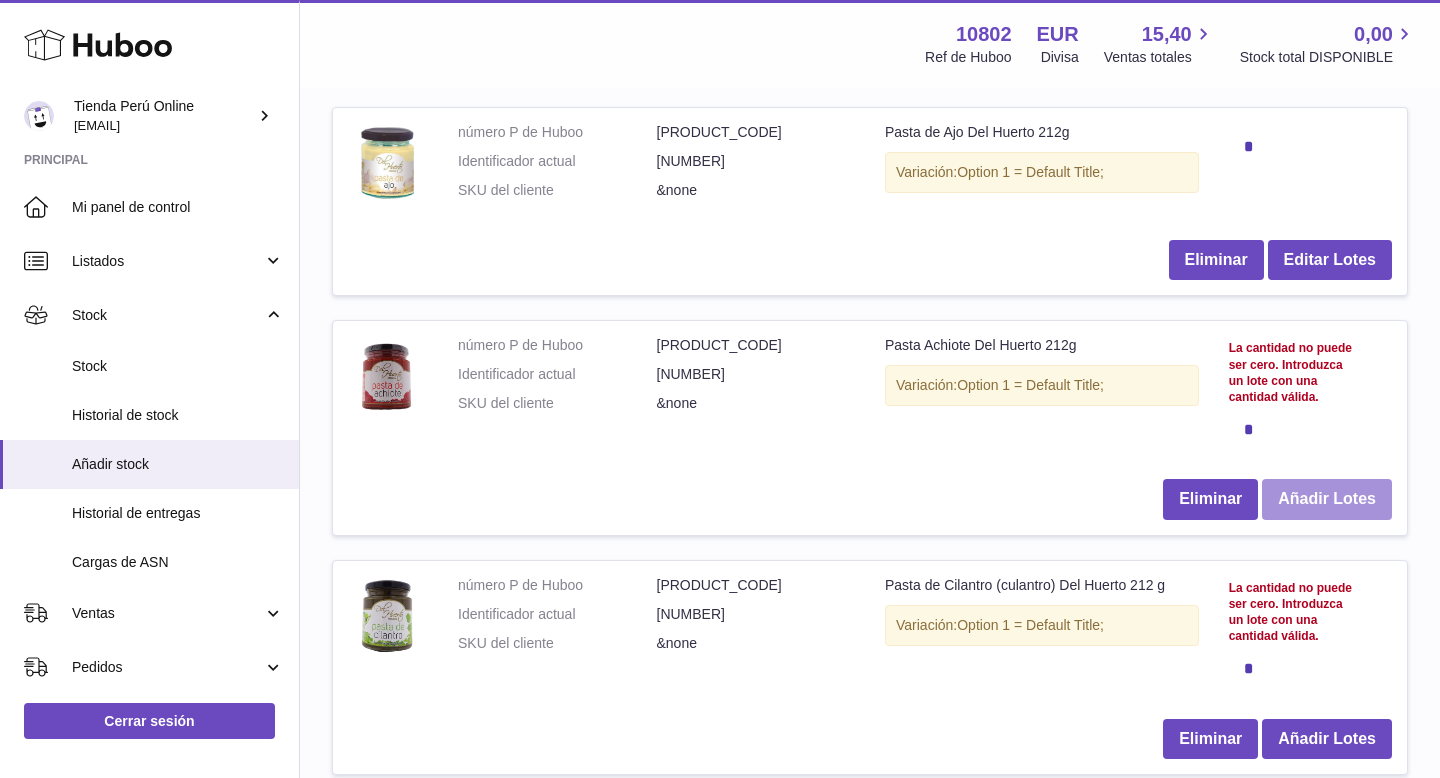 click on "Añadir Lotes" at bounding box center (1327, 499) 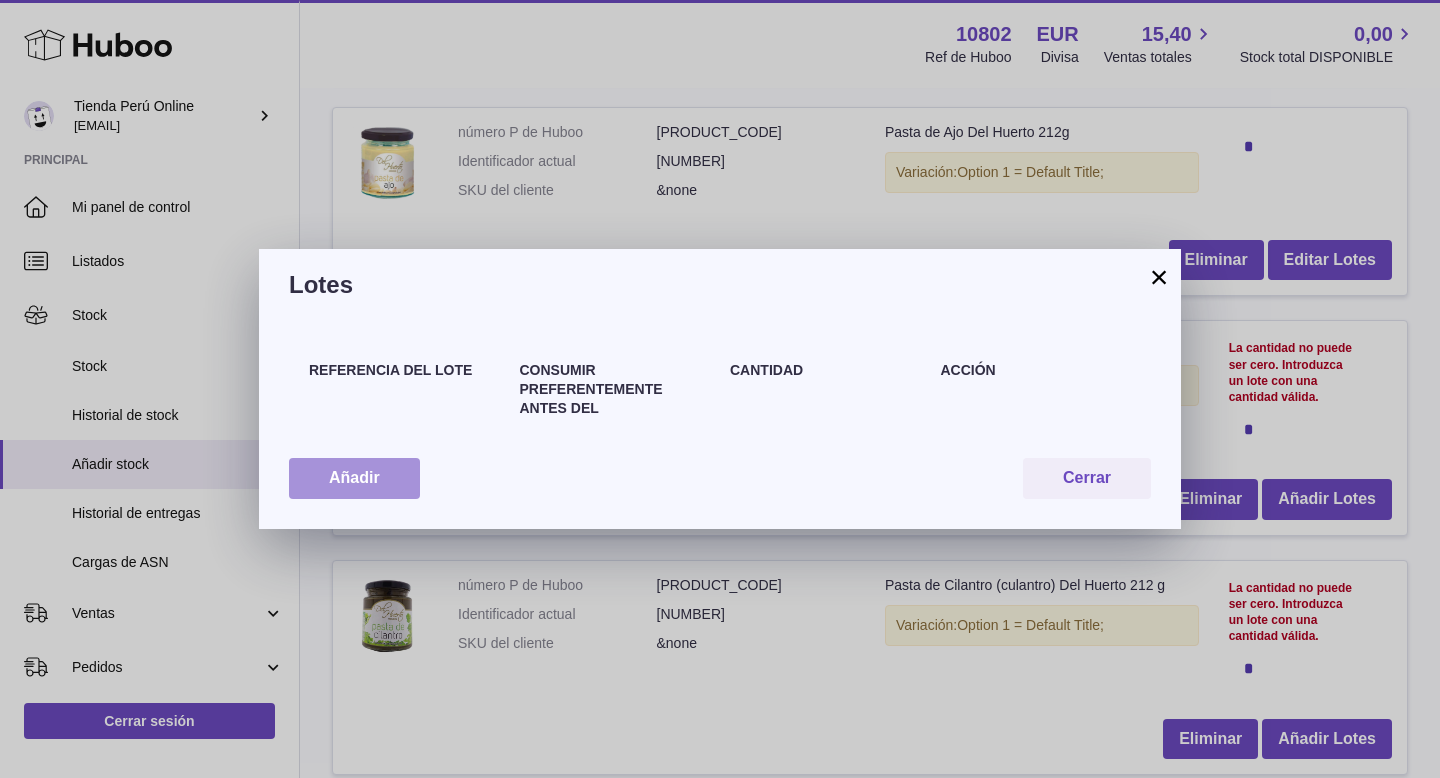 click on "Añadir" at bounding box center [354, 478] 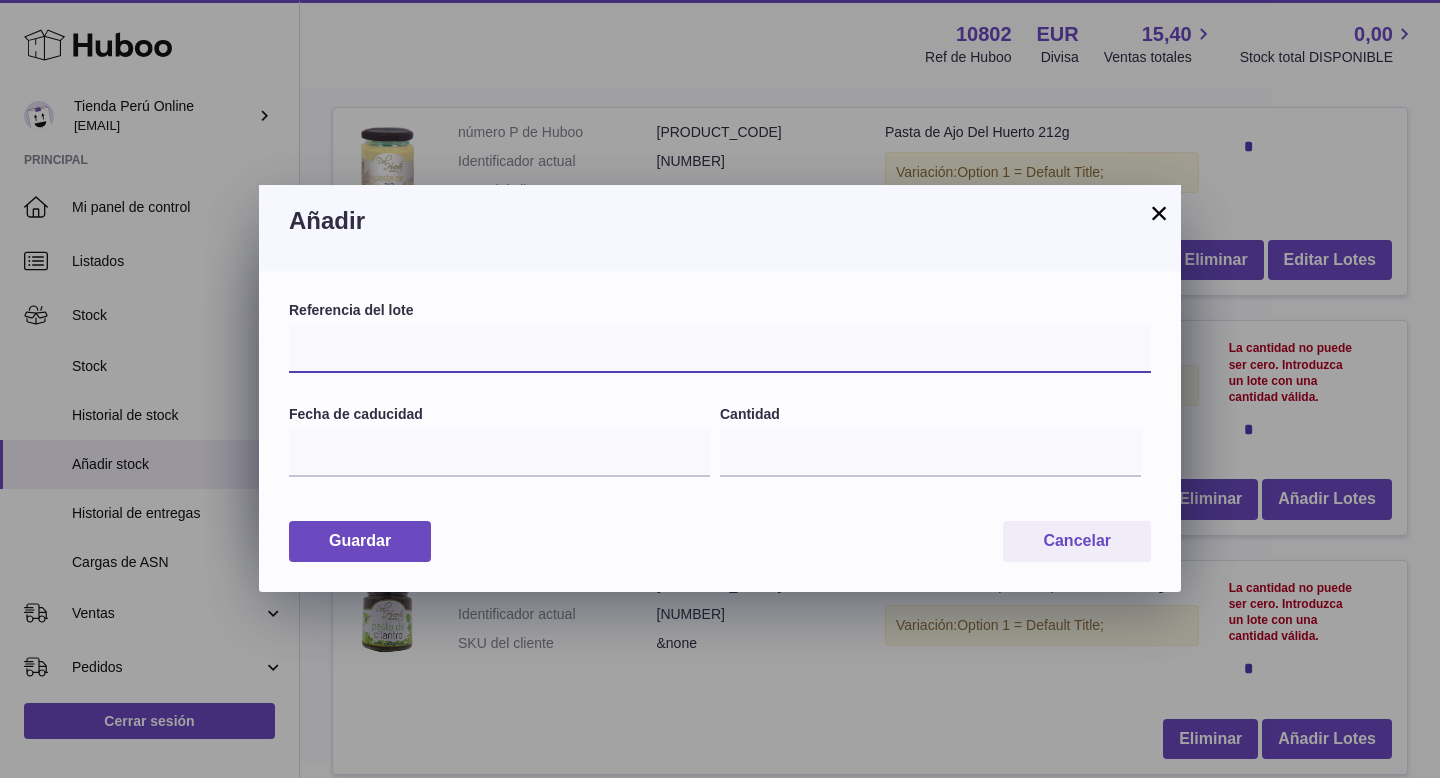 click at bounding box center [720, 349] 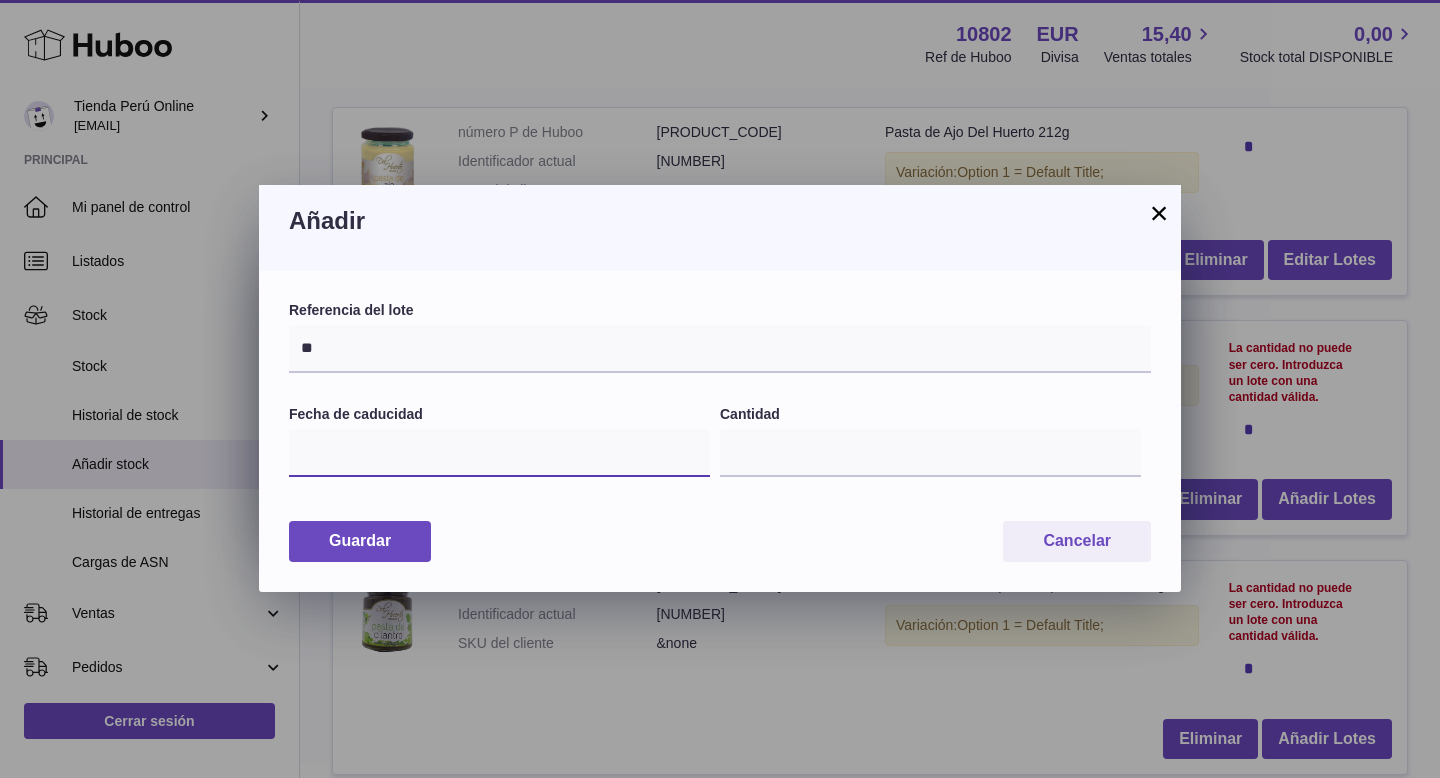 click at bounding box center [499, 453] 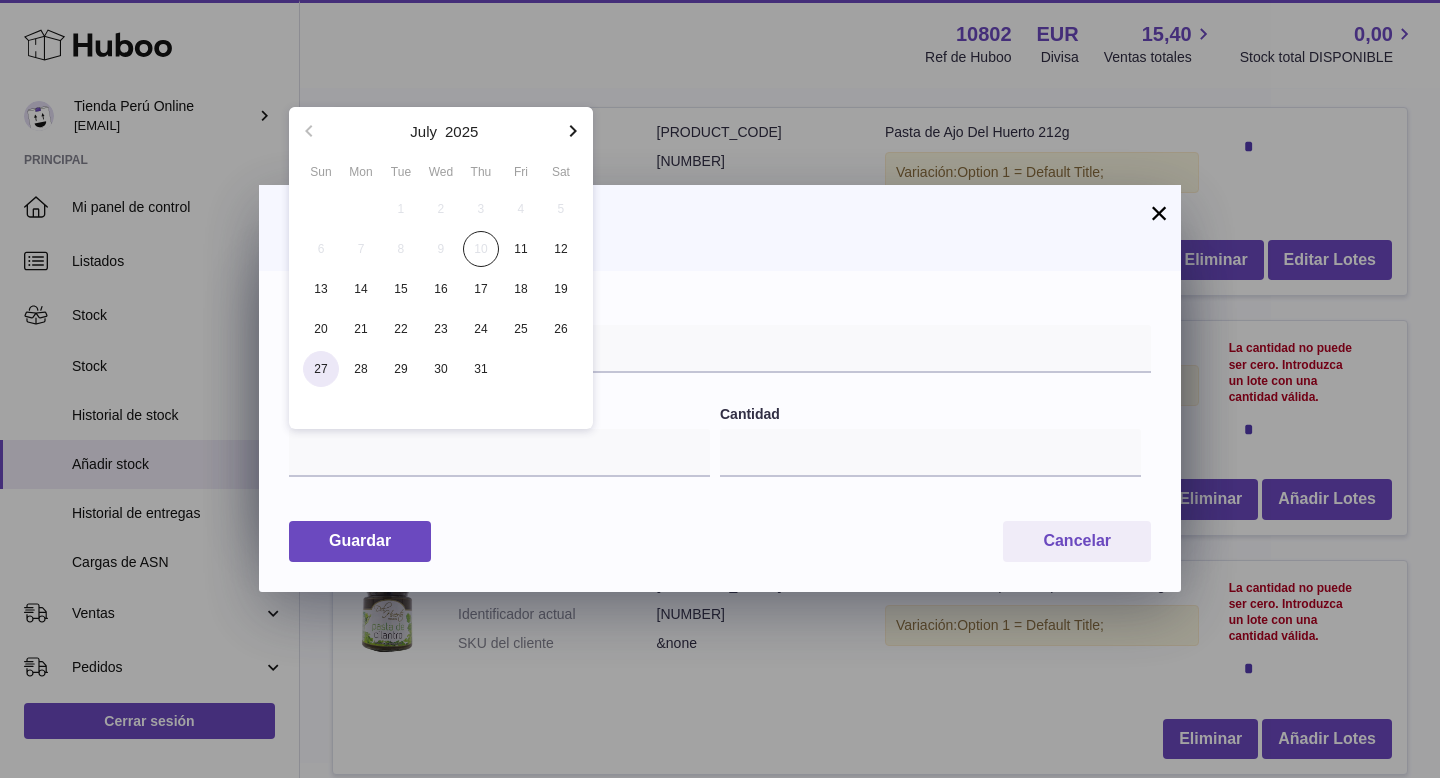 click on "27" at bounding box center [321, 369] 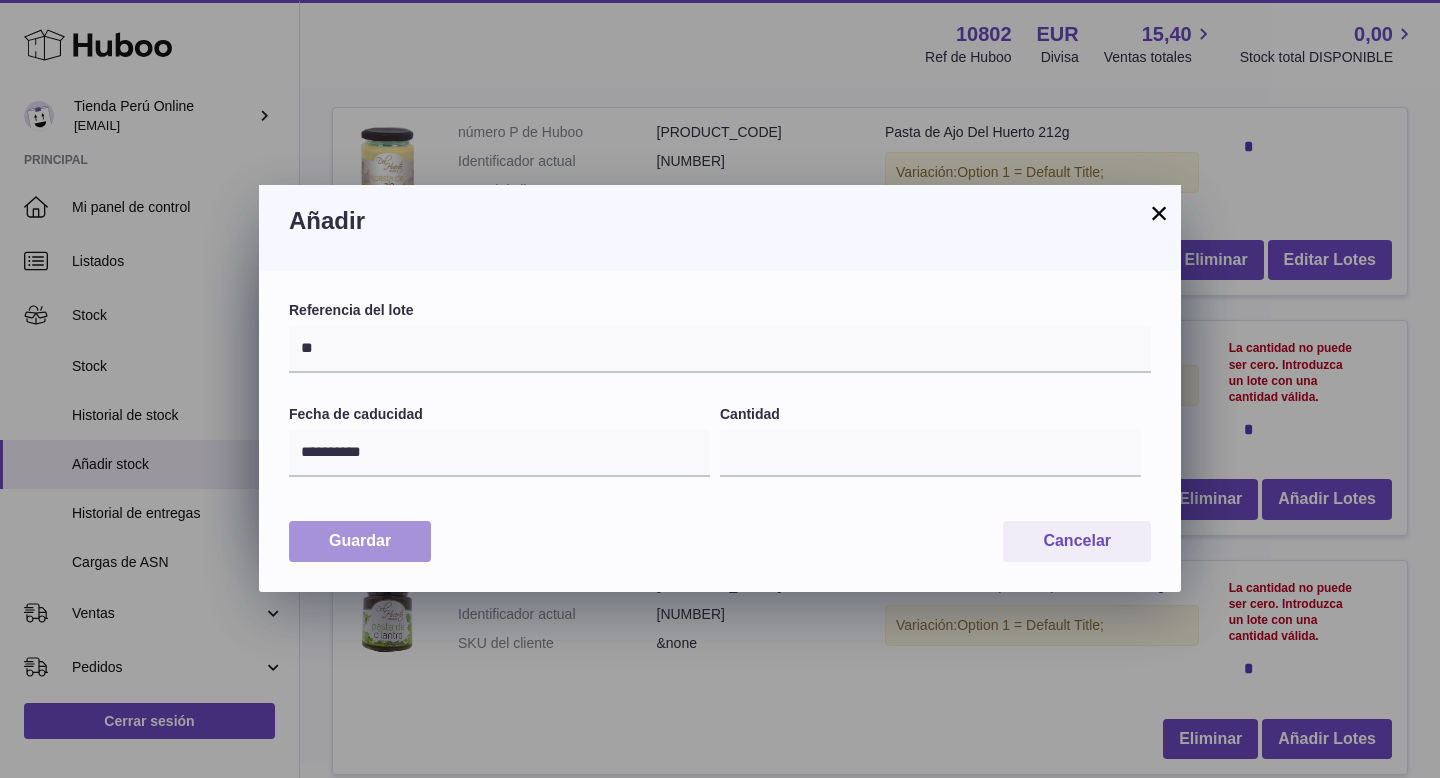 click on "Guardar" at bounding box center [360, 541] 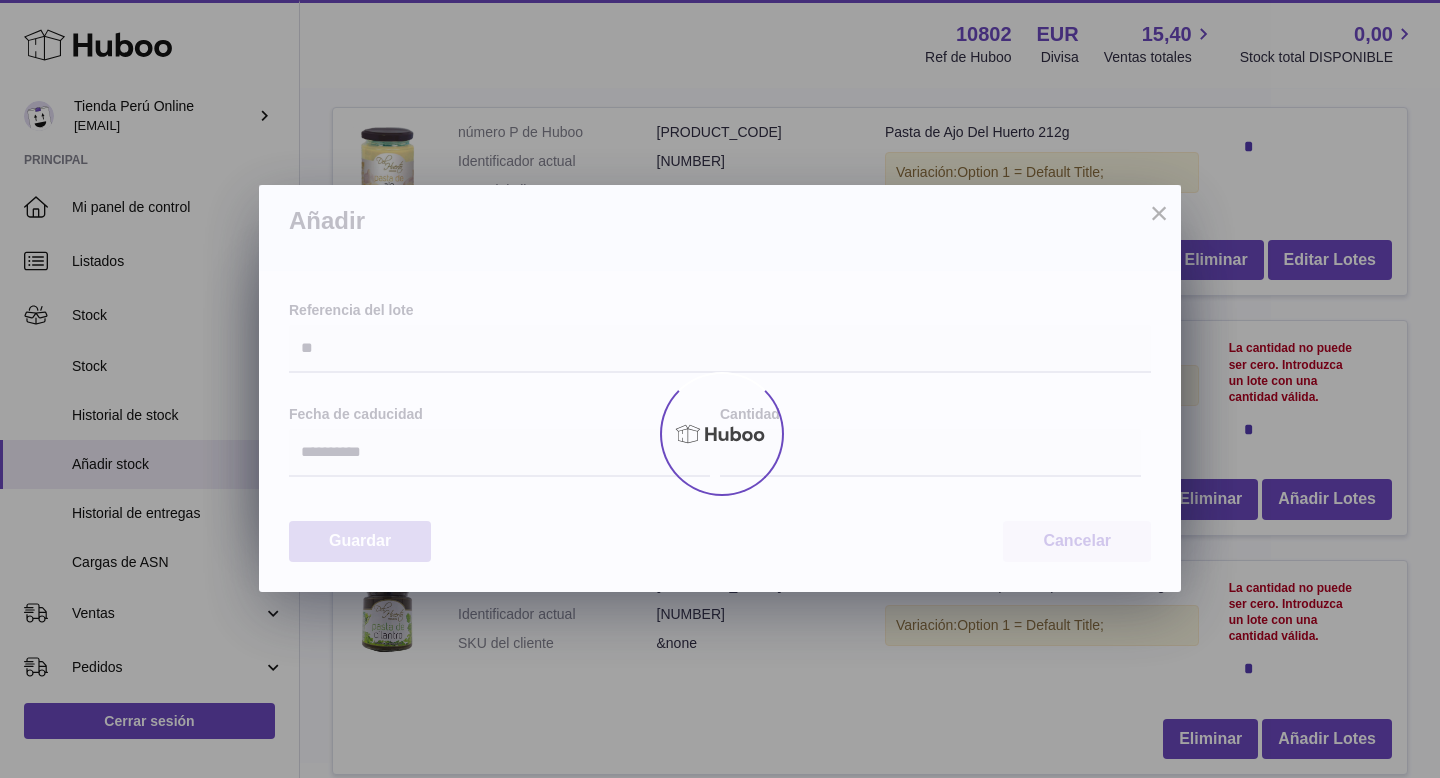 type on "*" 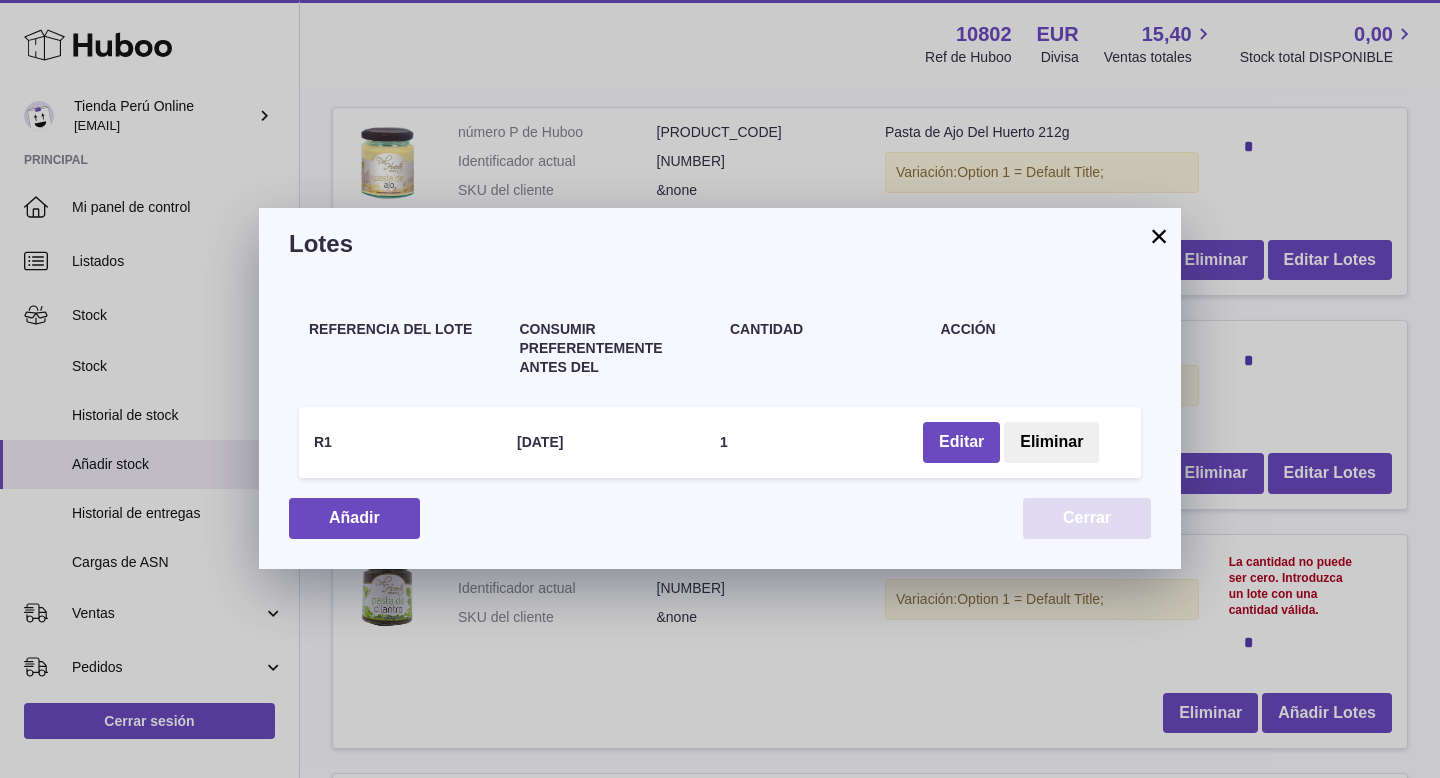 click on "Cerrar" at bounding box center [1087, 518] 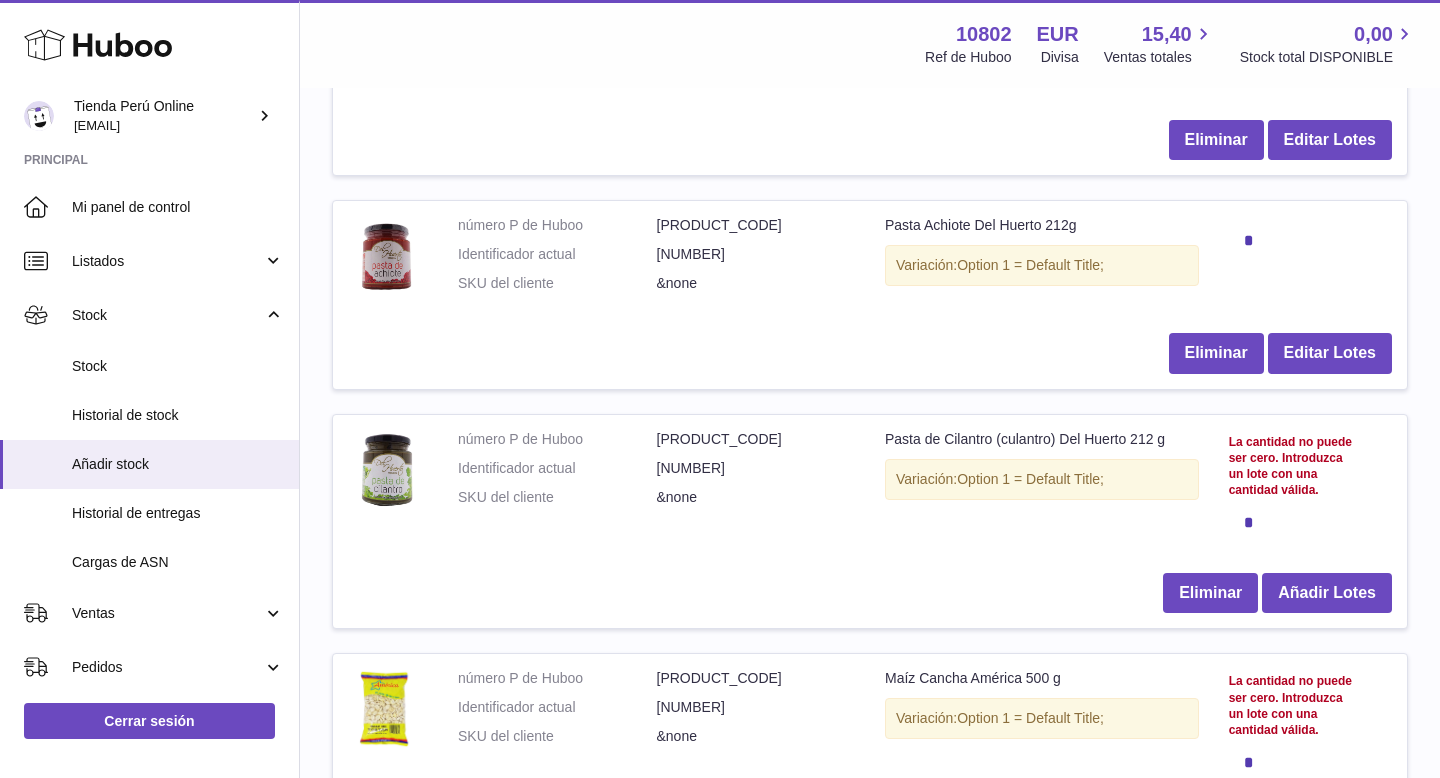 scroll, scrollTop: 722, scrollLeft: 0, axis: vertical 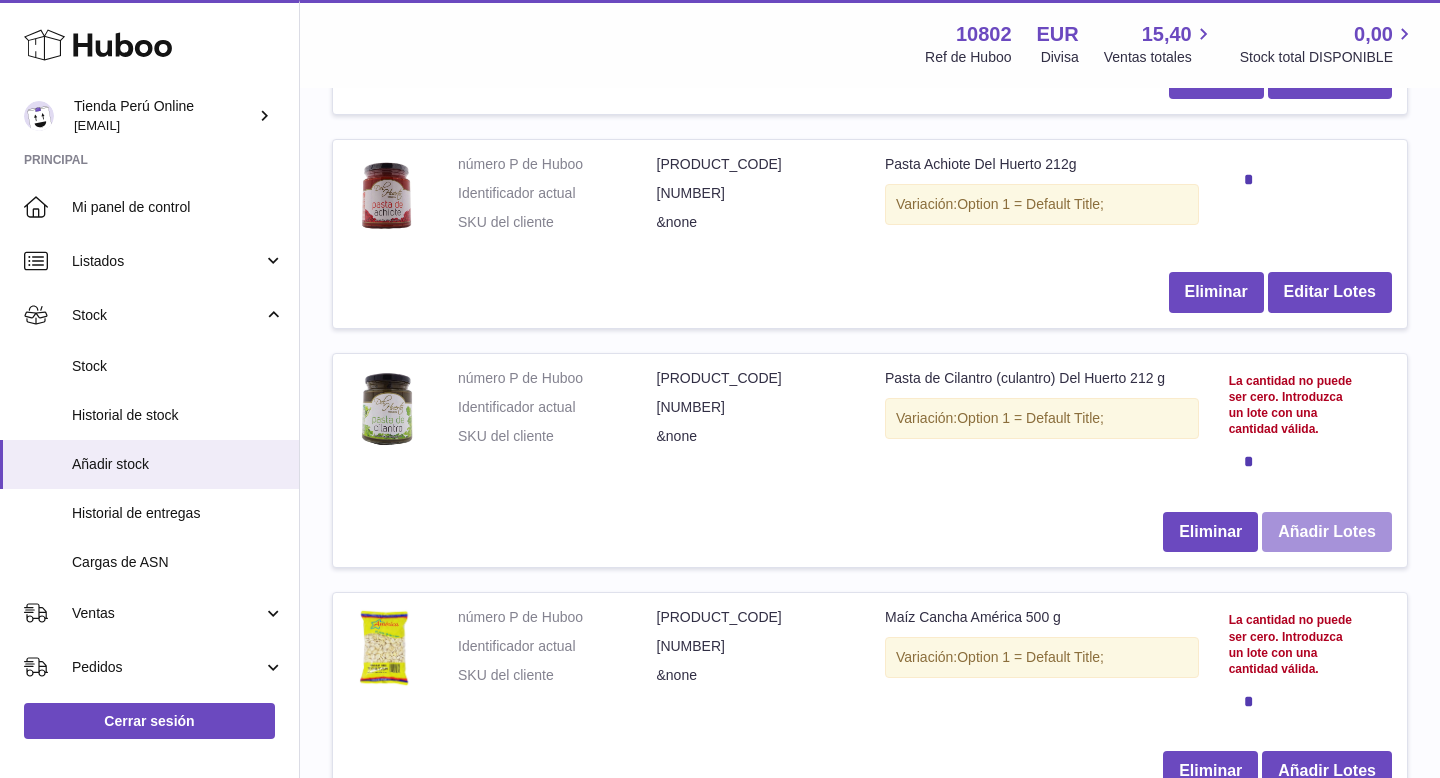 click on "Añadir Lotes" at bounding box center [1327, 532] 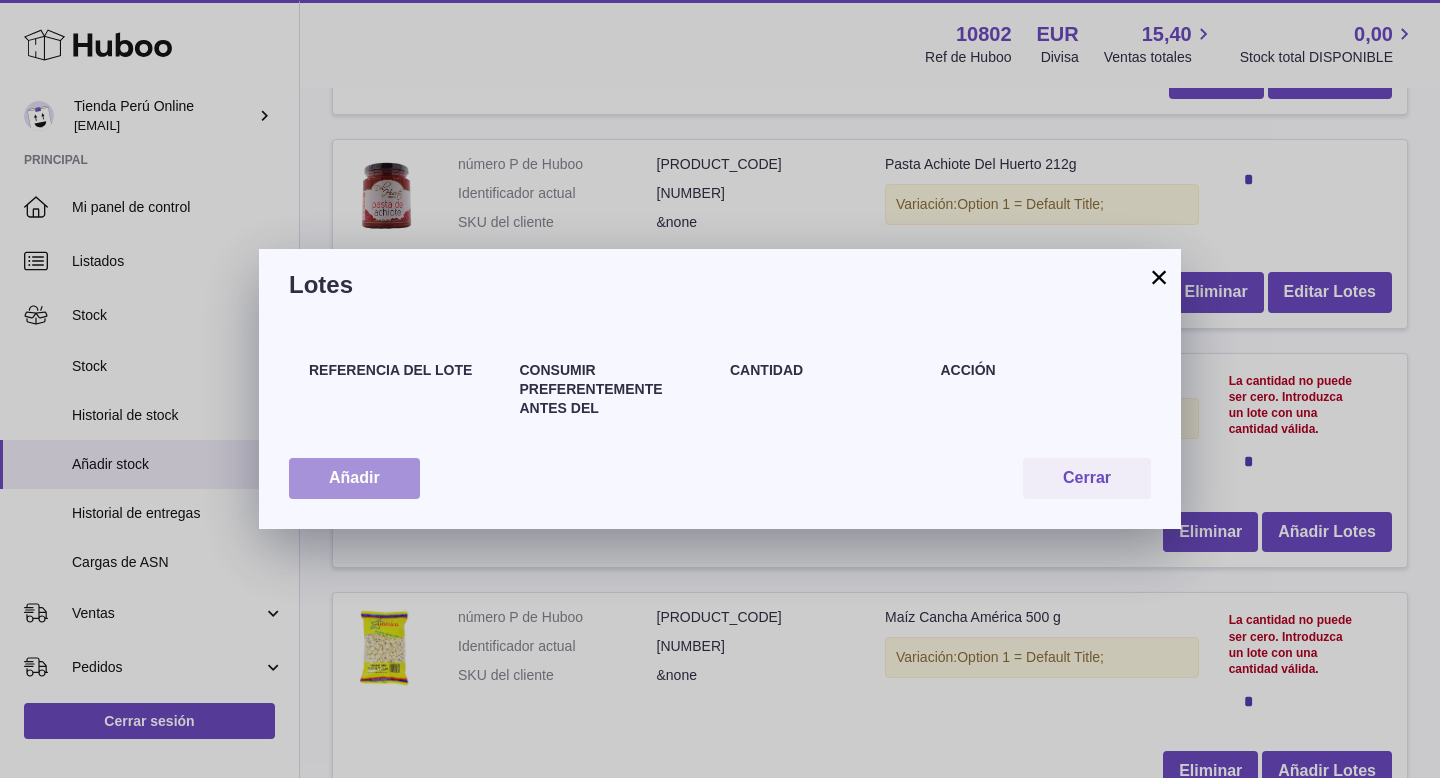 click on "Añadir" at bounding box center (354, 478) 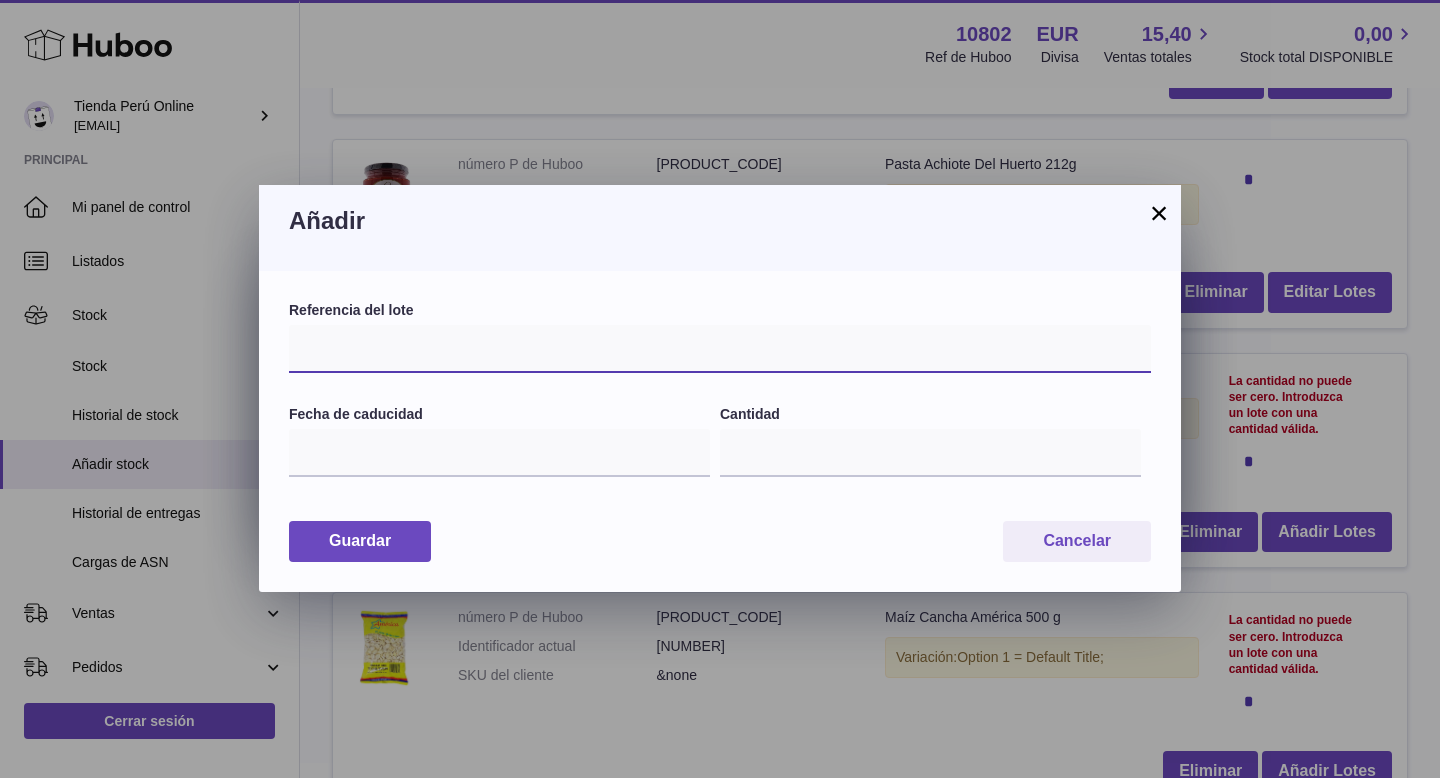 click at bounding box center (720, 349) 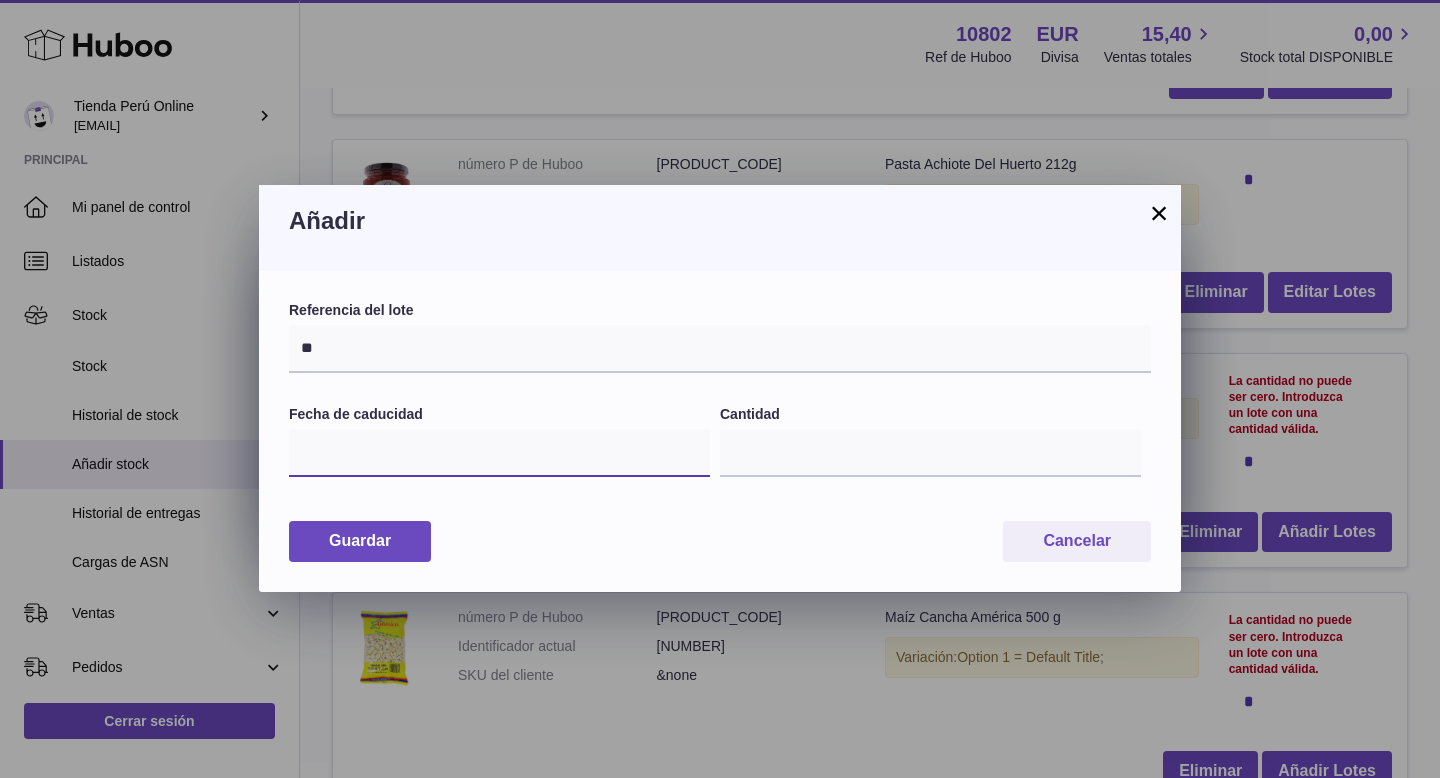 click at bounding box center (499, 453) 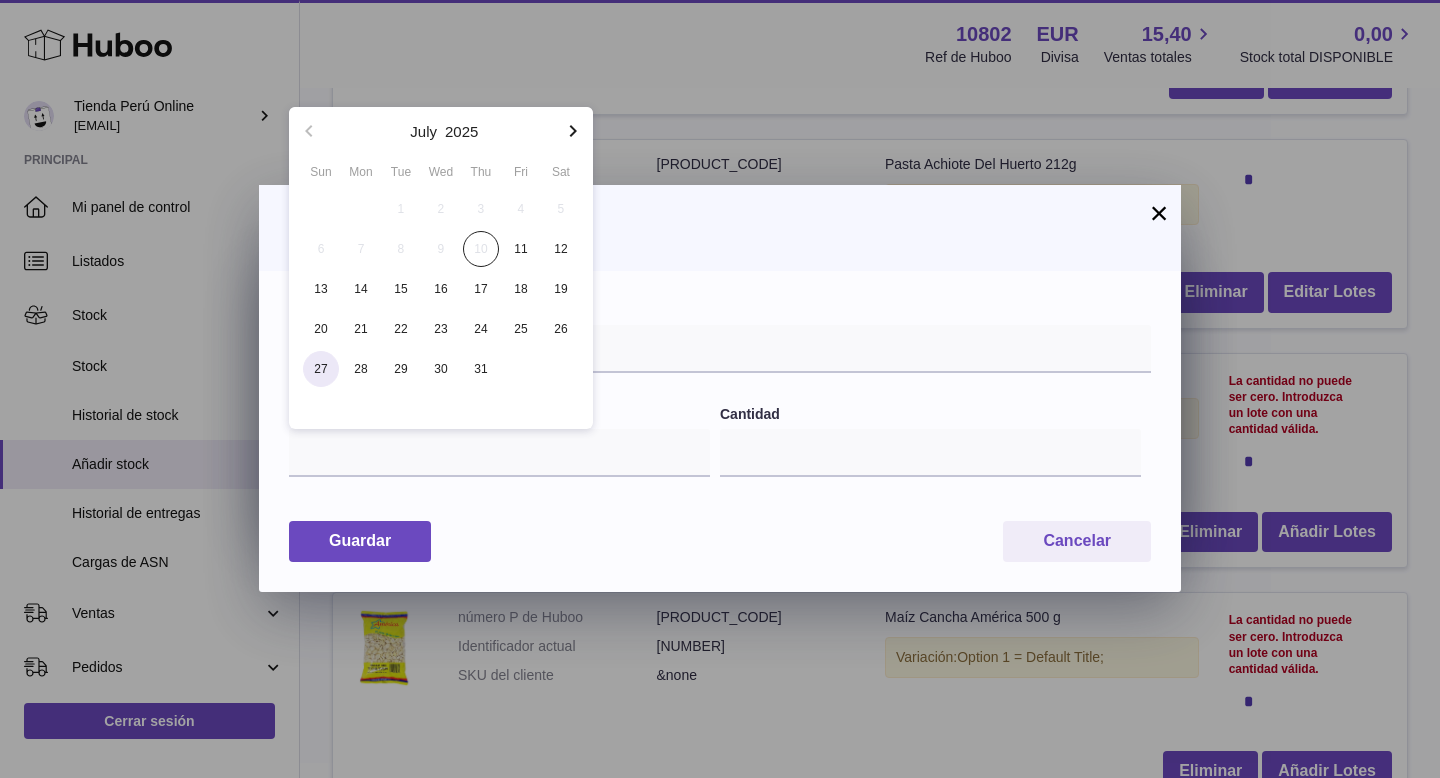 click on "27" at bounding box center (321, 369) 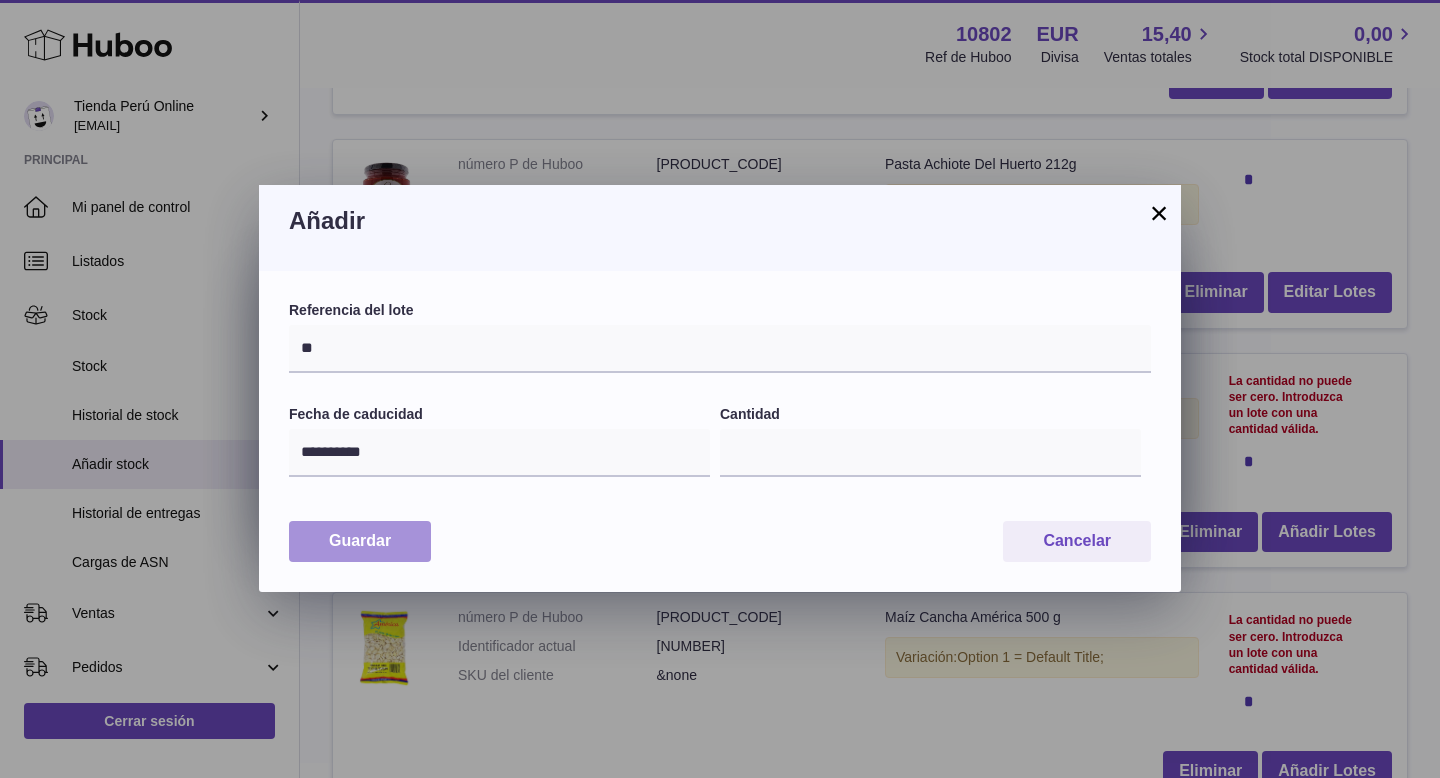 click on "Guardar" at bounding box center [360, 541] 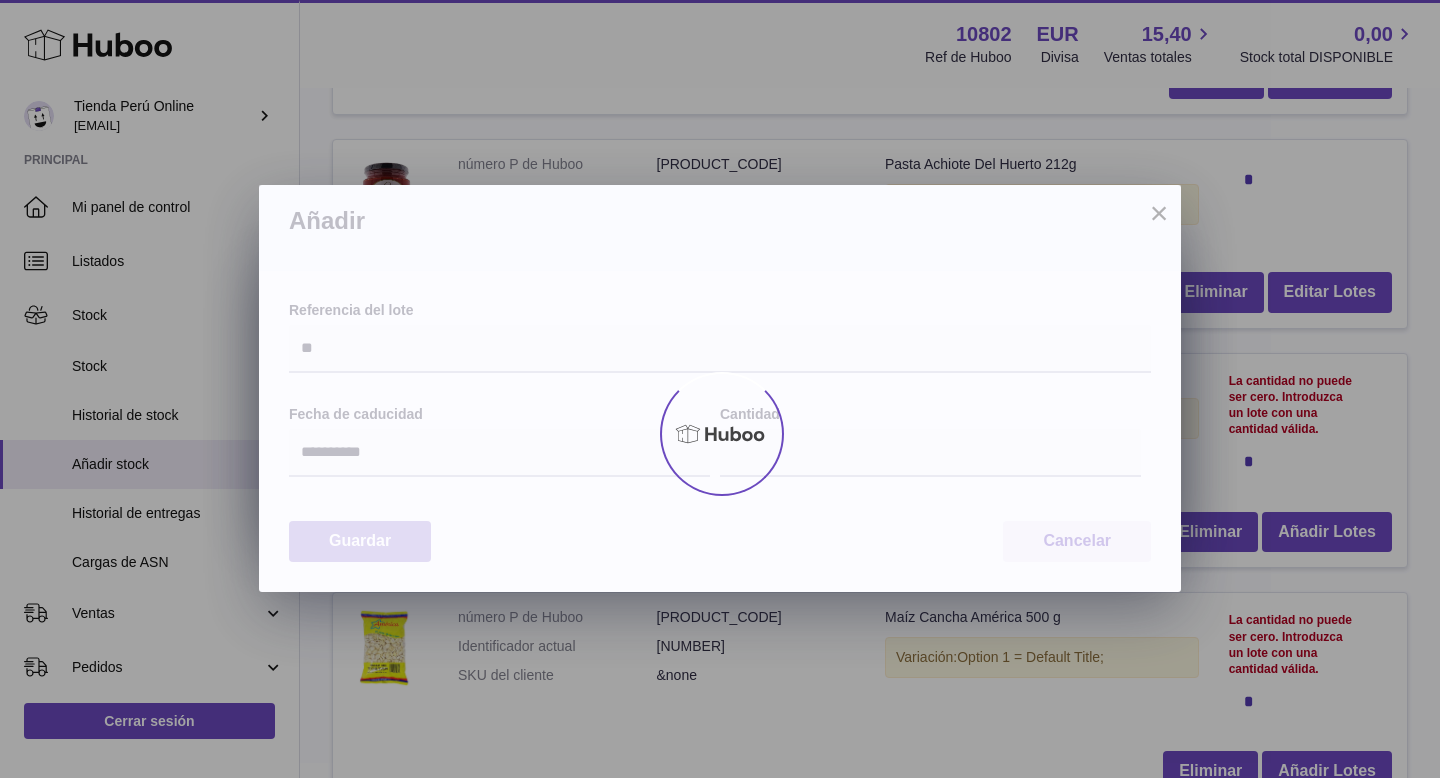 type on "*" 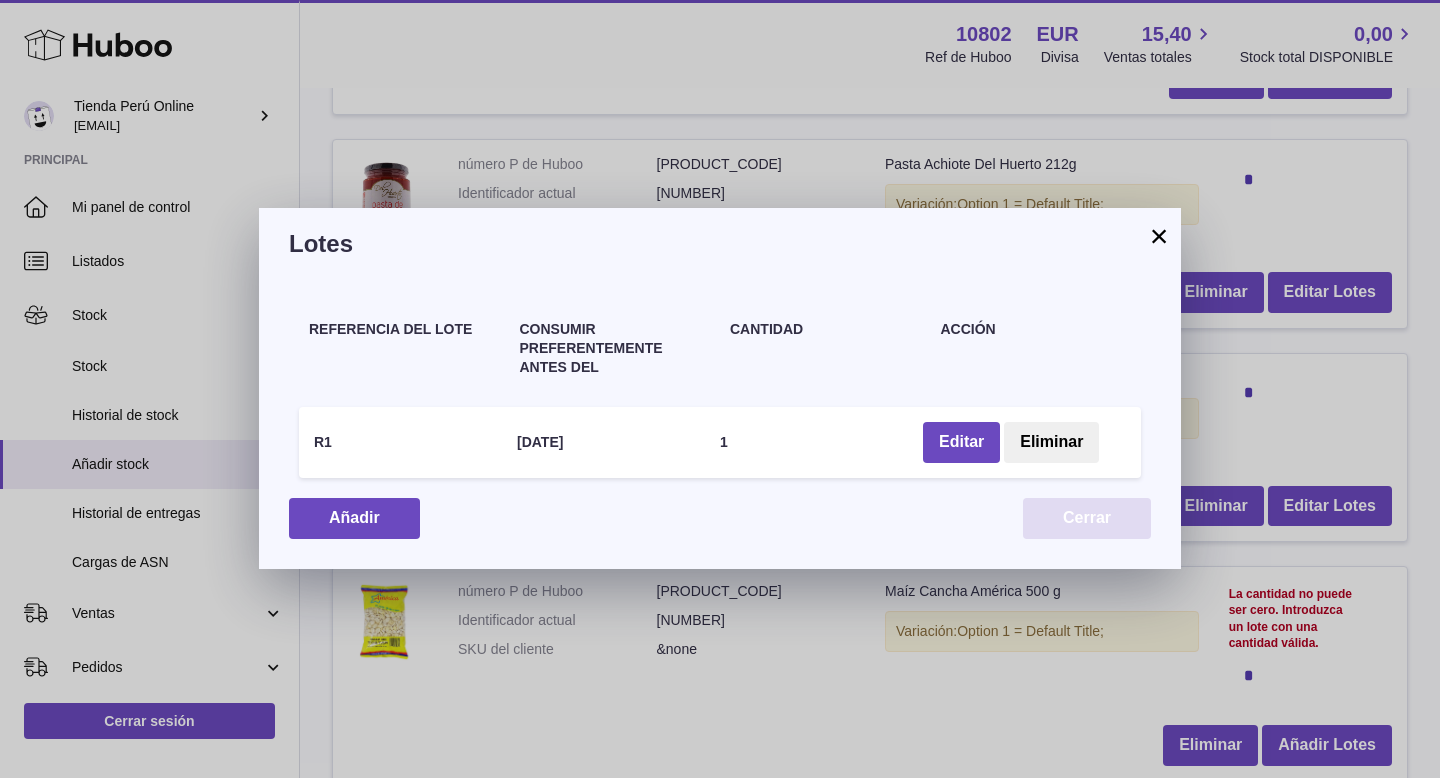 click on "Cerrar" at bounding box center (1087, 518) 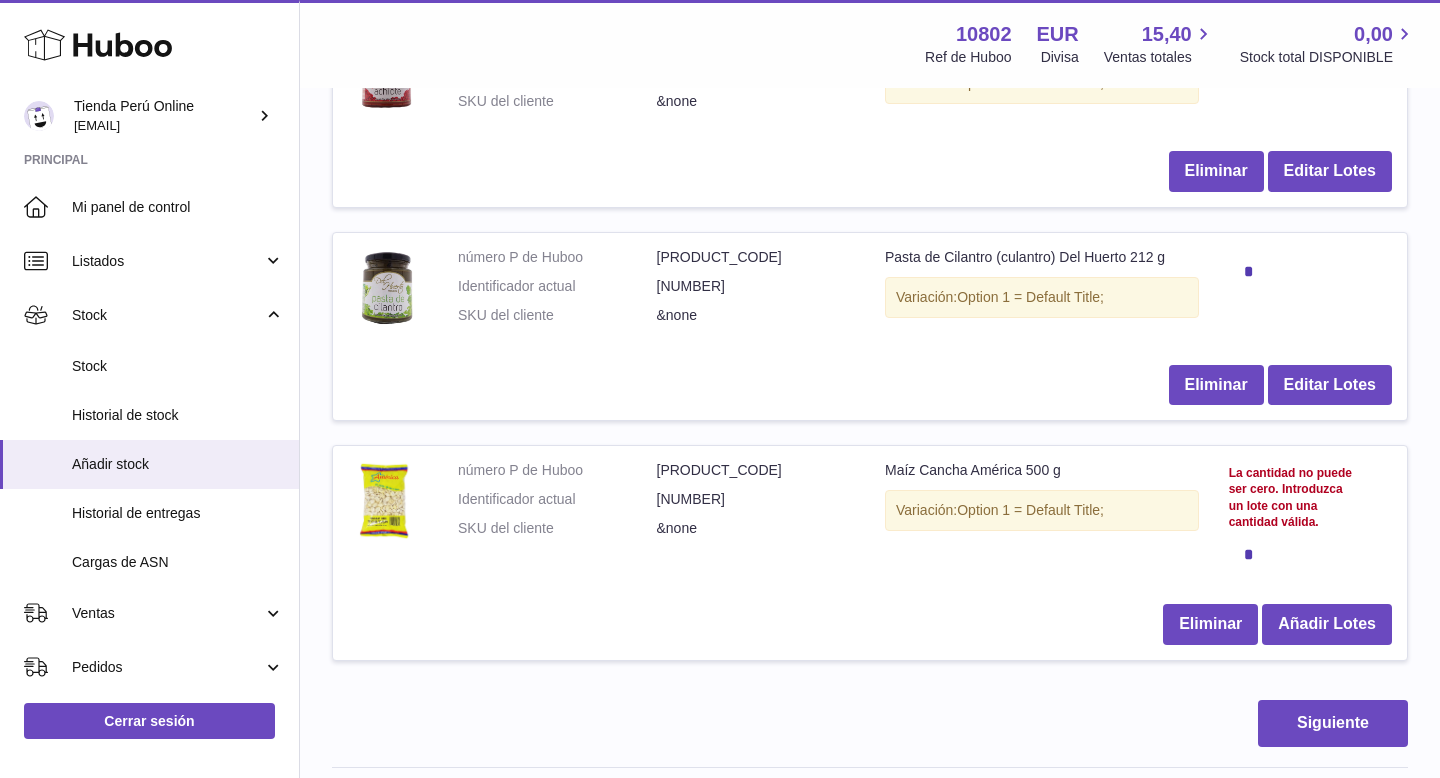 scroll, scrollTop: 913, scrollLeft: 0, axis: vertical 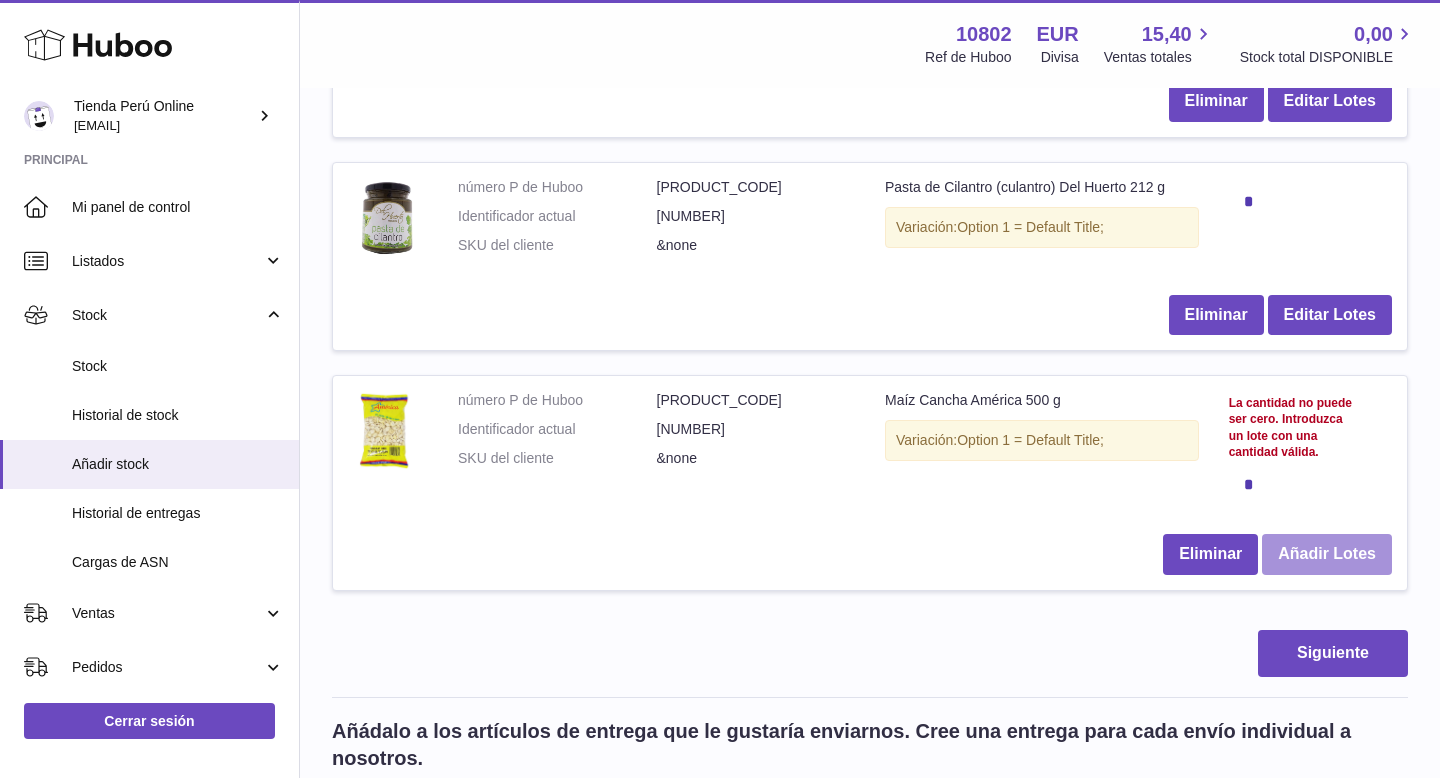 click on "Añadir Lotes" at bounding box center [1327, 554] 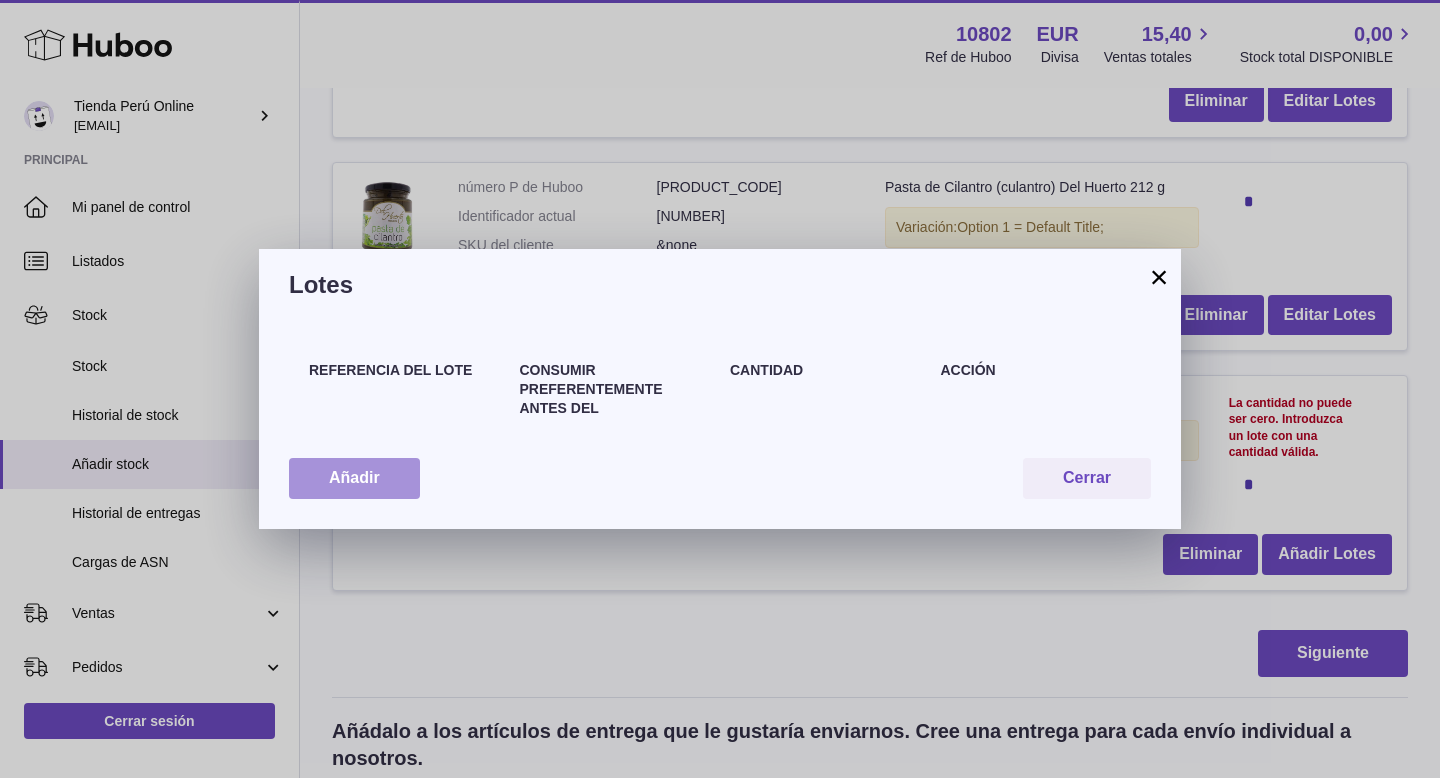click on "Añadir" at bounding box center (354, 478) 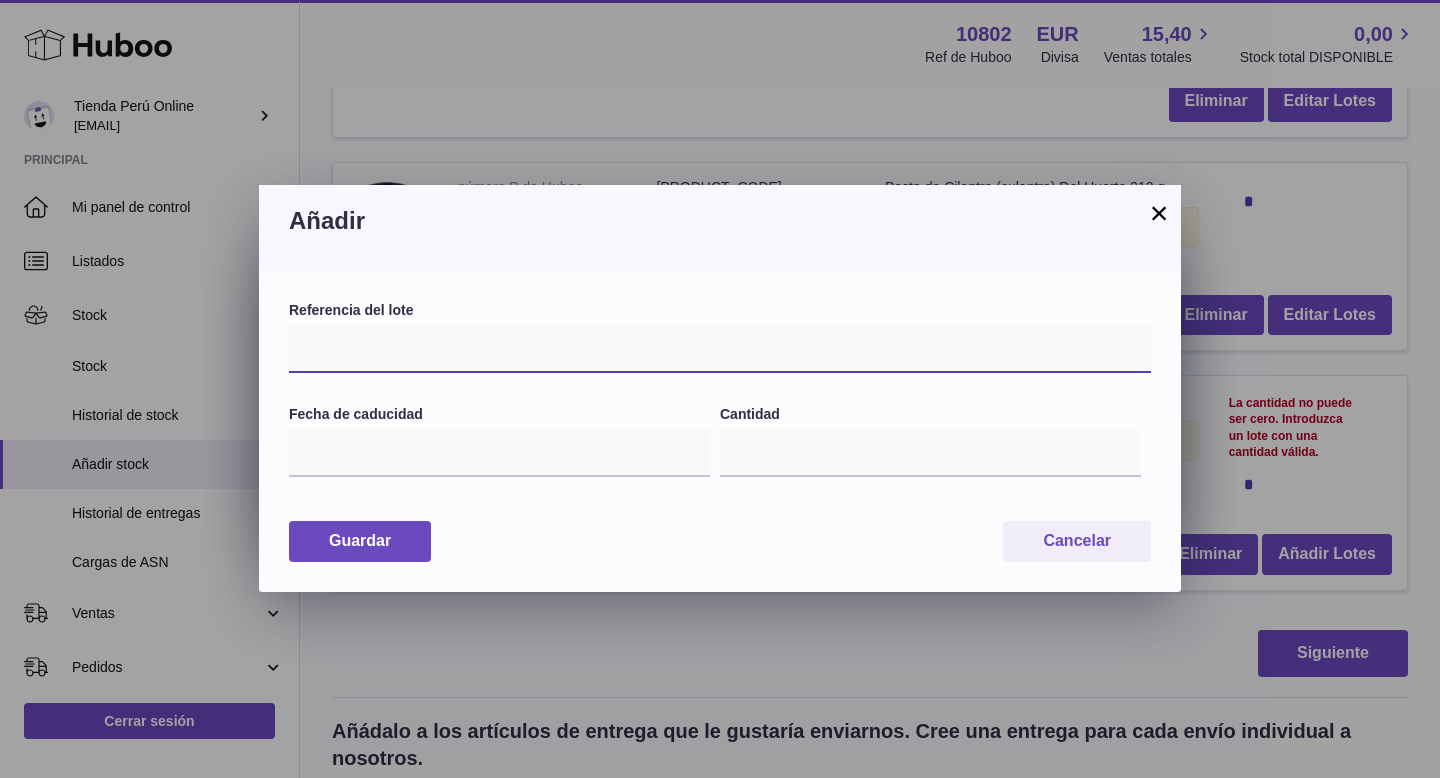 click at bounding box center [720, 349] 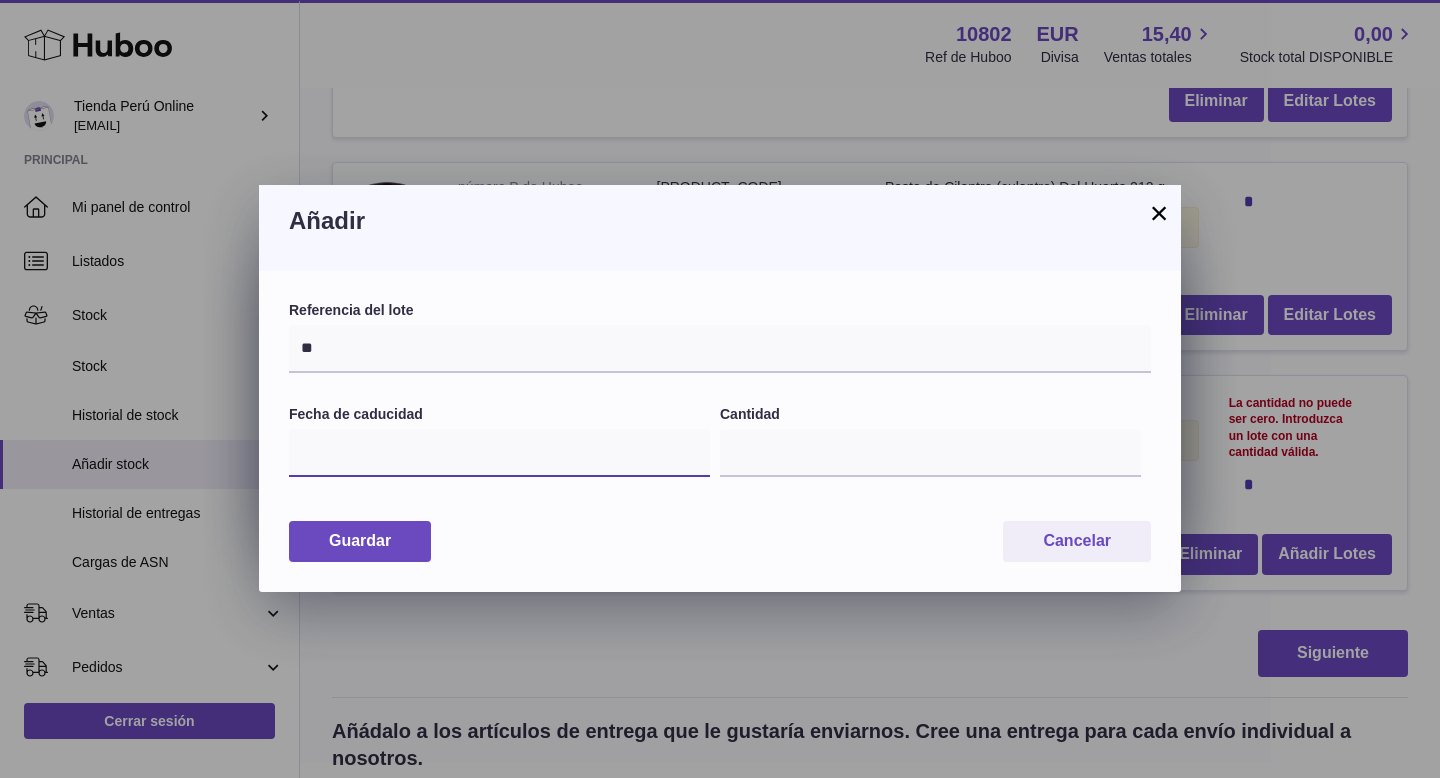 click at bounding box center [499, 453] 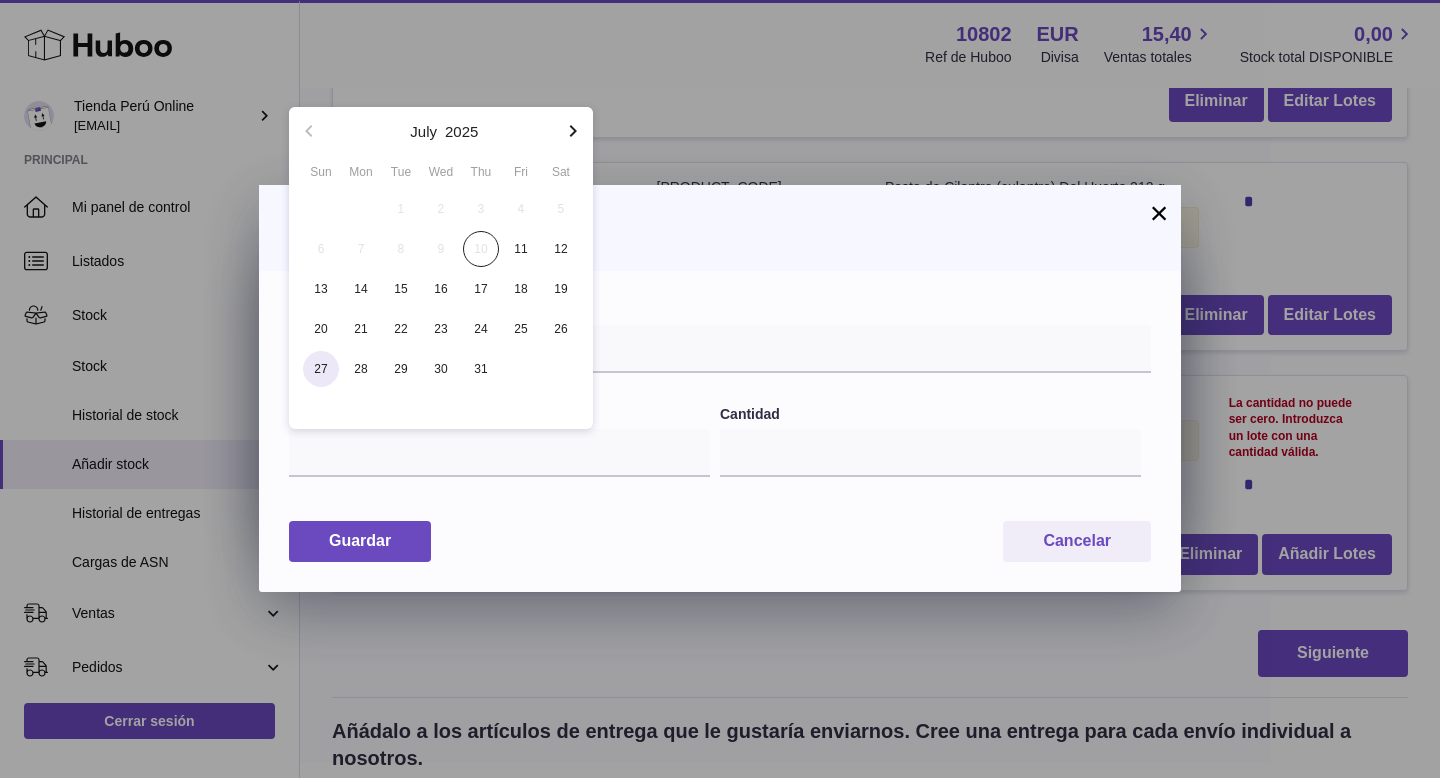 click on "27" at bounding box center (321, 369) 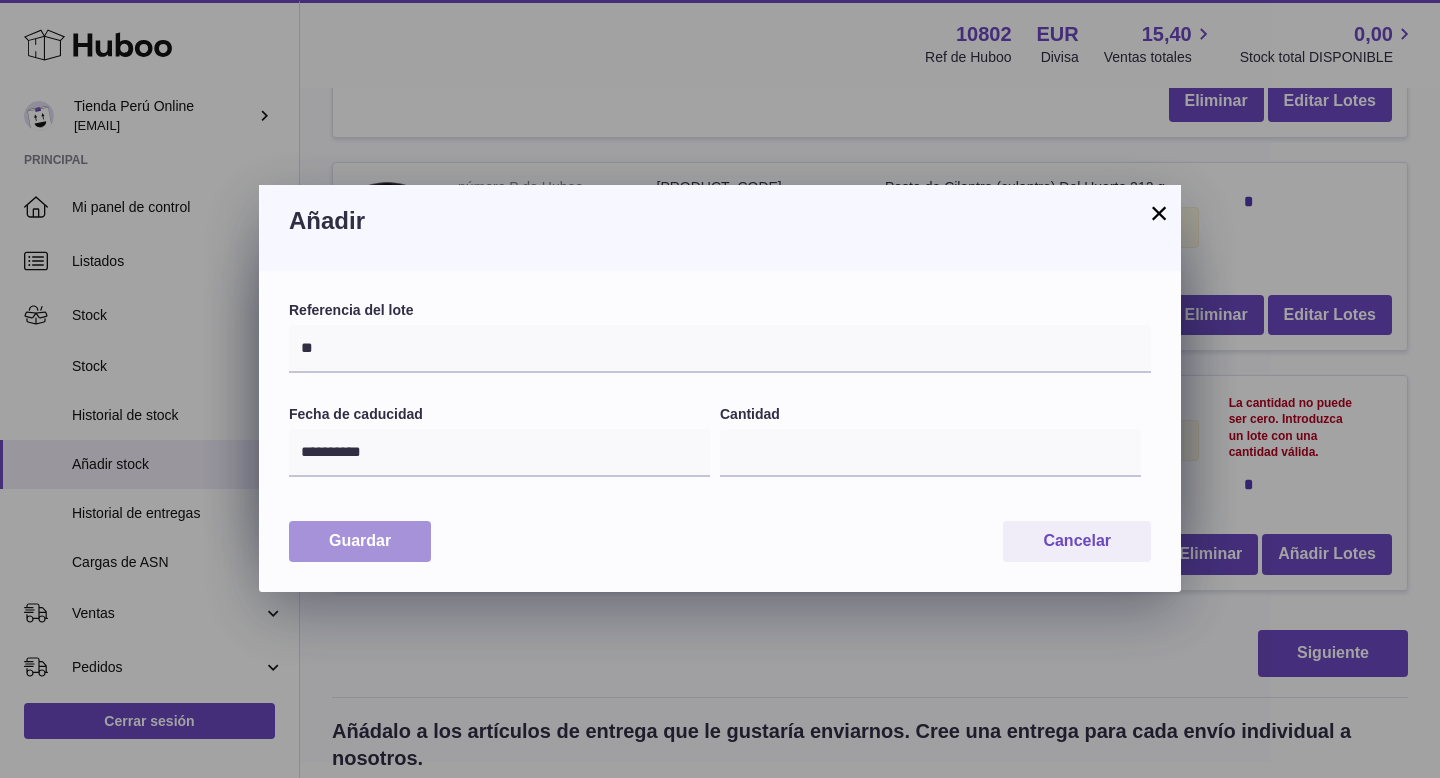 click on "Guardar" at bounding box center [360, 541] 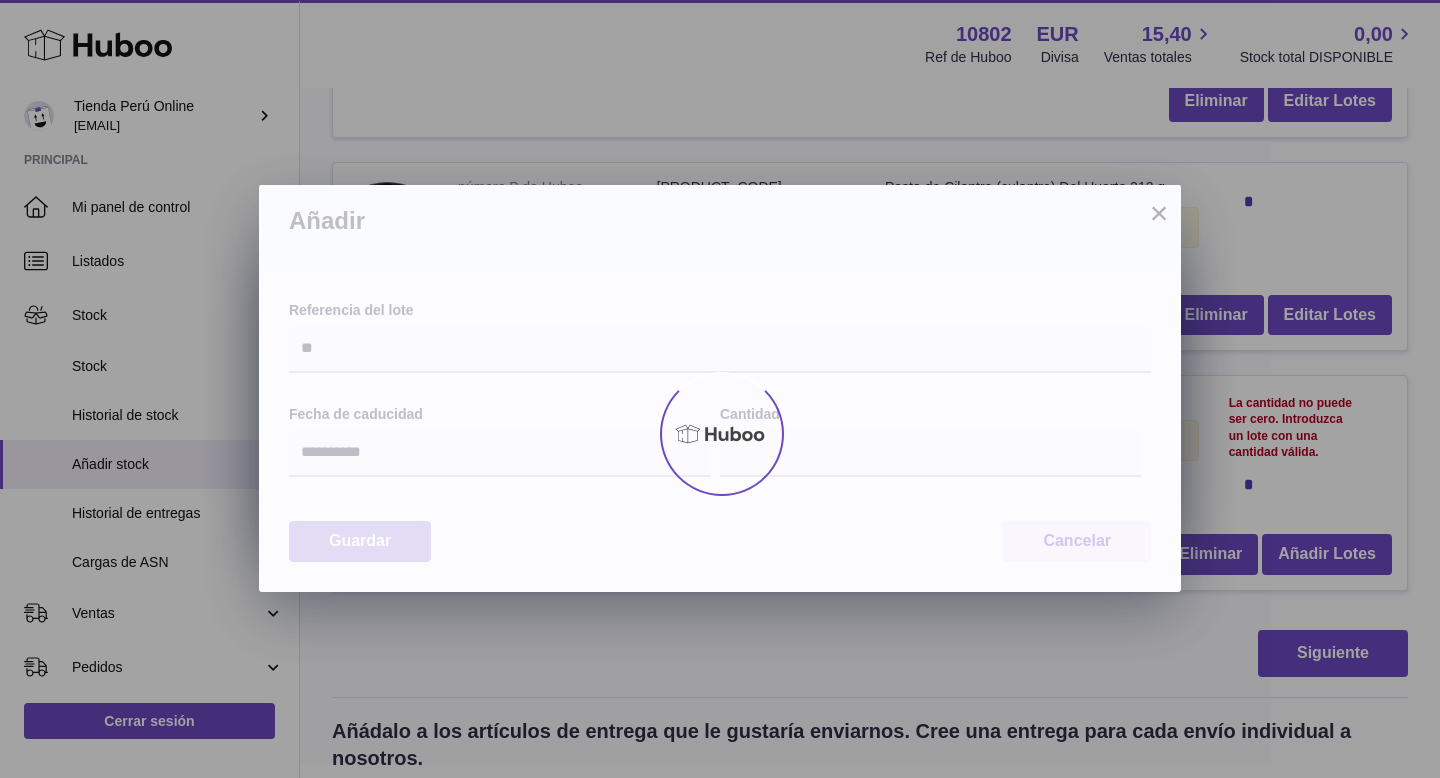 type on "*" 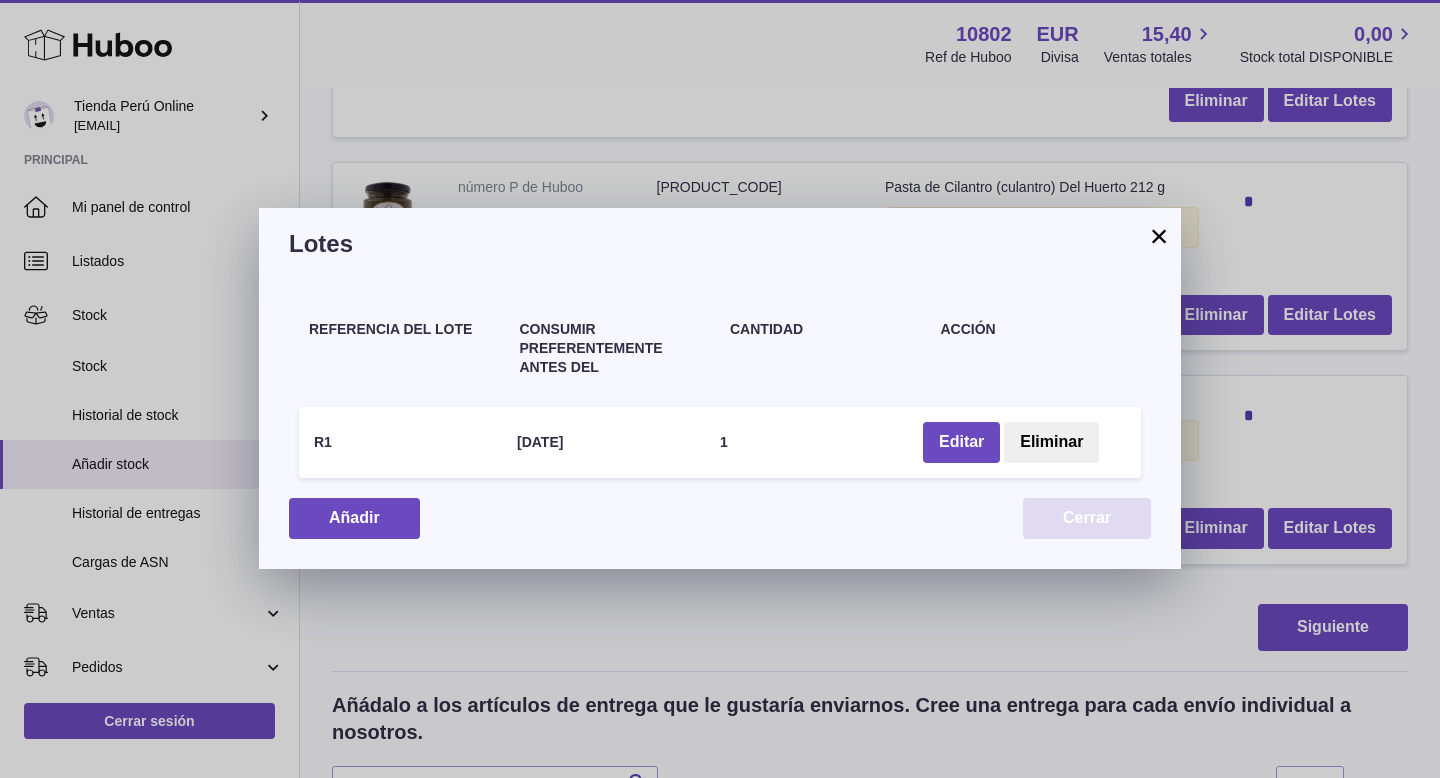 click on "Cerrar" at bounding box center (1087, 518) 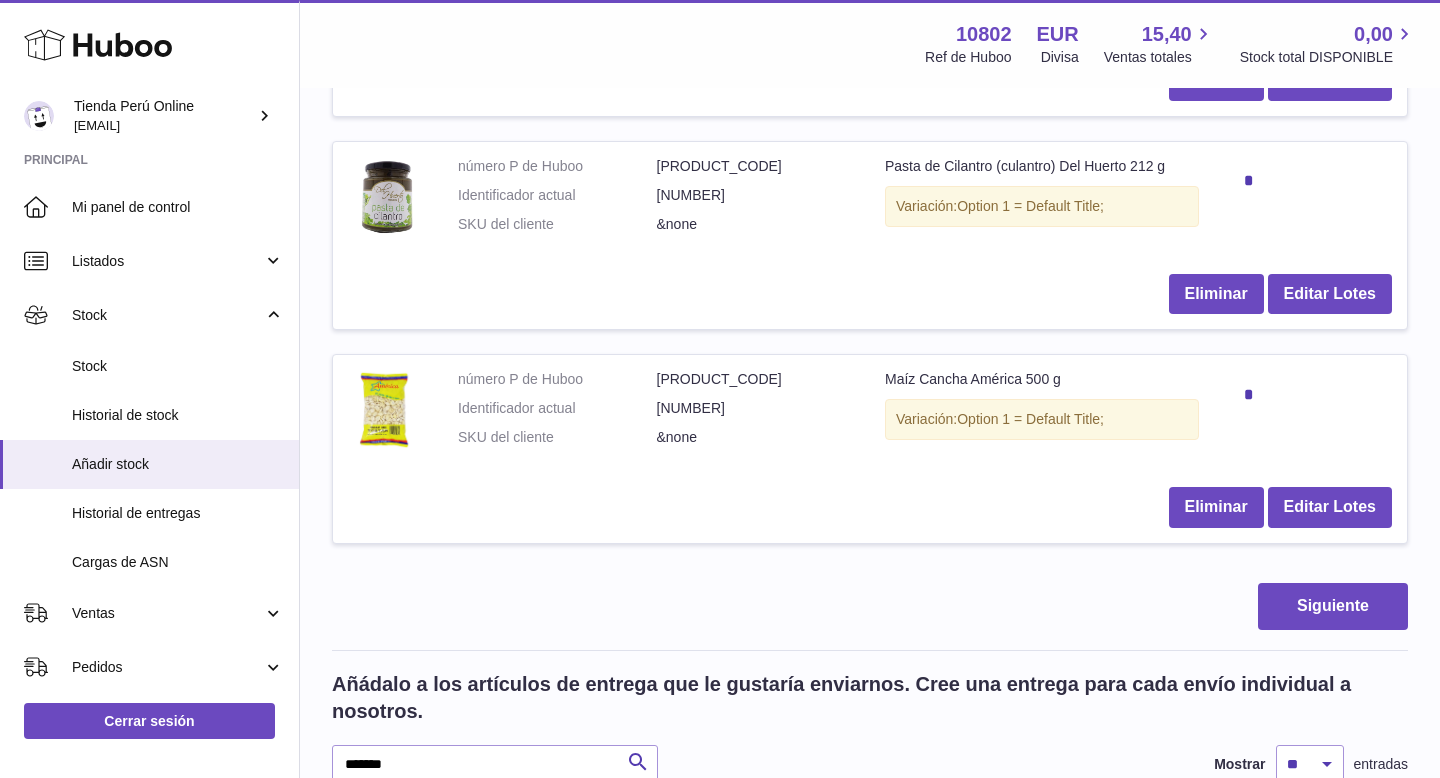scroll, scrollTop: 1035, scrollLeft: 0, axis: vertical 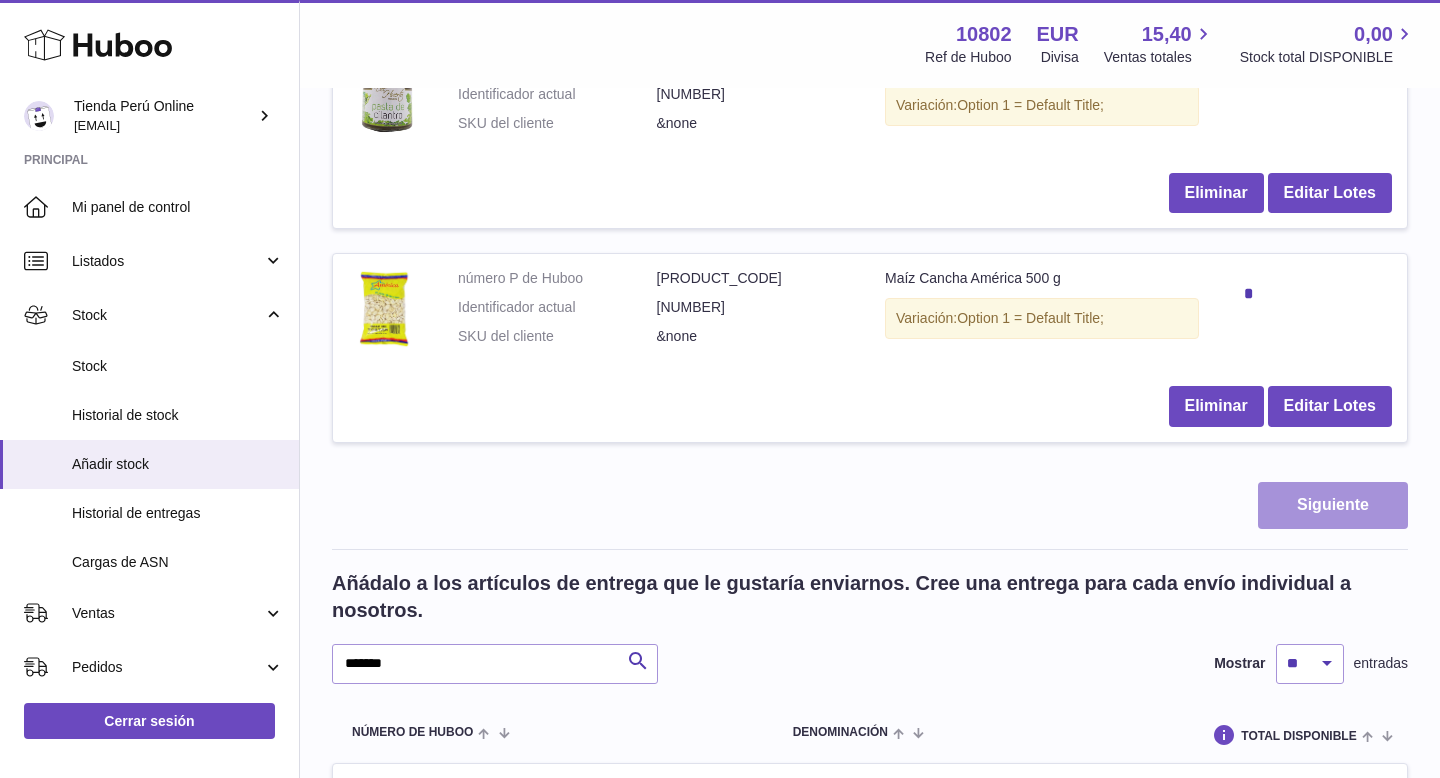 click on "Siguiente" at bounding box center (1333, 505) 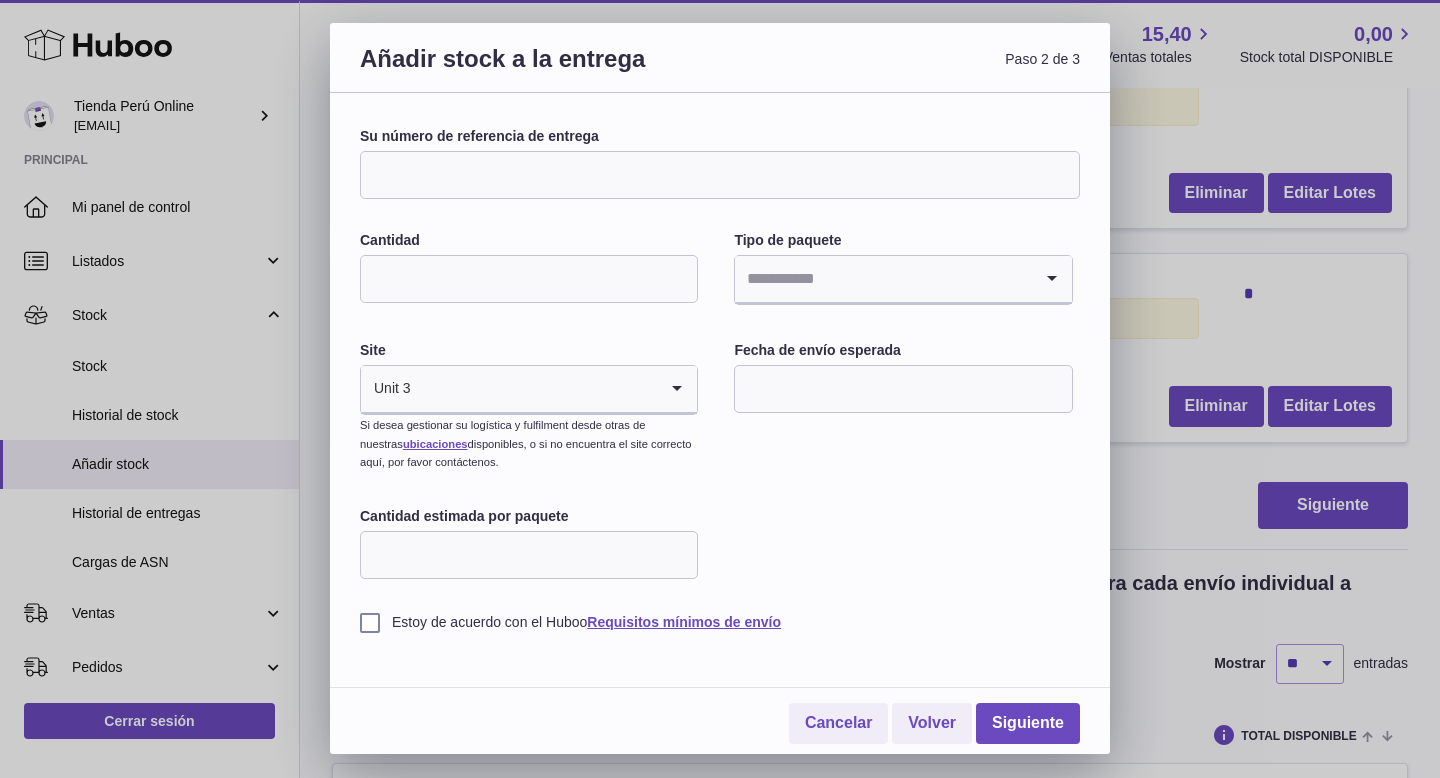 click on "Su número de referencia de entrega" at bounding box center (720, 175) 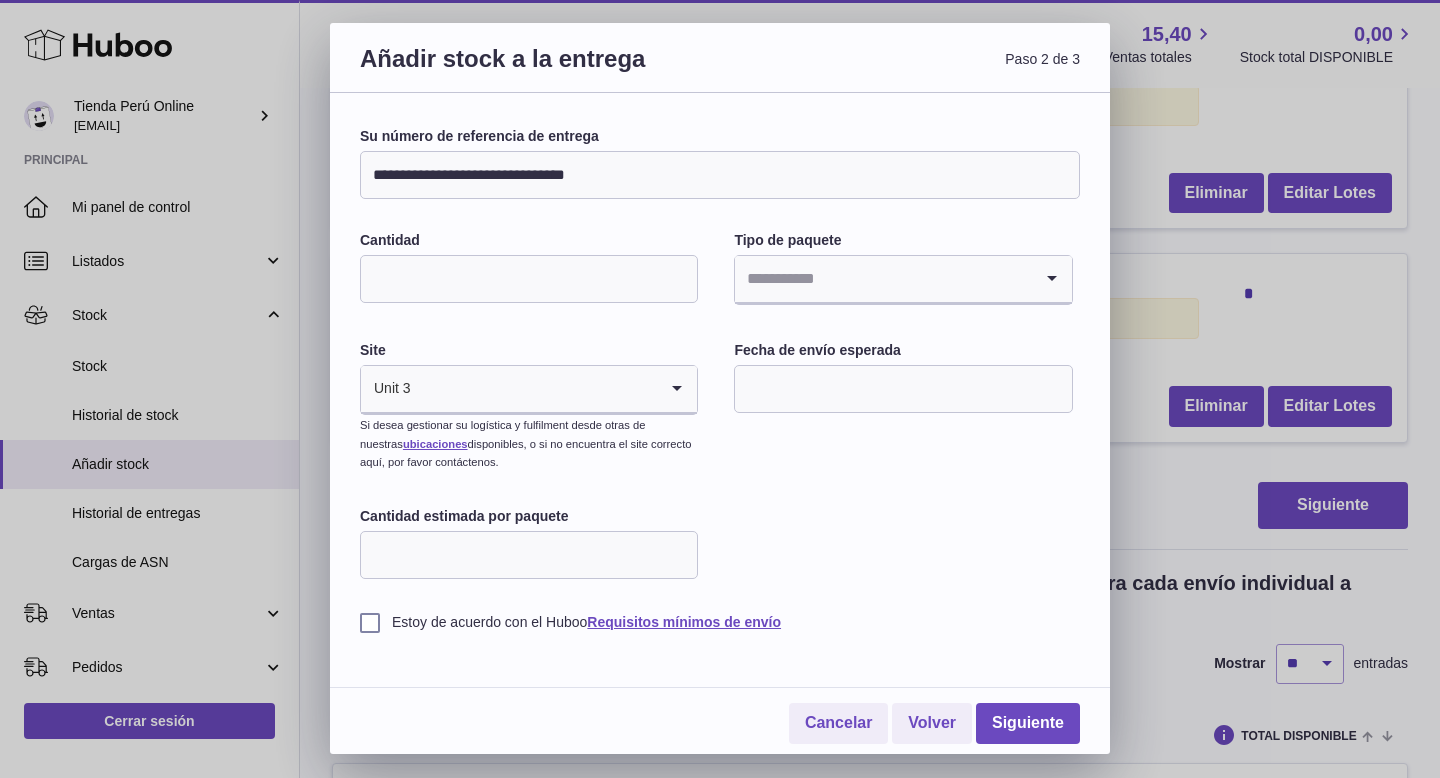 paste on "**********" 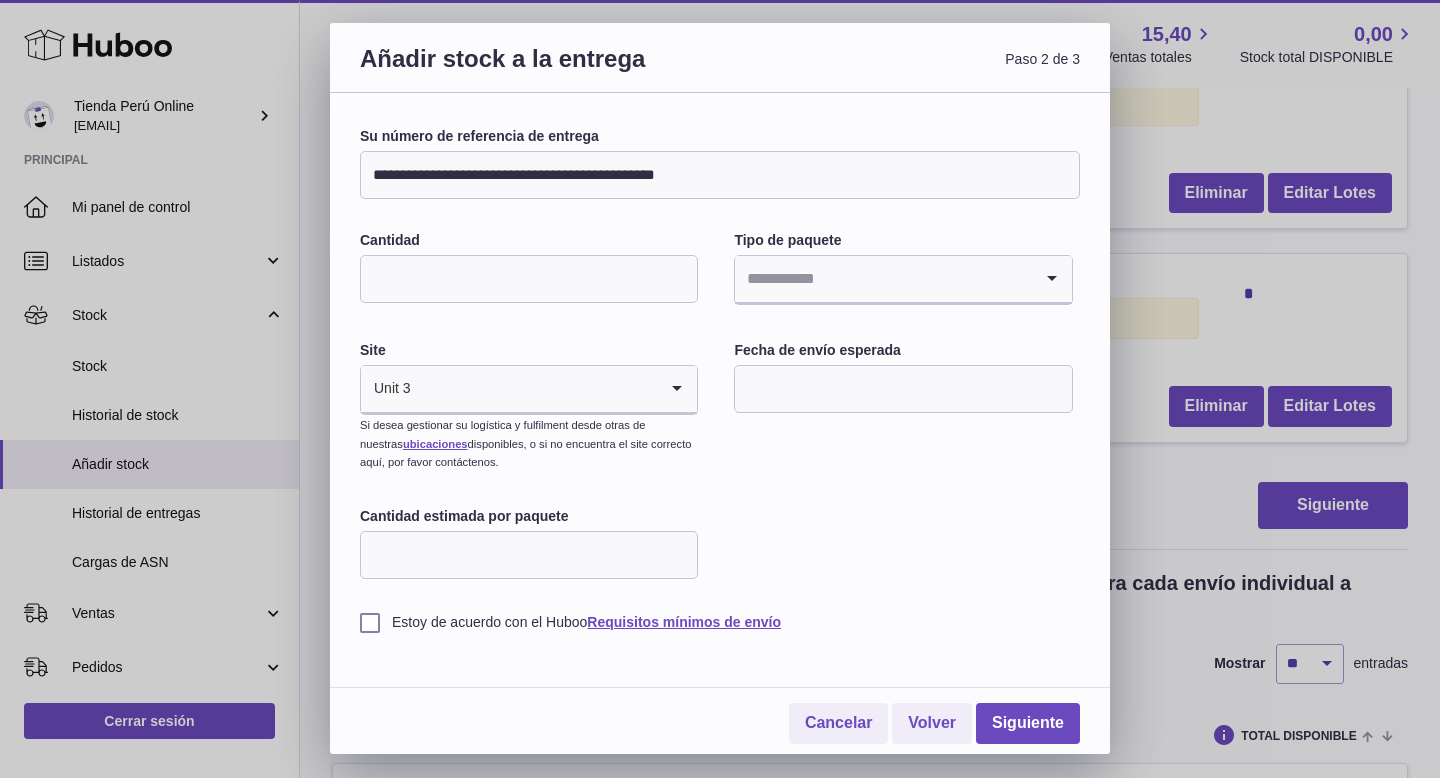 type on "**********" 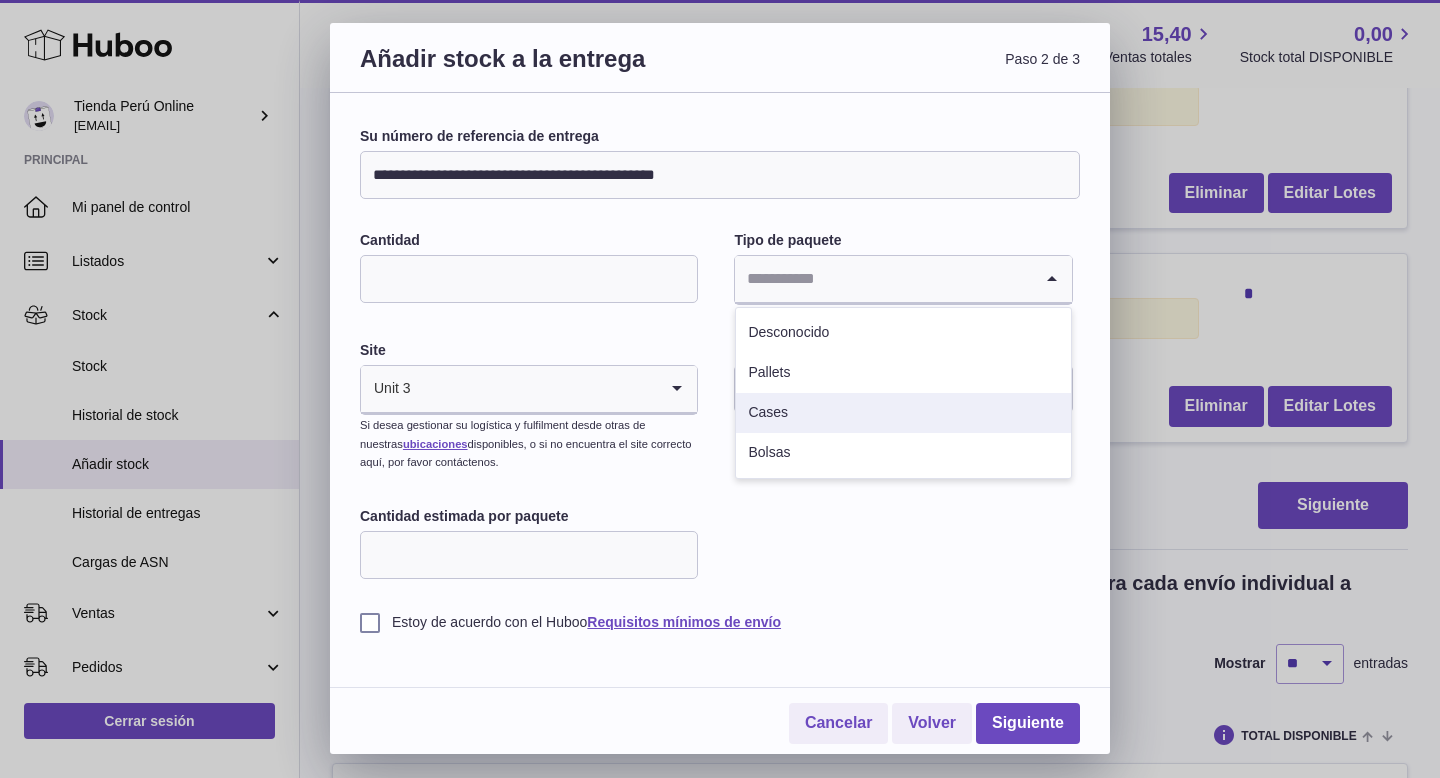 click on "Cases" at bounding box center [903, 413] 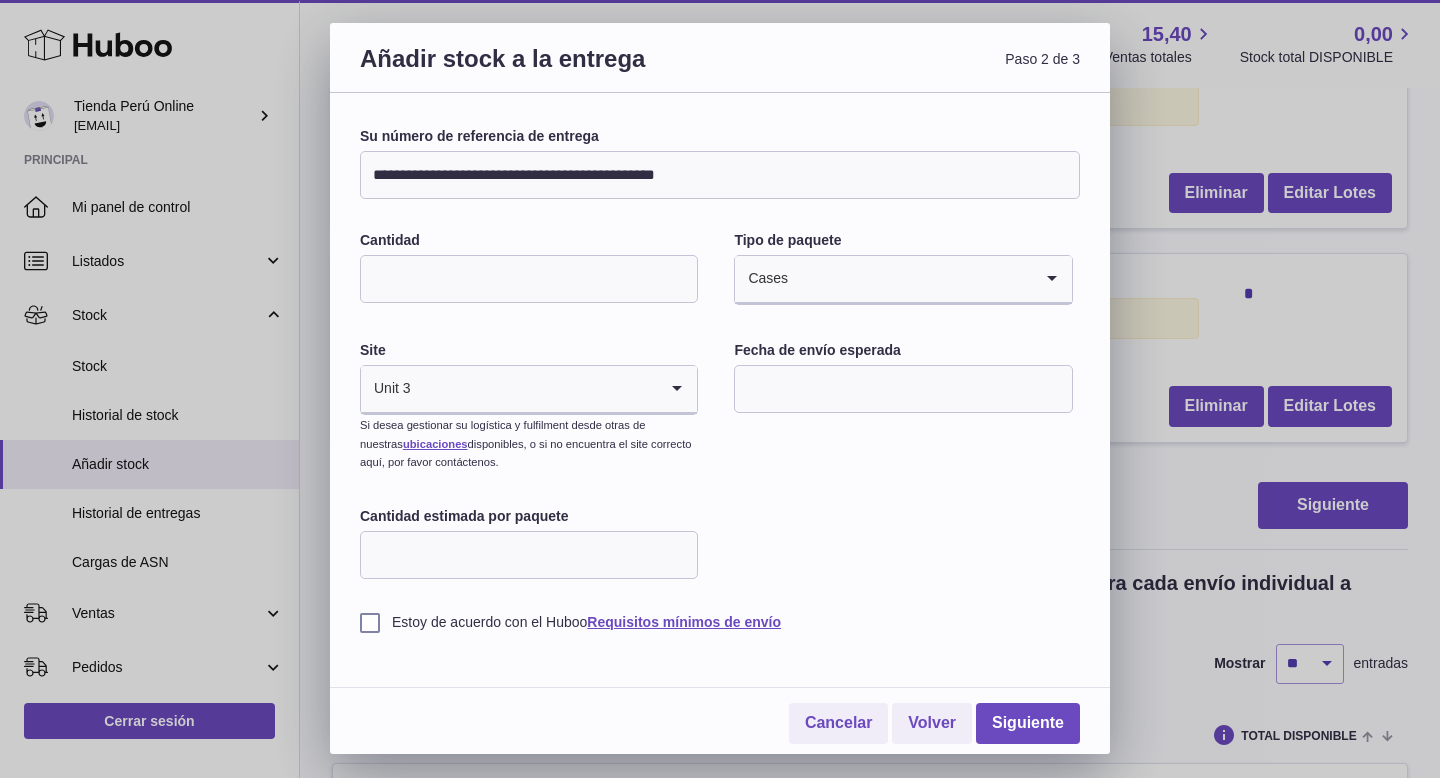 click at bounding box center (903, 389) 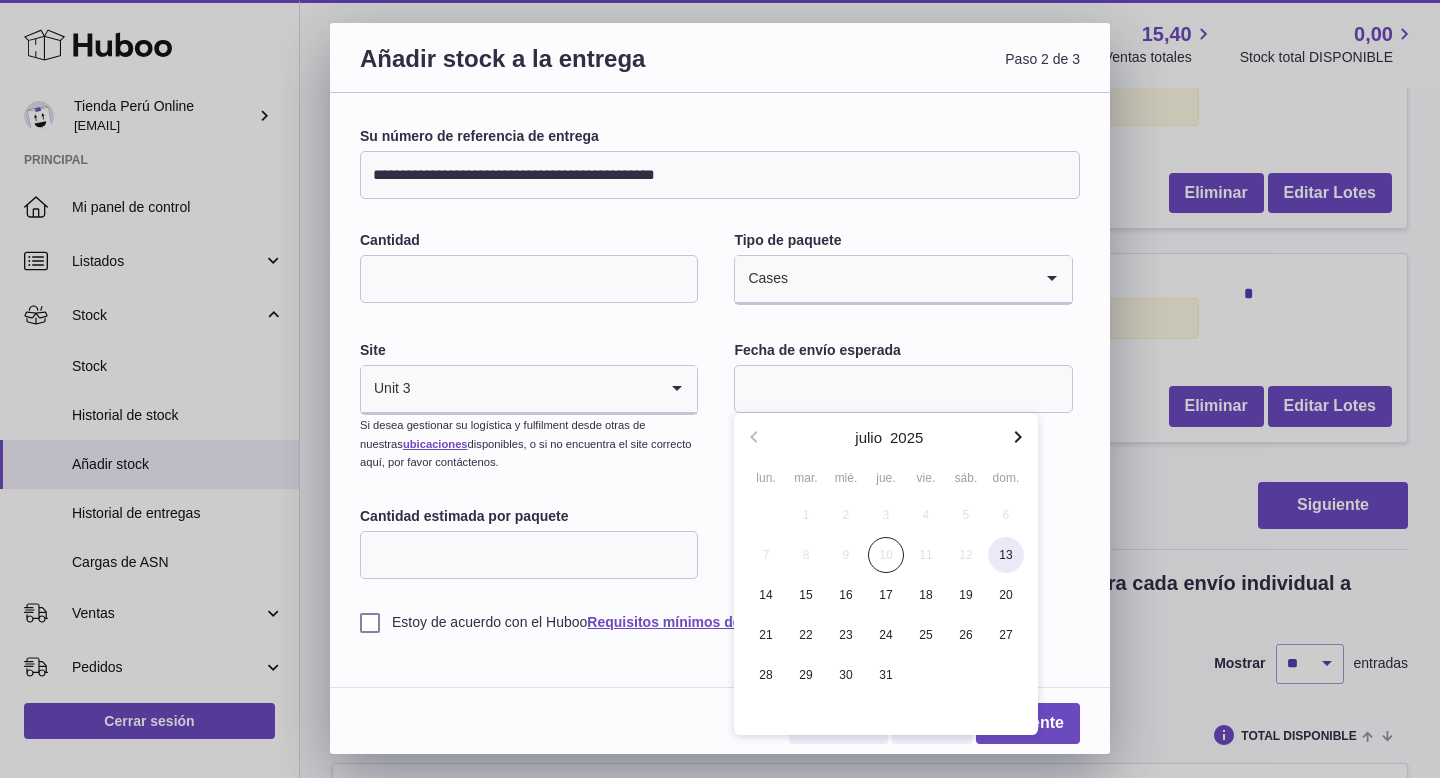 click on "13" at bounding box center (1006, 555) 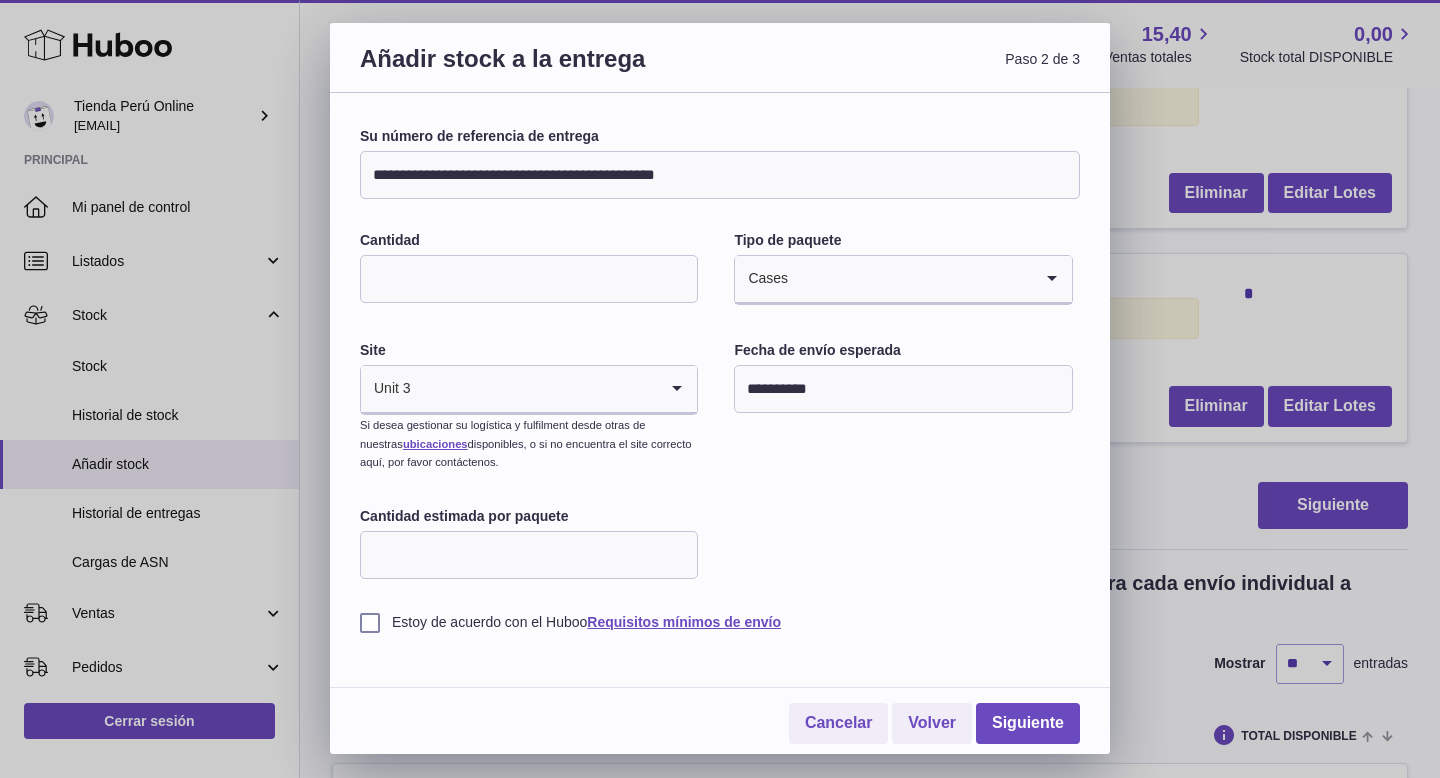 click on "Cantidad estimada por paquete" at bounding box center (529, 555) 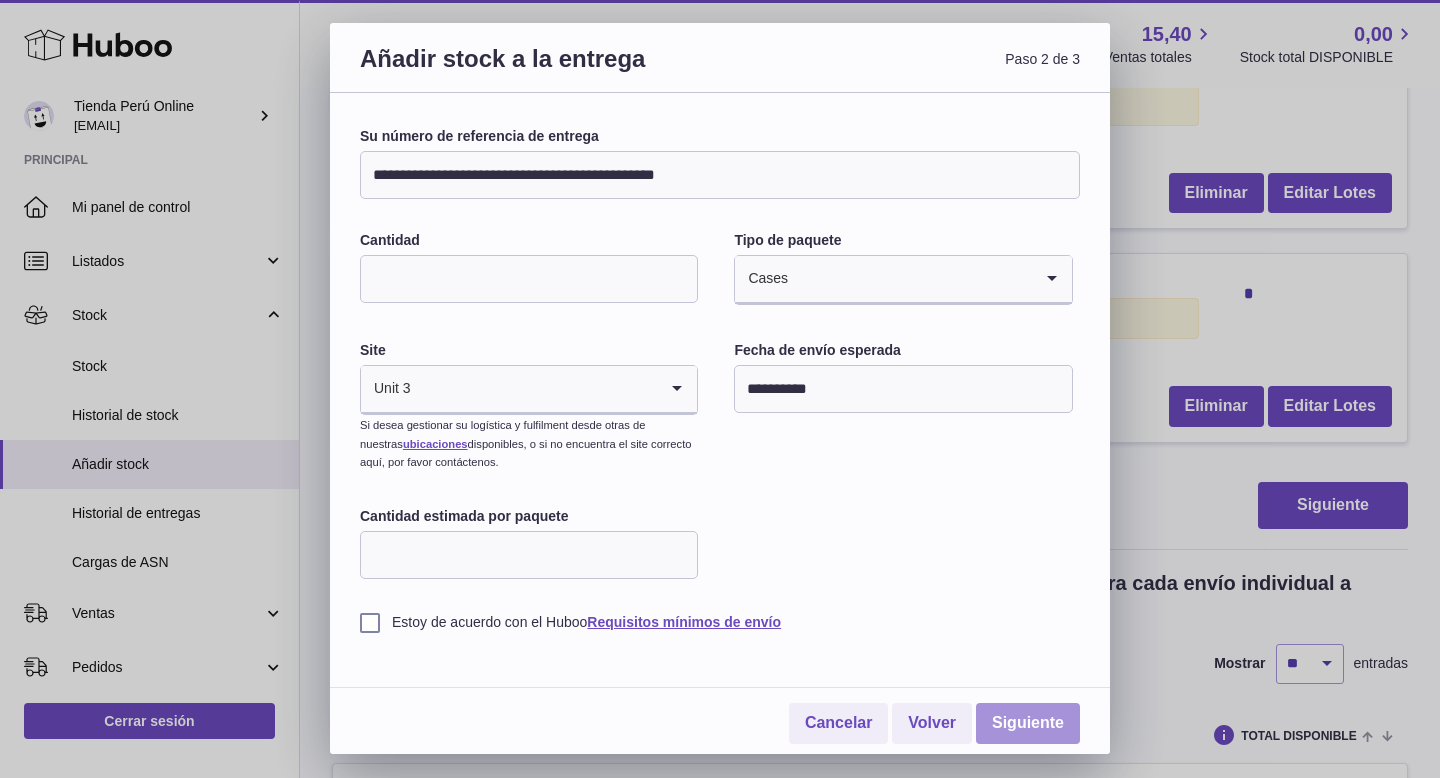 click on "Siguiente" at bounding box center [1028, 723] 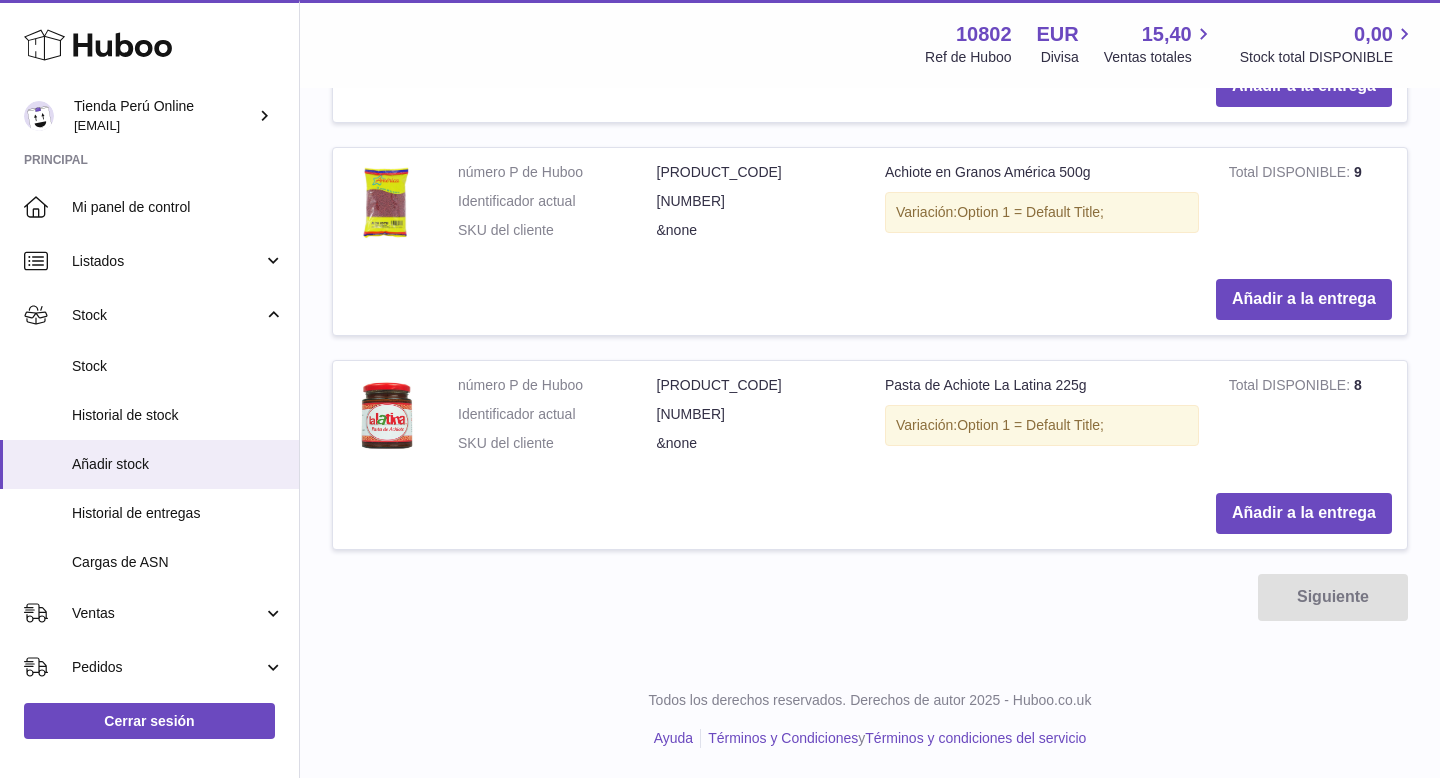 scroll, scrollTop: 978, scrollLeft: 0, axis: vertical 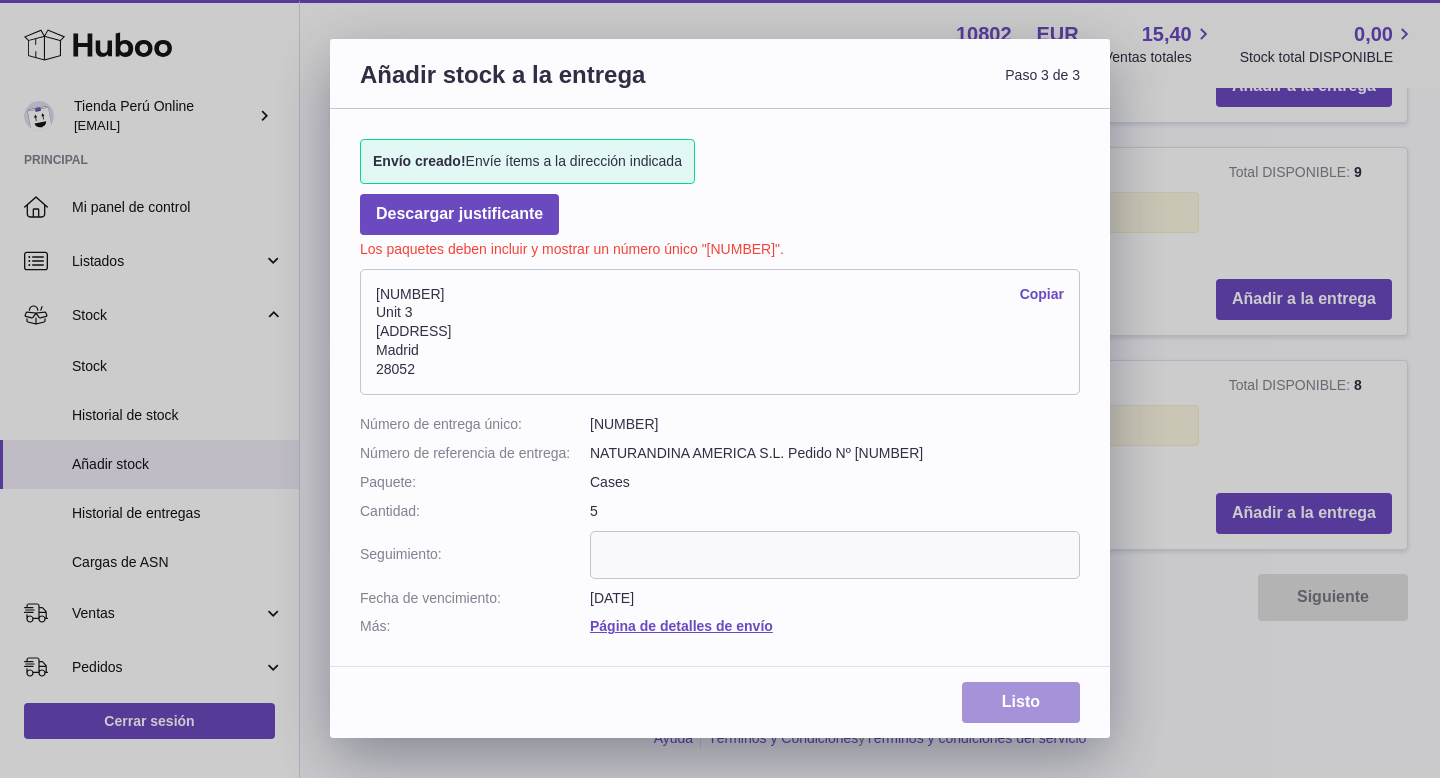 click on "Listo" at bounding box center (1021, 702) 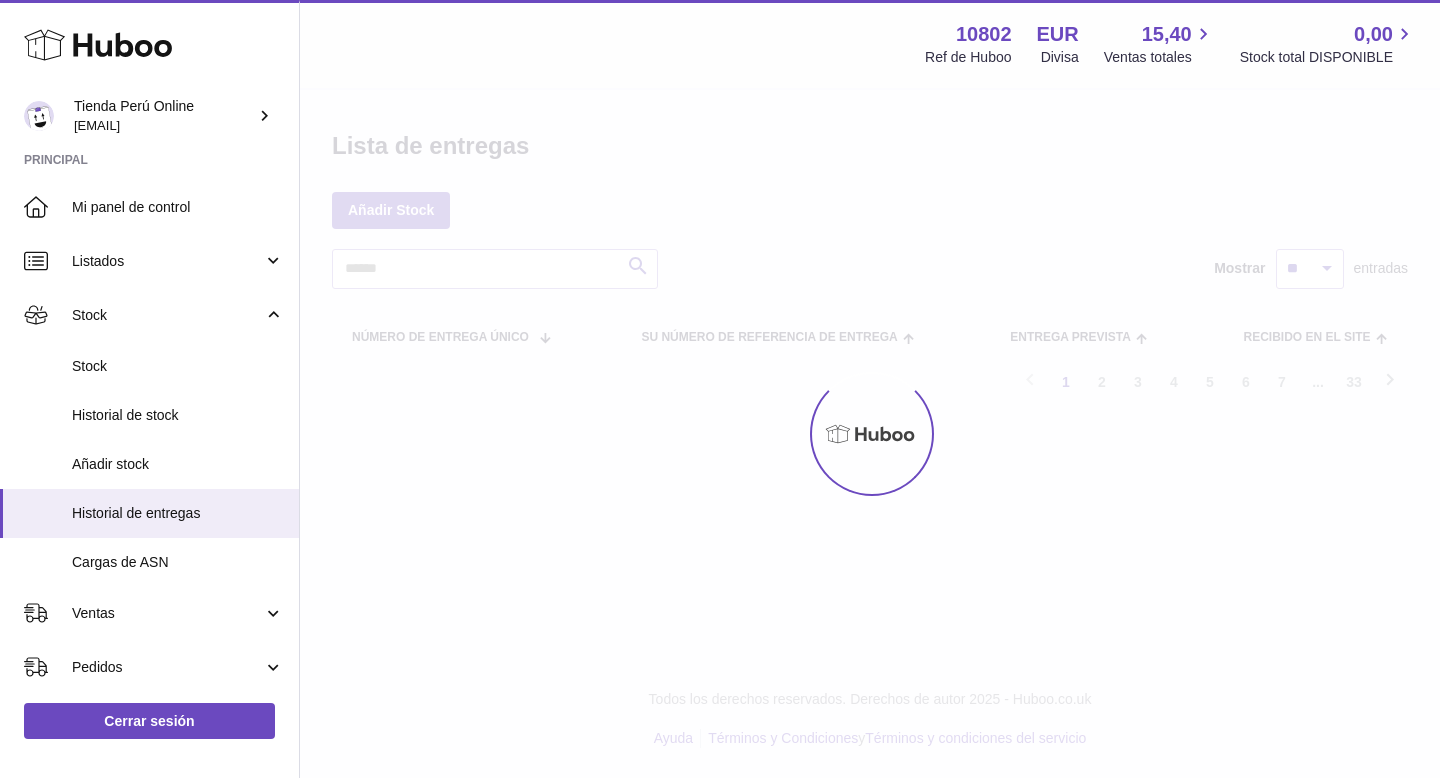 scroll, scrollTop: 0, scrollLeft: 0, axis: both 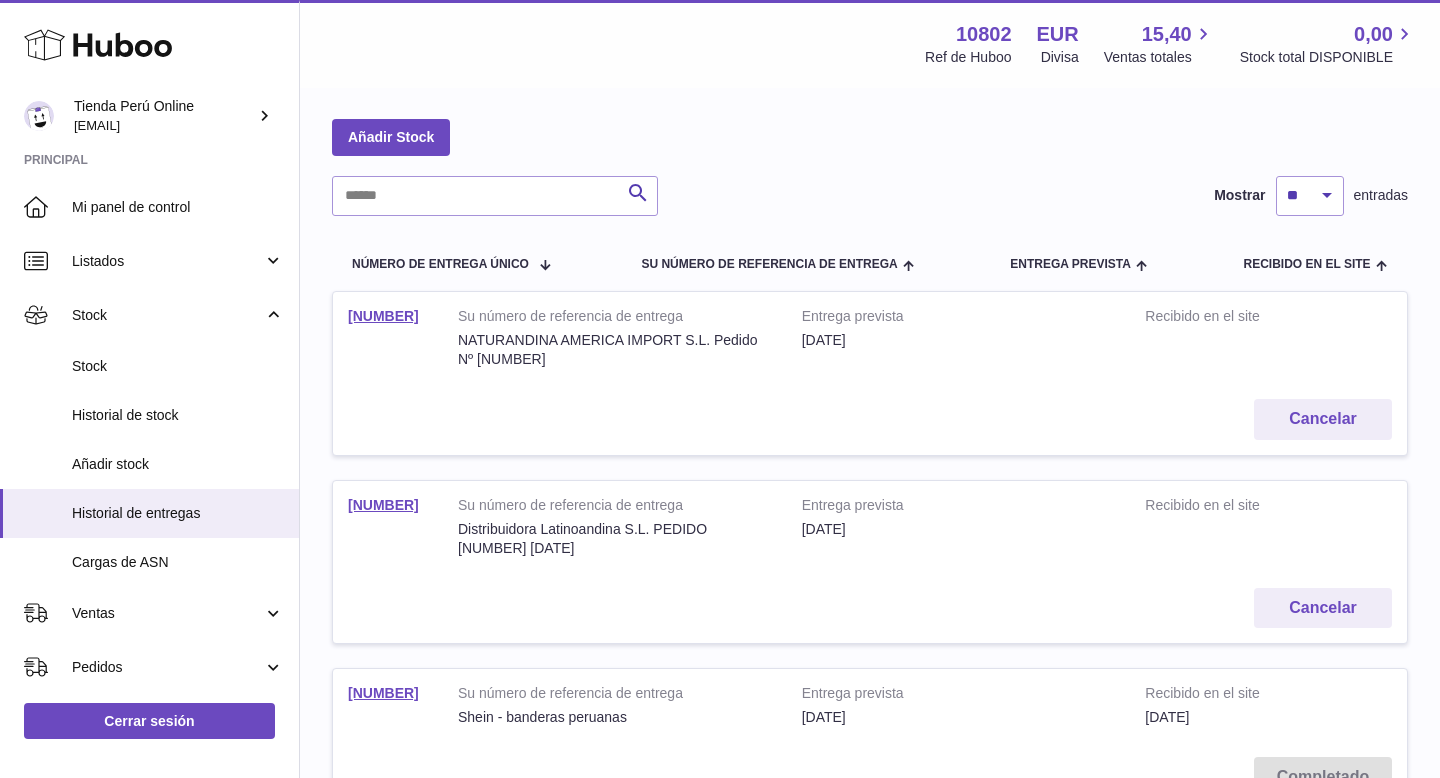 click on "[NUMBER]" at bounding box center (388, 338) 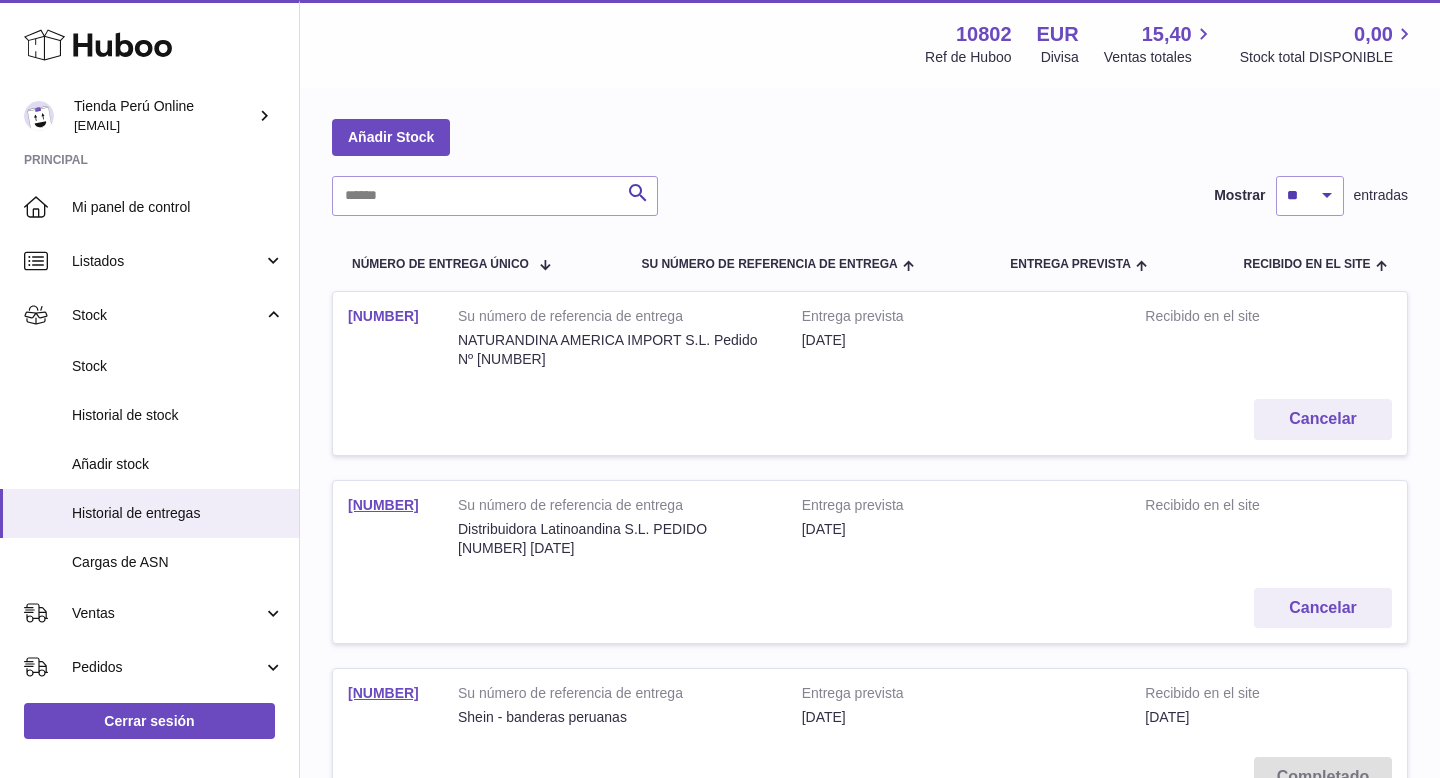 click on "[NUMBER]" at bounding box center (383, 316) 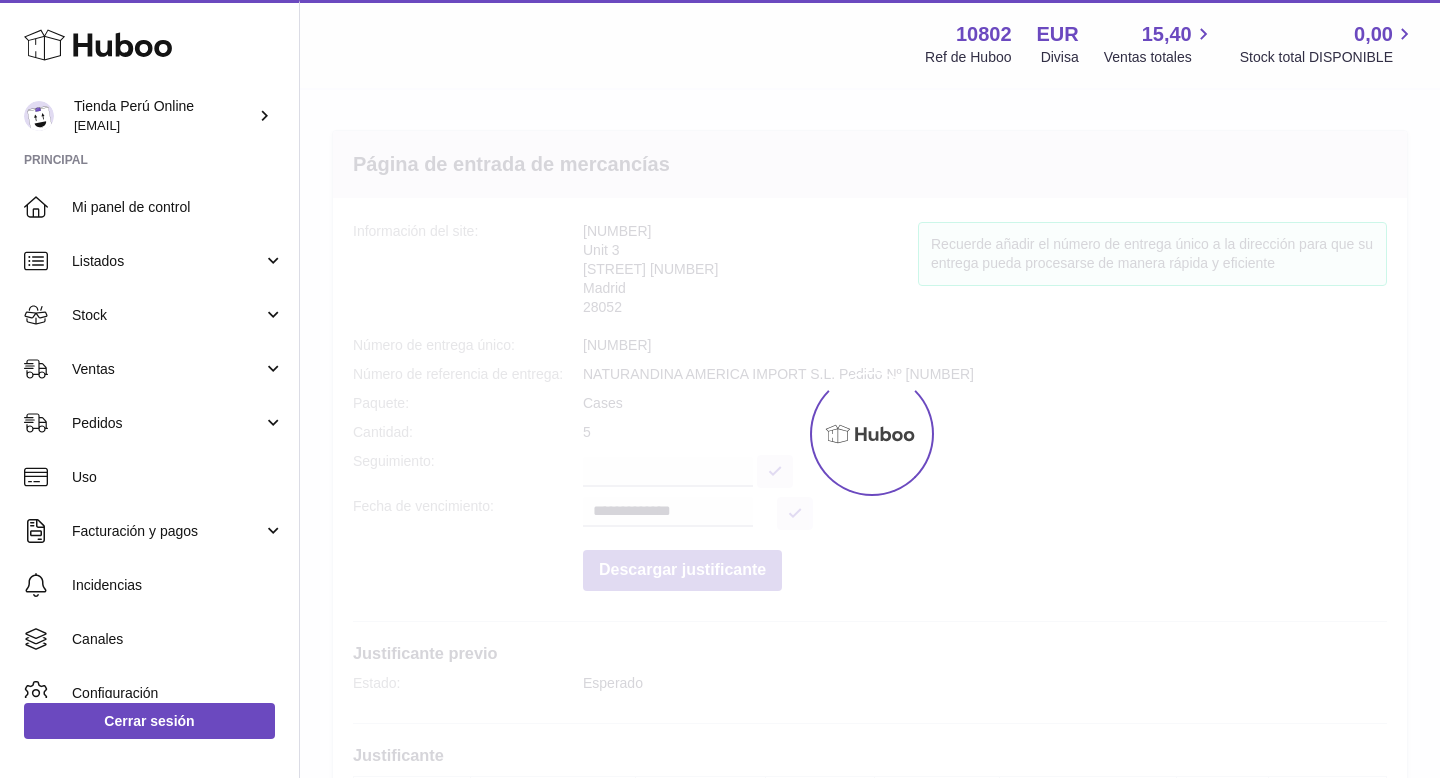 scroll, scrollTop: 0, scrollLeft: 0, axis: both 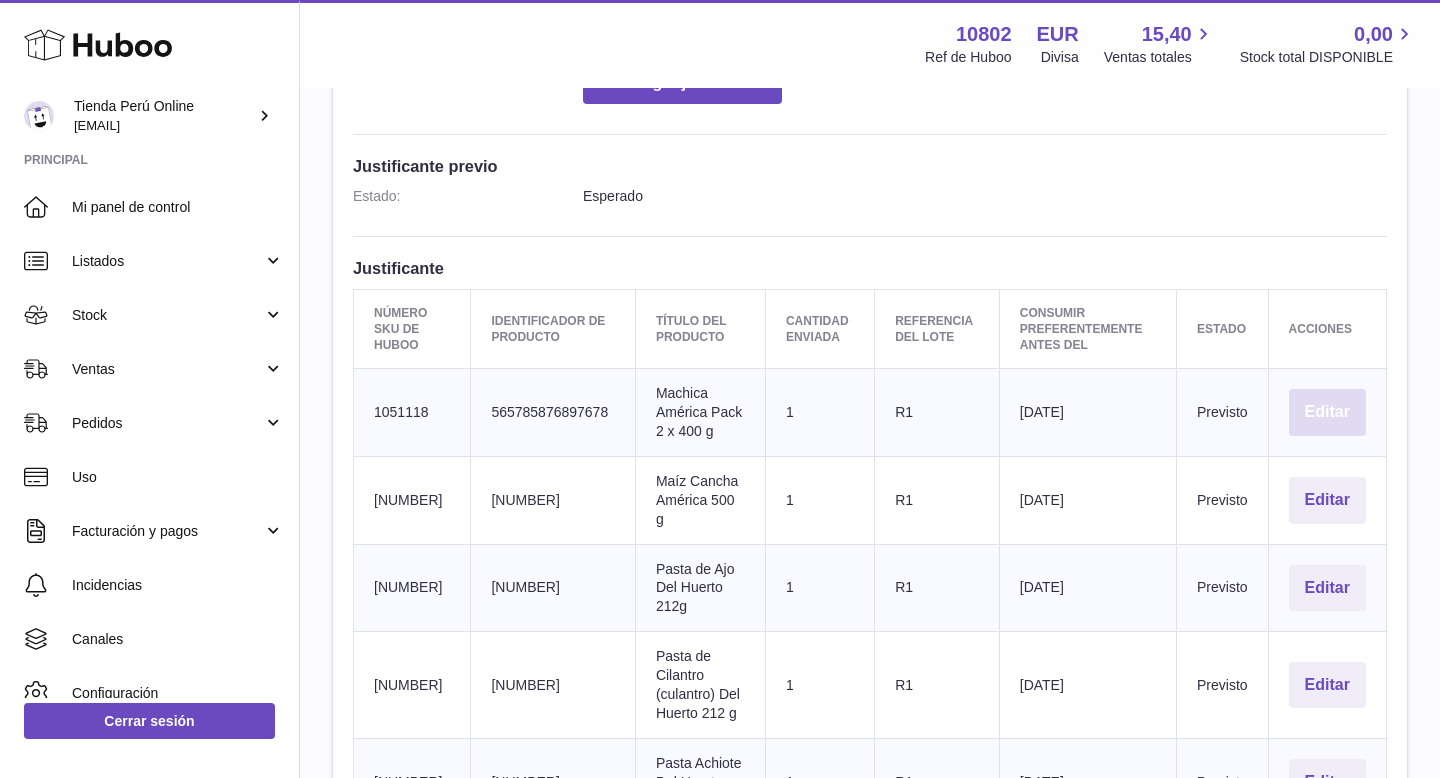 click on "Editar" at bounding box center [1327, 412] 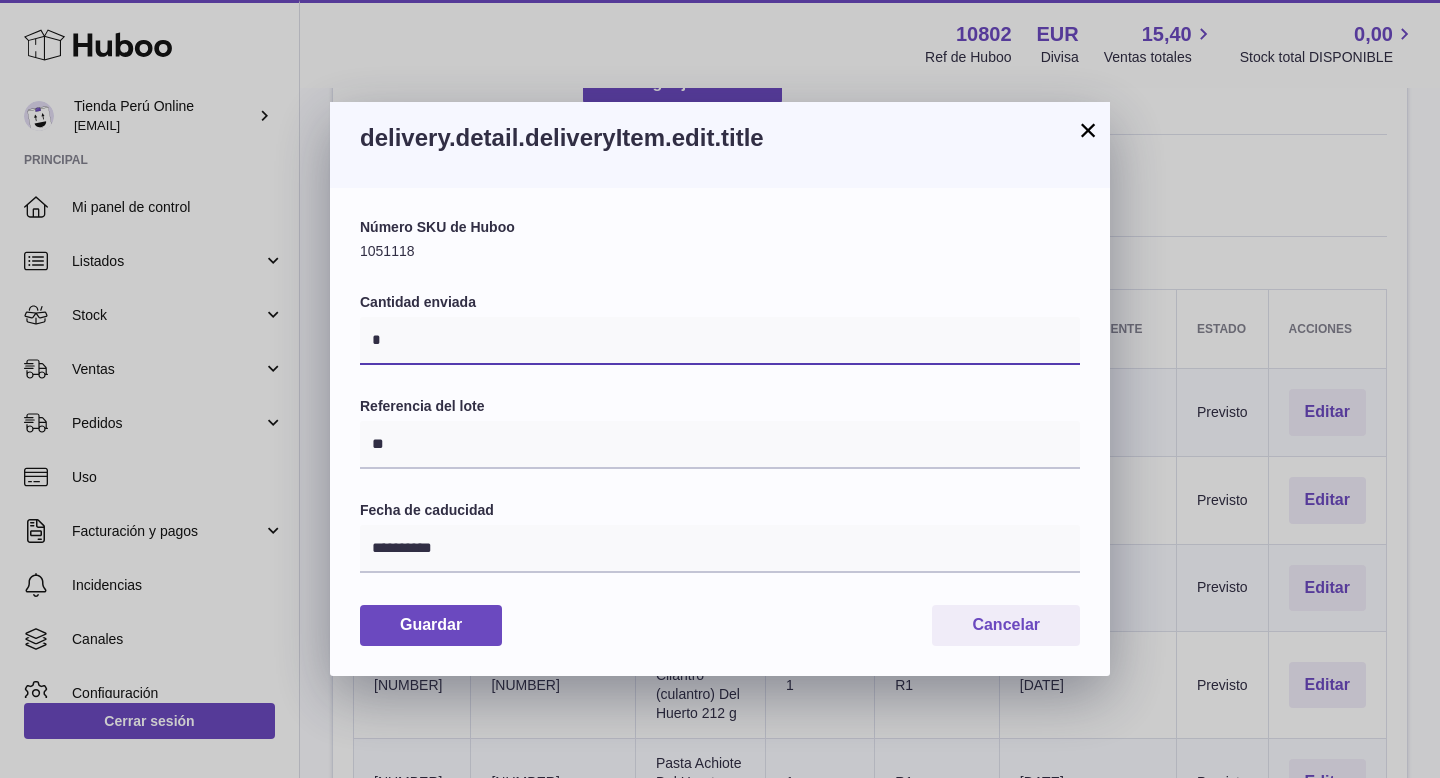 click on "*" at bounding box center [720, 341] 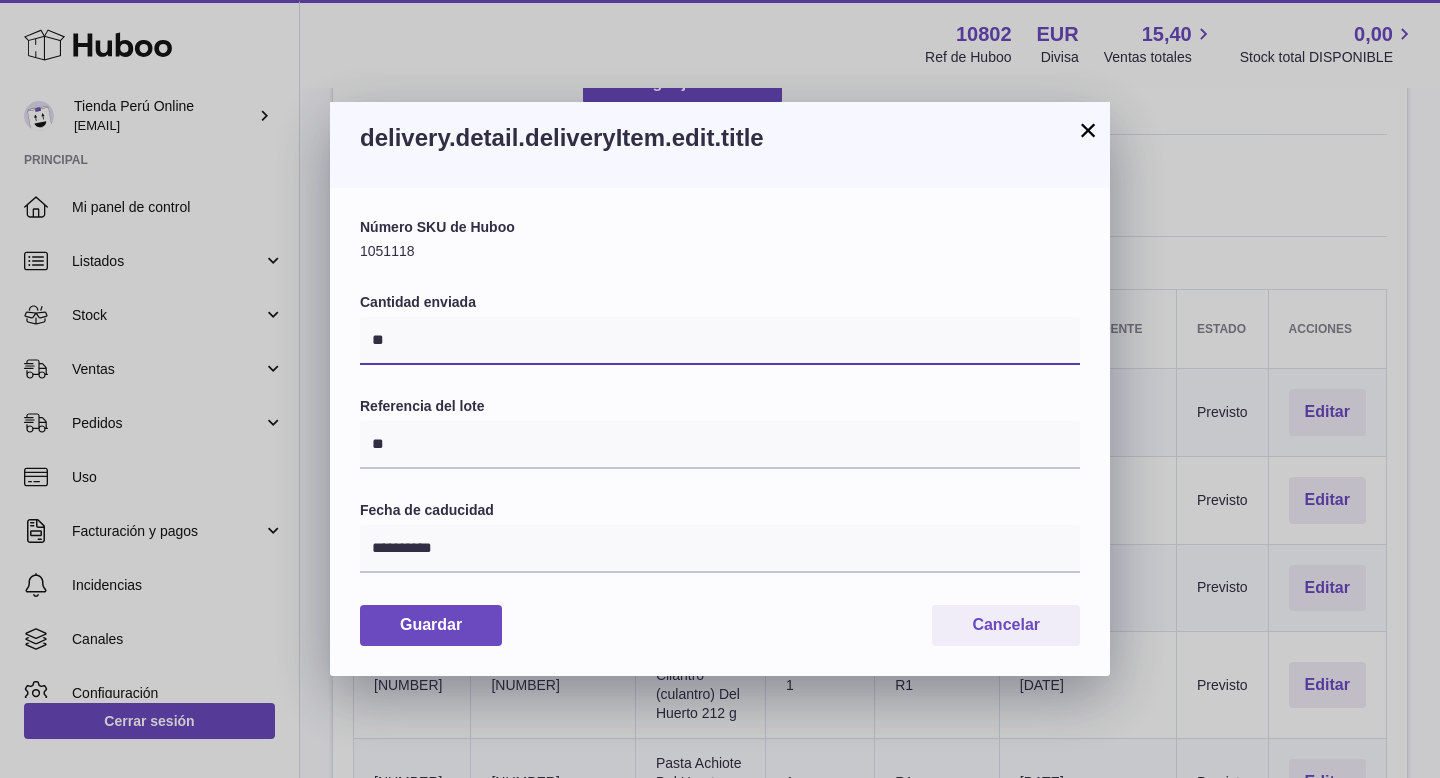 type on "**" 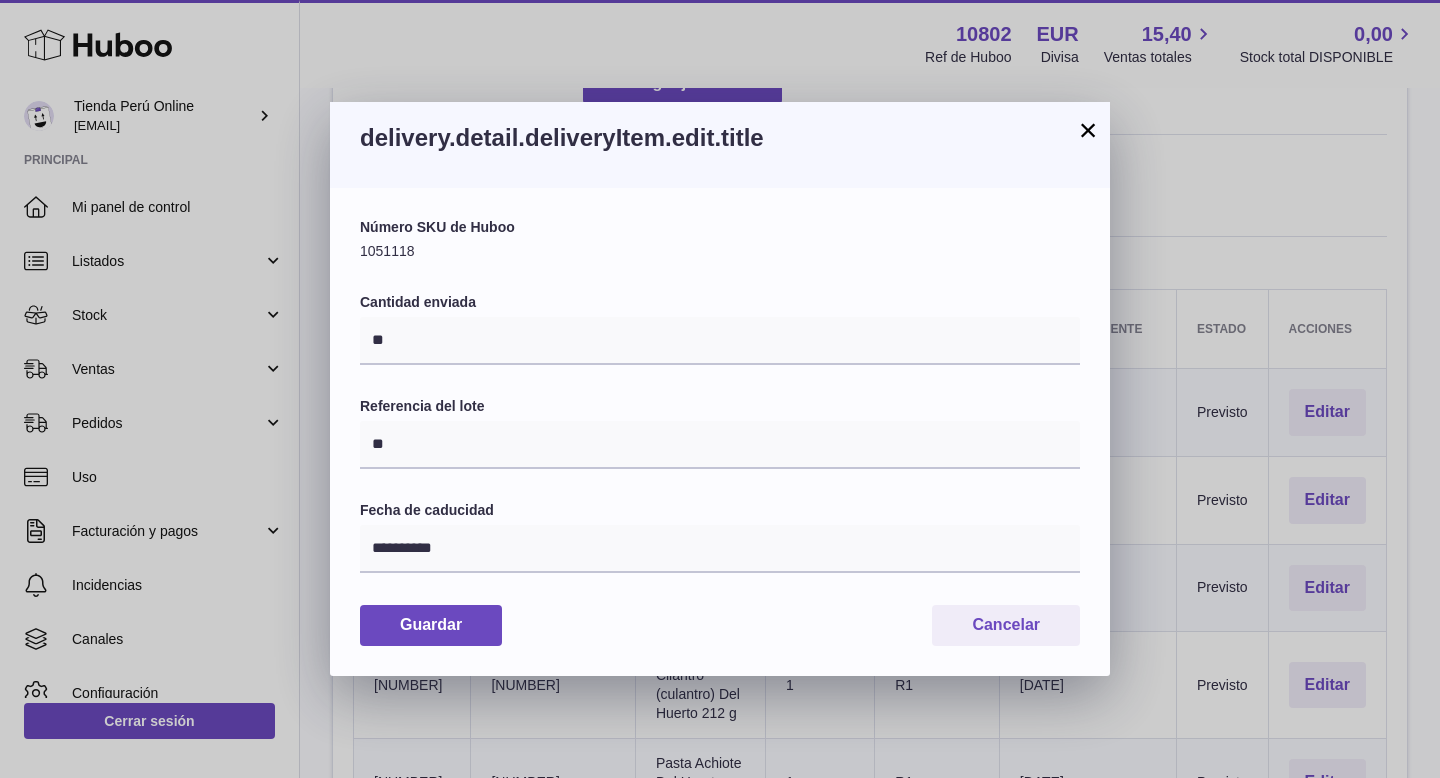 click on "**********" at bounding box center [720, 431] 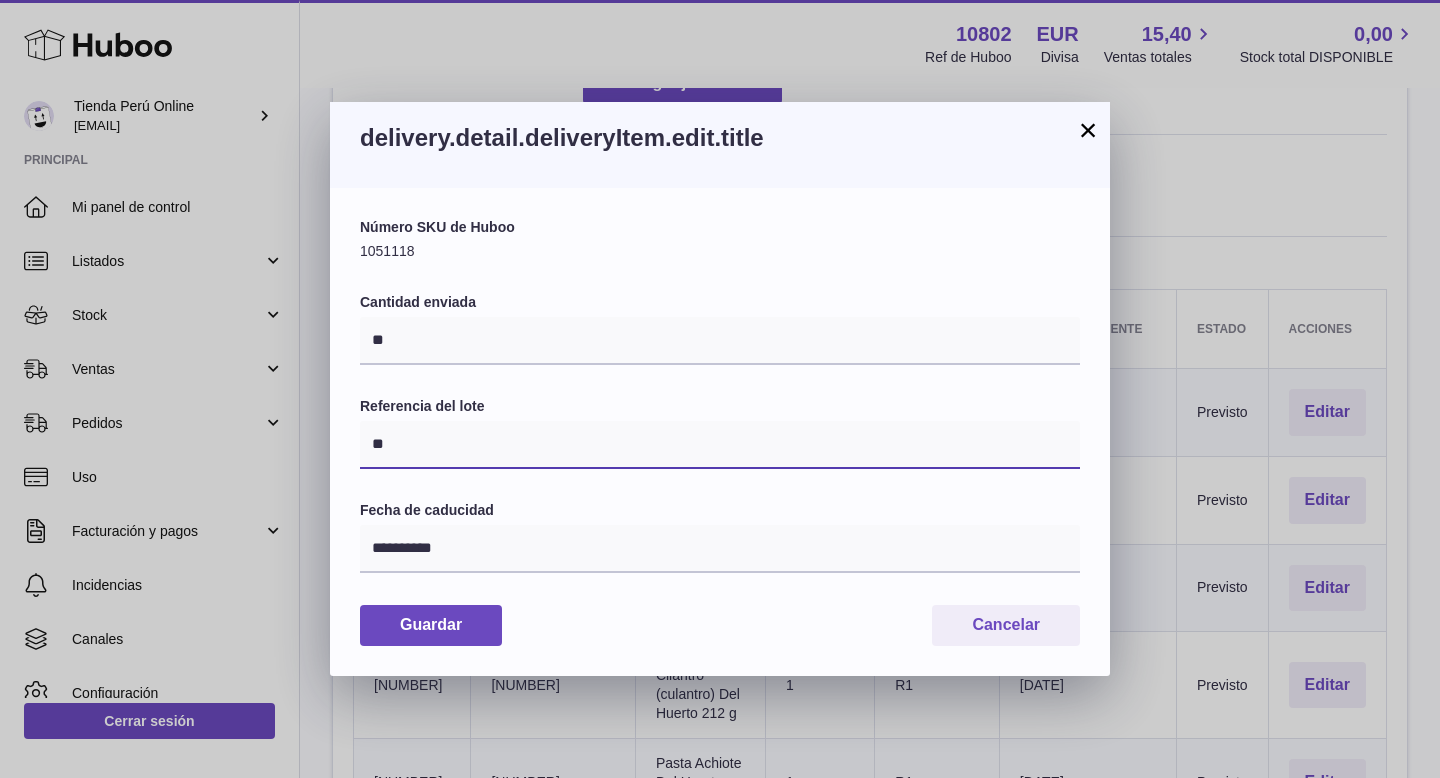 drag, startPoint x: 431, startPoint y: 450, endPoint x: 359, endPoint y: 451, distance: 72.00694 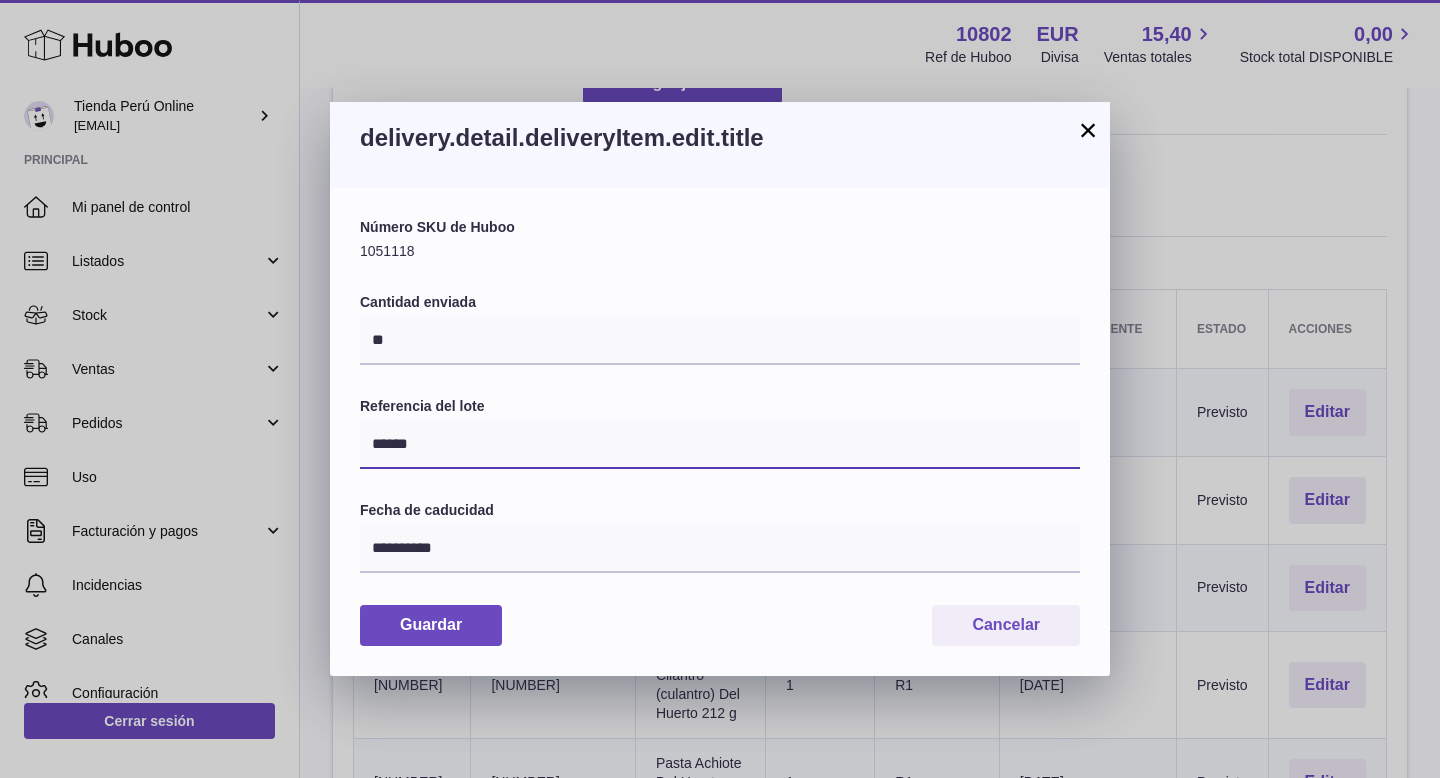 type on "******" 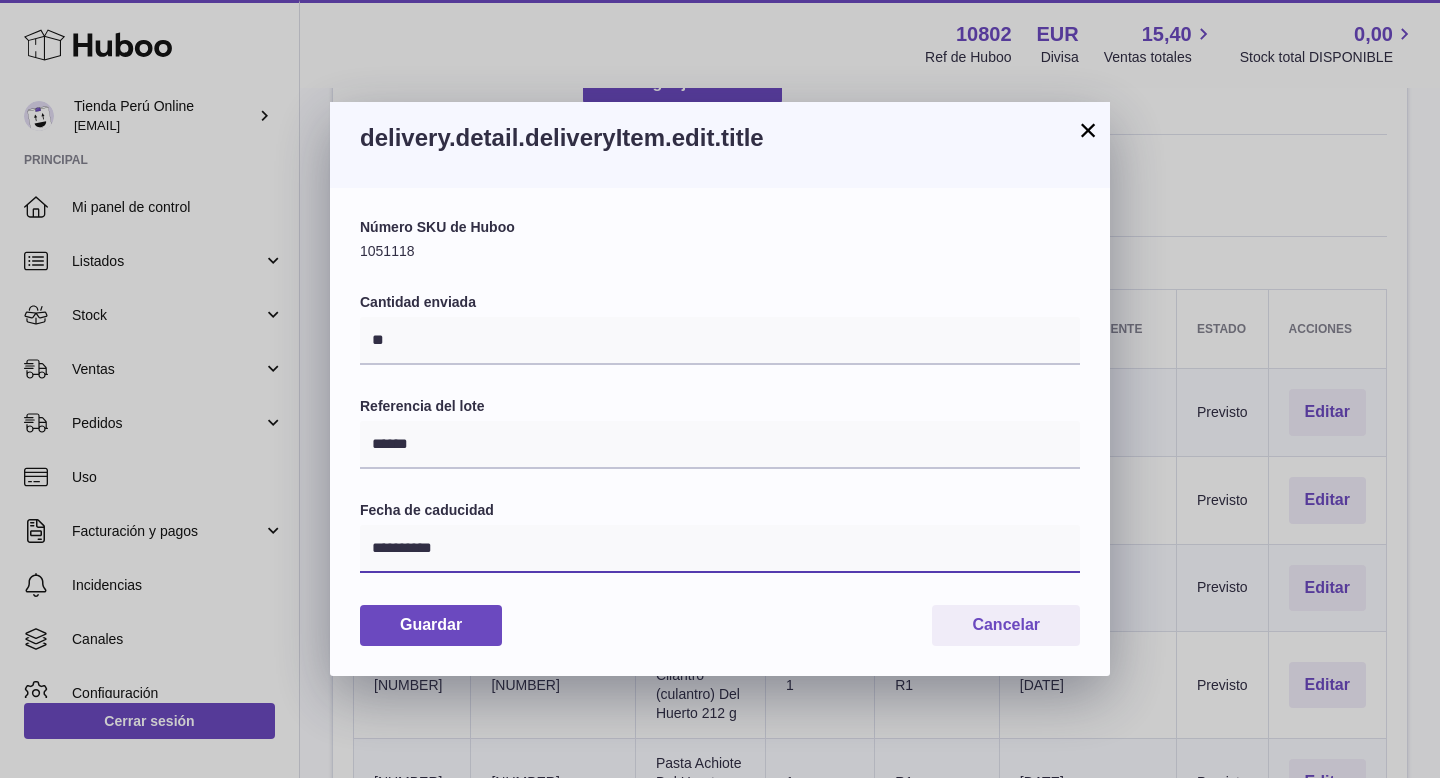 click on "**********" at bounding box center (720, 549) 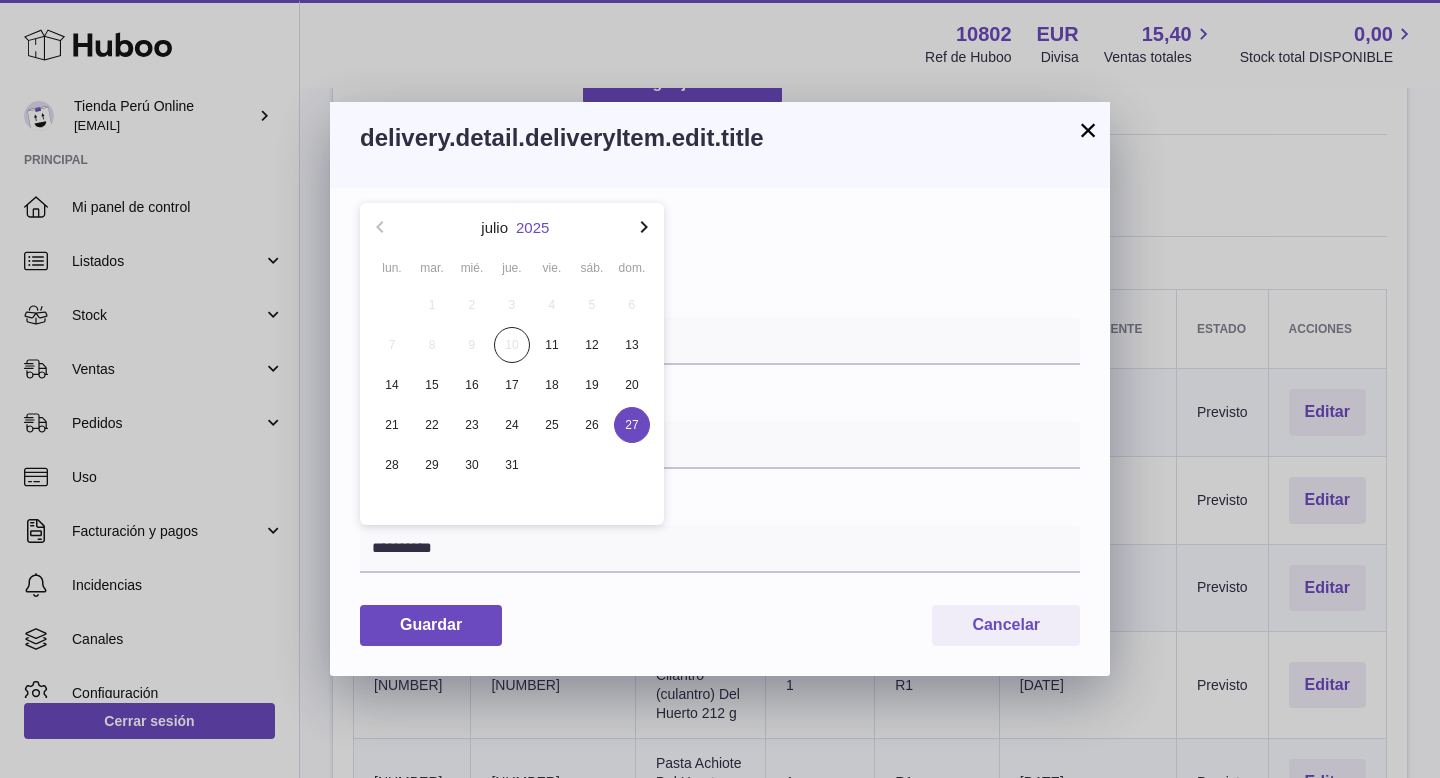 click on "2025" at bounding box center [532, 227] 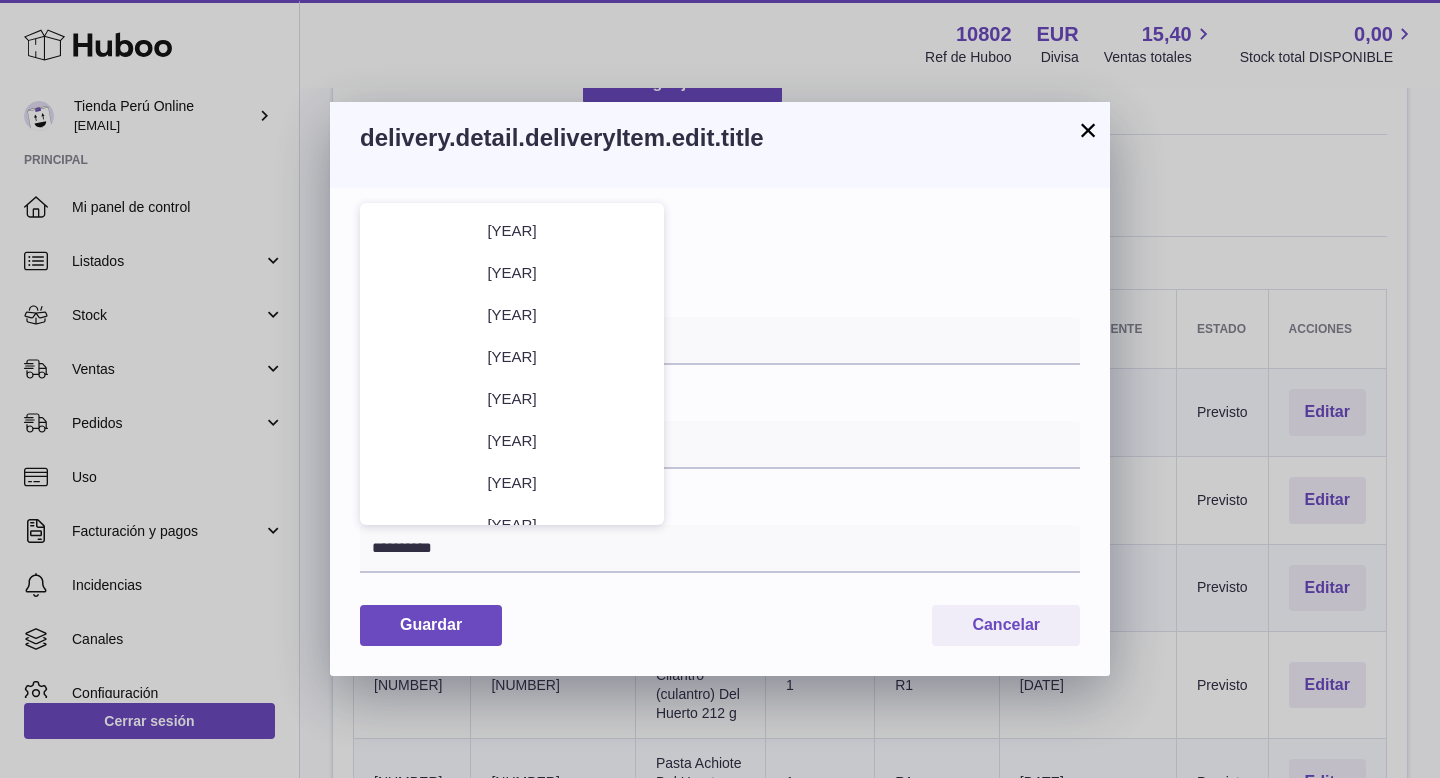 scroll, scrollTop: 154, scrollLeft: 0, axis: vertical 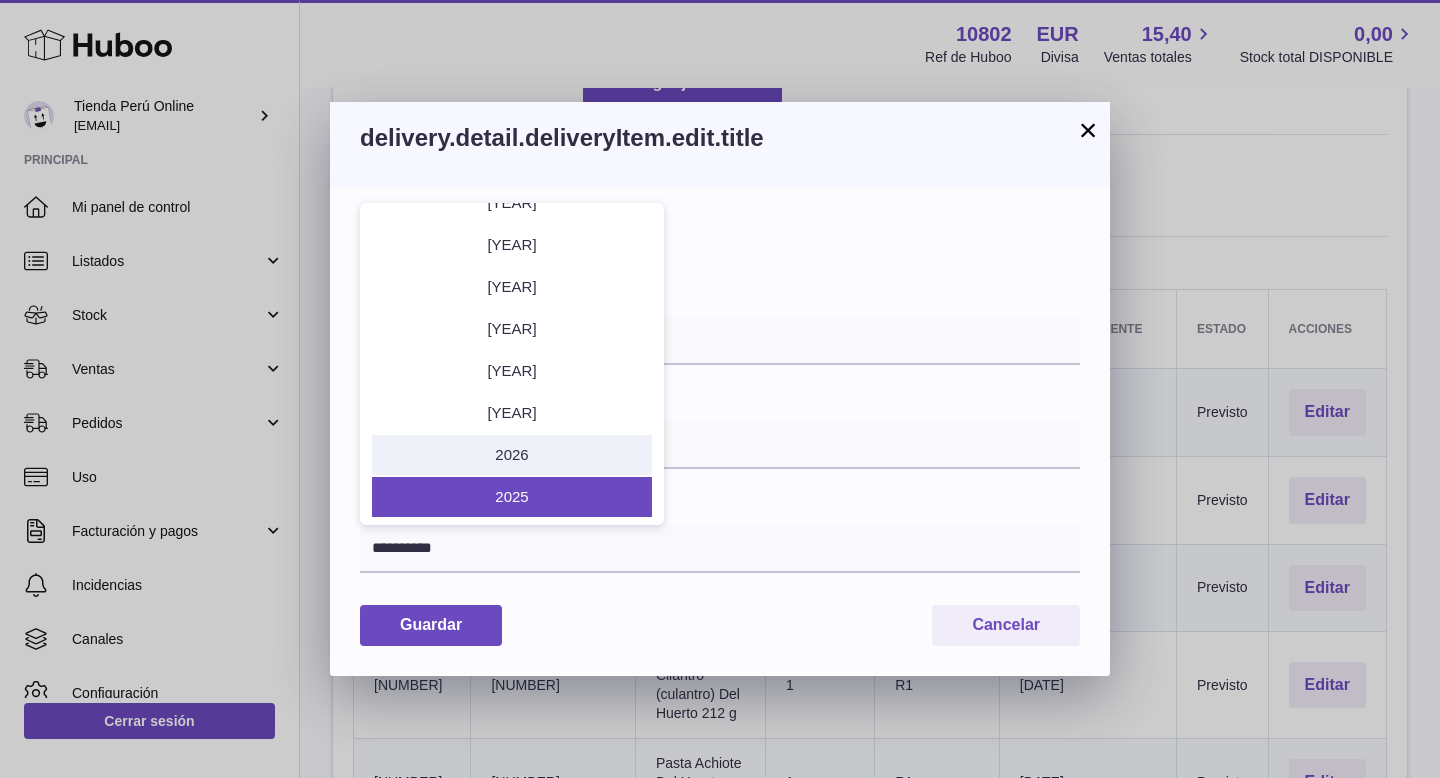 click on "2026" at bounding box center [512, 455] 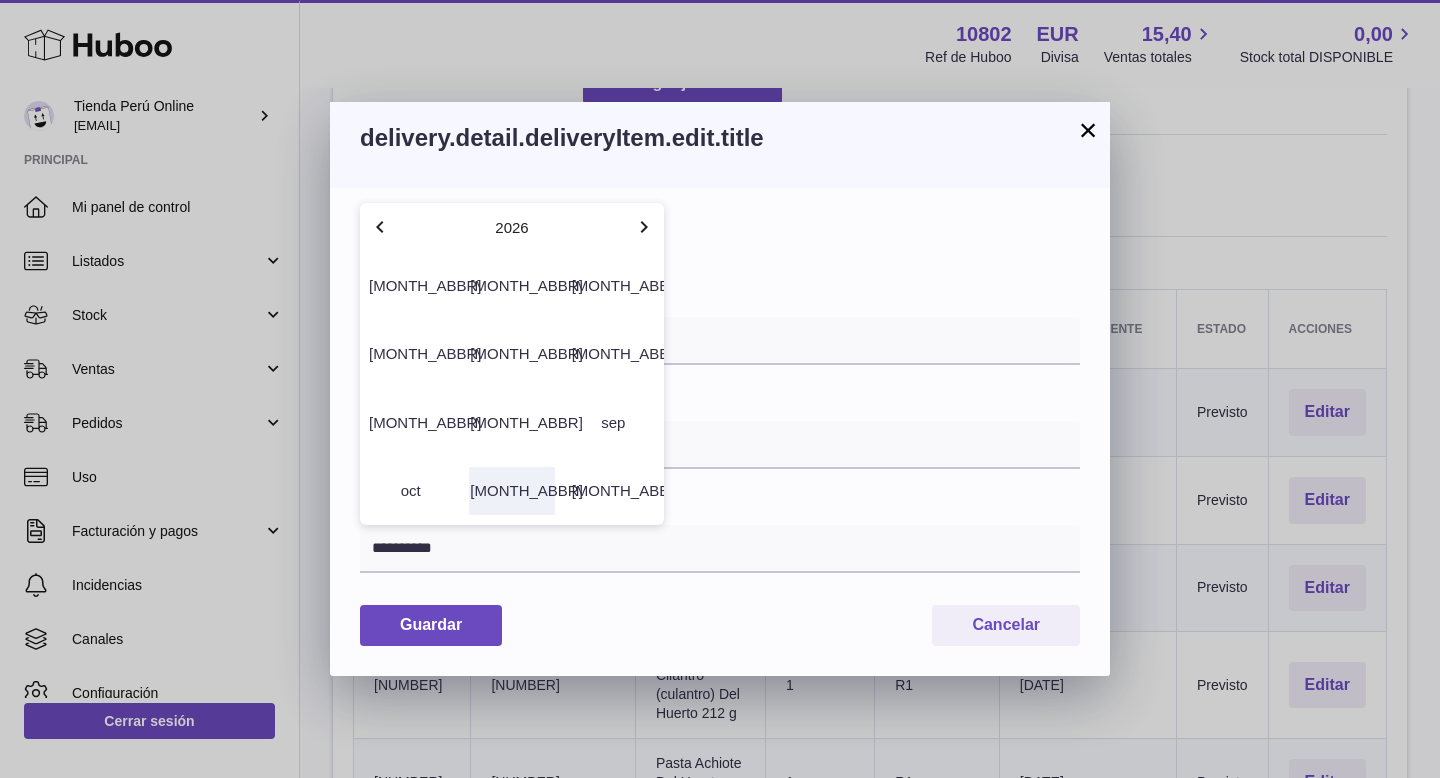 click on "nov" at bounding box center (511, 491) 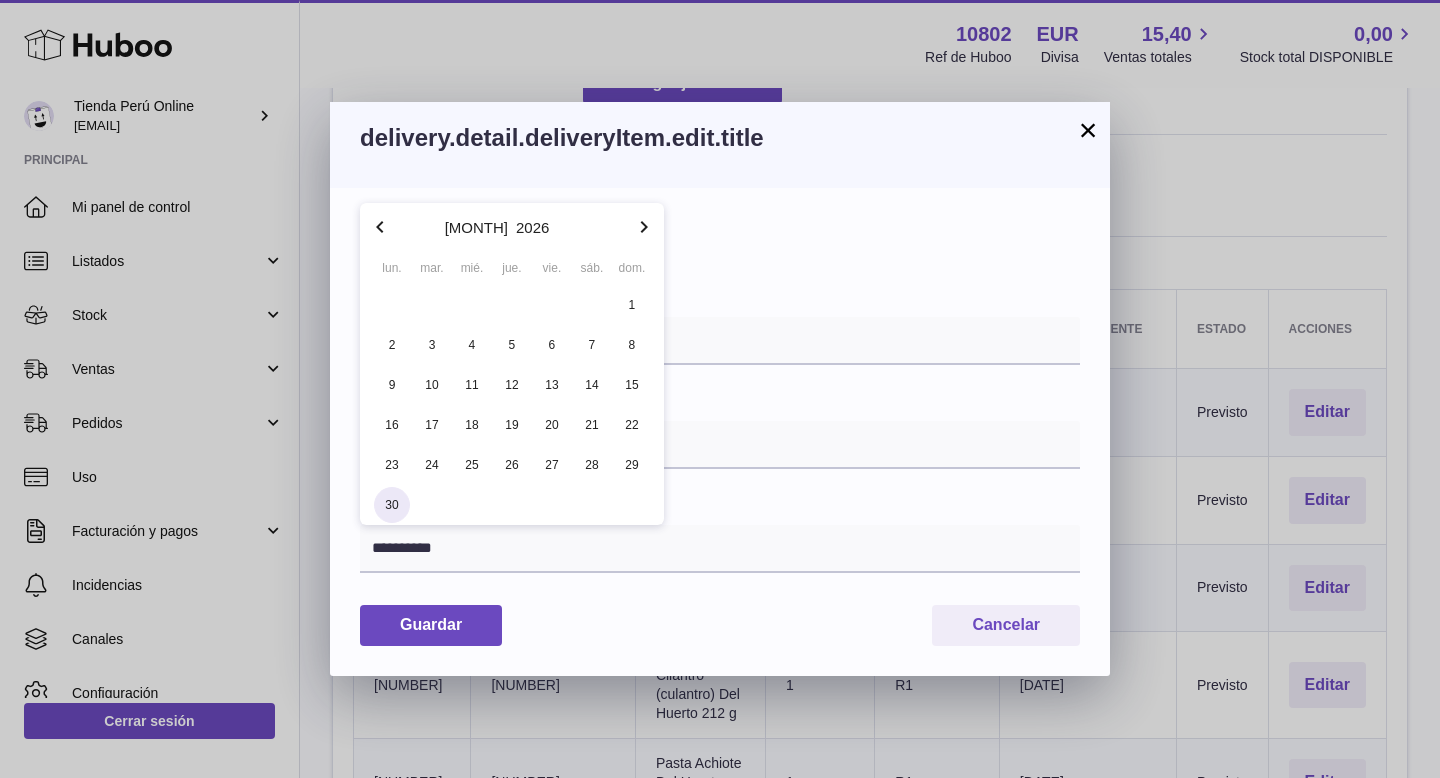 click on "30" at bounding box center (392, 505) 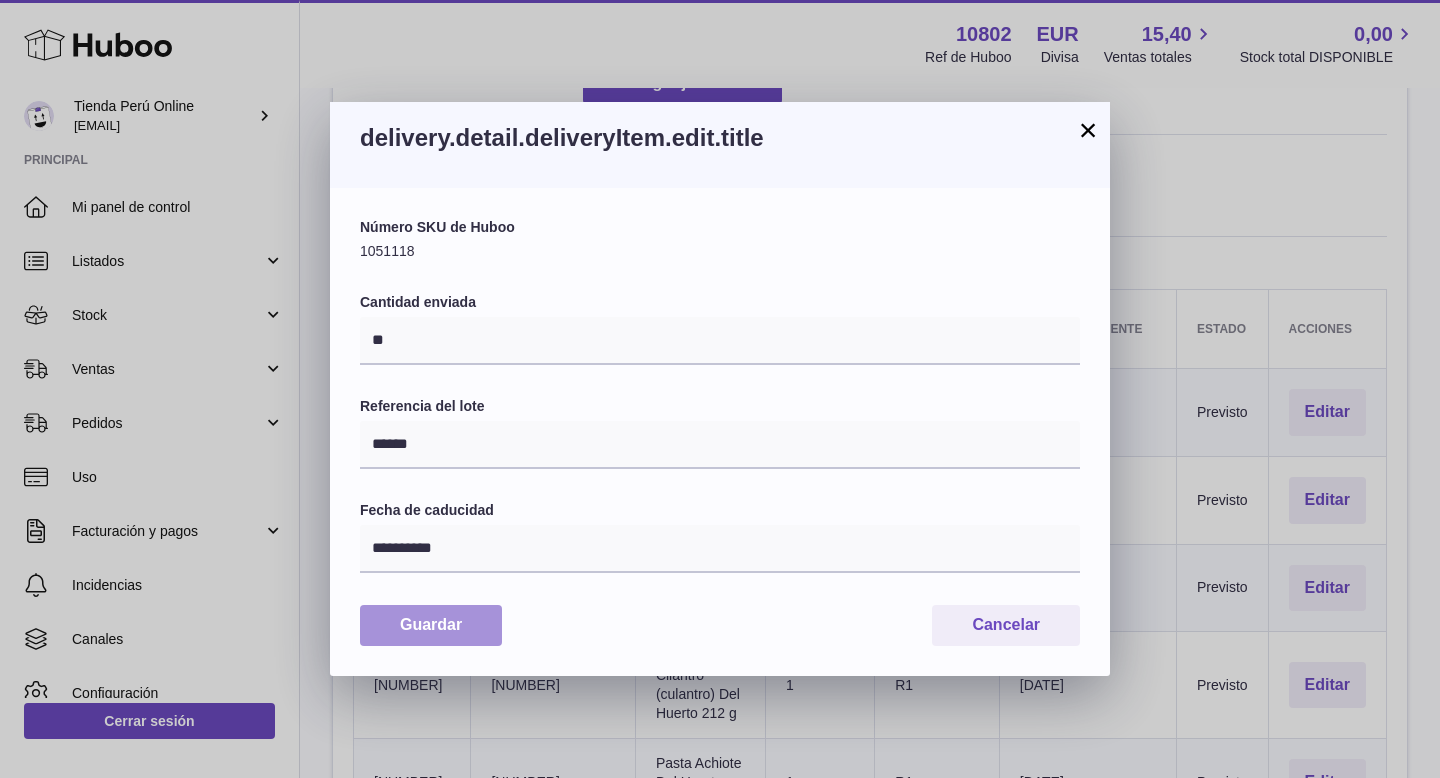 click on "Guardar" at bounding box center (431, 625) 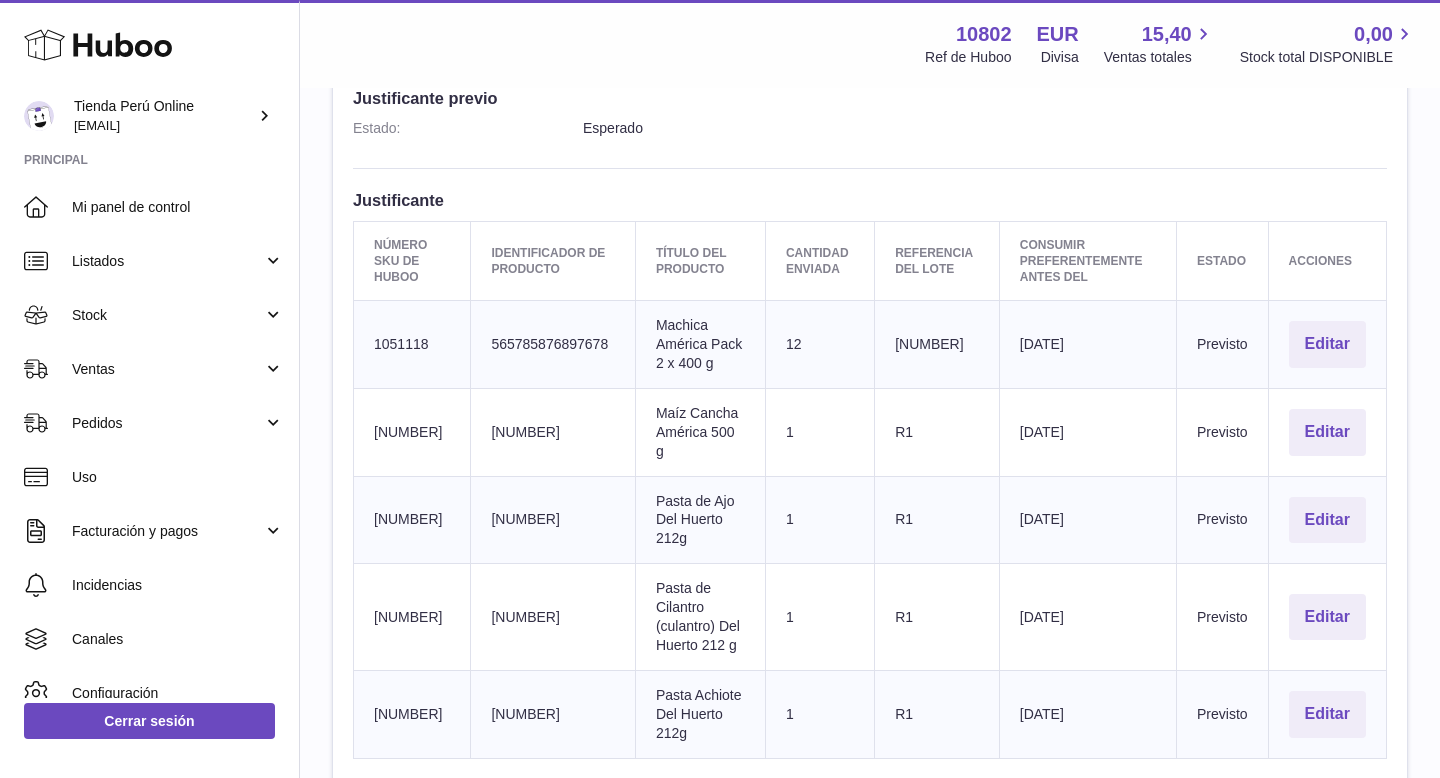 scroll, scrollTop: 551, scrollLeft: 0, axis: vertical 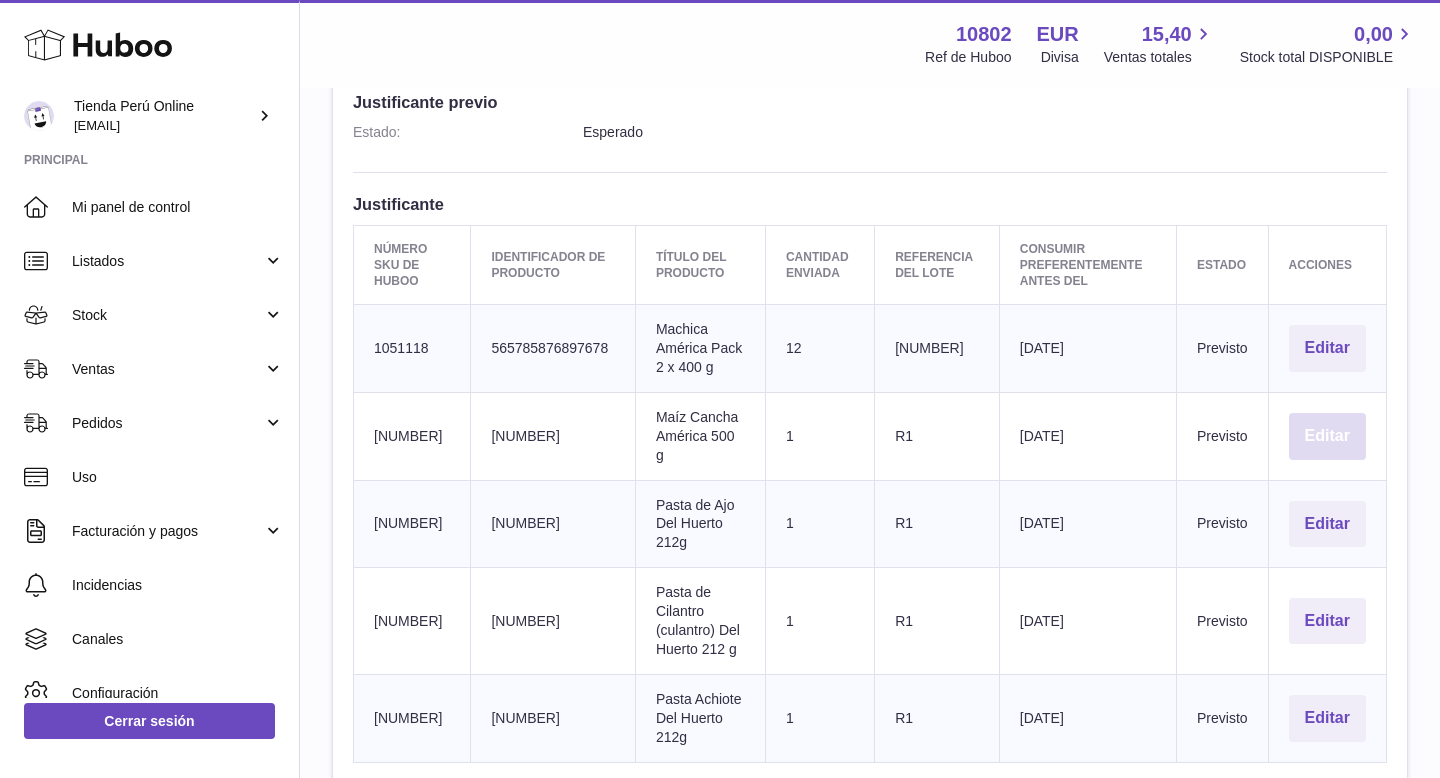 click on "Editar" at bounding box center (1327, 436) 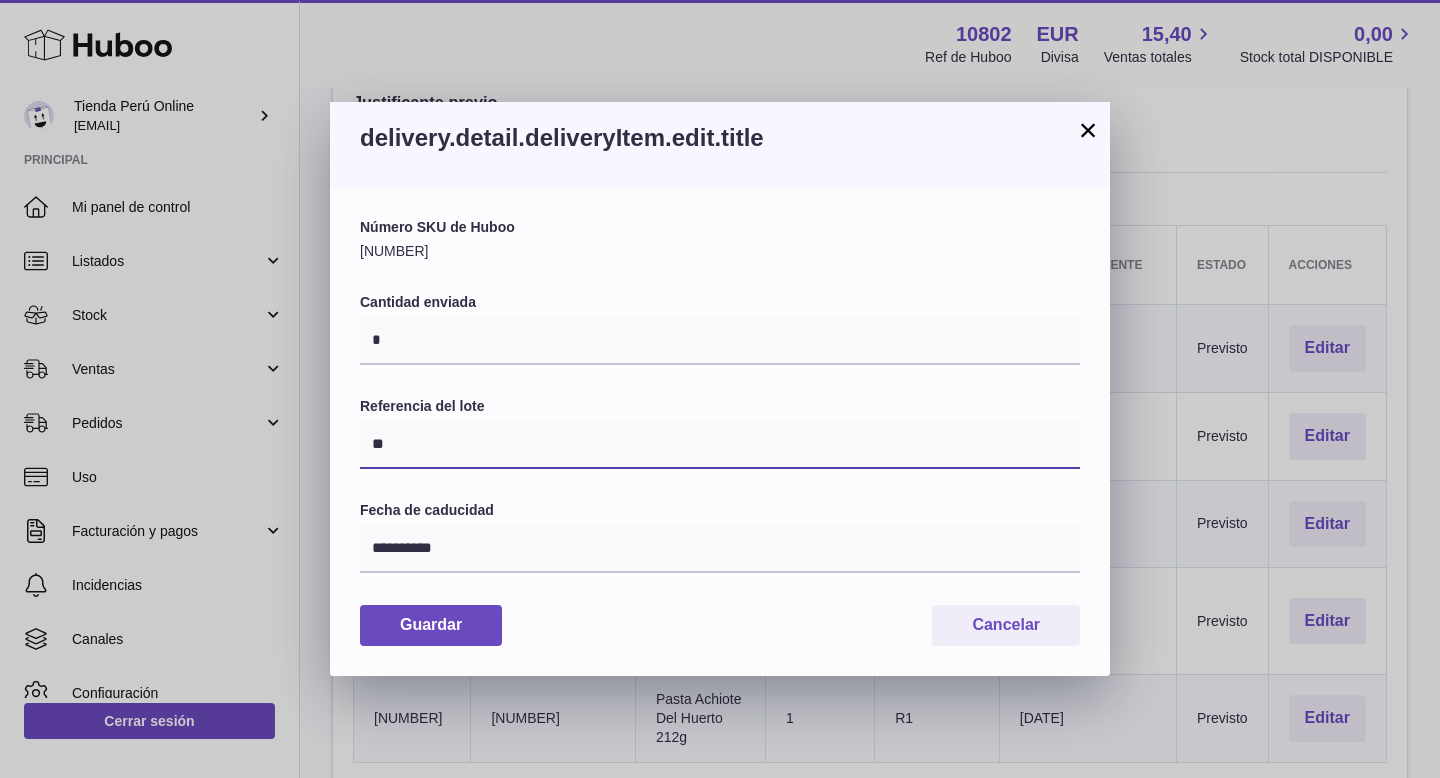 drag, startPoint x: 422, startPoint y: 444, endPoint x: 353, endPoint y: 444, distance: 69 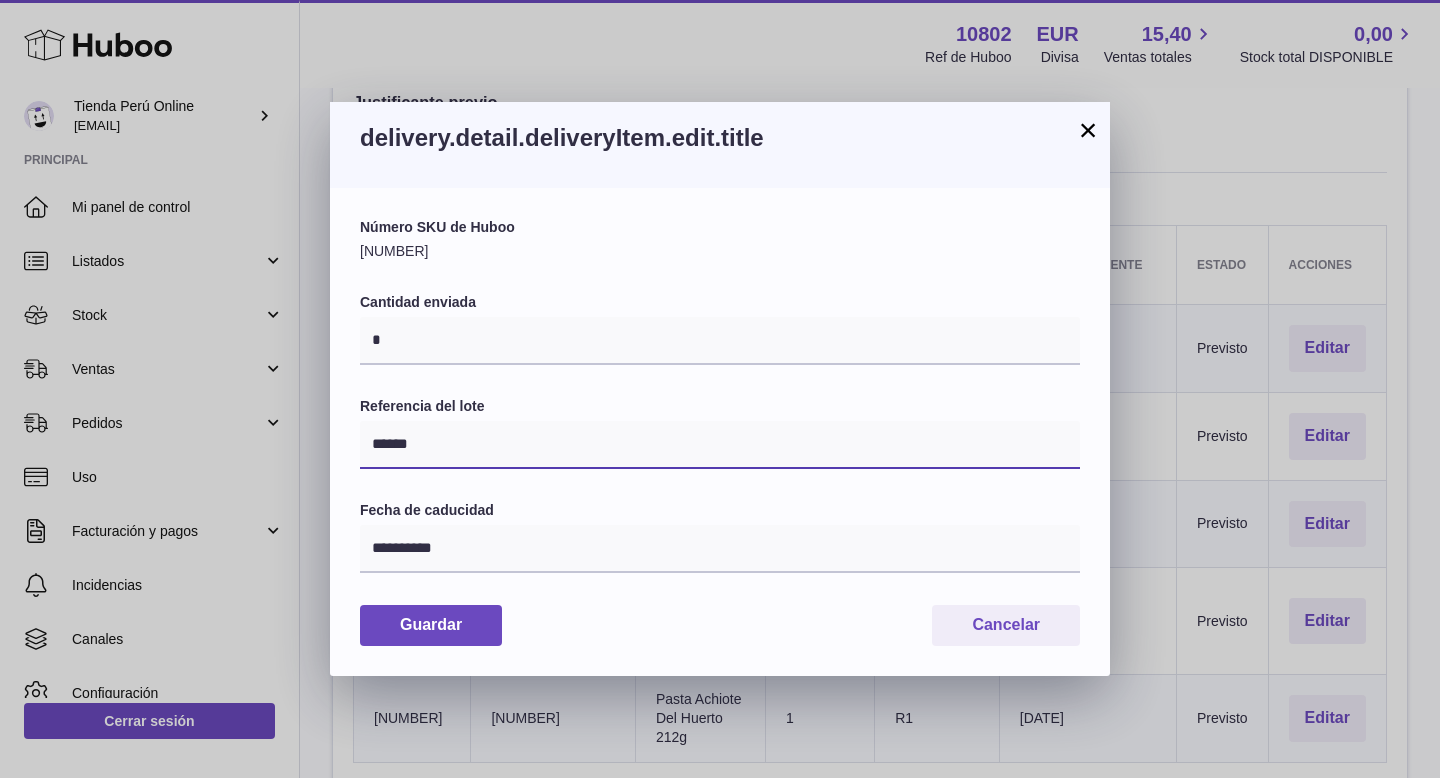 type on "******" 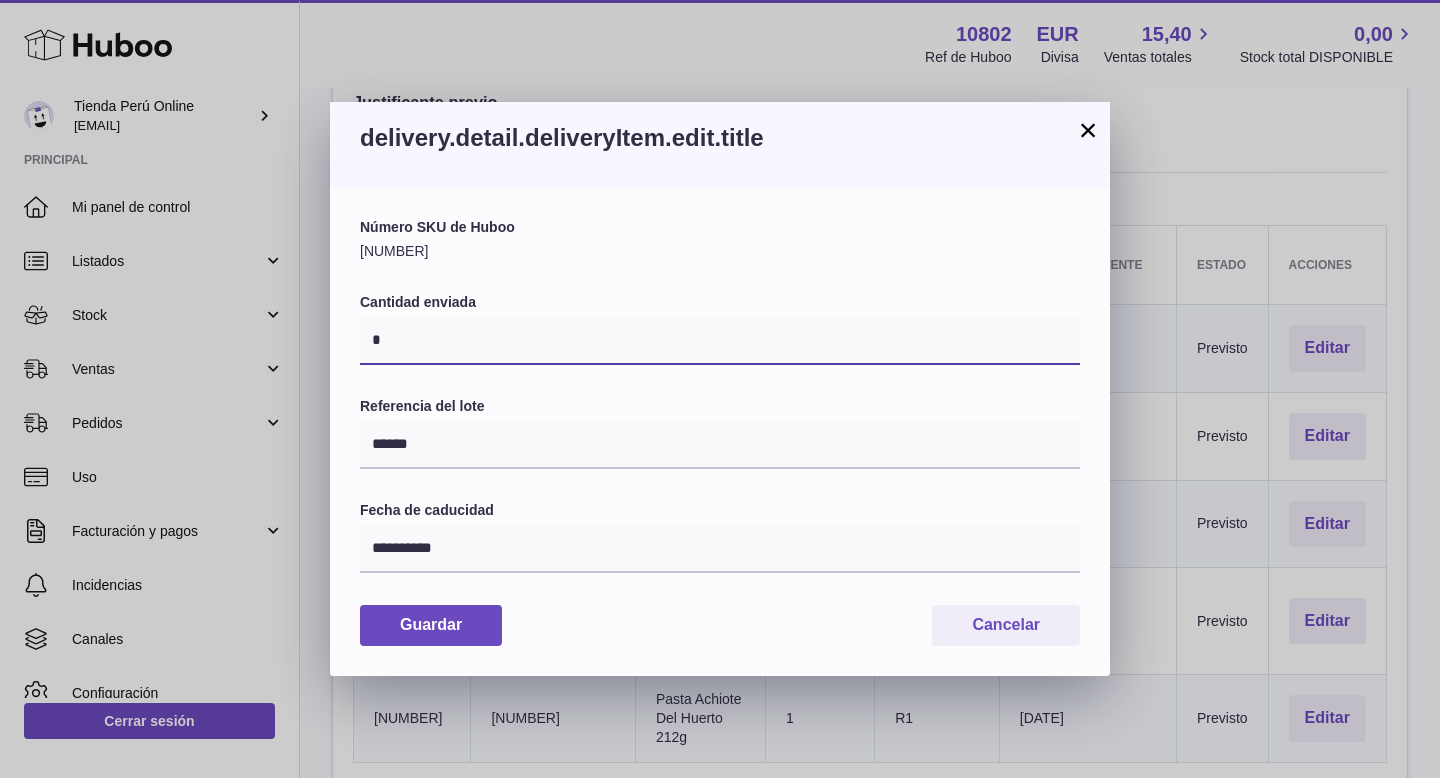 click on "*" at bounding box center [720, 341] 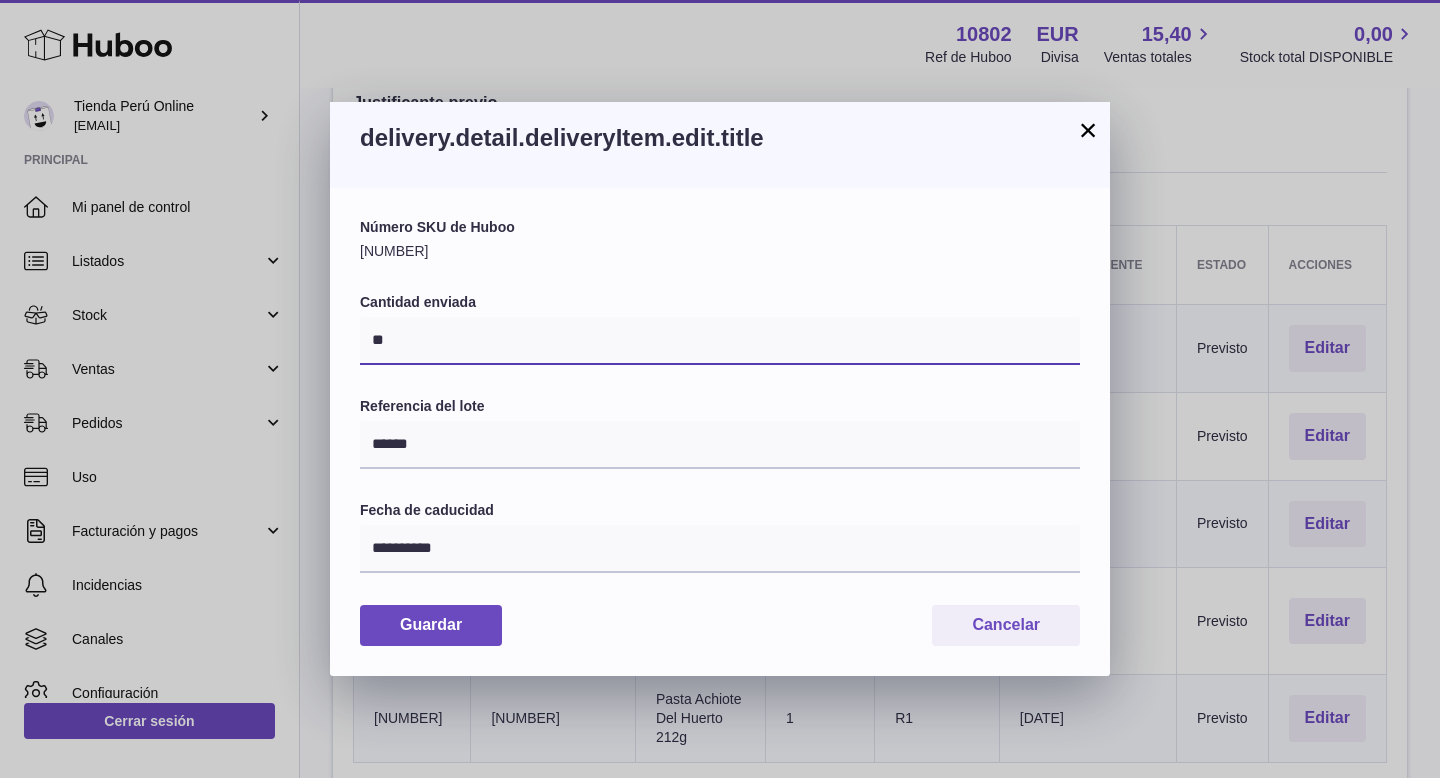 type on "**" 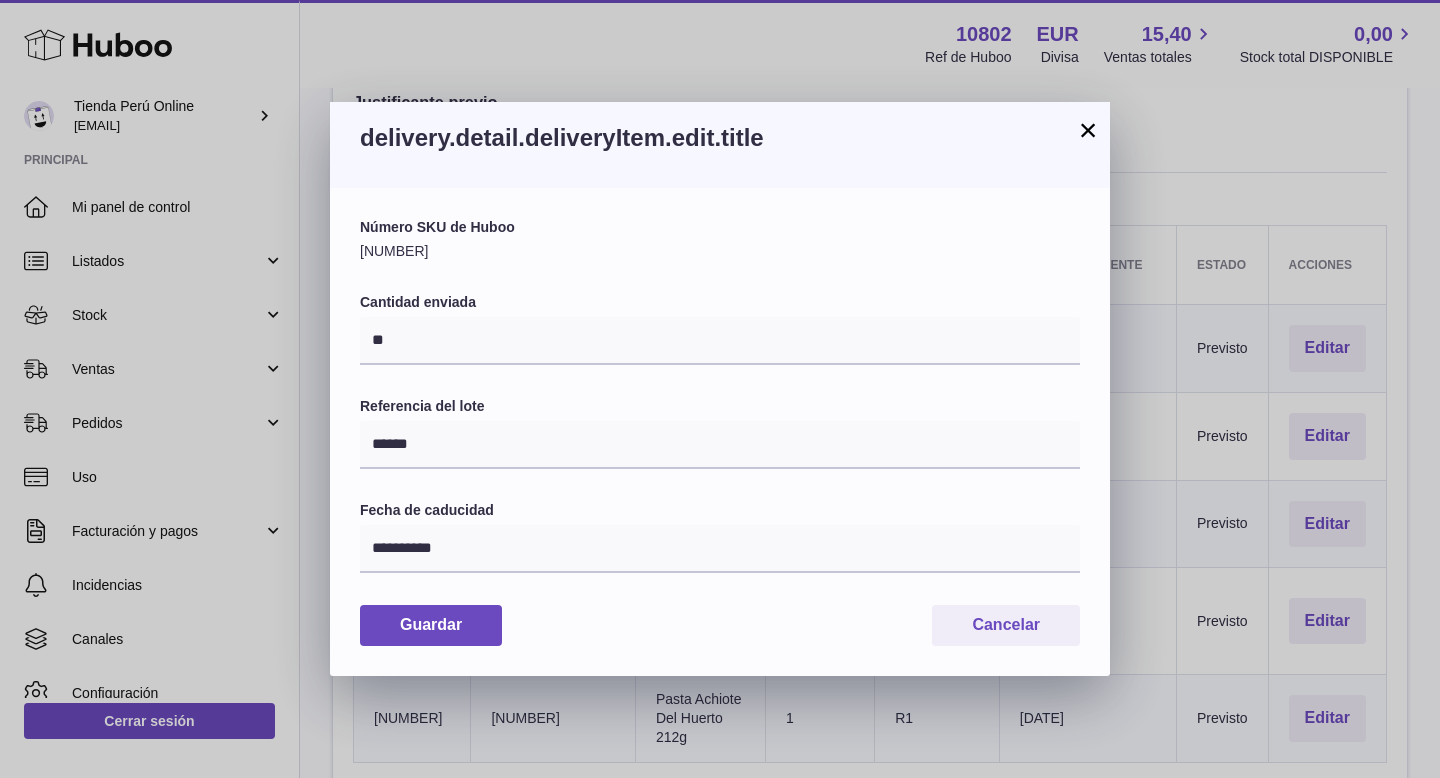 click on "**********" at bounding box center [720, 431] 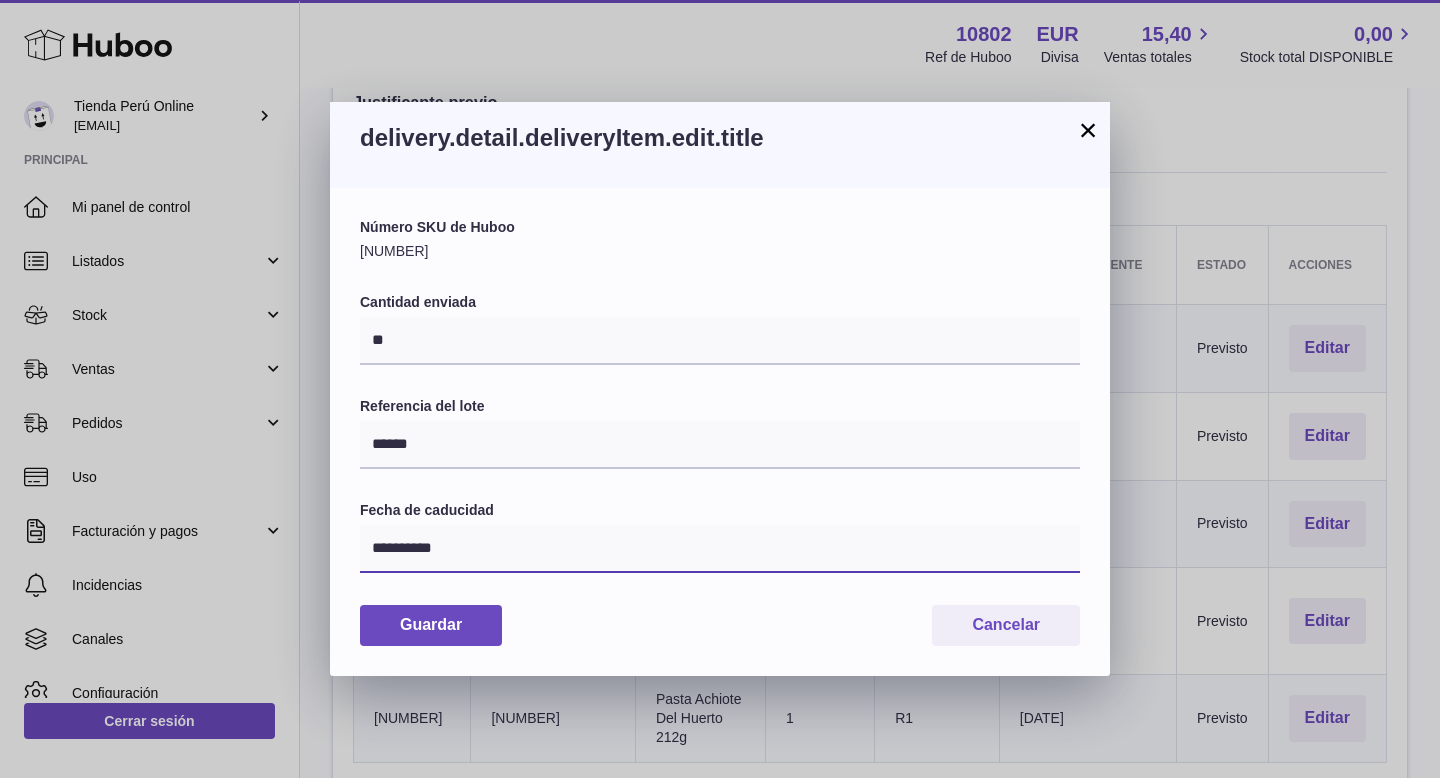 drag, startPoint x: 470, startPoint y: 551, endPoint x: 319, endPoint y: 549, distance: 151.01324 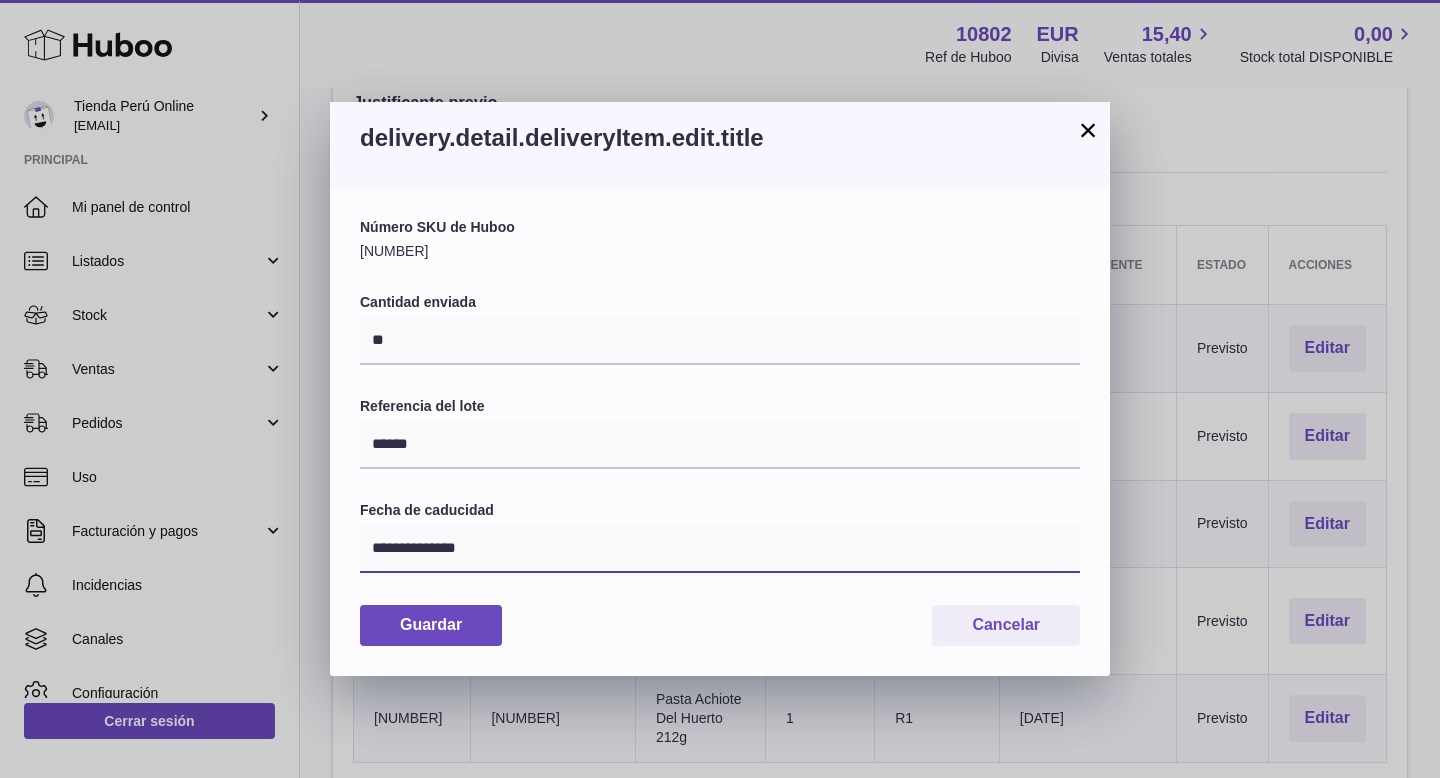 drag, startPoint x: 488, startPoint y: 556, endPoint x: 308, endPoint y: 549, distance: 180.13606 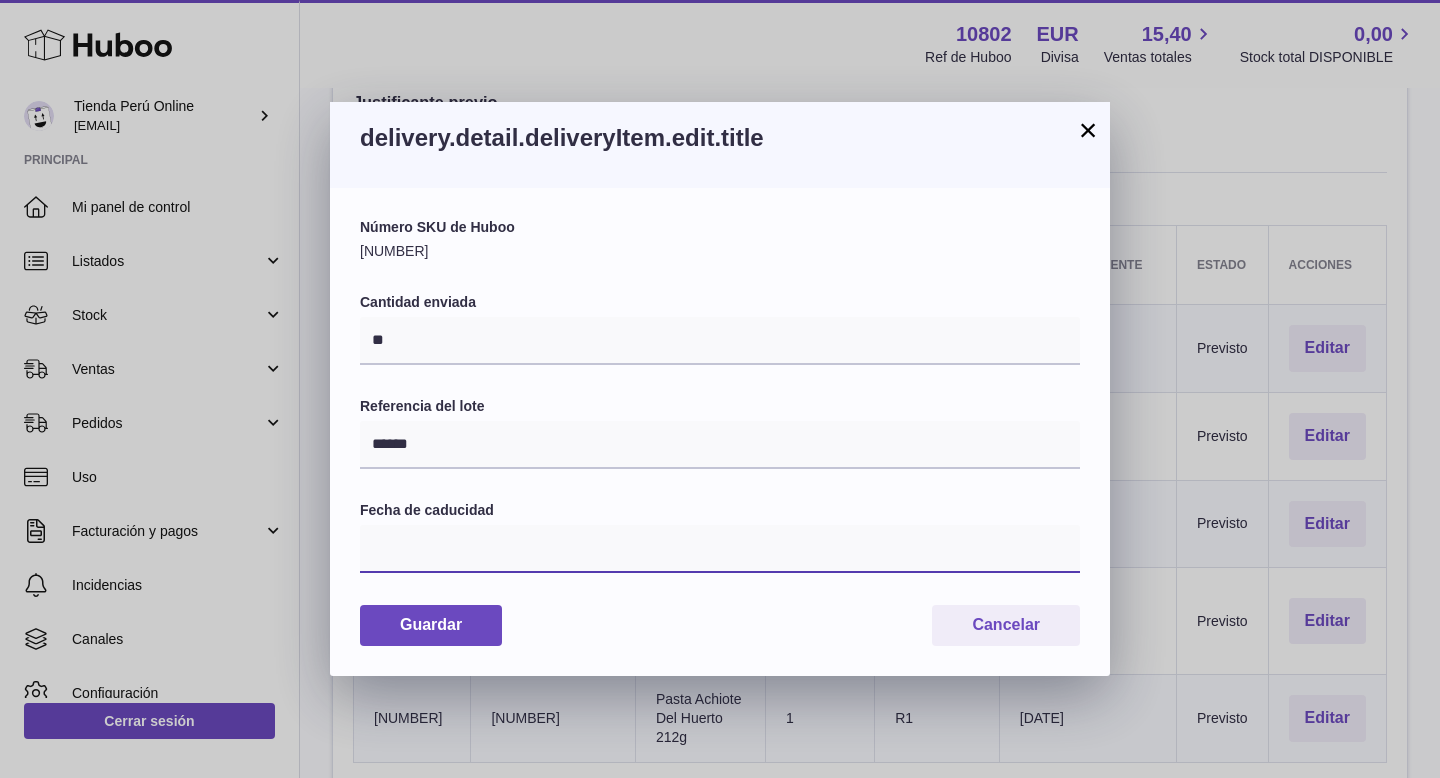 click at bounding box center [720, 549] 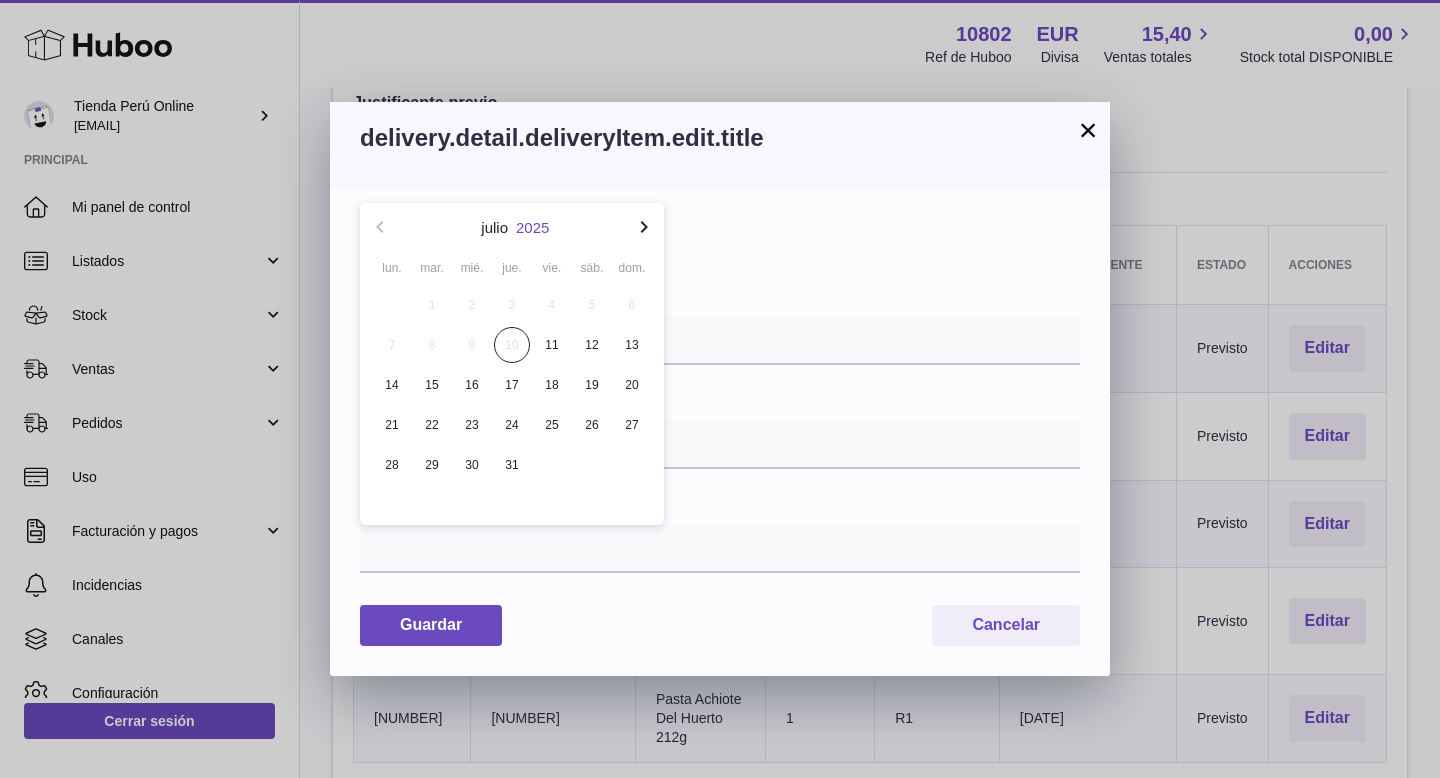 click on "2025" at bounding box center (532, 227) 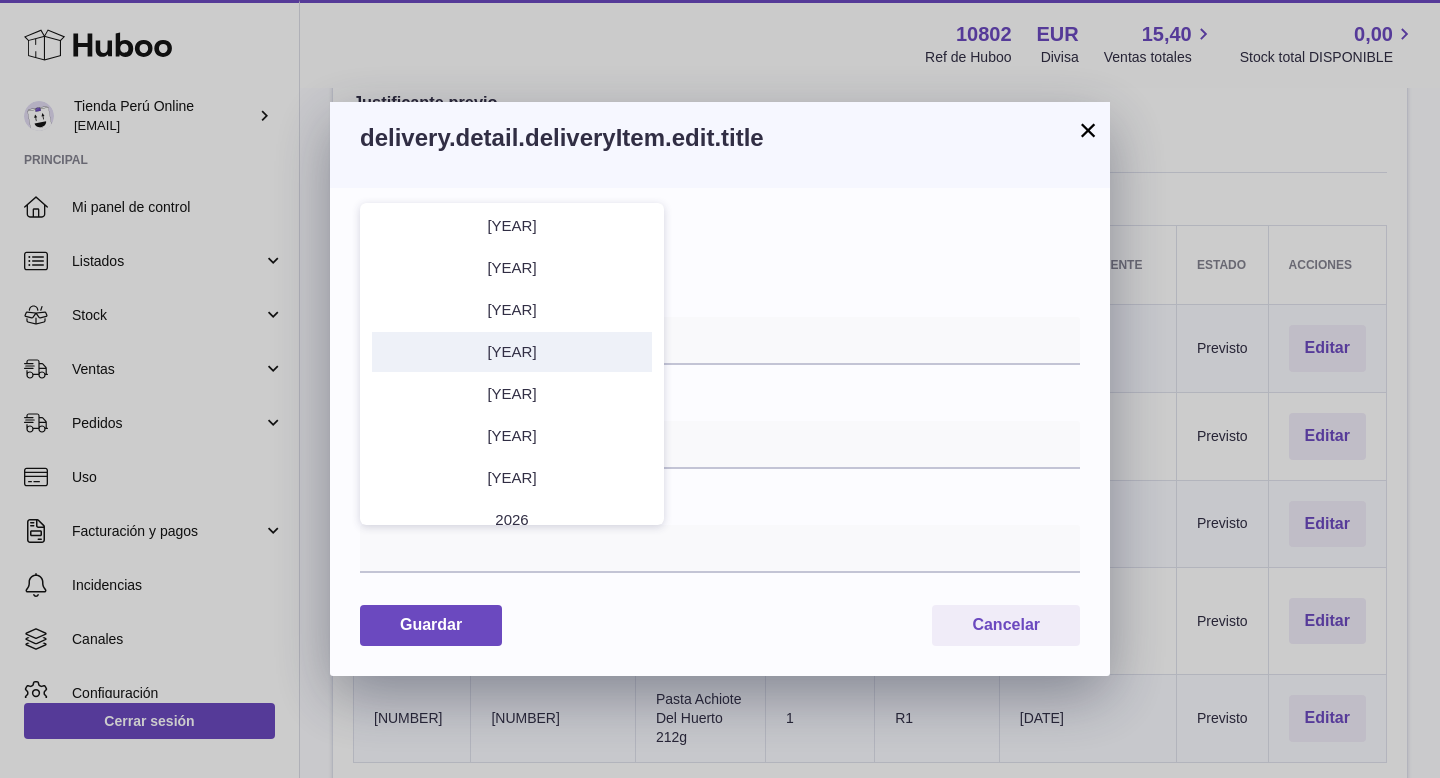 scroll, scrollTop: 88, scrollLeft: 0, axis: vertical 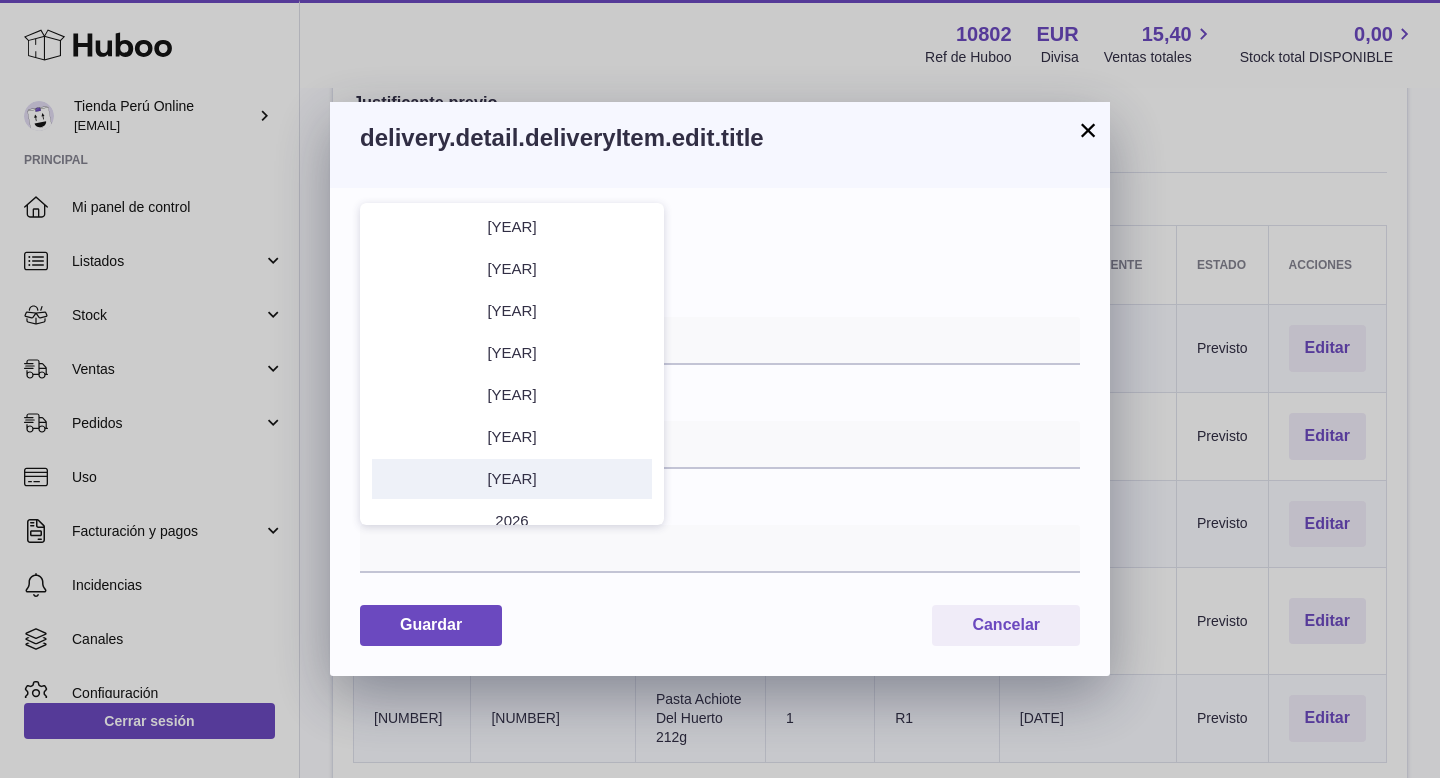 click on "2027" at bounding box center (512, 479) 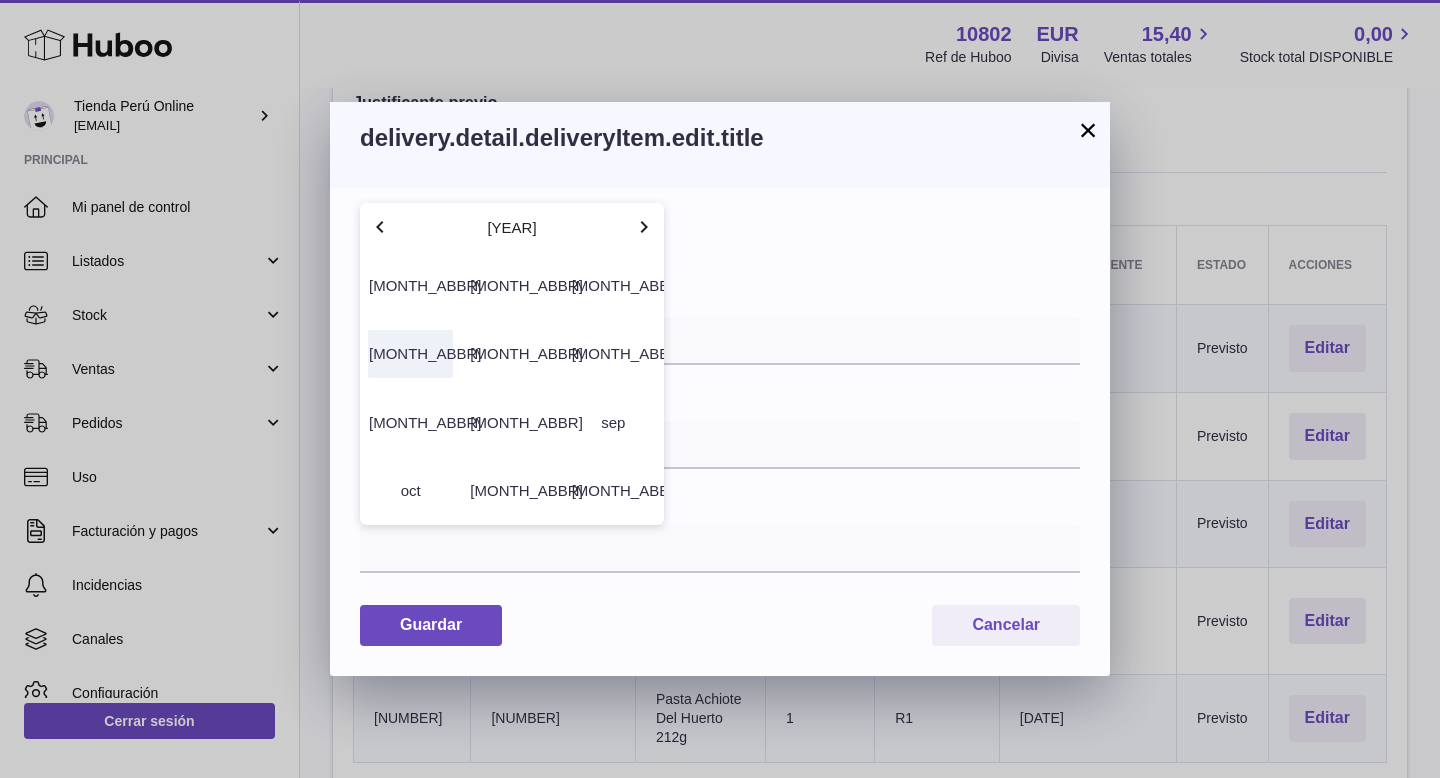 click on "abr" at bounding box center [410, 354] 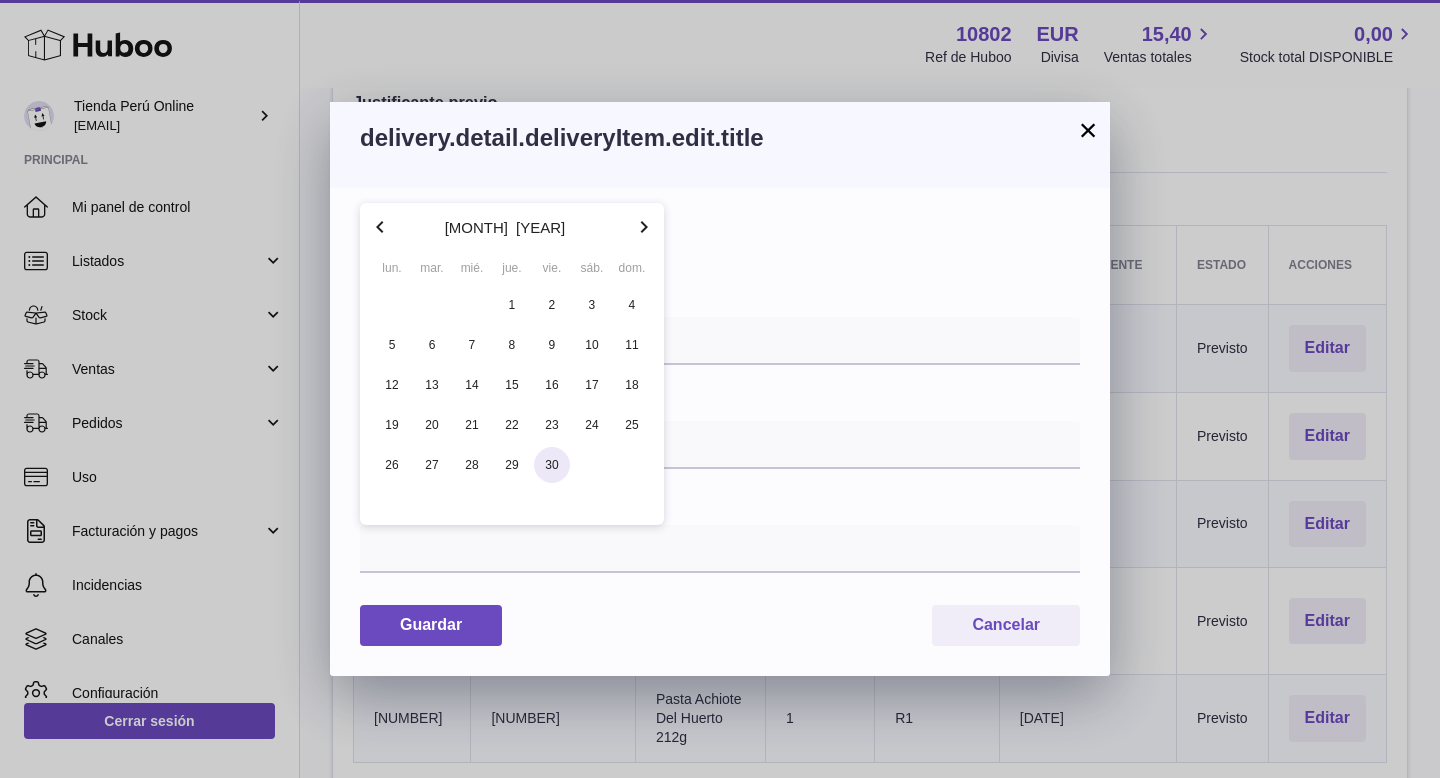 click on "30" at bounding box center (552, 465) 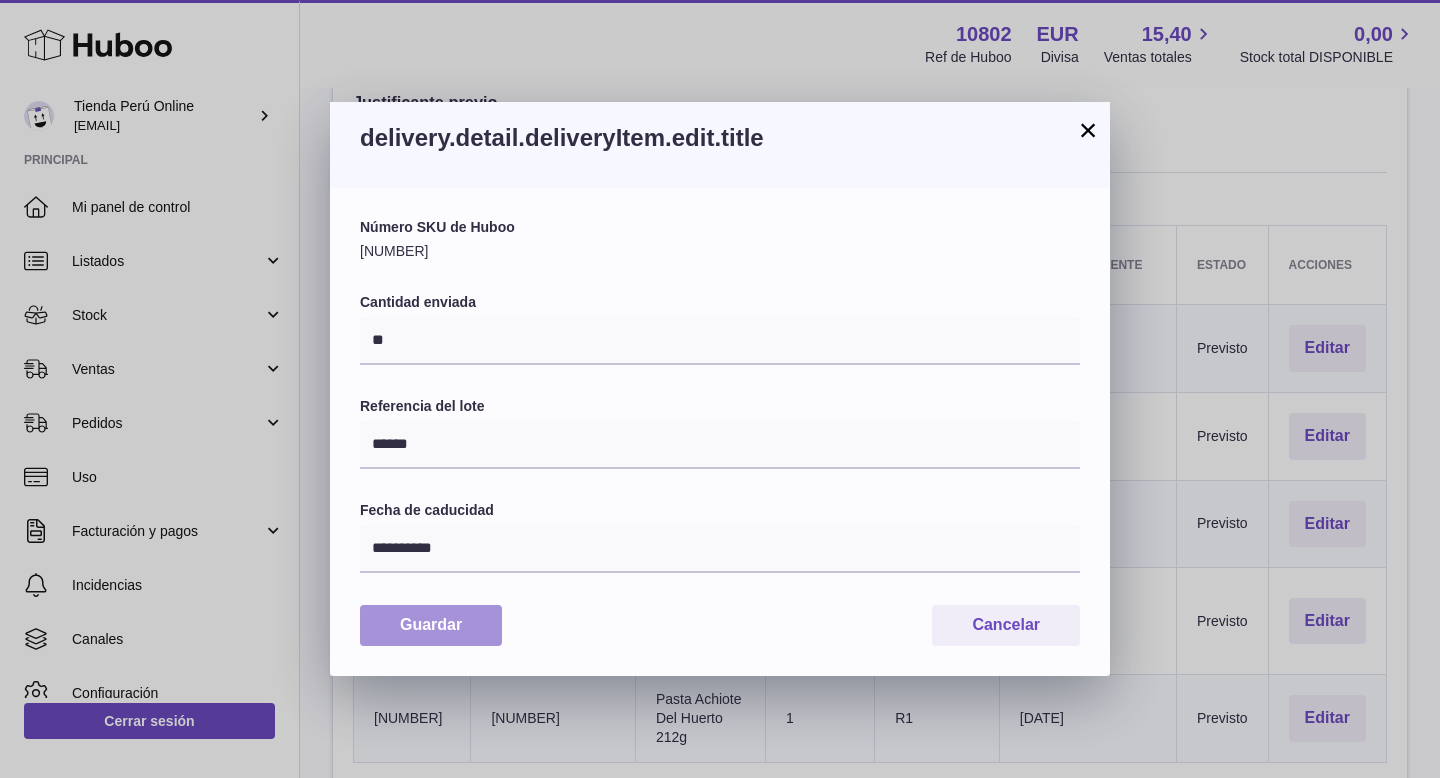 click on "Guardar" at bounding box center (431, 625) 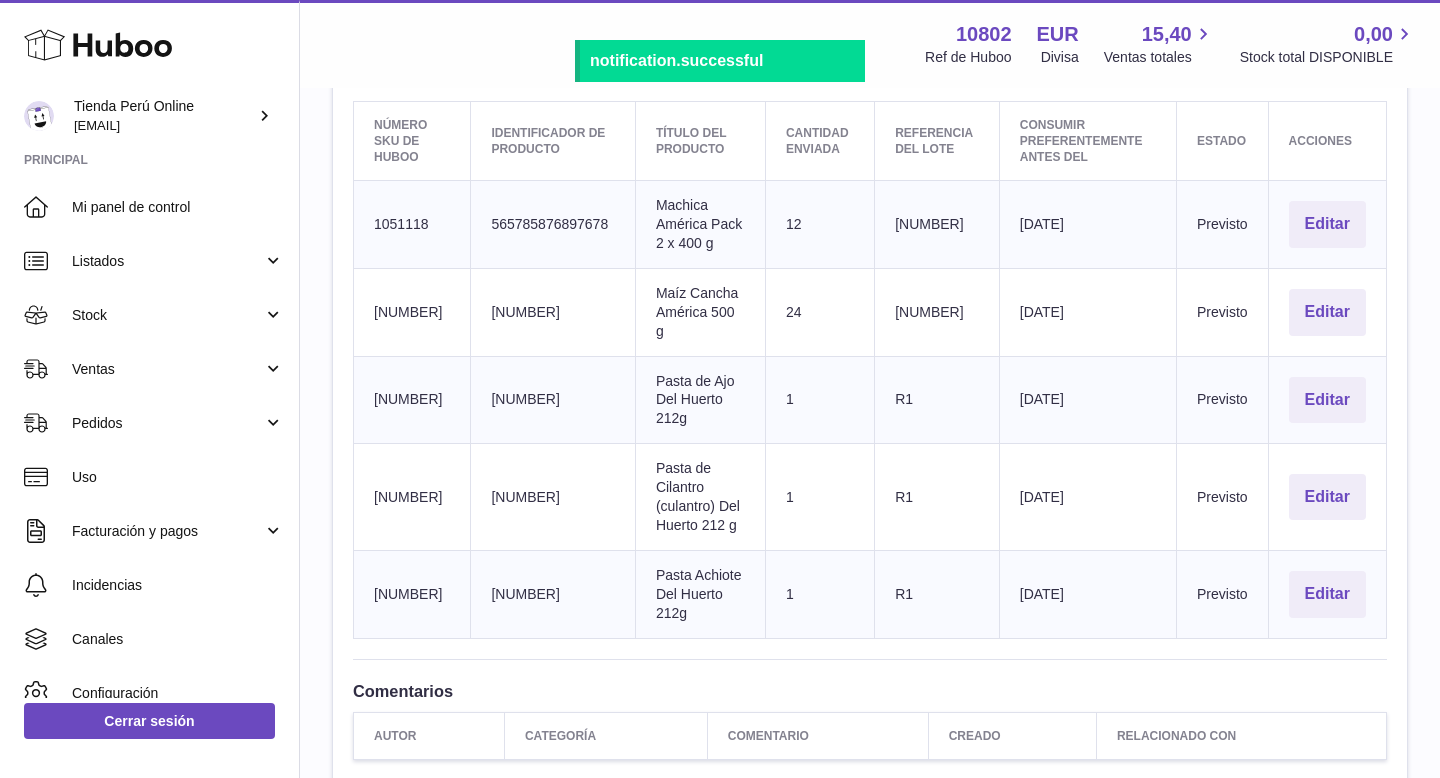 scroll, scrollTop: 674, scrollLeft: 0, axis: vertical 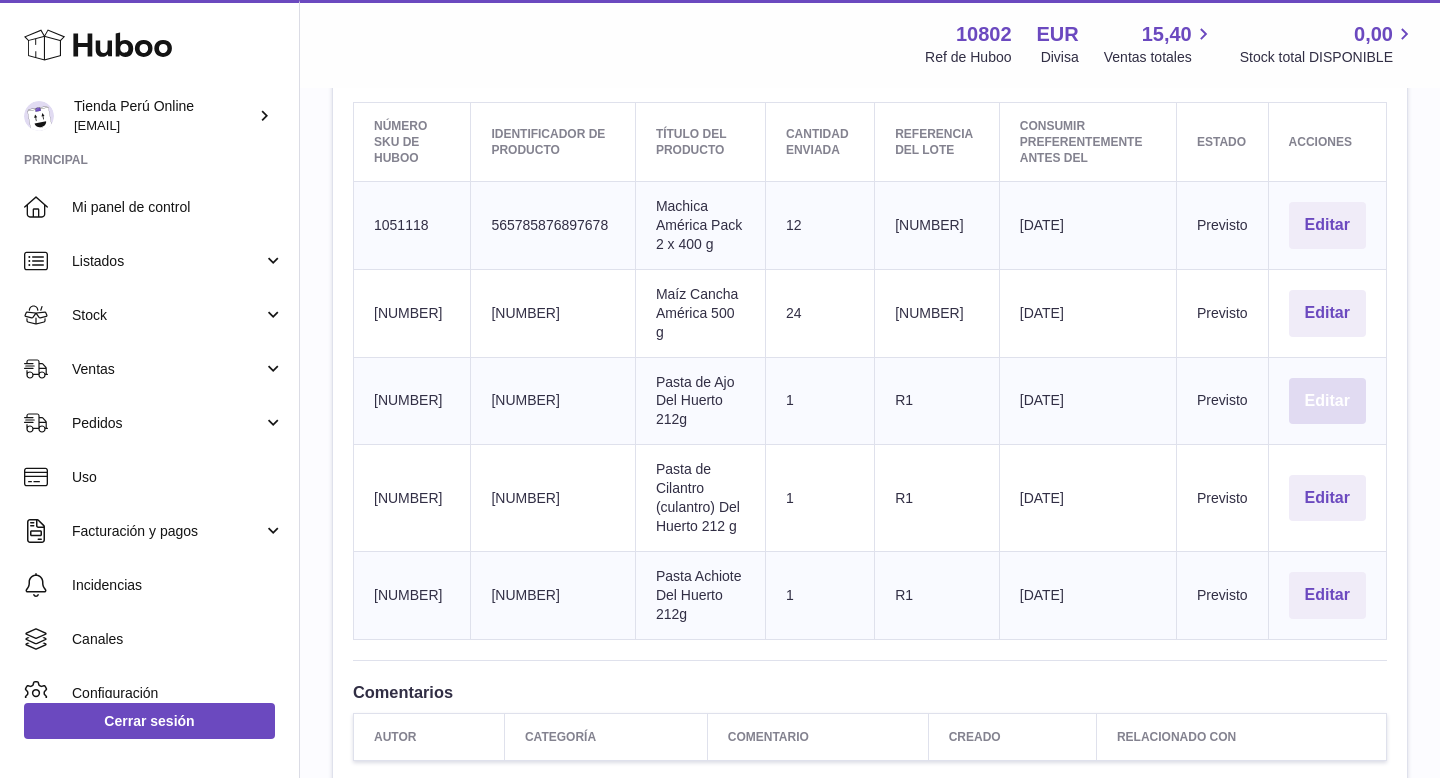click on "Editar" at bounding box center (1327, 401) 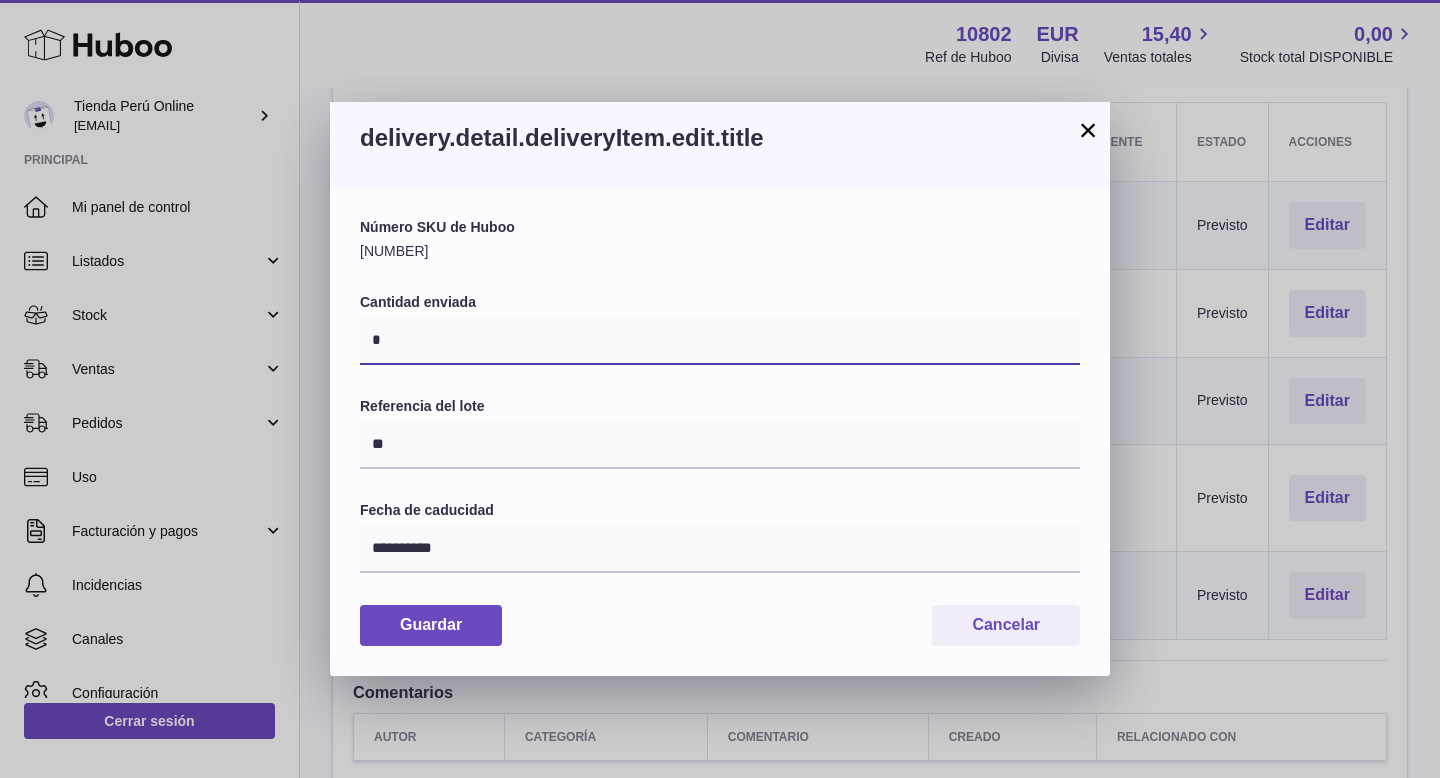 click on "*" at bounding box center [720, 341] 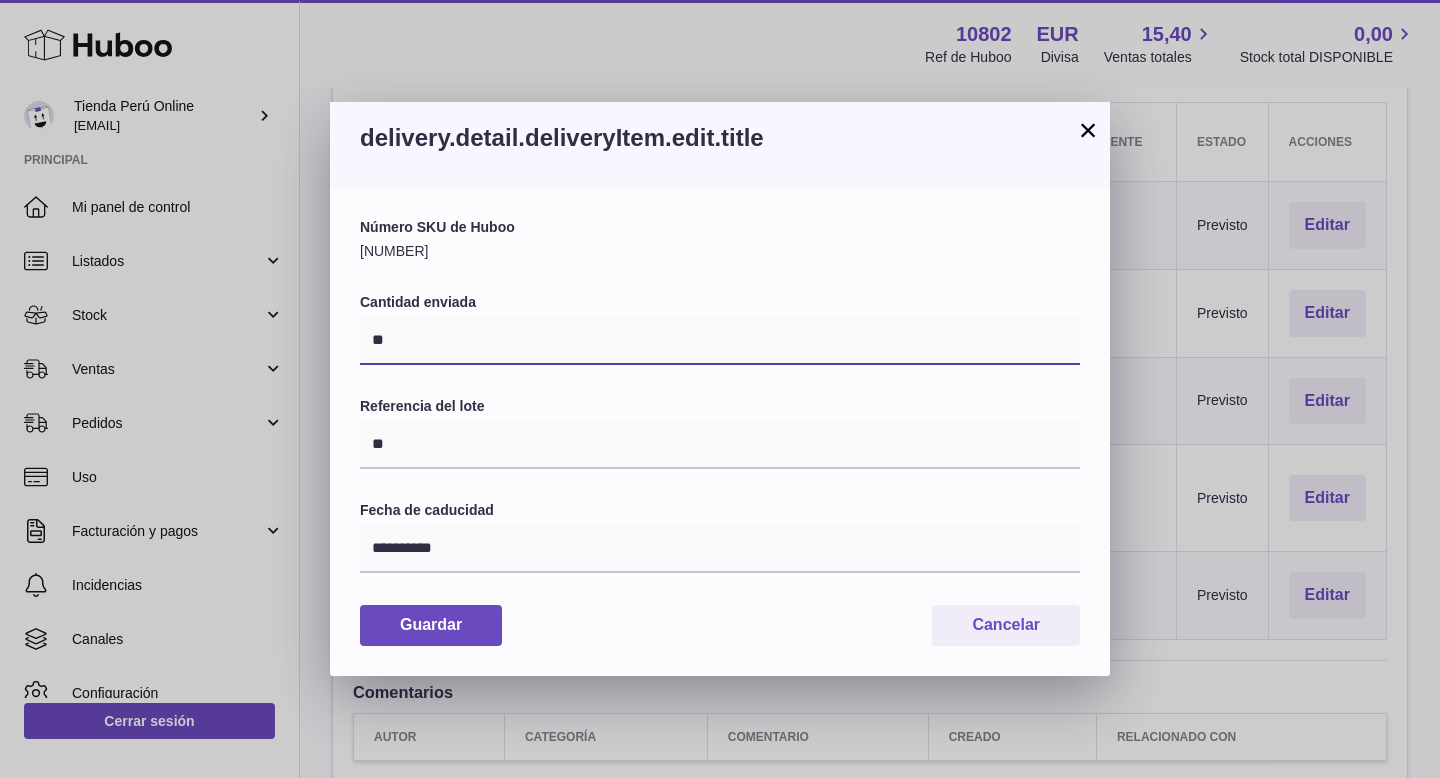 type on "**" 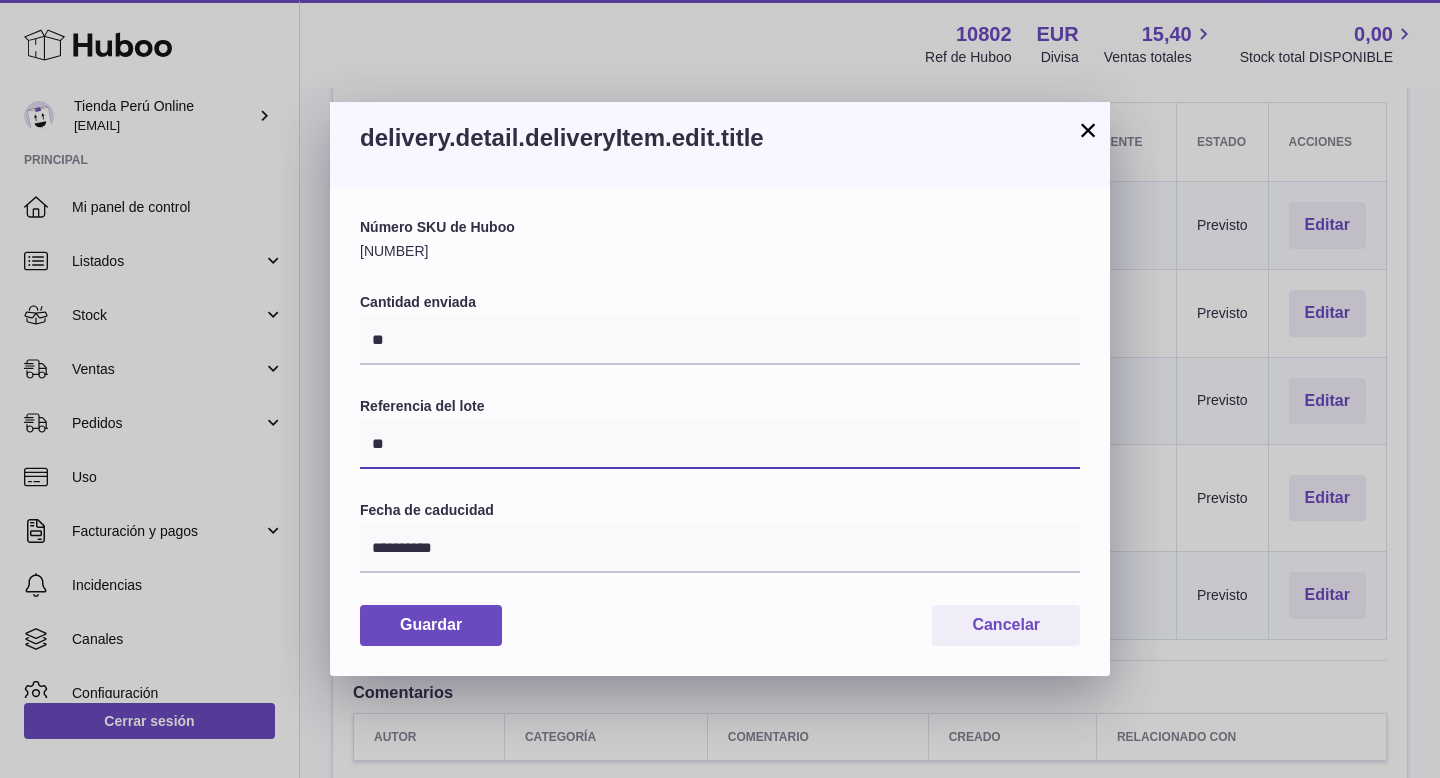 drag, startPoint x: 405, startPoint y: 443, endPoint x: 365, endPoint y: 443, distance: 40 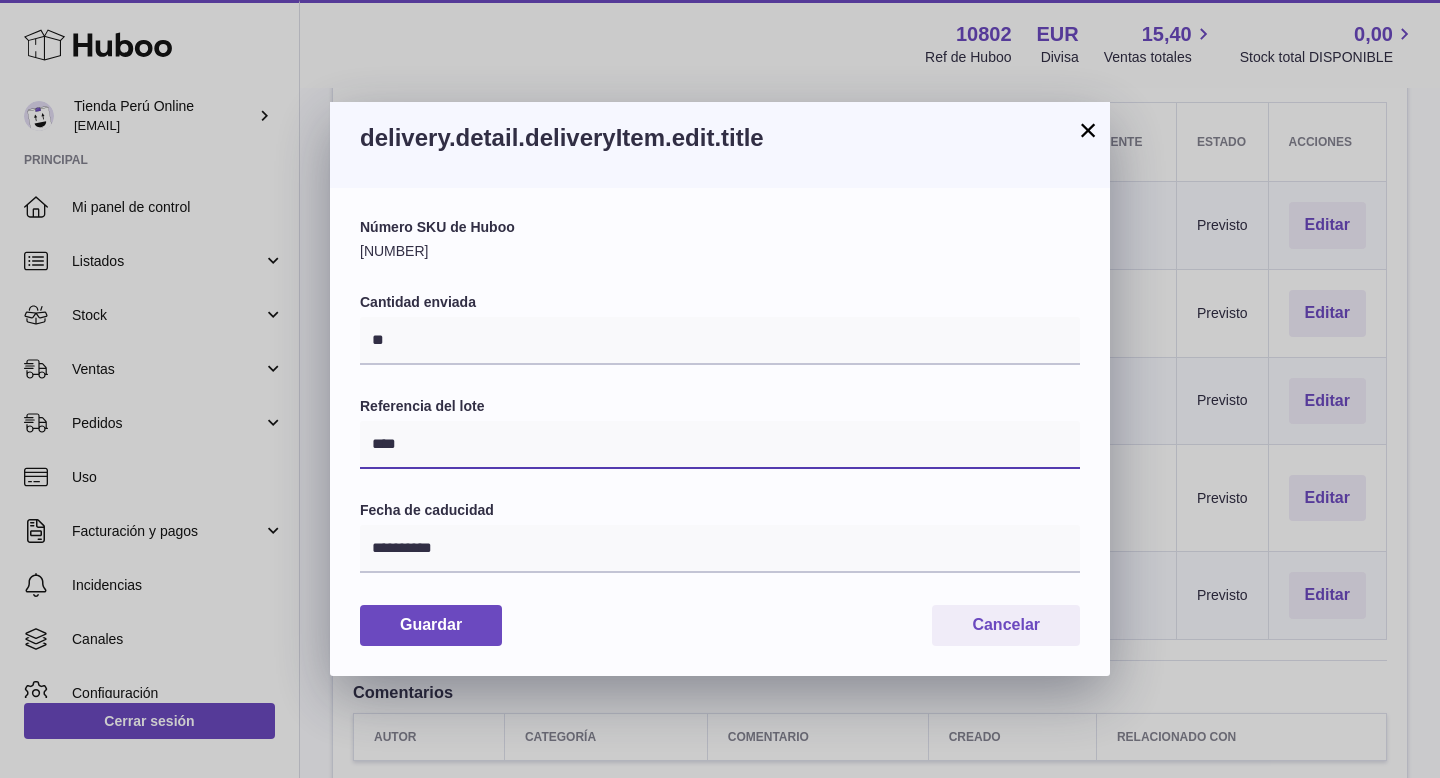 type on "****" 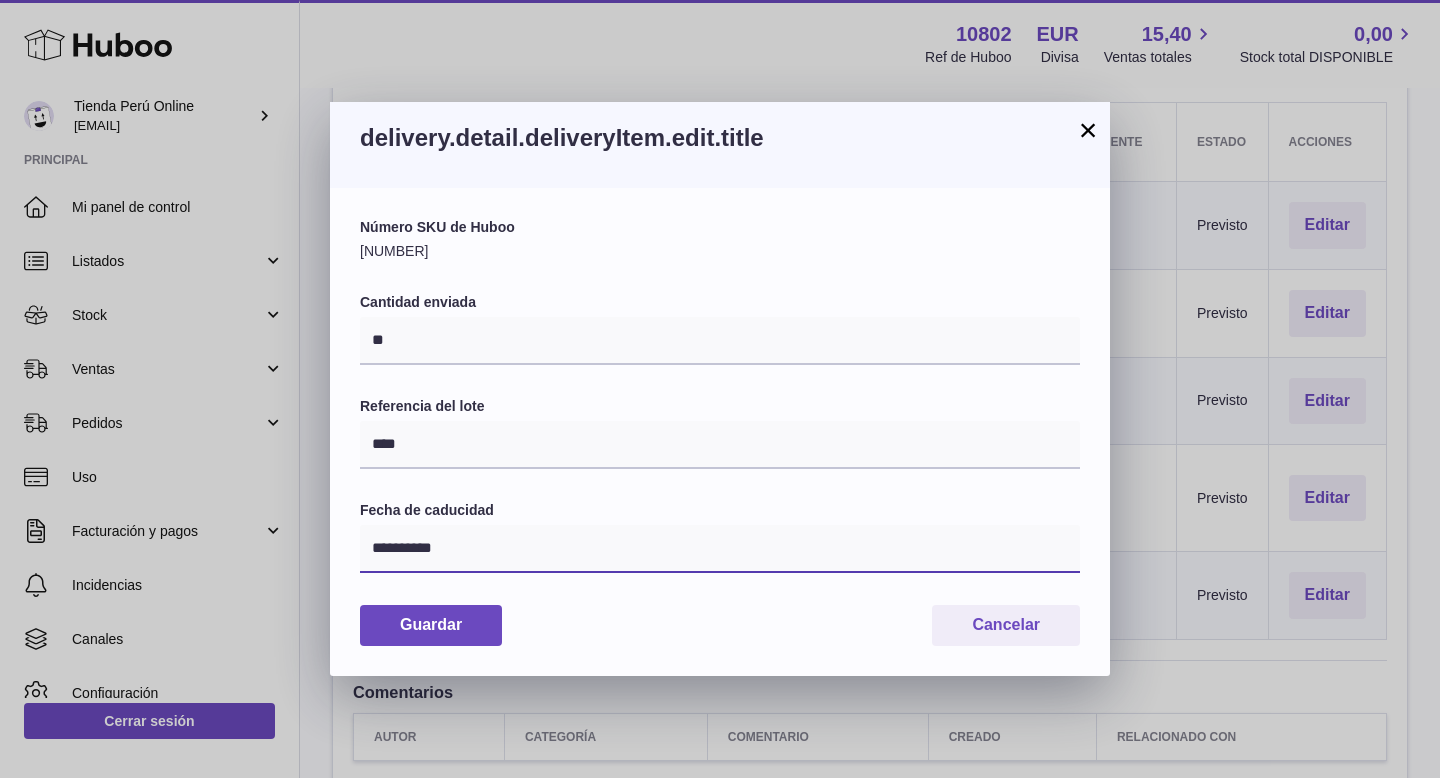 click on "**********" at bounding box center (720, 549) 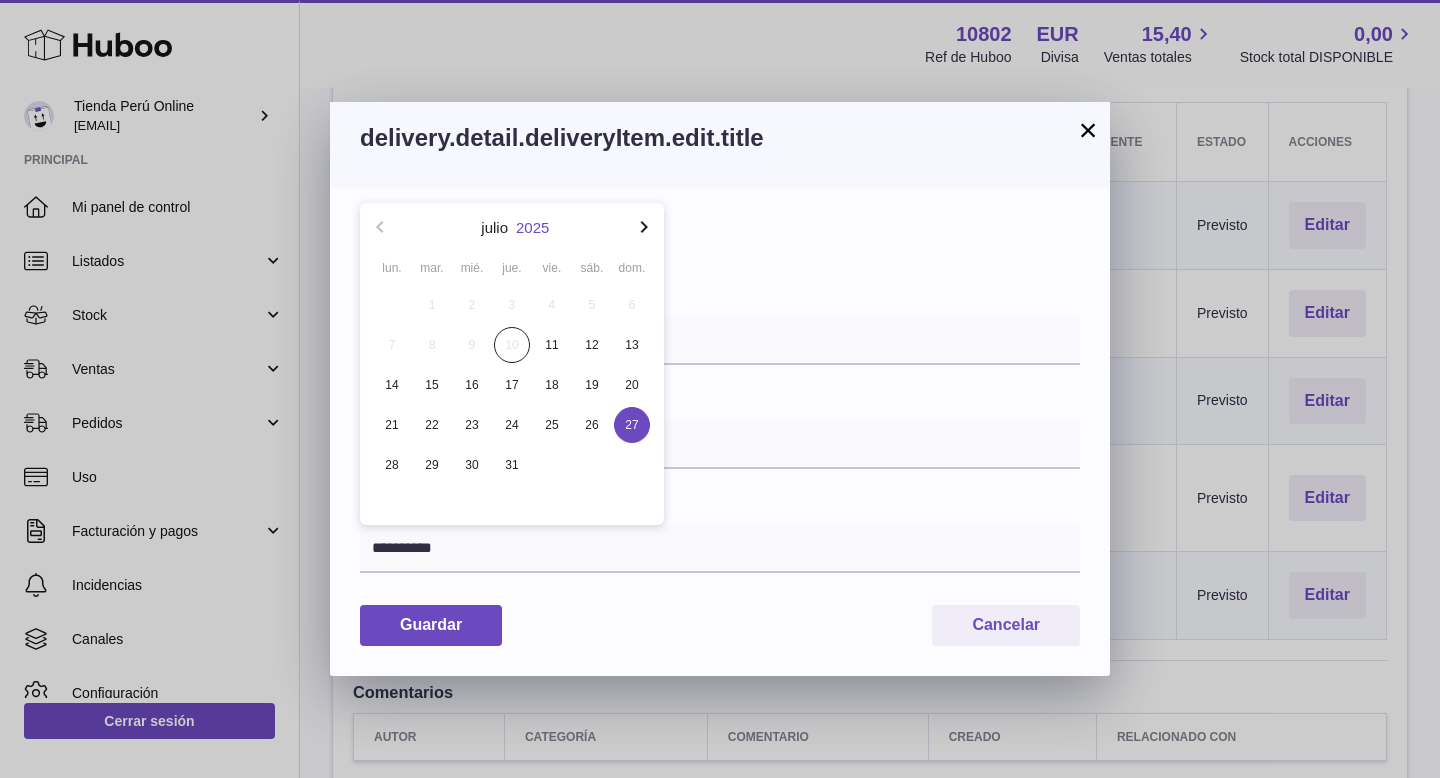 click on "2025" at bounding box center (532, 227) 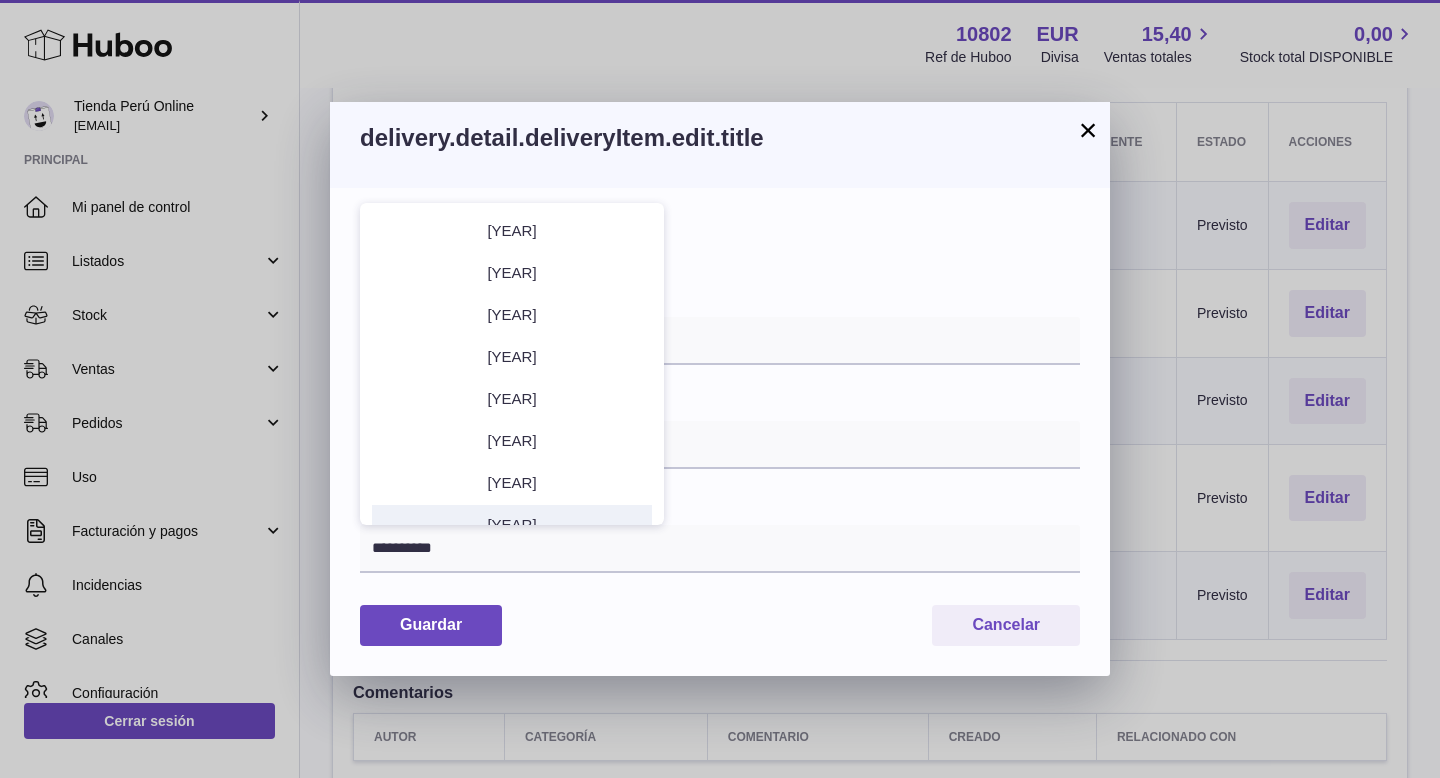 scroll, scrollTop: 154, scrollLeft: 0, axis: vertical 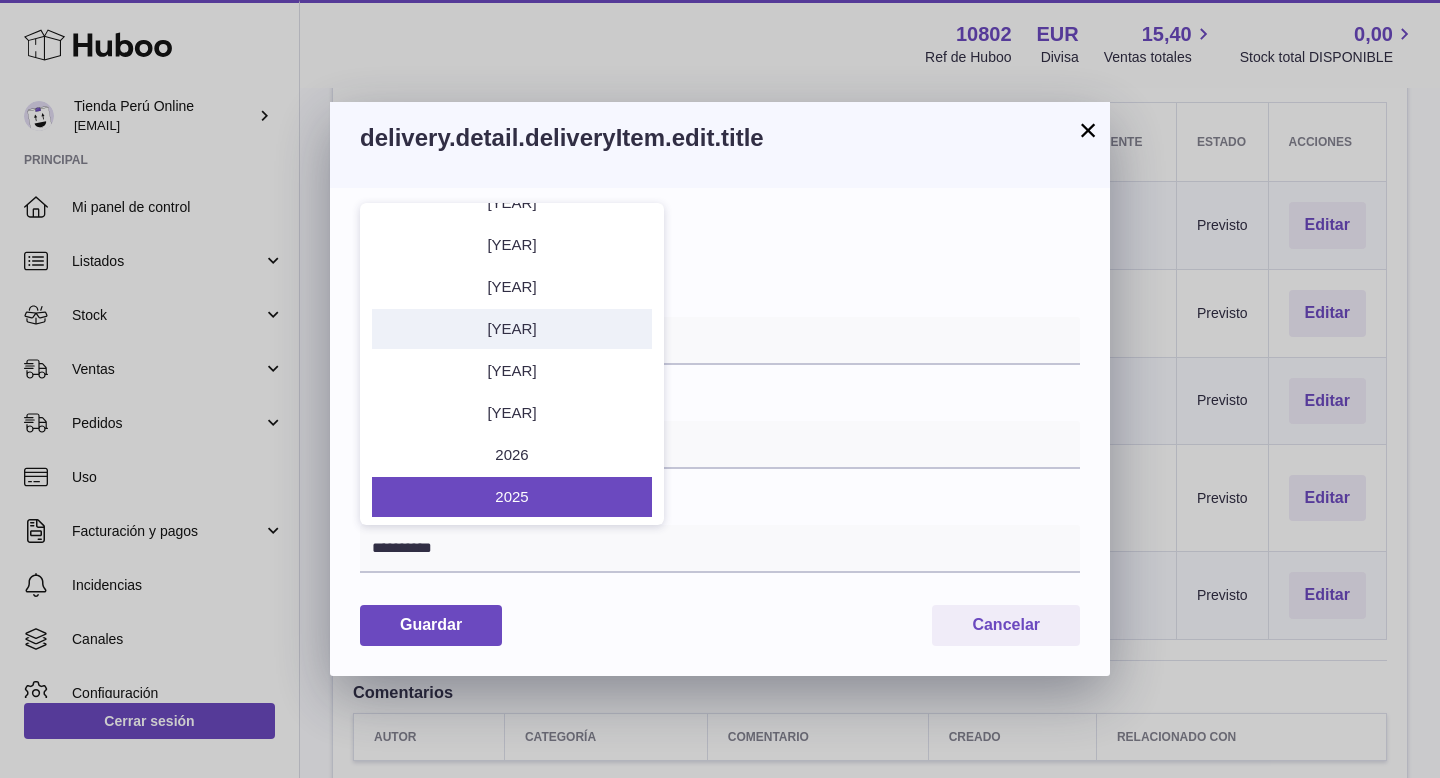 click on "2029" at bounding box center [512, 329] 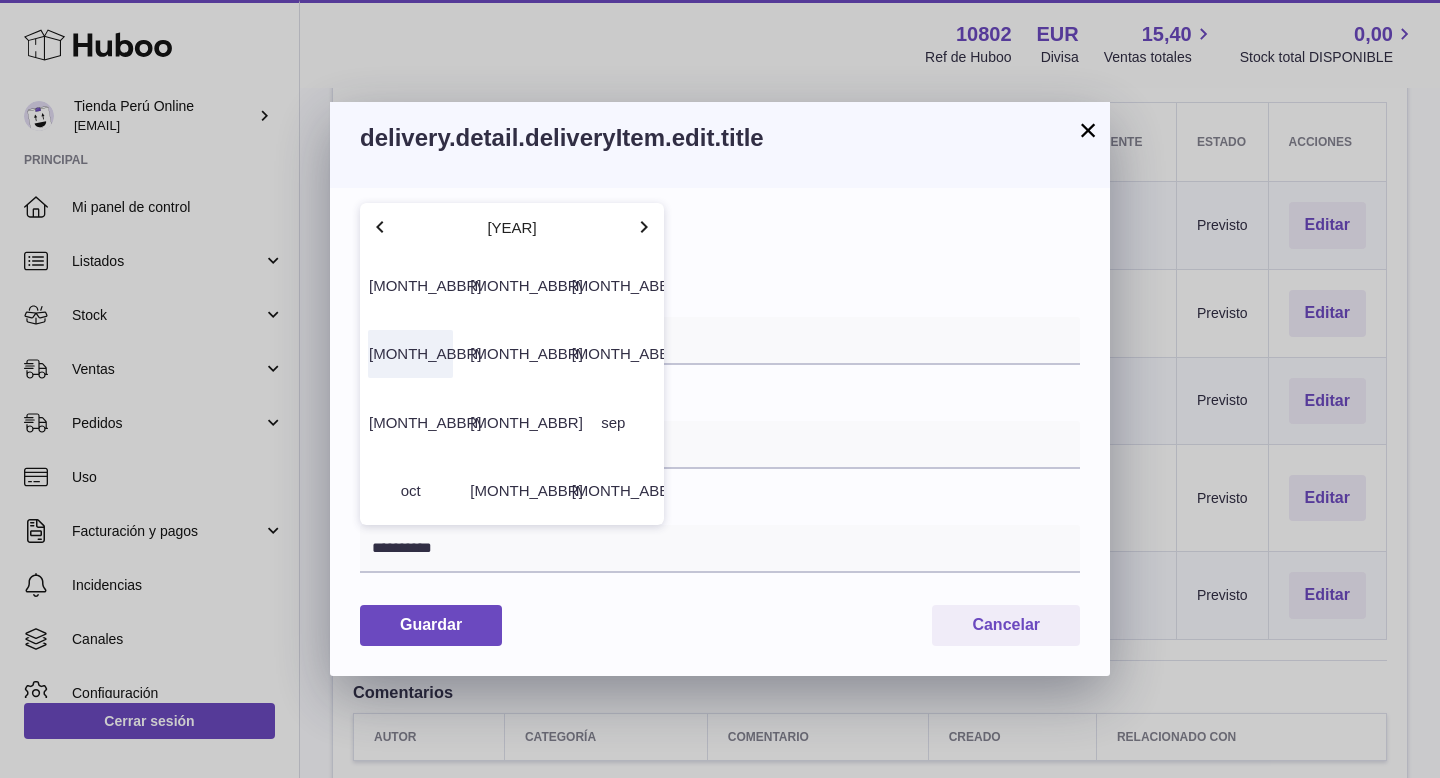 click on "abr" at bounding box center [410, 354] 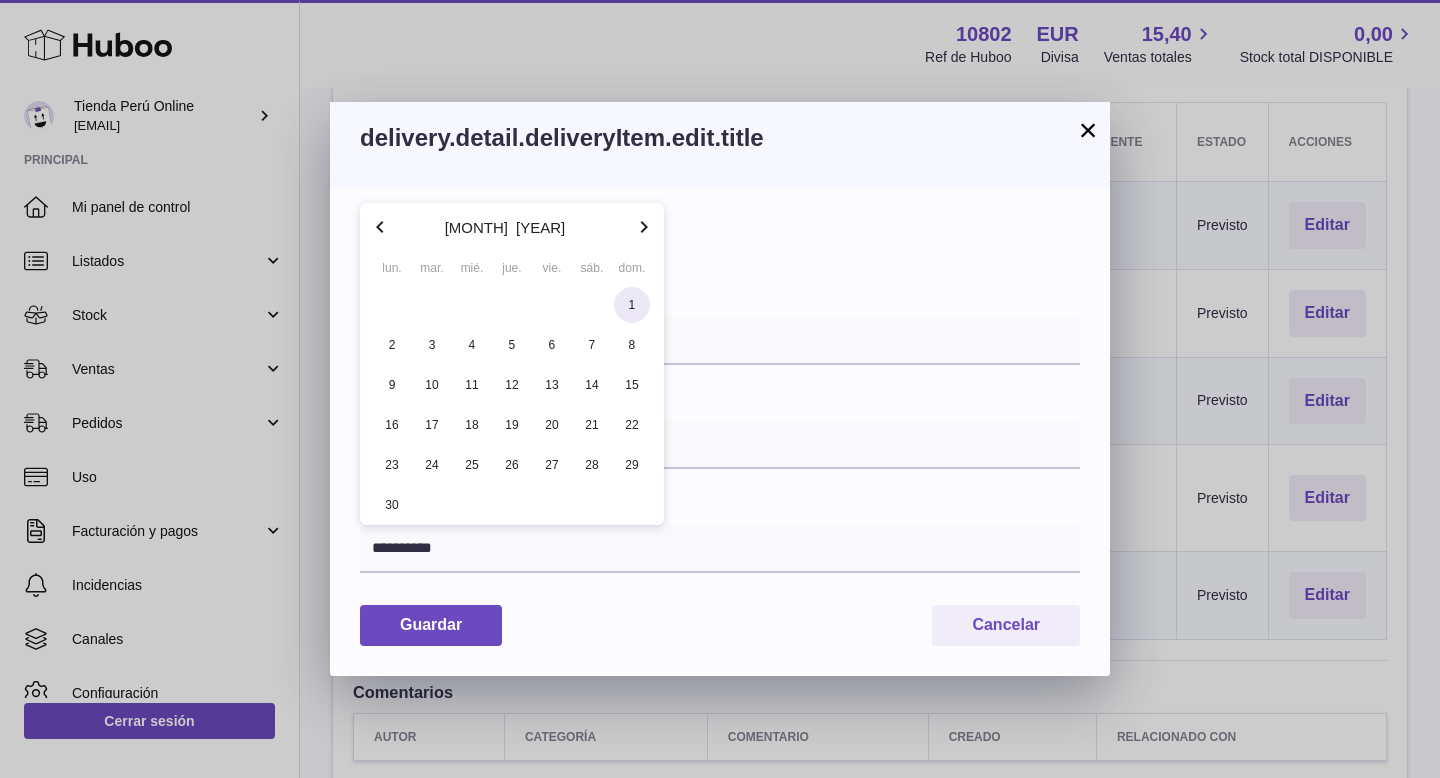 click on "1" at bounding box center [632, 305] 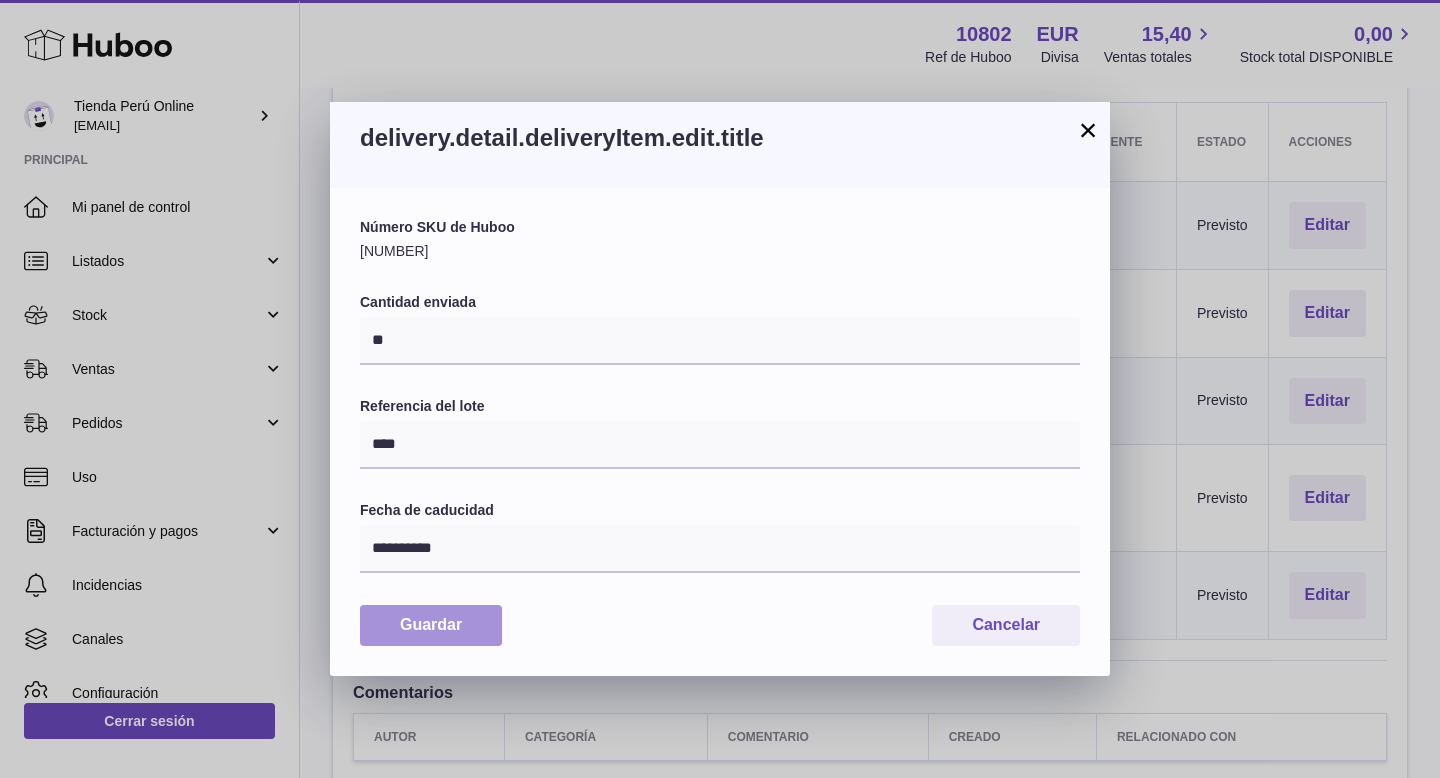 click on "Guardar" at bounding box center [431, 625] 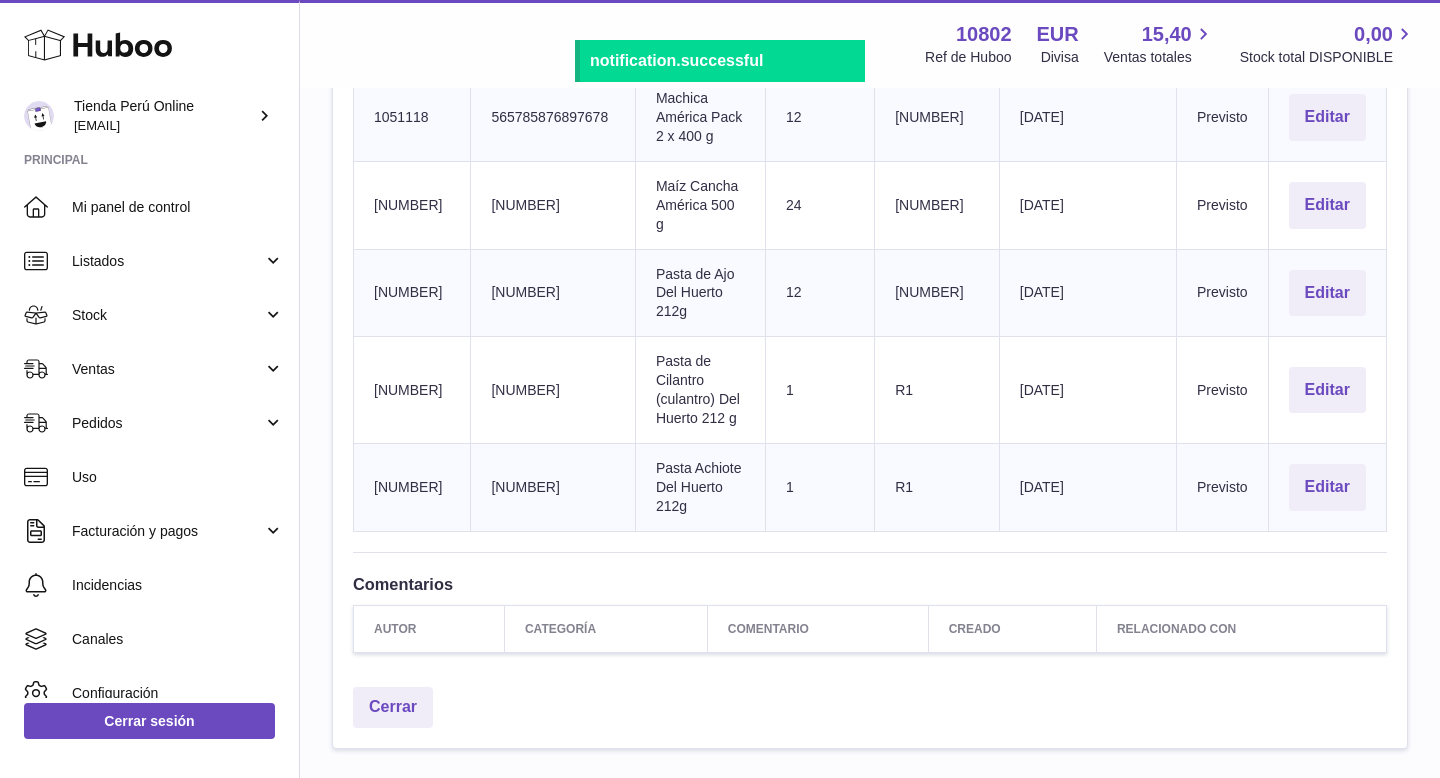 scroll, scrollTop: 791, scrollLeft: 0, axis: vertical 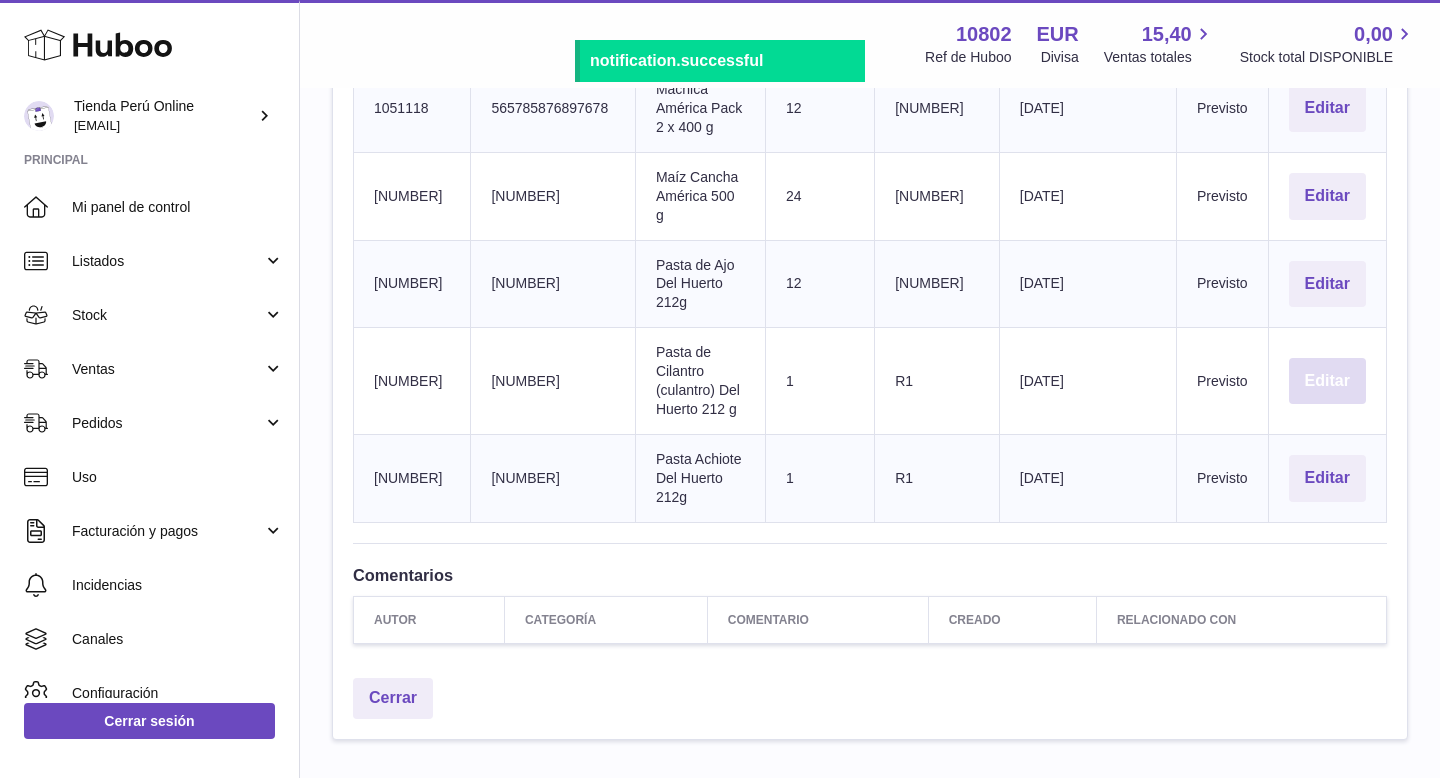 click on "Editar" at bounding box center (1327, 381) 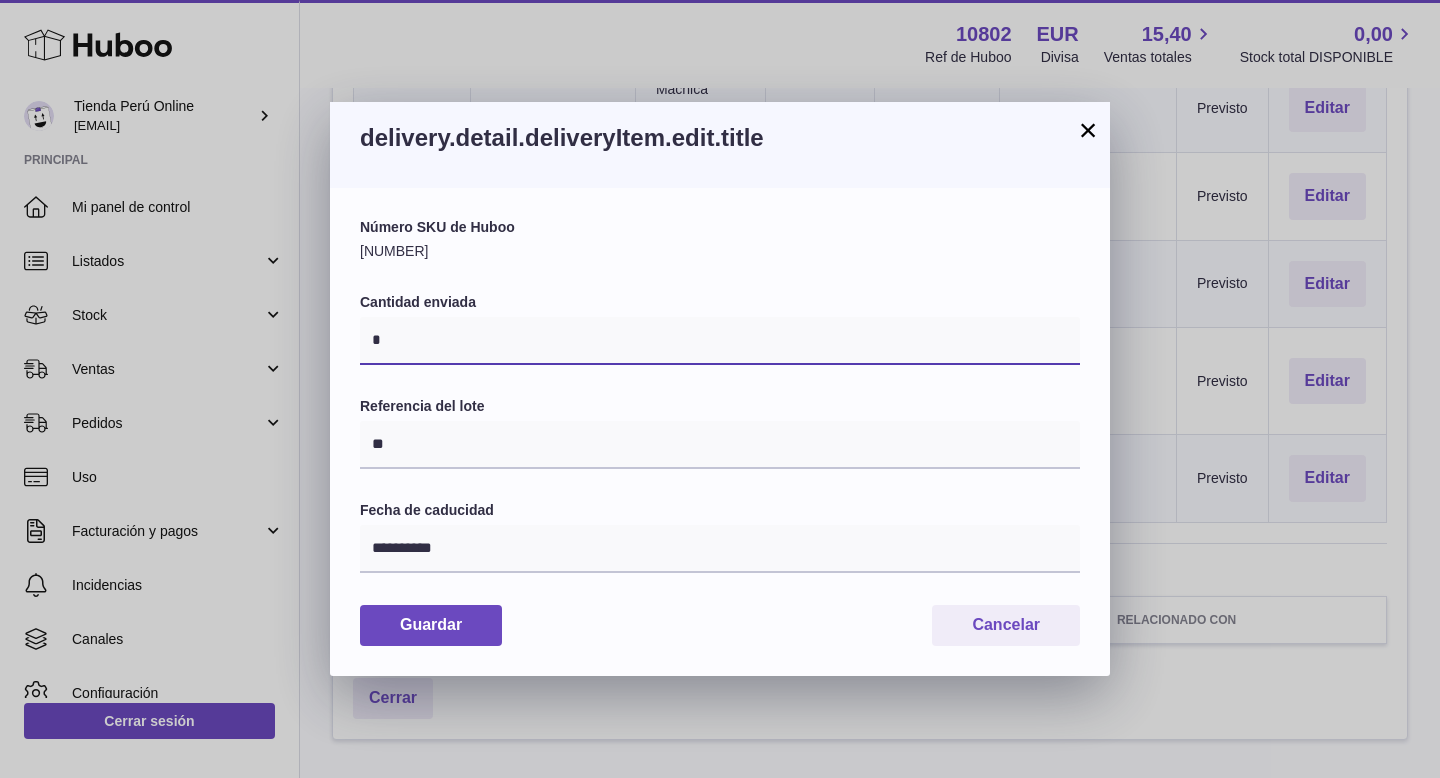 click on "*" at bounding box center (720, 341) 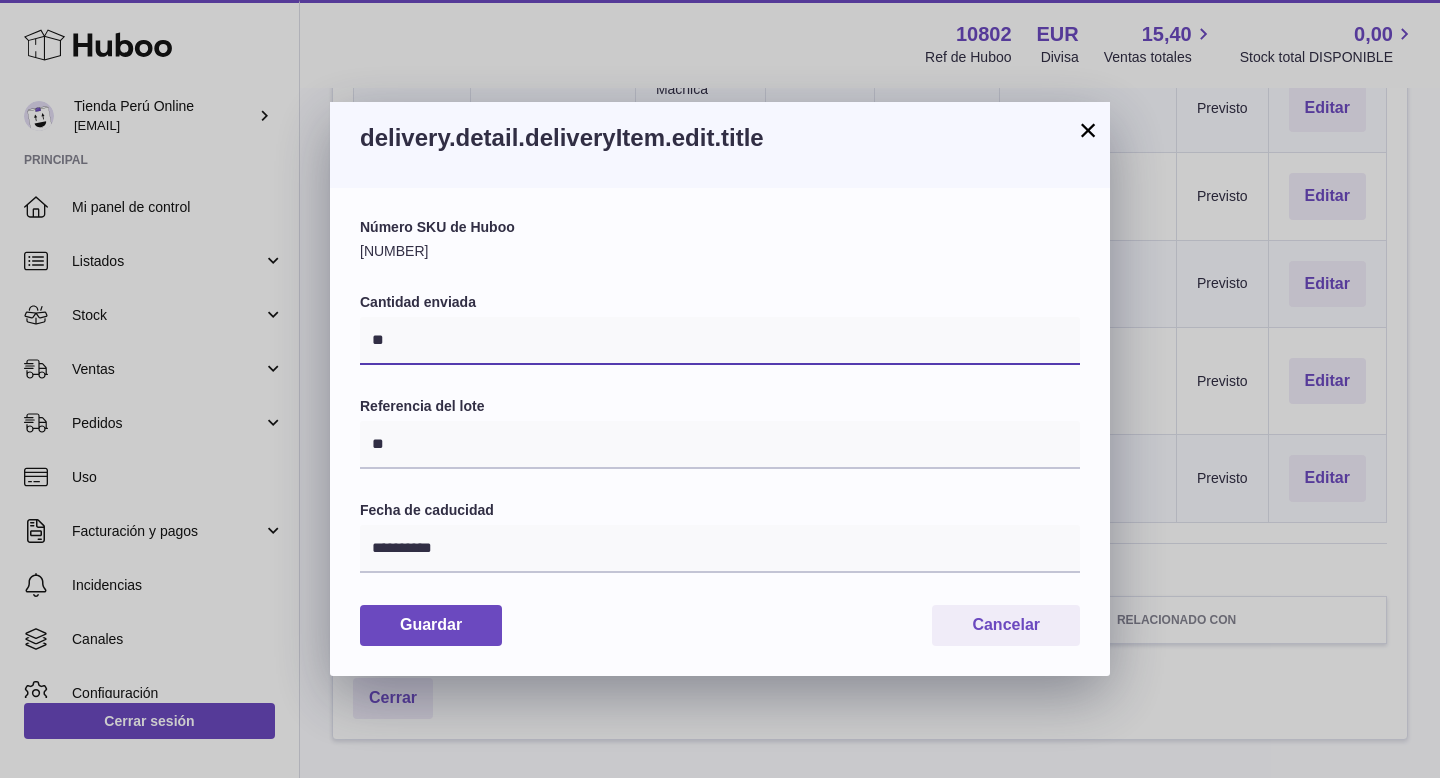 type on "**" 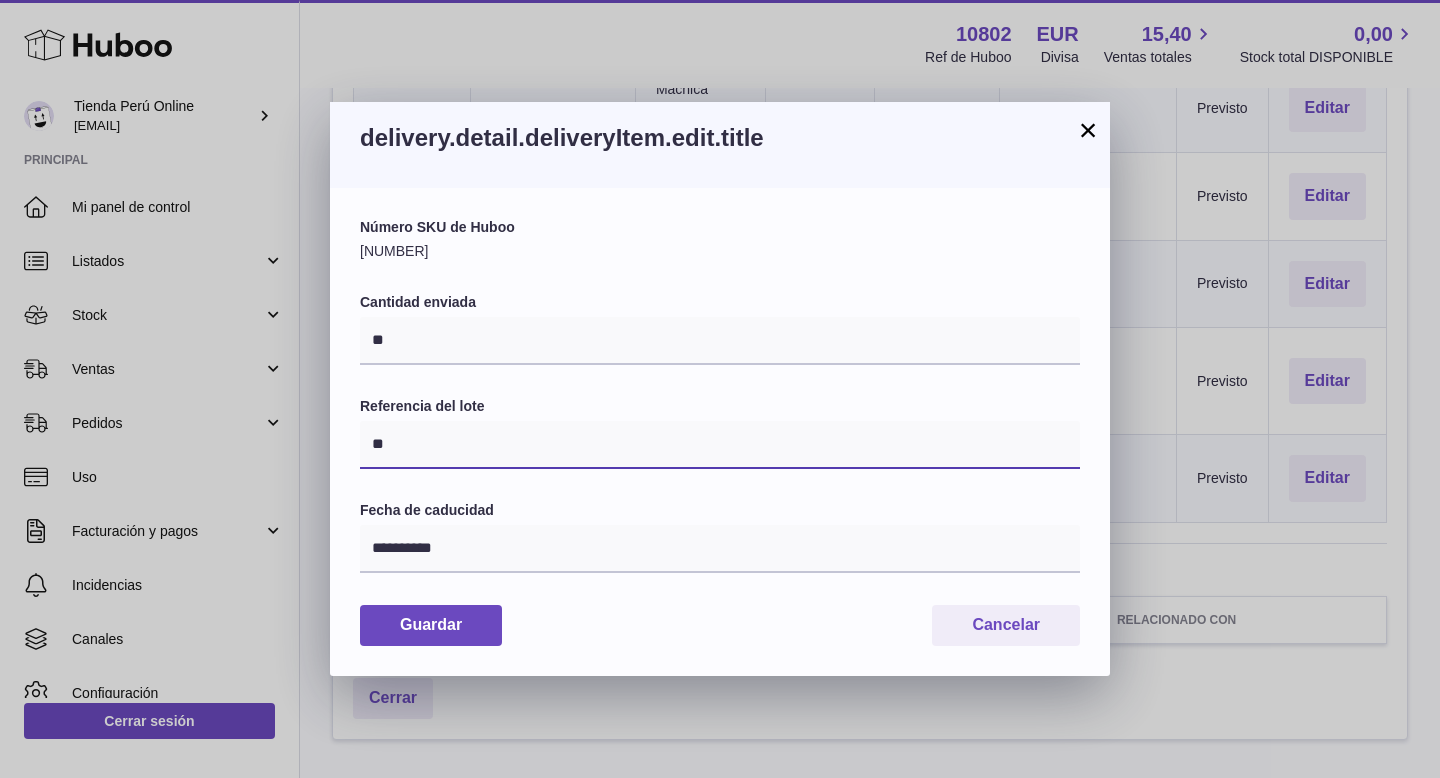 drag, startPoint x: 414, startPoint y: 447, endPoint x: 369, endPoint y: 447, distance: 45 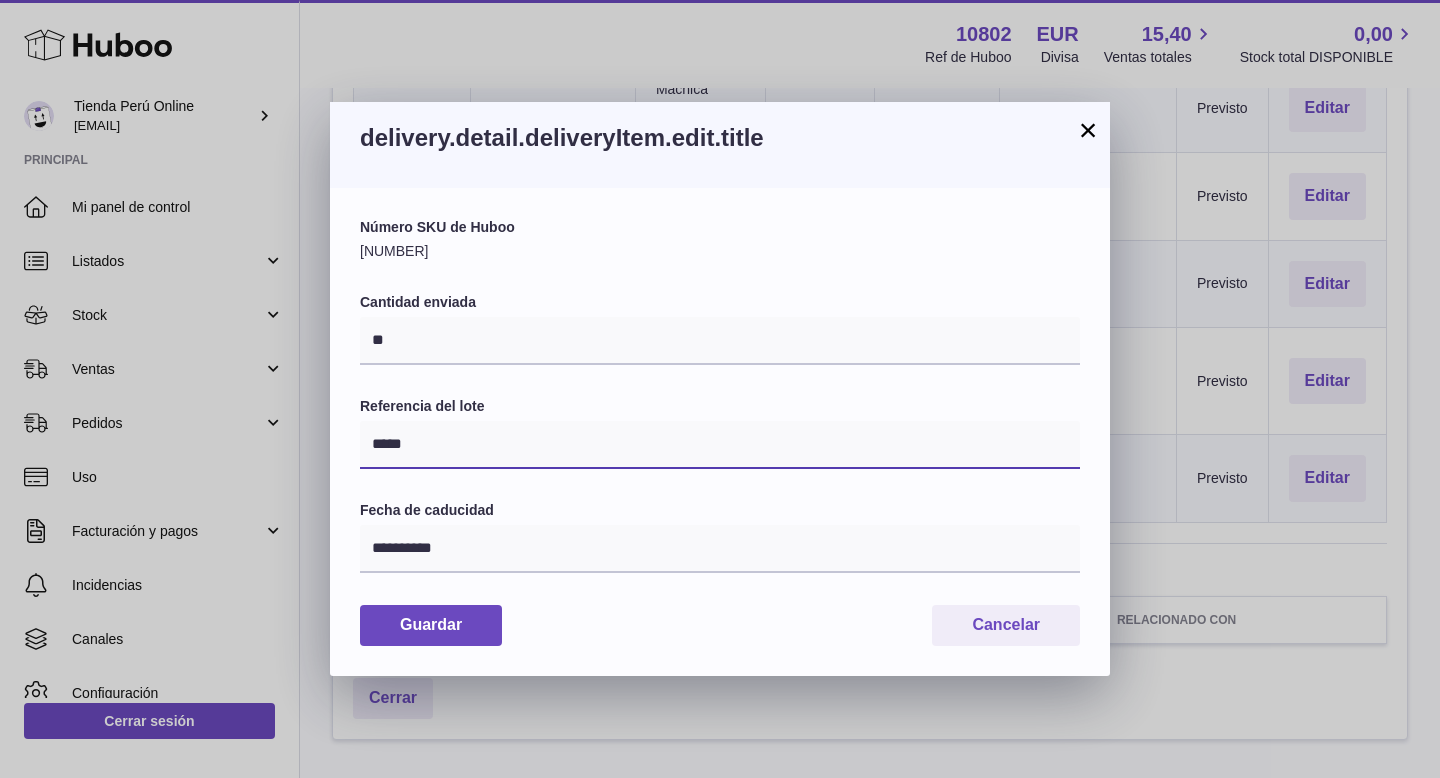 type on "*****" 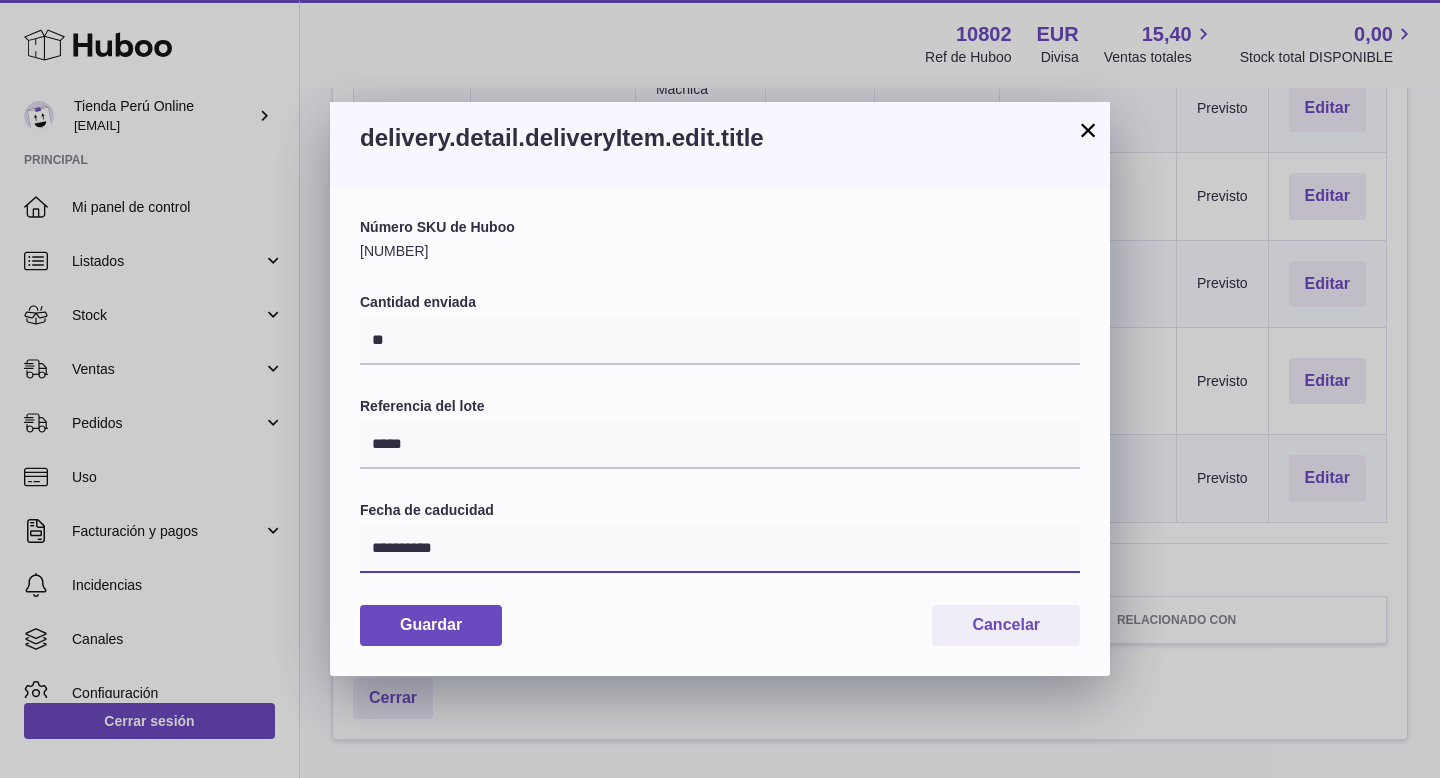 click on "**********" at bounding box center (720, 549) 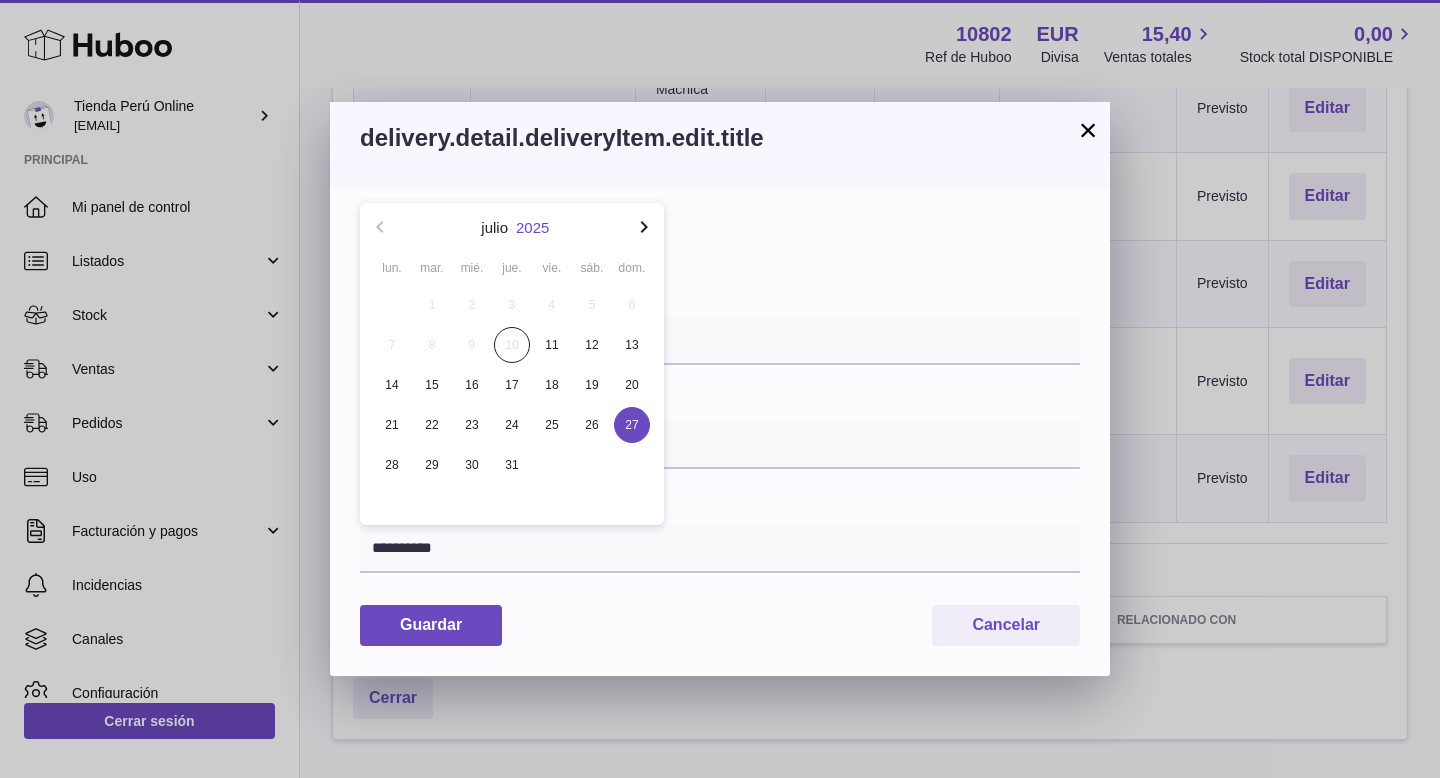 click on "2025" at bounding box center (532, 227) 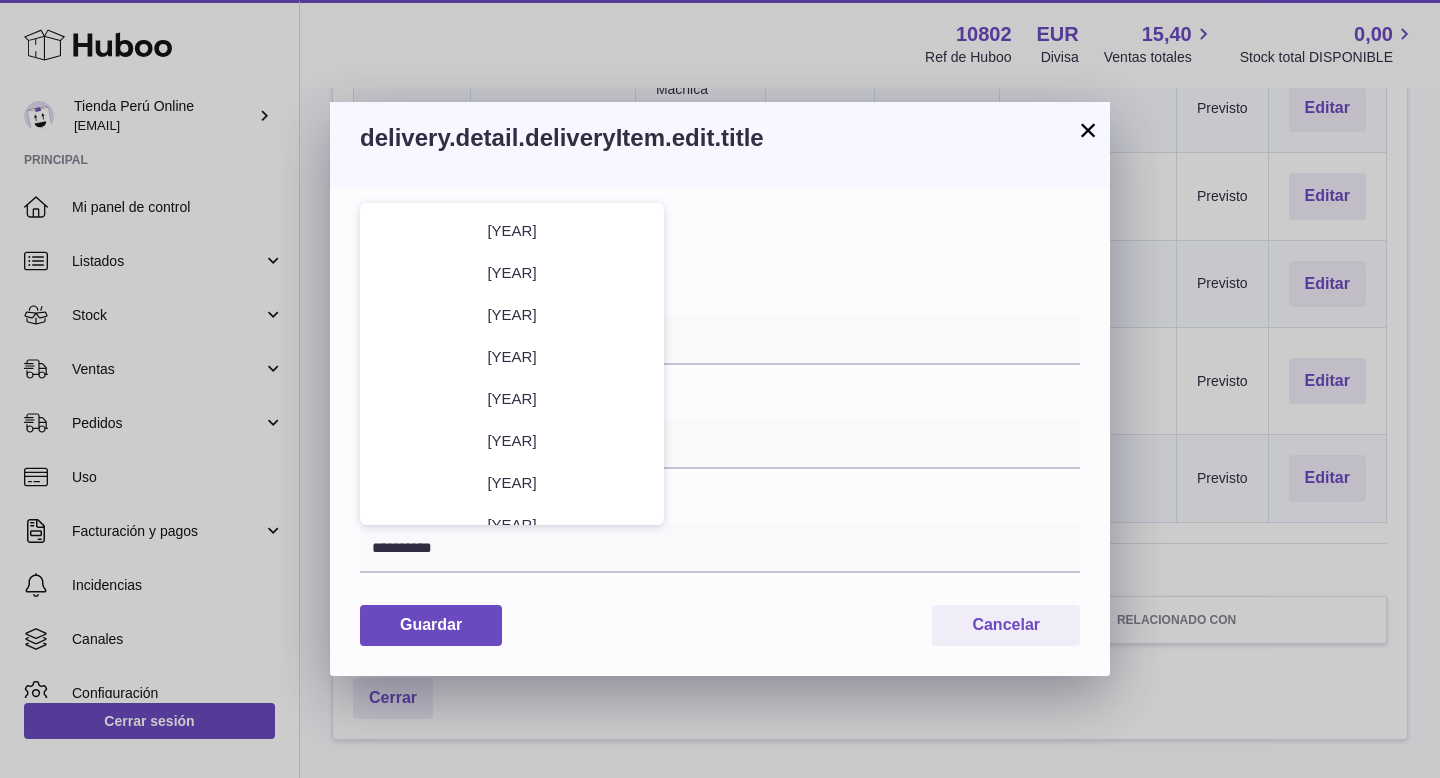 scroll, scrollTop: 154, scrollLeft: 0, axis: vertical 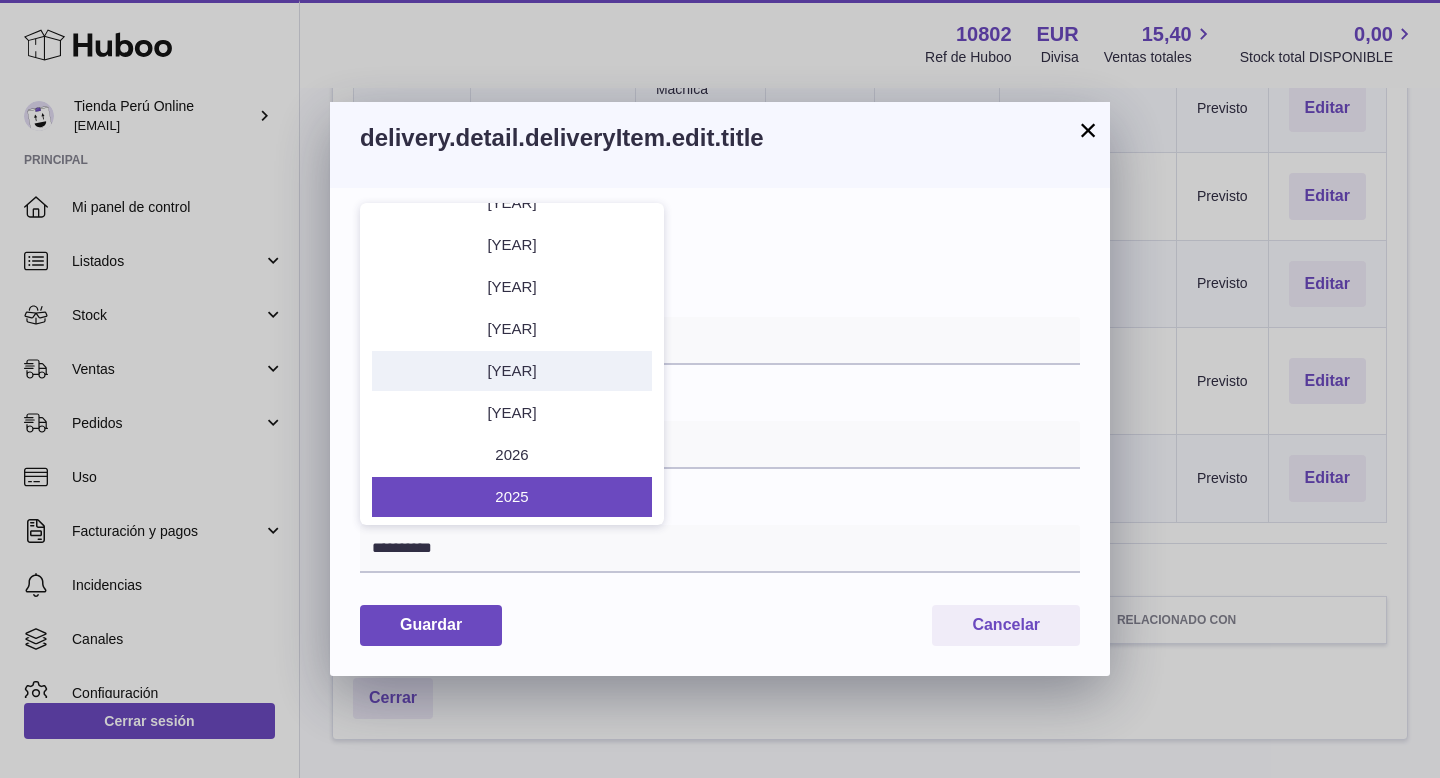click on "2028" at bounding box center (512, 371) 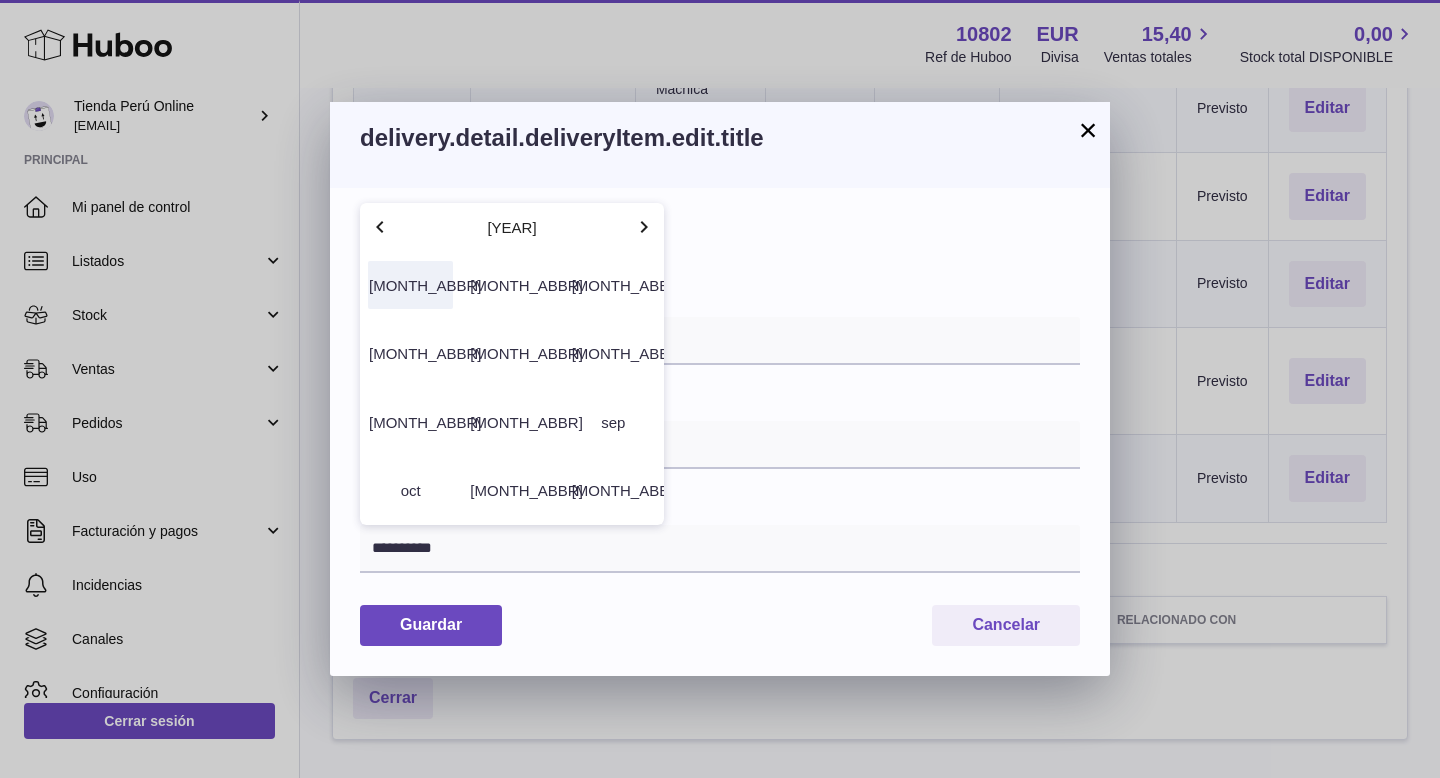 click on "ene" at bounding box center (410, 285) 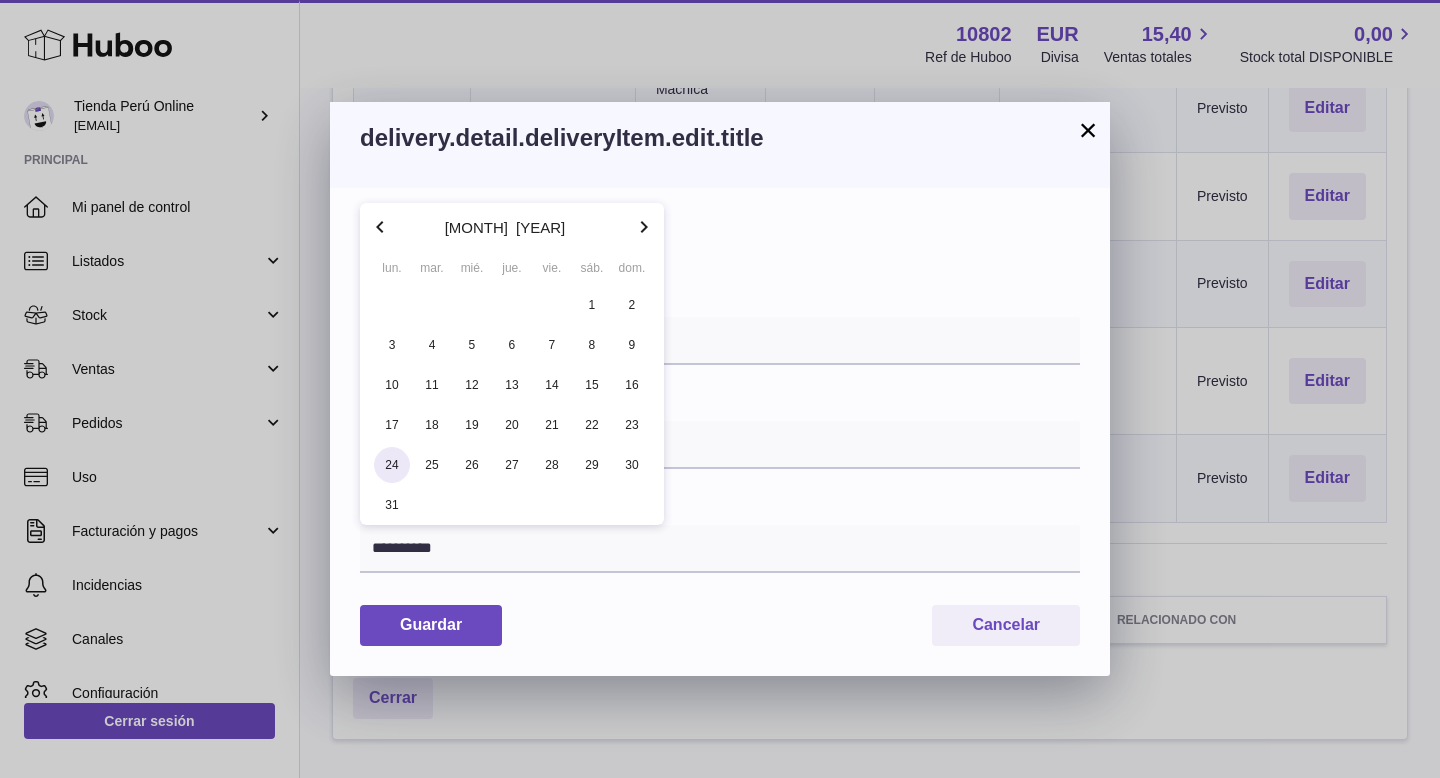 click on "24" at bounding box center [392, 465] 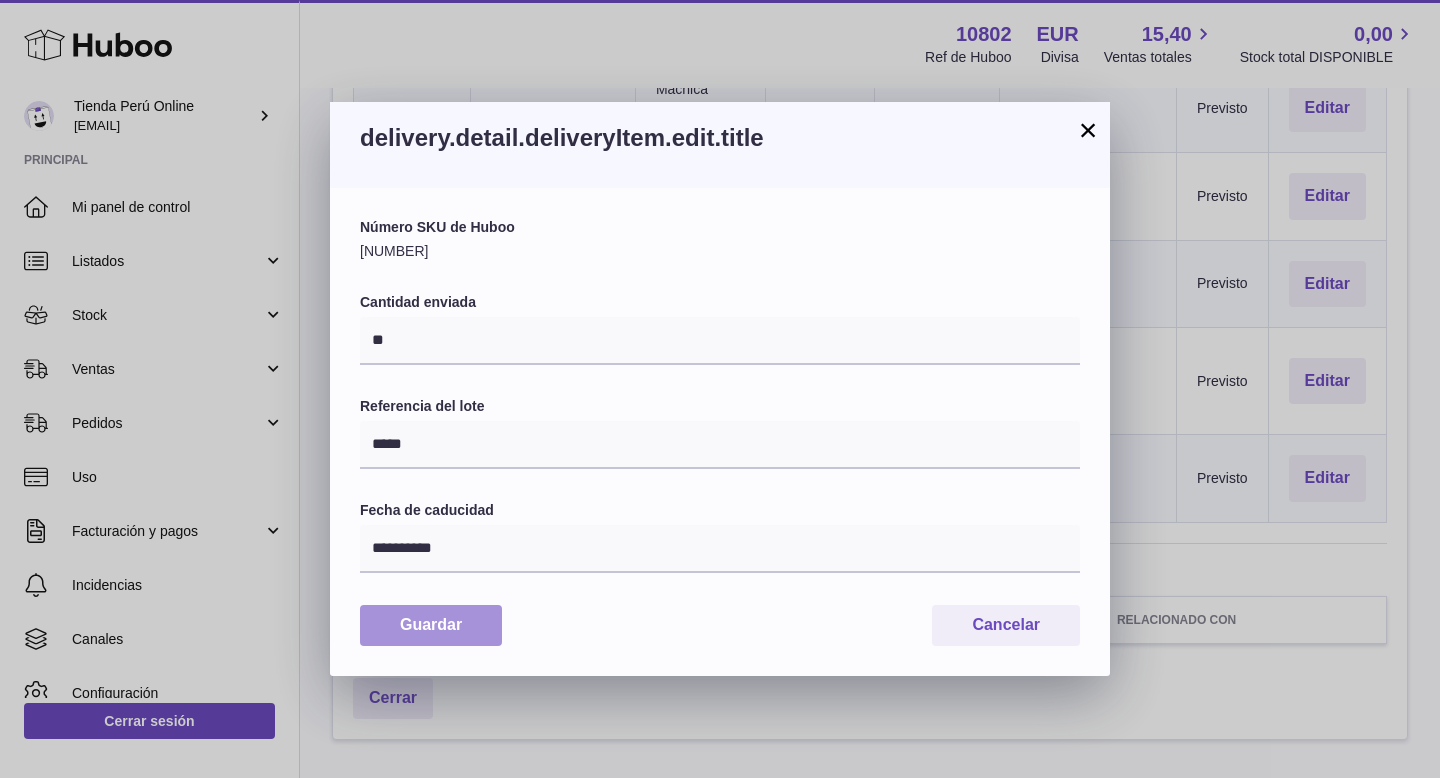 click on "Guardar" at bounding box center (431, 625) 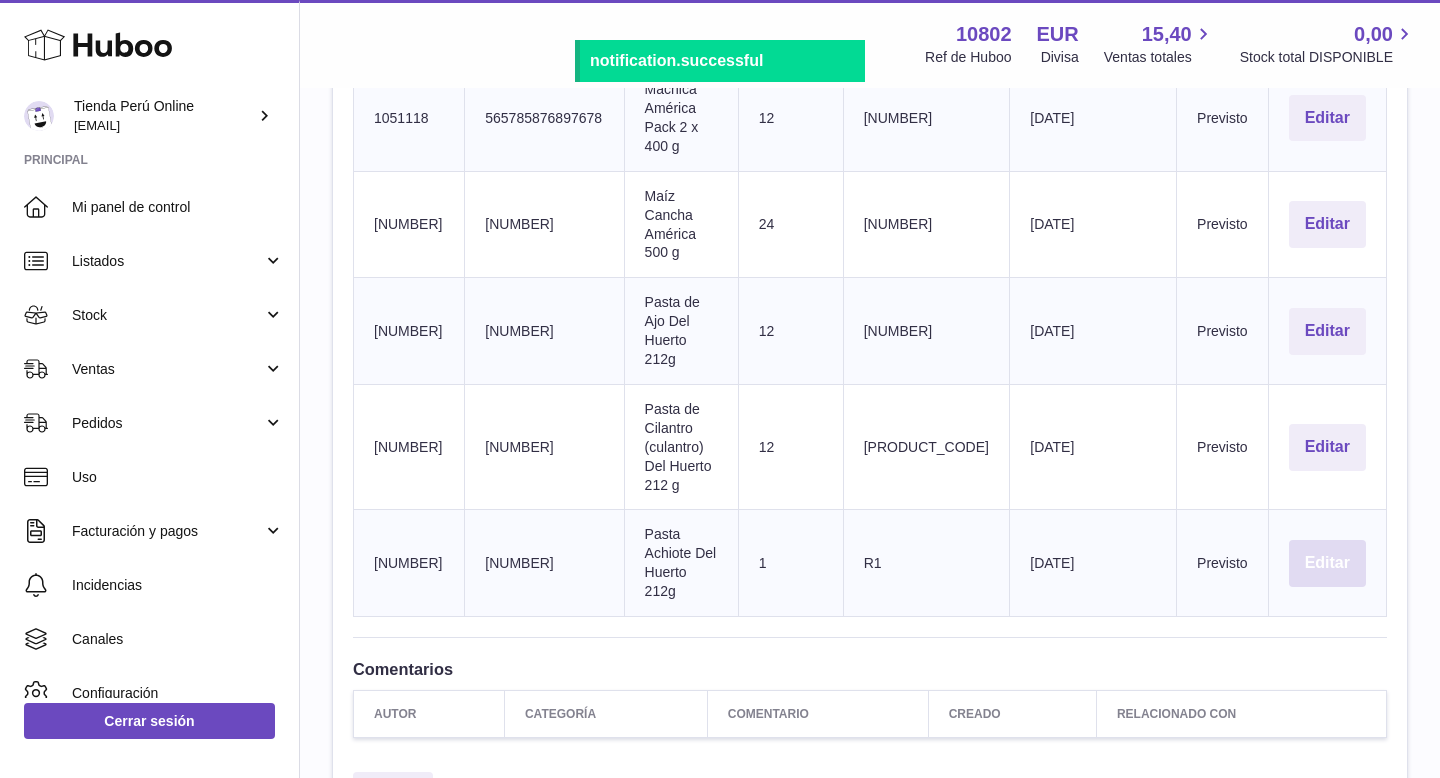 click on "Editar" at bounding box center [1327, 563] 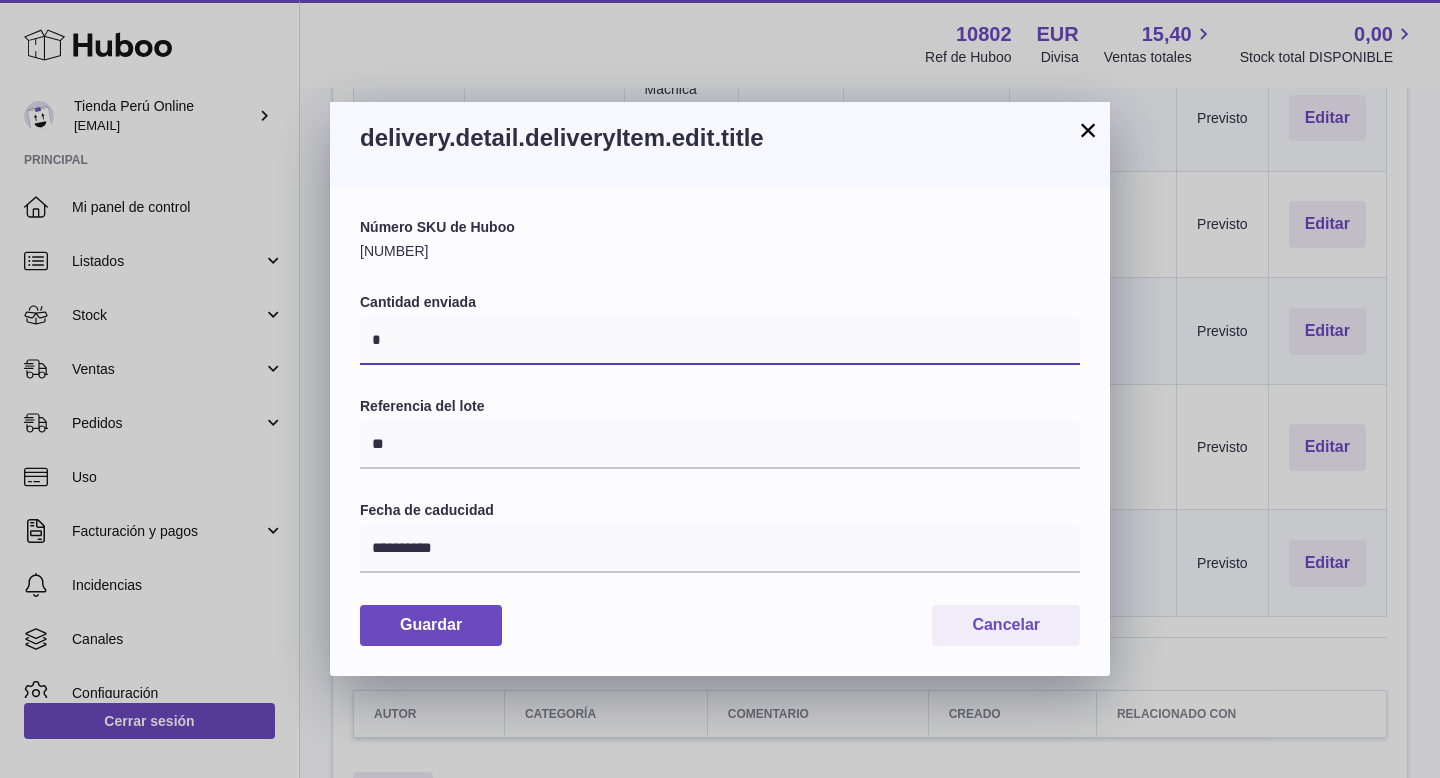 click on "*" at bounding box center (720, 341) 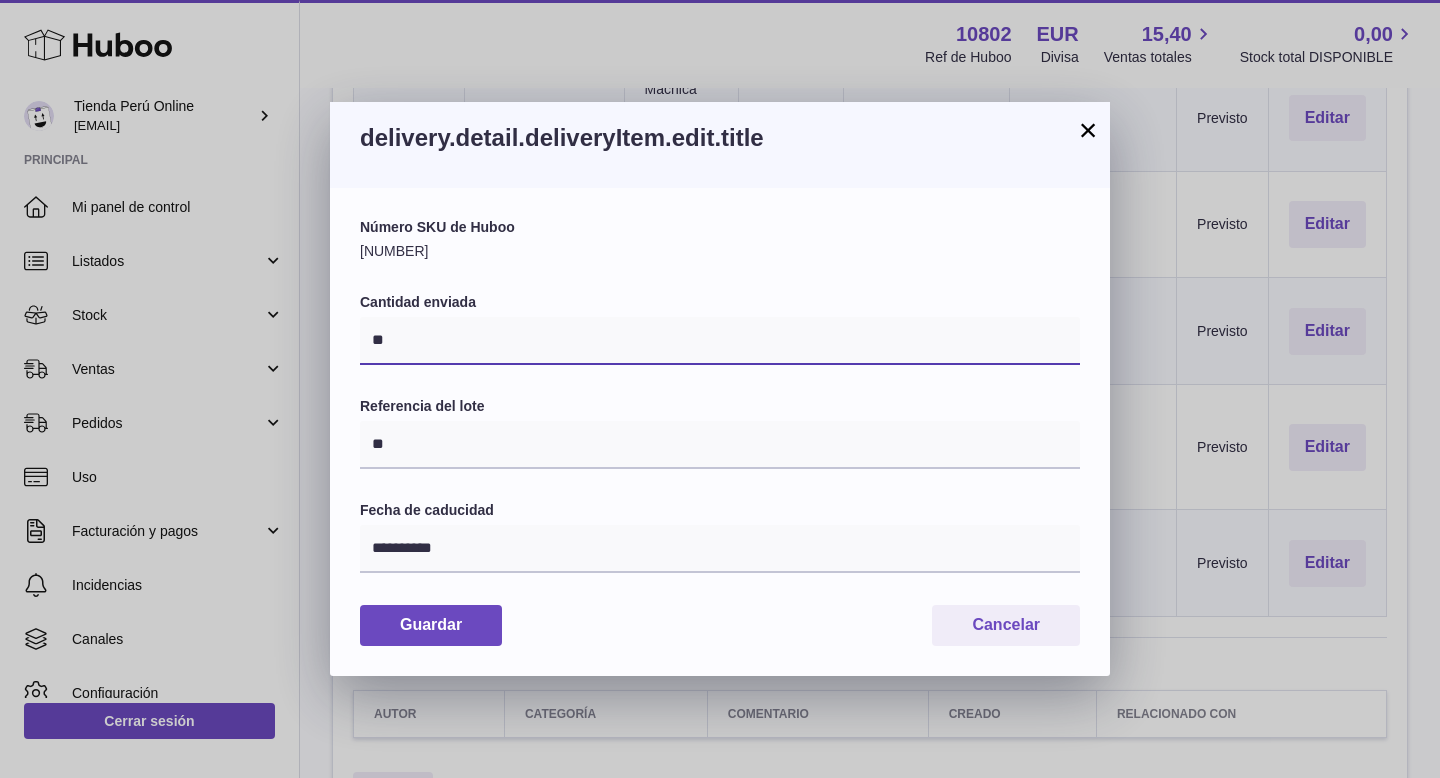 type on "**" 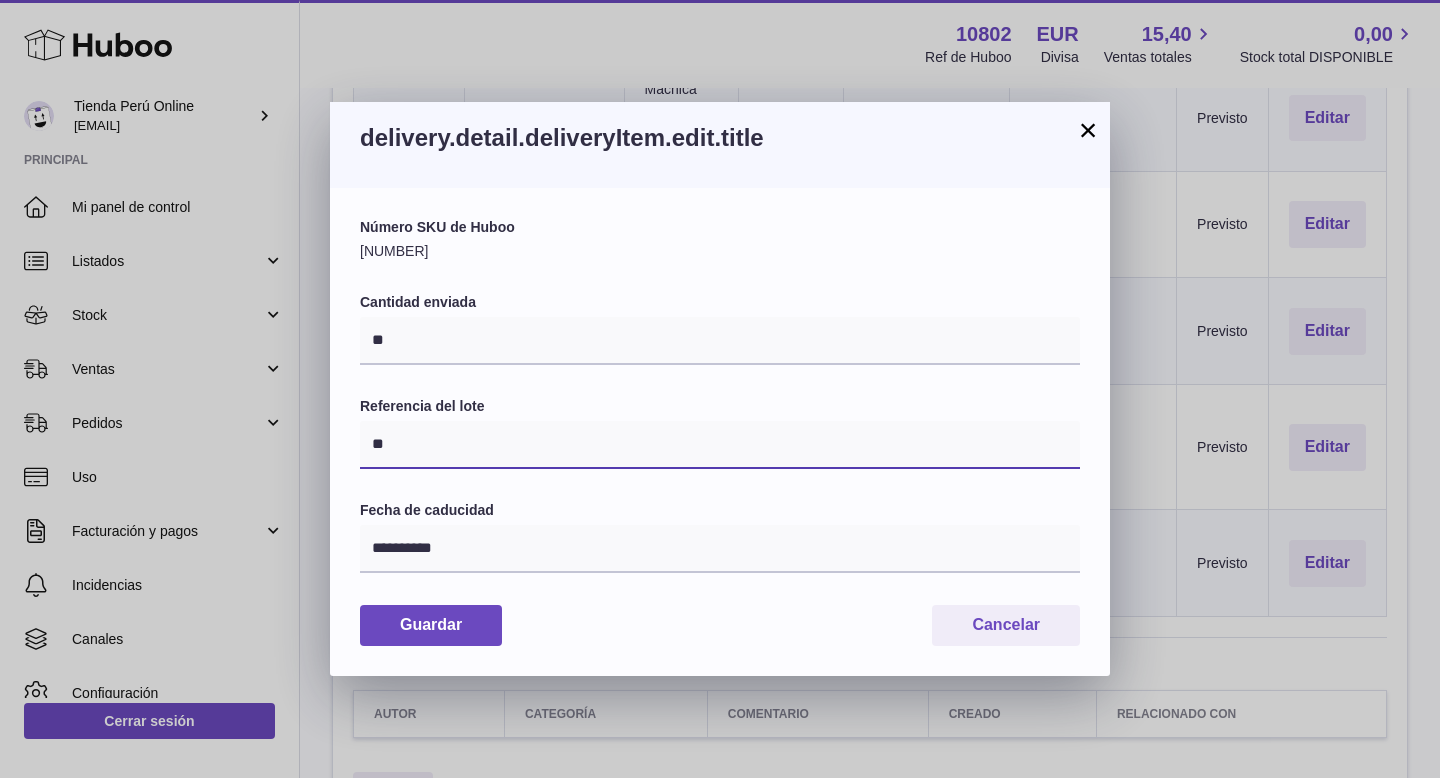 drag, startPoint x: 416, startPoint y: 450, endPoint x: 361, endPoint y: 449, distance: 55.00909 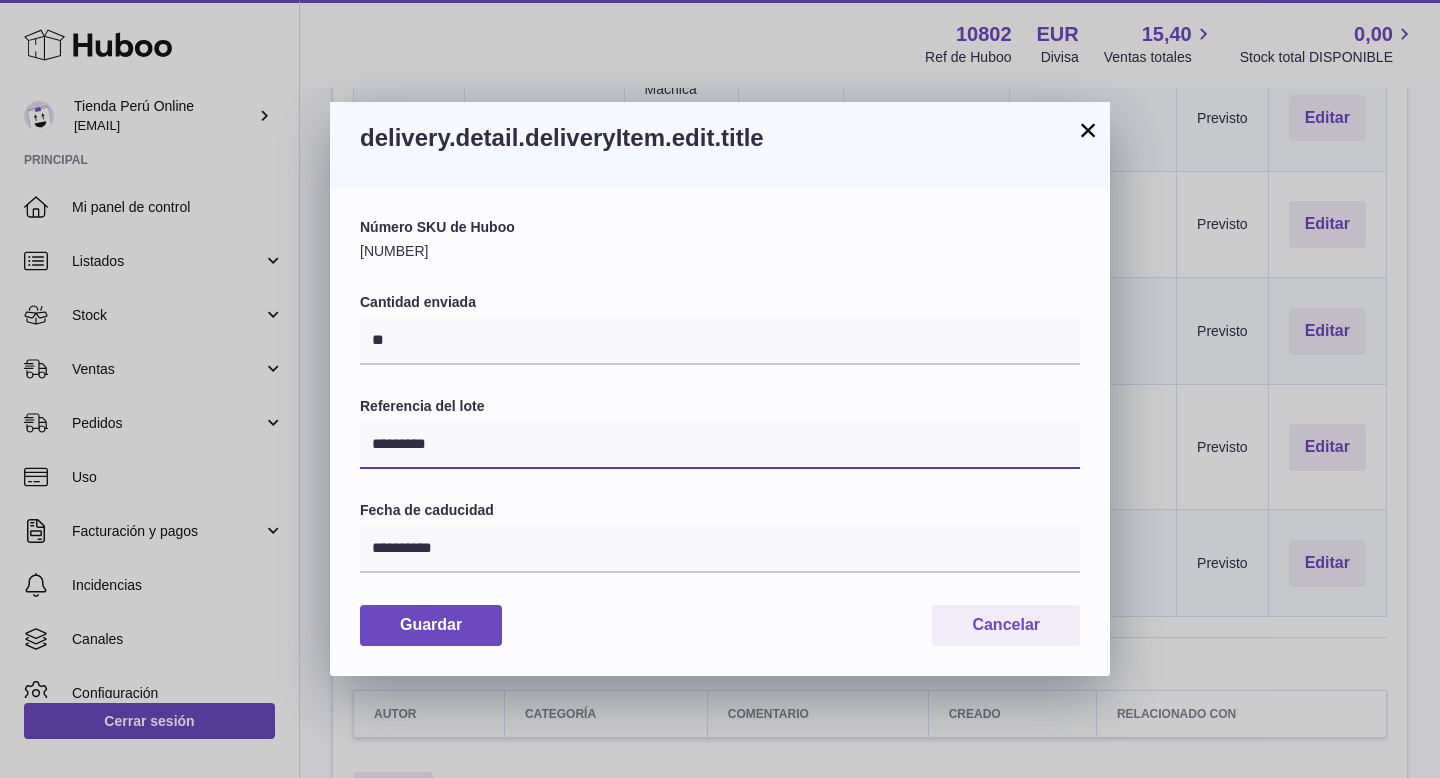 type on "*********" 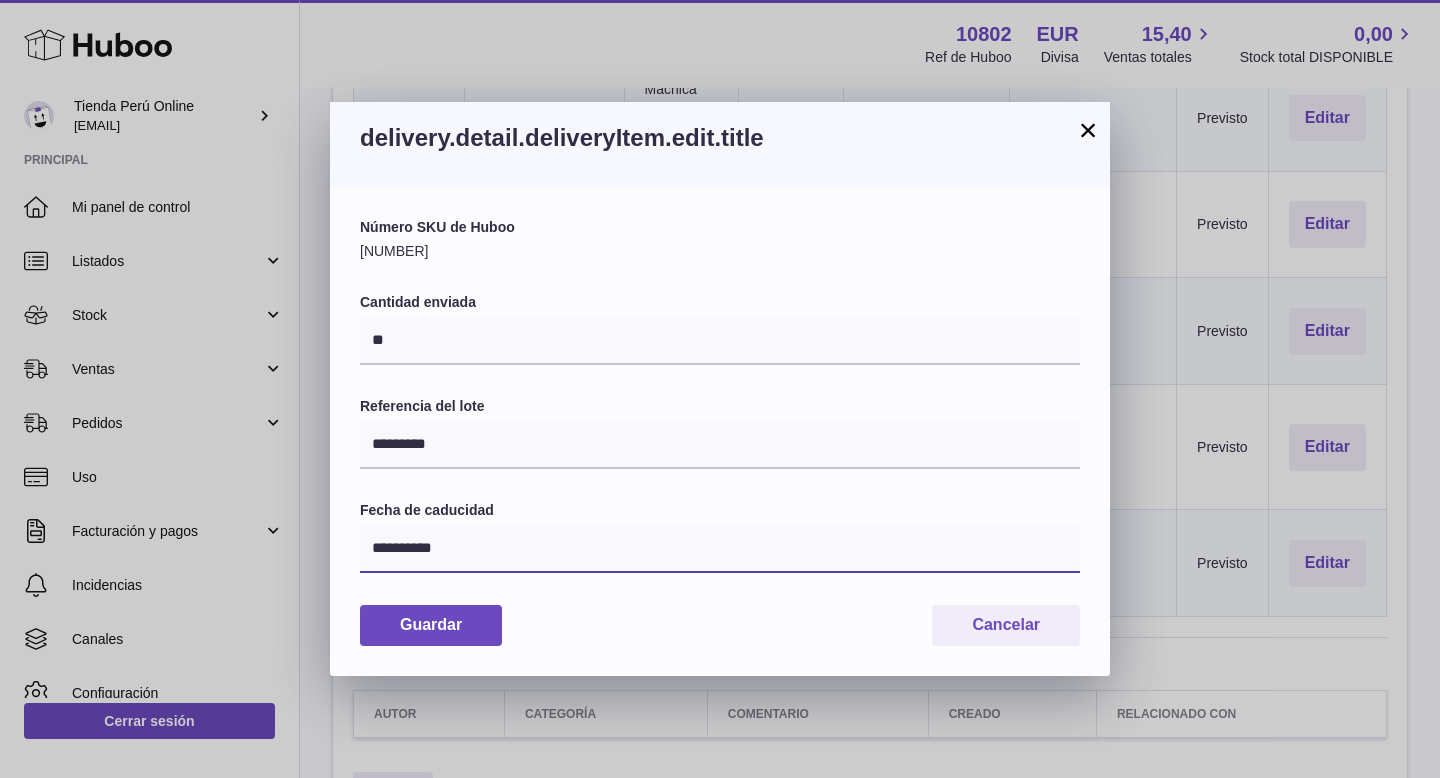 click on "**********" at bounding box center (720, 549) 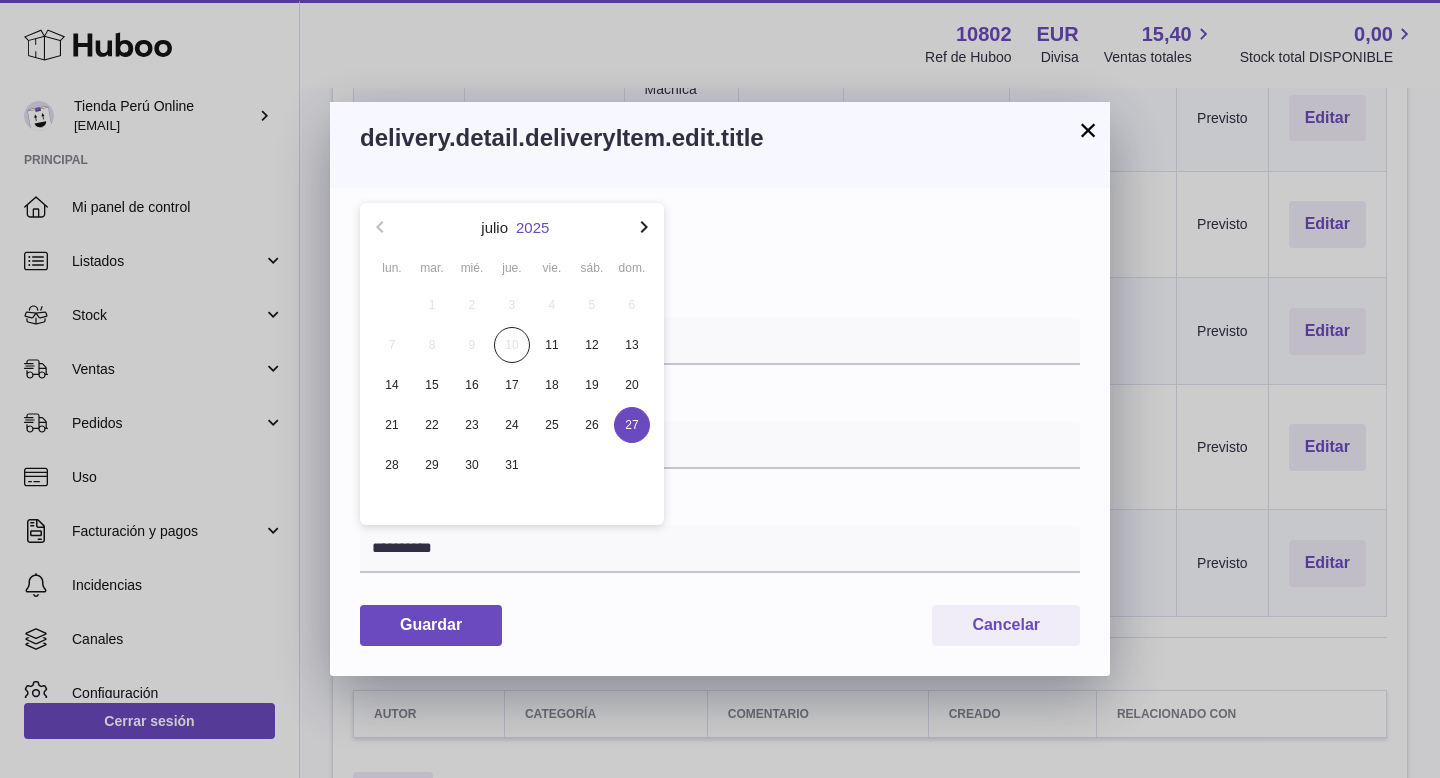 click on "2025" at bounding box center [532, 227] 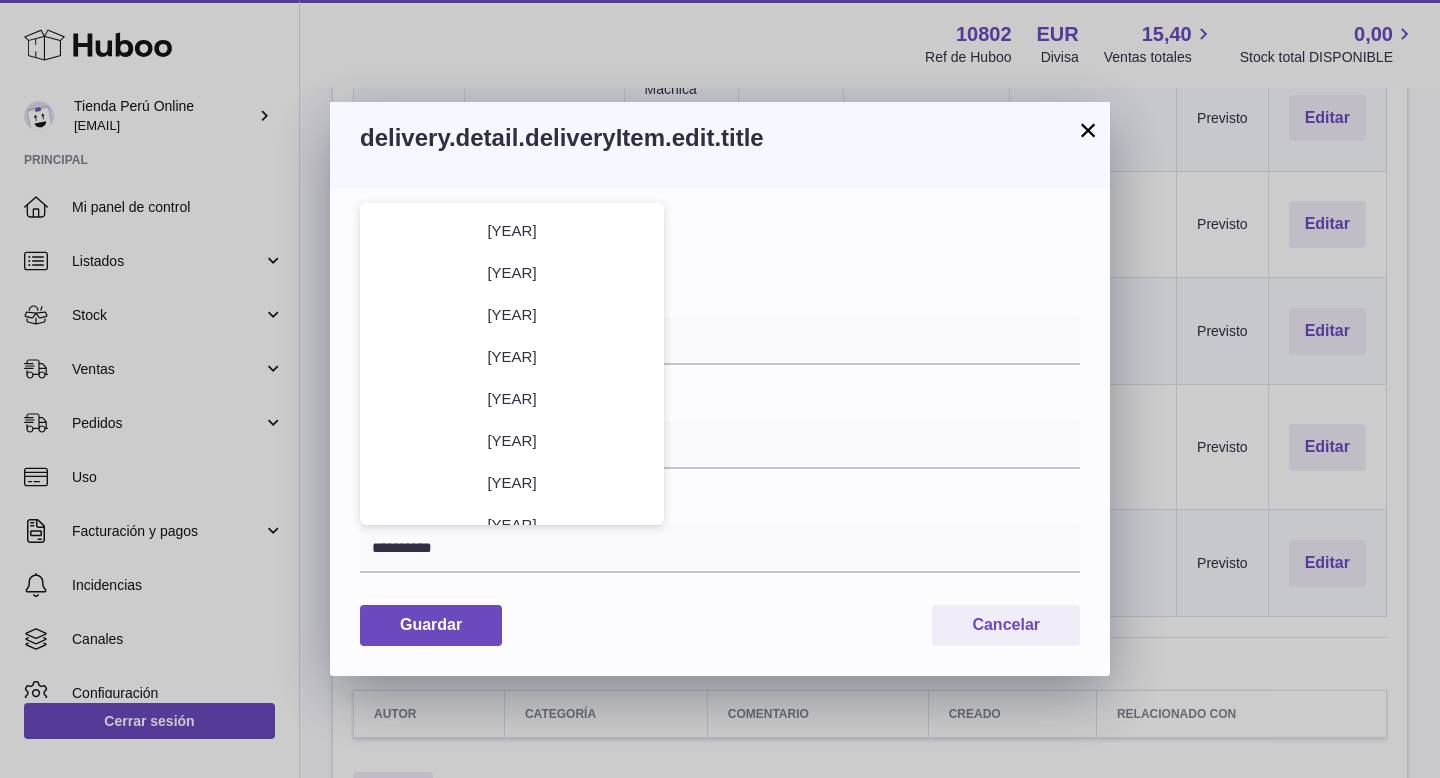 scroll, scrollTop: 154, scrollLeft: 0, axis: vertical 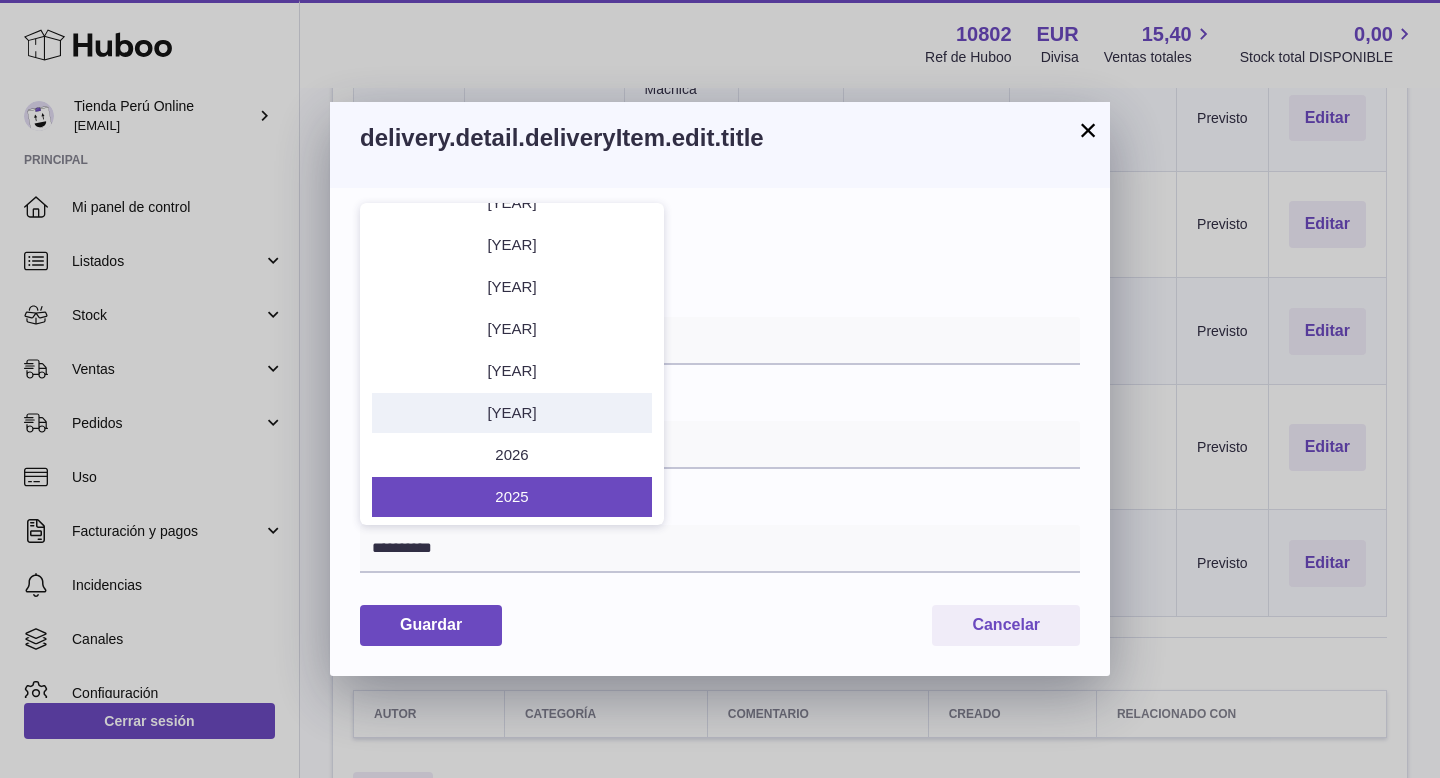 click on "2027" at bounding box center [512, 413] 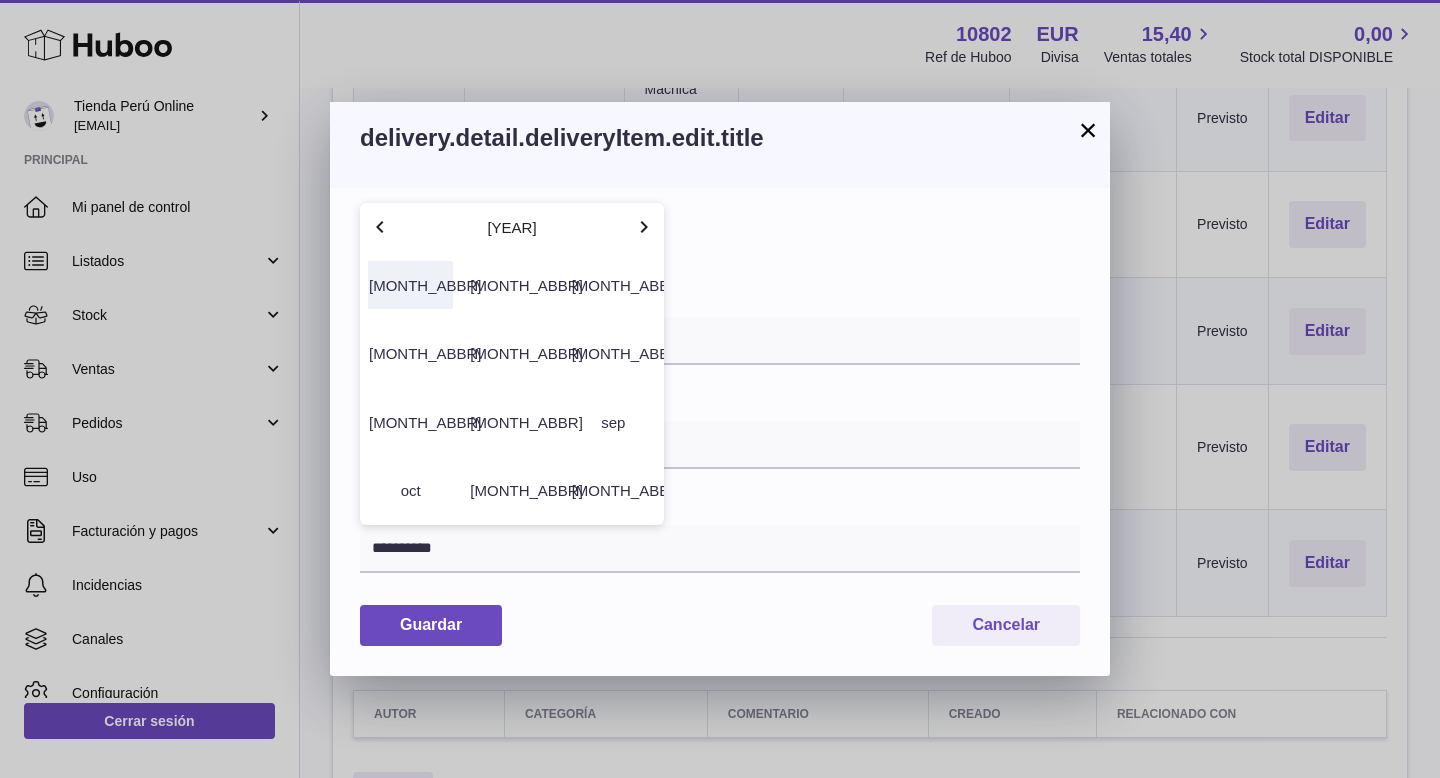 click on "ene" at bounding box center (410, 285) 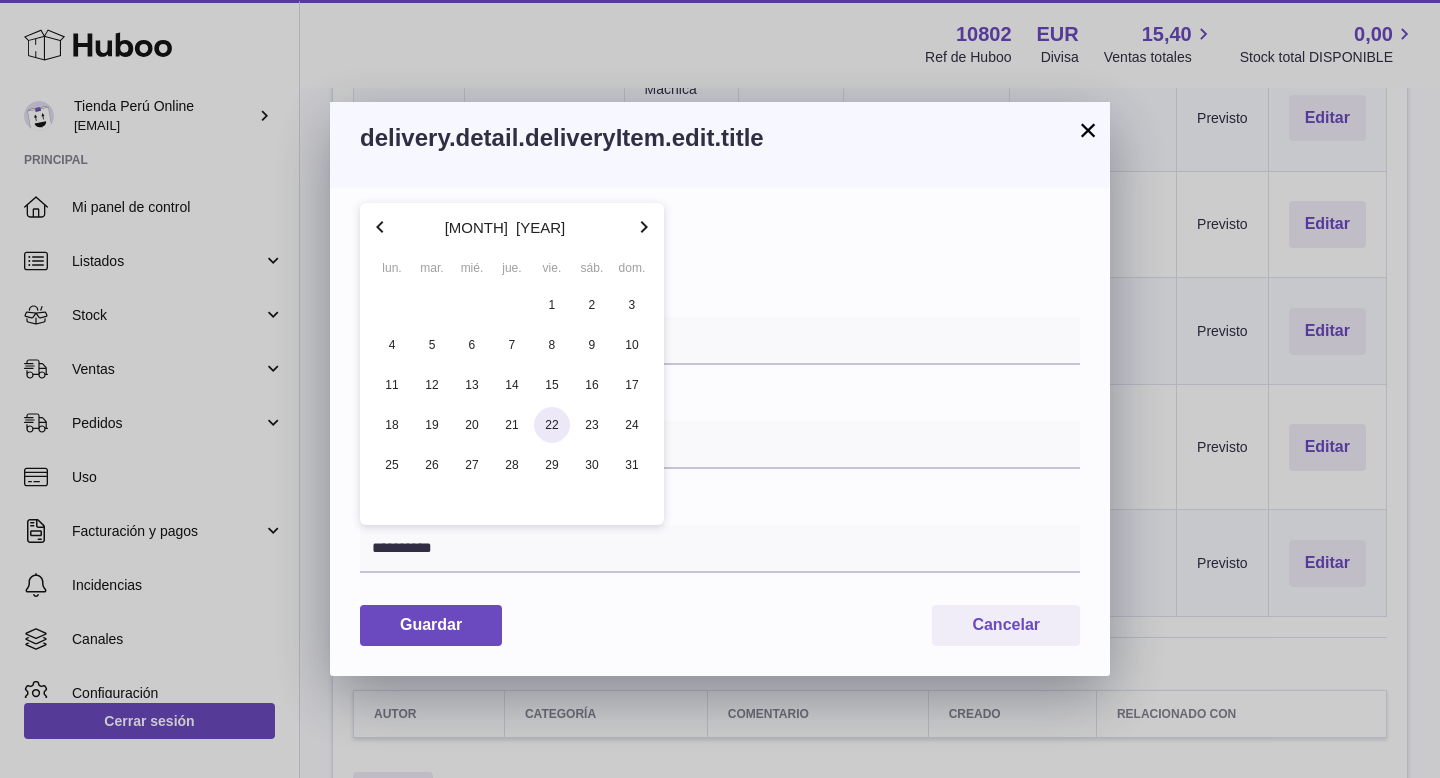click on "22" at bounding box center [552, 425] 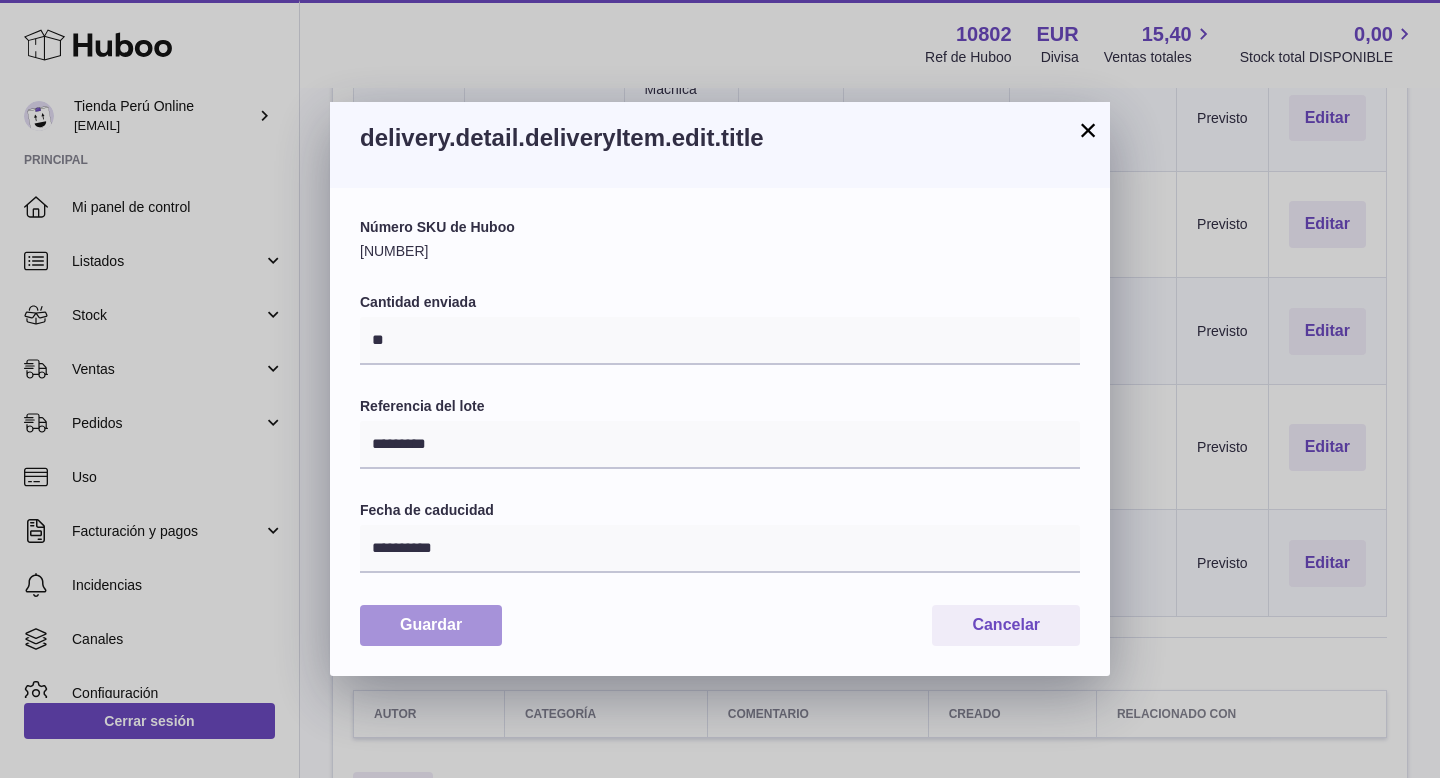 click on "Guardar" at bounding box center (431, 625) 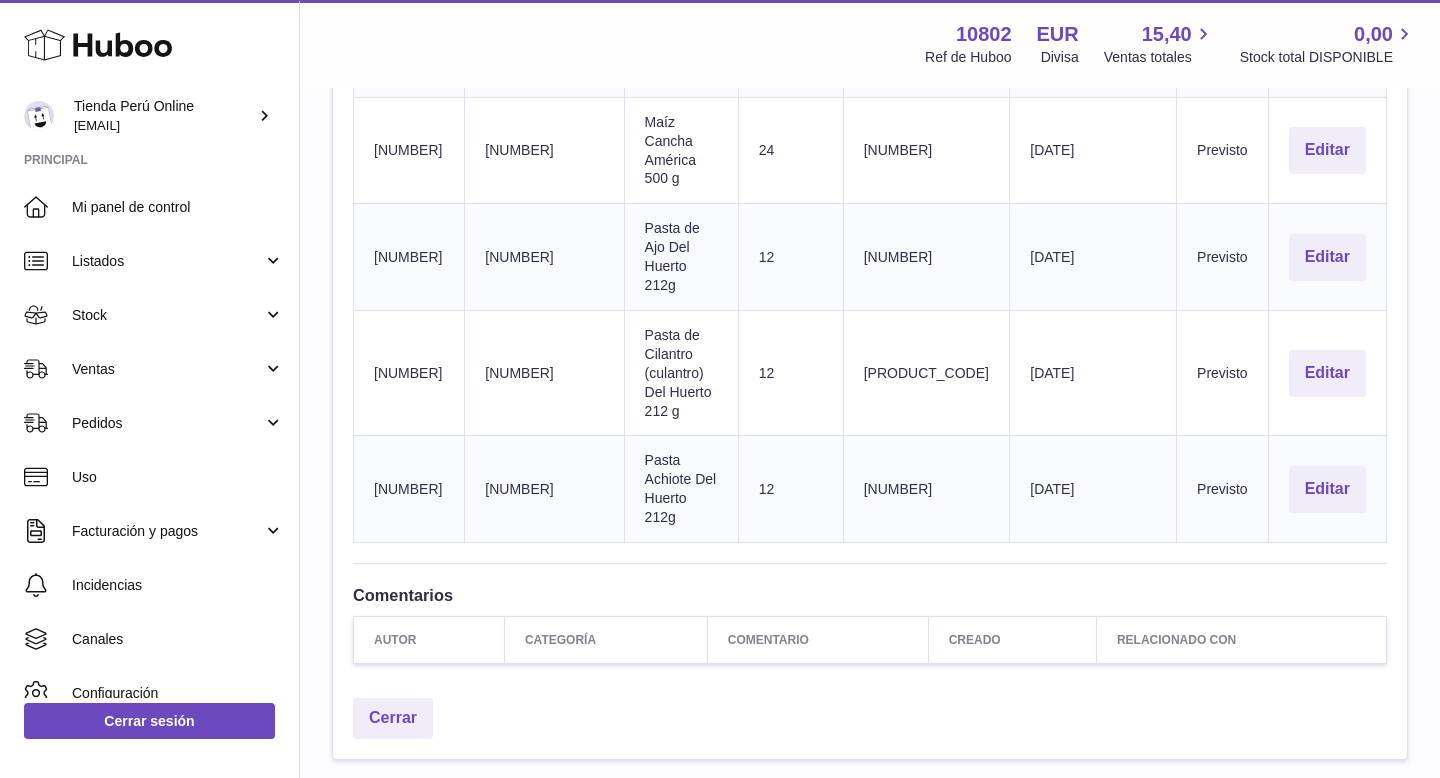 scroll, scrollTop: 899, scrollLeft: 0, axis: vertical 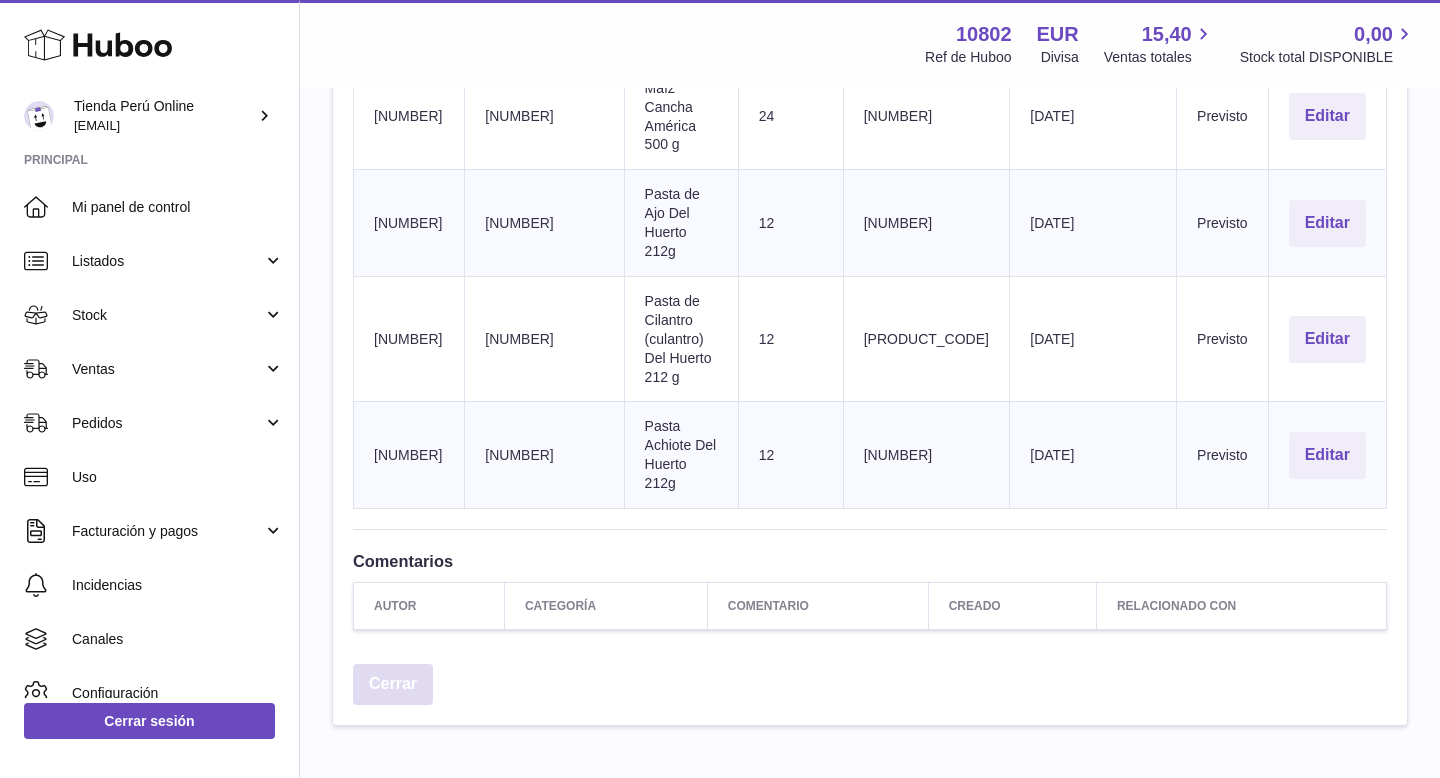 click on "Cerrar" at bounding box center [393, 684] 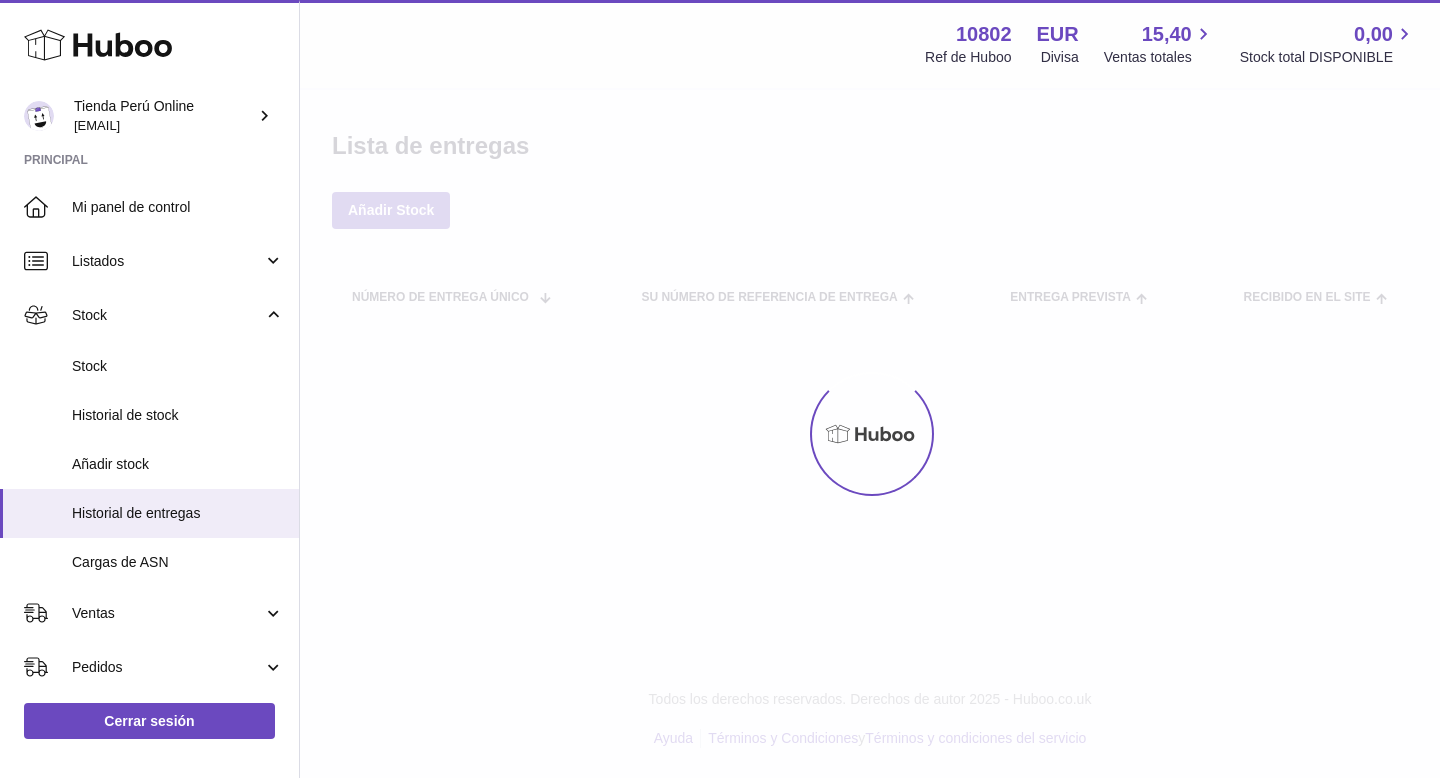 scroll, scrollTop: 0, scrollLeft: 0, axis: both 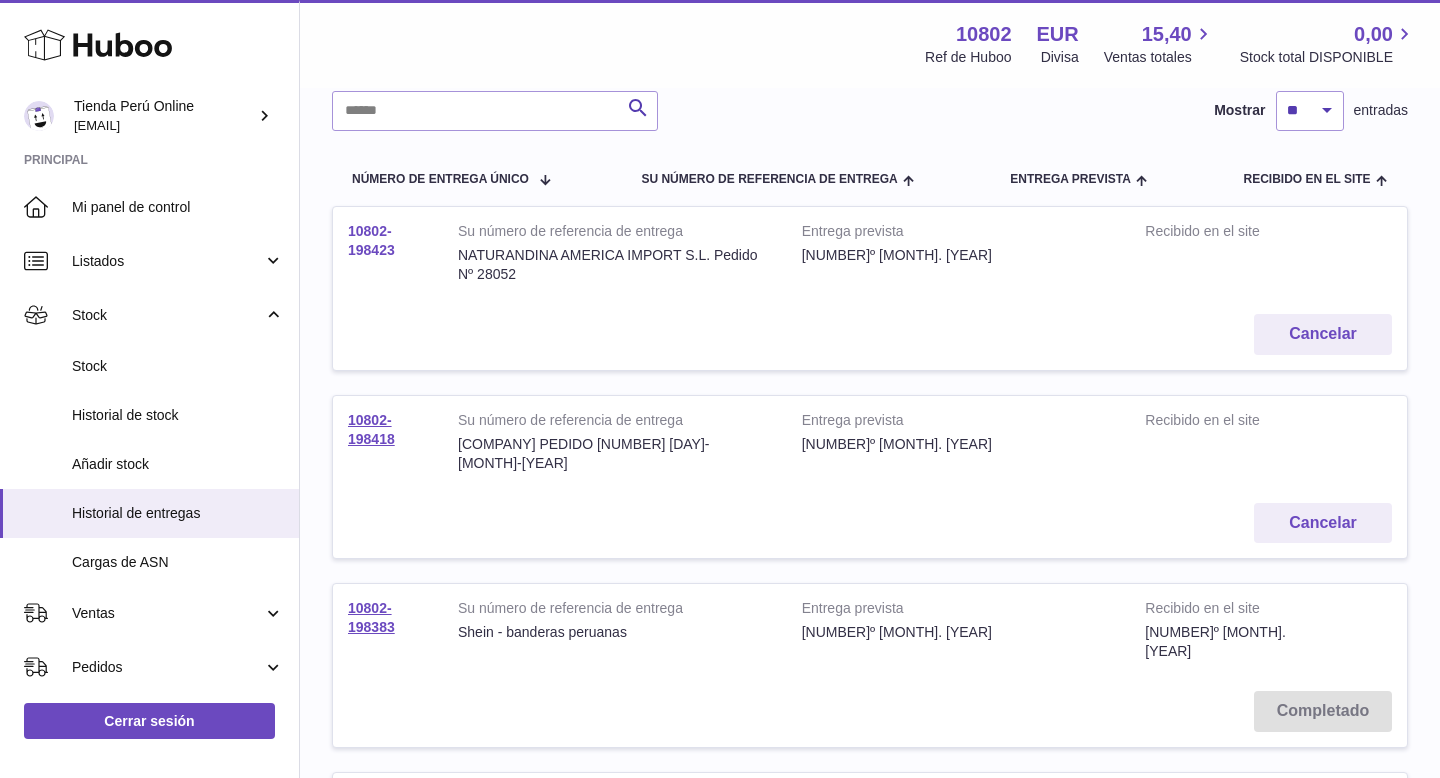 click on "10802-198423" at bounding box center (371, 240) 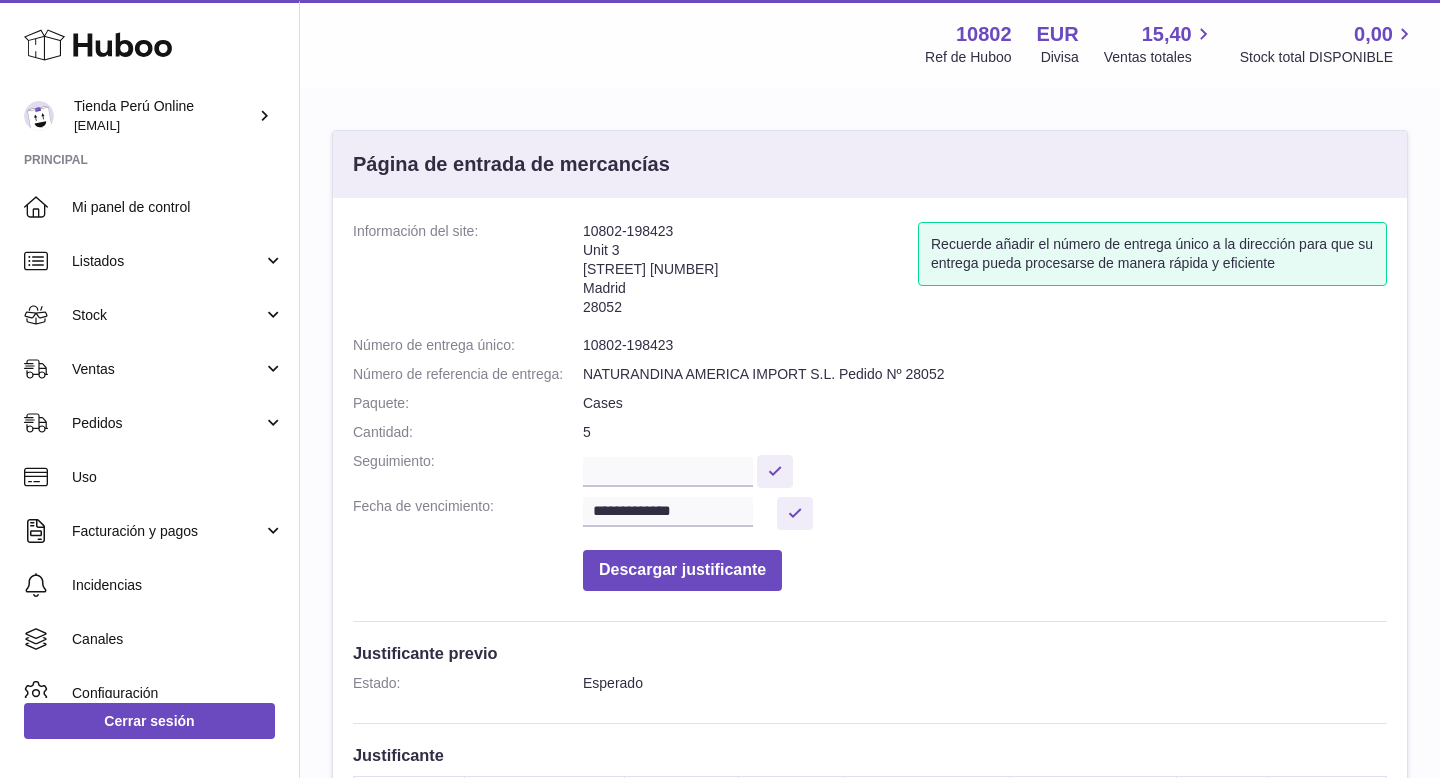 scroll, scrollTop: 0, scrollLeft: 0, axis: both 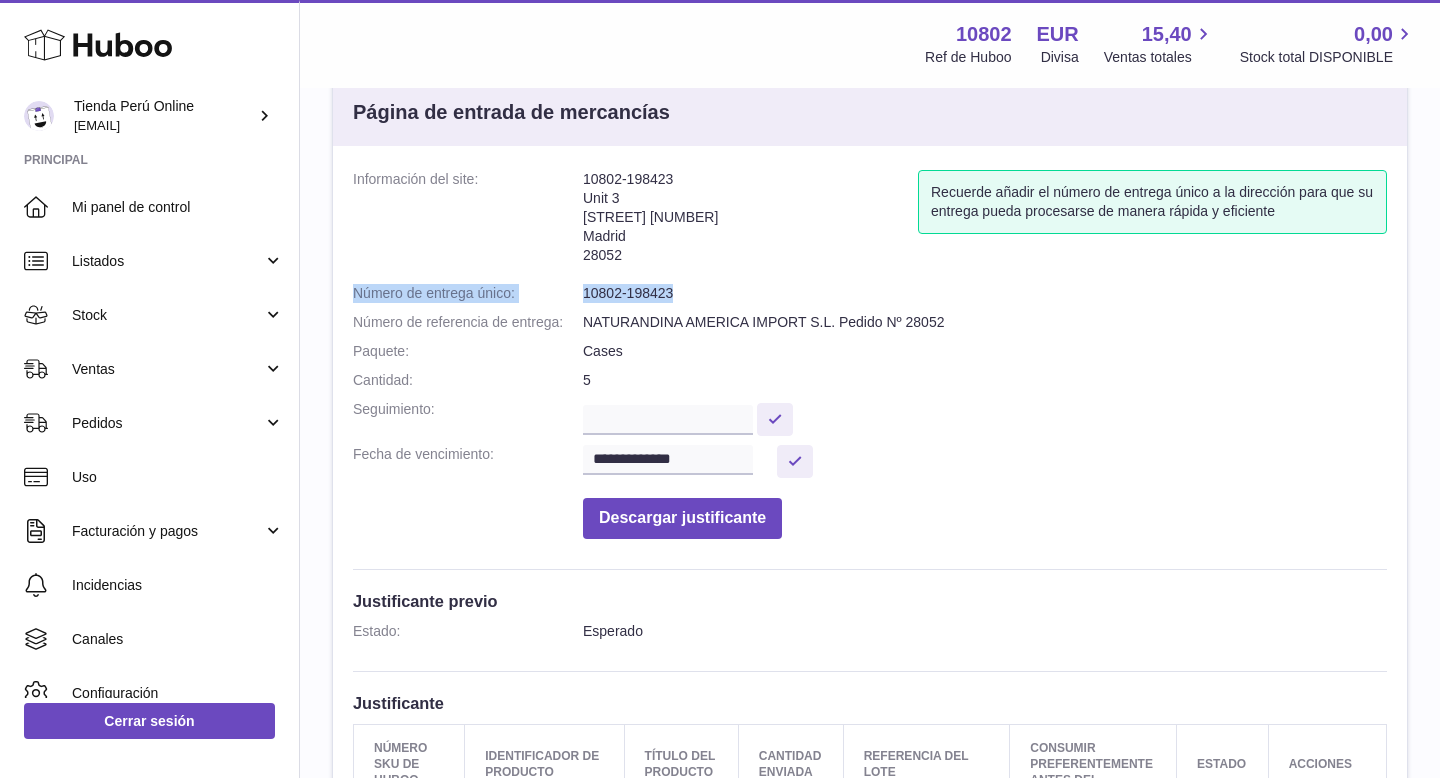 drag, startPoint x: 352, startPoint y: 294, endPoint x: 679, endPoint y: 305, distance: 327.18497 